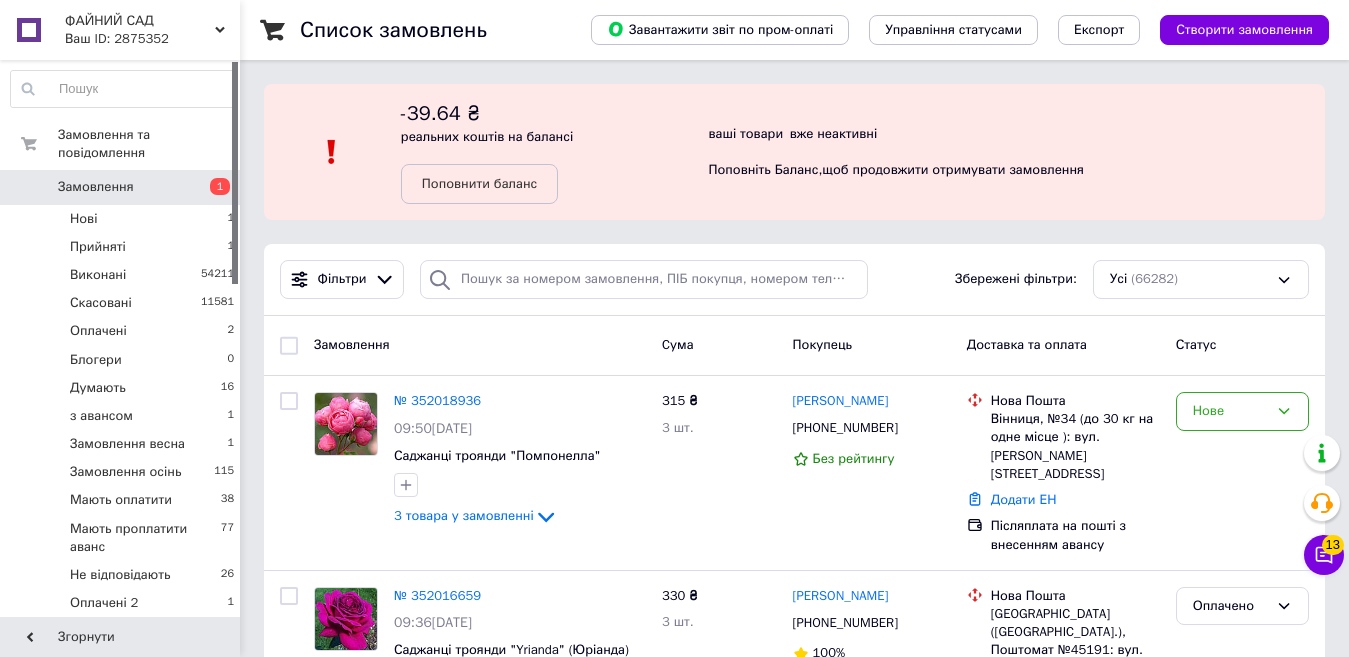 scroll, scrollTop: 0, scrollLeft: 0, axis: both 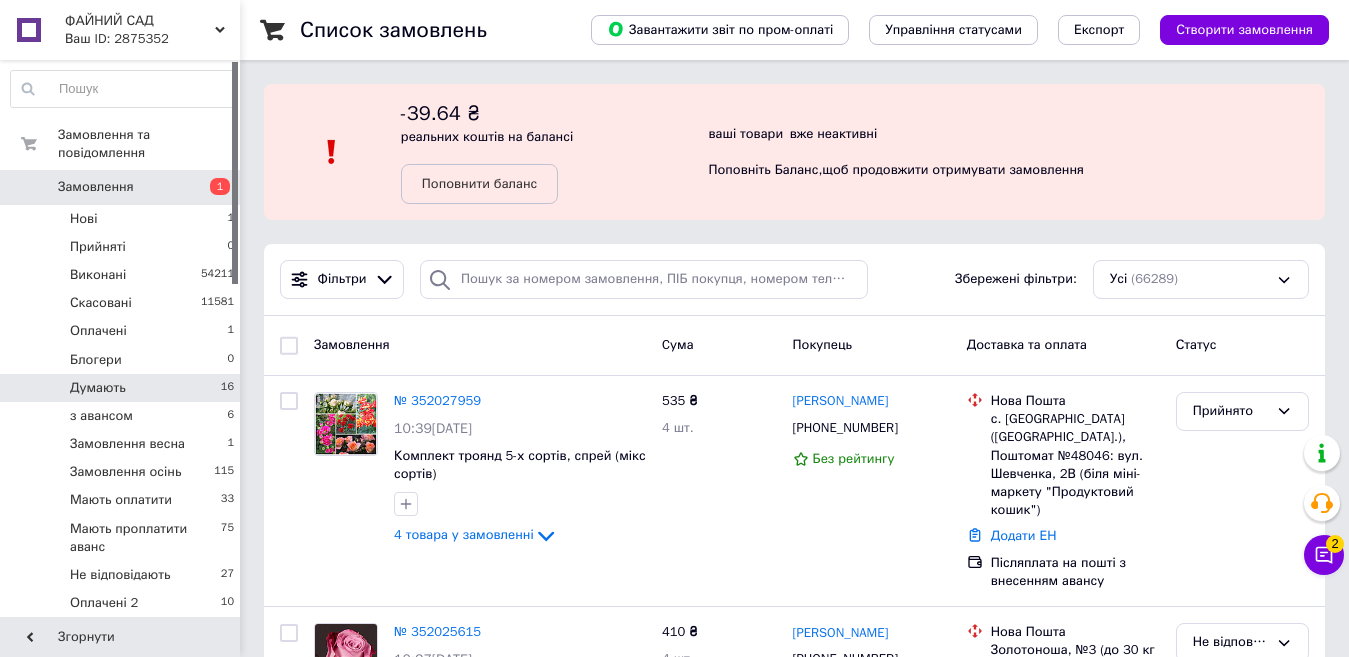 click on "Думають 16" at bounding box center [123, 388] 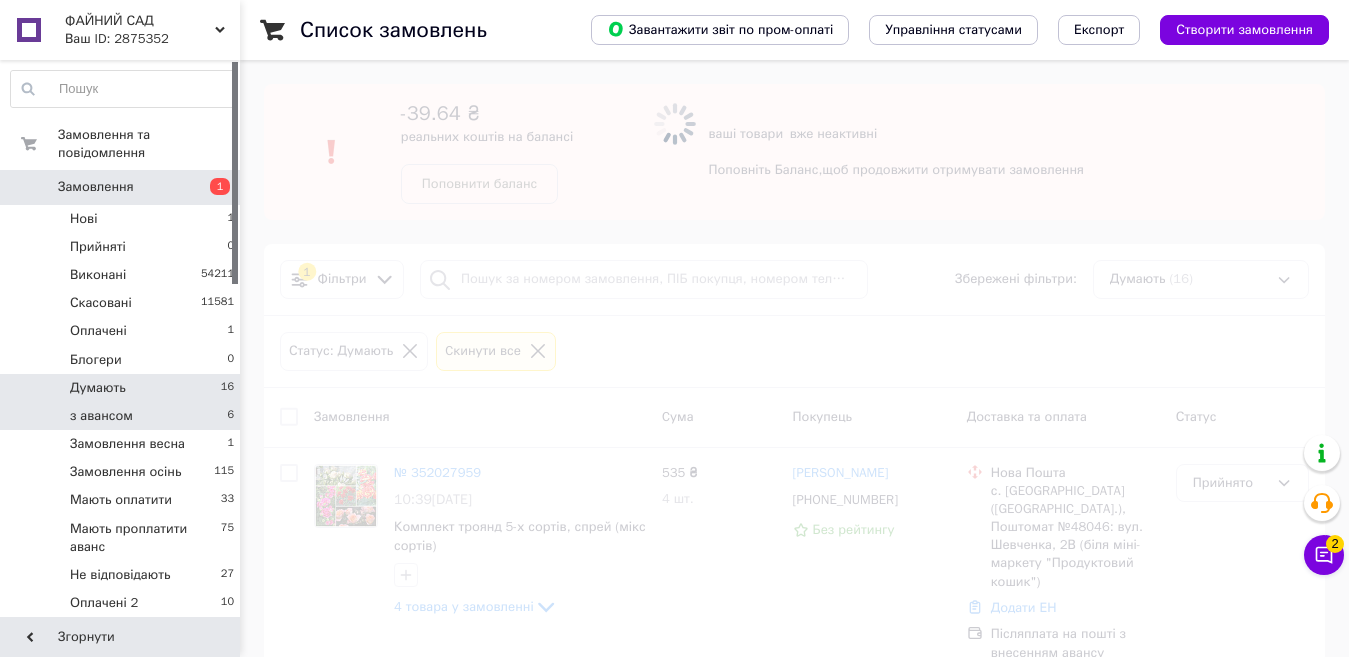 click on "з авансом  6" at bounding box center [123, 416] 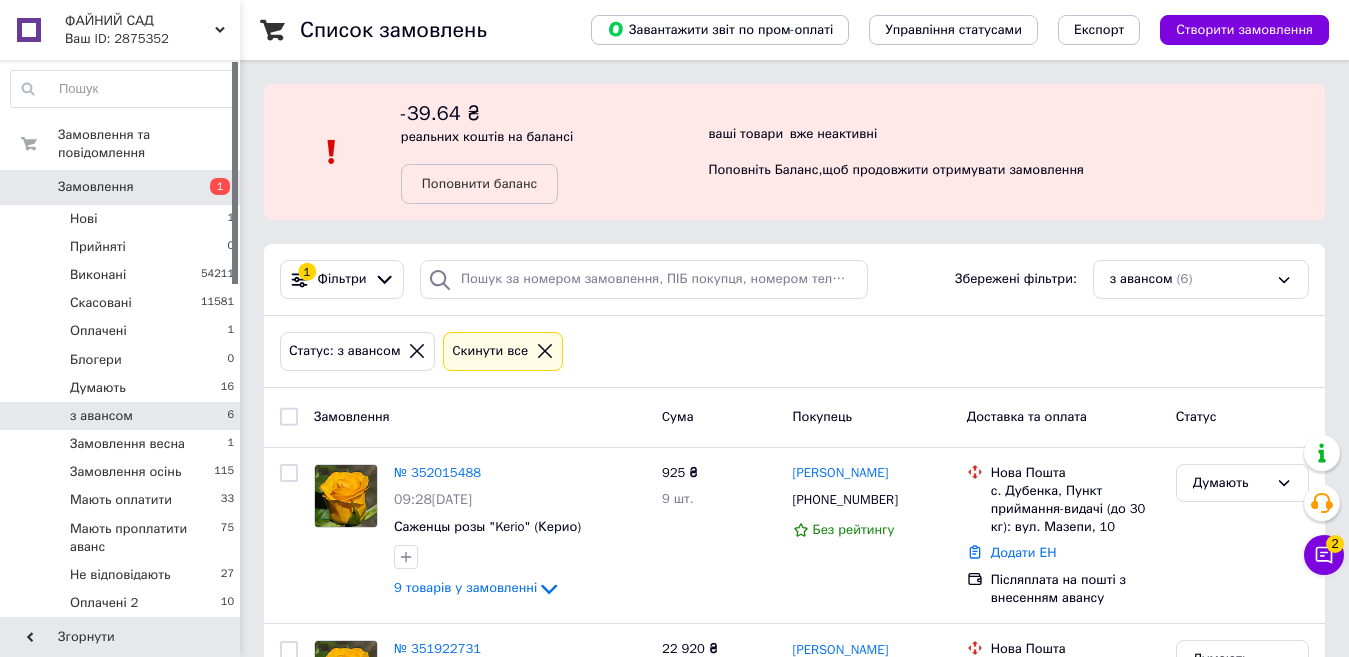 click on "з авансом  6" at bounding box center (123, 416) 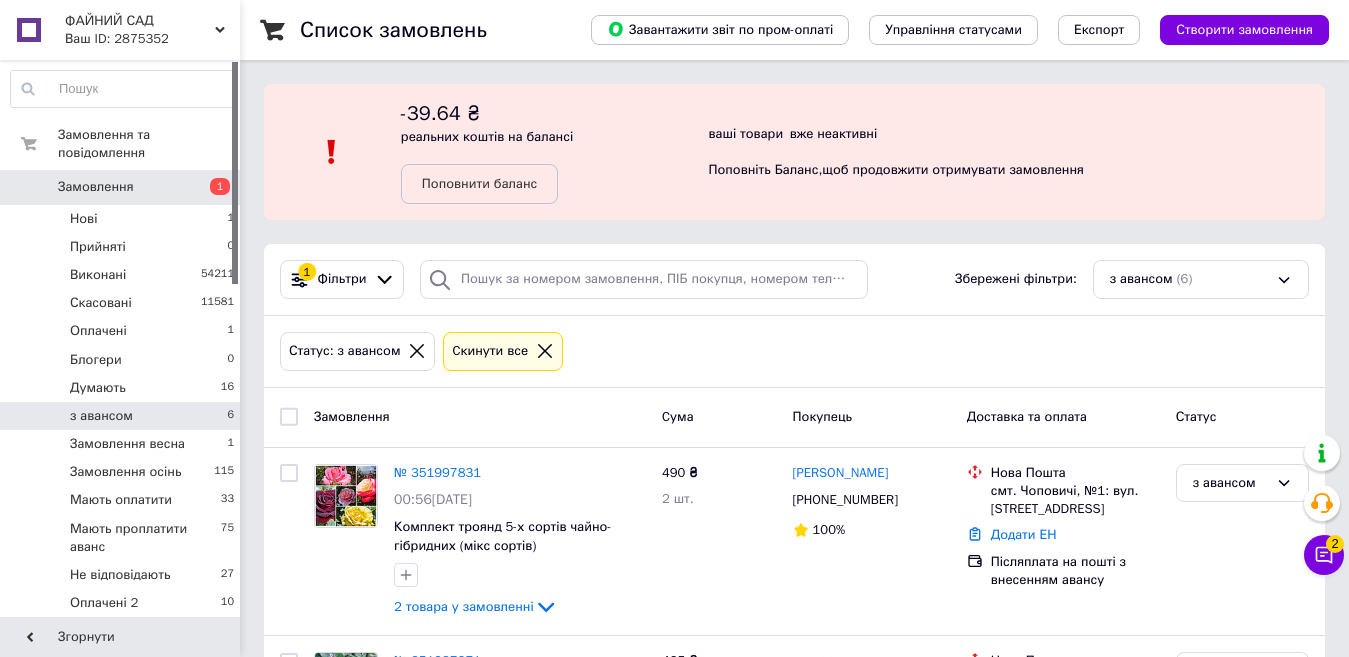 click on "з авансом" at bounding box center [101, 416] 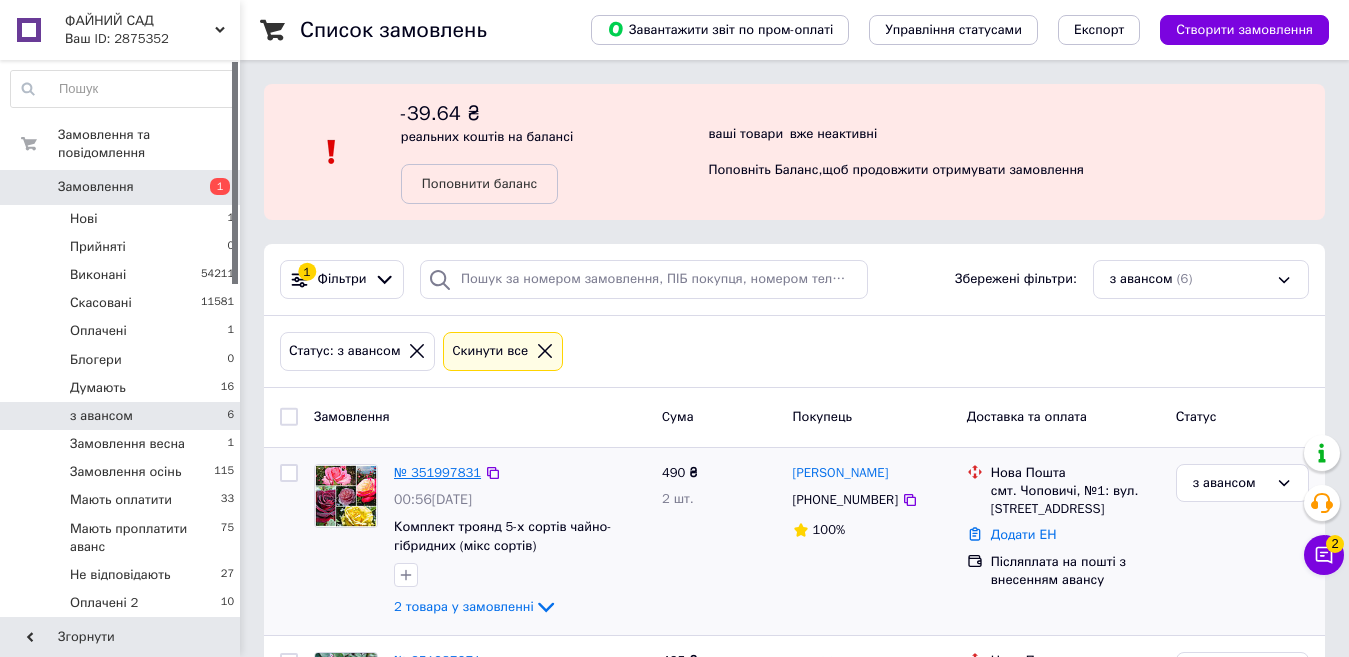 click on "№ 351997831" at bounding box center (437, 472) 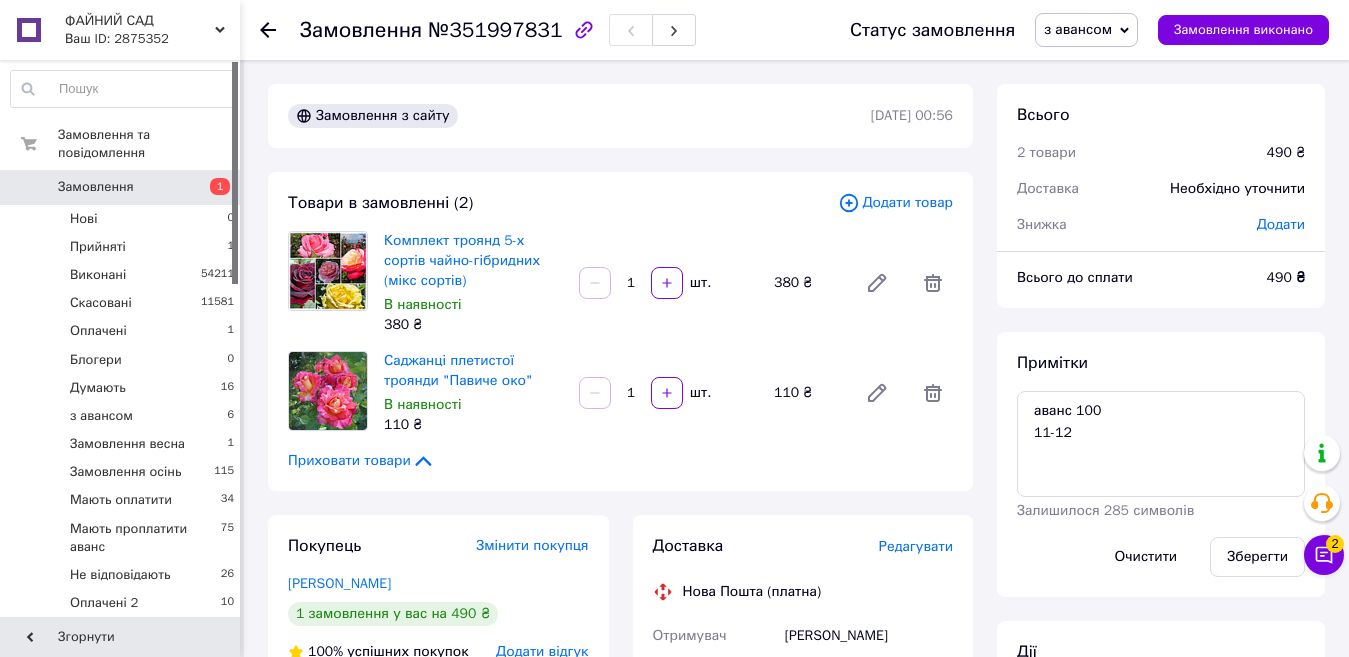 click on "з авансом" at bounding box center (1078, 29) 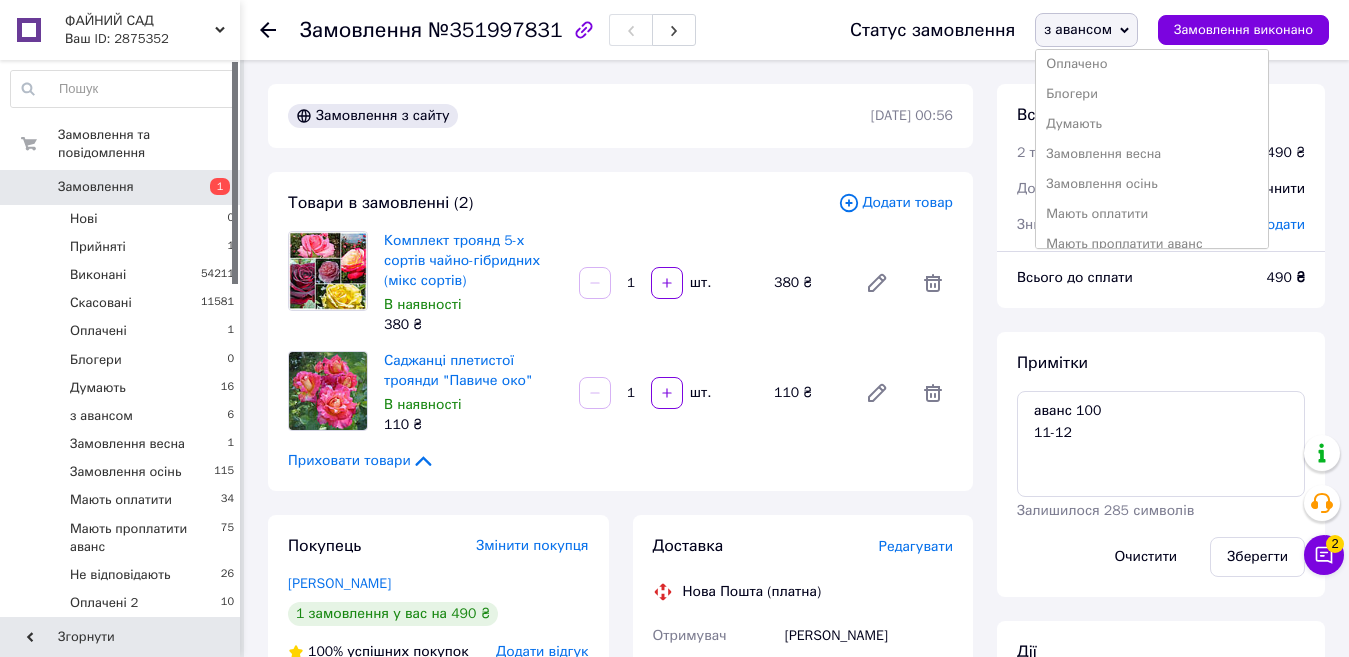 scroll, scrollTop: 300, scrollLeft: 0, axis: vertical 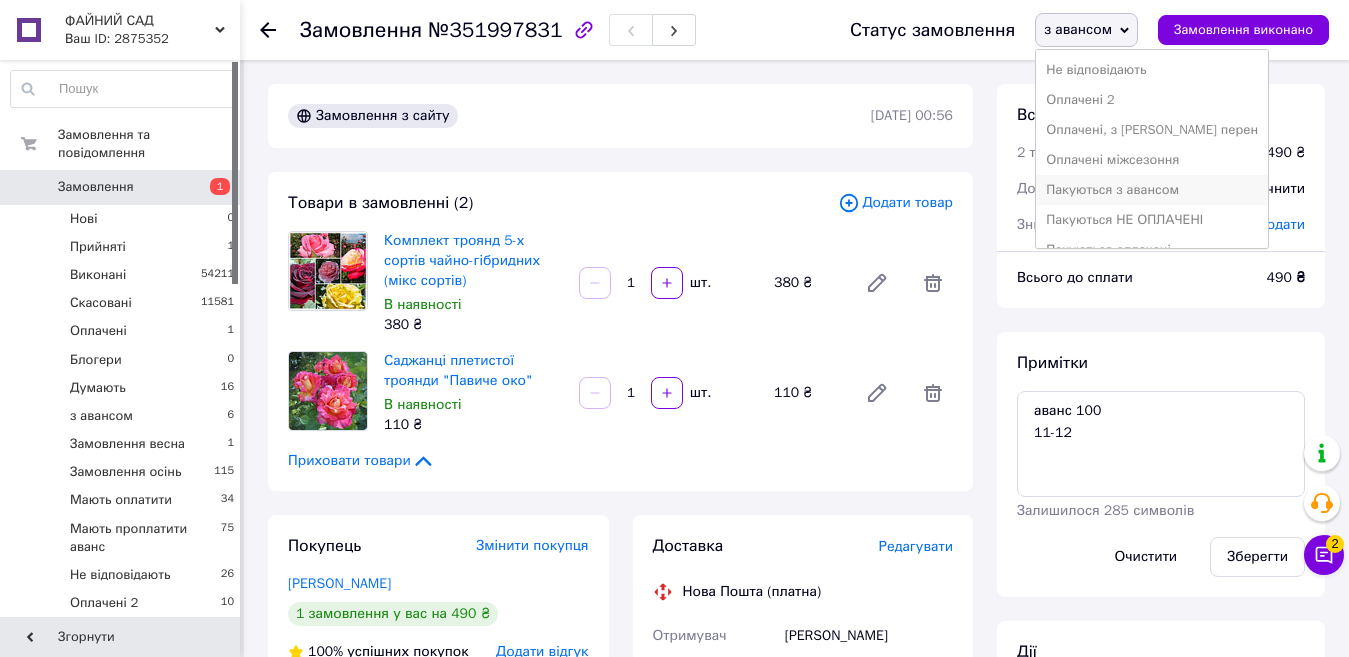 click on "Пакуються з авансом" at bounding box center (1152, 190) 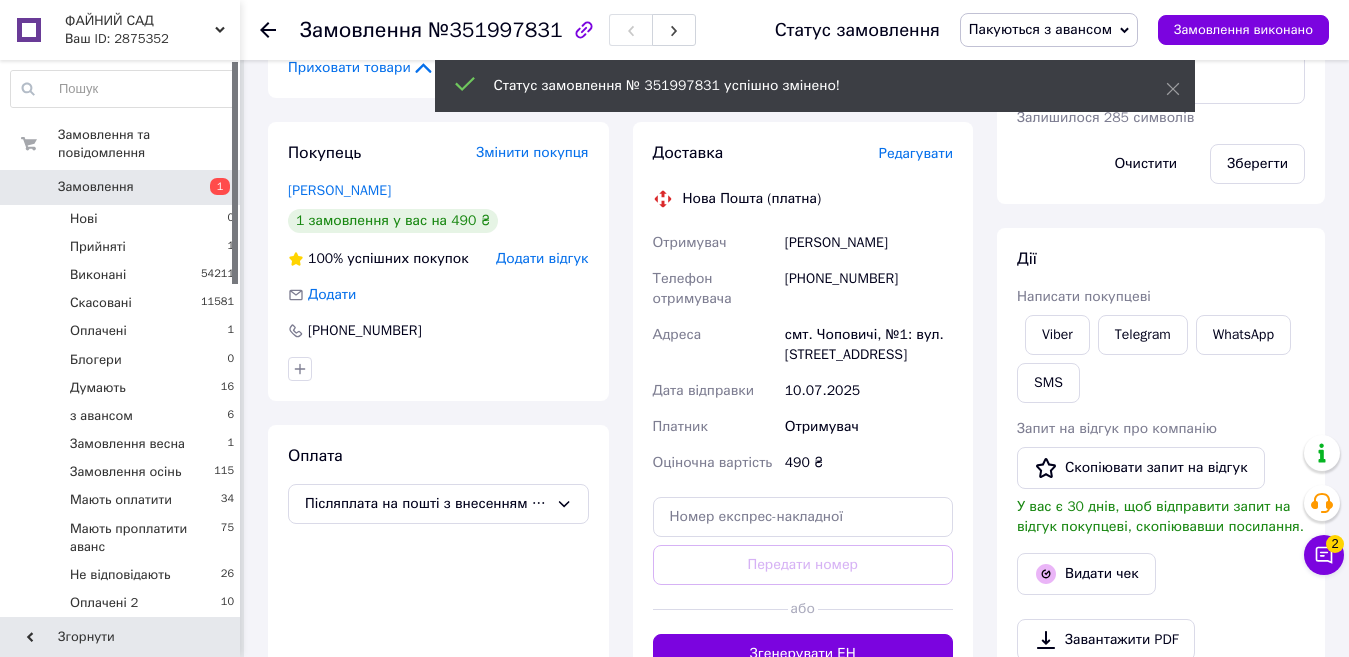 scroll, scrollTop: 600, scrollLeft: 0, axis: vertical 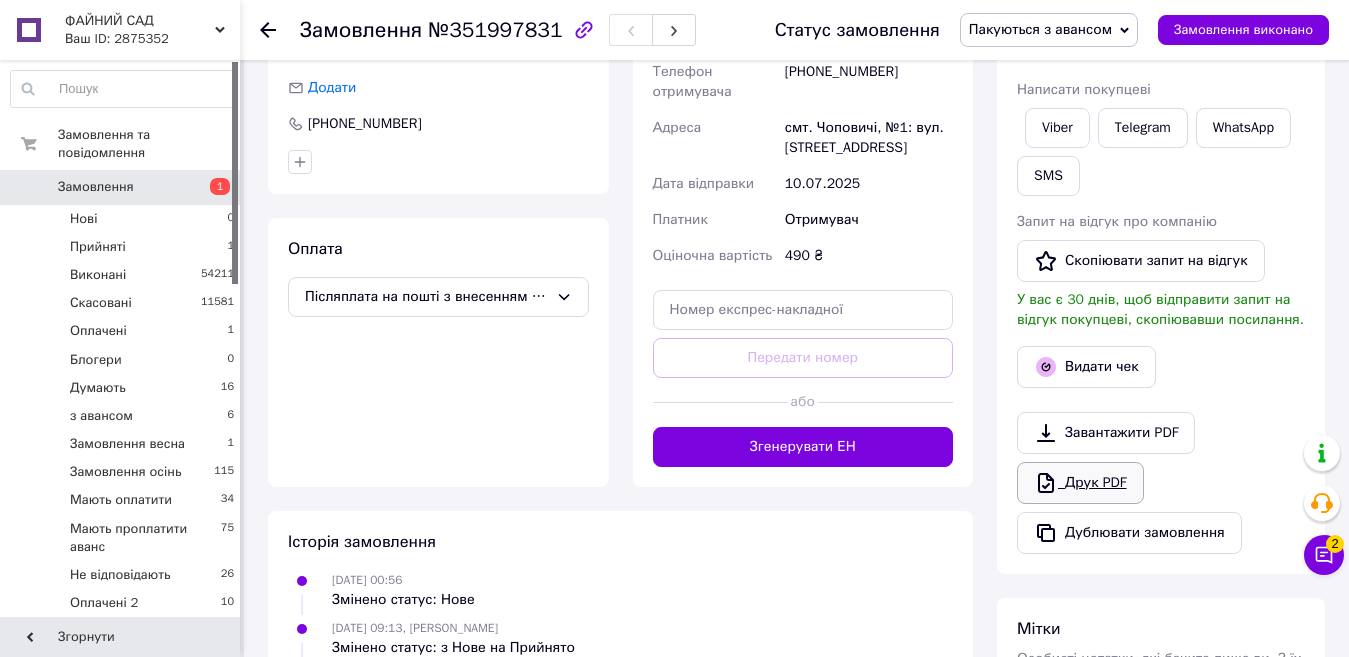 click on "Друк PDF" at bounding box center (1080, 483) 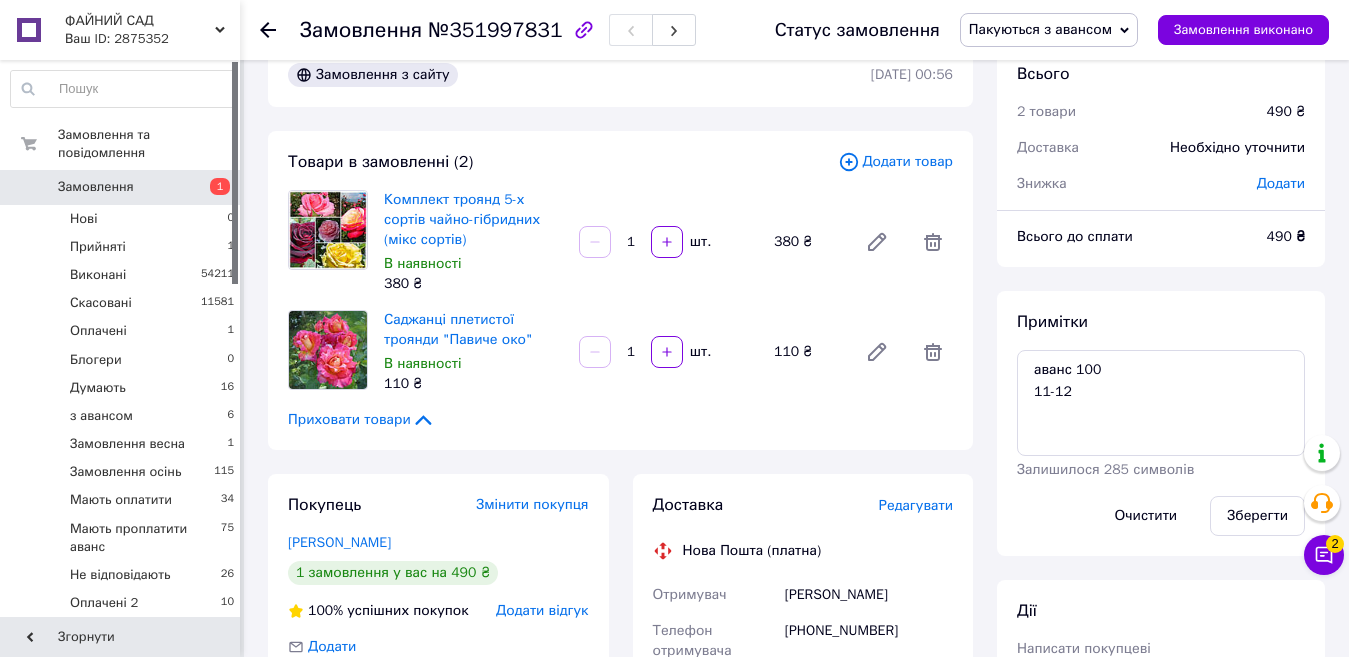 scroll, scrollTop: 0, scrollLeft: 0, axis: both 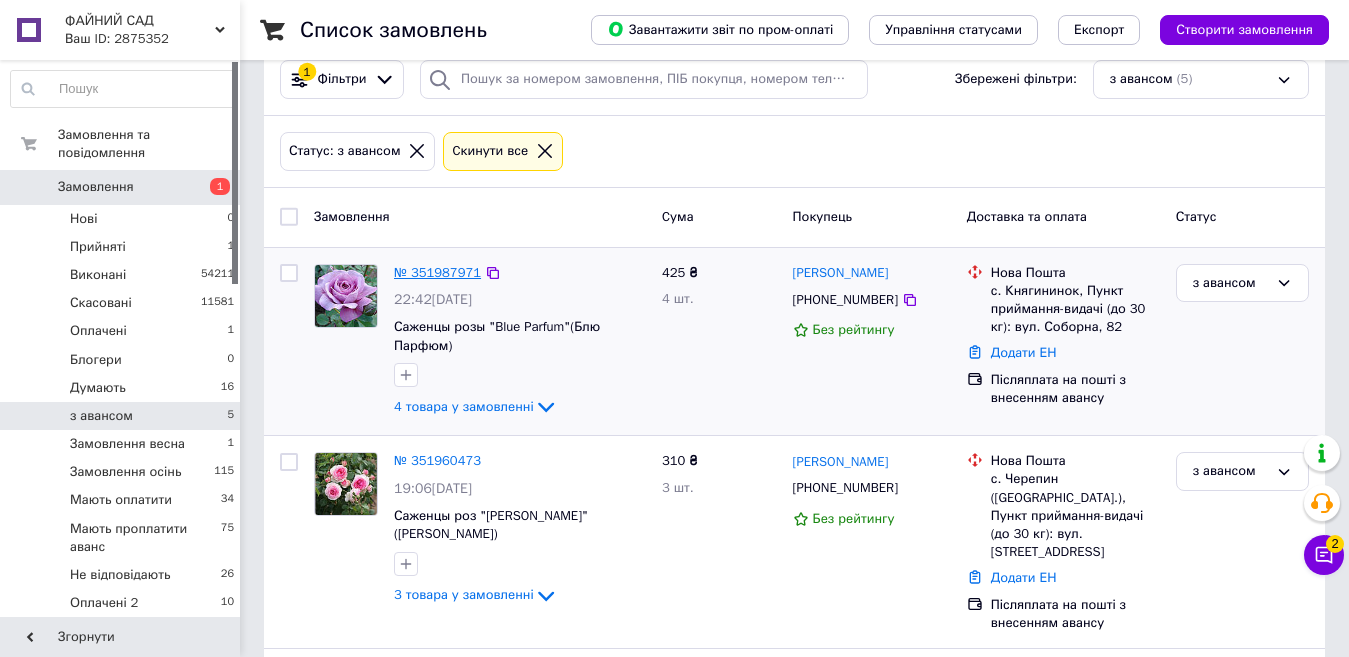 click on "№ 351987971" at bounding box center [437, 272] 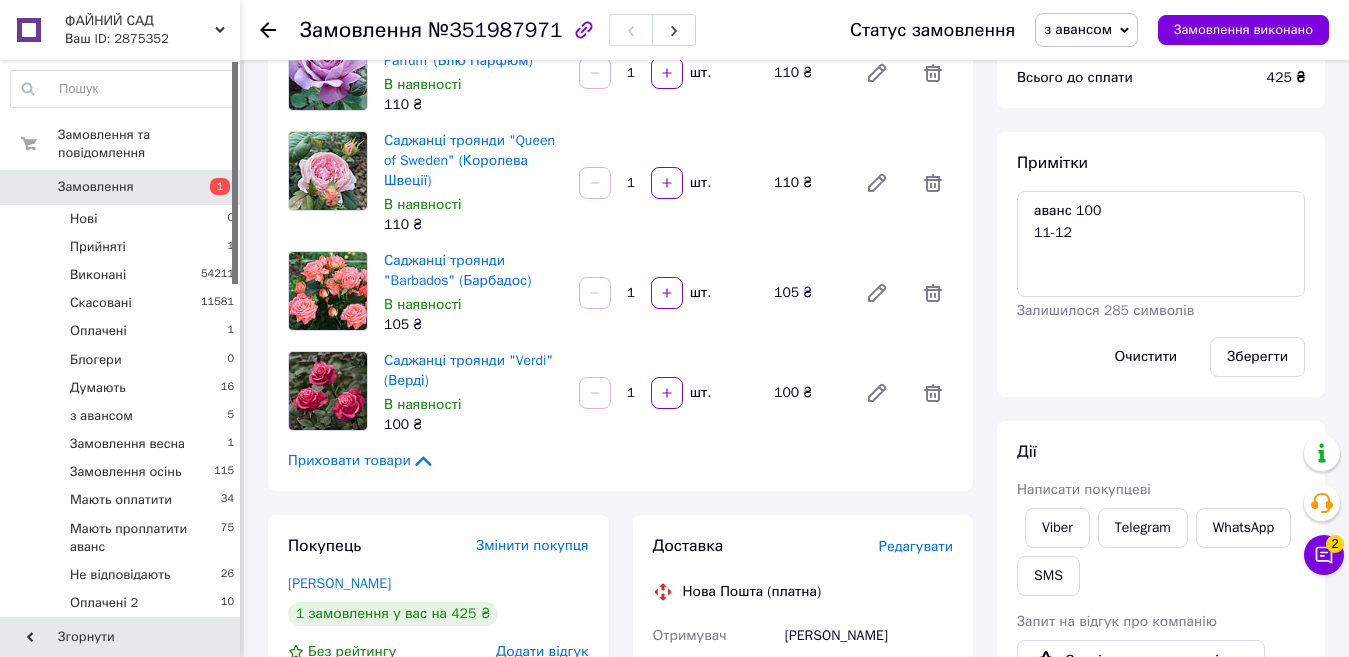 scroll, scrollTop: 0, scrollLeft: 0, axis: both 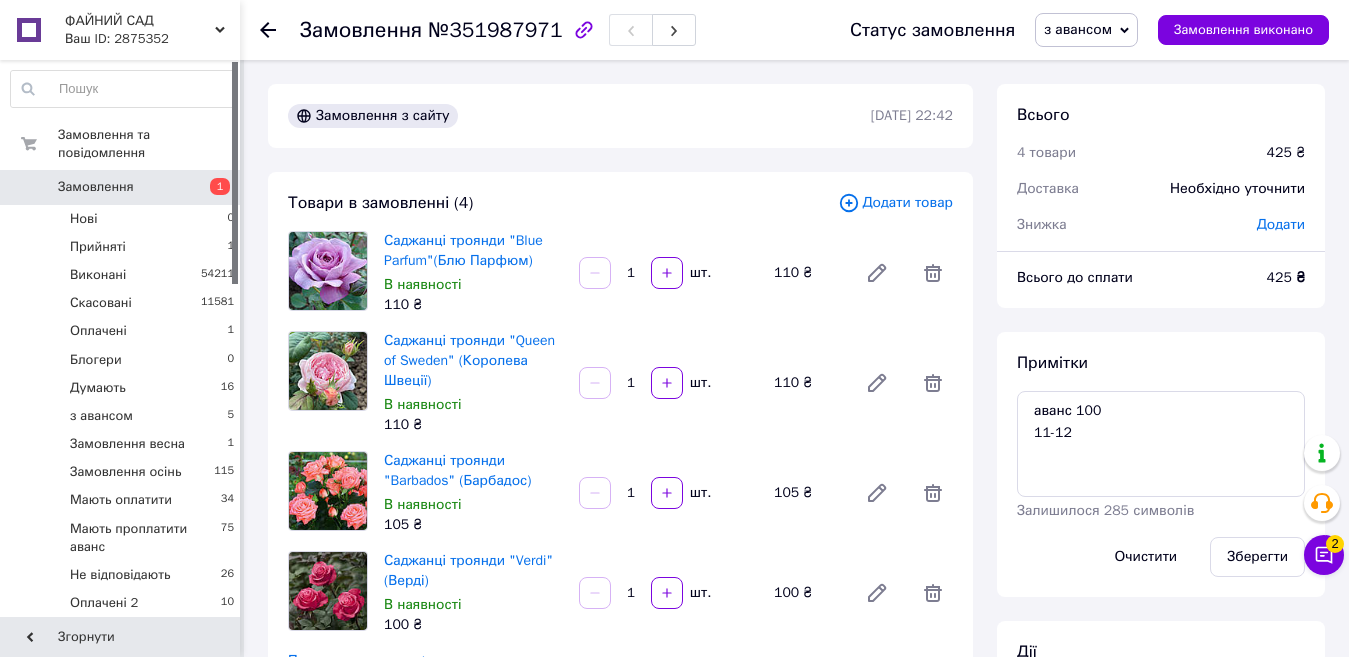 click on "з авансом" at bounding box center (1078, 29) 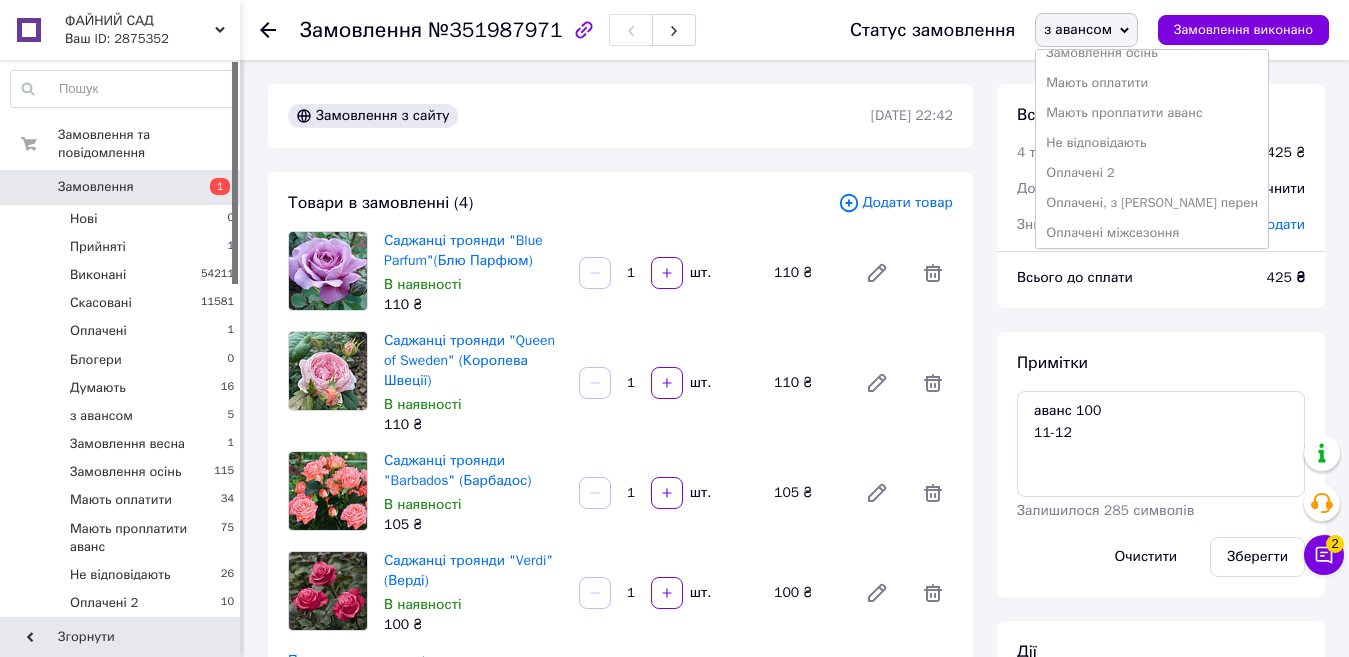 scroll, scrollTop: 400, scrollLeft: 0, axis: vertical 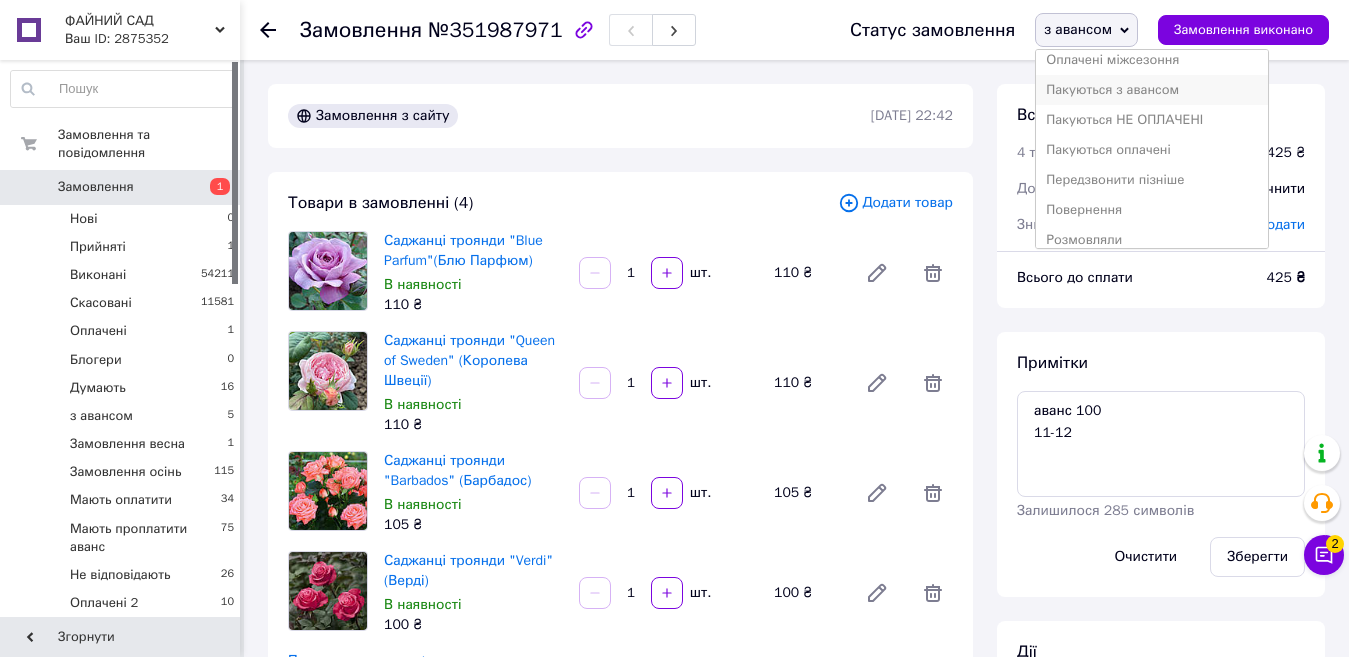 click on "Пакуються з авансом" at bounding box center [1152, 90] 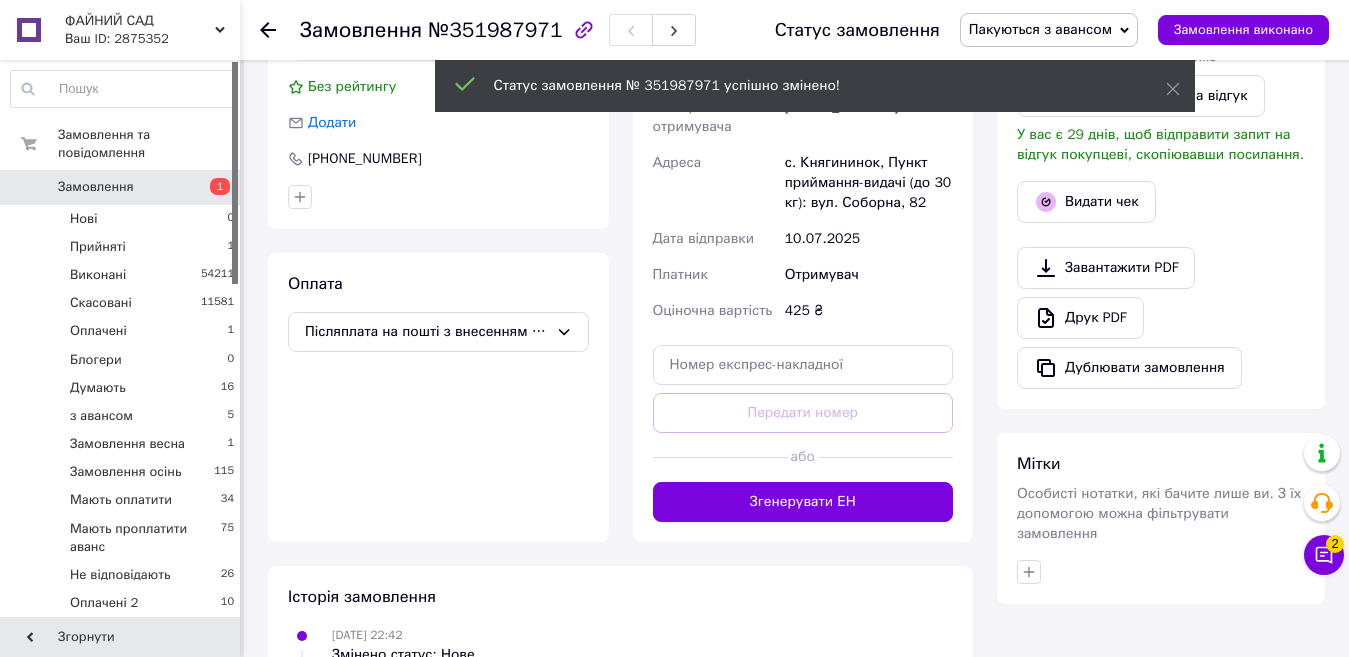 scroll, scrollTop: 800, scrollLeft: 0, axis: vertical 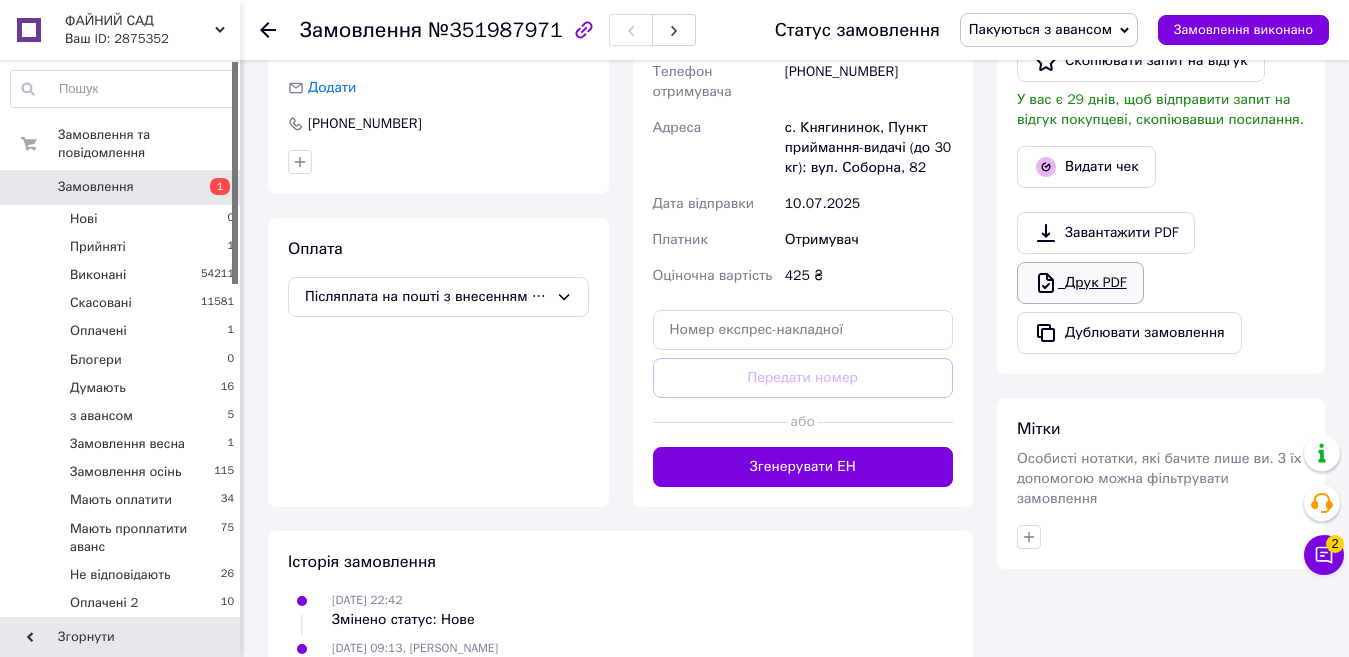 click on "Друк PDF" at bounding box center (1080, 283) 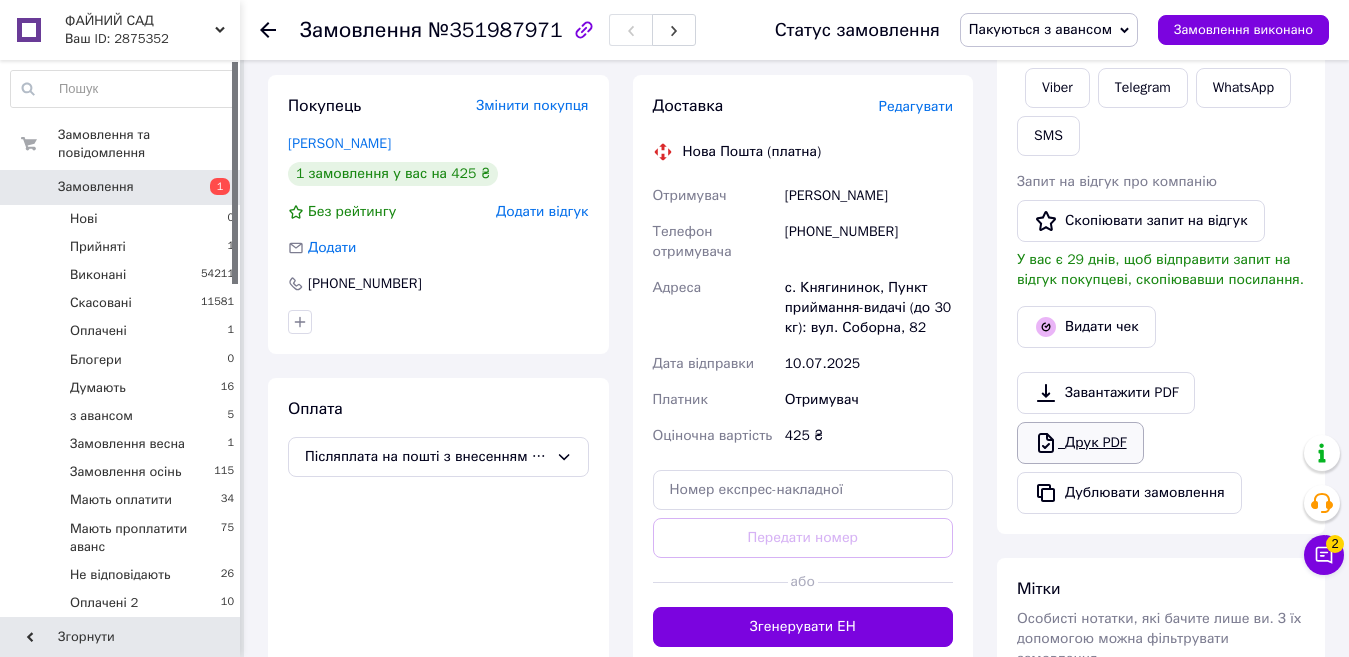 scroll, scrollTop: 400, scrollLeft: 0, axis: vertical 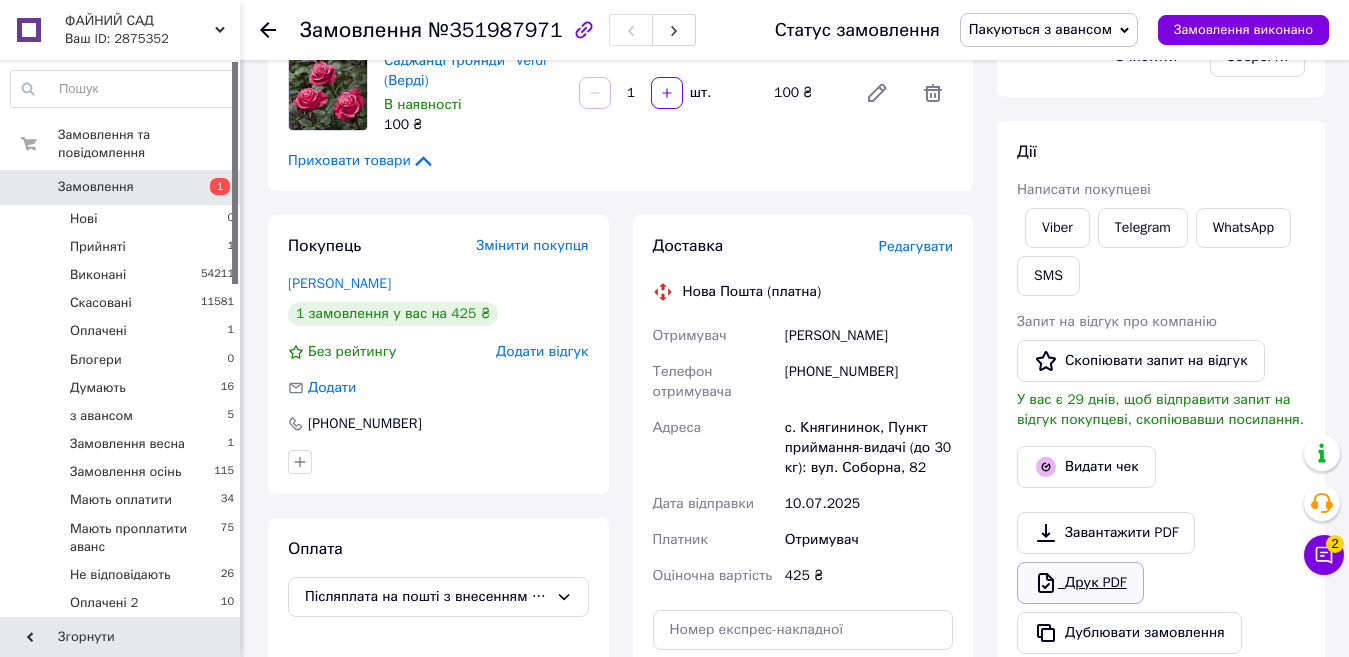 click on "Друк PDF" at bounding box center [1080, 583] 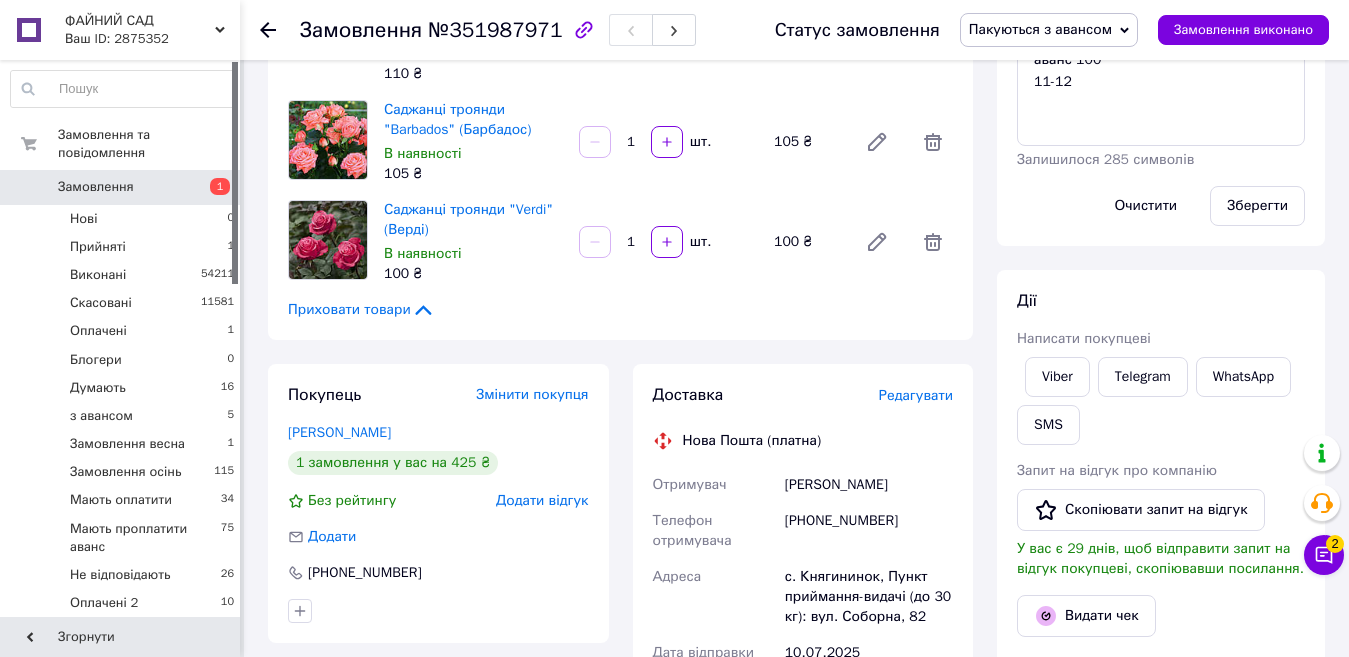 scroll, scrollTop: 100, scrollLeft: 0, axis: vertical 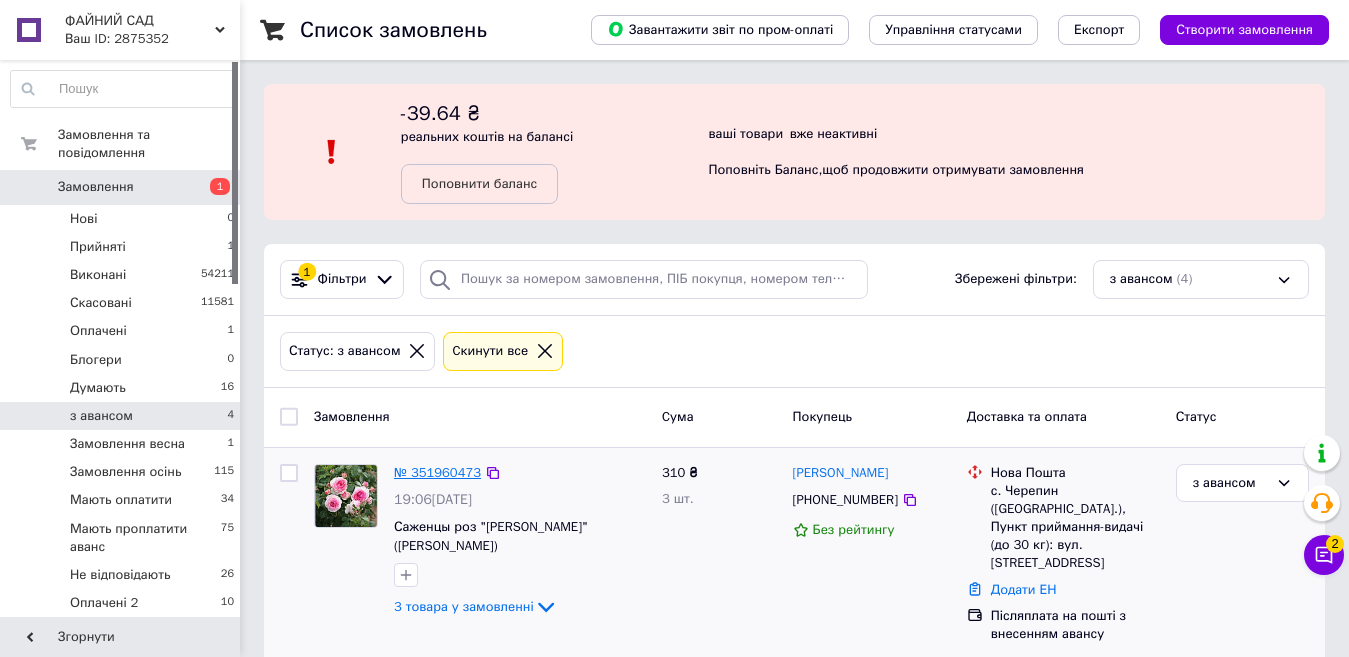 click on "№ 351960473" at bounding box center (437, 472) 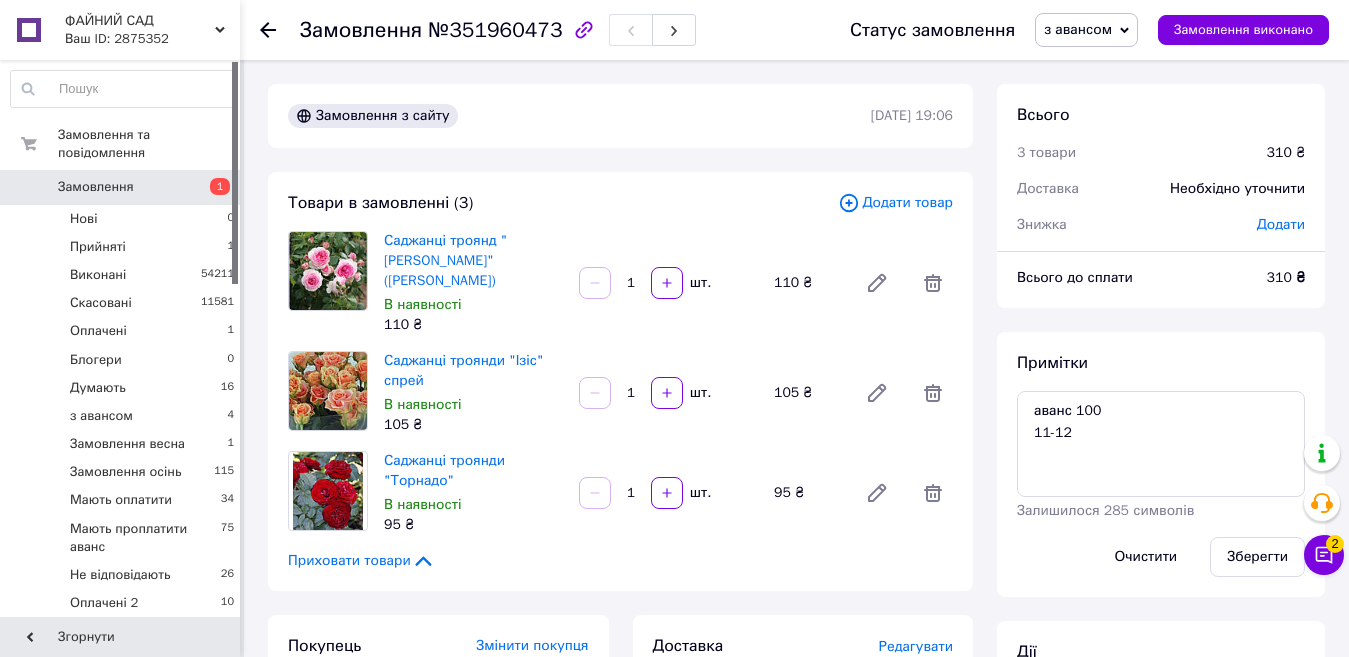 click on "з авансом" at bounding box center (1078, 29) 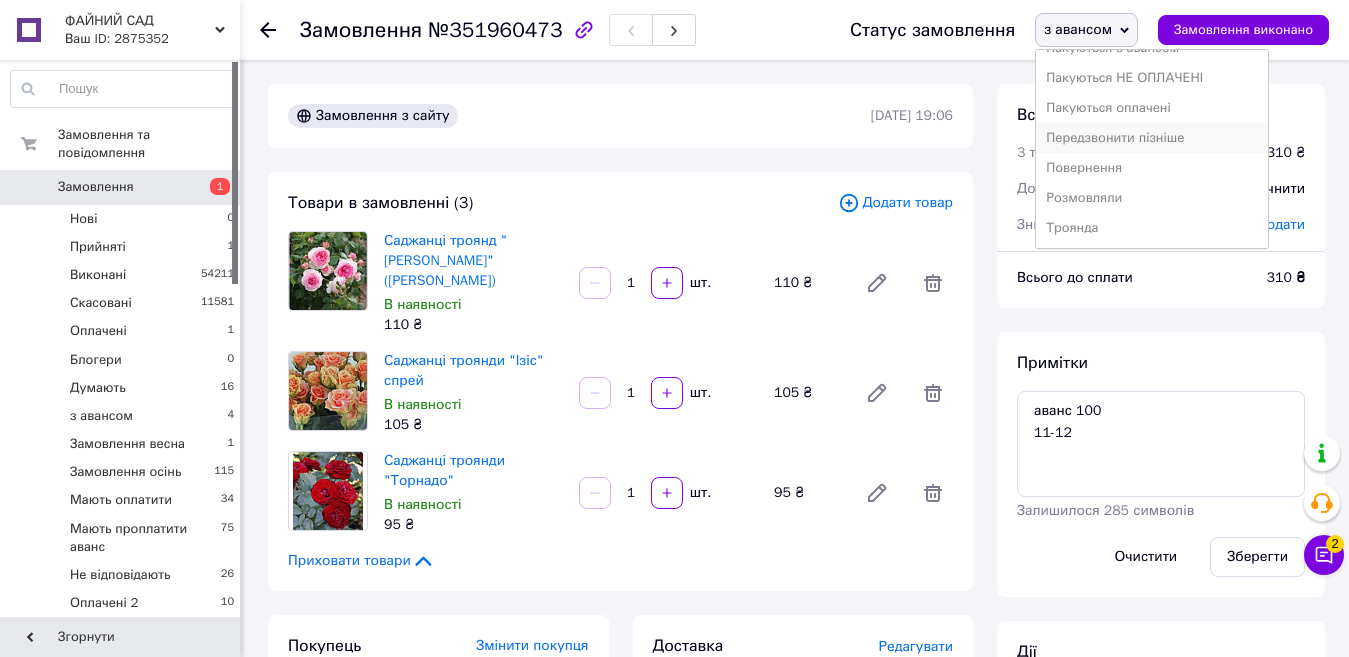scroll, scrollTop: 342, scrollLeft: 0, axis: vertical 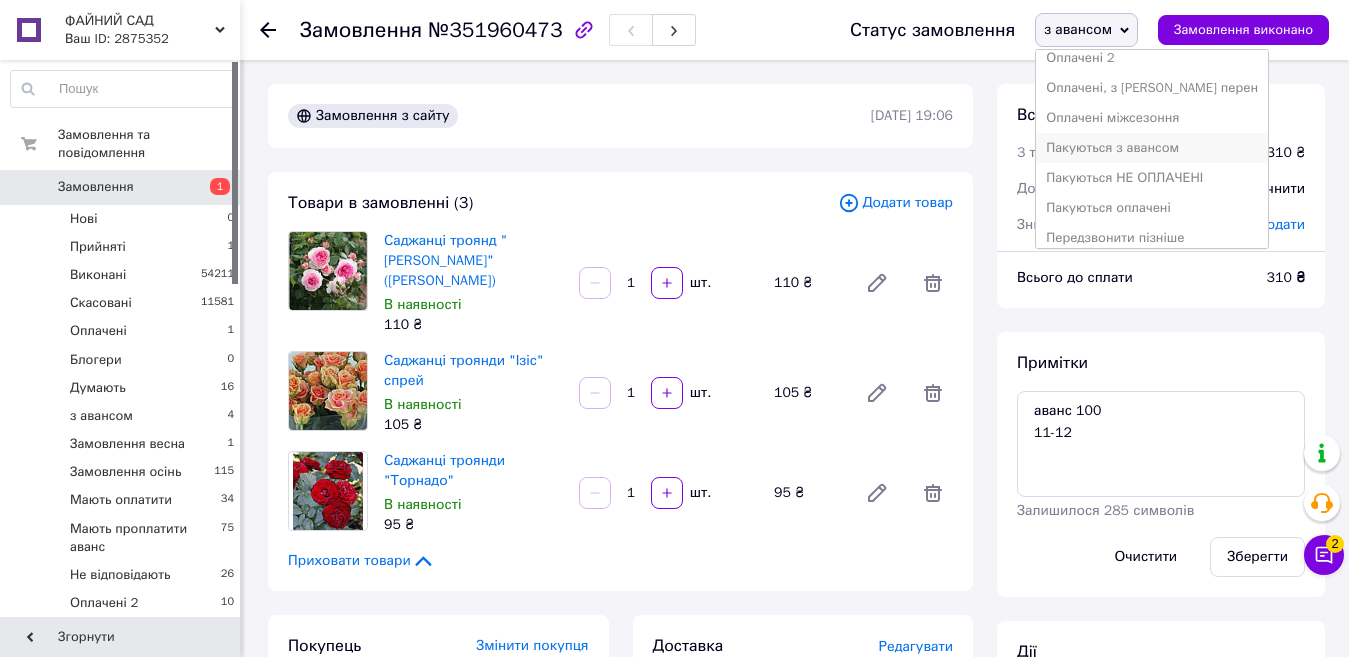 click on "Пакуються з авансом" at bounding box center [1152, 148] 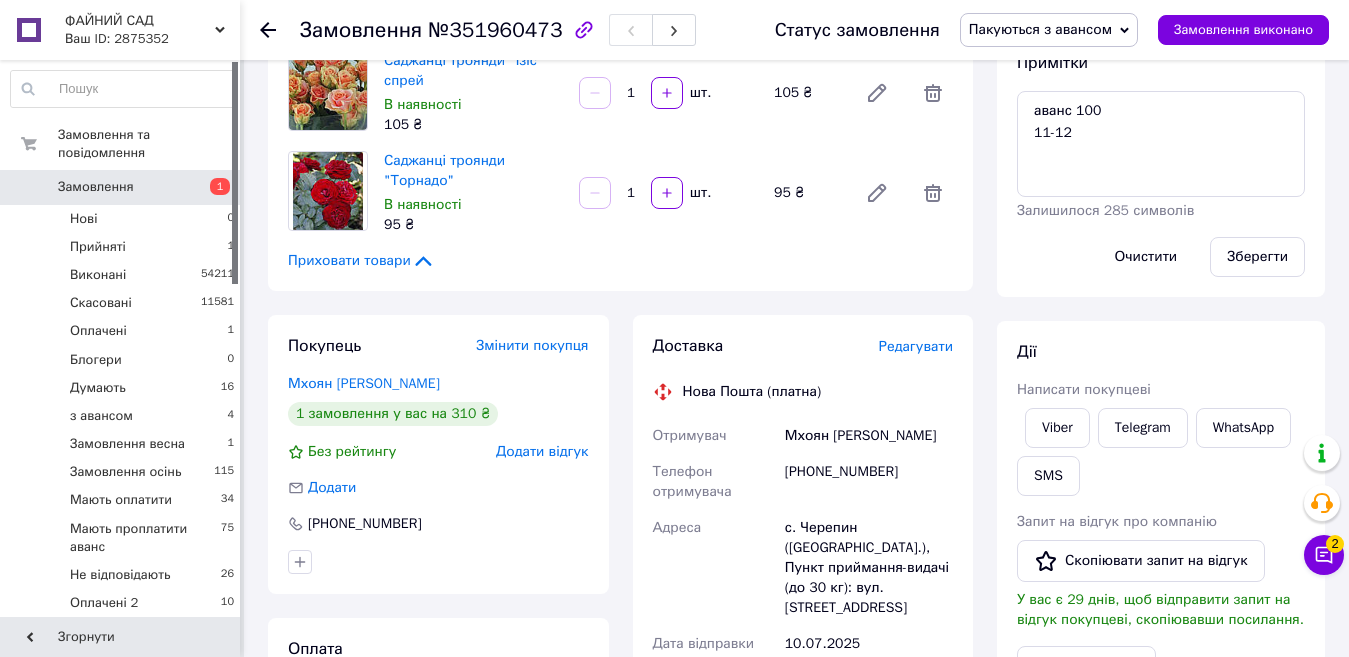scroll, scrollTop: 600, scrollLeft: 0, axis: vertical 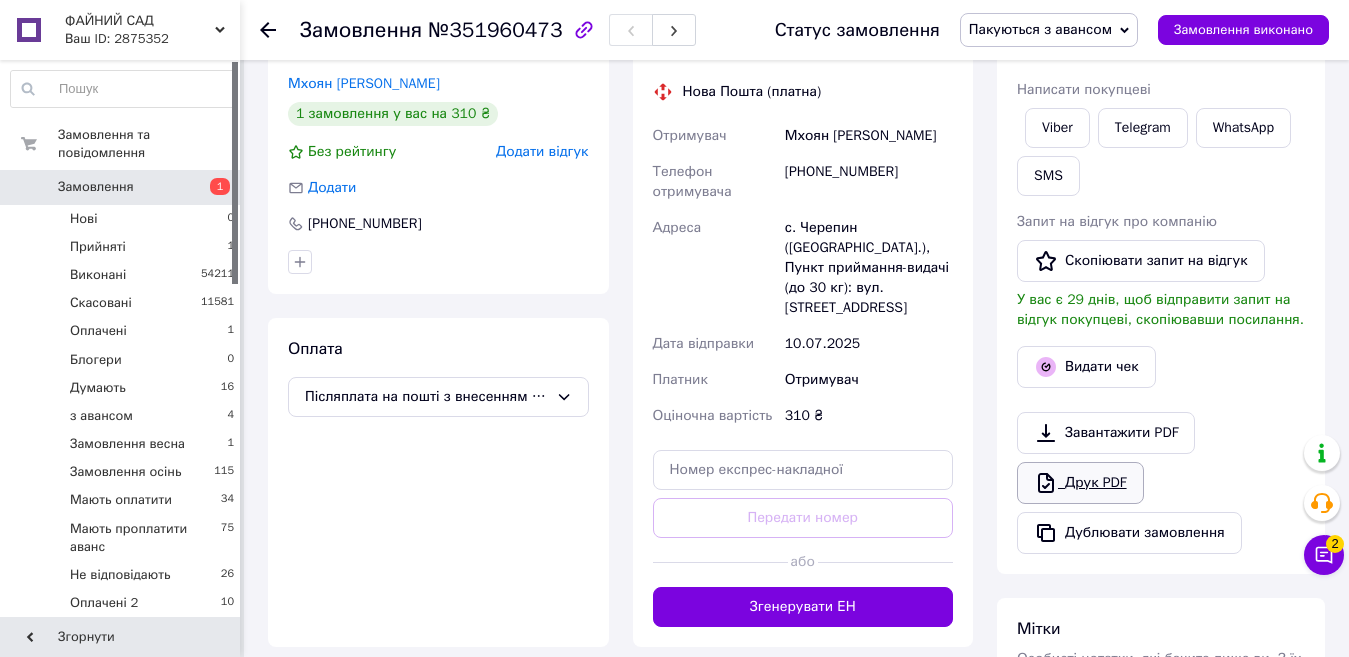 click on "Друк PDF" at bounding box center (1080, 483) 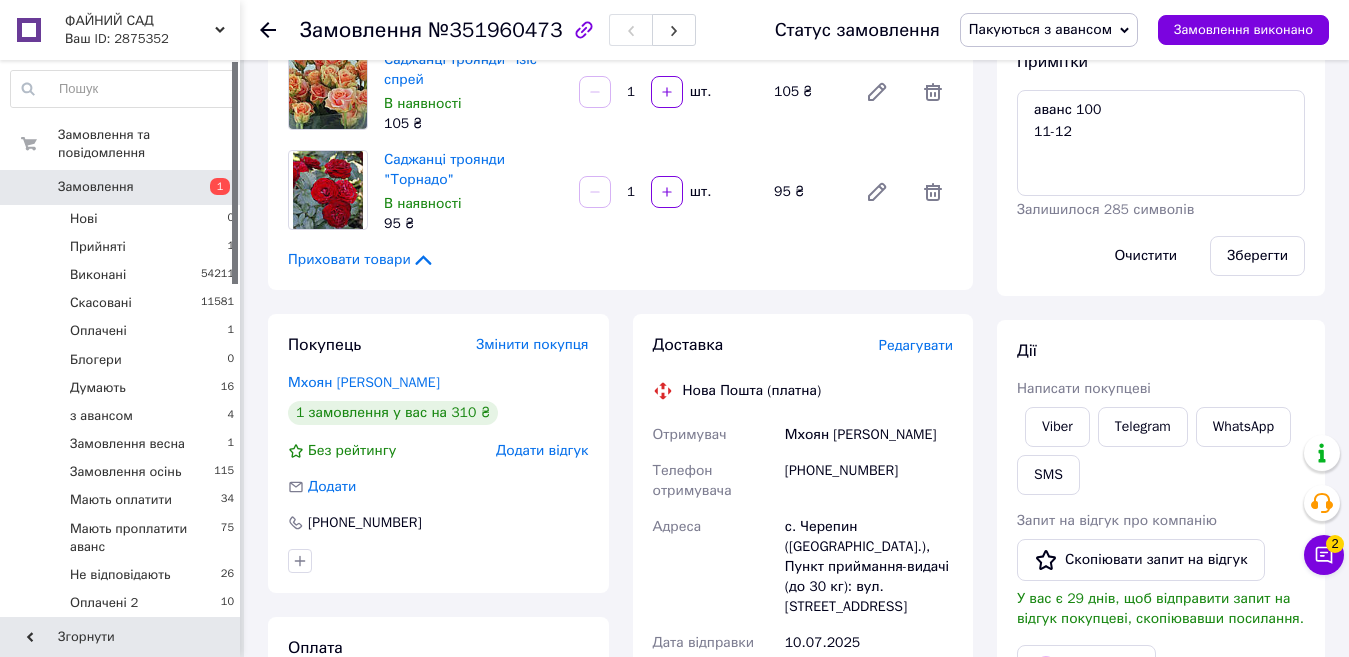 scroll, scrollTop: 300, scrollLeft: 0, axis: vertical 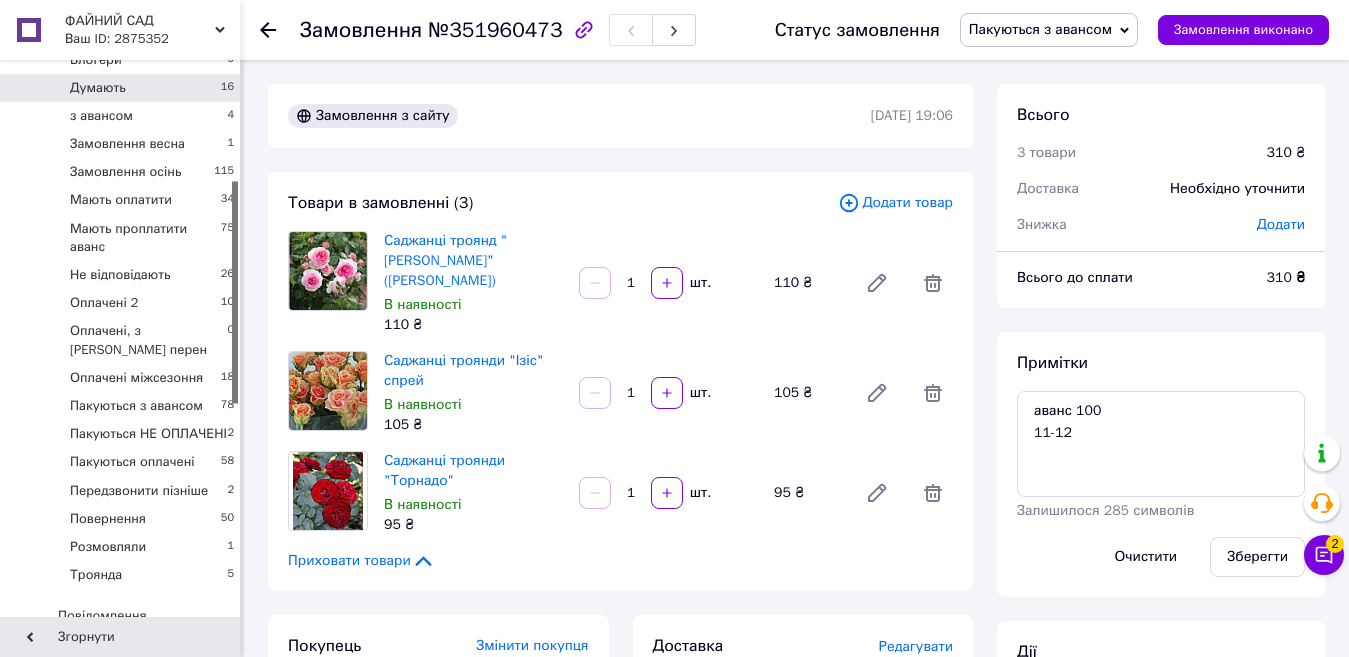 click on "Думають 16" at bounding box center [123, 88] 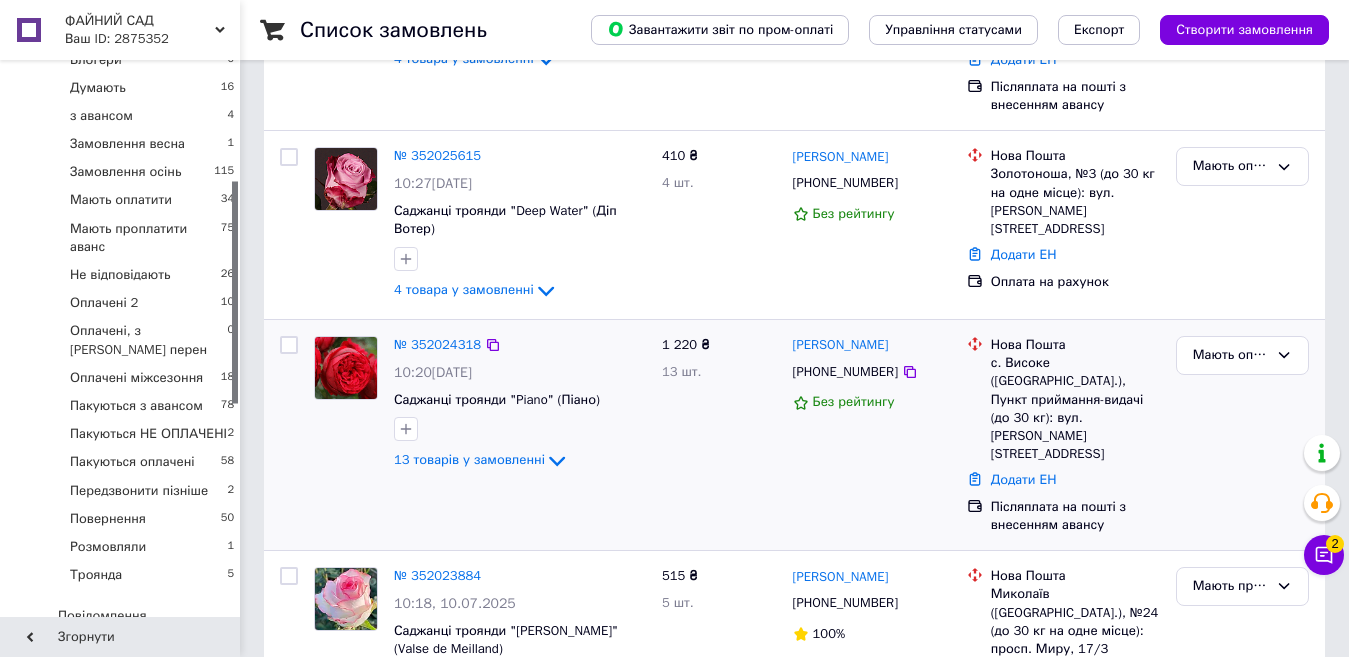 scroll, scrollTop: 500, scrollLeft: 0, axis: vertical 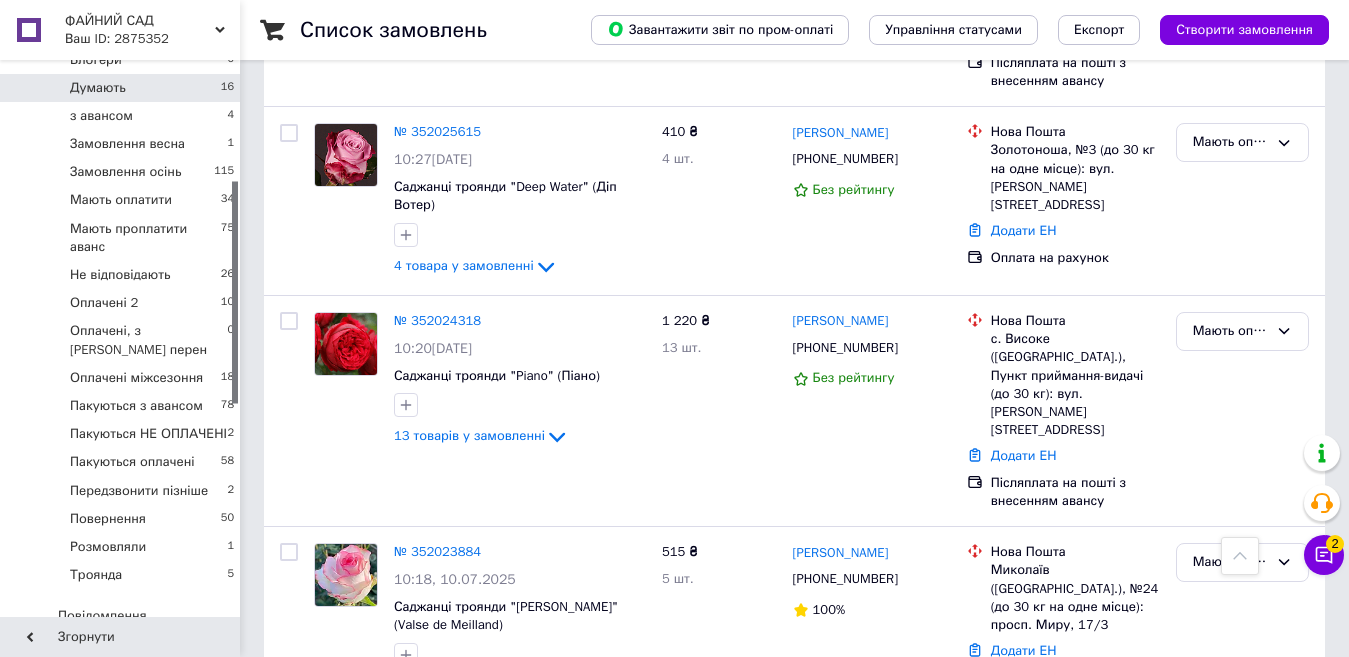 click on "Думають" at bounding box center [98, 88] 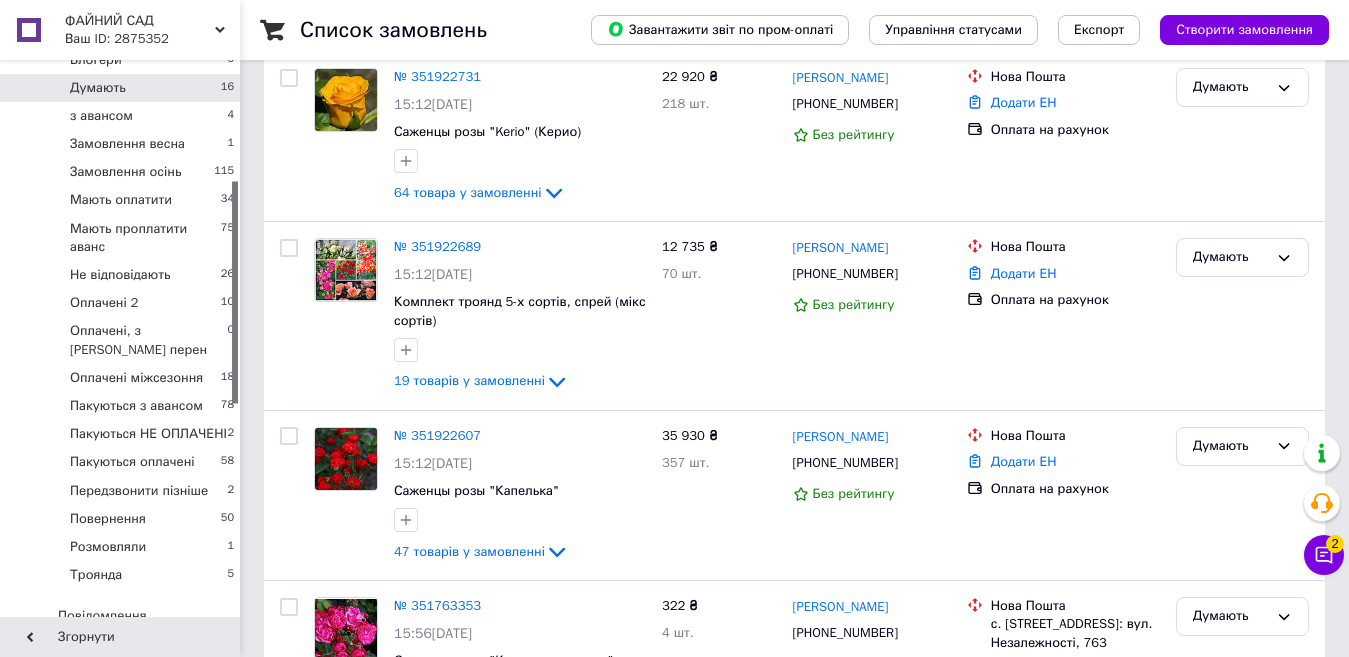 scroll, scrollTop: 0, scrollLeft: 0, axis: both 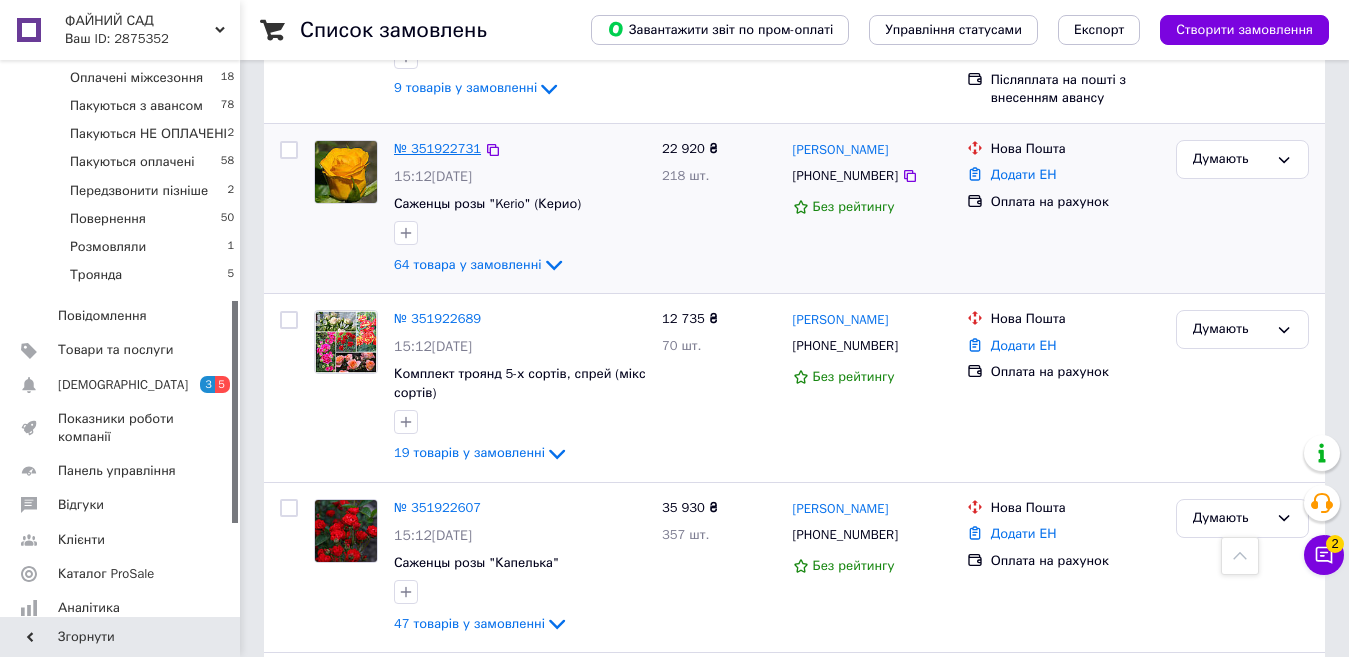 click on "№ 351922731" at bounding box center (437, 148) 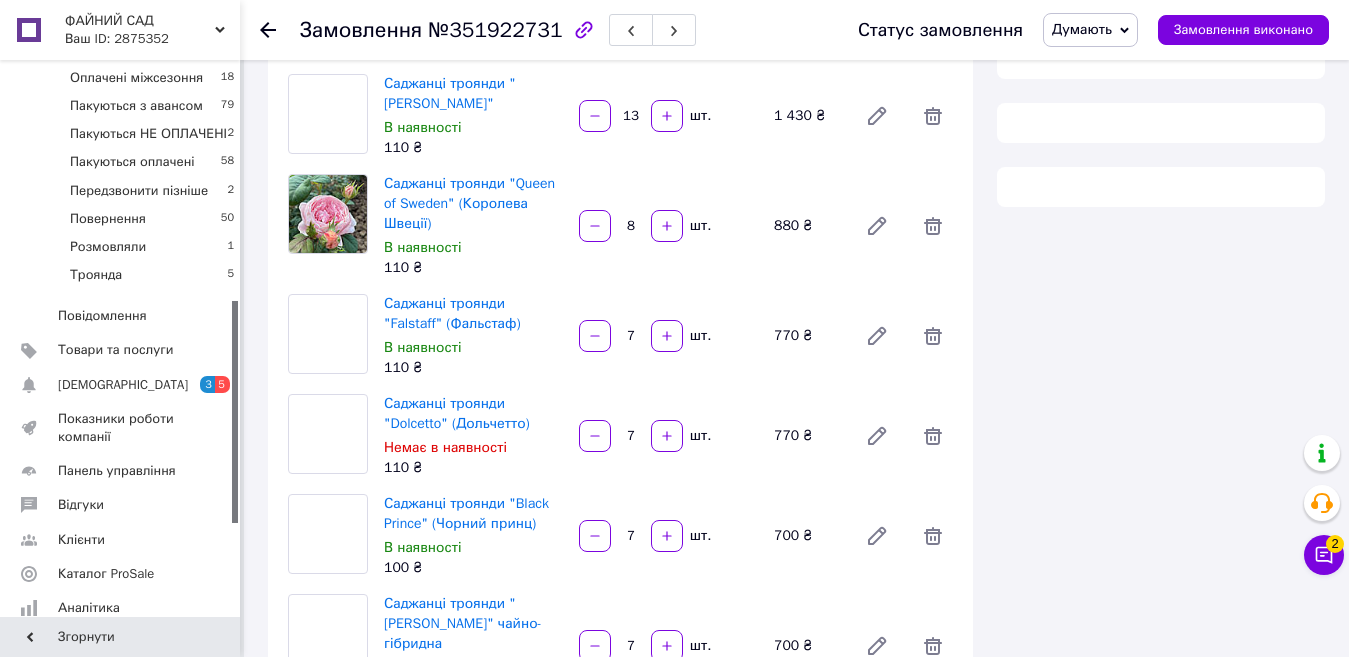scroll, scrollTop: 500, scrollLeft: 0, axis: vertical 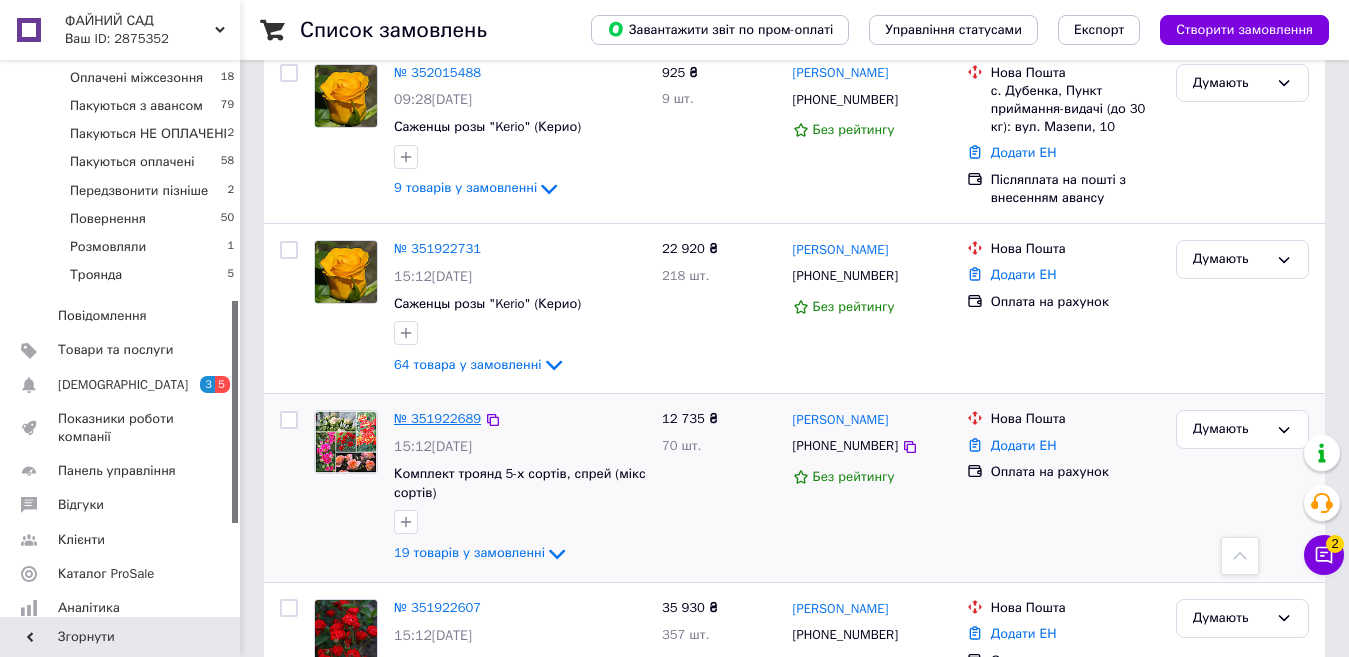 click on "№ 351922689" at bounding box center (437, 418) 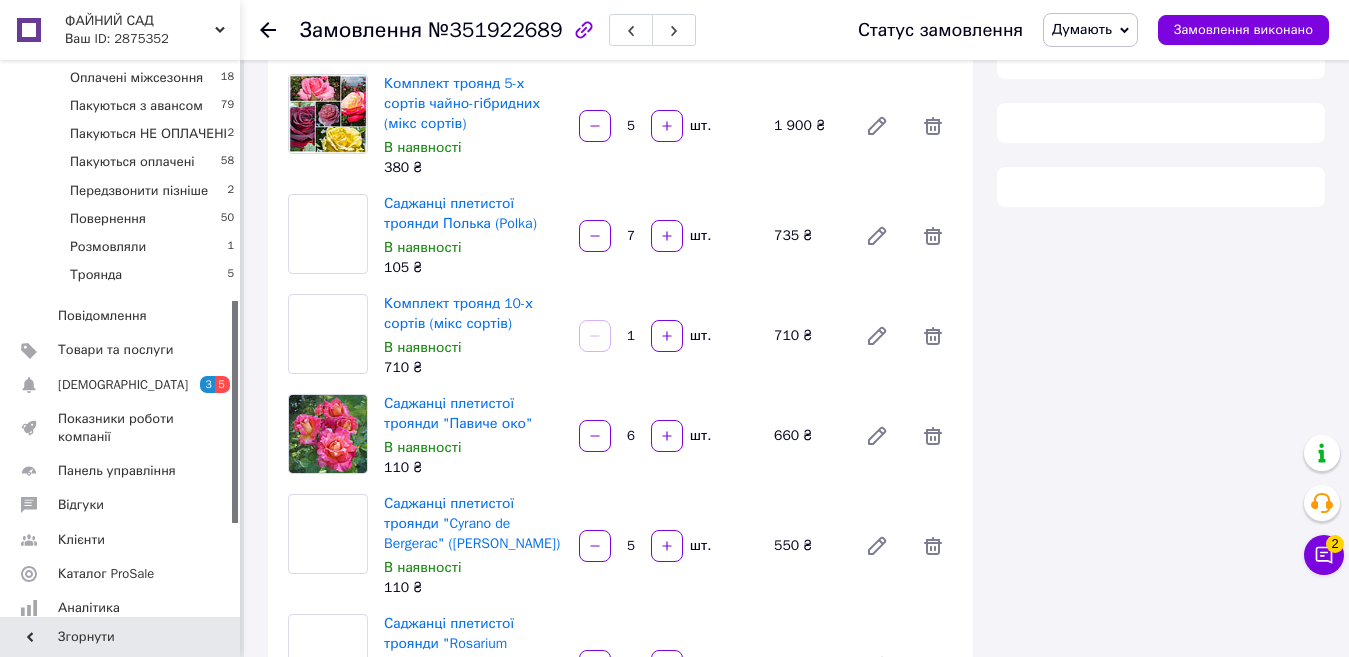 scroll, scrollTop: 400, scrollLeft: 0, axis: vertical 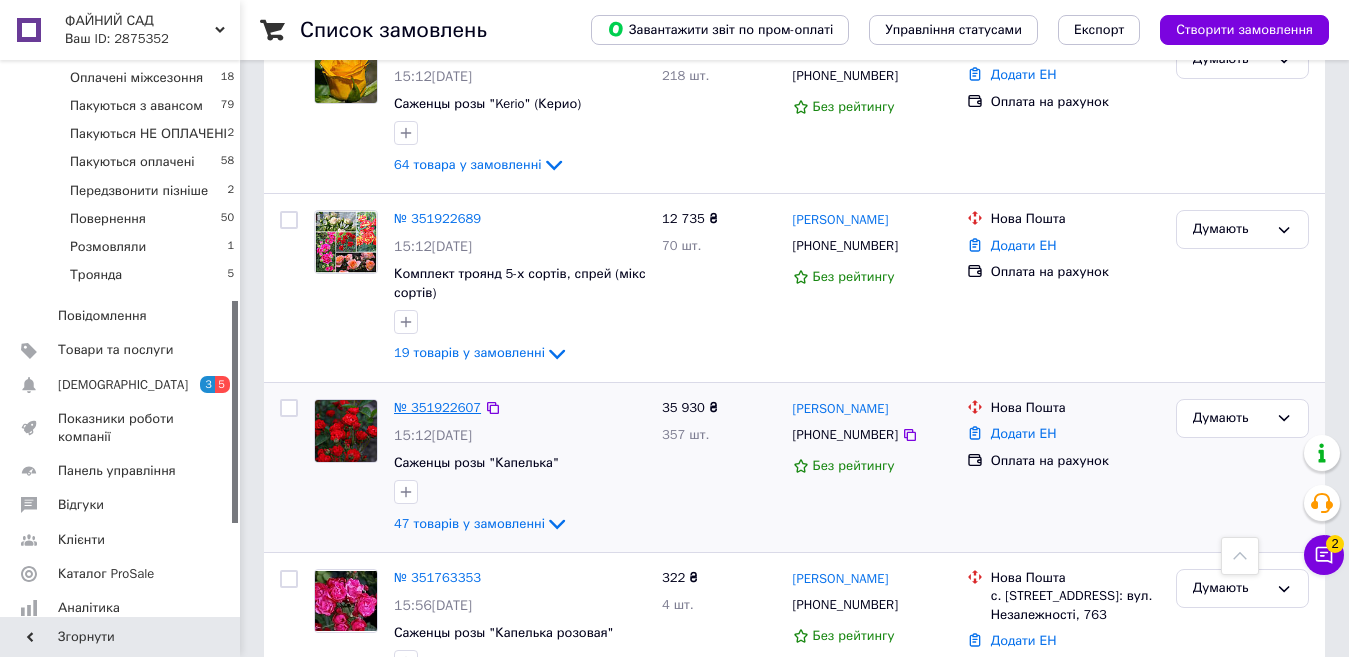 click on "№ 351922607" at bounding box center [437, 407] 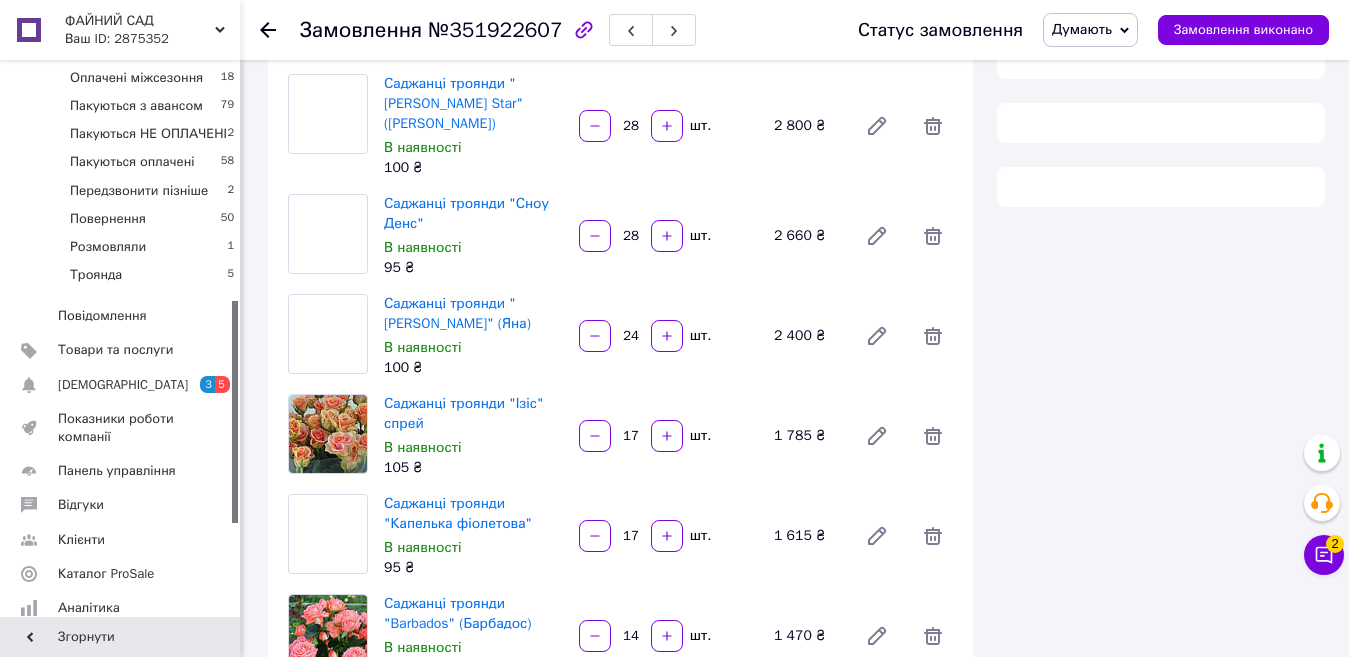 scroll, scrollTop: 600, scrollLeft: 0, axis: vertical 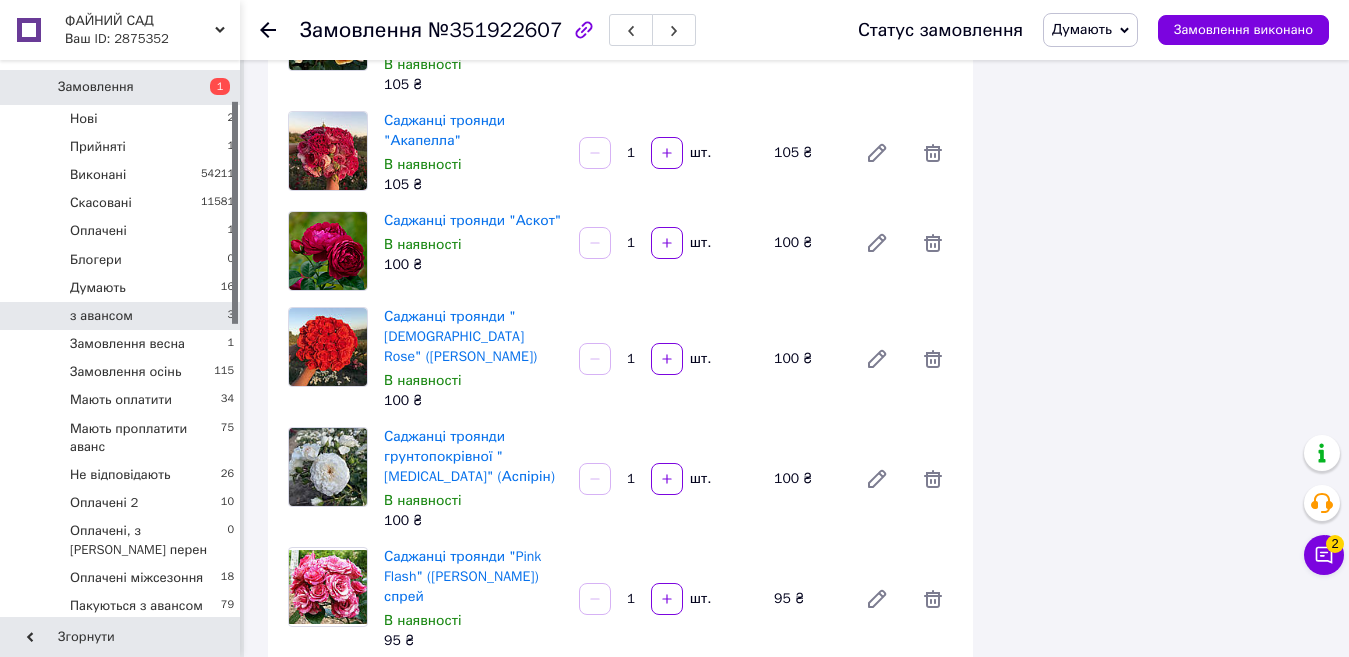 click on "з авансом  3" at bounding box center [123, 316] 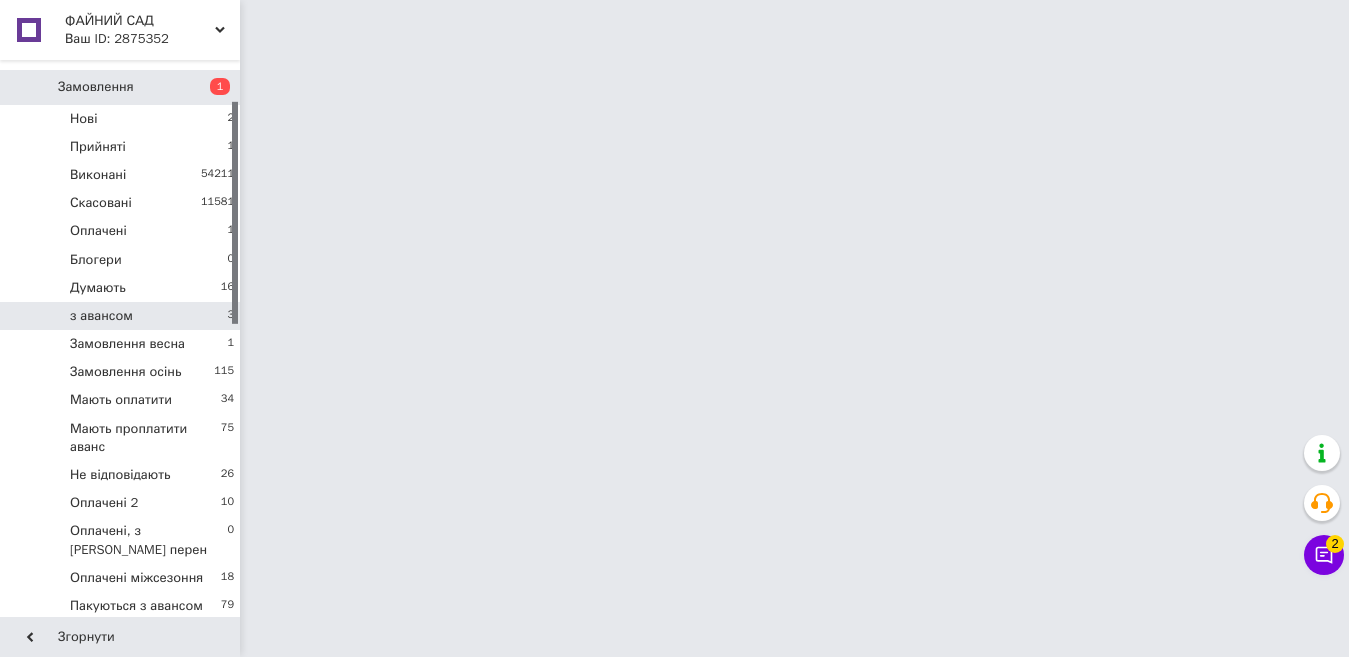 scroll, scrollTop: 0, scrollLeft: 0, axis: both 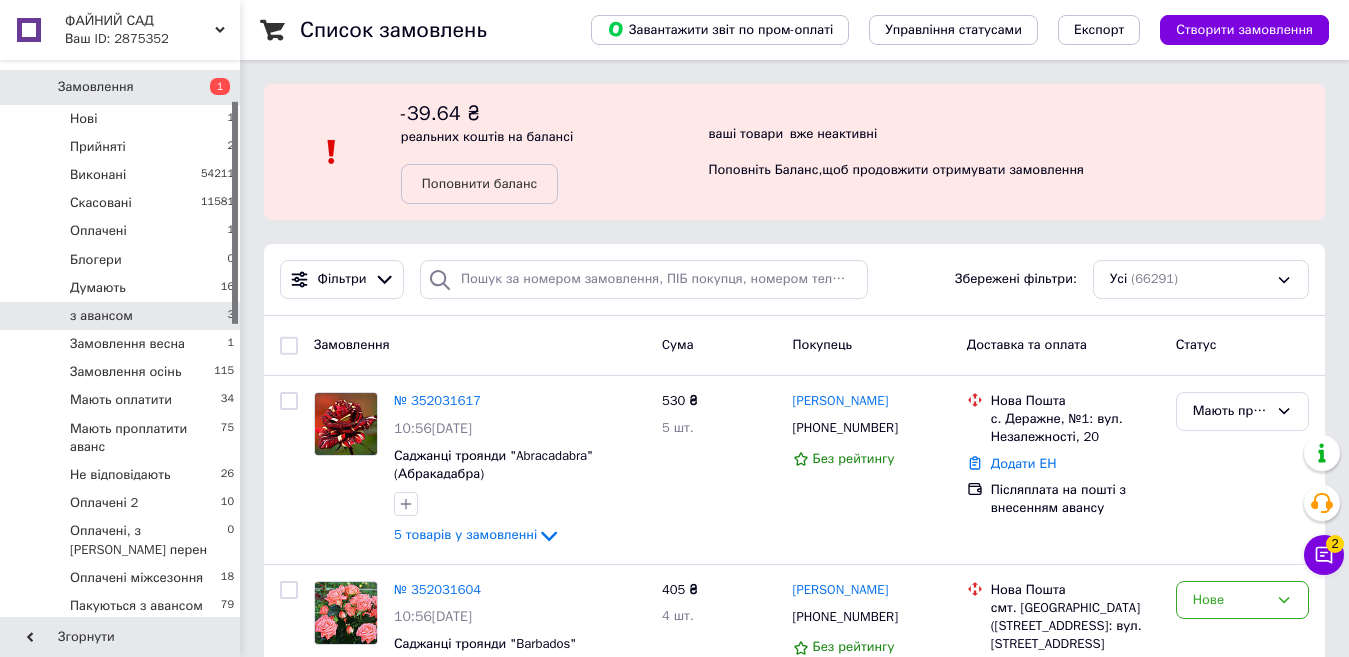 click on "з авансом" at bounding box center [101, 316] 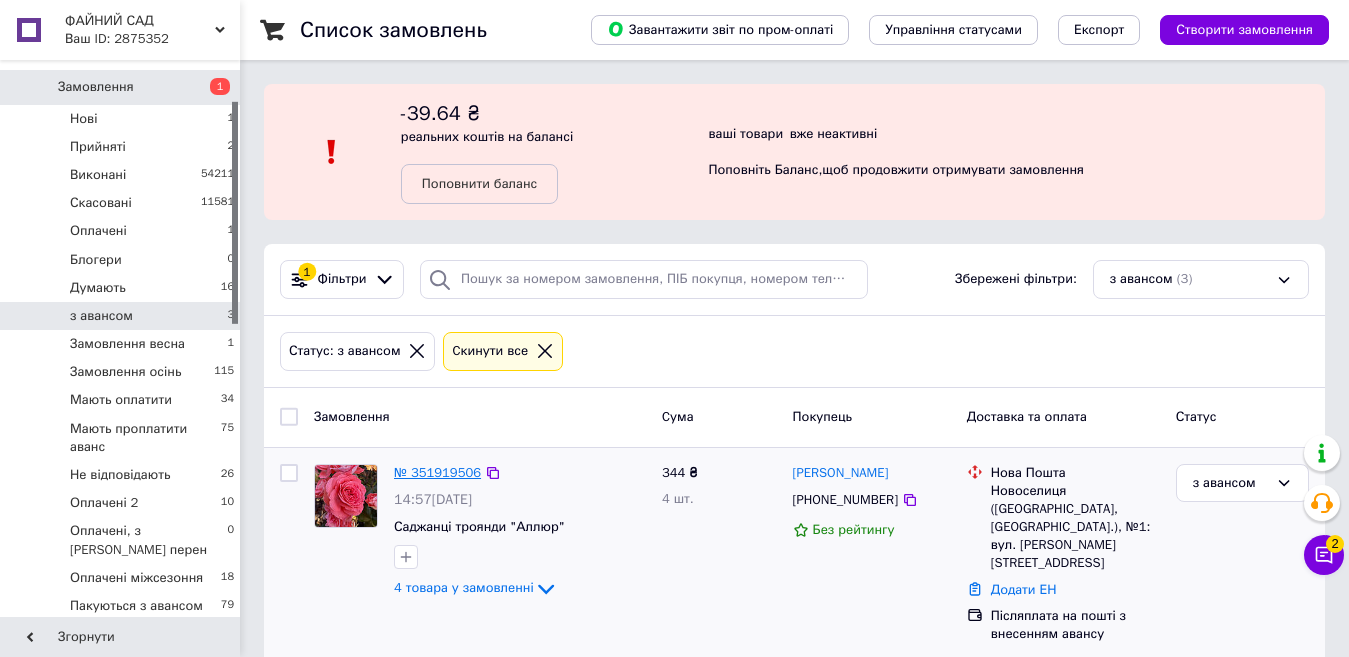 click on "№ 351919506" at bounding box center (437, 472) 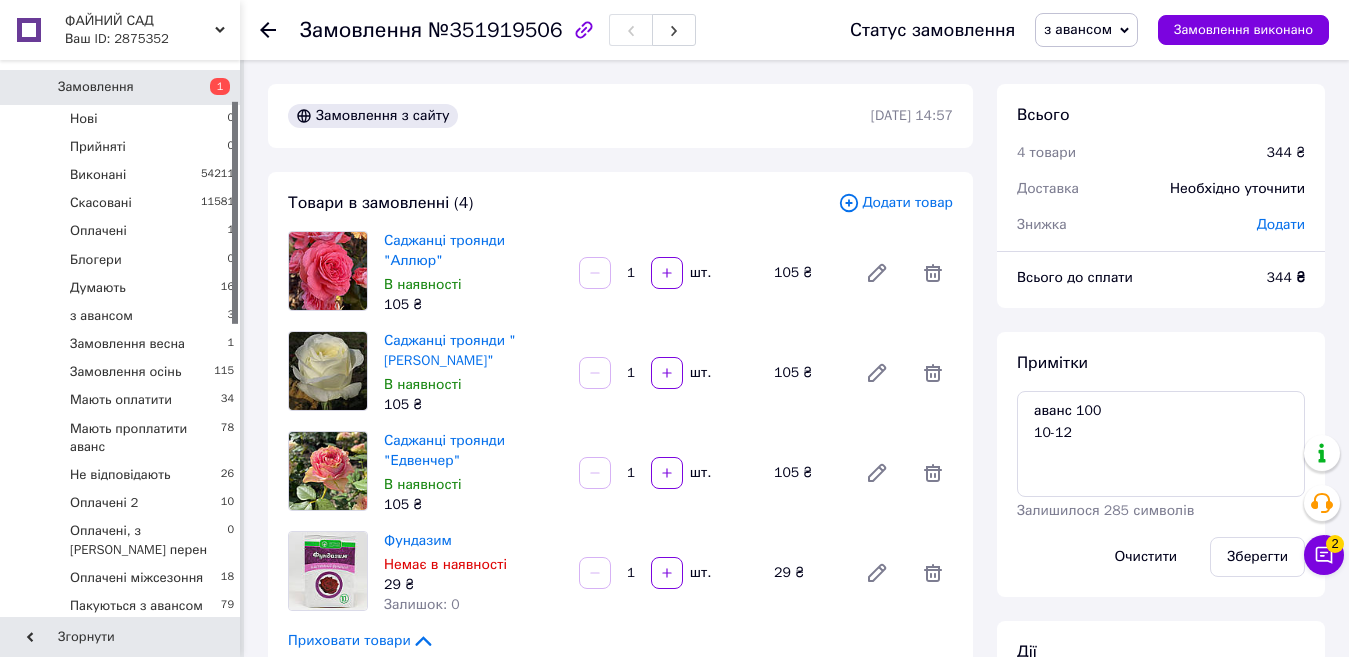 click on "з авансом" at bounding box center [1078, 29] 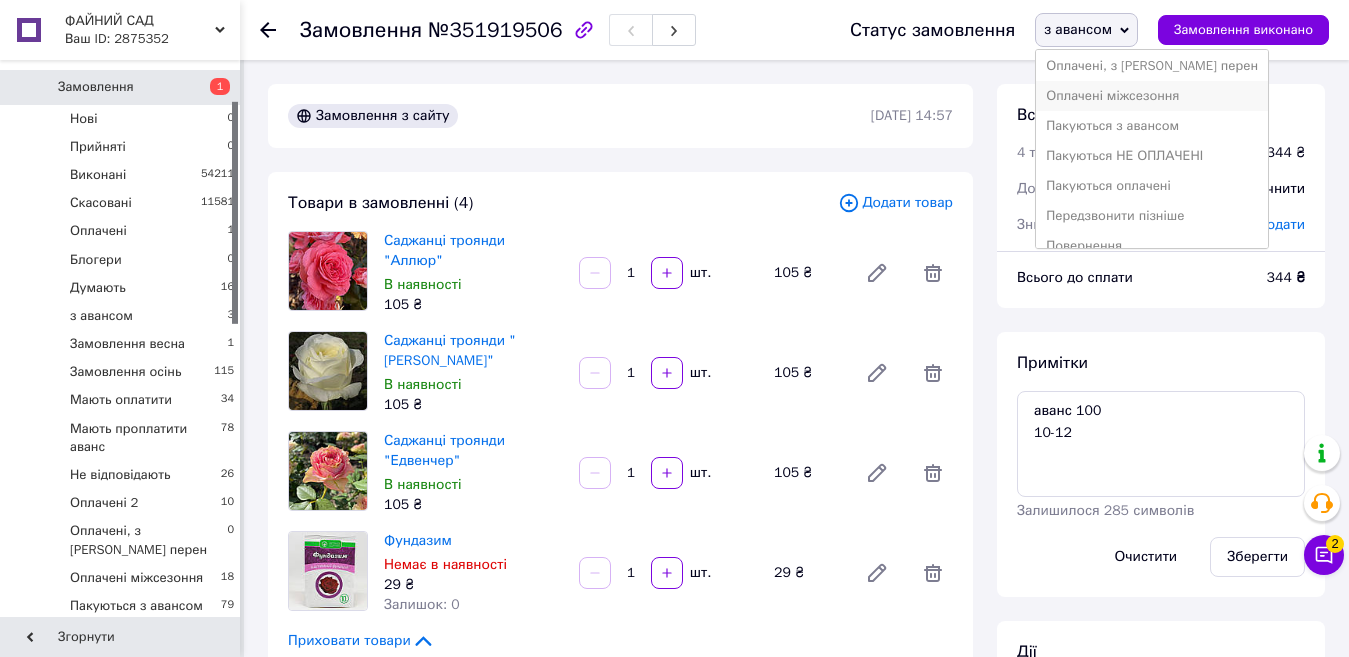 scroll, scrollTop: 400, scrollLeft: 0, axis: vertical 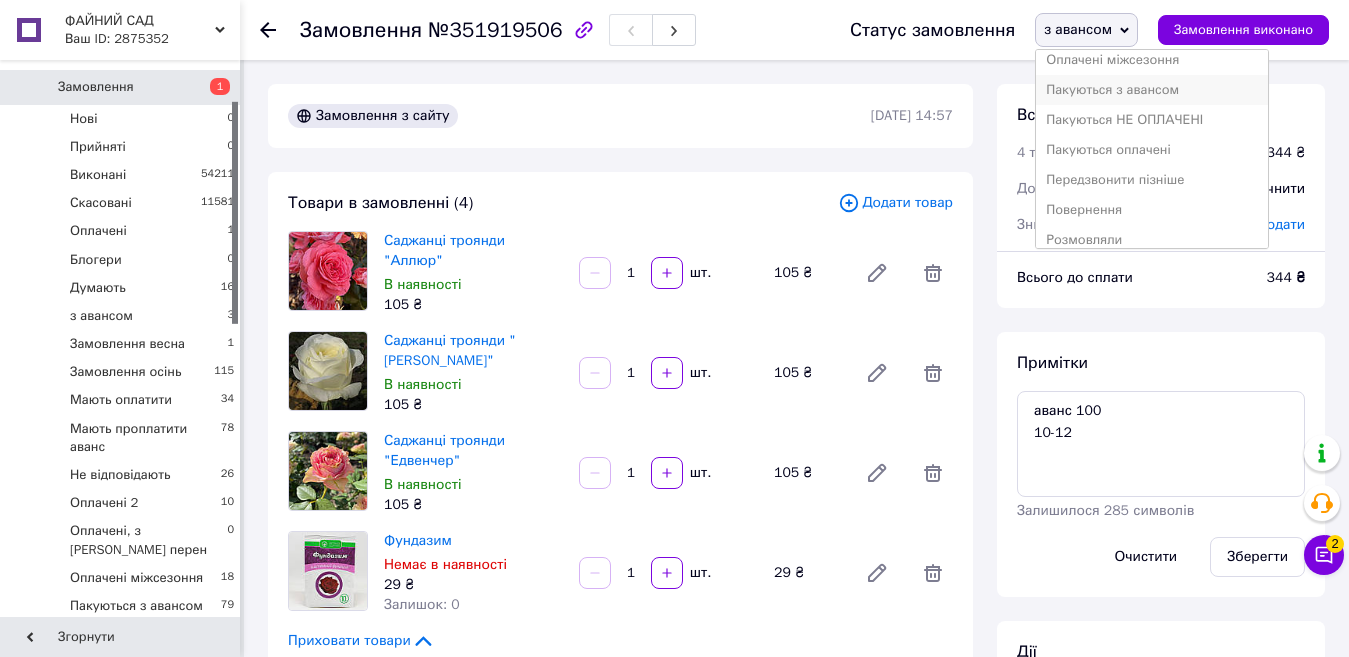 click on "Пакуються з авансом" at bounding box center (1152, 90) 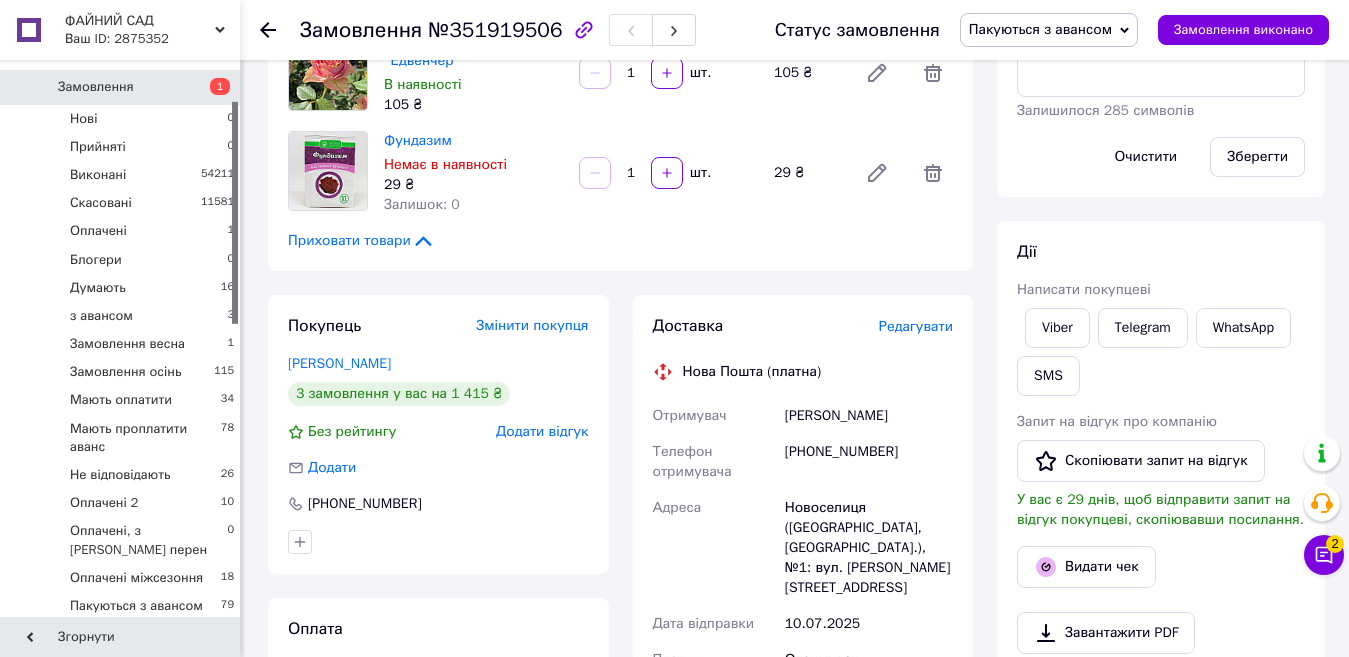 scroll, scrollTop: 600, scrollLeft: 0, axis: vertical 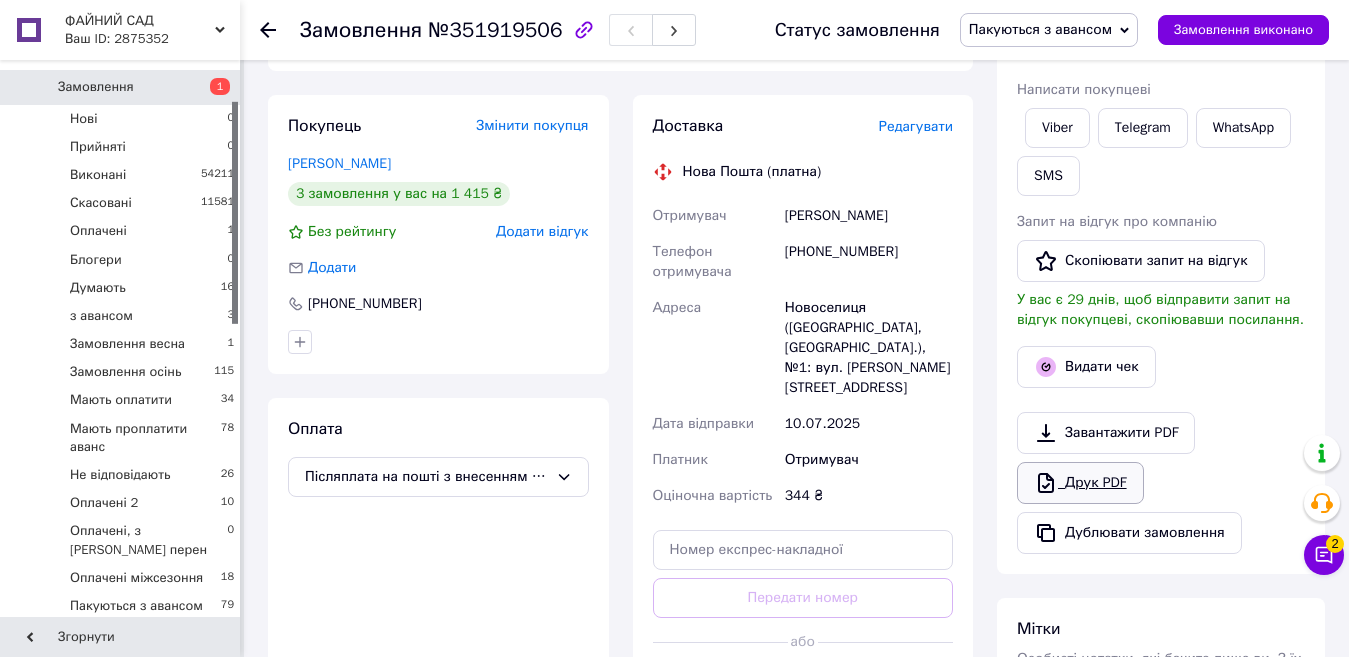 click on "Друк PDF" at bounding box center (1080, 483) 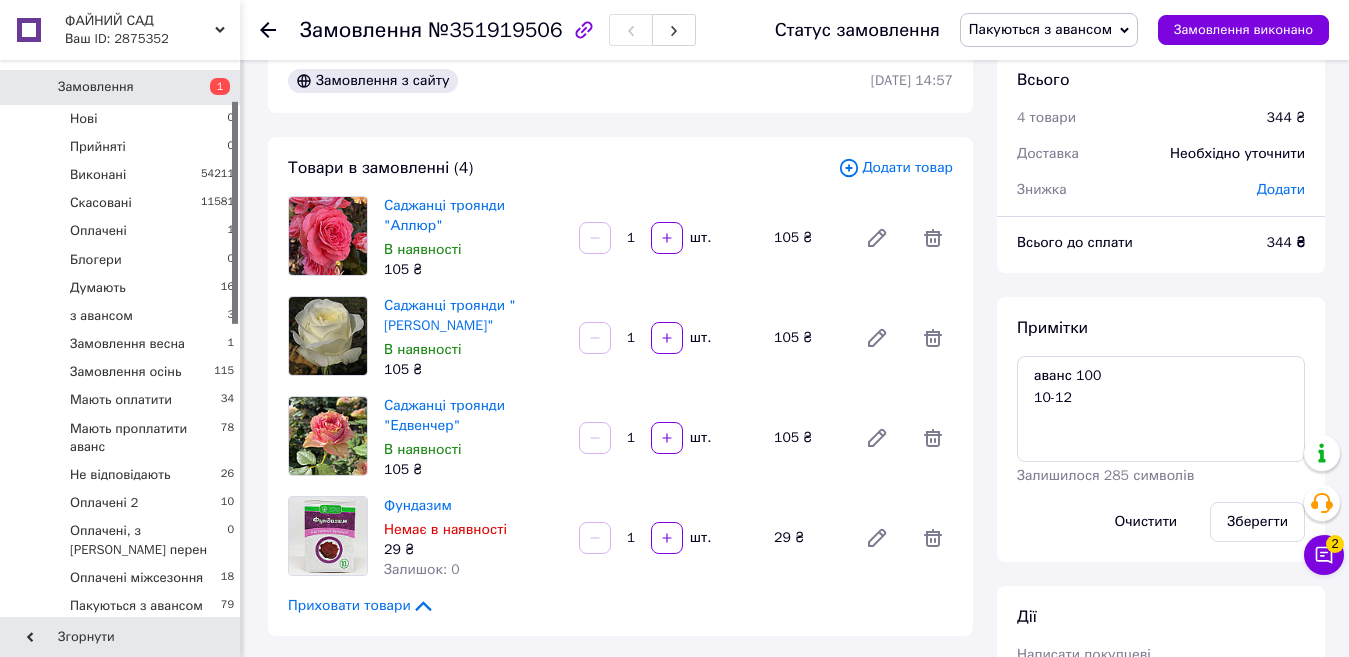scroll, scrollTop: 0, scrollLeft: 0, axis: both 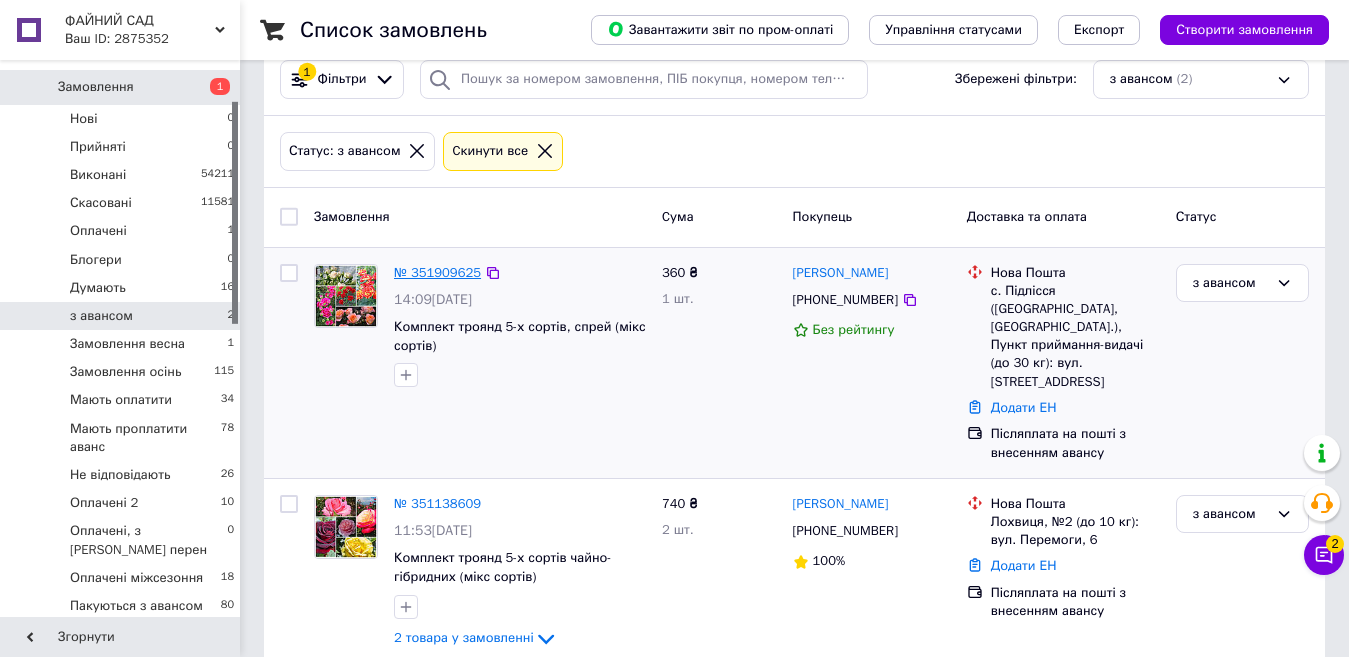 click on "№ 351909625" at bounding box center [437, 272] 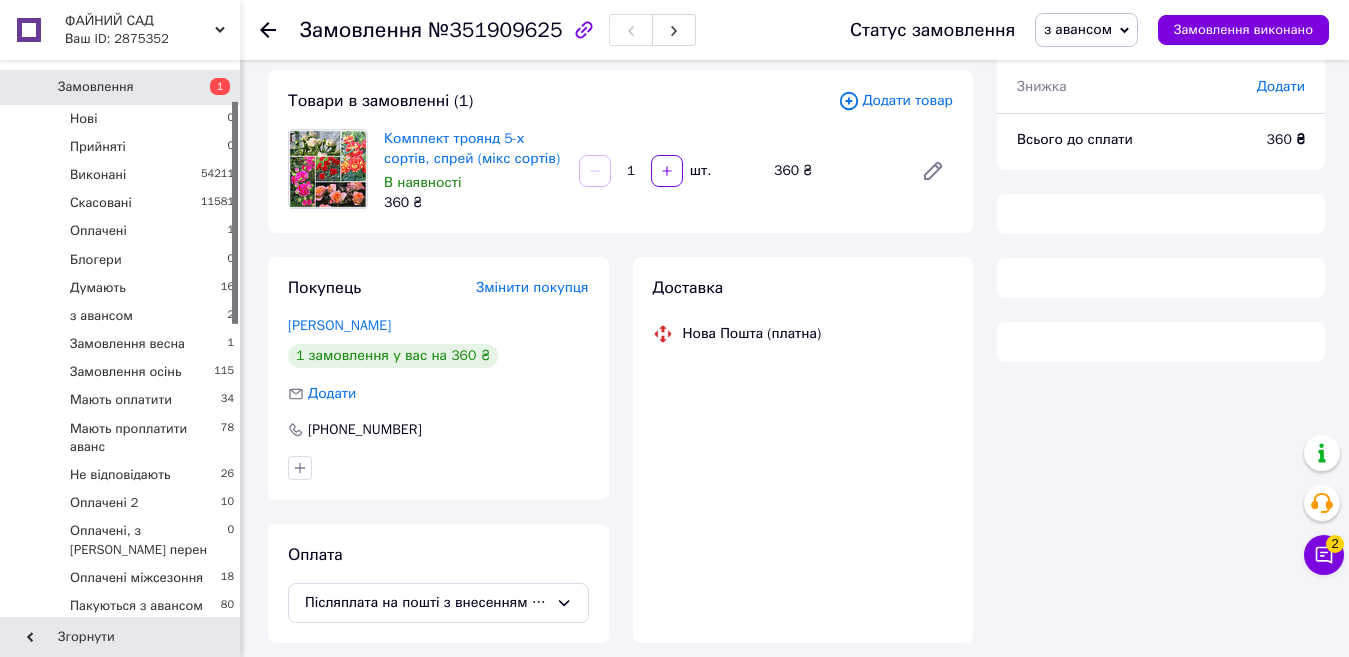 scroll, scrollTop: 0, scrollLeft: 0, axis: both 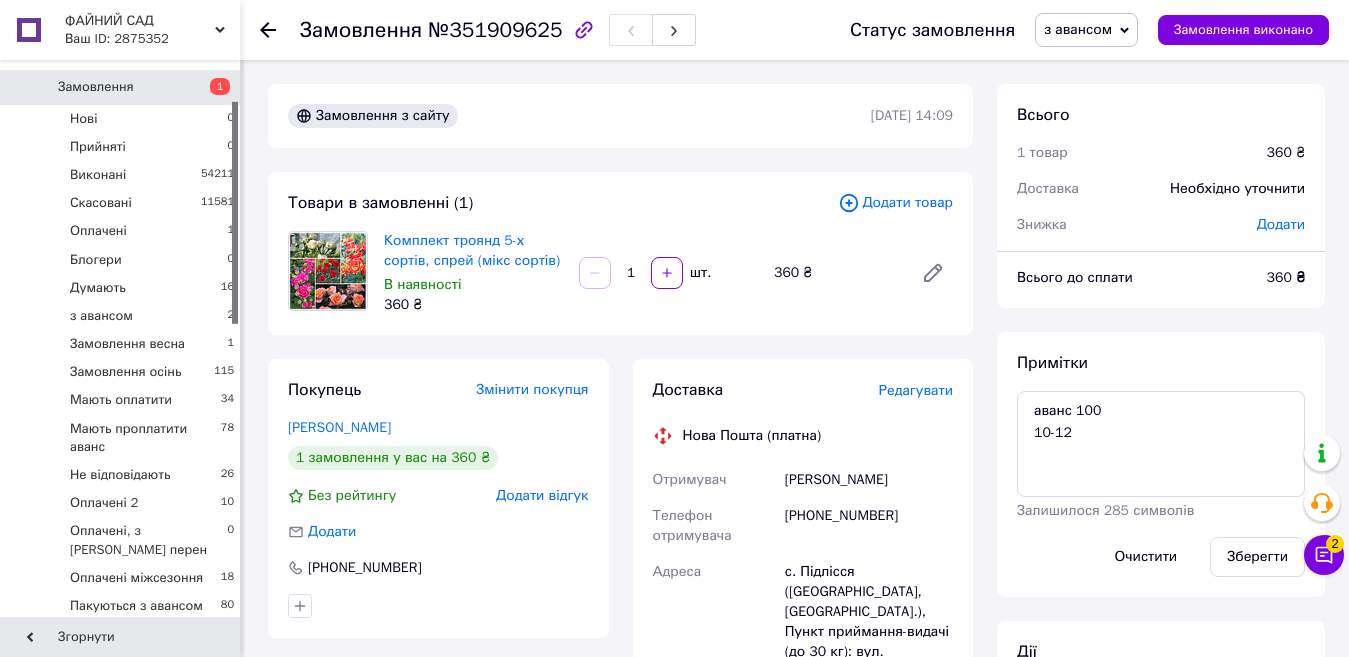 click on "з авансом" at bounding box center (1078, 29) 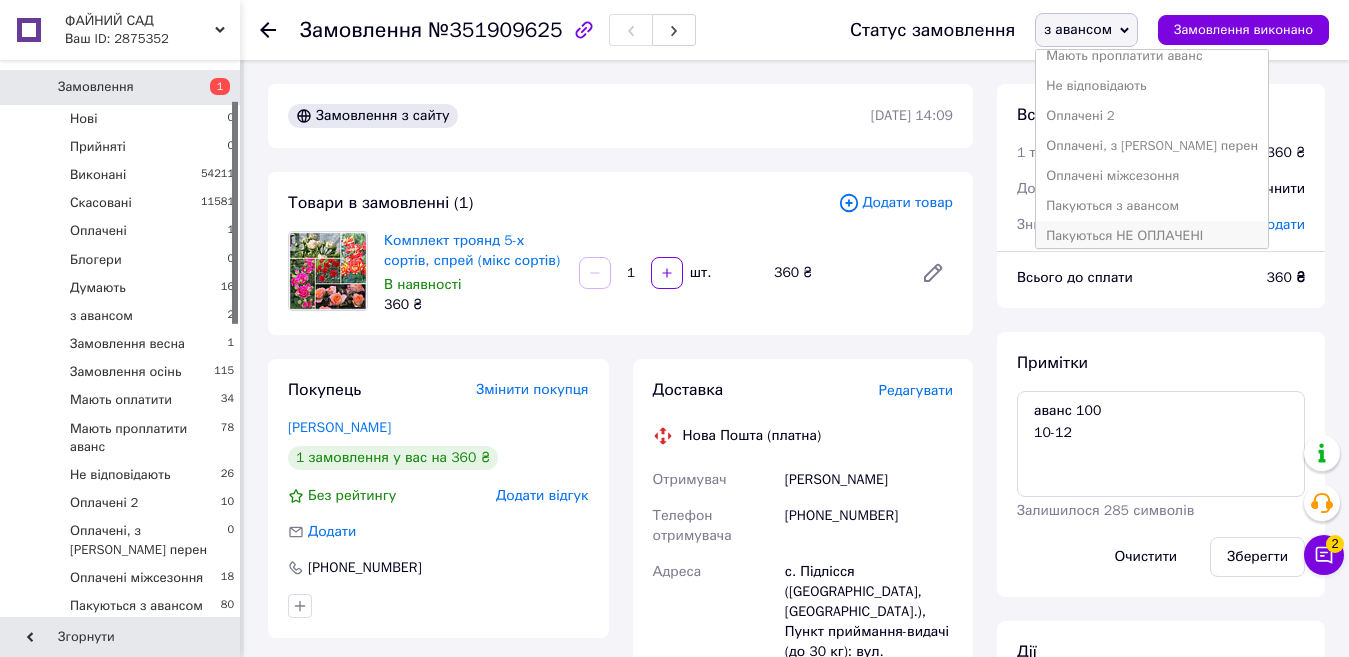scroll, scrollTop: 400, scrollLeft: 0, axis: vertical 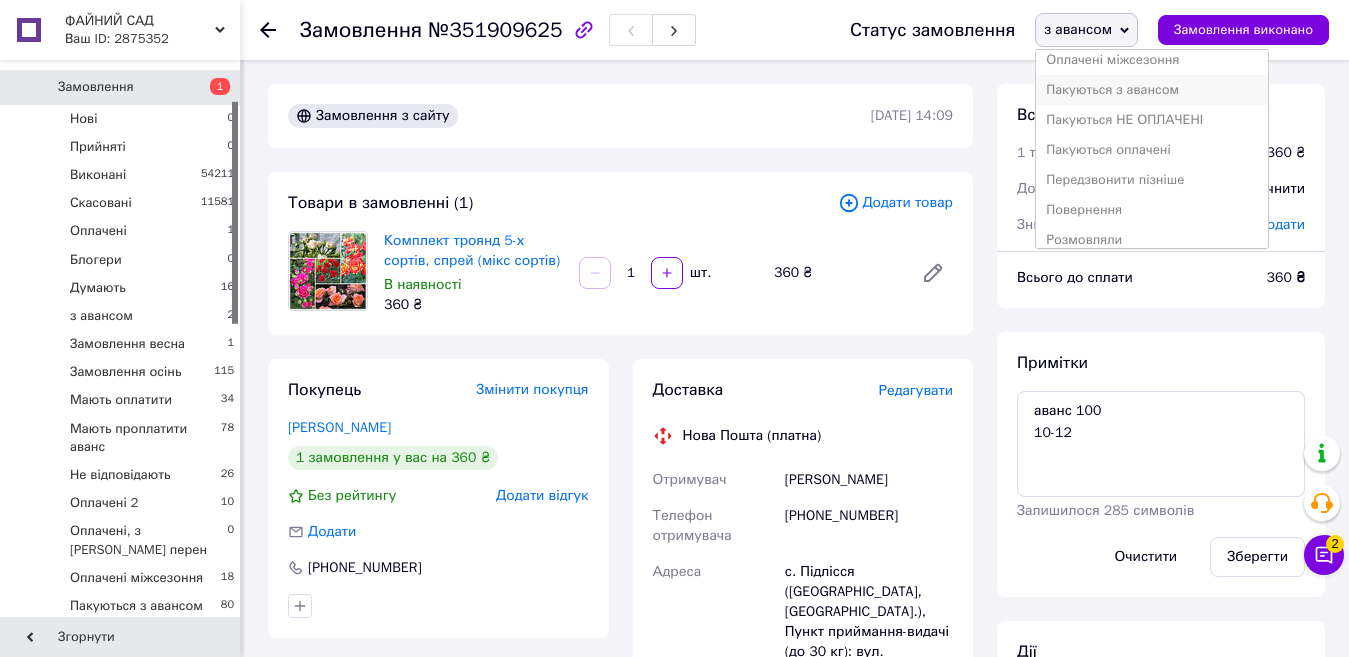 click on "Пакуються з авансом" at bounding box center [1152, 90] 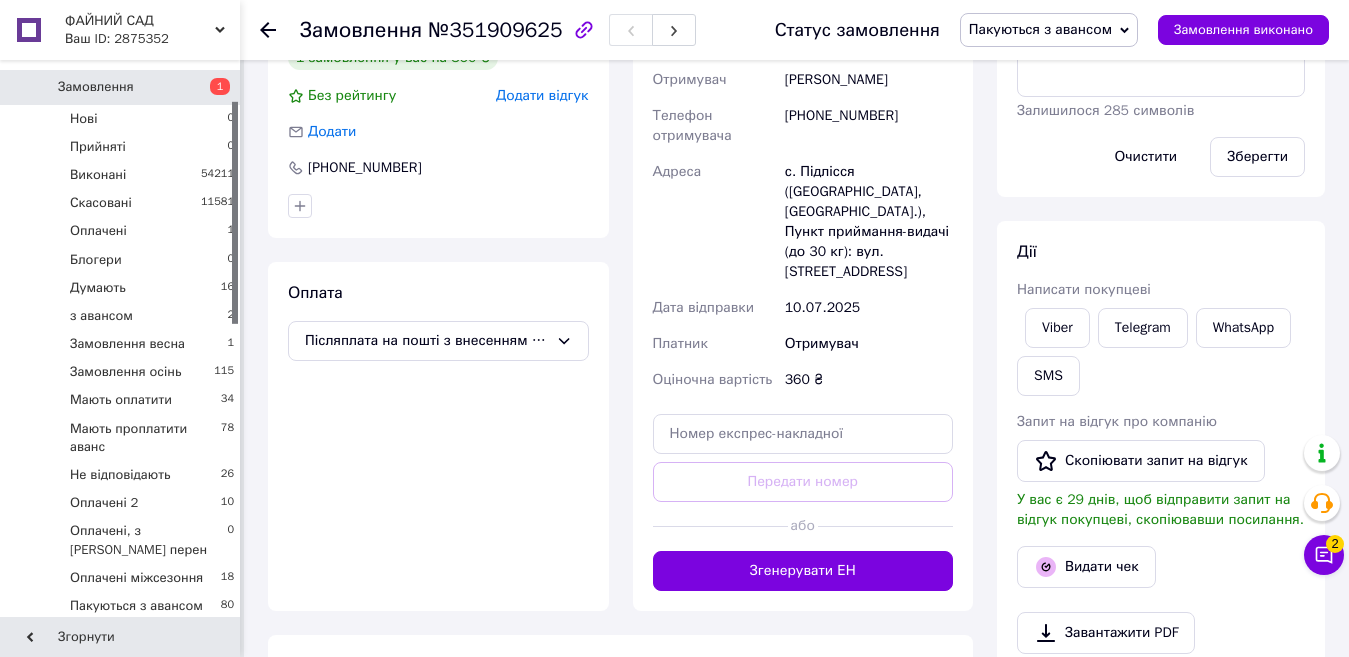 scroll, scrollTop: 600, scrollLeft: 0, axis: vertical 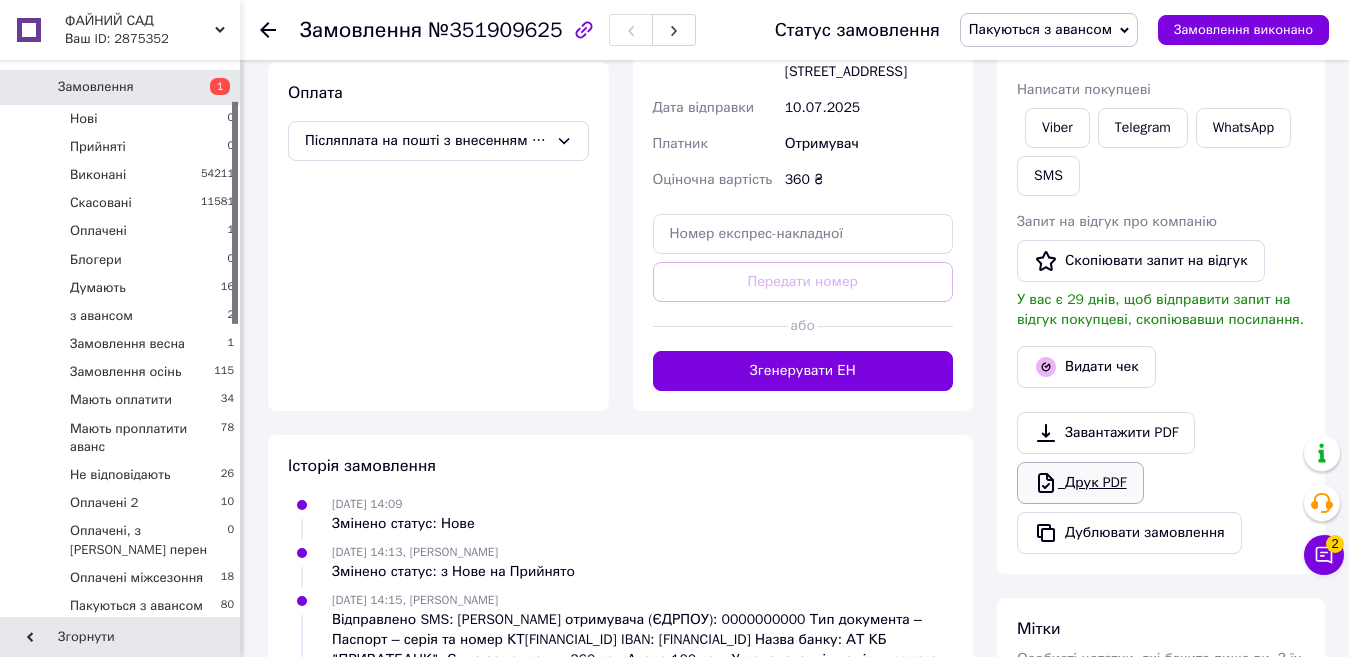 click on "Друк PDF" at bounding box center (1080, 483) 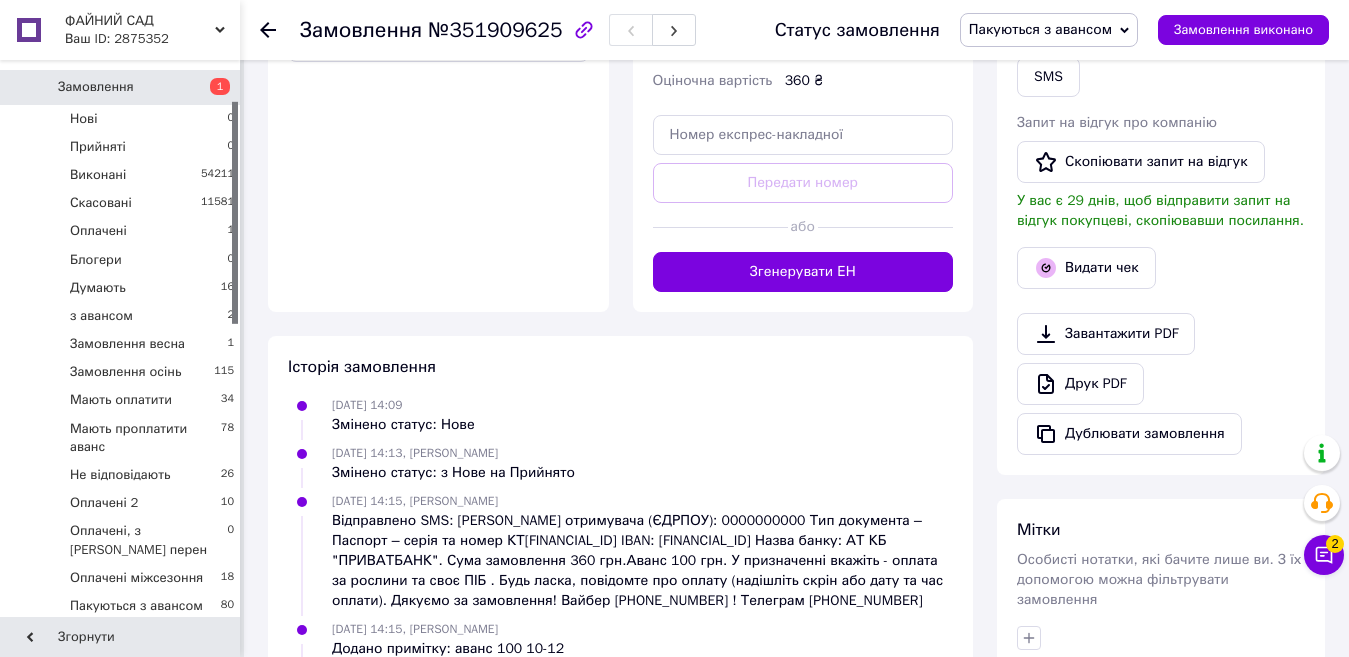 scroll, scrollTop: 700, scrollLeft: 0, axis: vertical 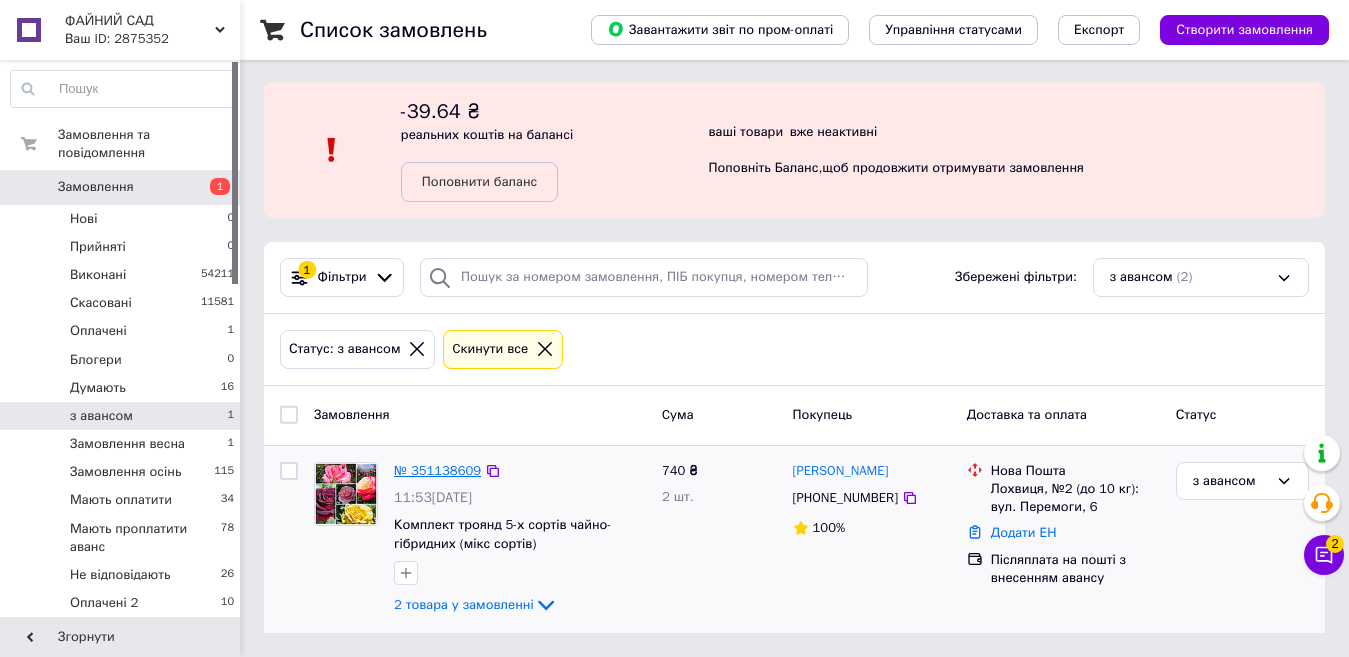click on "№ 351138609" at bounding box center (437, 470) 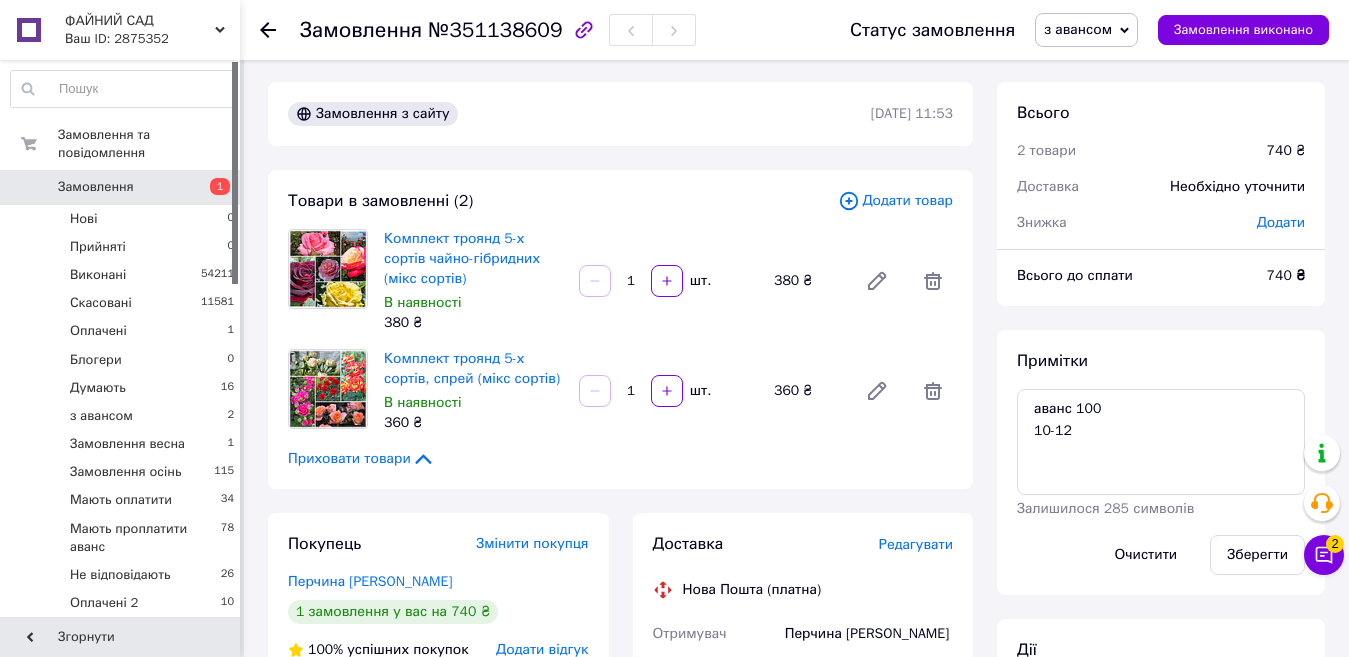 scroll, scrollTop: 232, scrollLeft: 0, axis: vertical 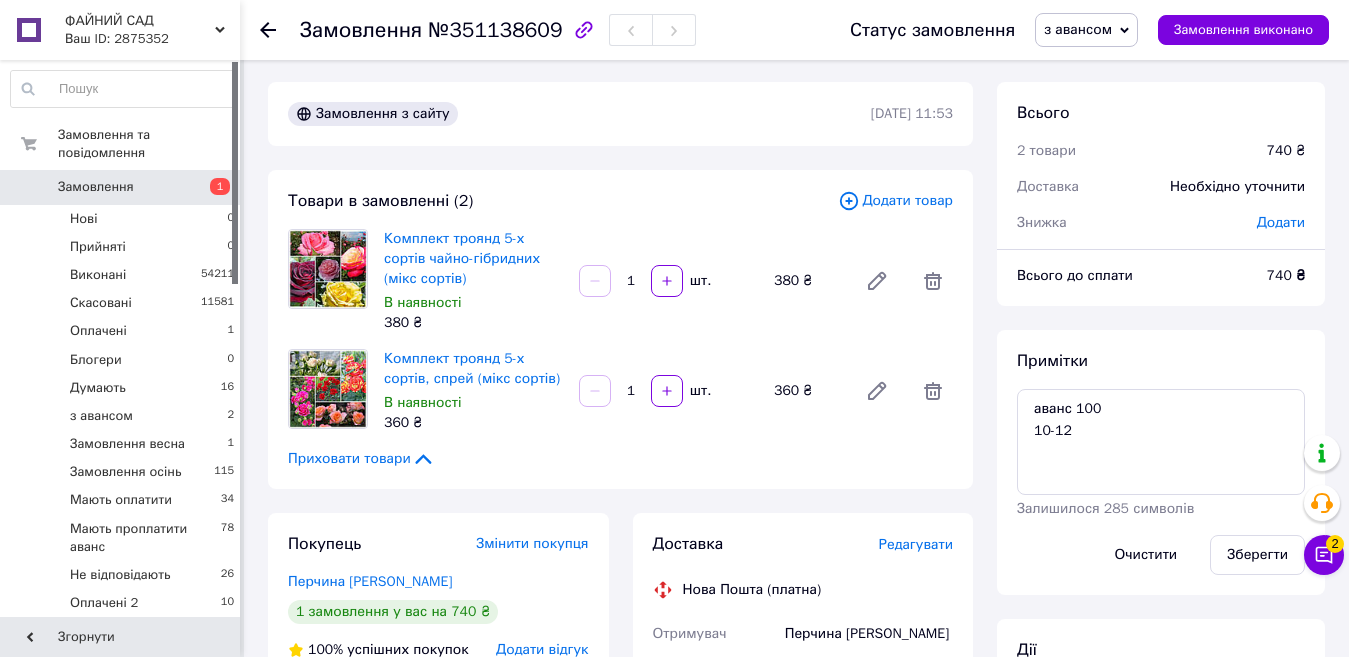 click on "з авансом" at bounding box center (1078, 29) 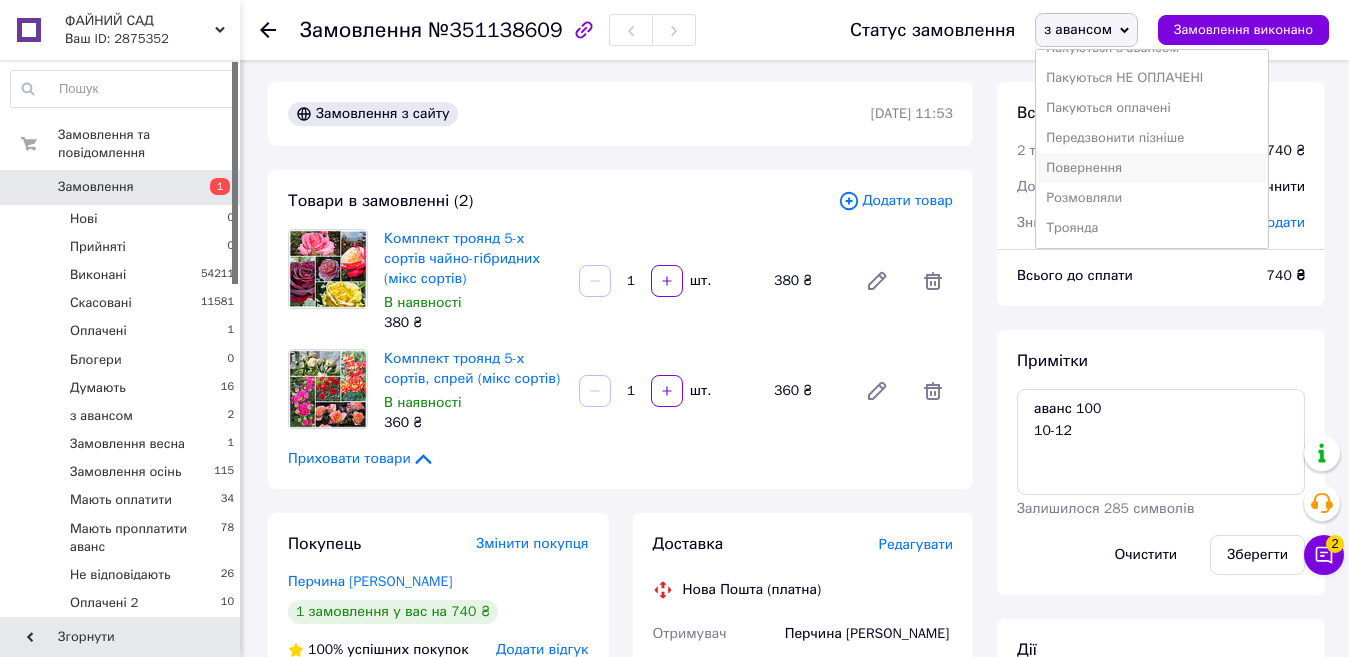 scroll, scrollTop: 342, scrollLeft: 0, axis: vertical 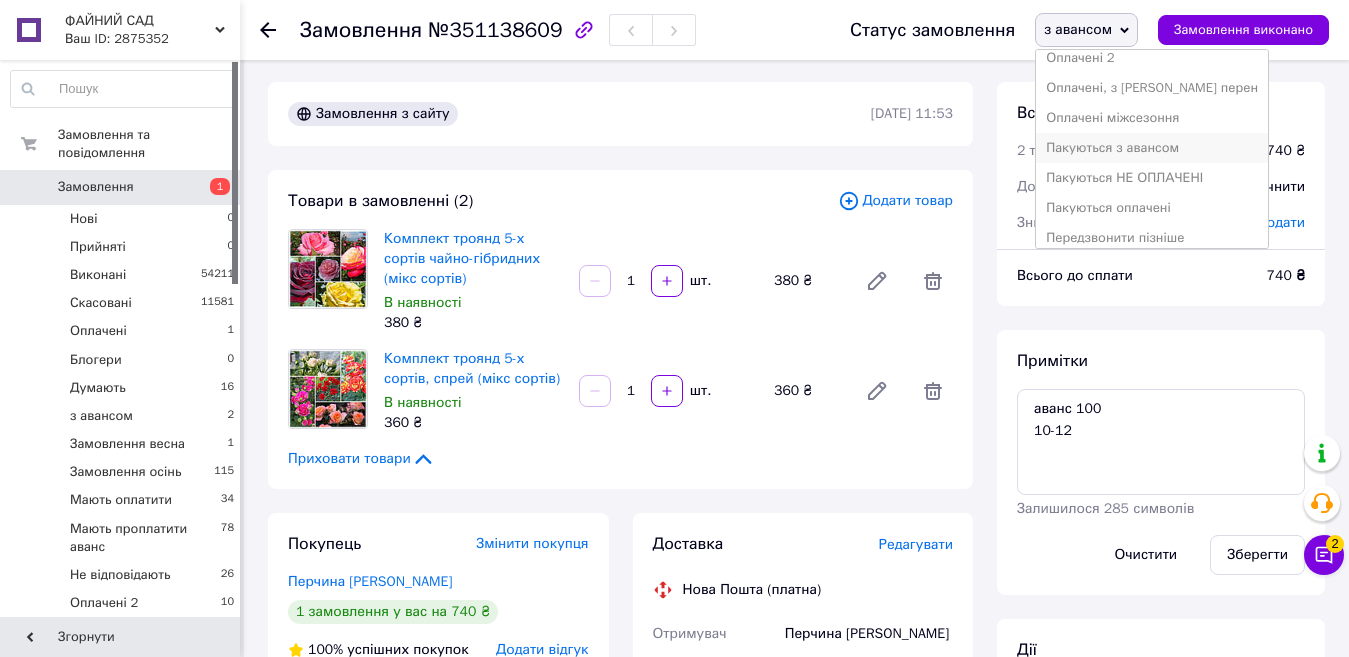 click on "Пакуються з авансом" at bounding box center [1152, 148] 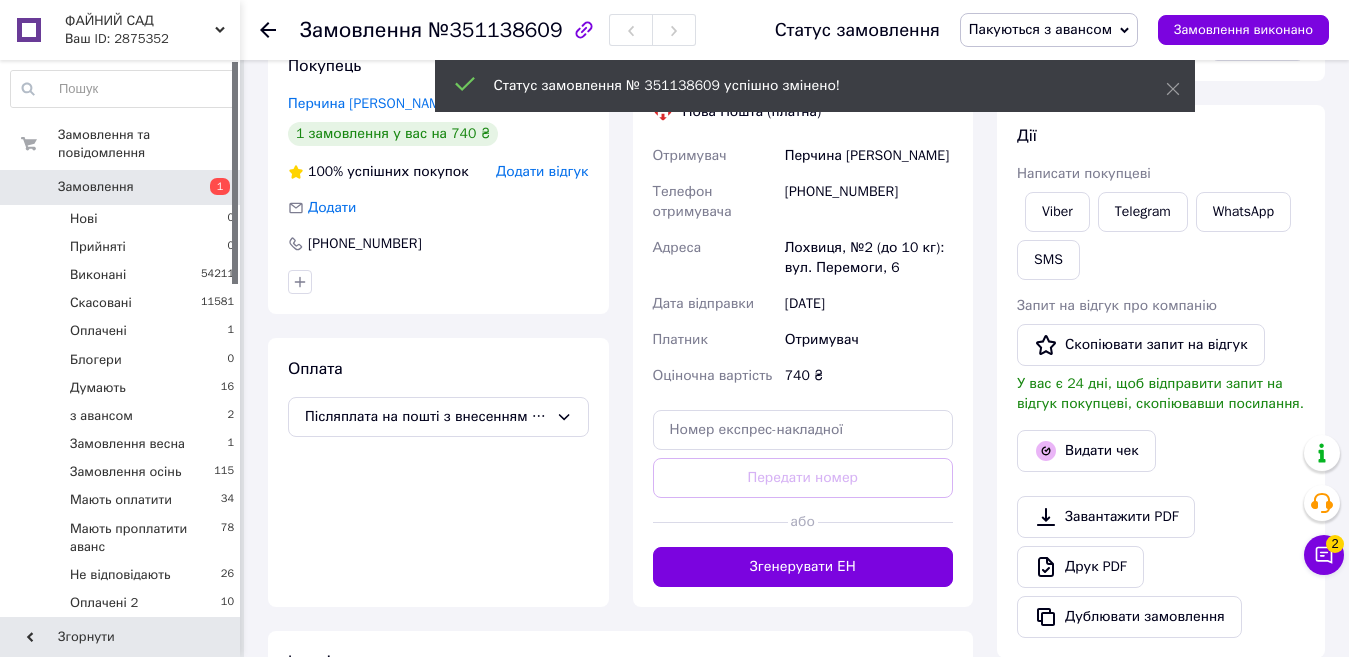 scroll, scrollTop: 602, scrollLeft: 0, axis: vertical 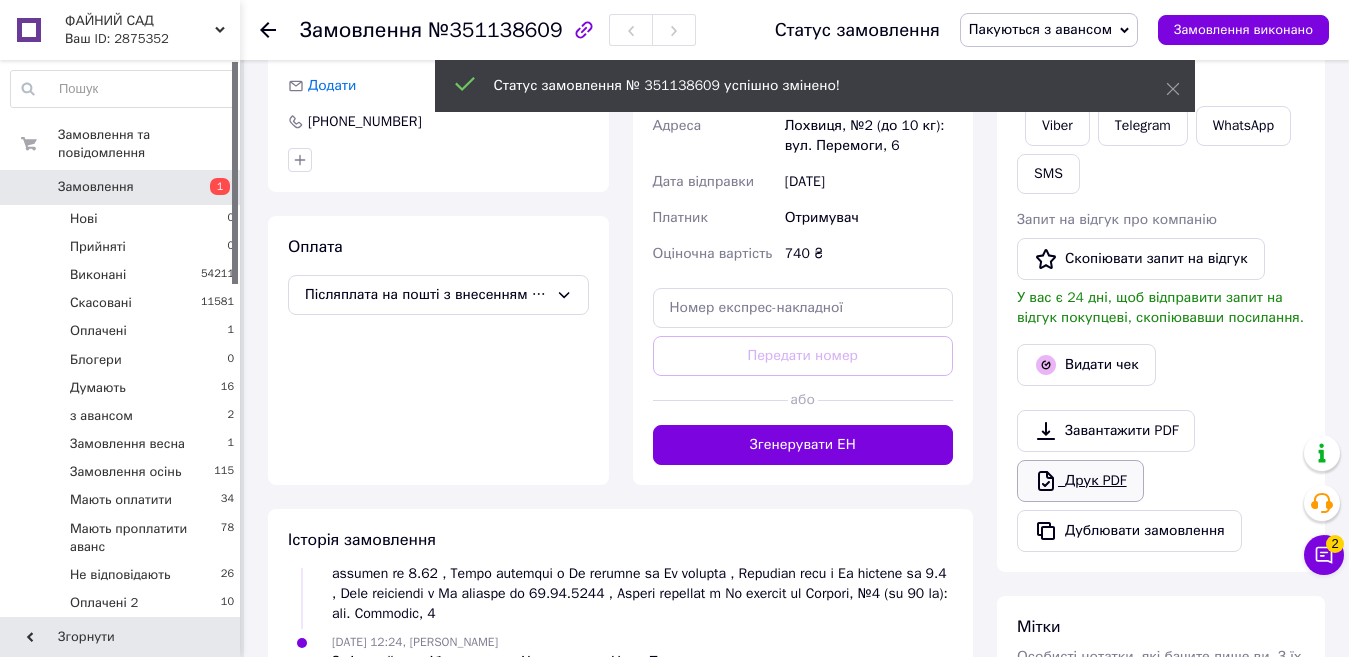 click on "Друк PDF" at bounding box center [1080, 481] 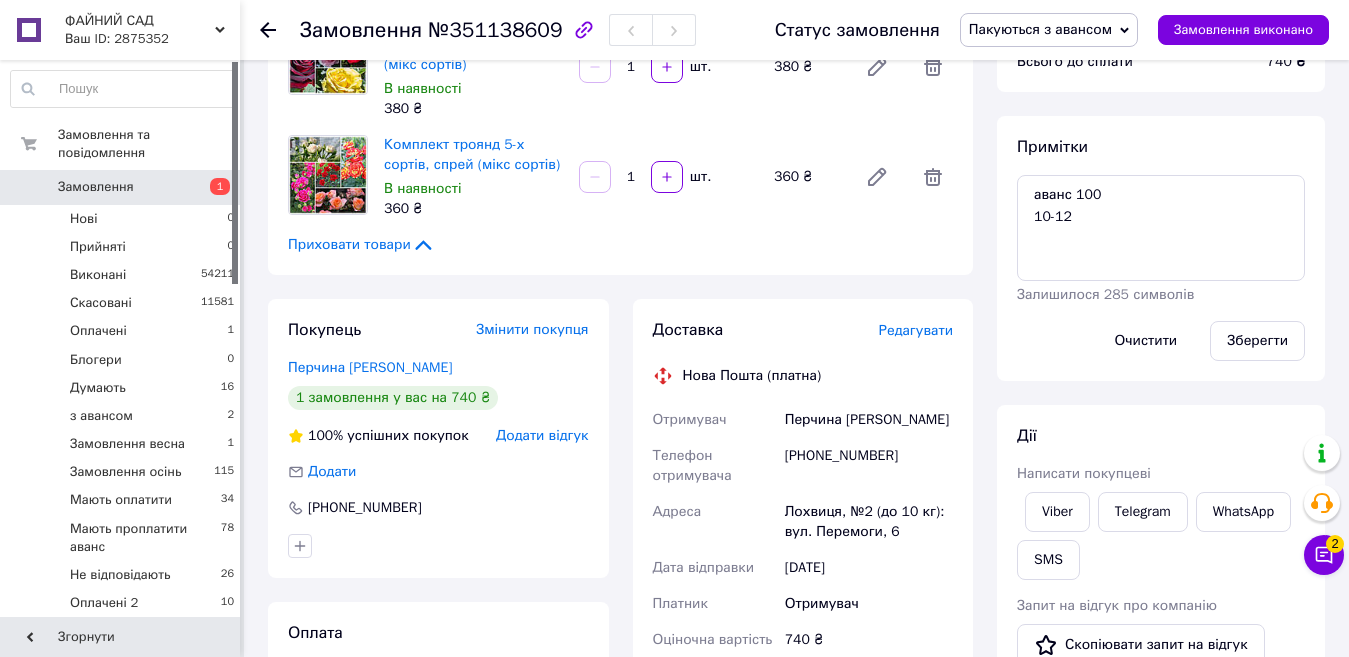 scroll, scrollTop: 202, scrollLeft: 0, axis: vertical 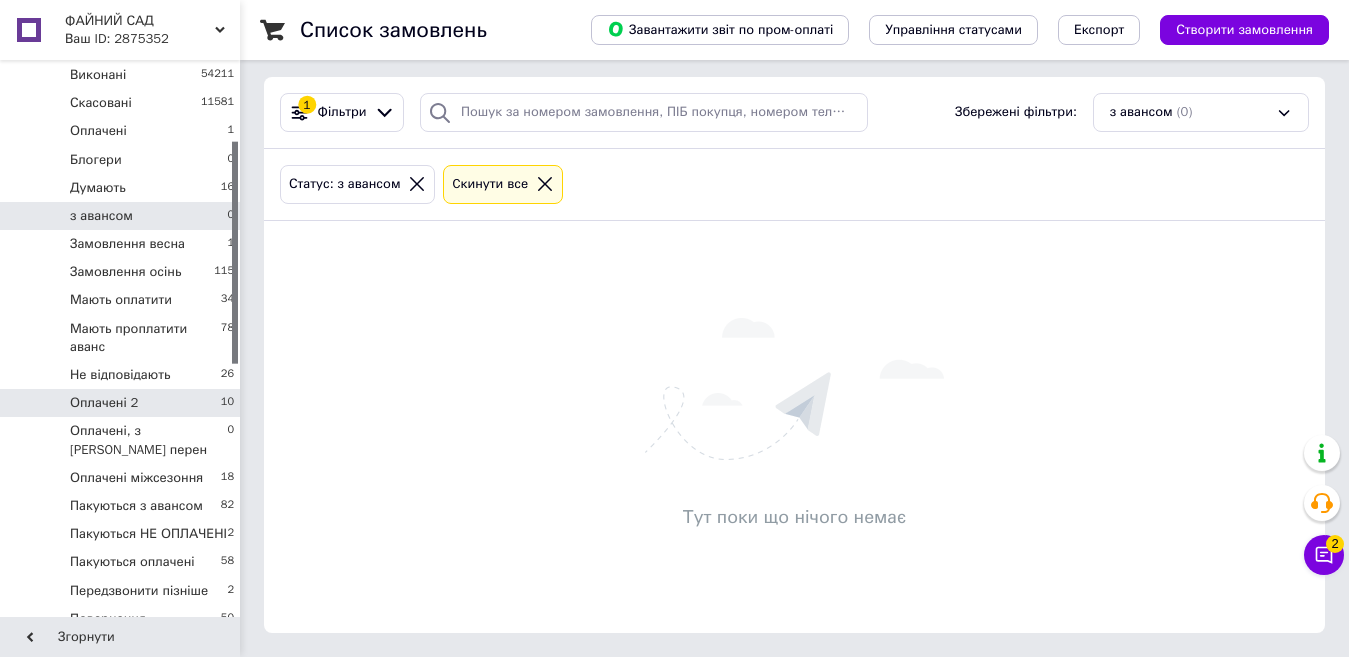click on "Оплачені 2" at bounding box center (104, 403) 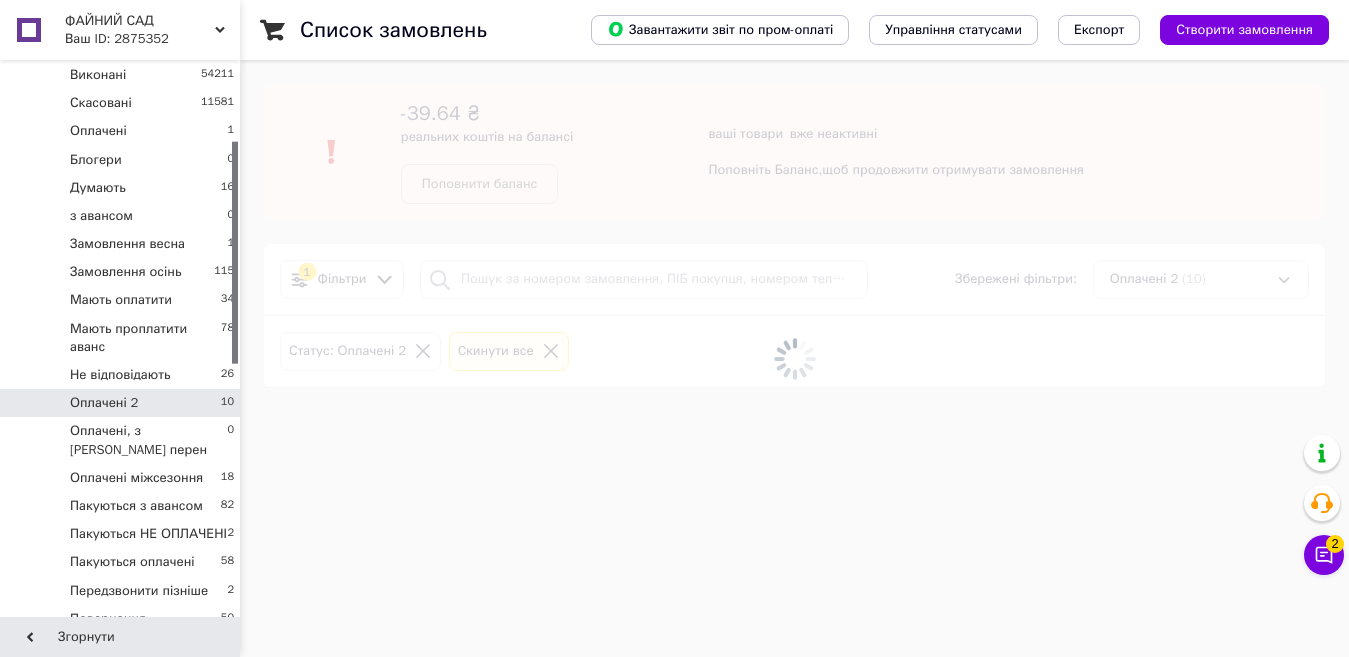scroll, scrollTop: 0, scrollLeft: 0, axis: both 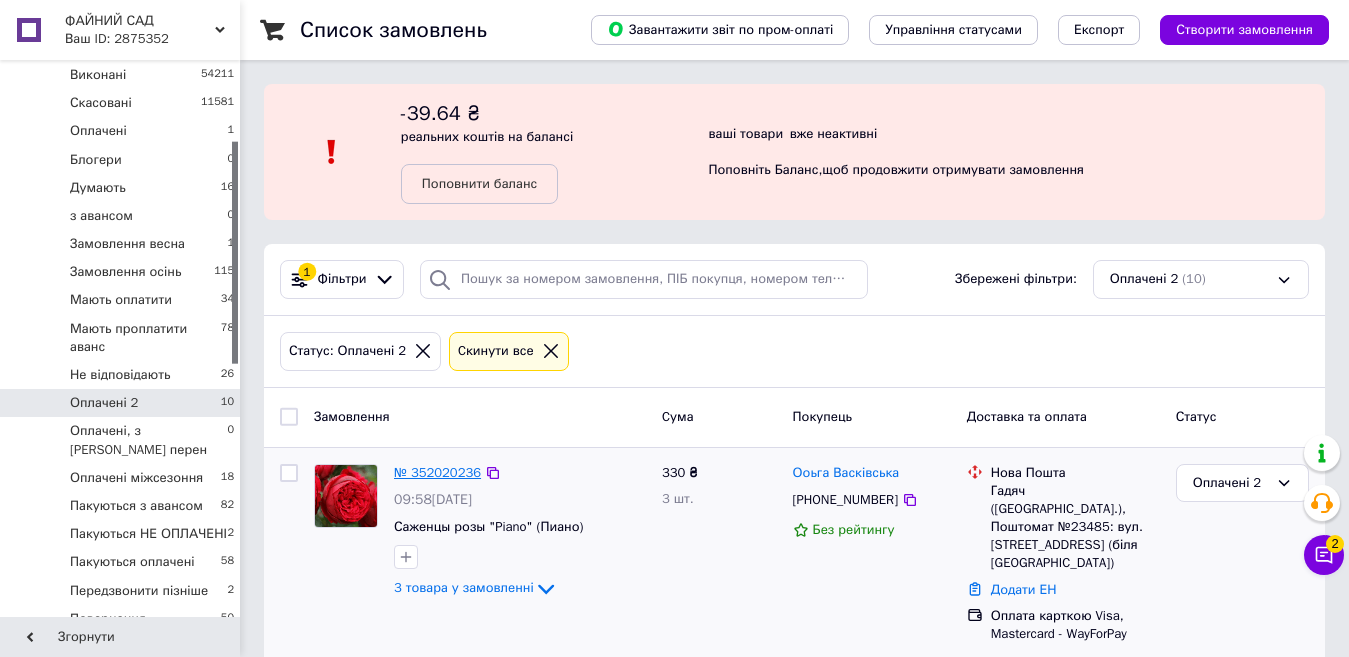 click on "№ 352020236" at bounding box center (437, 472) 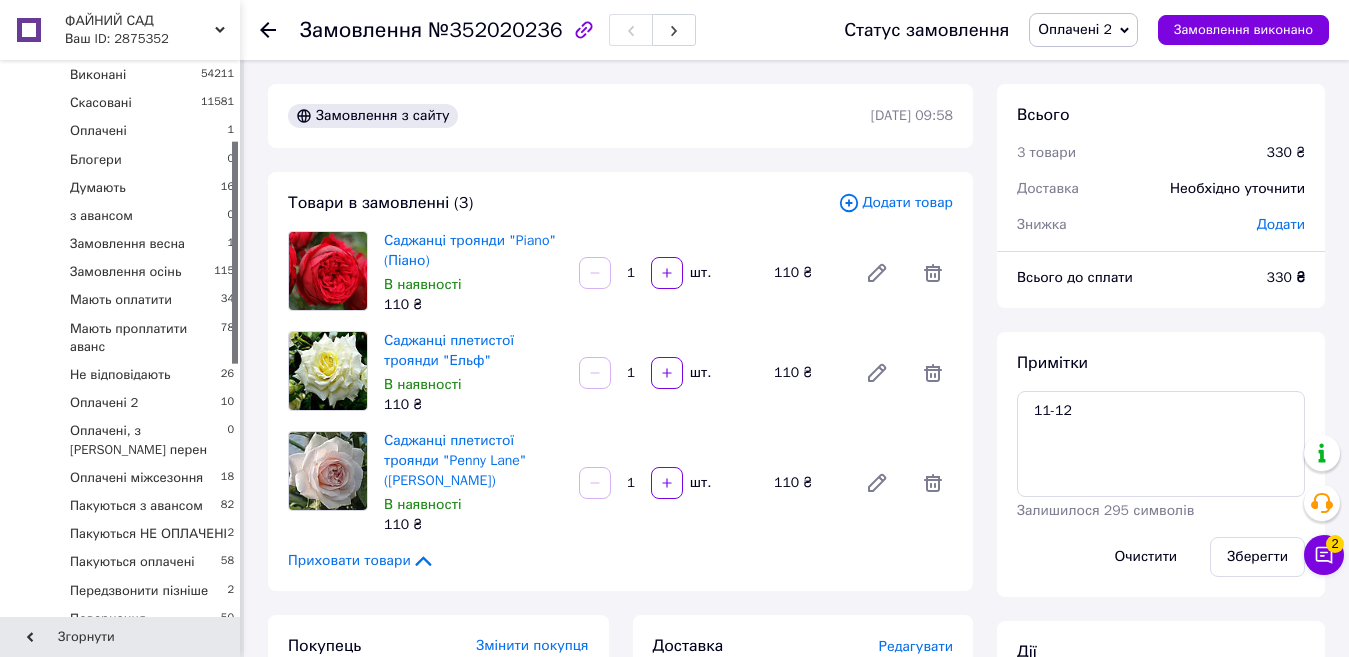 click on "Оплачені 2" at bounding box center (1075, 29) 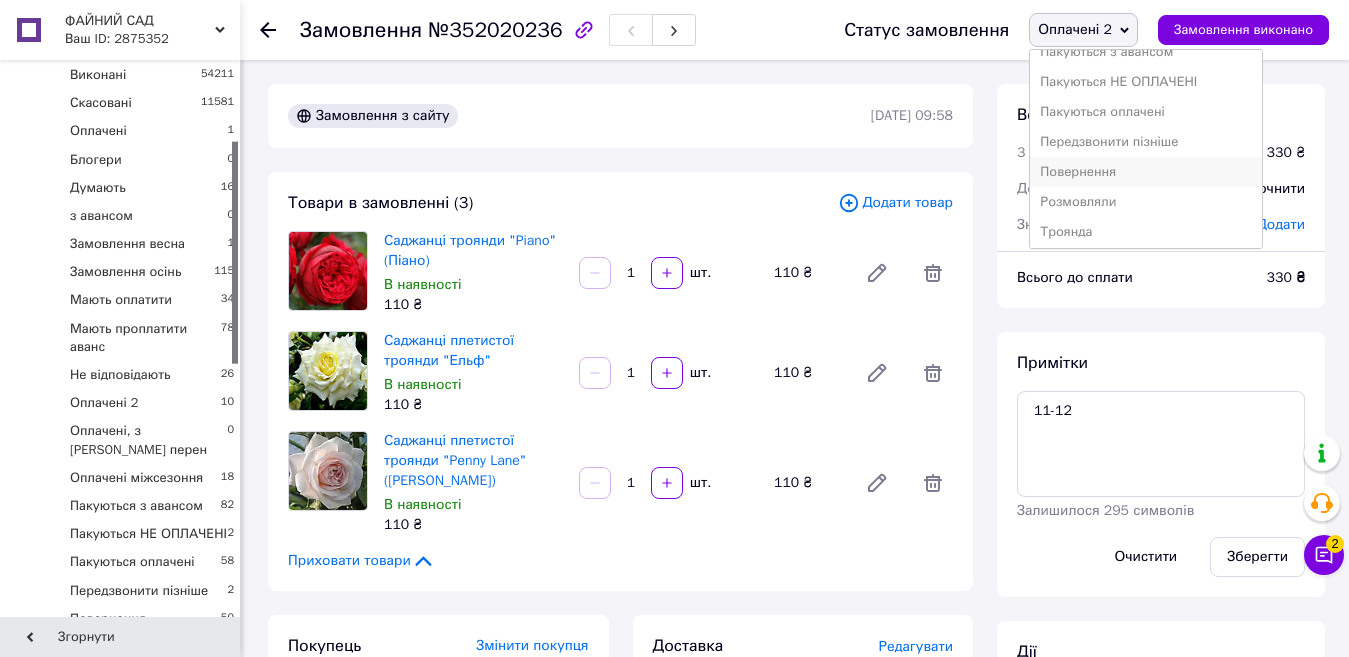scroll, scrollTop: 442, scrollLeft: 0, axis: vertical 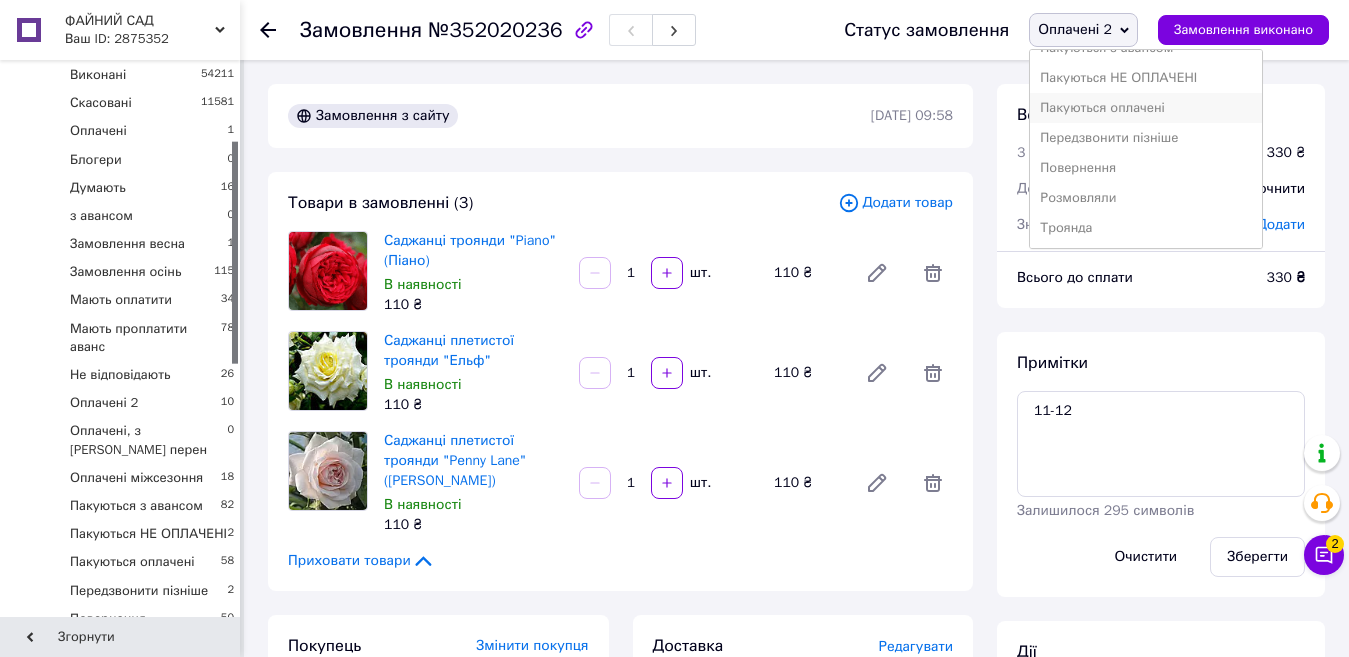click on "Пакуються оплачені" at bounding box center [1146, 108] 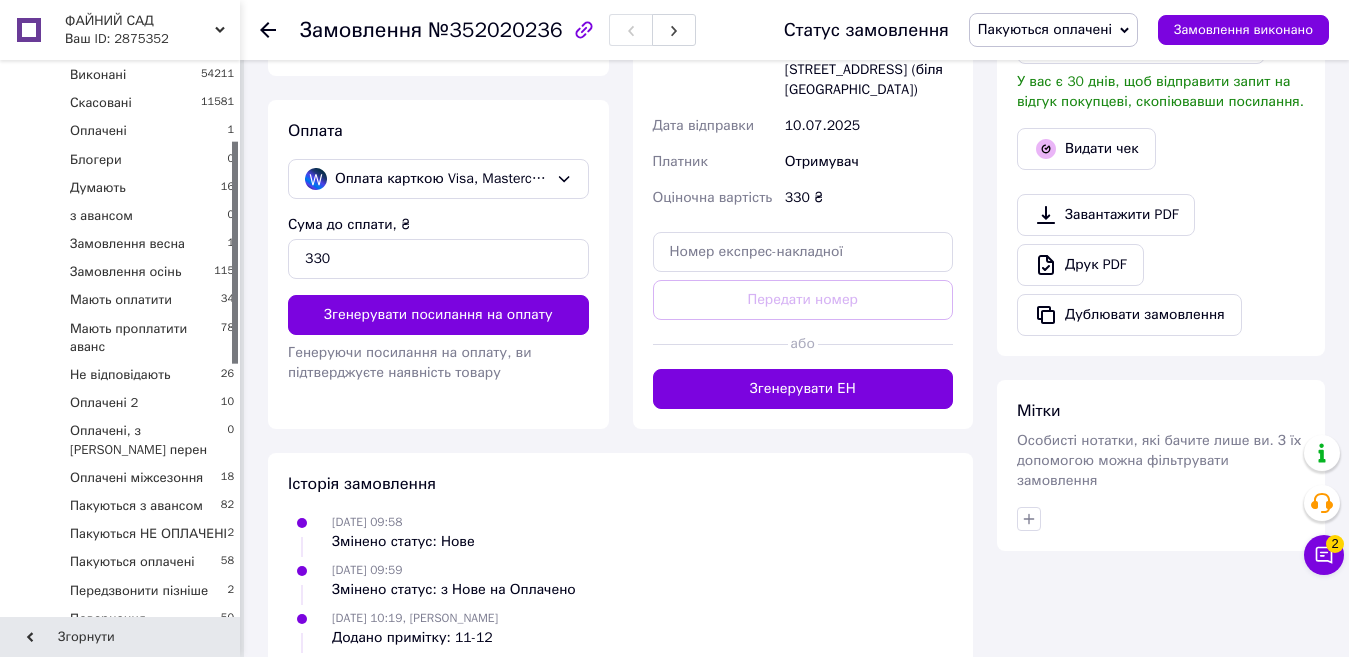 scroll, scrollTop: 900, scrollLeft: 0, axis: vertical 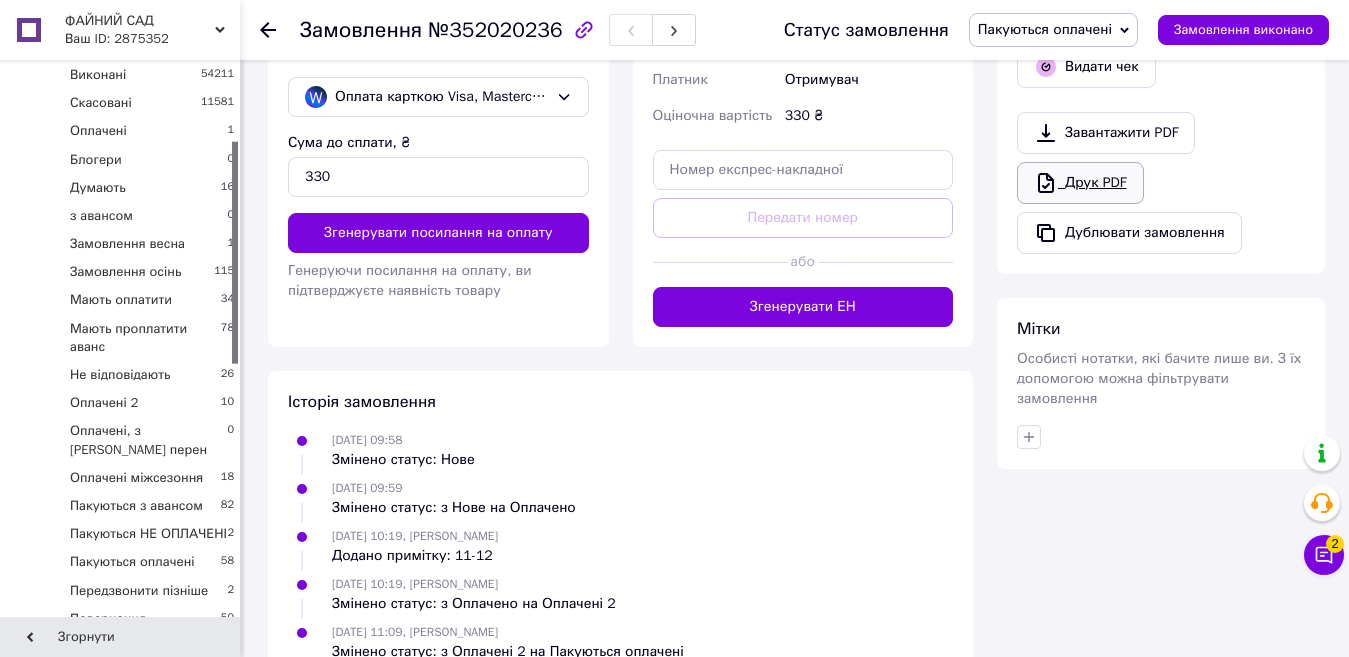 click on "Друк PDF" at bounding box center (1080, 183) 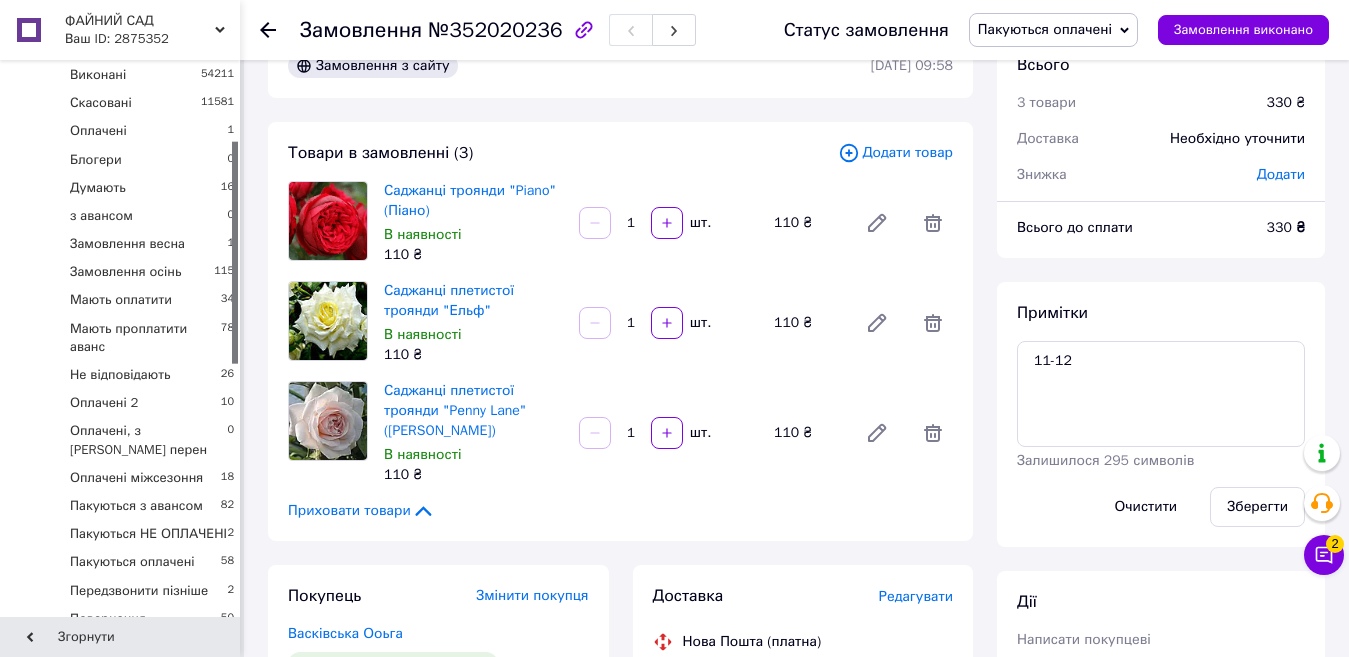 scroll, scrollTop: 0, scrollLeft: 0, axis: both 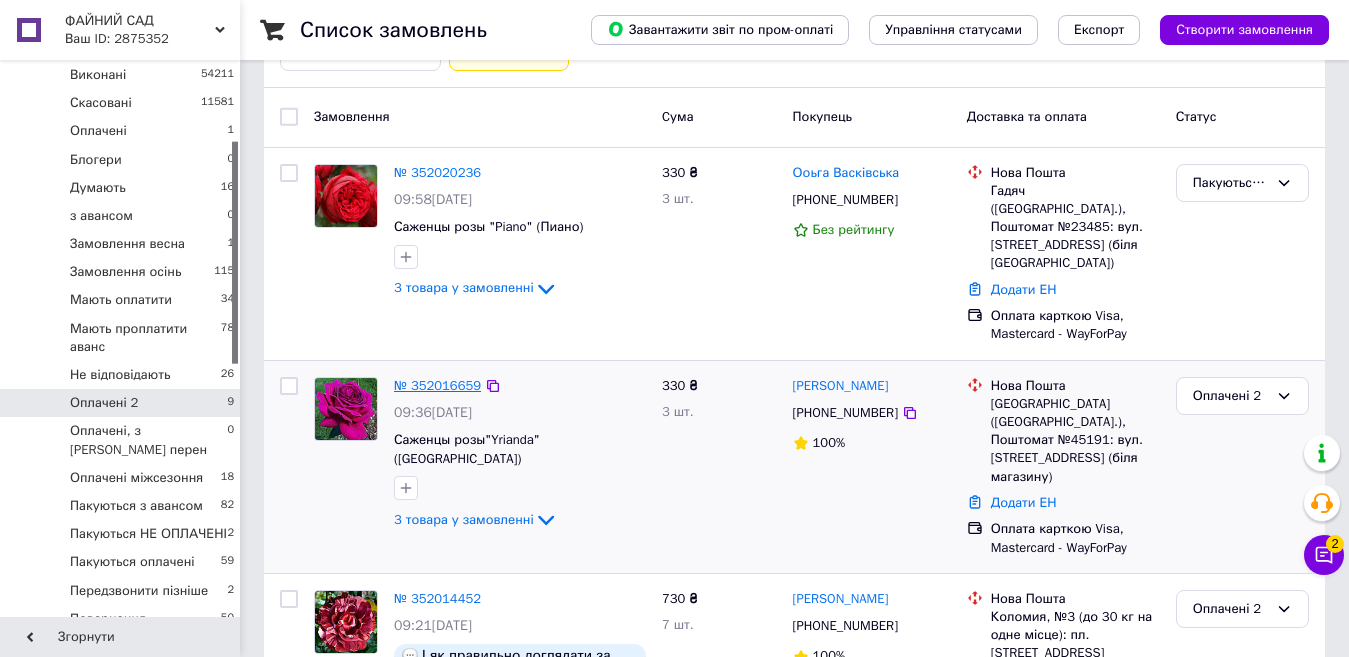 click on "№ 352016659" at bounding box center [437, 385] 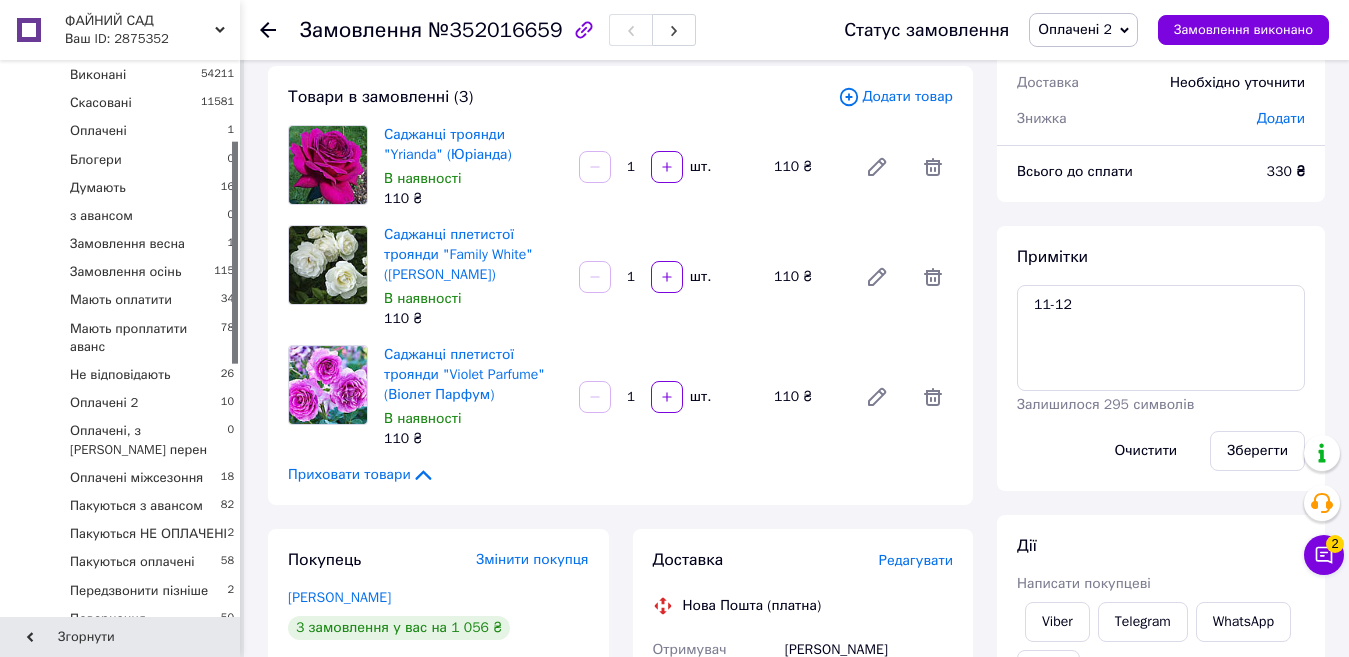 scroll, scrollTop: 100, scrollLeft: 0, axis: vertical 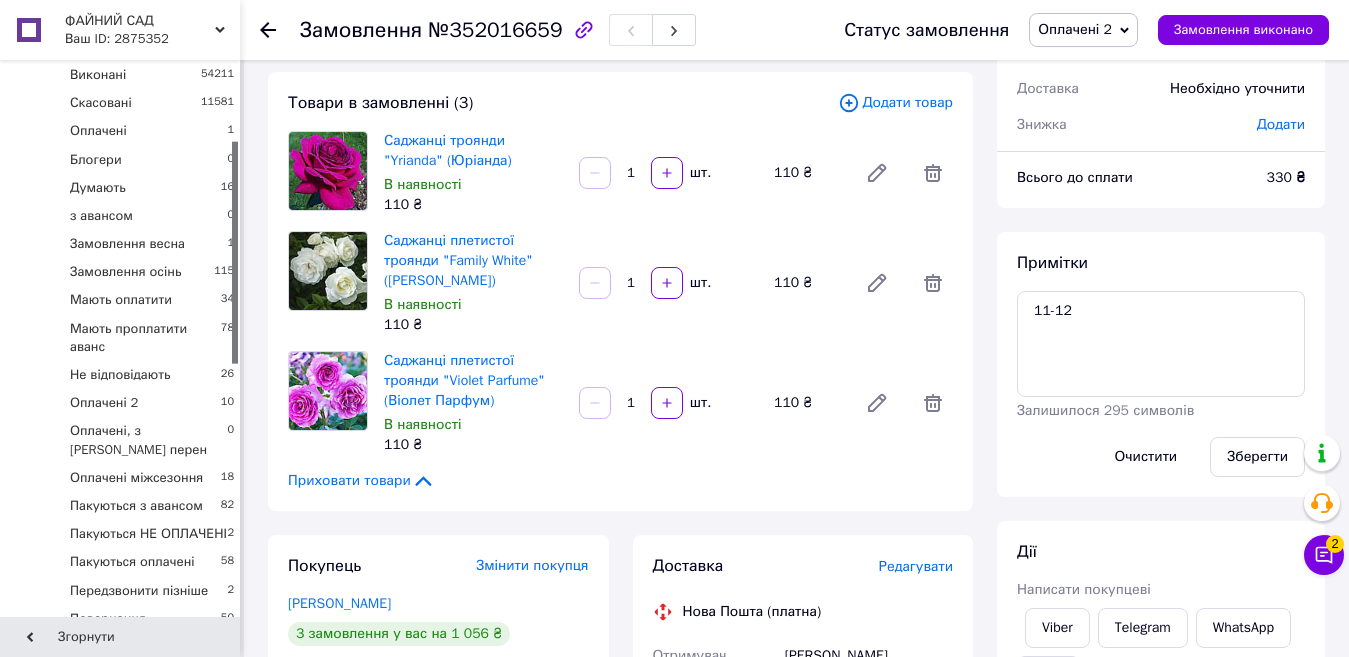click on "Оплачені 2" at bounding box center [1075, 29] 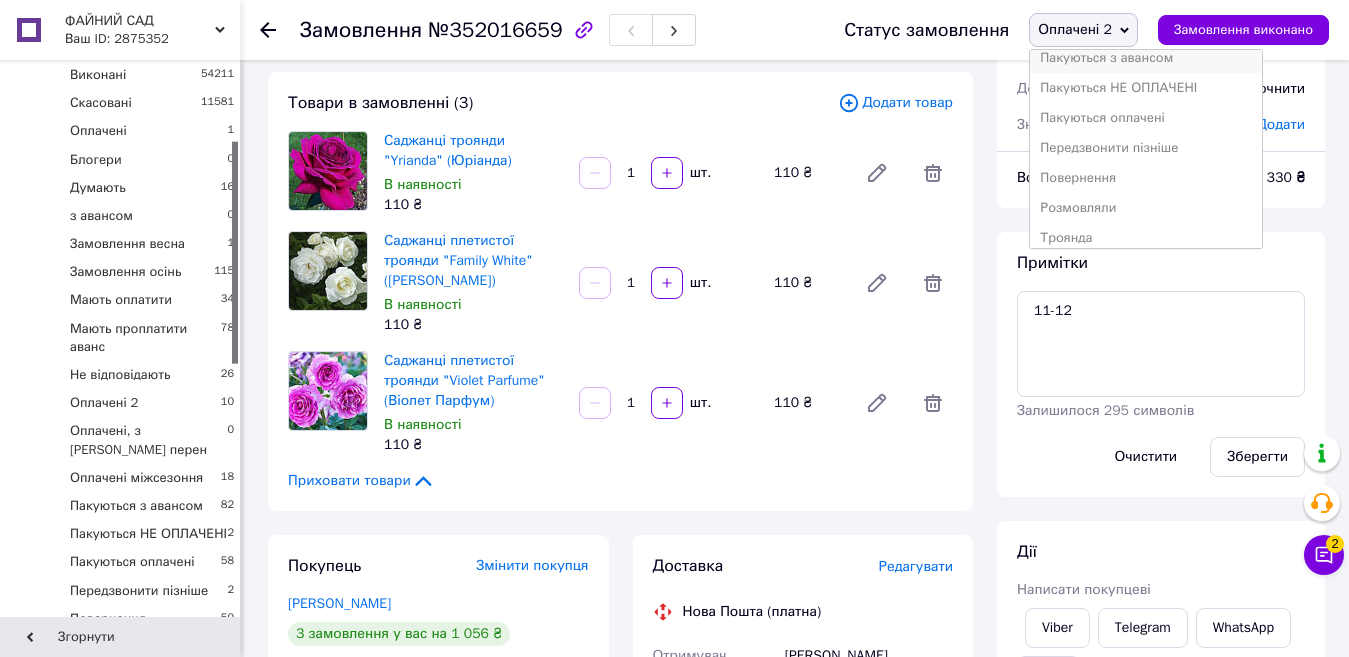 scroll, scrollTop: 442, scrollLeft: 0, axis: vertical 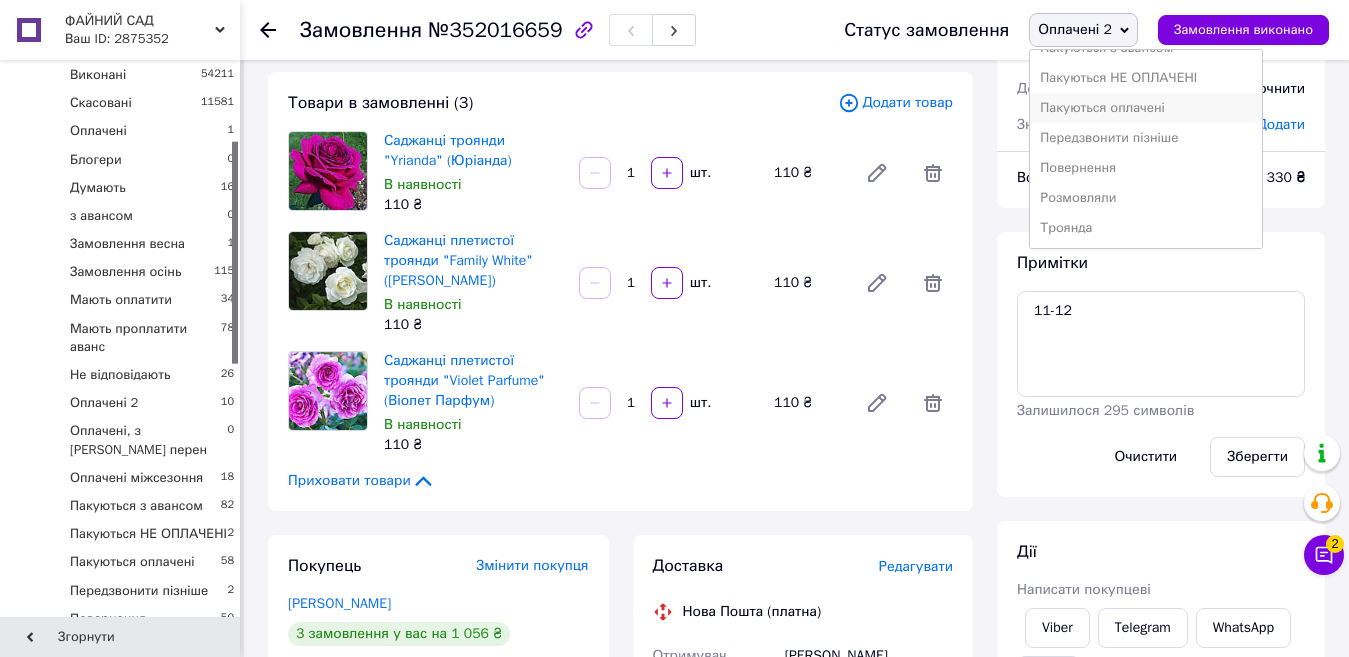 click on "Пакуються оплачені" at bounding box center [1146, 108] 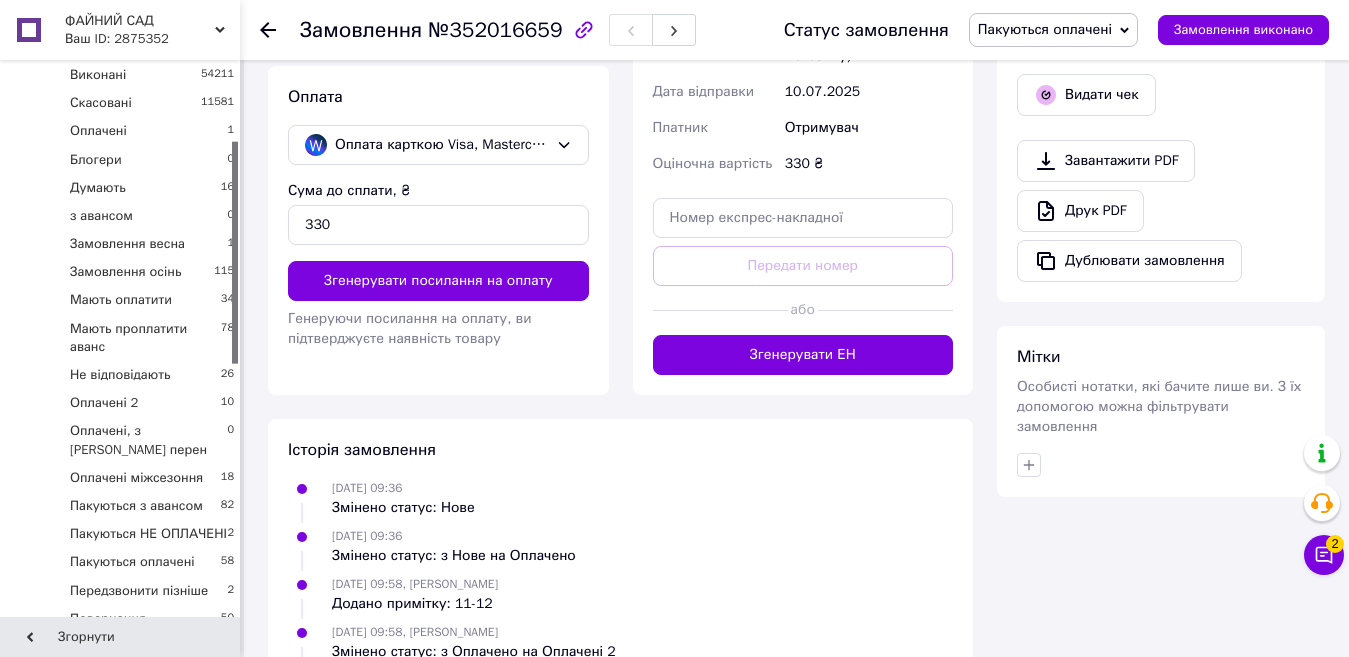 scroll, scrollTop: 900, scrollLeft: 0, axis: vertical 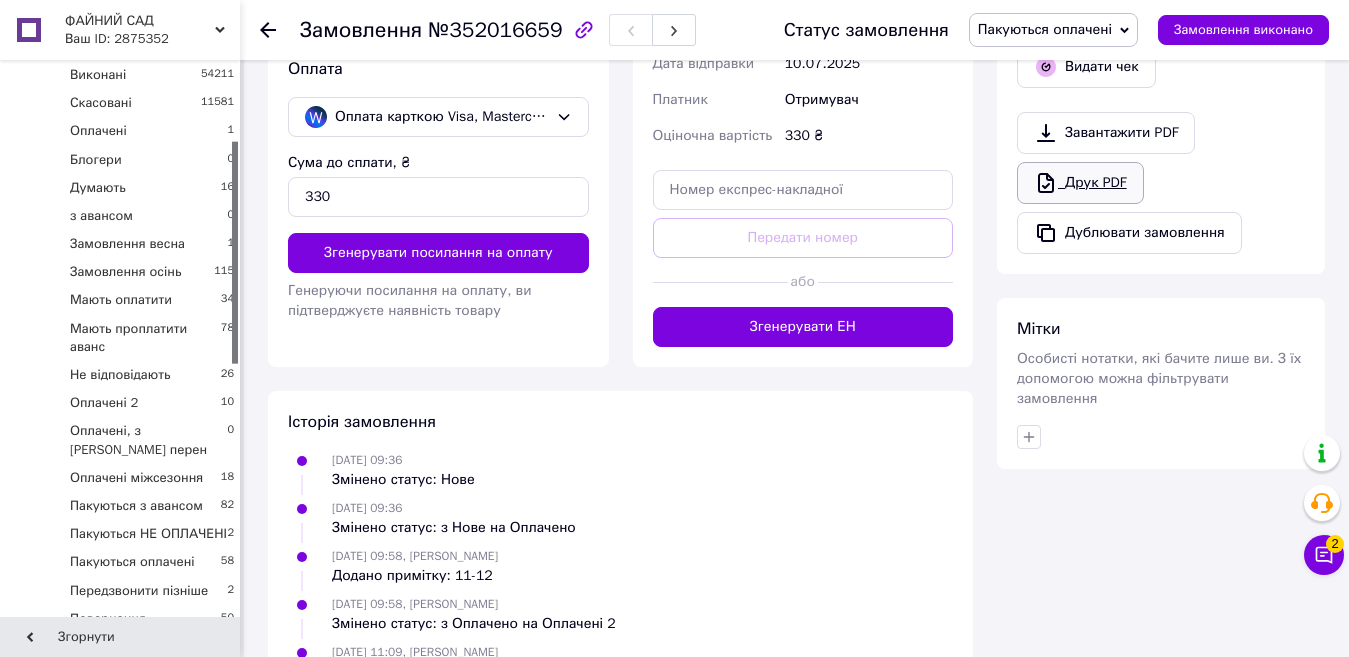 click on "Друк PDF" at bounding box center [1080, 183] 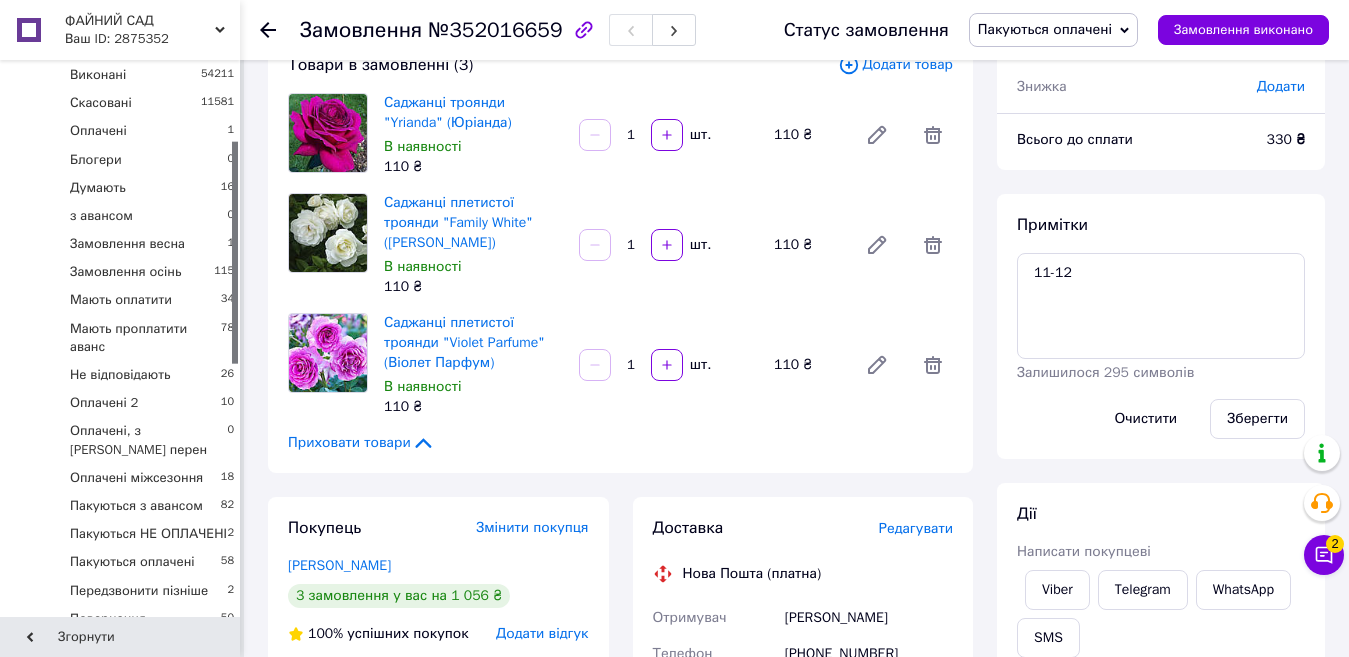 scroll, scrollTop: 100, scrollLeft: 0, axis: vertical 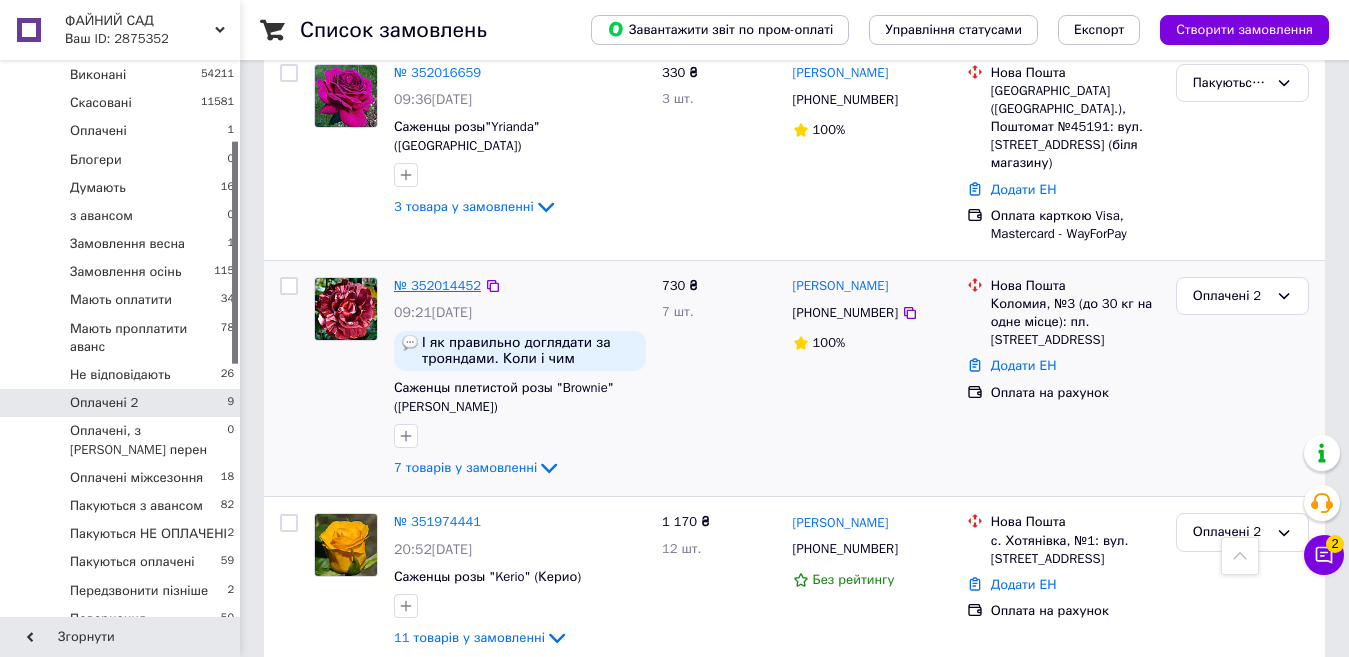 click on "№ 352014452" at bounding box center (437, 285) 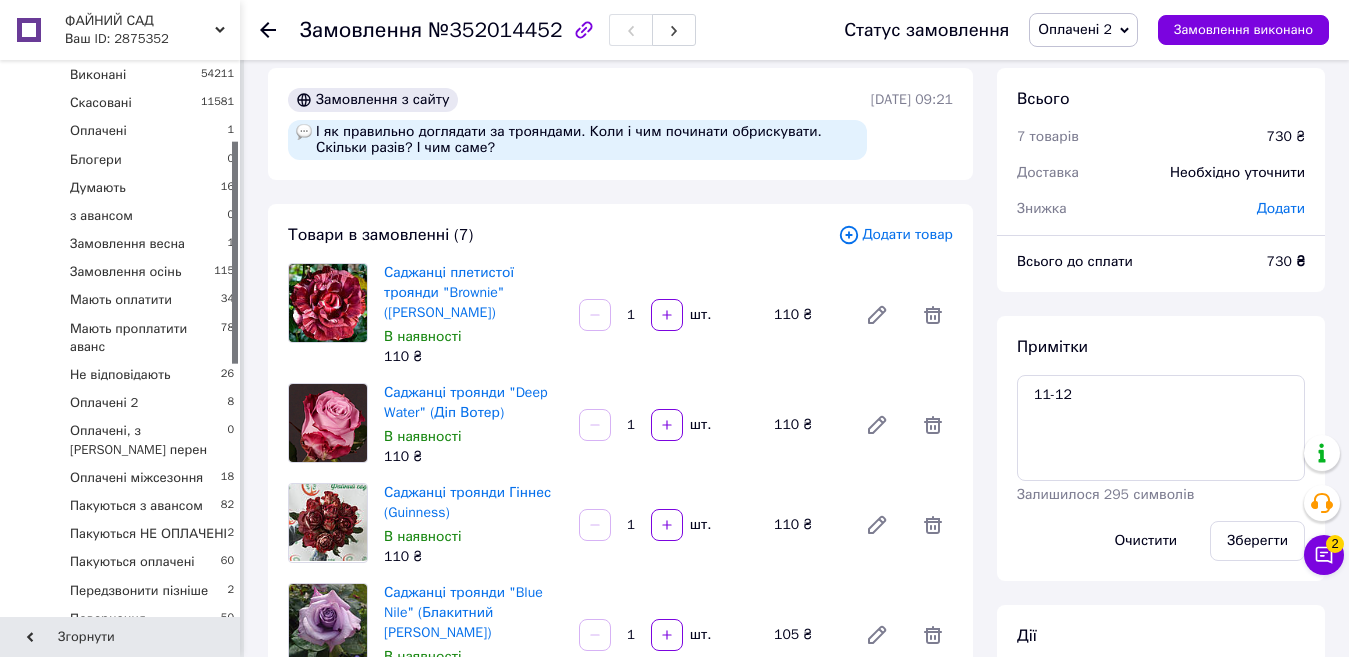 scroll, scrollTop: 0, scrollLeft: 0, axis: both 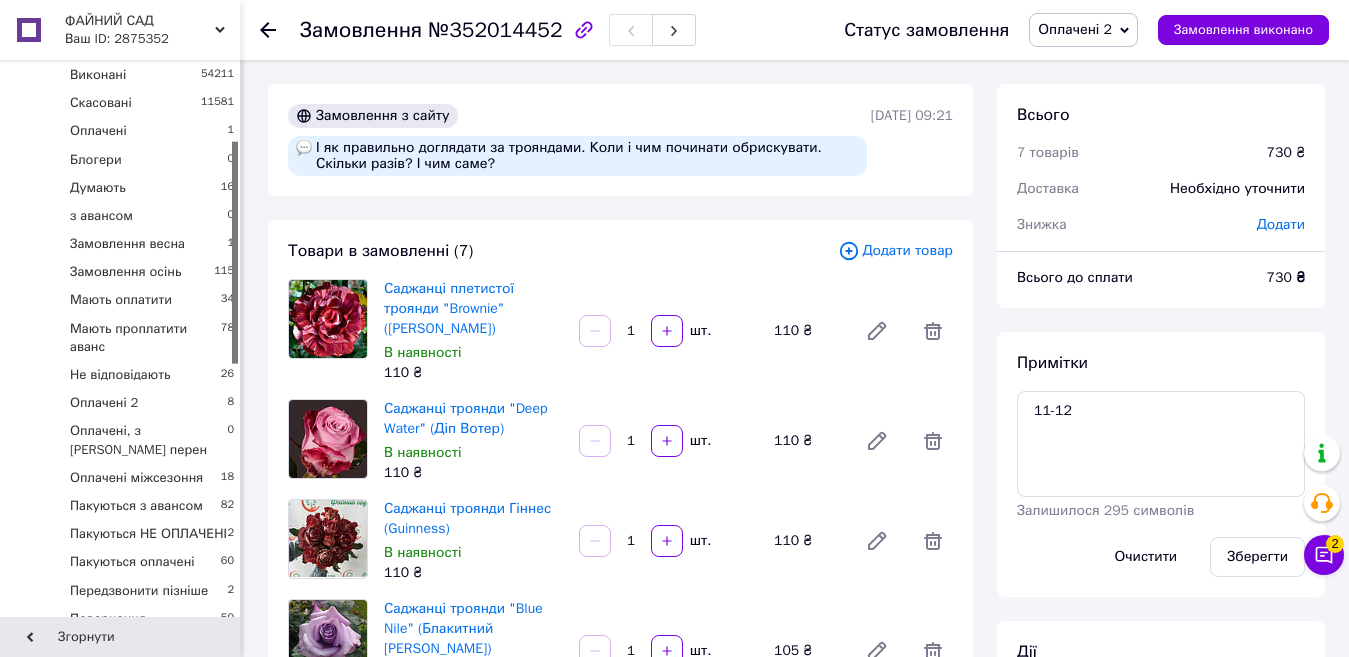 click on "Оплачені 2" at bounding box center (1075, 29) 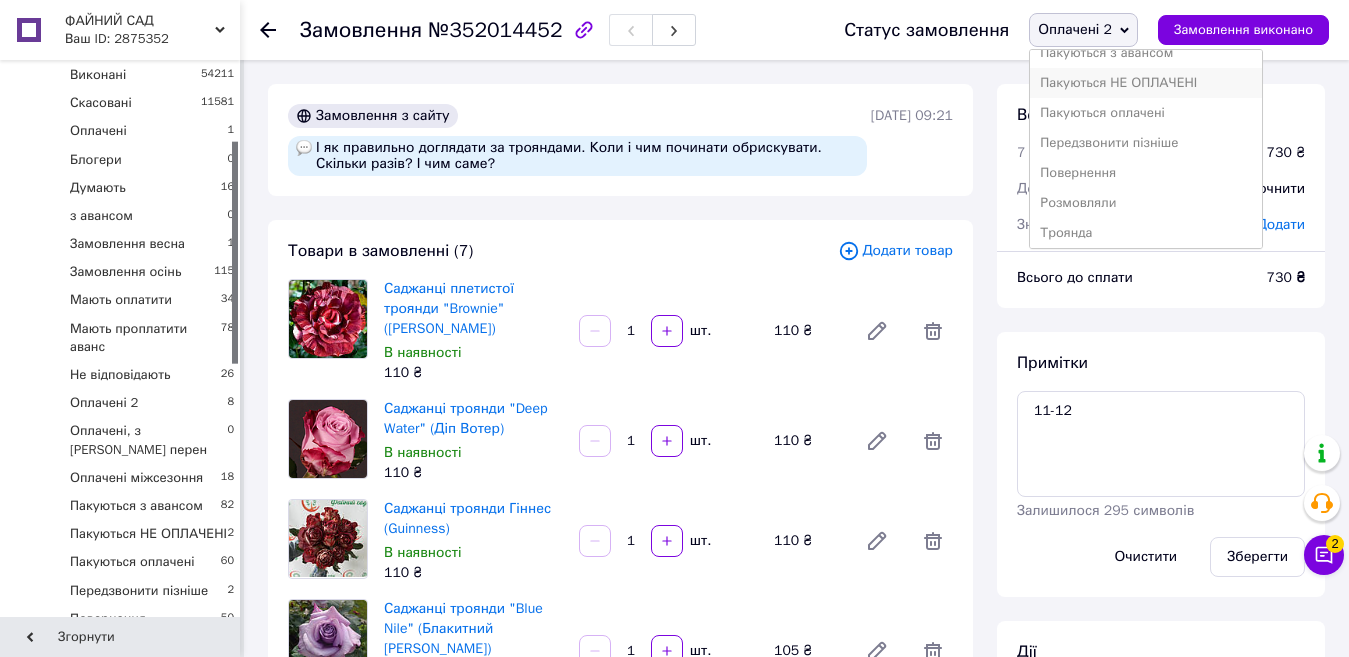 scroll, scrollTop: 442, scrollLeft: 0, axis: vertical 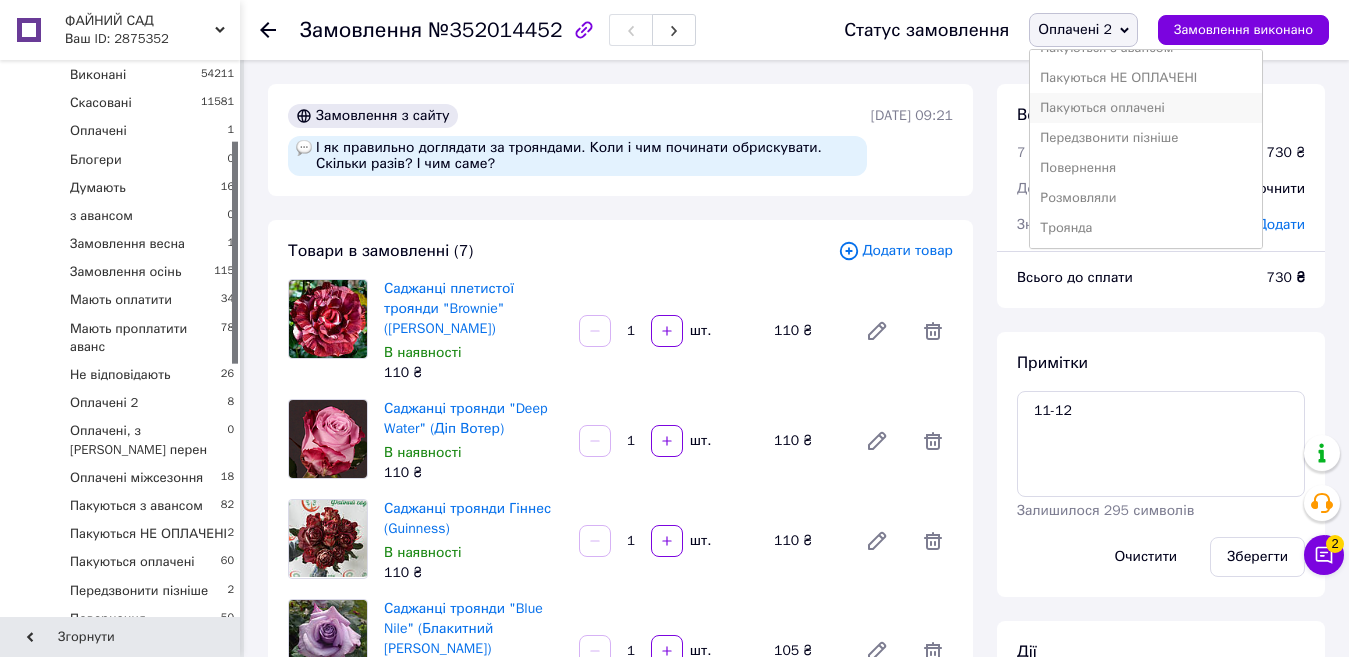 click on "Пакуються оплачені" at bounding box center (1146, 108) 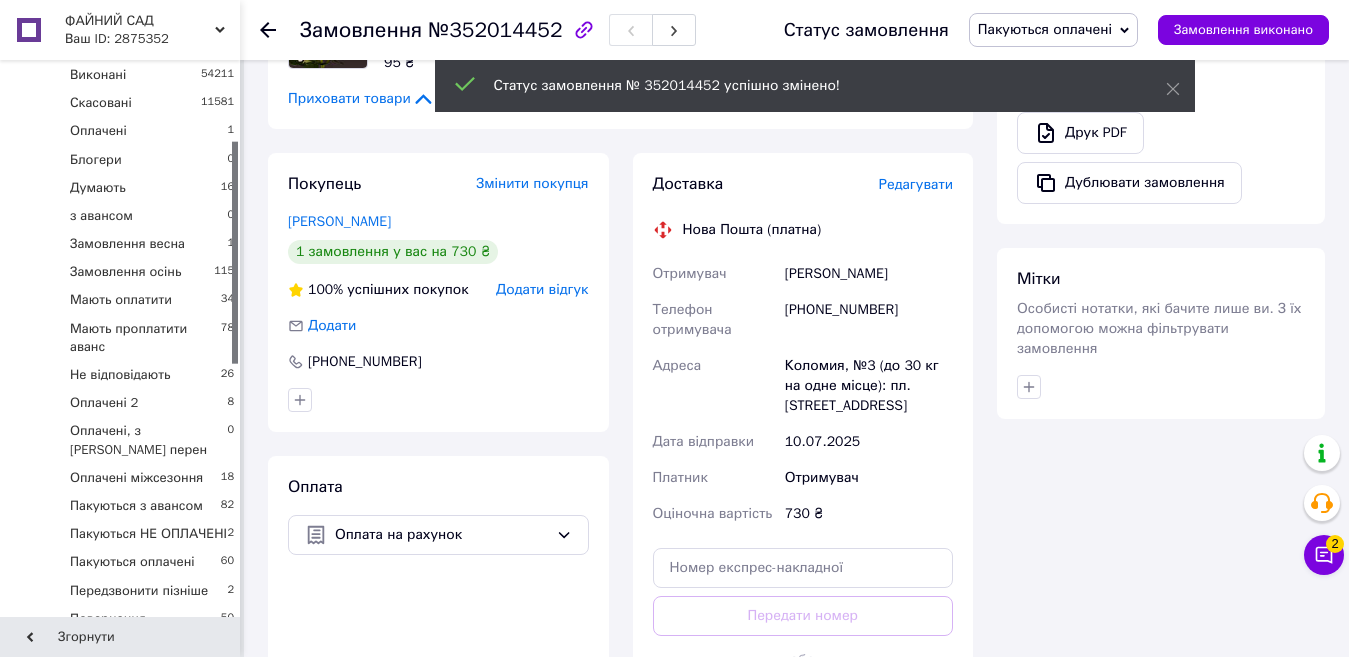 scroll, scrollTop: 900, scrollLeft: 0, axis: vertical 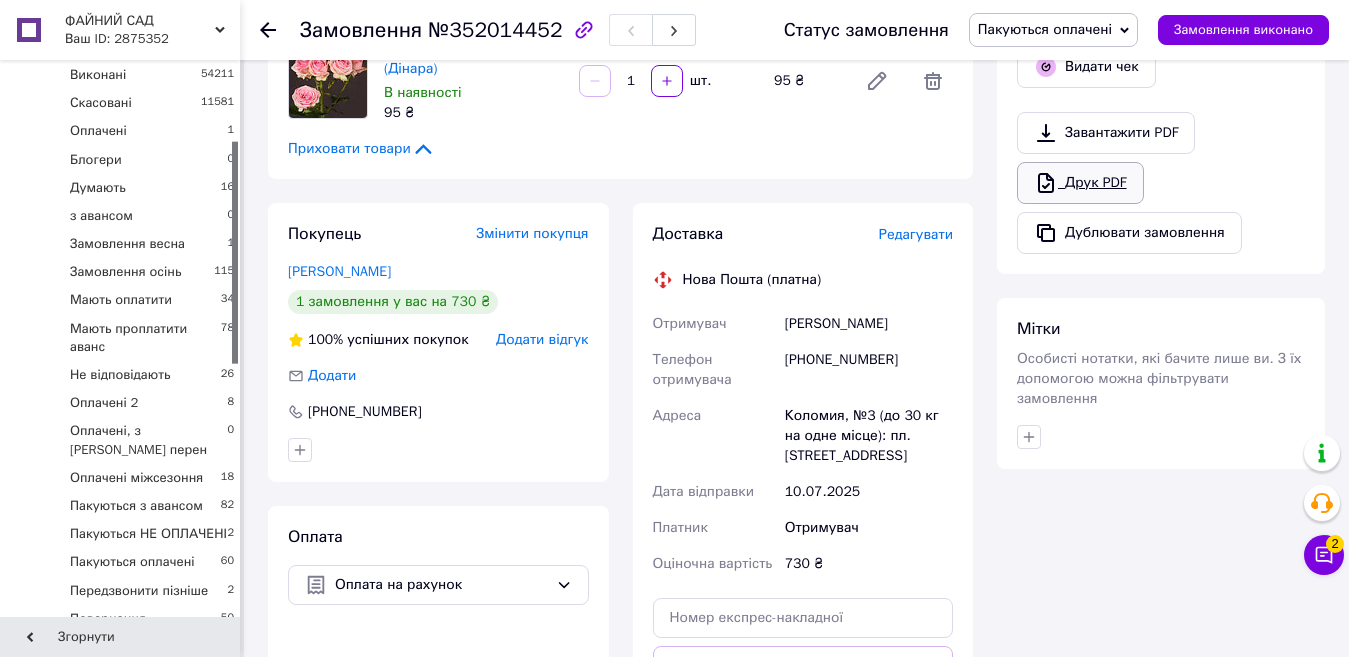 click on "Друк PDF" at bounding box center [1080, 183] 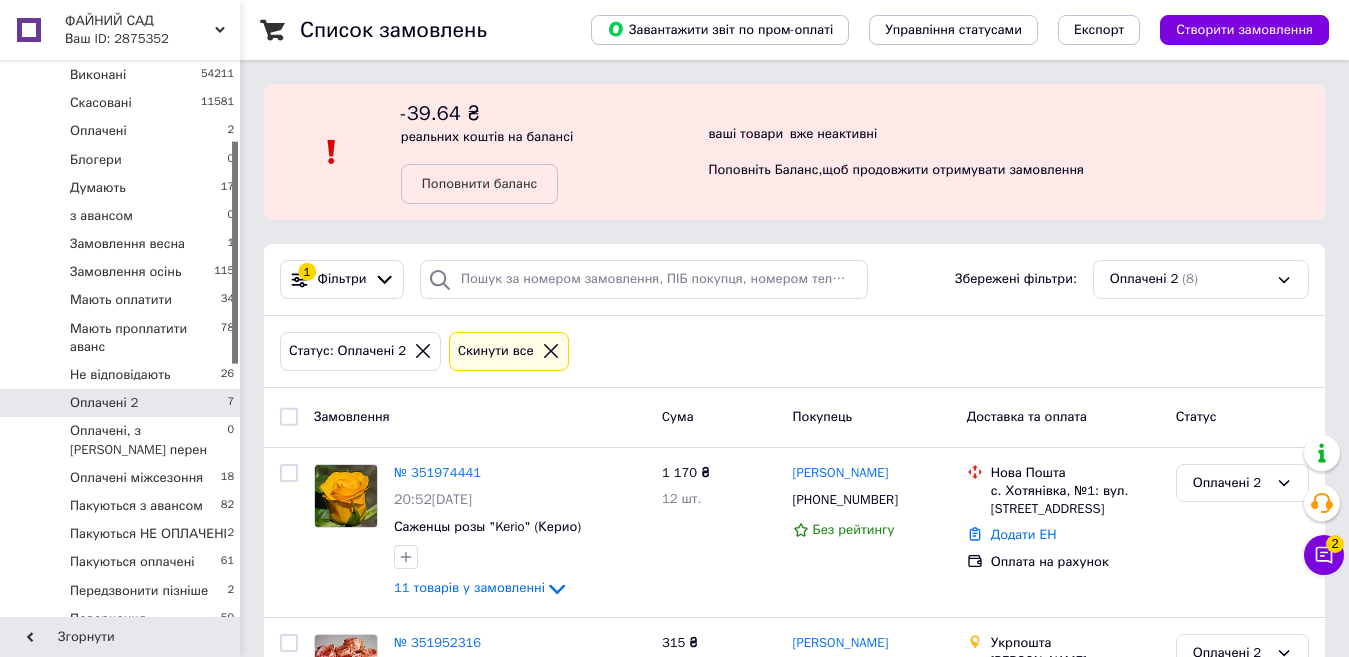 scroll, scrollTop: 87, scrollLeft: 0, axis: vertical 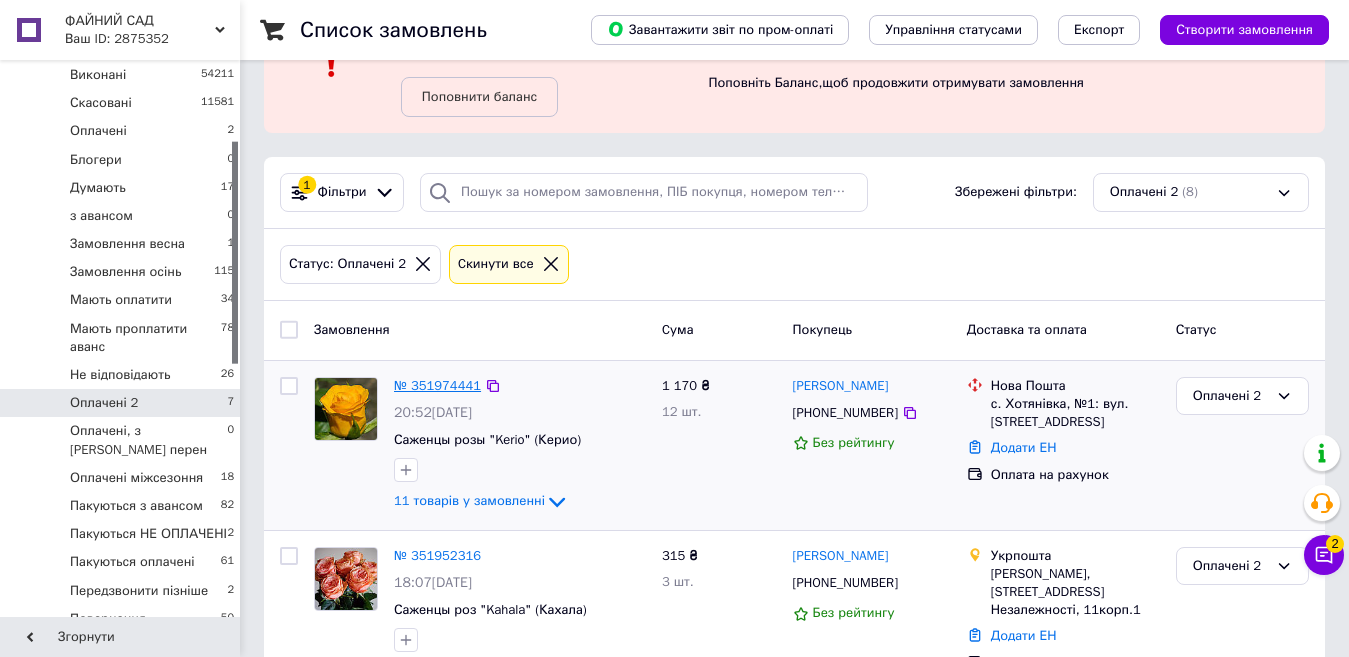 click on "№ 351974441" at bounding box center [437, 385] 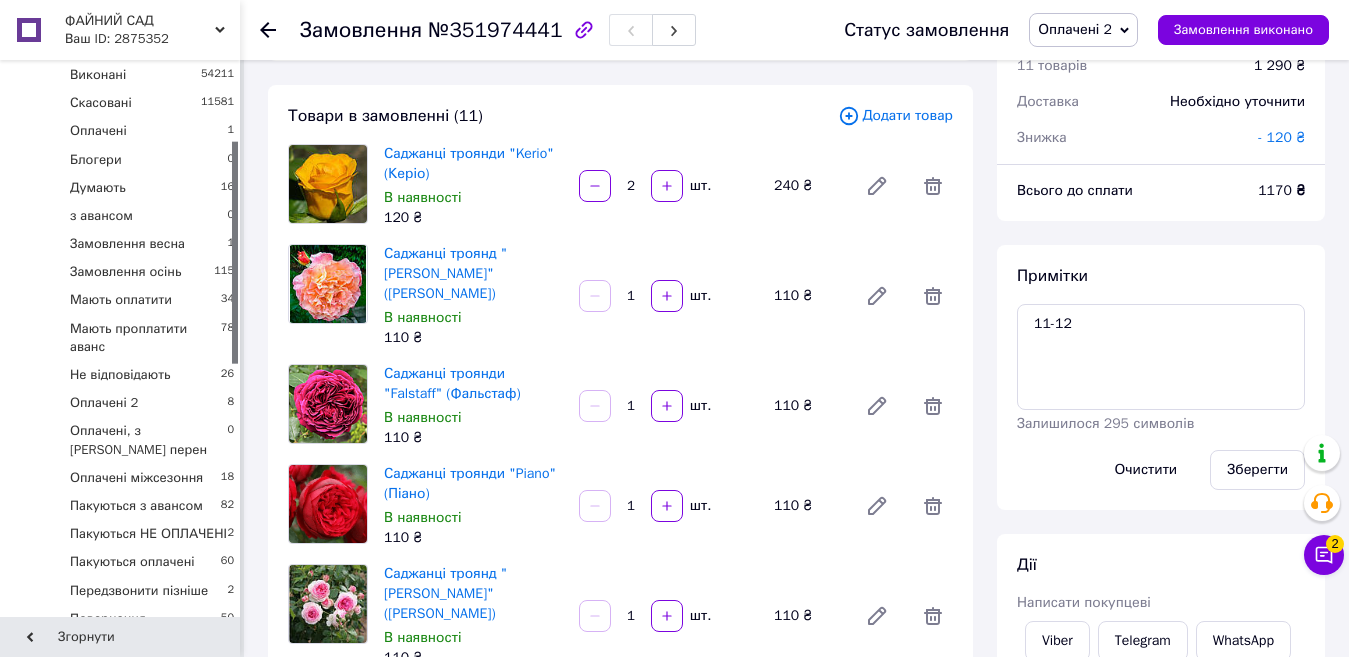 scroll, scrollTop: 44, scrollLeft: 0, axis: vertical 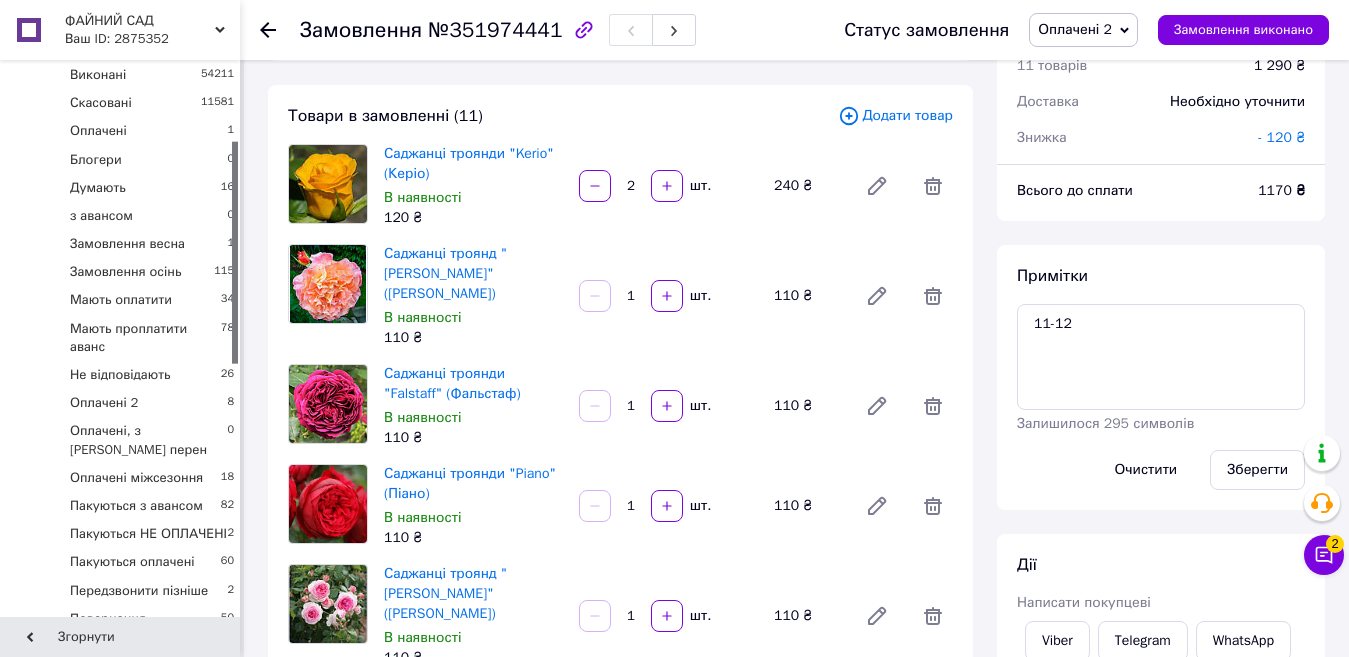 click on "Оплачені 2" at bounding box center [1075, 29] 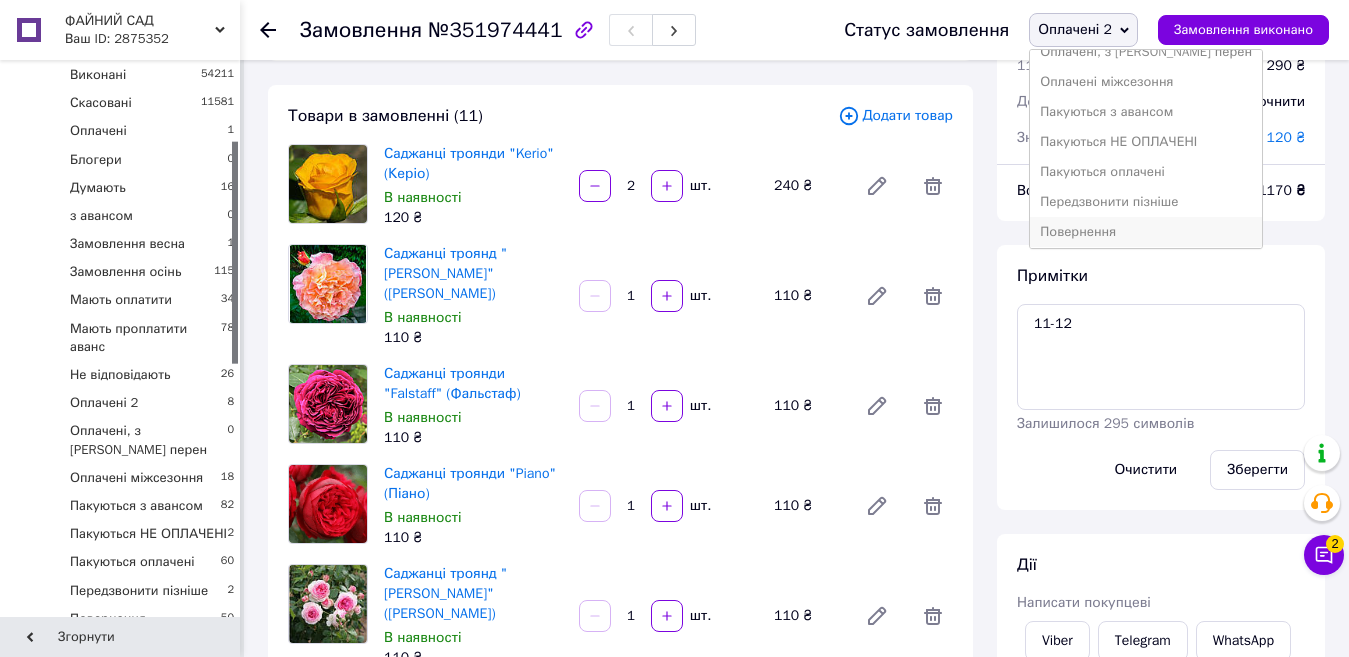scroll, scrollTop: 400, scrollLeft: 0, axis: vertical 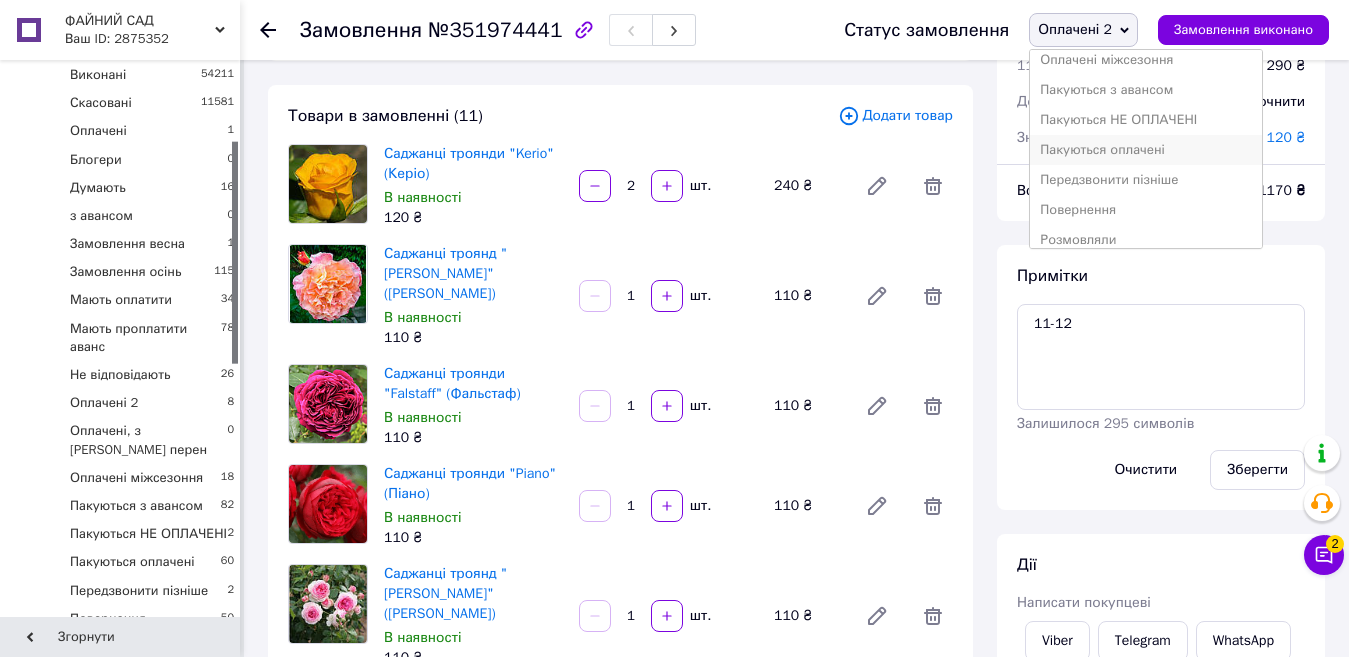 click on "Пакуються оплачені" at bounding box center (1146, 150) 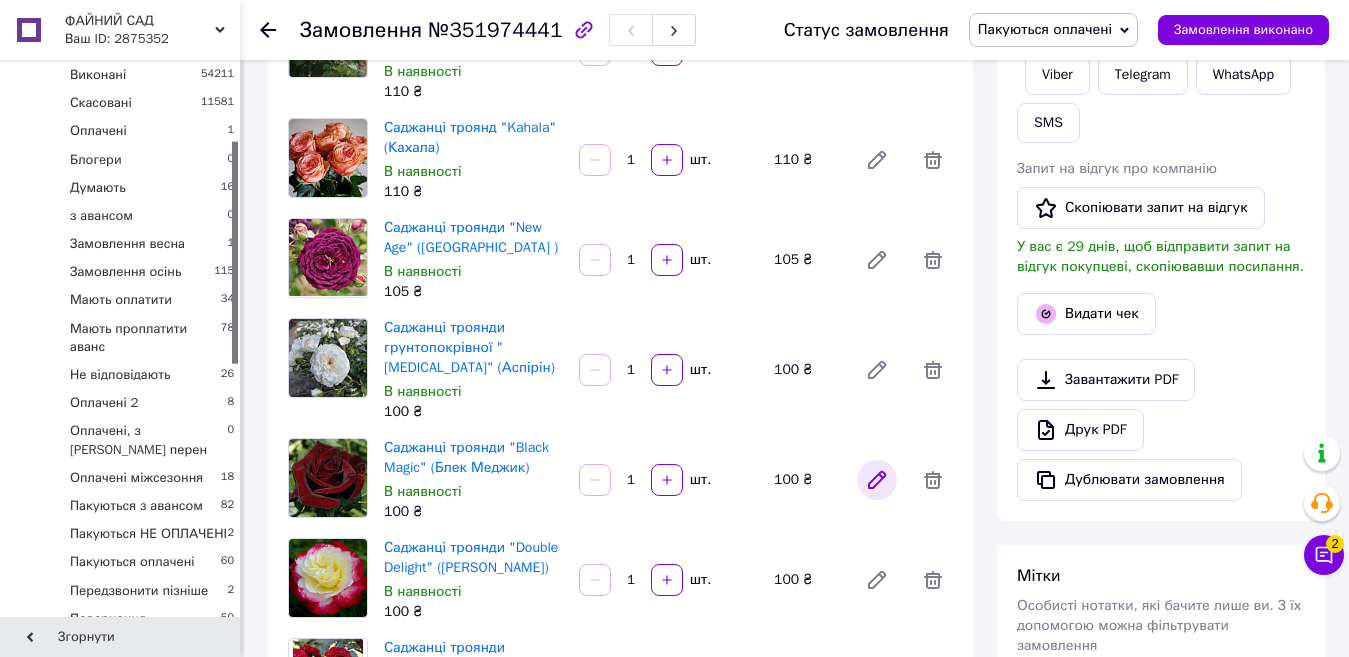 scroll, scrollTop: 687, scrollLeft: 0, axis: vertical 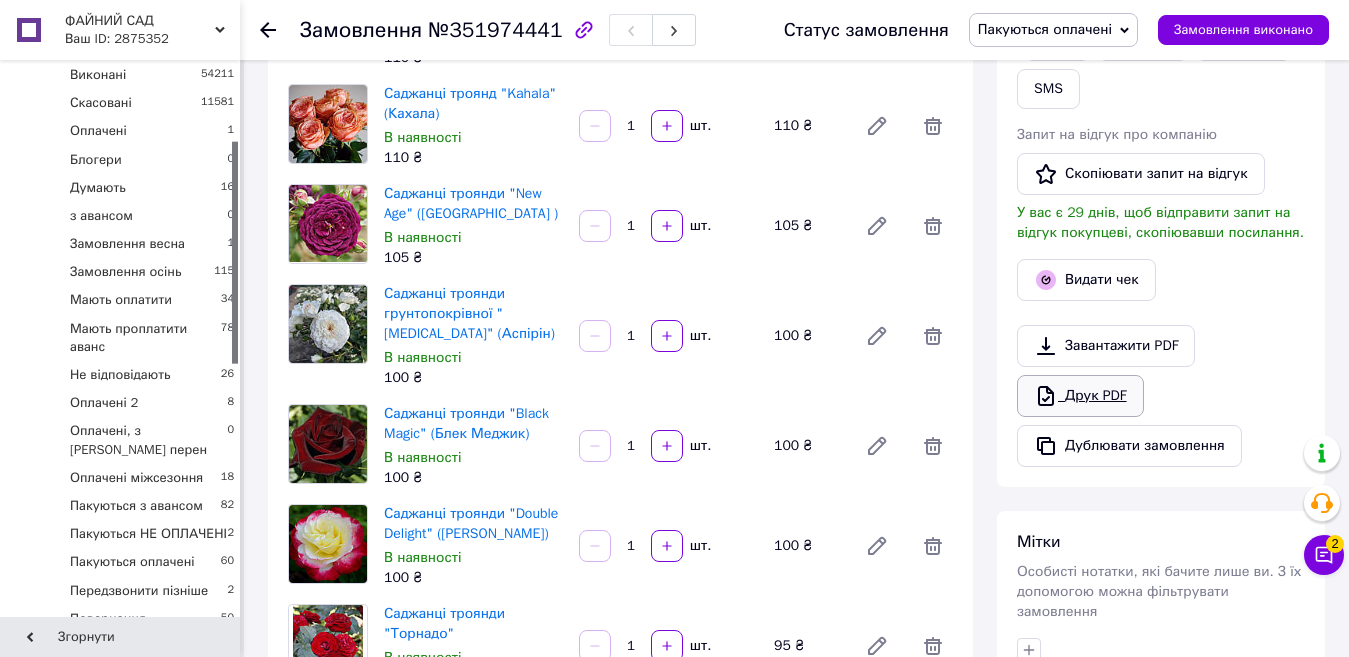click on "Друк PDF" at bounding box center [1080, 396] 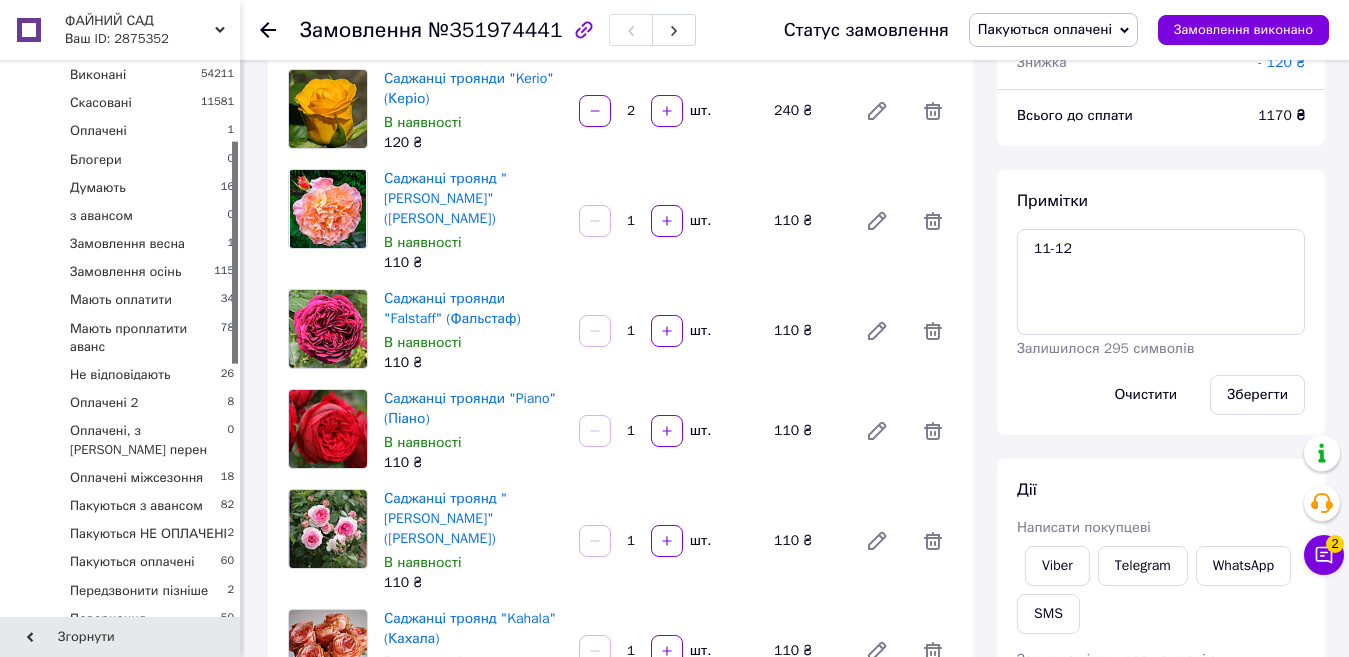 scroll, scrollTop: 0, scrollLeft: 0, axis: both 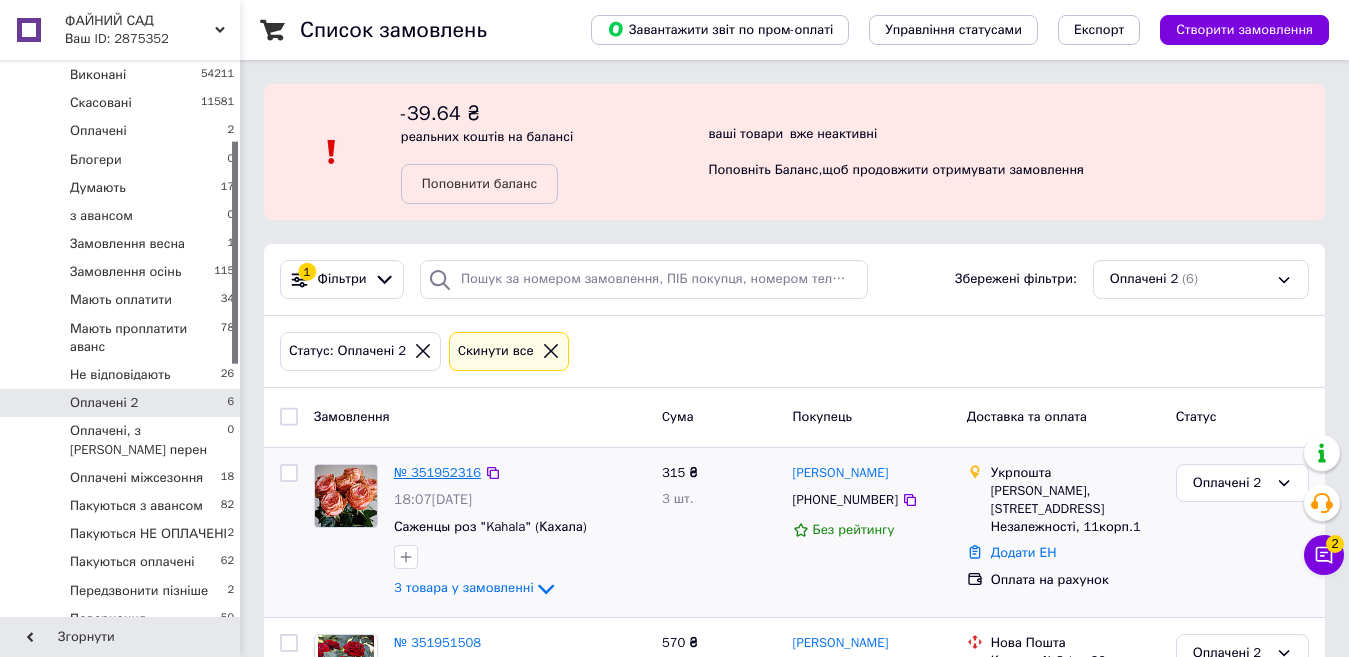 click on "№ 351952316" at bounding box center (437, 472) 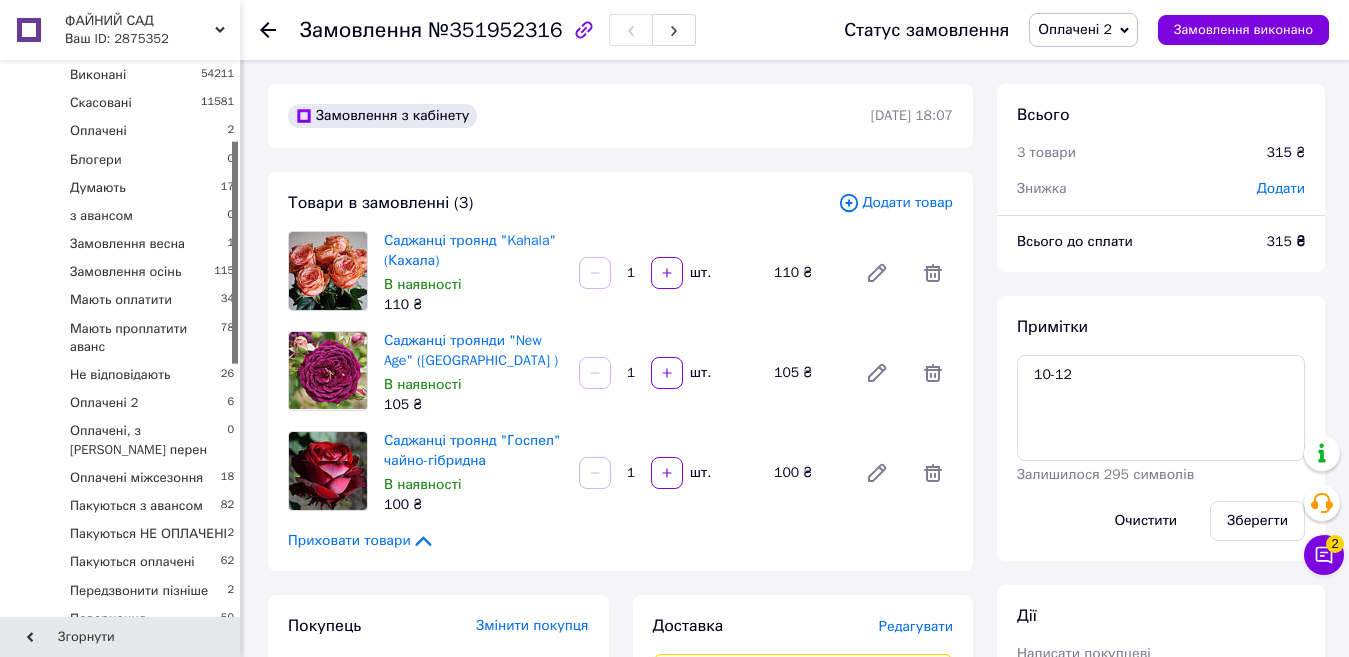 drag, startPoint x: 1124, startPoint y: 13, endPoint x: 1118, endPoint y: 28, distance: 16.155495 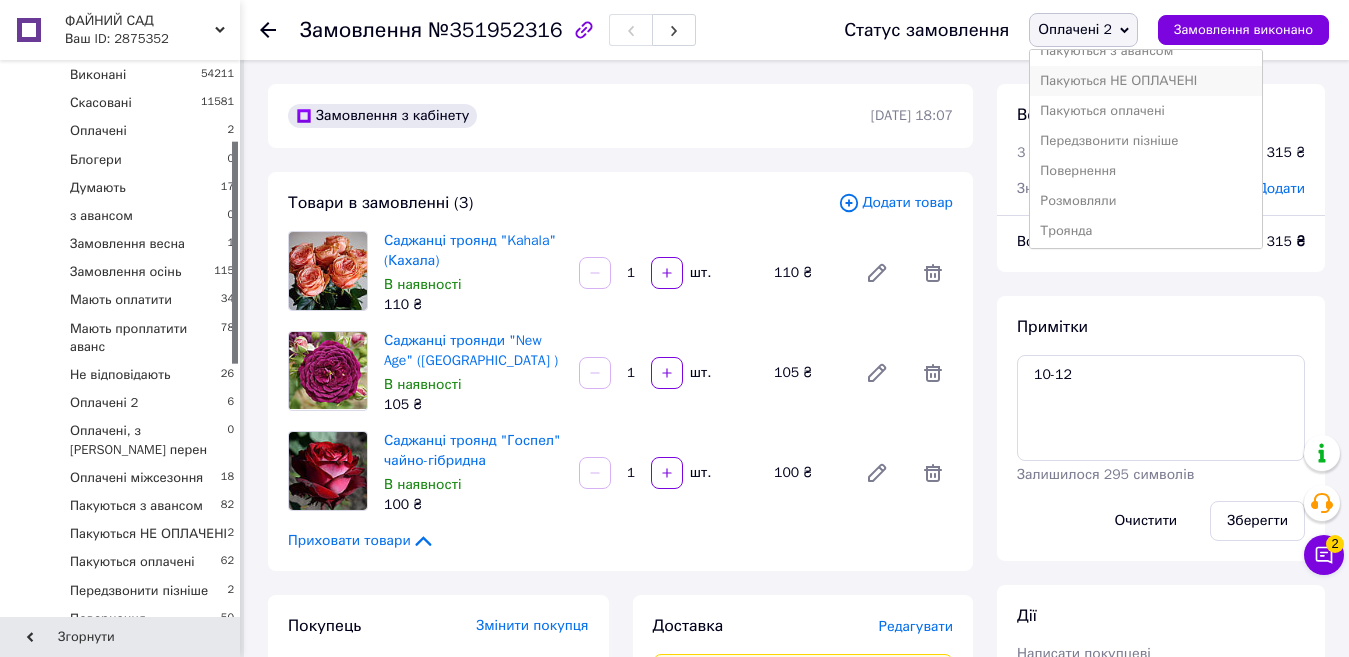 scroll, scrollTop: 442, scrollLeft: 0, axis: vertical 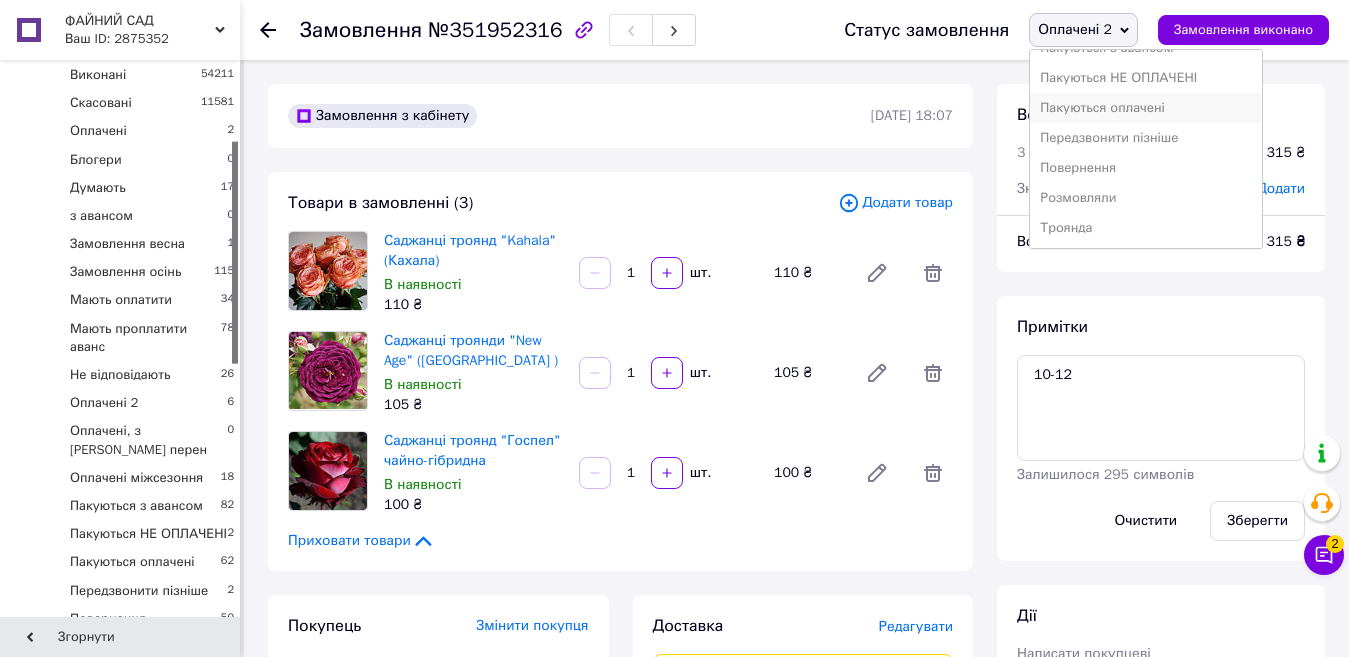 click on "Пакуються оплачені" at bounding box center (1146, 108) 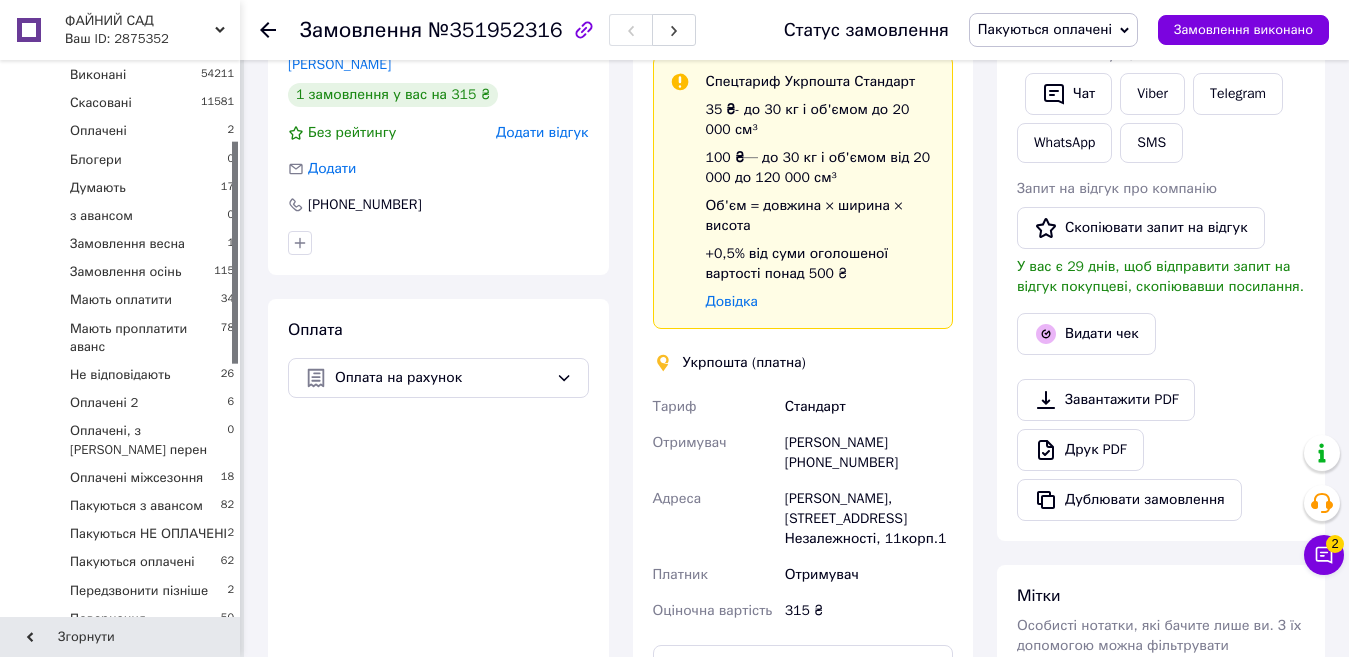 scroll, scrollTop: 600, scrollLeft: 0, axis: vertical 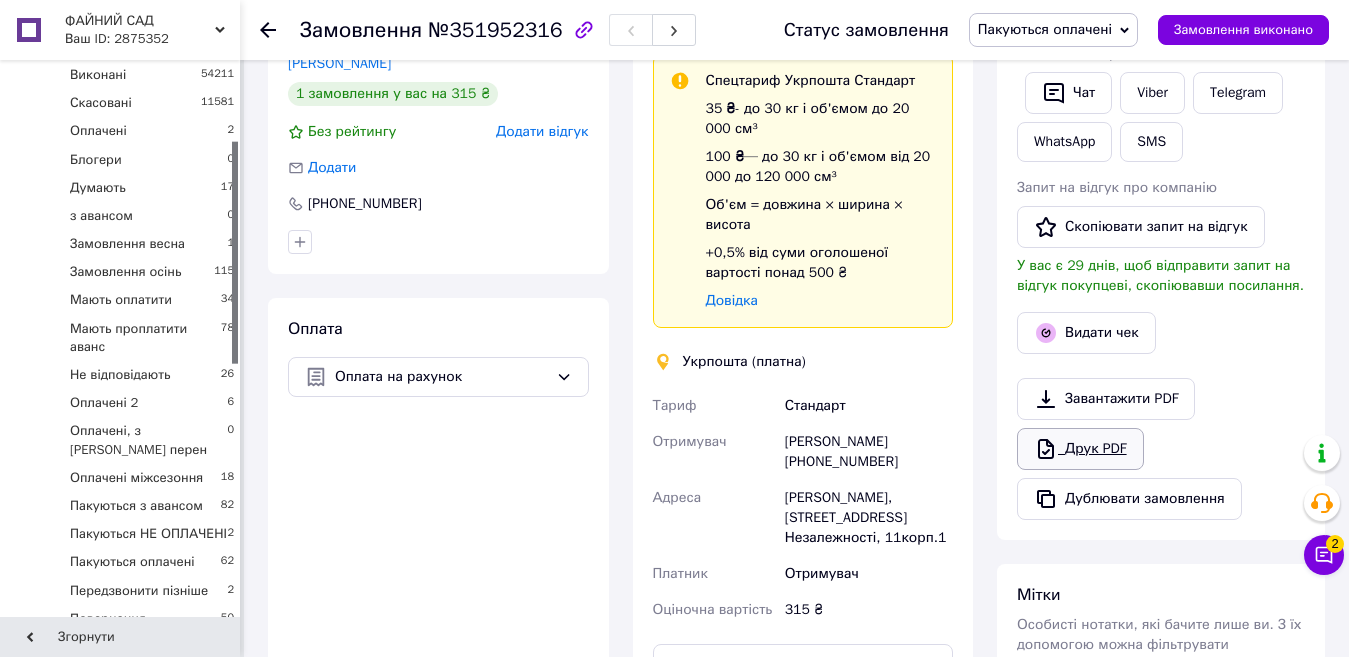 click on "Друк PDF" at bounding box center (1080, 449) 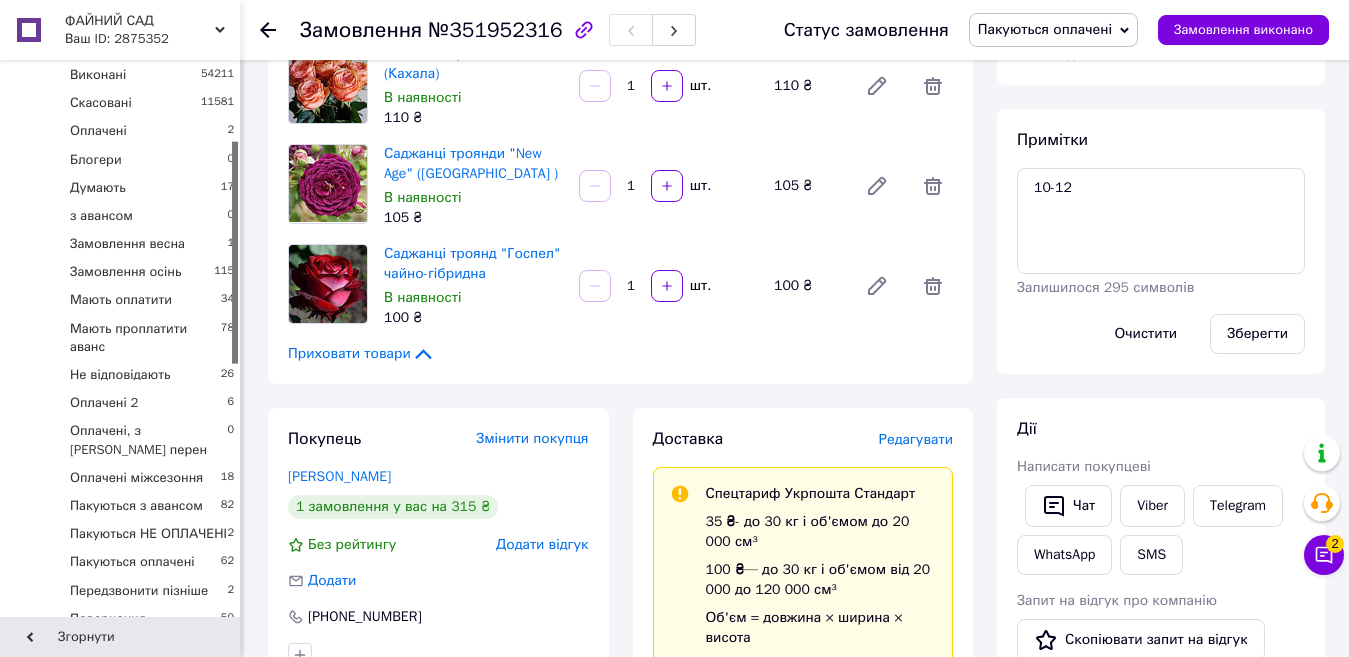 scroll, scrollTop: 0, scrollLeft: 0, axis: both 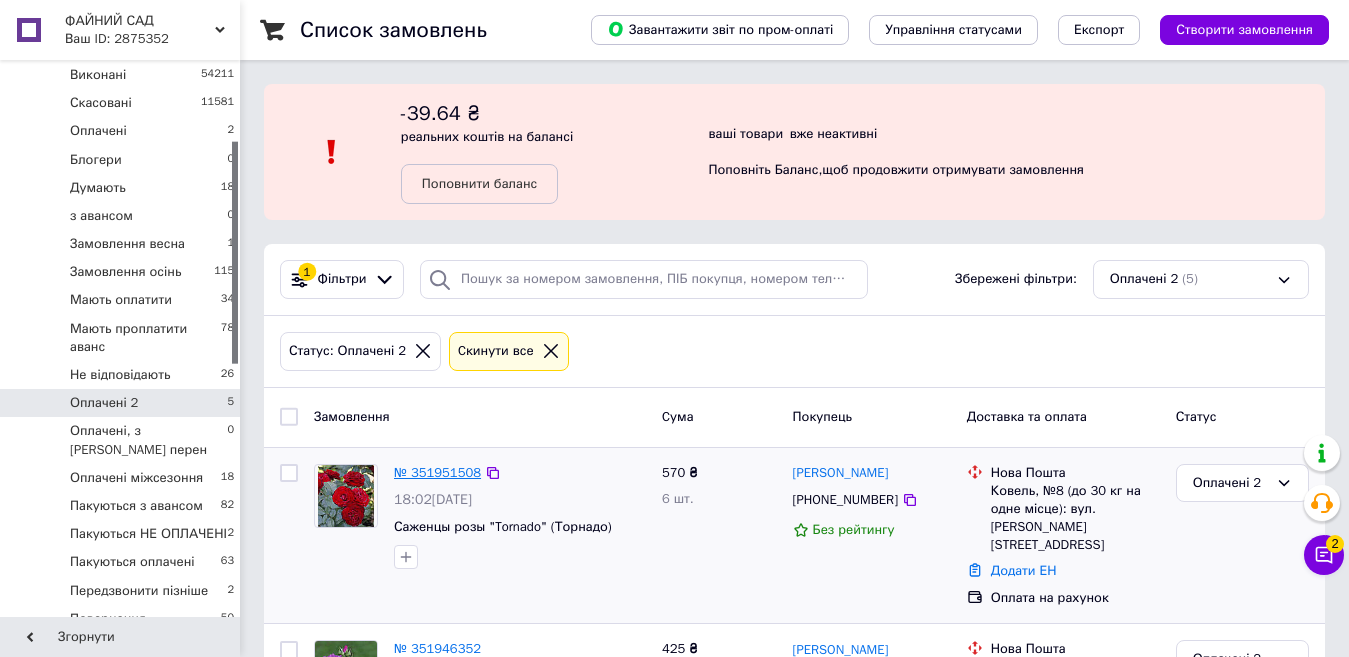click on "№ 351951508" at bounding box center (437, 472) 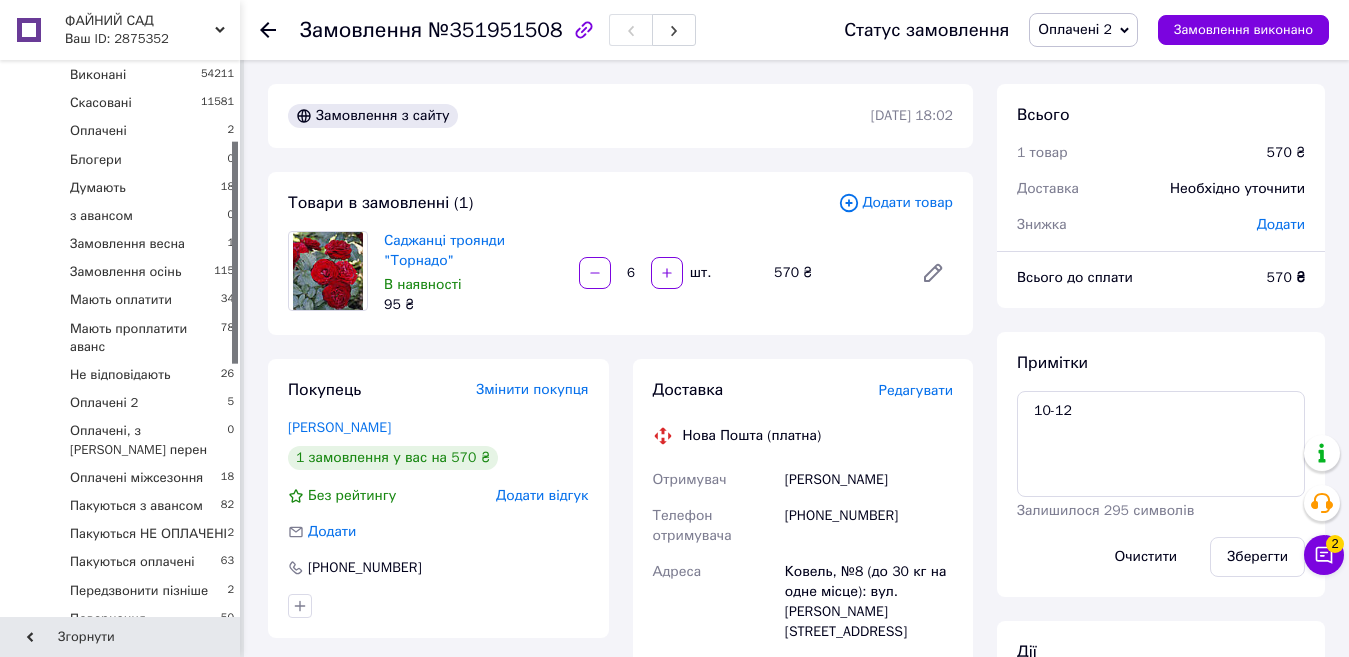 click on "Оплачені 2" at bounding box center [1075, 29] 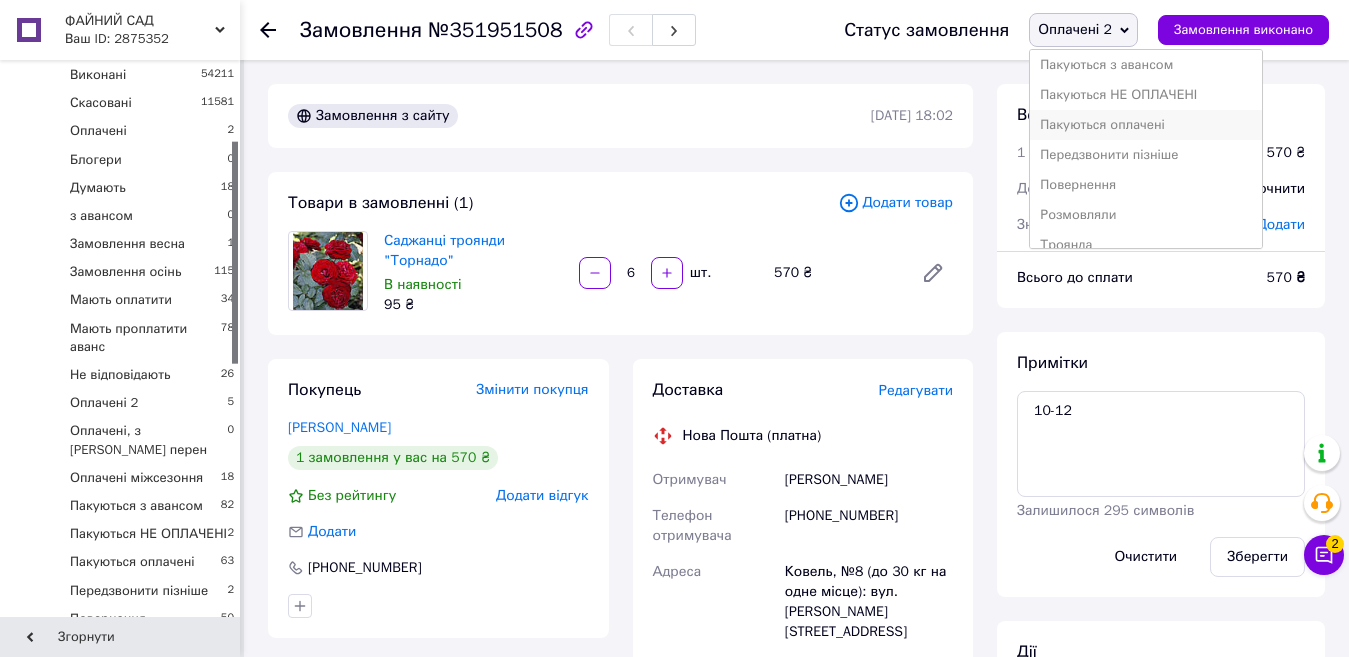 scroll, scrollTop: 442, scrollLeft: 0, axis: vertical 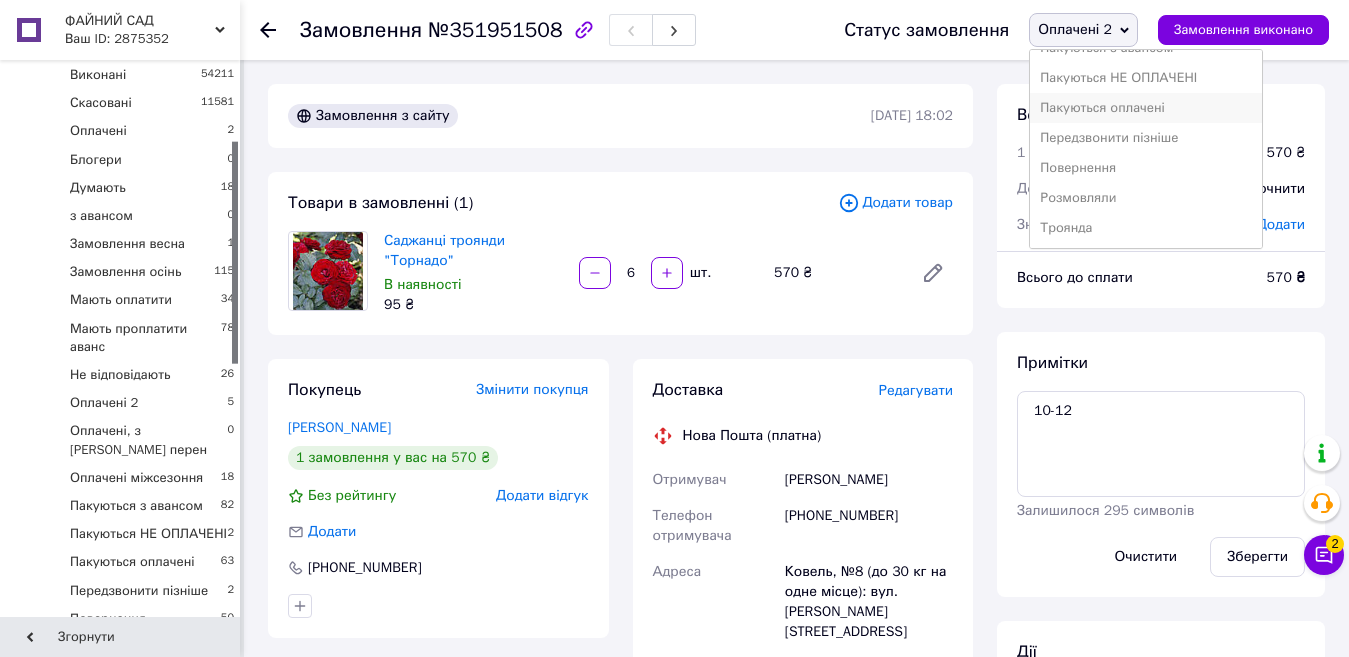 click on "Пакуються оплачені" at bounding box center (1146, 108) 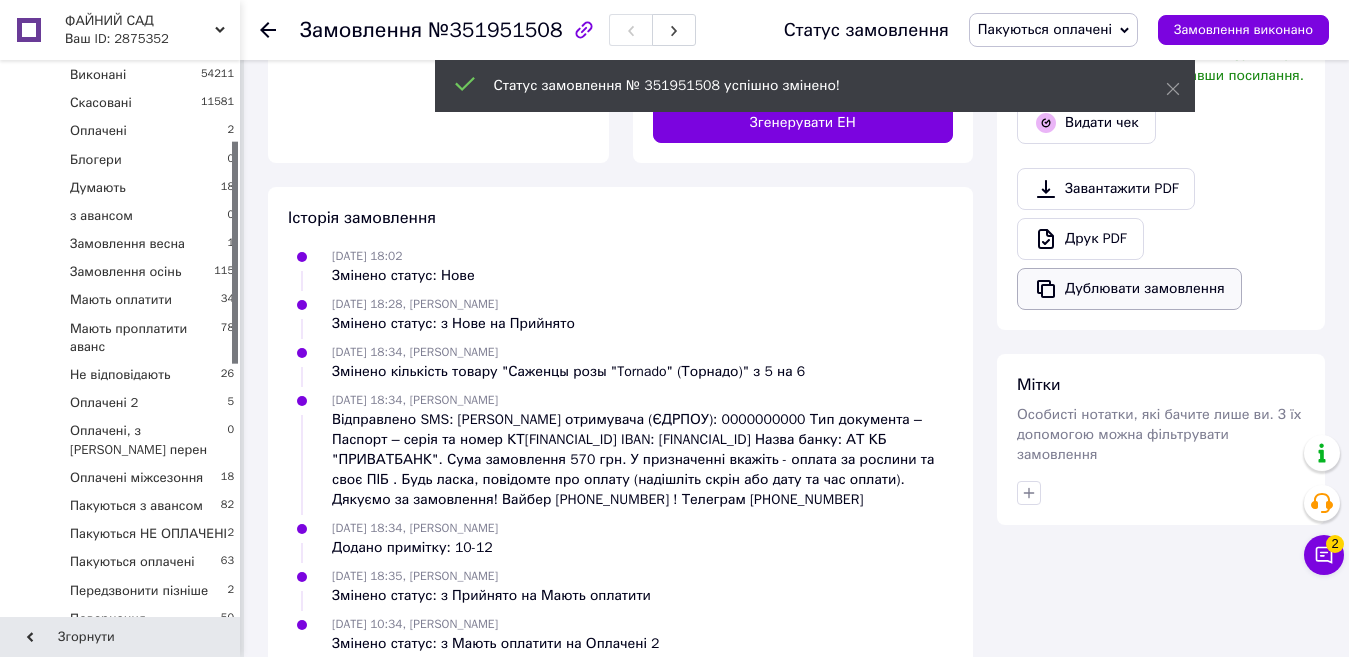 scroll, scrollTop: 829, scrollLeft: 0, axis: vertical 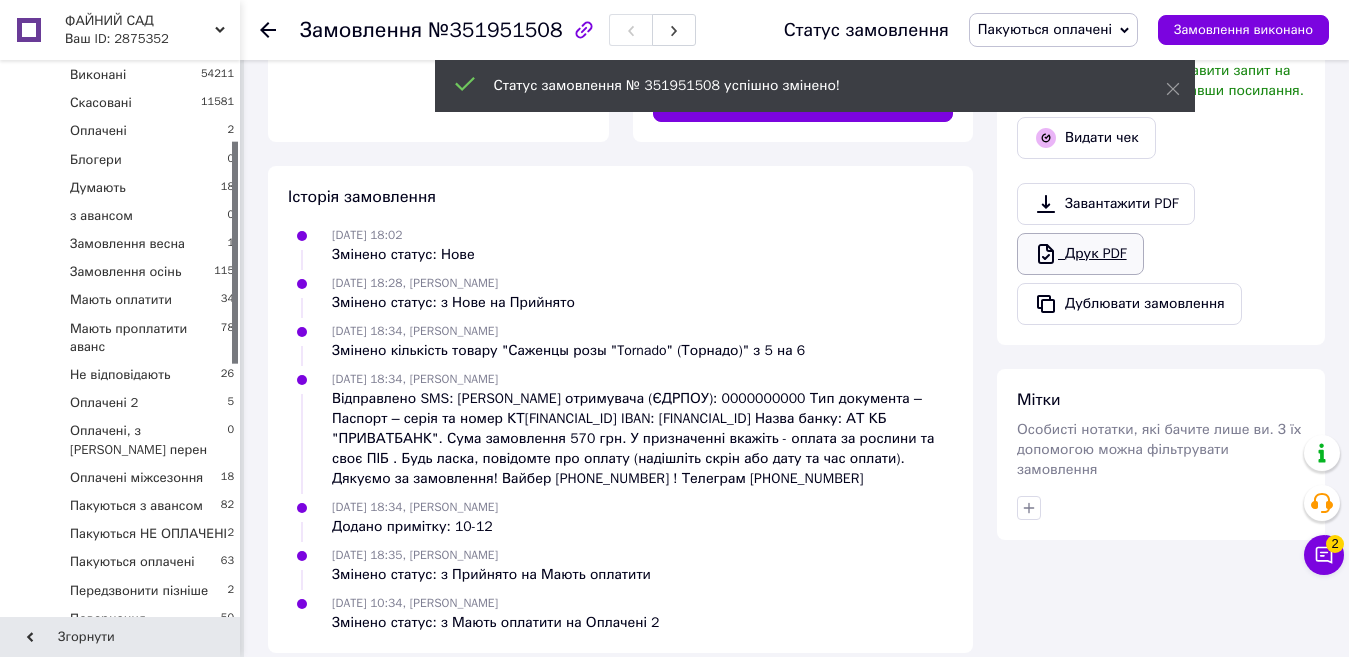 click on "Друк PDF" at bounding box center [1080, 254] 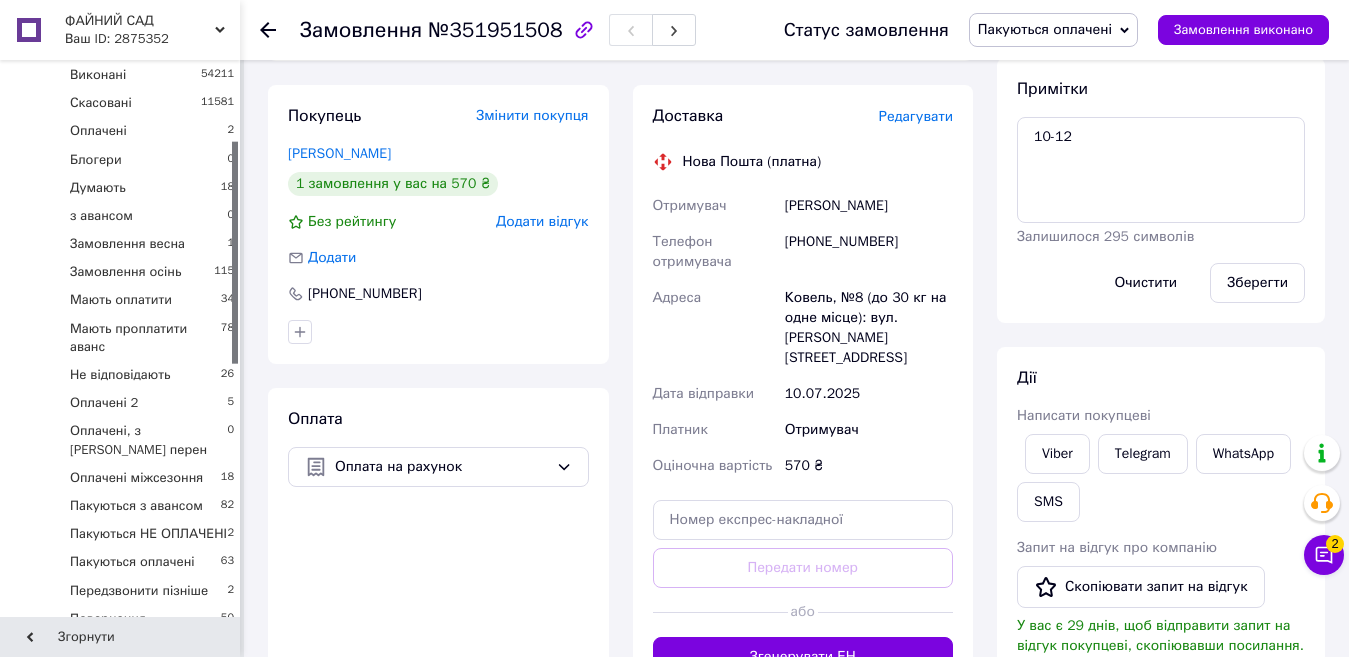 scroll, scrollTop: 0, scrollLeft: 0, axis: both 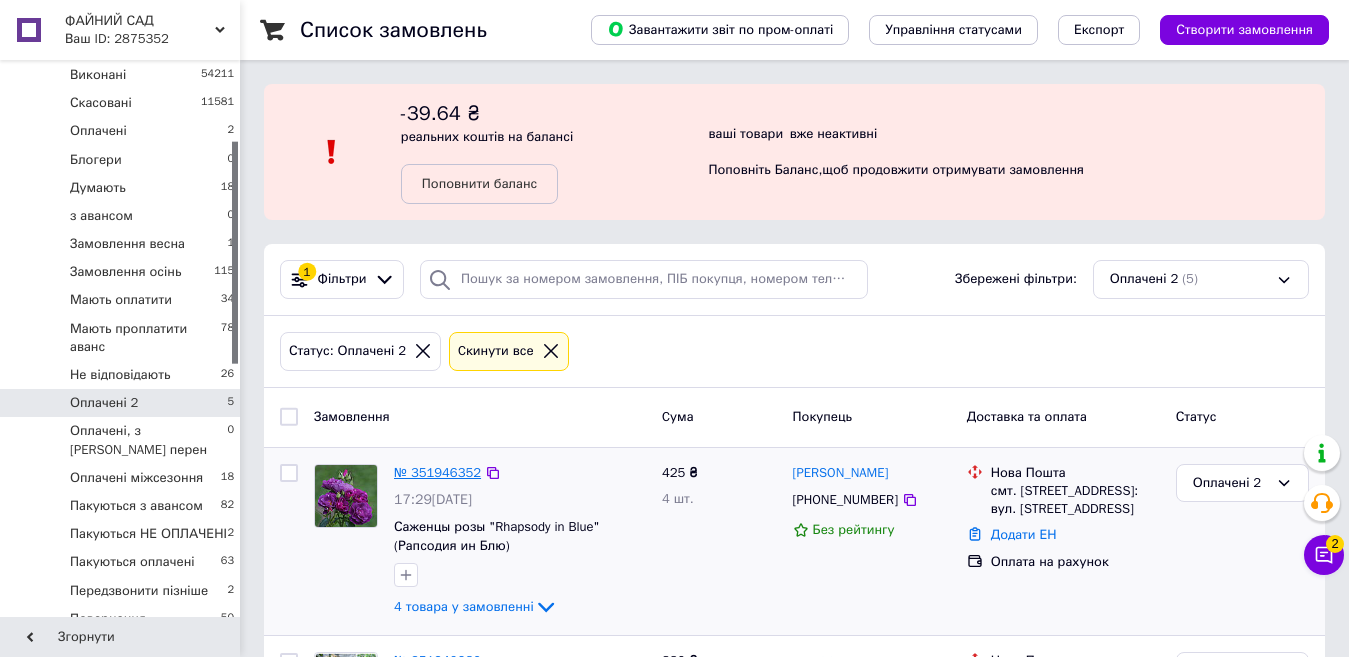 click on "№ 351946352" at bounding box center (437, 472) 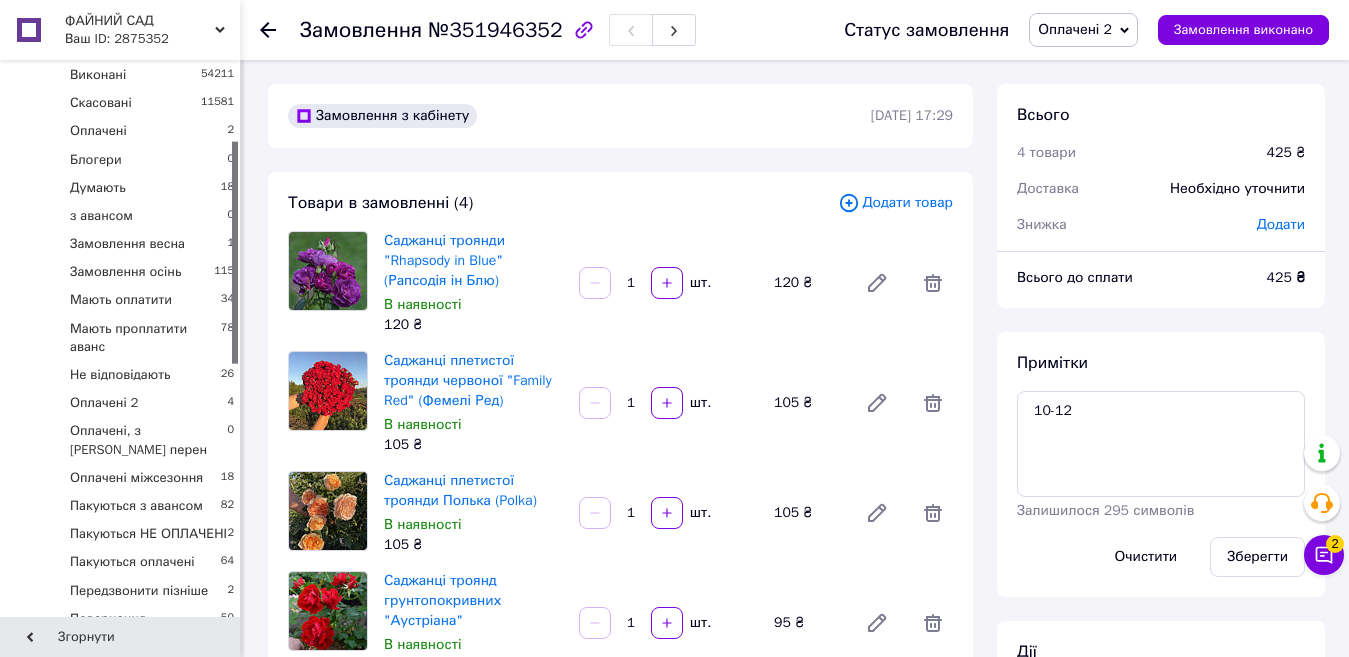 scroll, scrollTop: 24, scrollLeft: 0, axis: vertical 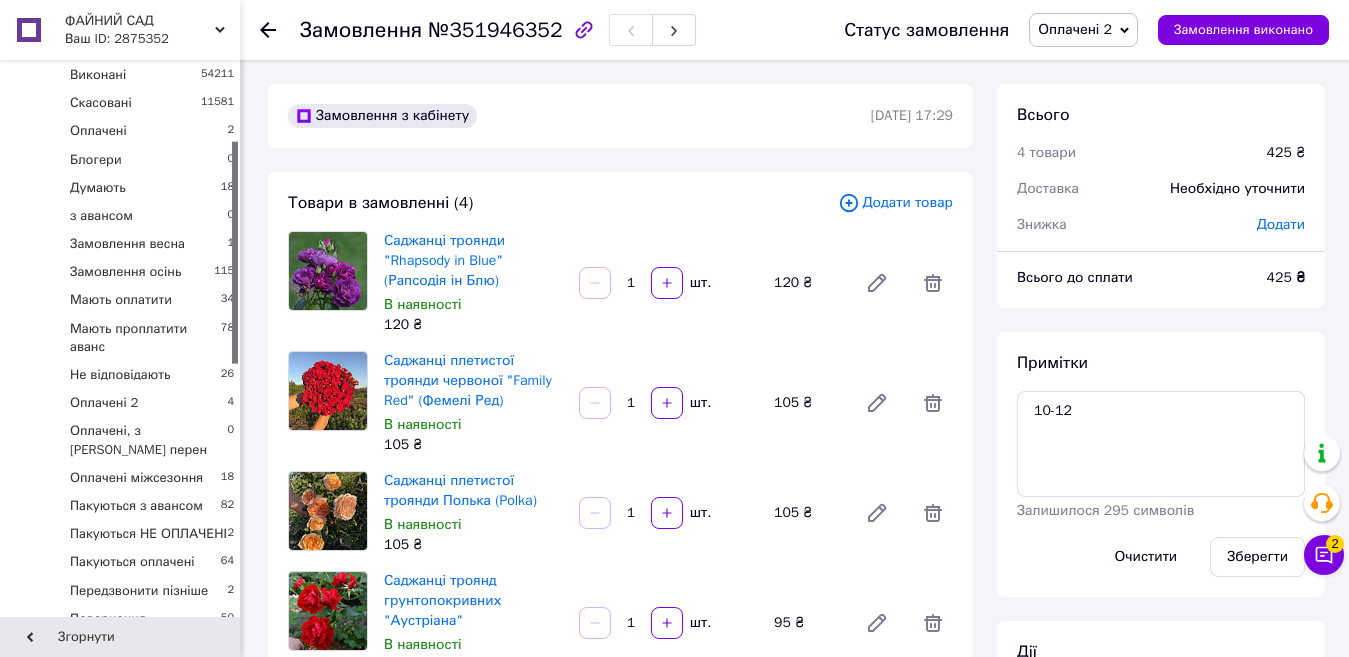 click on "Оплачені 2" at bounding box center [1075, 29] 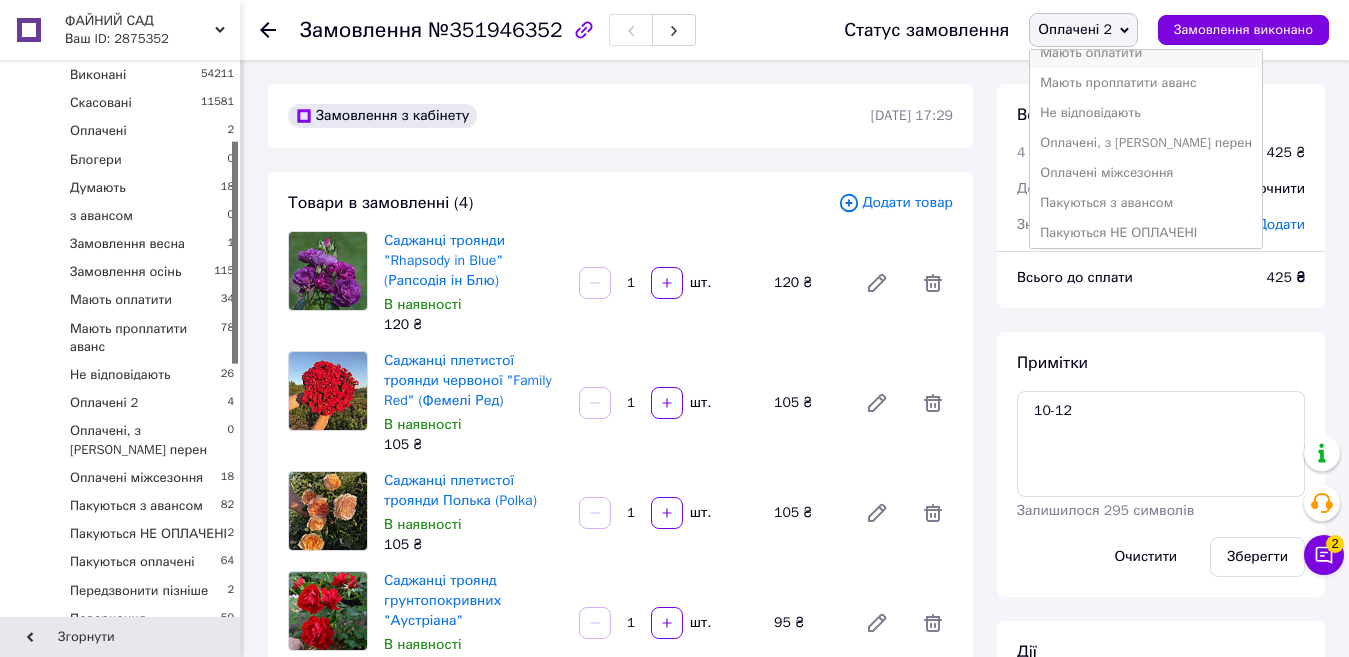 scroll, scrollTop: 400, scrollLeft: 0, axis: vertical 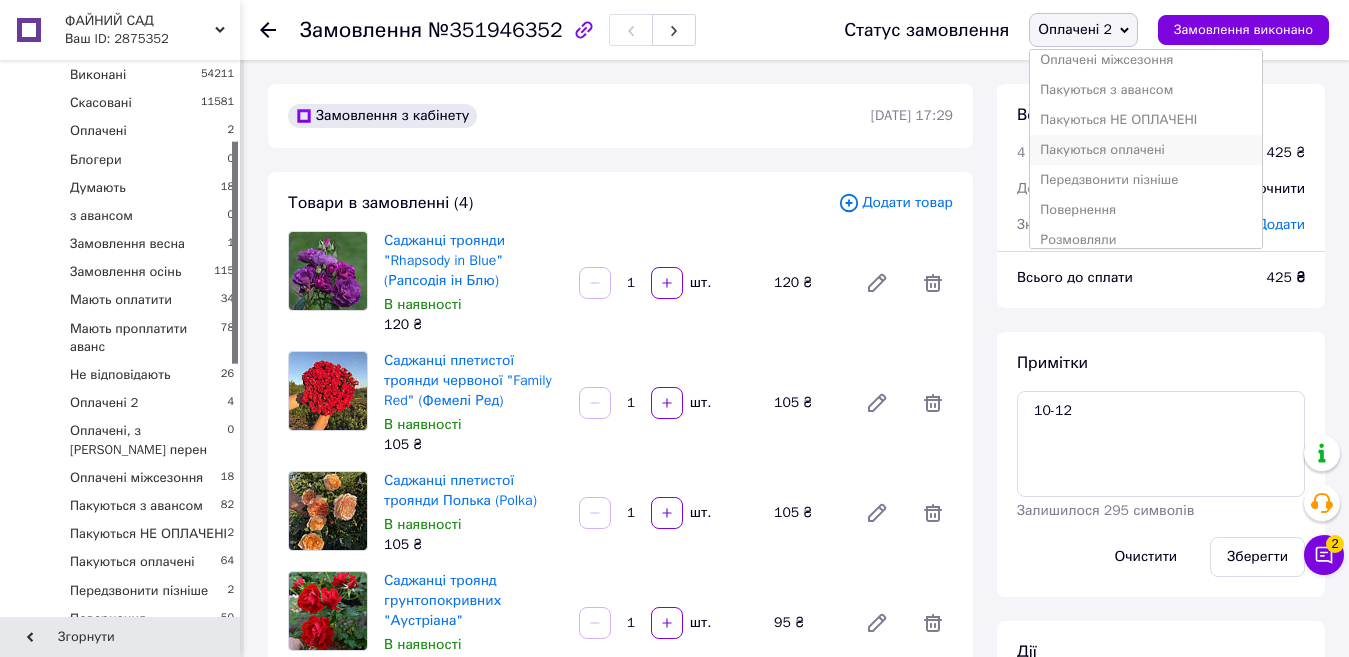 click on "Пакуються оплачені" at bounding box center [1146, 150] 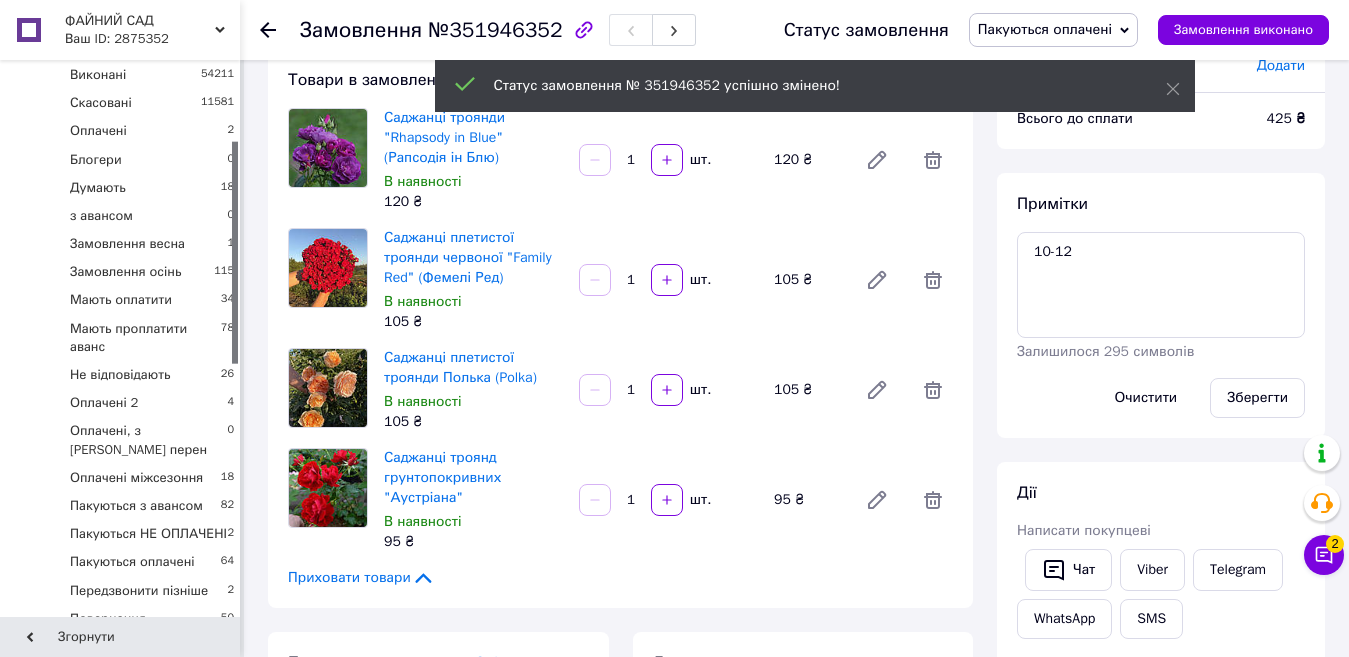 scroll, scrollTop: 400, scrollLeft: 0, axis: vertical 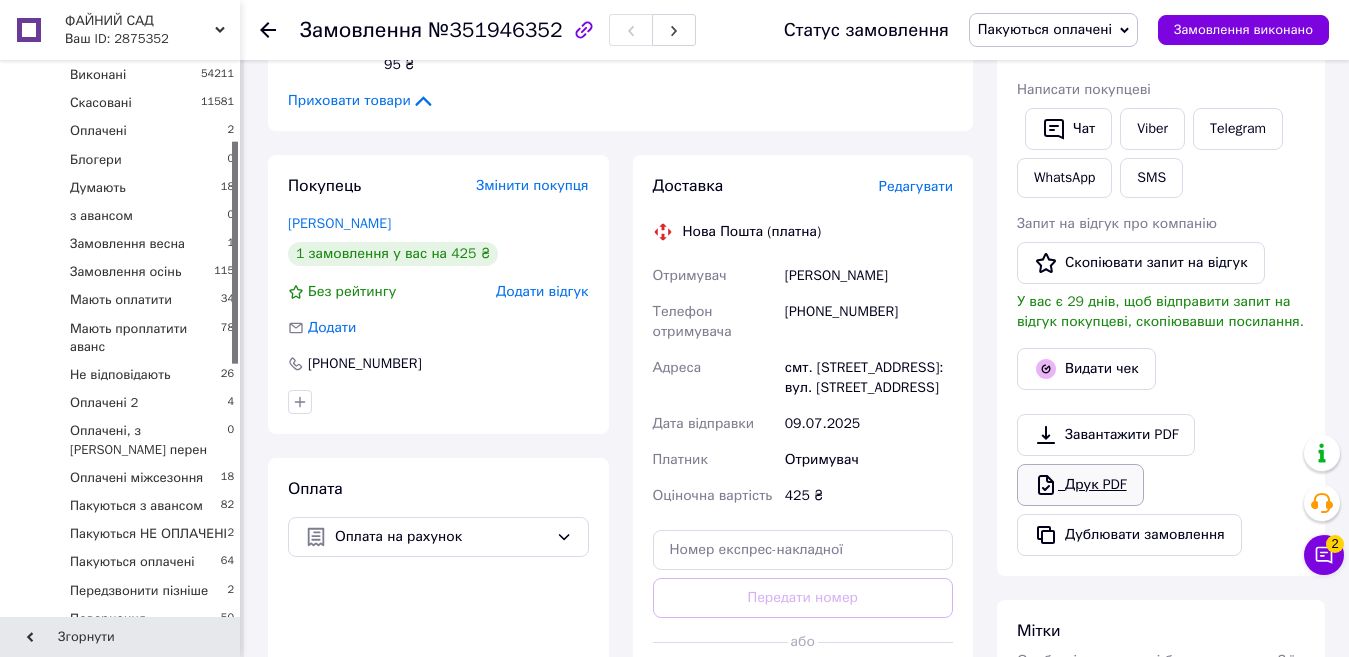 click on "Друк PDF" at bounding box center [1080, 485] 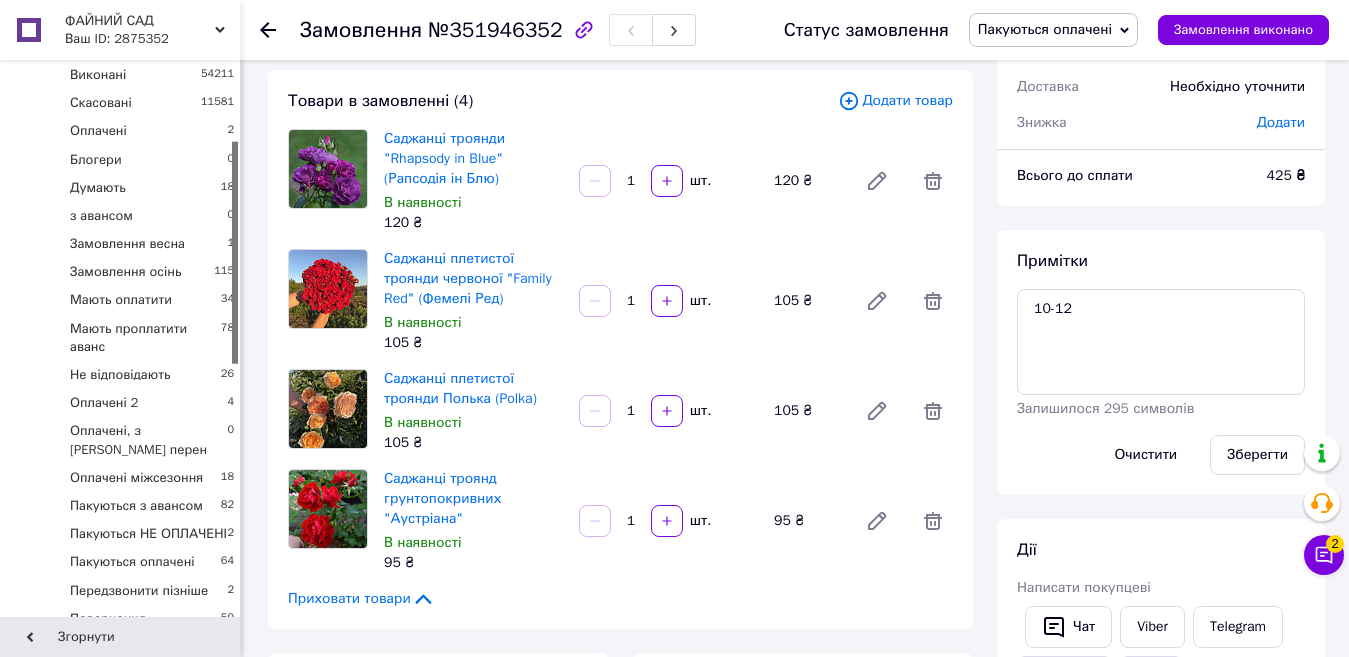 scroll, scrollTop: 100, scrollLeft: 0, axis: vertical 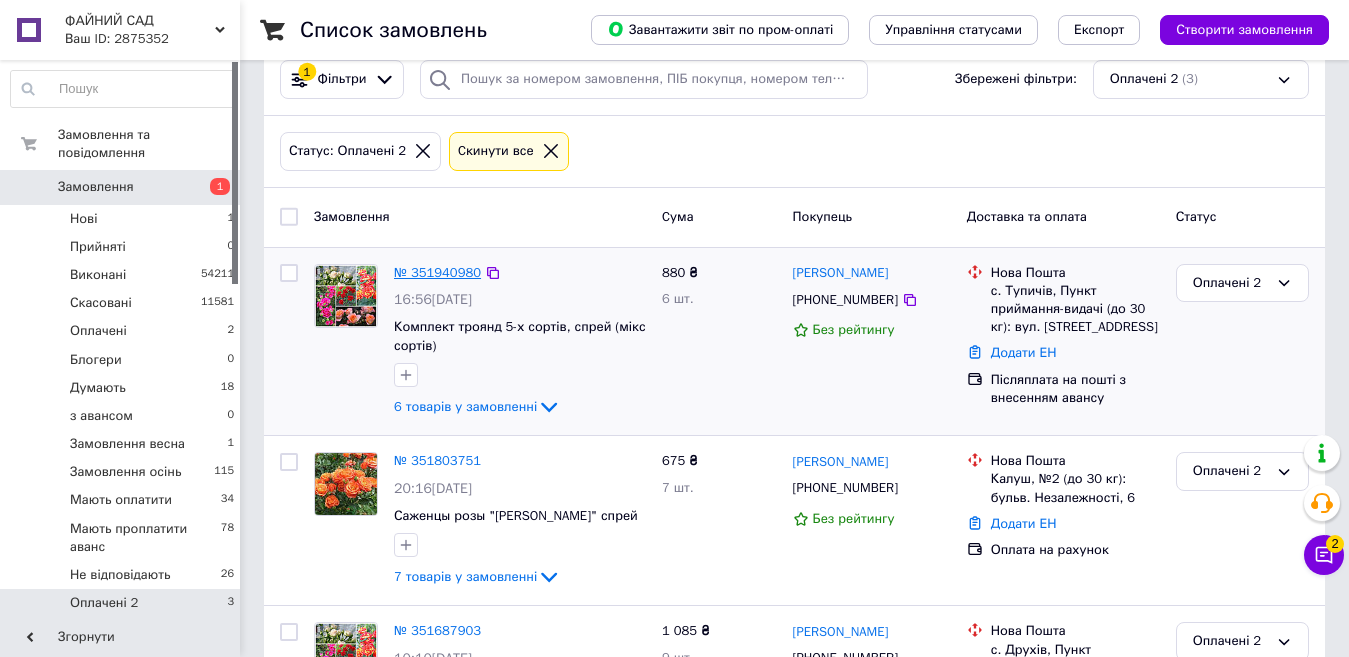 click on "№ 351940980" at bounding box center (437, 272) 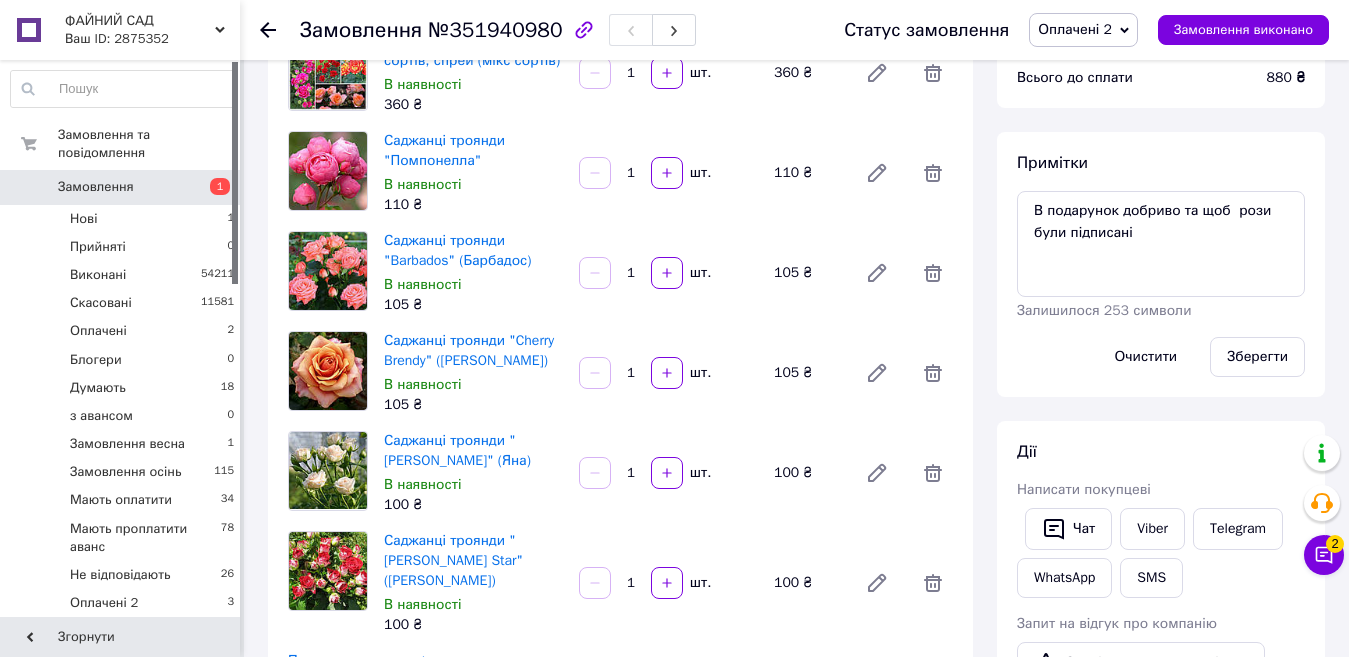click on "Оплачені 2" at bounding box center [1075, 29] 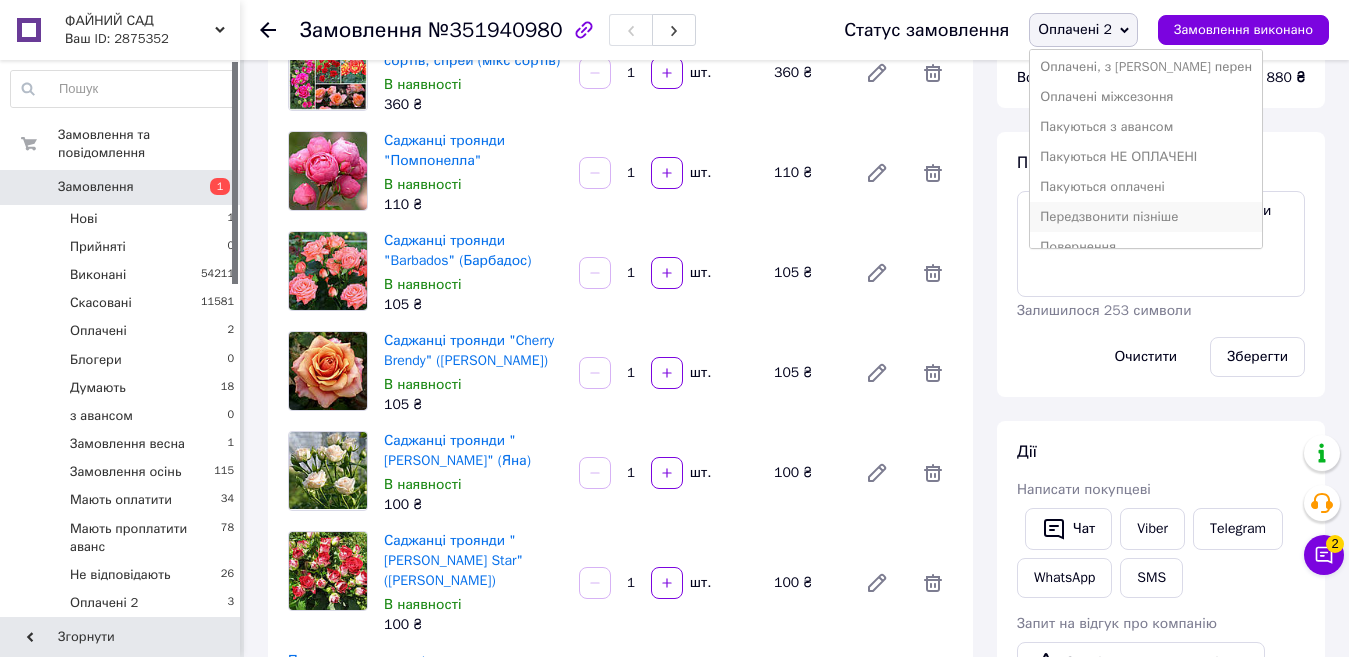 scroll, scrollTop: 400, scrollLeft: 0, axis: vertical 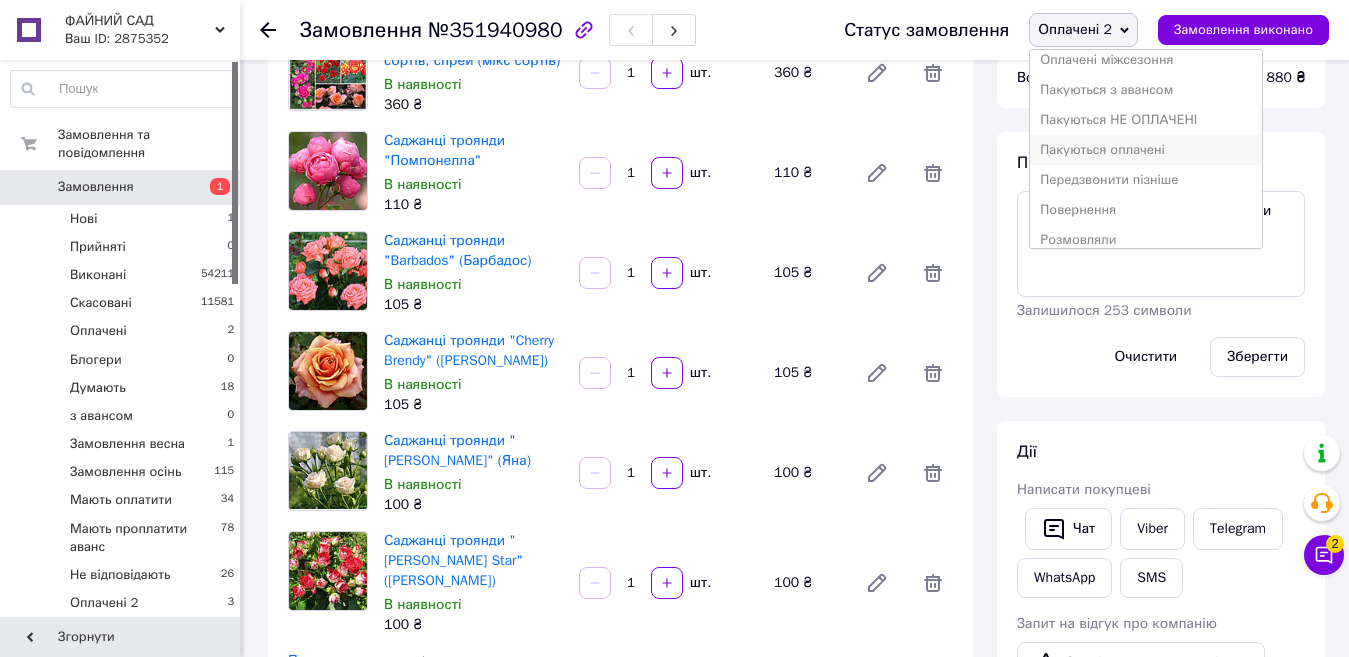 click on "Пакуються оплачені" at bounding box center (1146, 150) 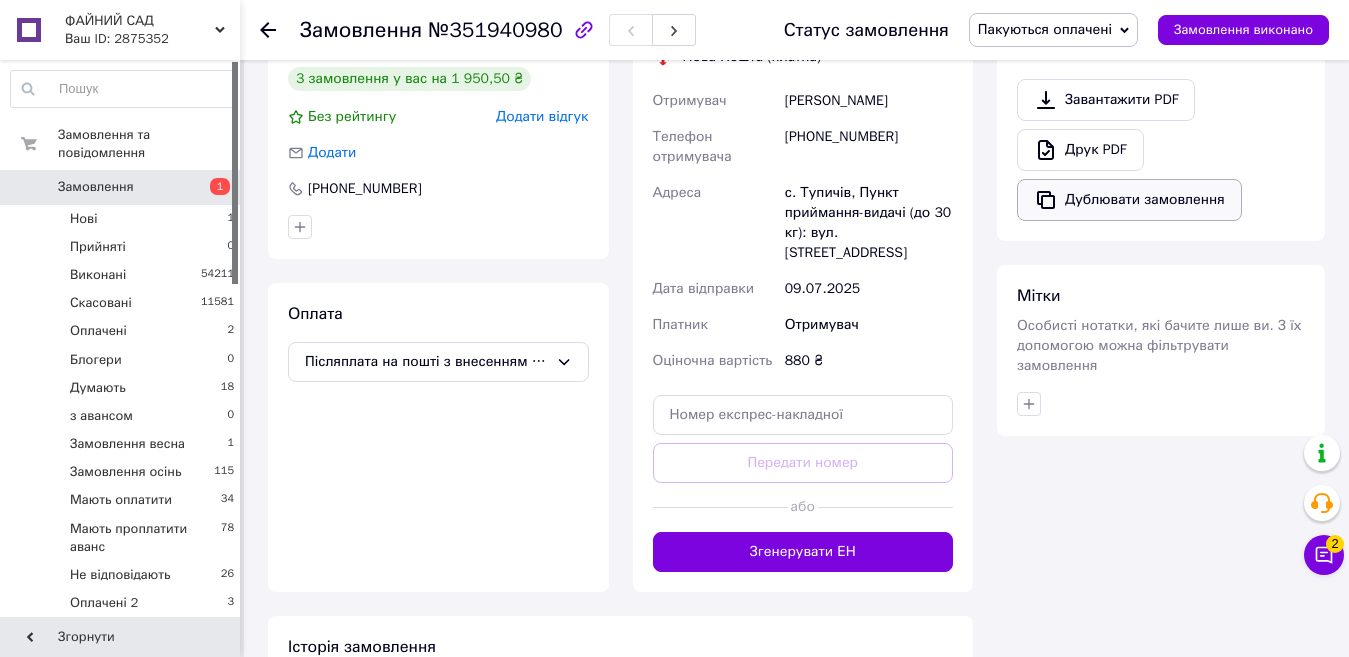 scroll, scrollTop: 900, scrollLeft: 0, axis: vertical 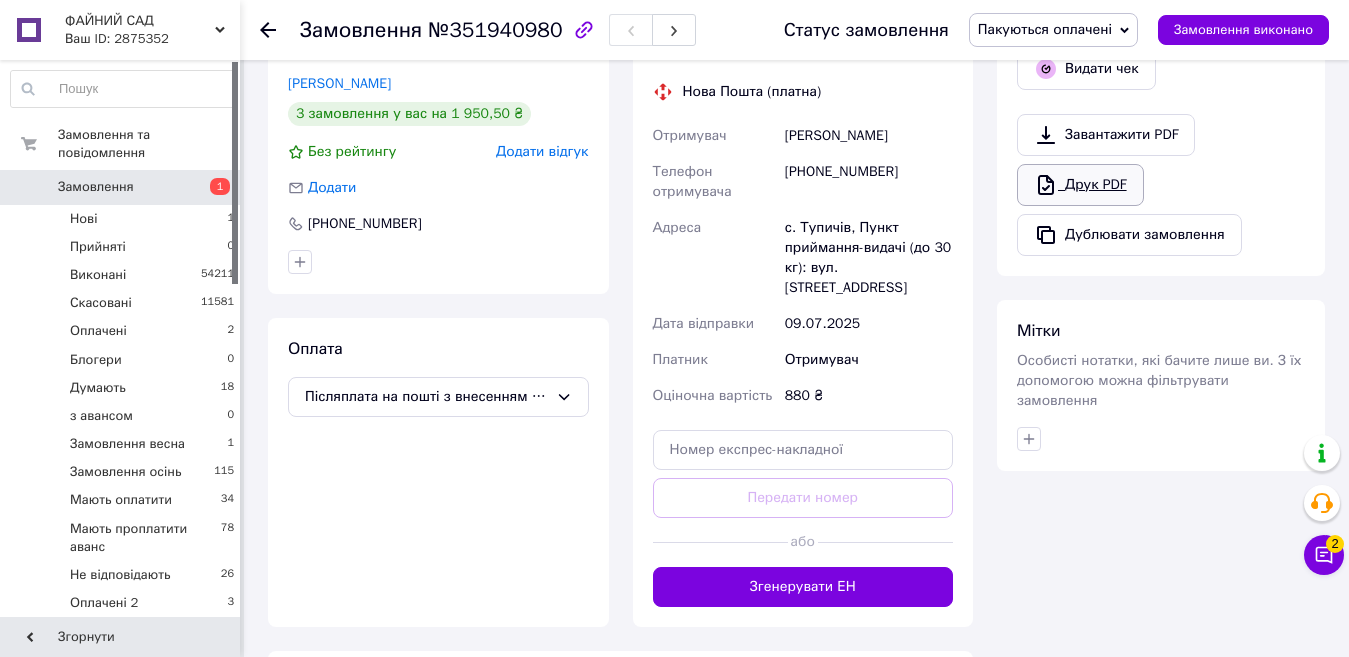 click on "Друк PDF" at bounding box center (1080, 185) 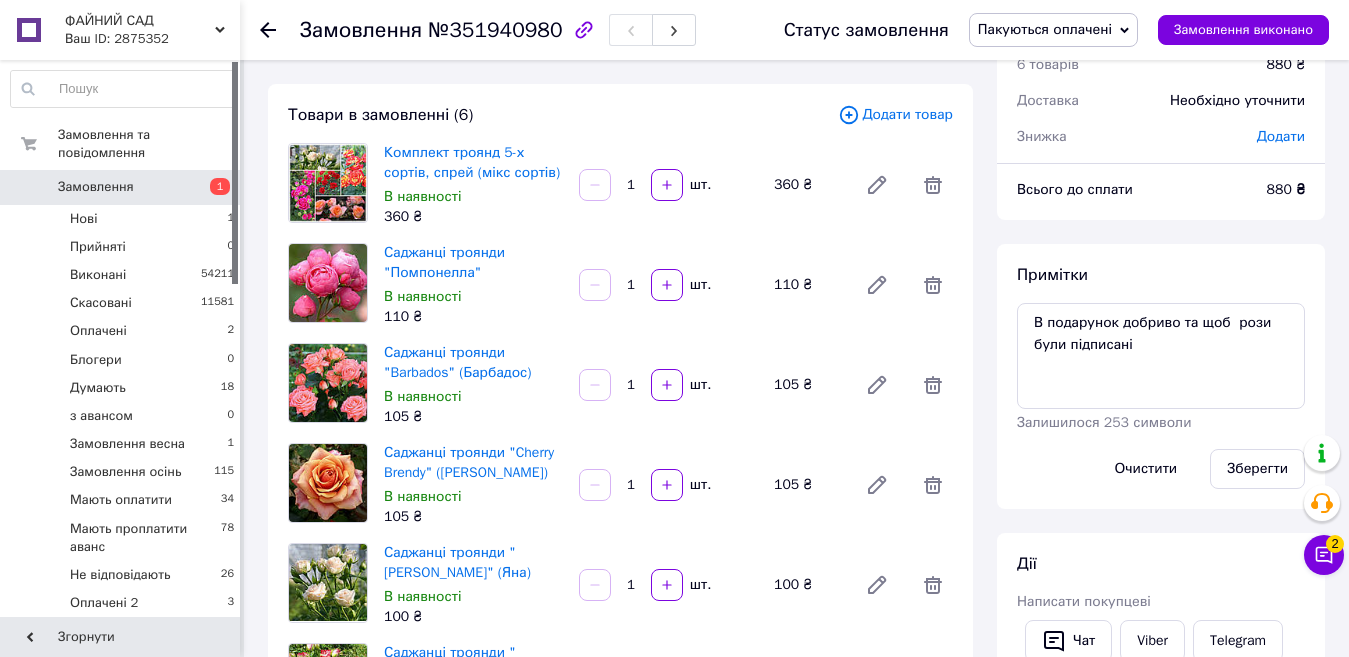 scroll, scrollTop: 0, scrollLeft: 0, axis: both 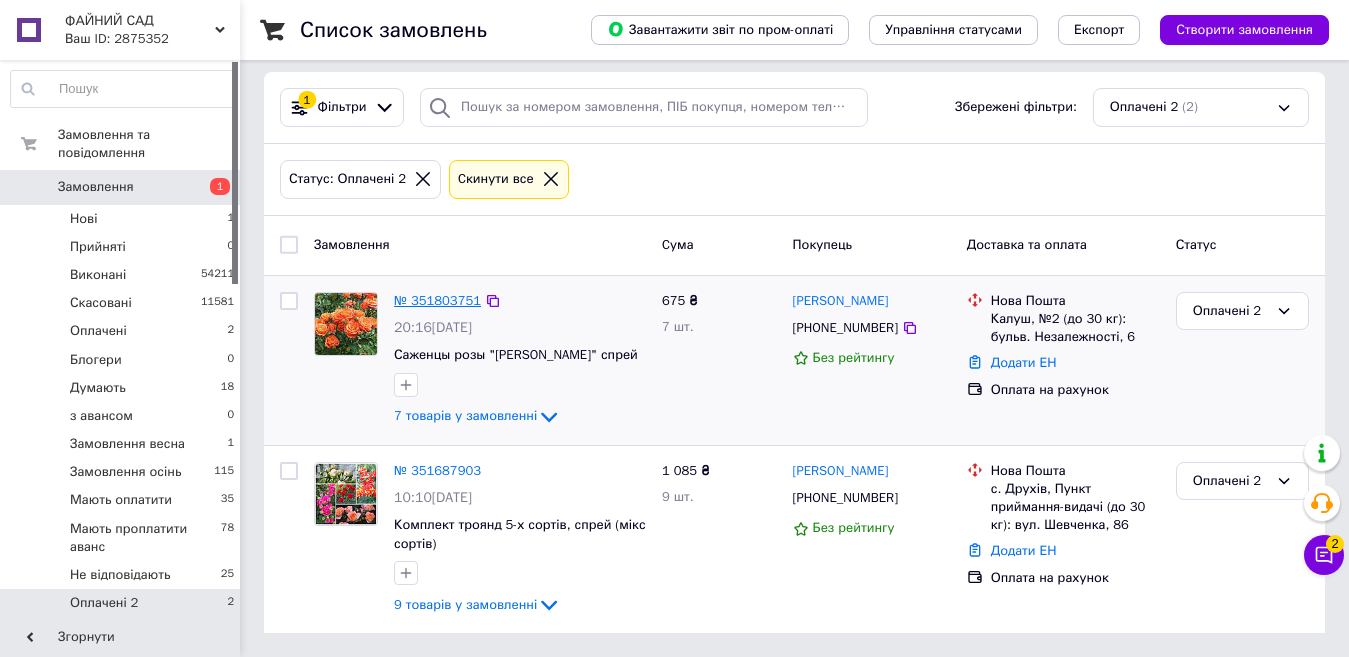 click on "№ 351803751" at bounding box center [437, 300] 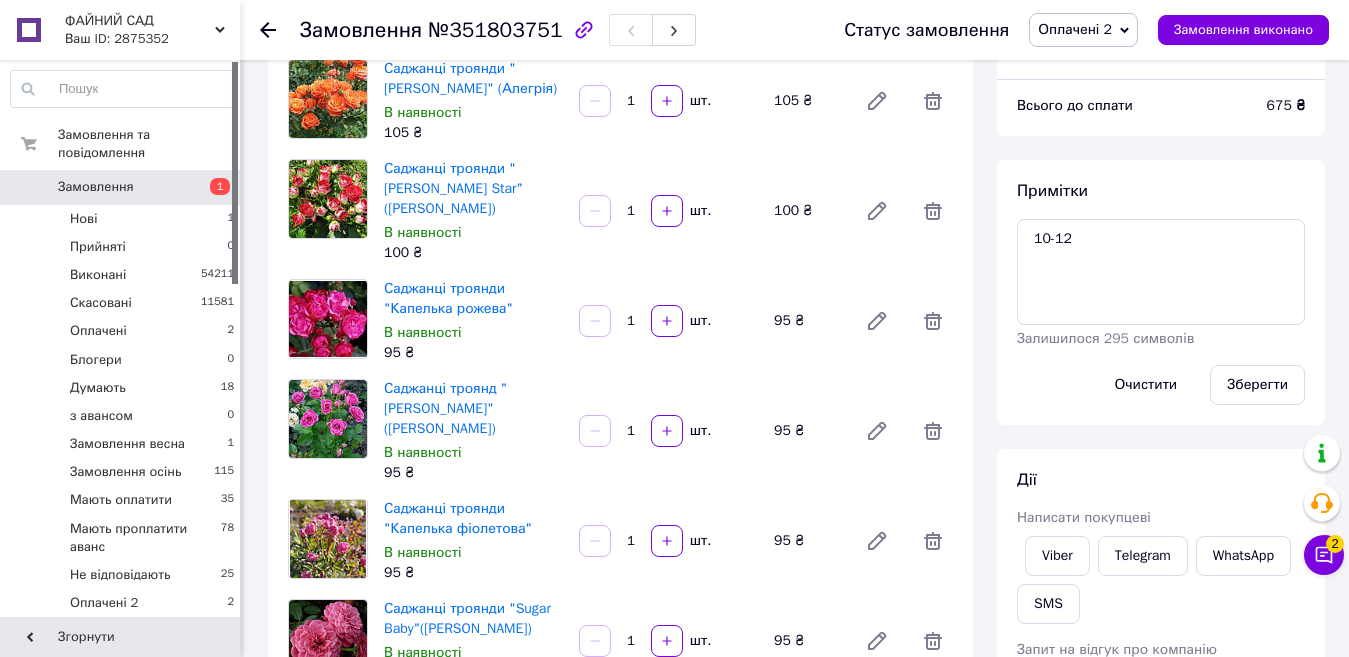 click on "Оплачені 2" at bounding box center [1075, 29] 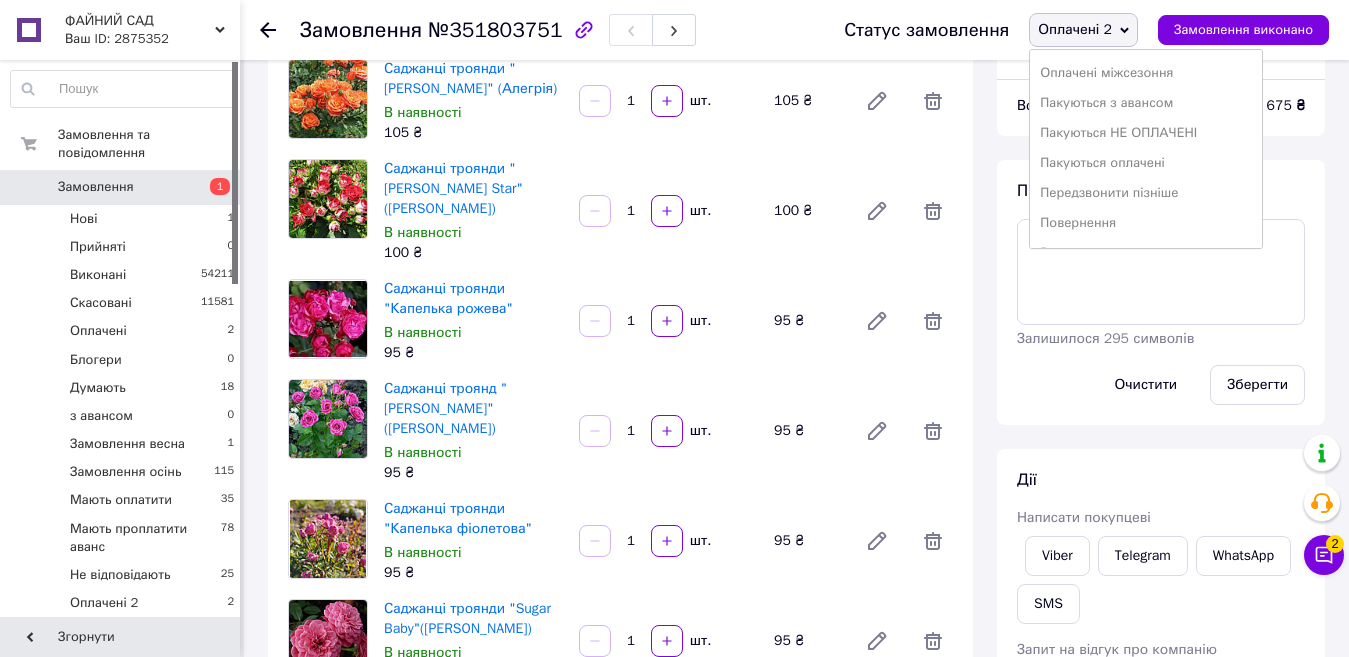 scroll, scrollTop: 400, scrollLeft: 0, axis: vertical 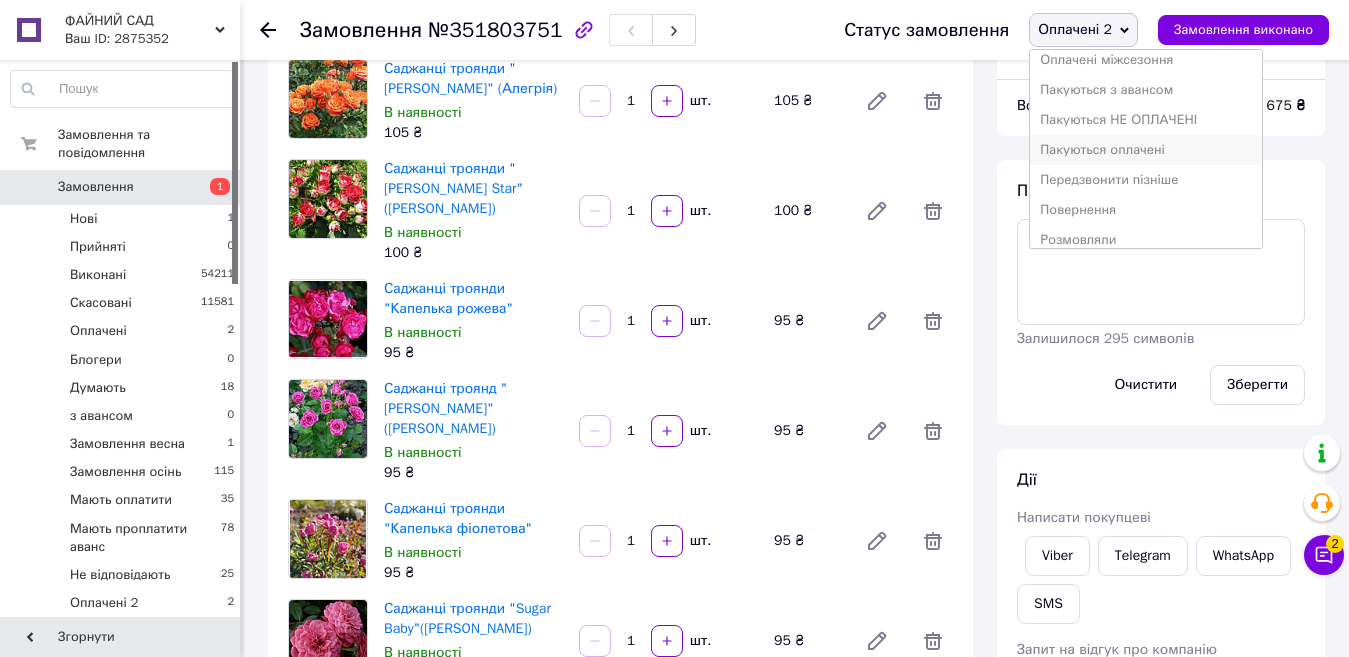 click on "Пакуються оплачені" at bounding box center (1146, 150) 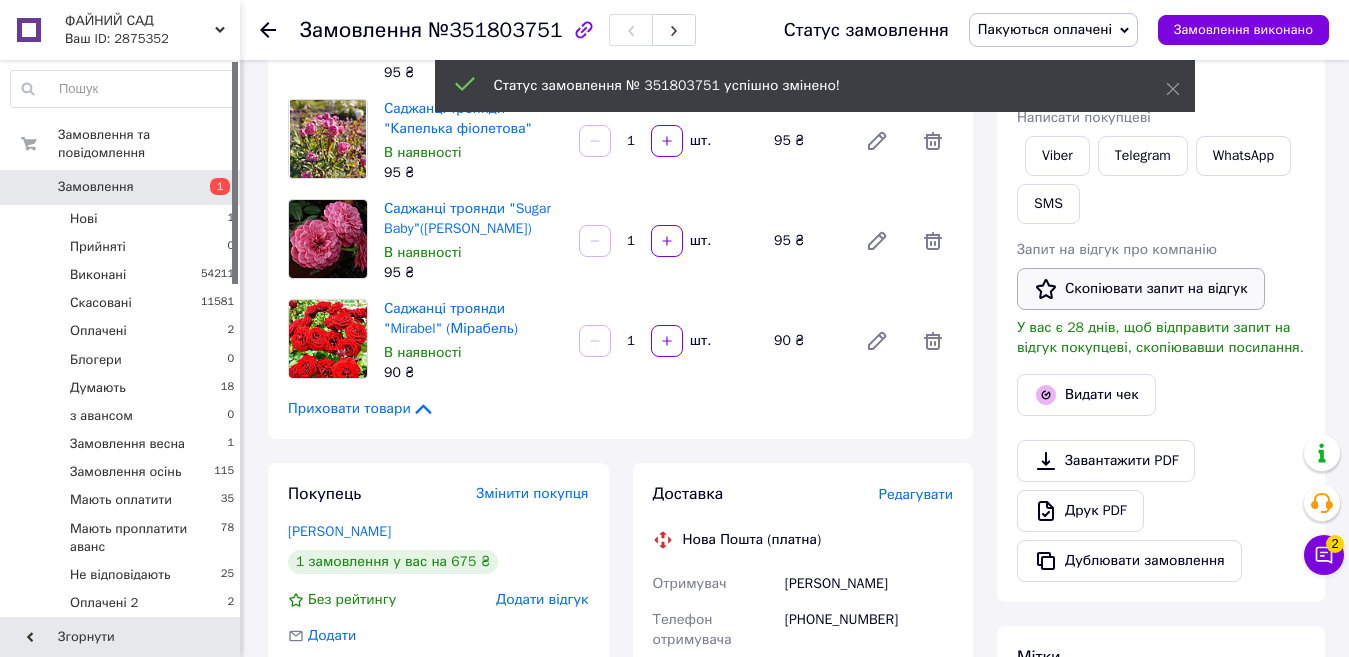 scroll, scrollTop: 872, scrollLeft: 0, axis: vertical 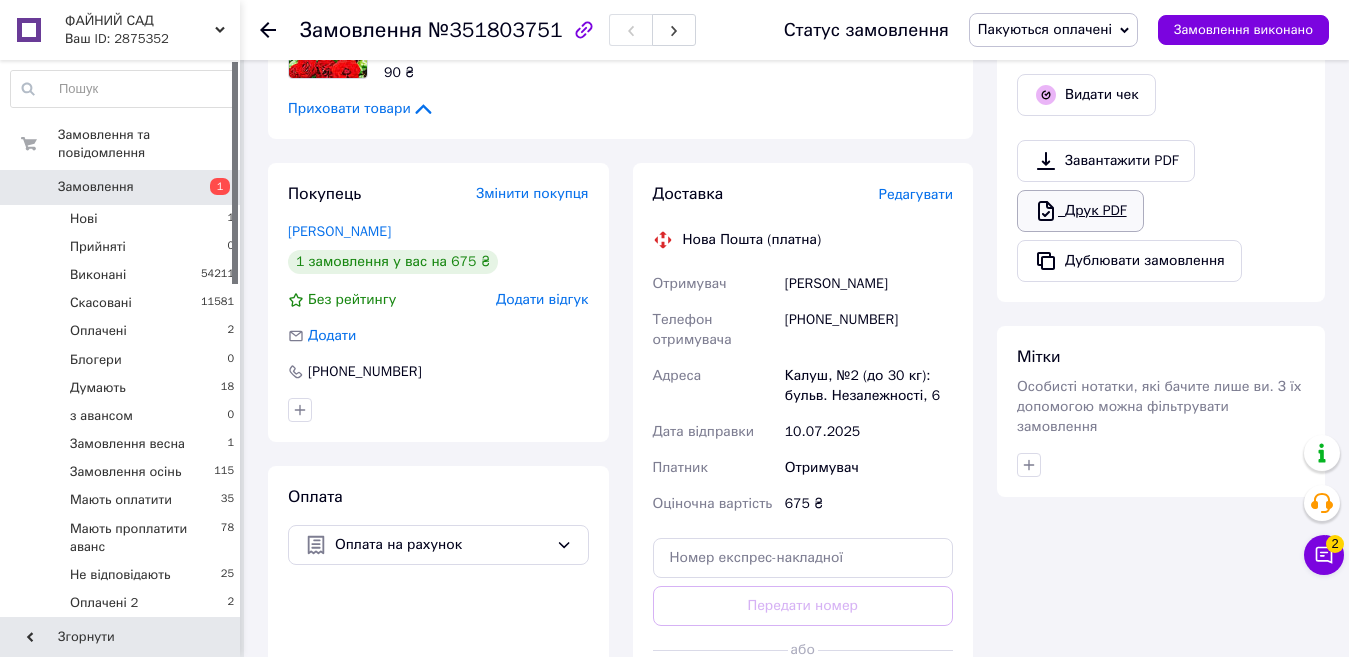 click on "Друк PDF" at bounding box center (1080, 211) 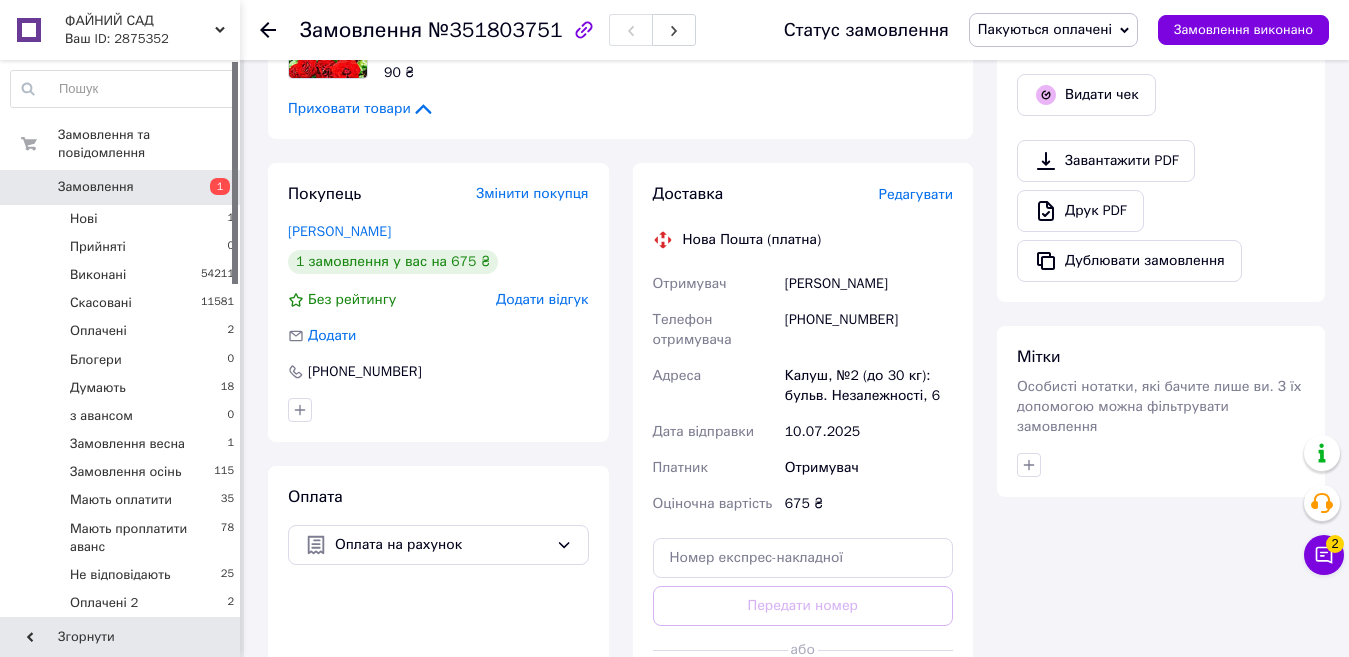 scroll, scrollTop: 672, scrollLeft: 0, axis: vertical 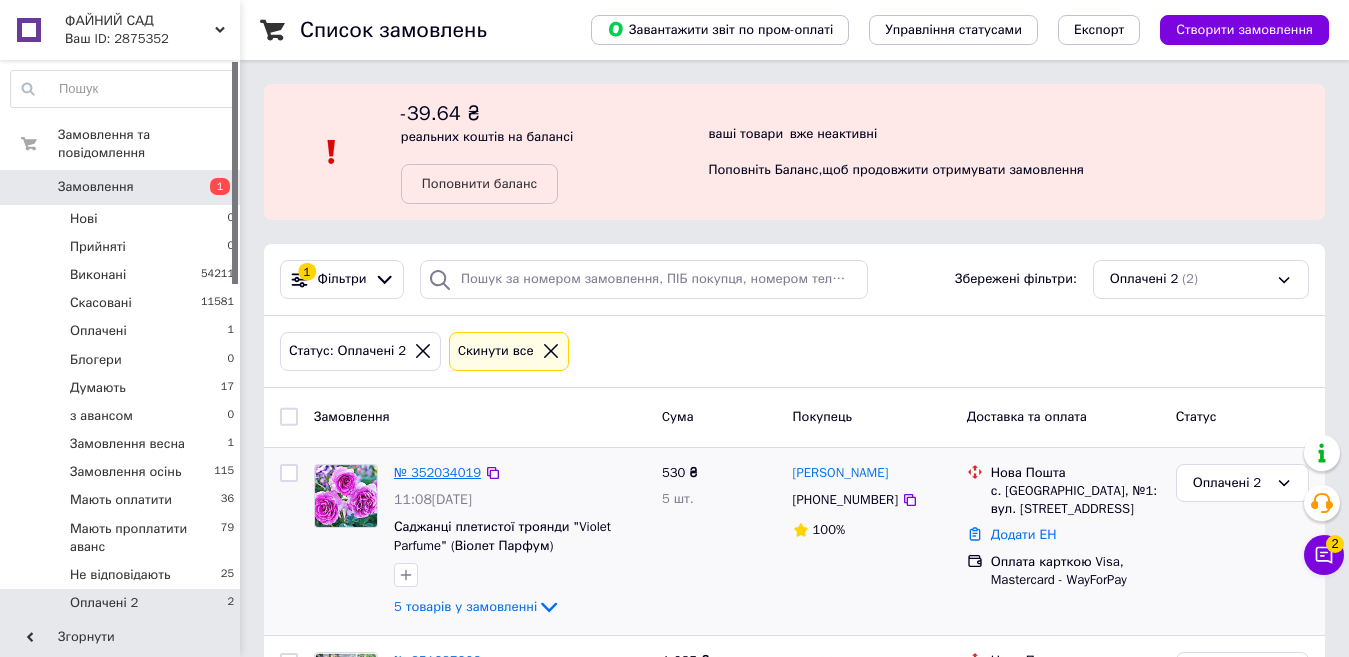 click on "№ 352034019" at bounding box center [437, 472] 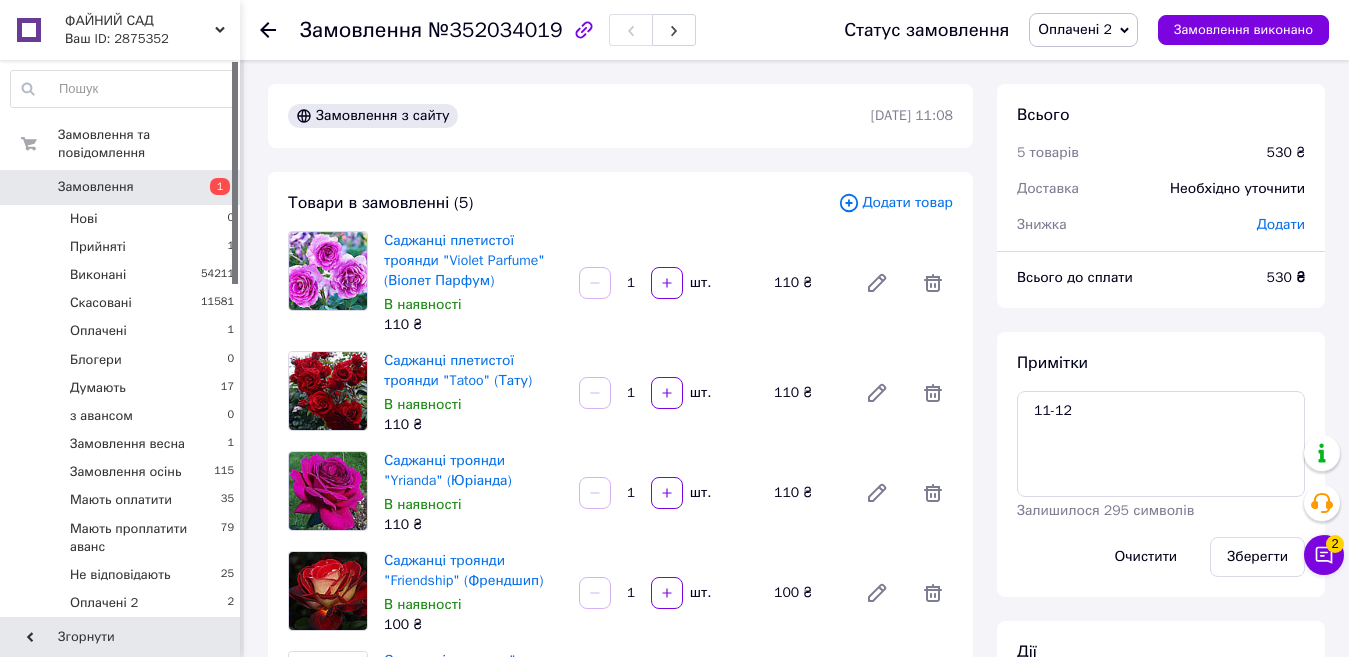 click on "Оплачені 2" at bounding box center (1075, 29) 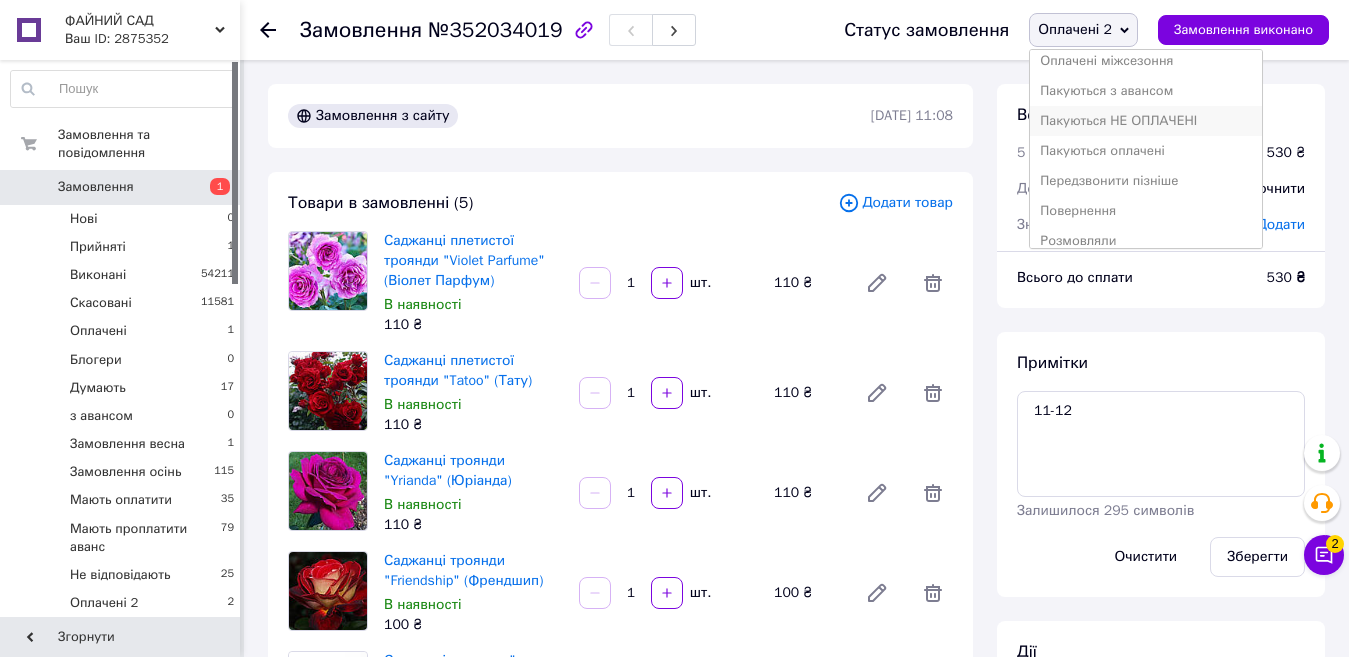 scroll, scrollTop: 400, scrollLeft: 0, axis: vertical 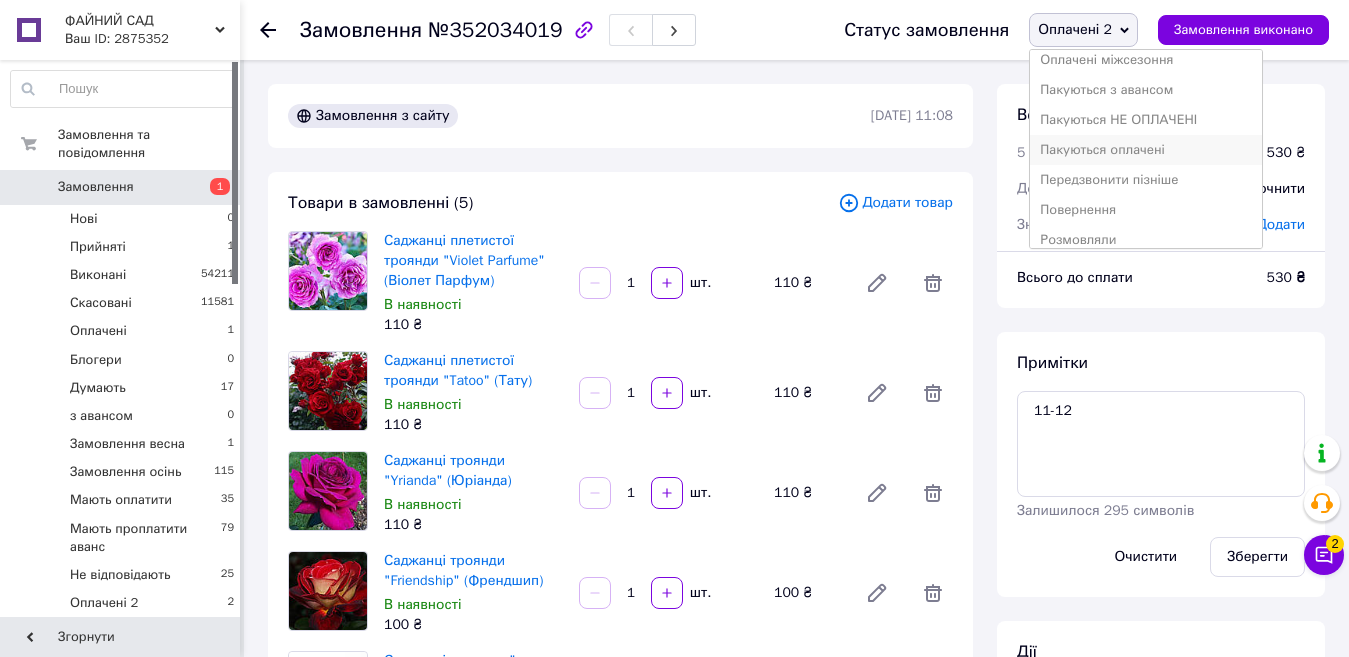 click on "Пакуються оплачені" at bounding box center (1146, 150) 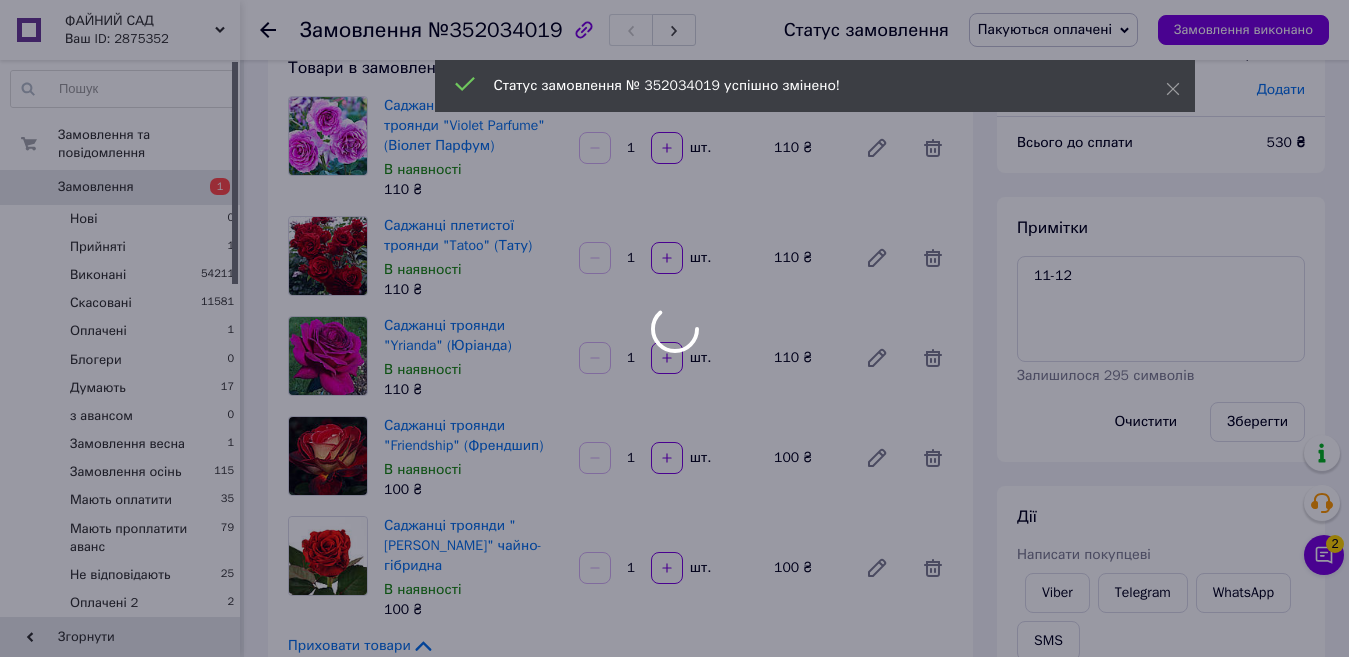 scroll, scrollTop: 500, scrollLeft: 0, axis: vertical 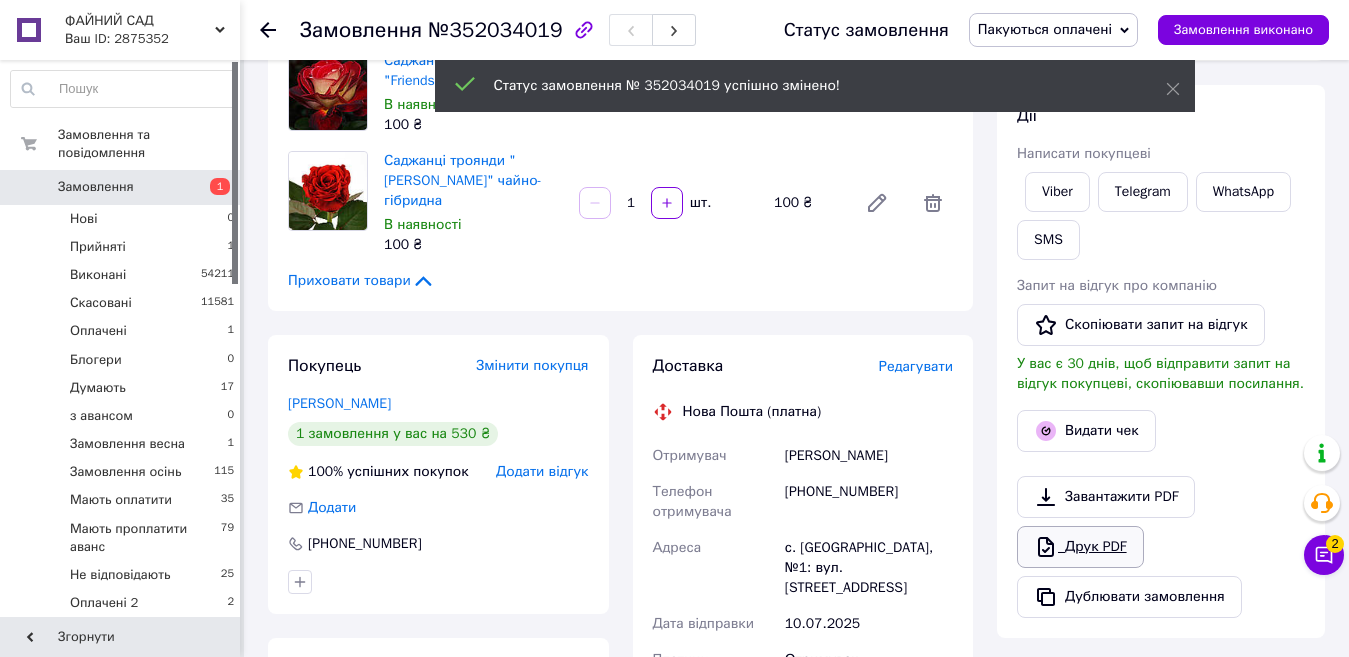 click on "Друк PDF" at bounding box center (1080, 547) 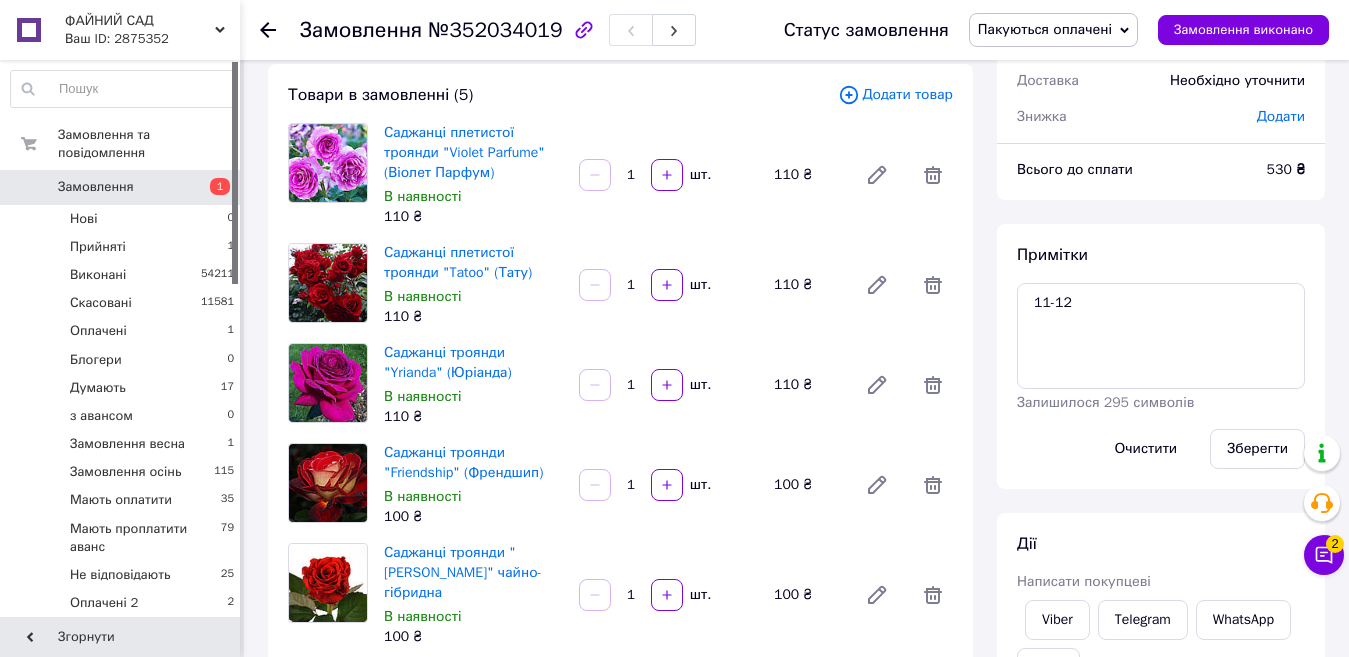 scroll, scrollTop: 100, scrollLeft: 0, axis: vertical 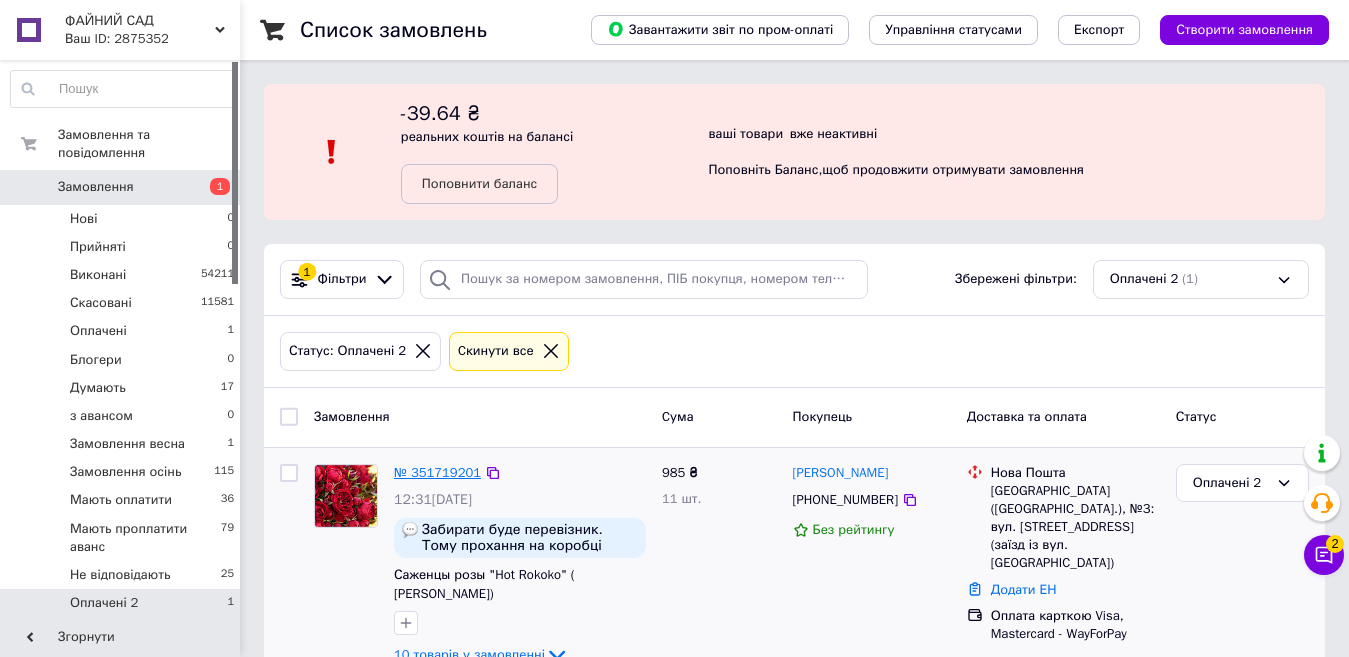 click on "№ 351719201" at bounding box center (437, 472) 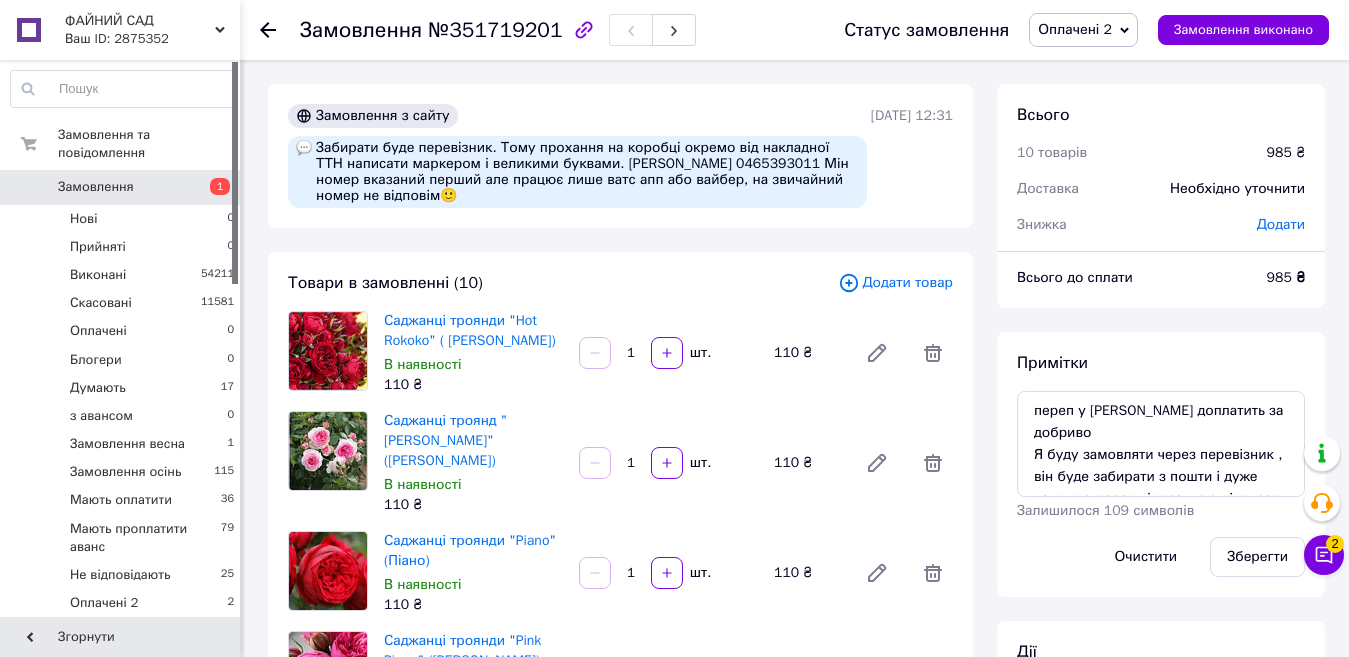 scroll, scrollTop: 60, scrollLeft: 0, axis: vertical 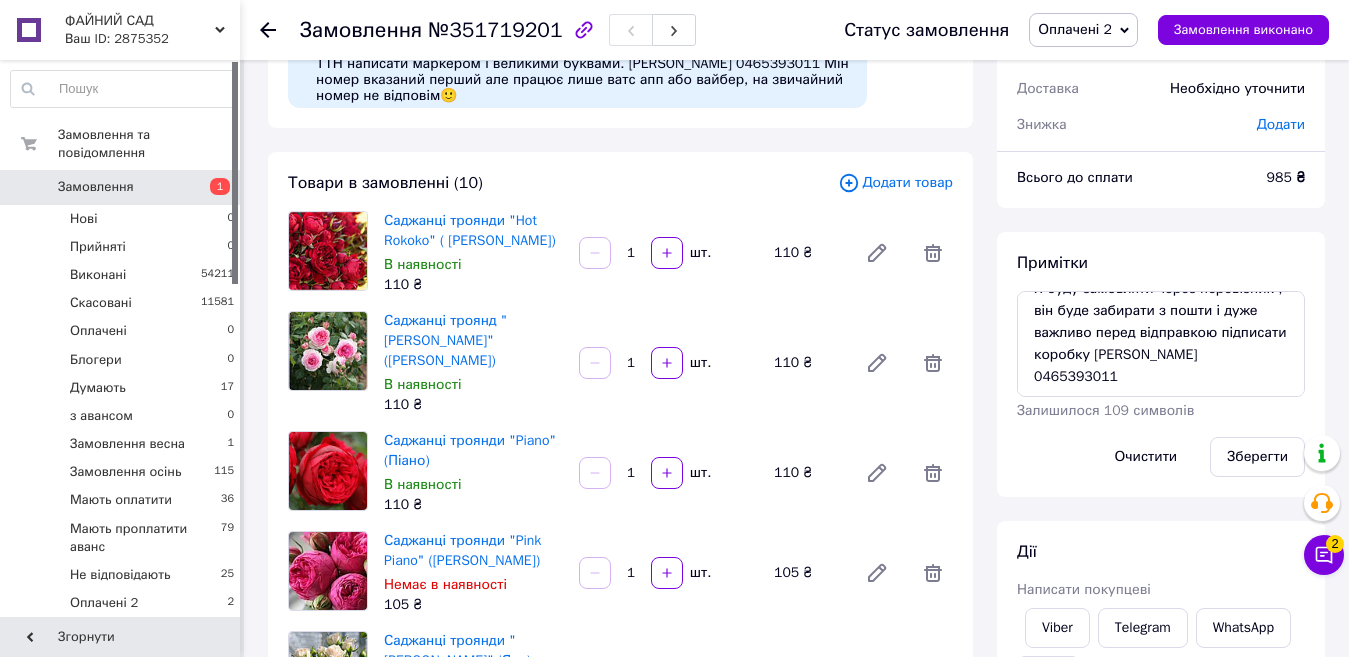 click on "Оплачені 2" at bounding box center [1075, 29] 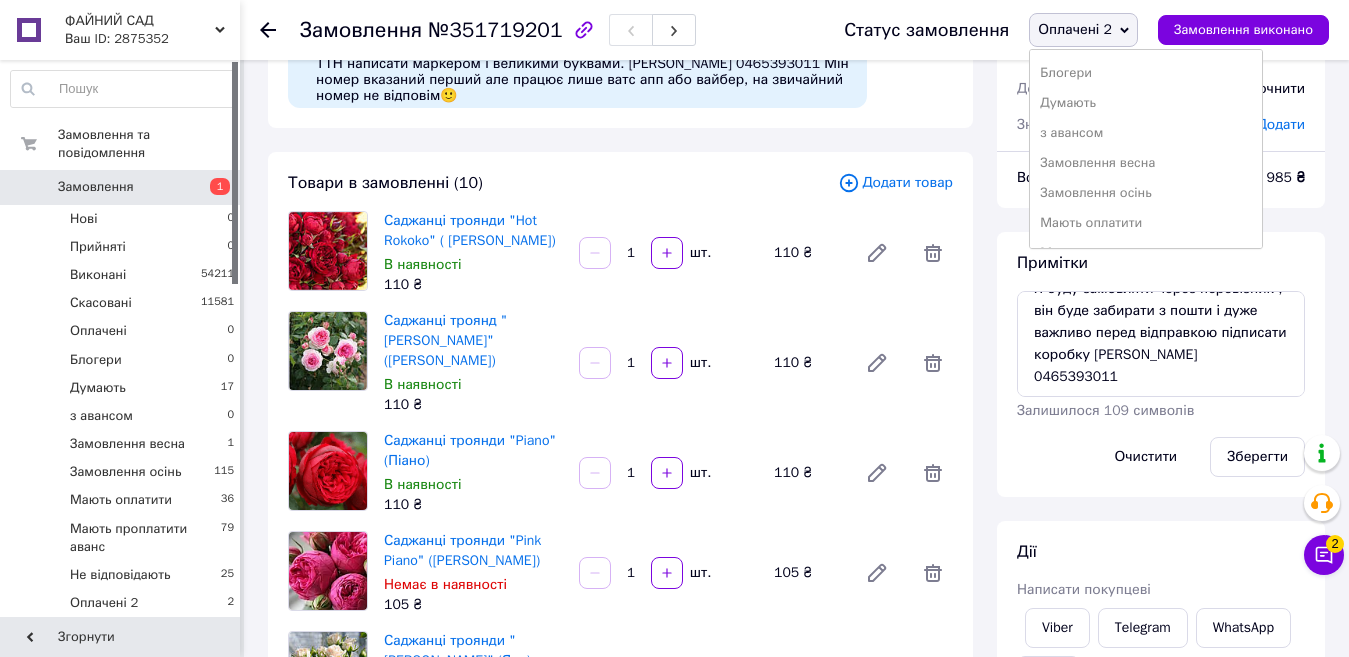 scroll, scrollTop: 400, scrollLeft: 0, axis: vertical 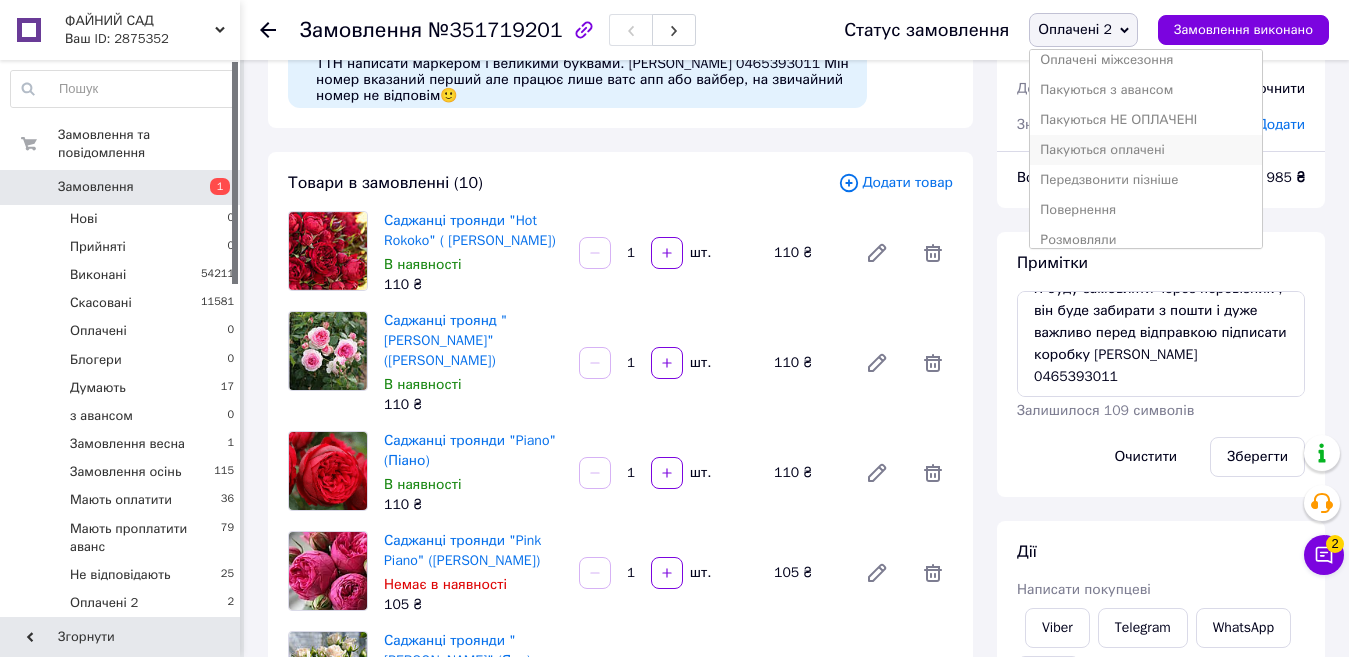 click on "Пакуються оплачені" at bounding box center [1146, 150] 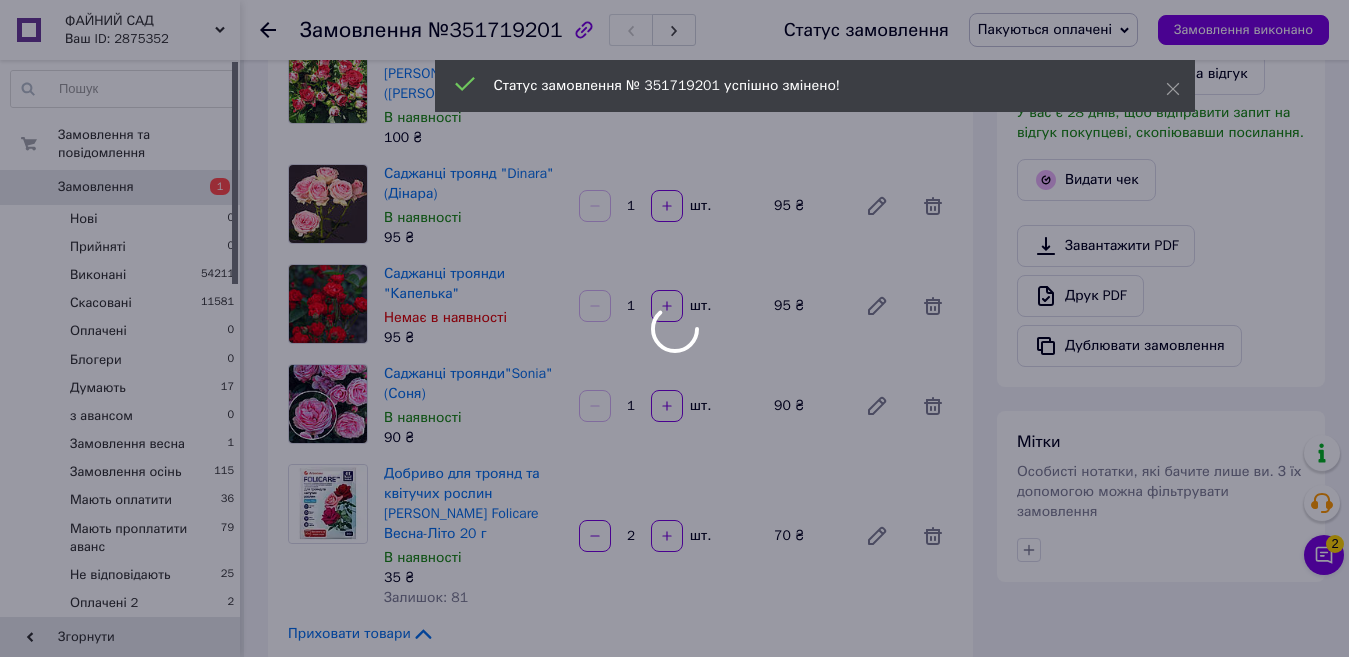 scroll, scrollTop: 1000, scrollLeft: 0, axis: vertical 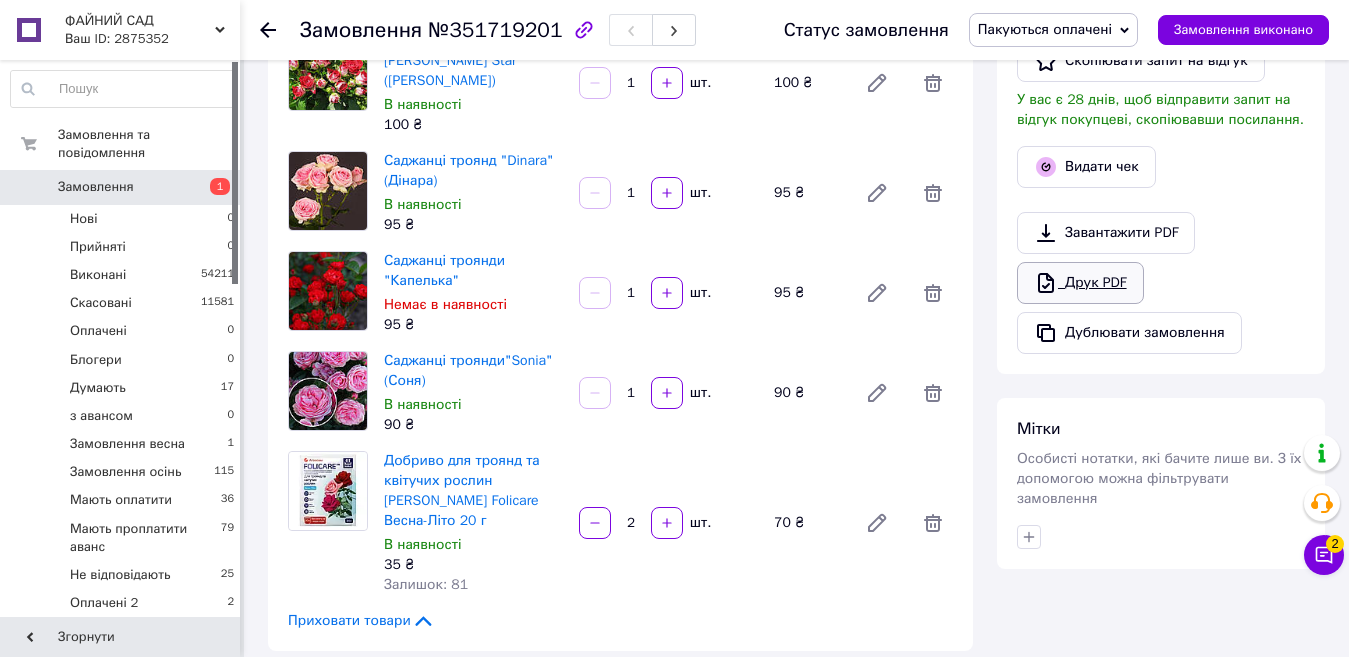 click on "Друк PDF" at bounding box center [1080, 283] 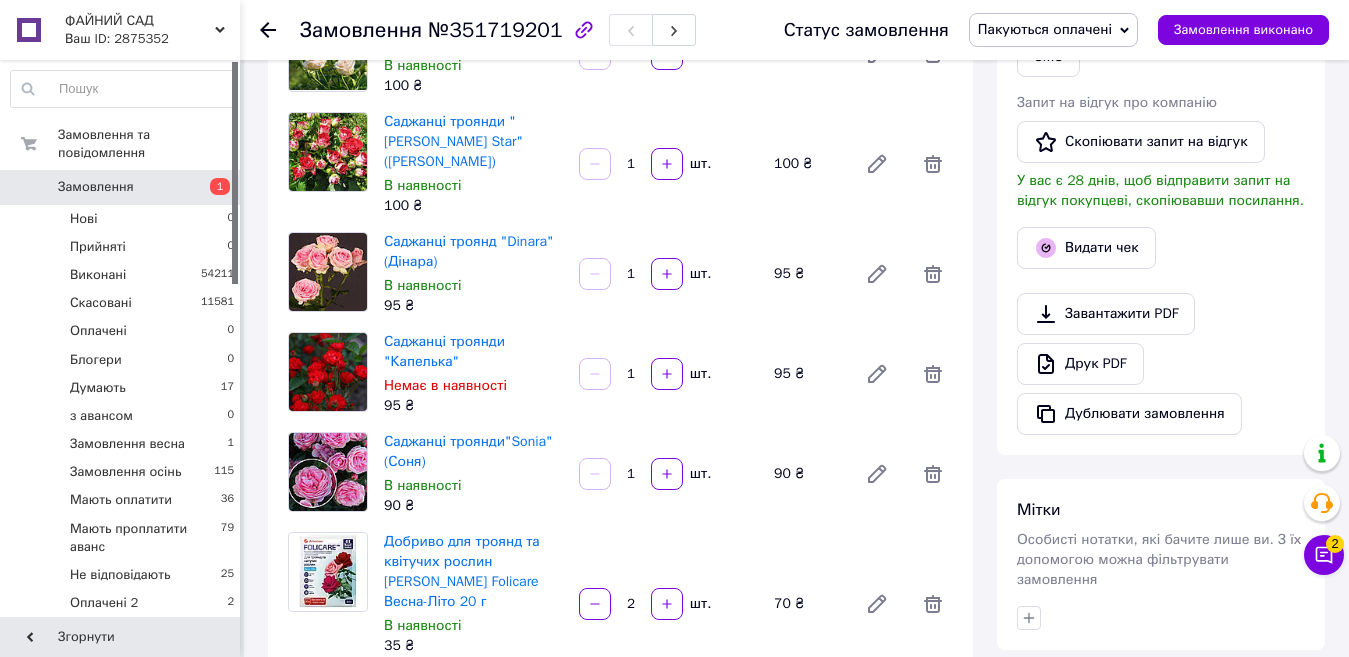 scroll, scrollTop: 500, scrollLeft: 0, axis: vertical 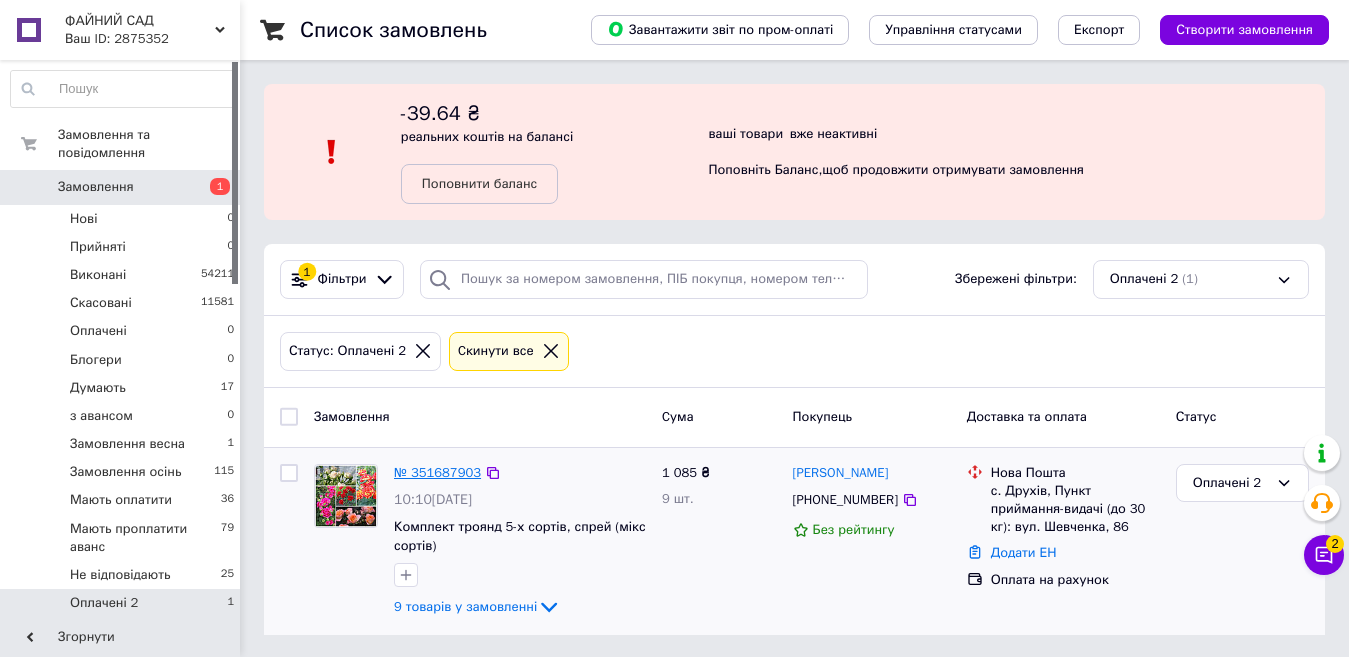 click on "№ 351687903" at bounding box center (437, 473) 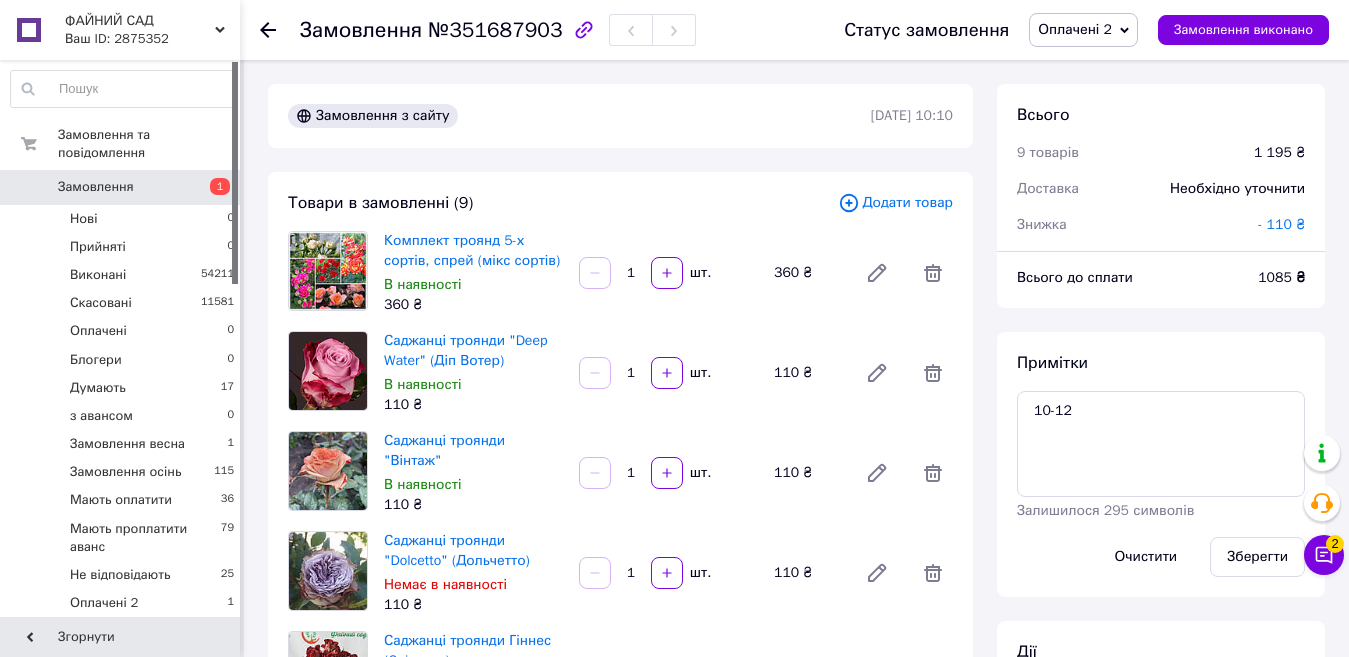 scroll, scrollTop: 88, scrollLeft: 0, axis: vertical 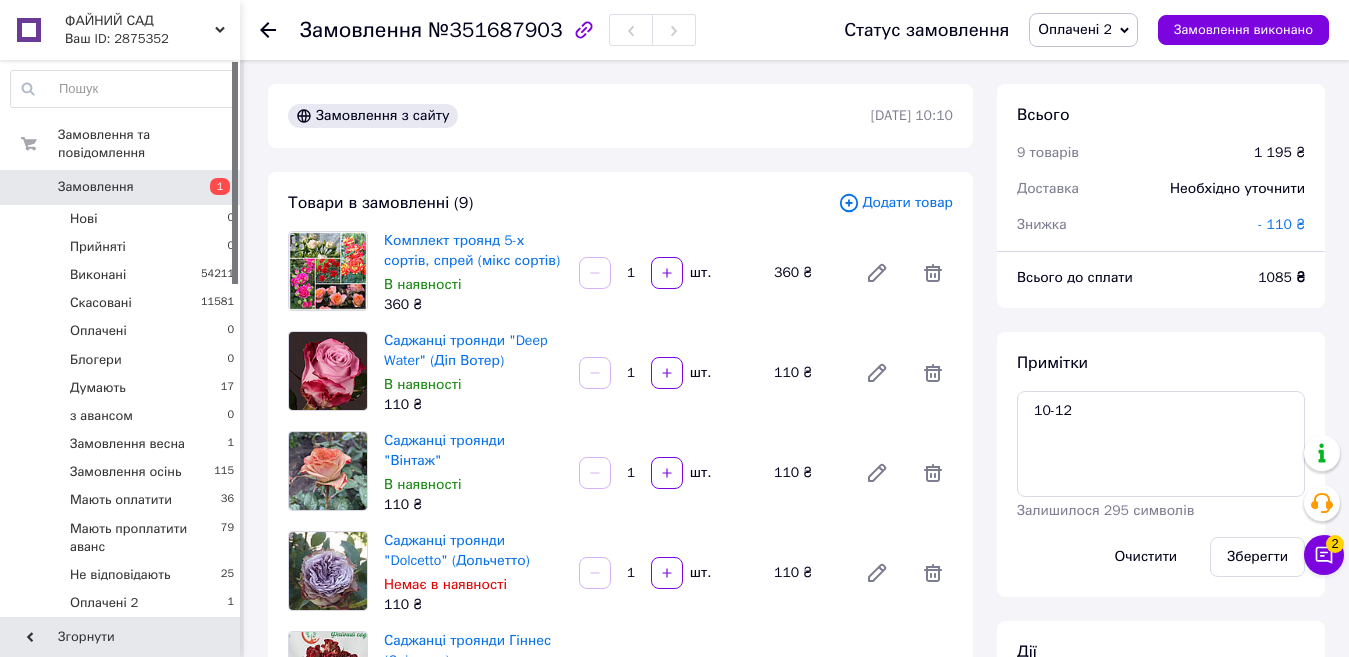 click on "Оплачені 2" at bounding box center (1075, 29) 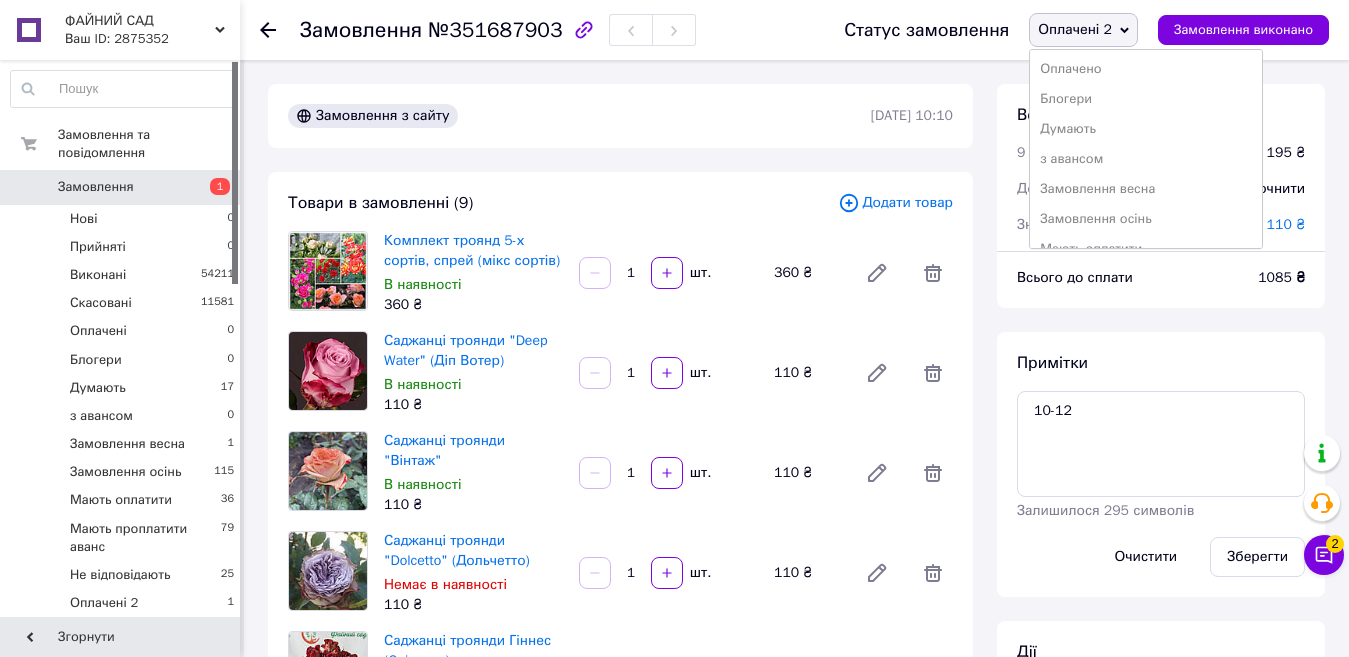 scroll, scrollTop: 400, scrollLeft: 0, axis: vertical 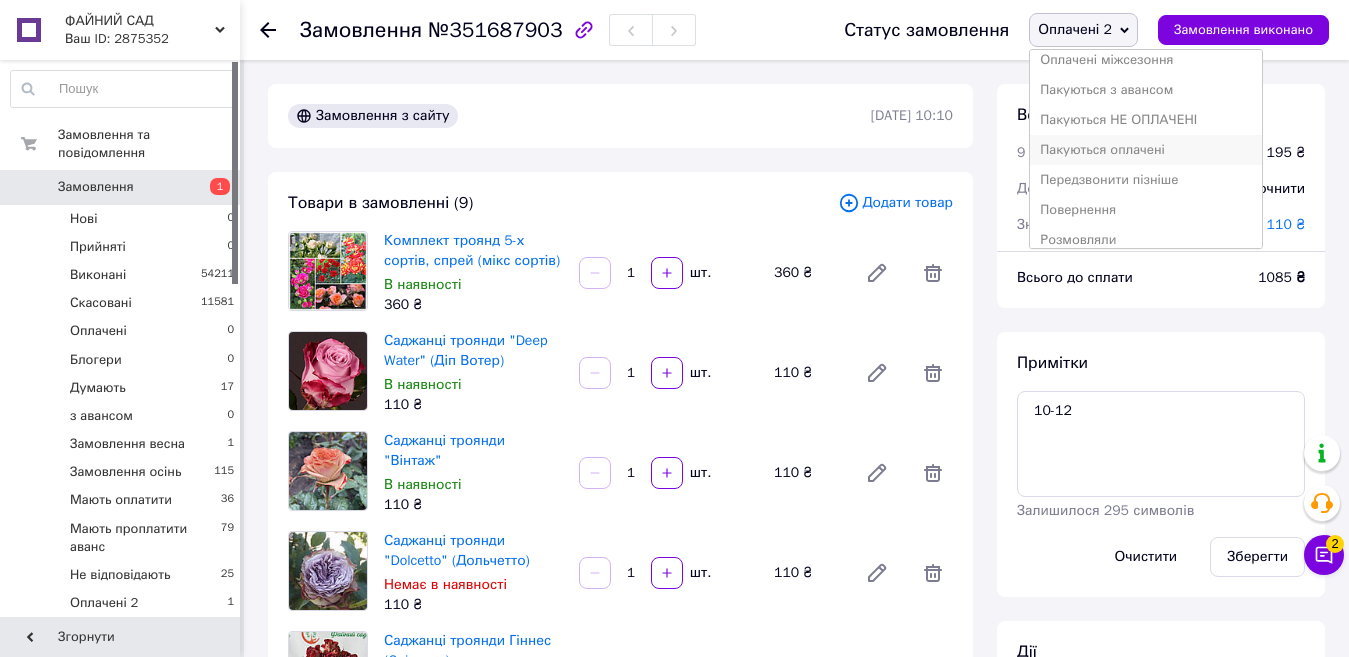 click on "Пакуються оплачені" at bounding box center (1146, 150) 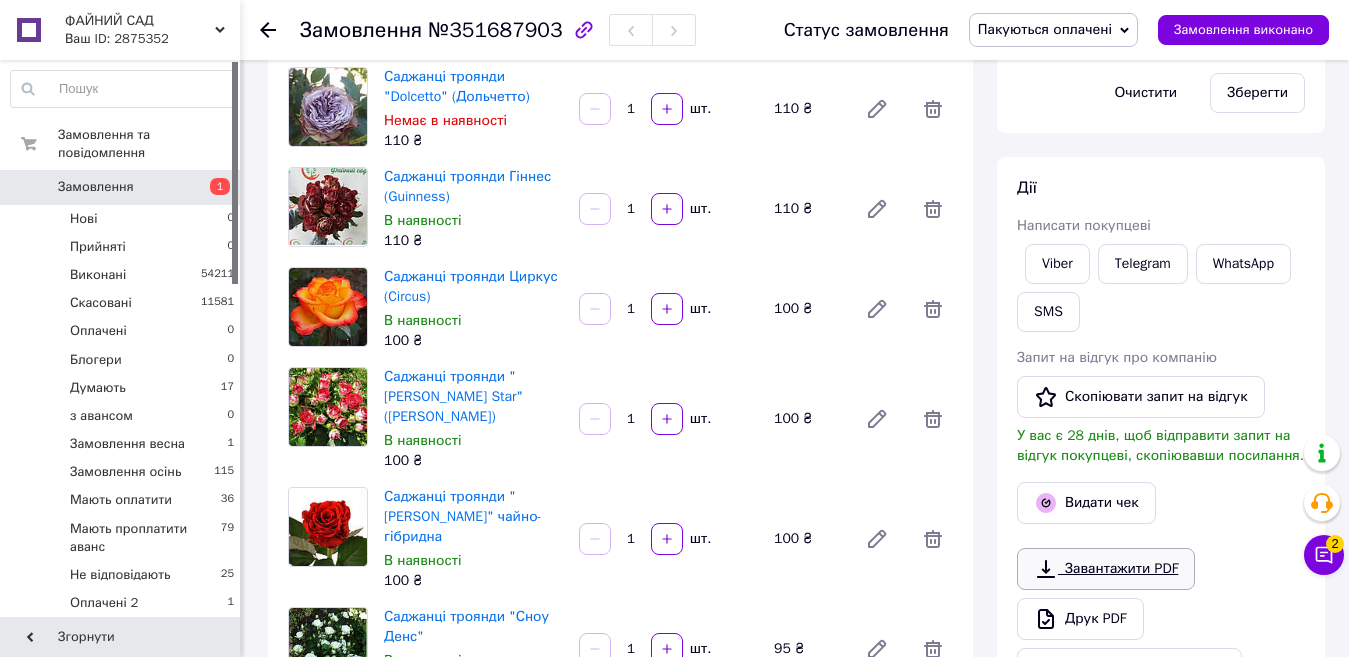 scroll, scrollTop: 500, scrollLeft: 0, axis: vertical 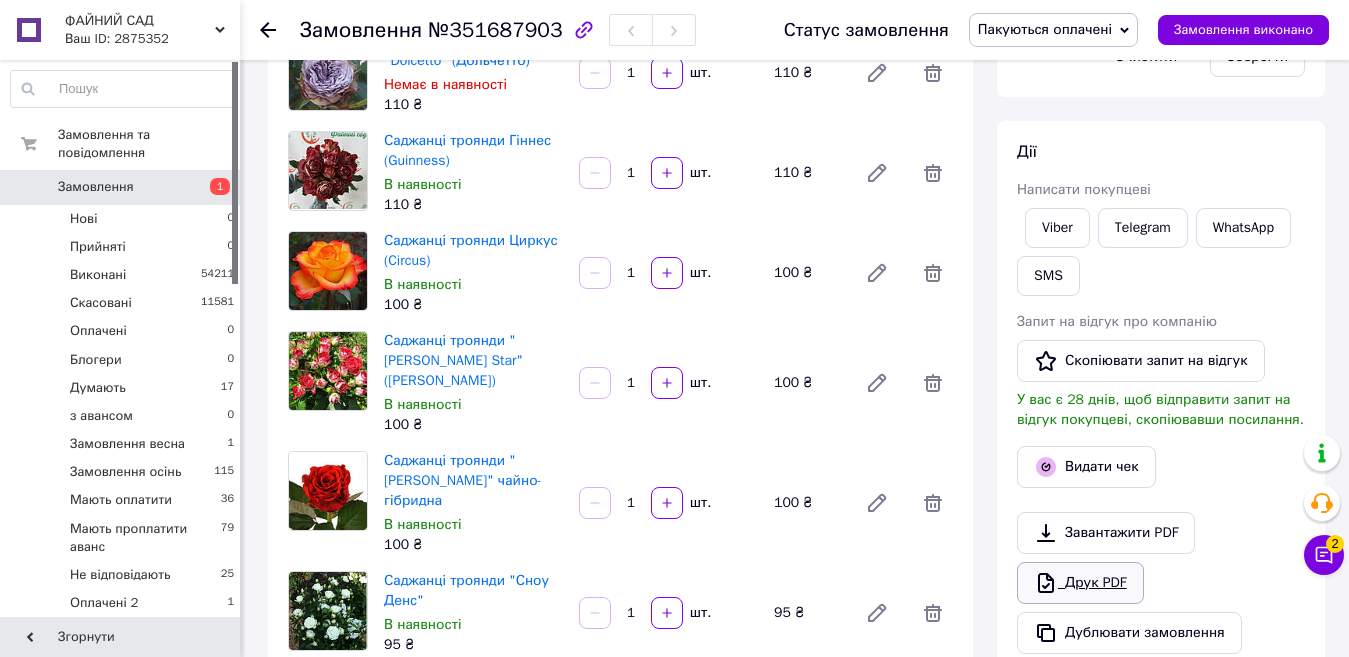 click on "Друк PDF" at bounding box center [1080, 583] 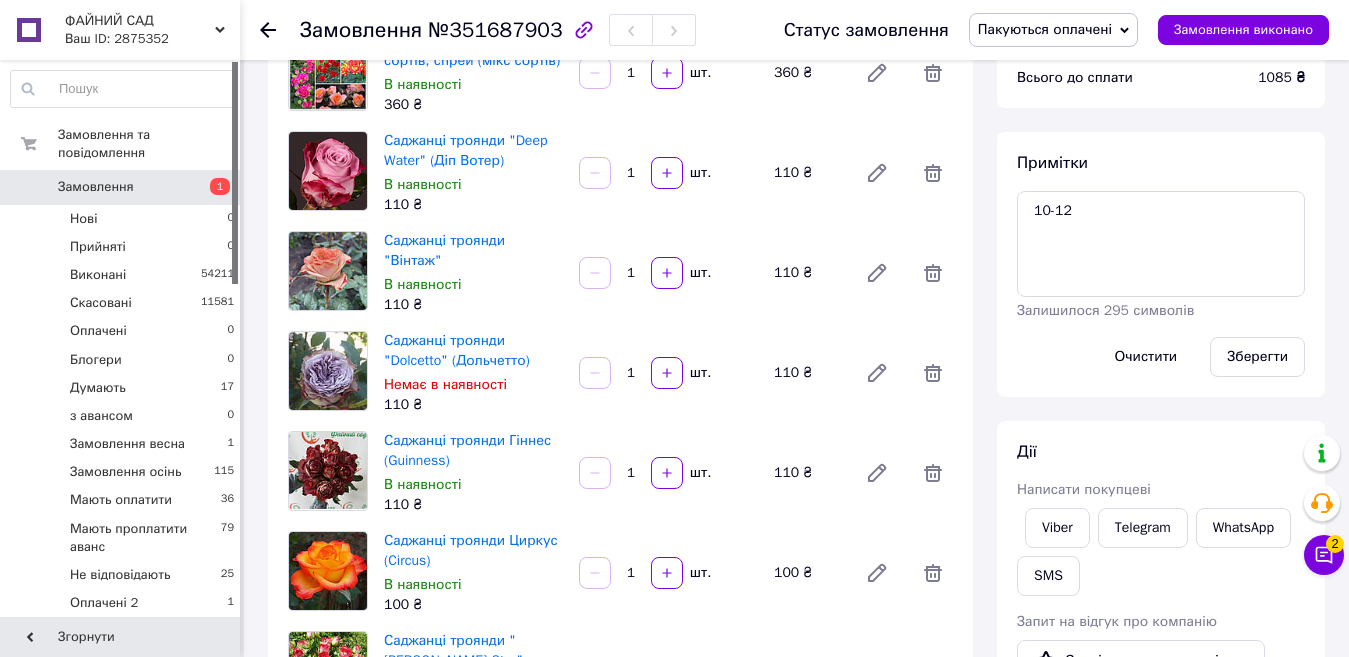 scroll, scrollTop: 0, scrollLeft: 0, axis: both 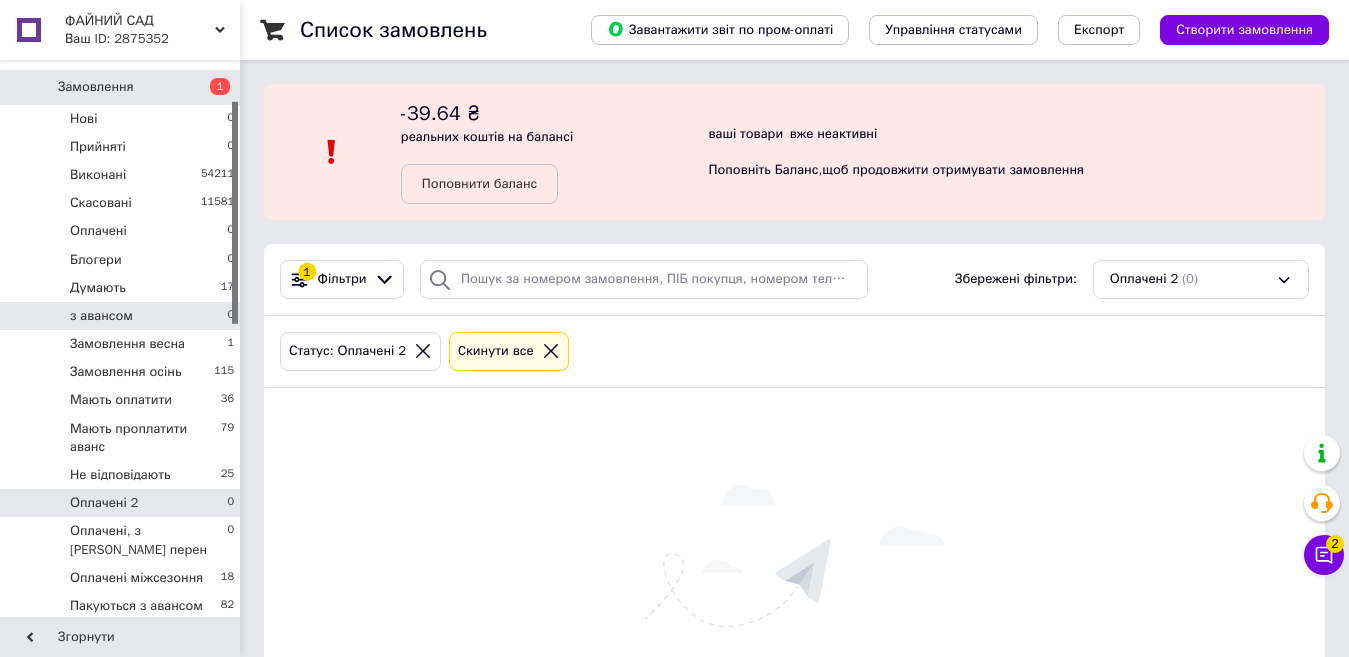 click on "з авансом  0" at bounding box center [123, 316] 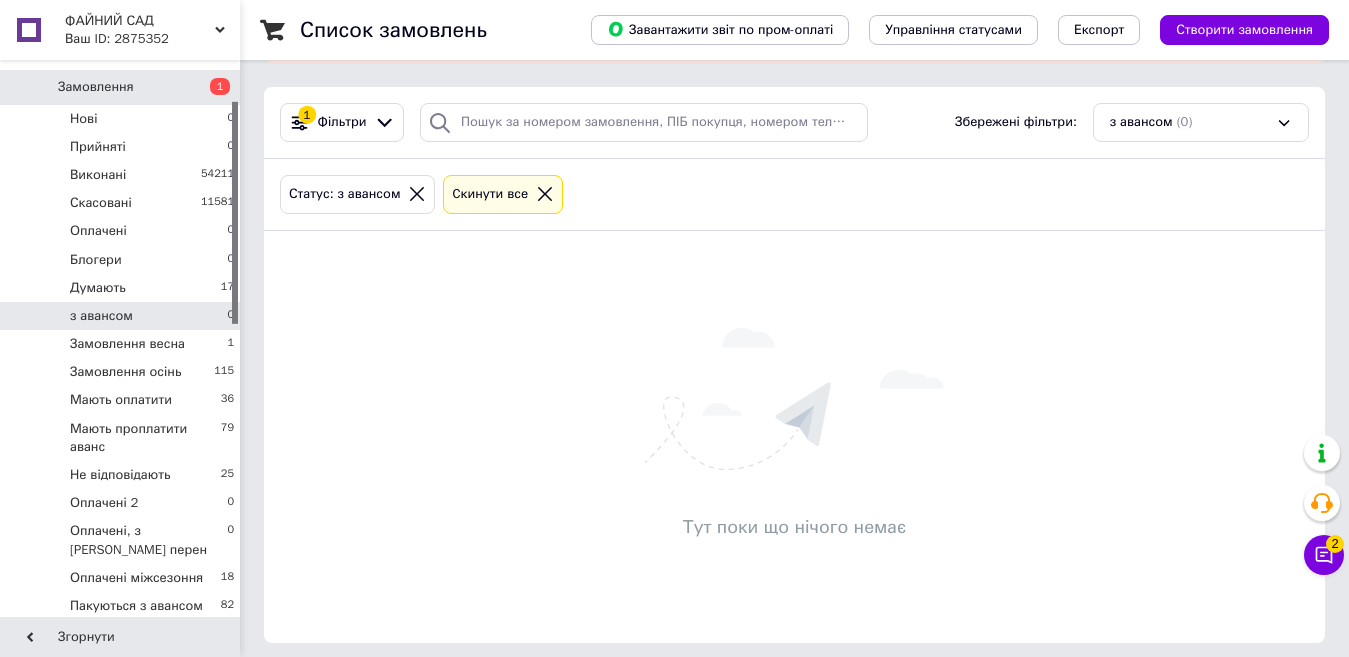 scroll, scrollTop: 167, scrollLeft: 0, axis: vertical 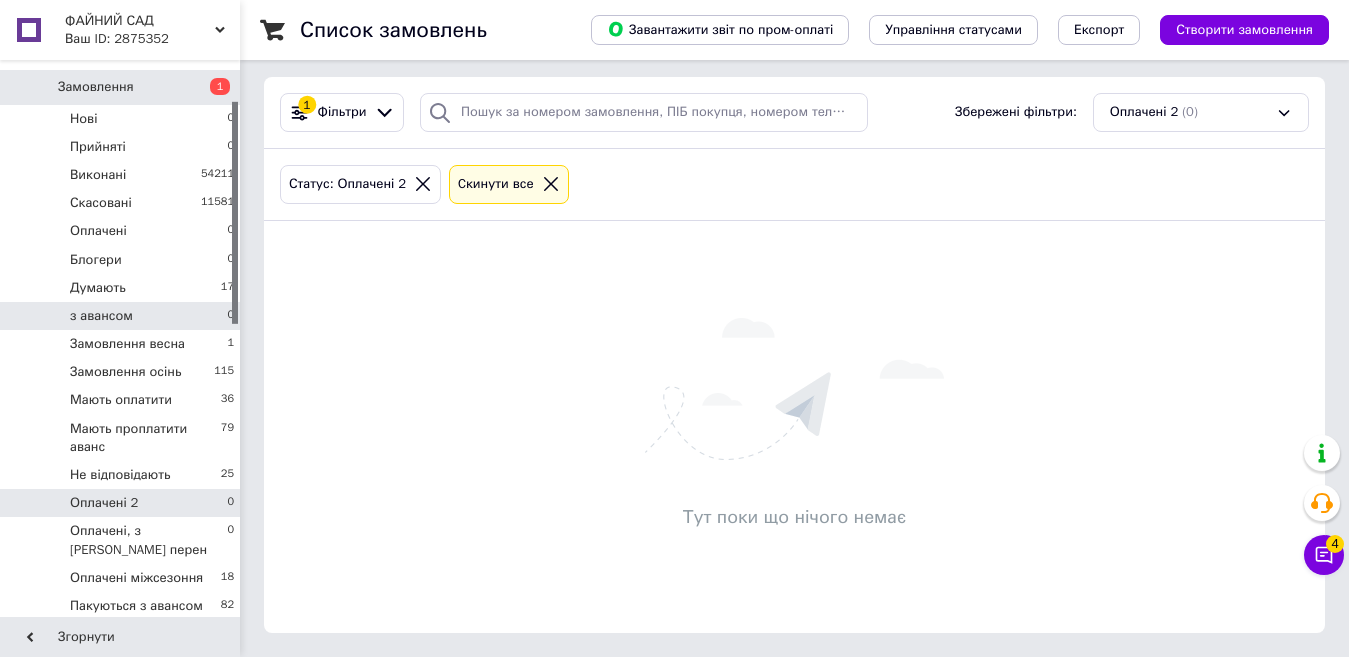 click on "з авансом  0" at bounding box center [123, 316] 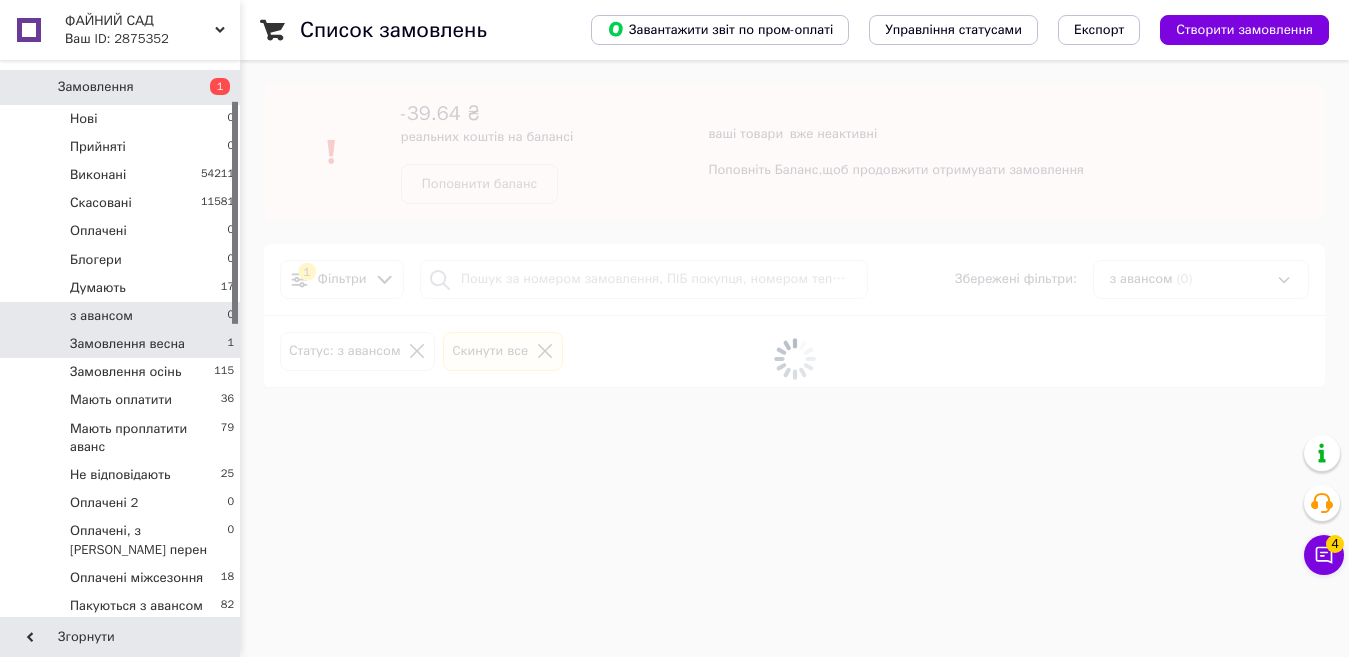 scroll, scrollTop: 0, scrollLeft: 0, axis: both 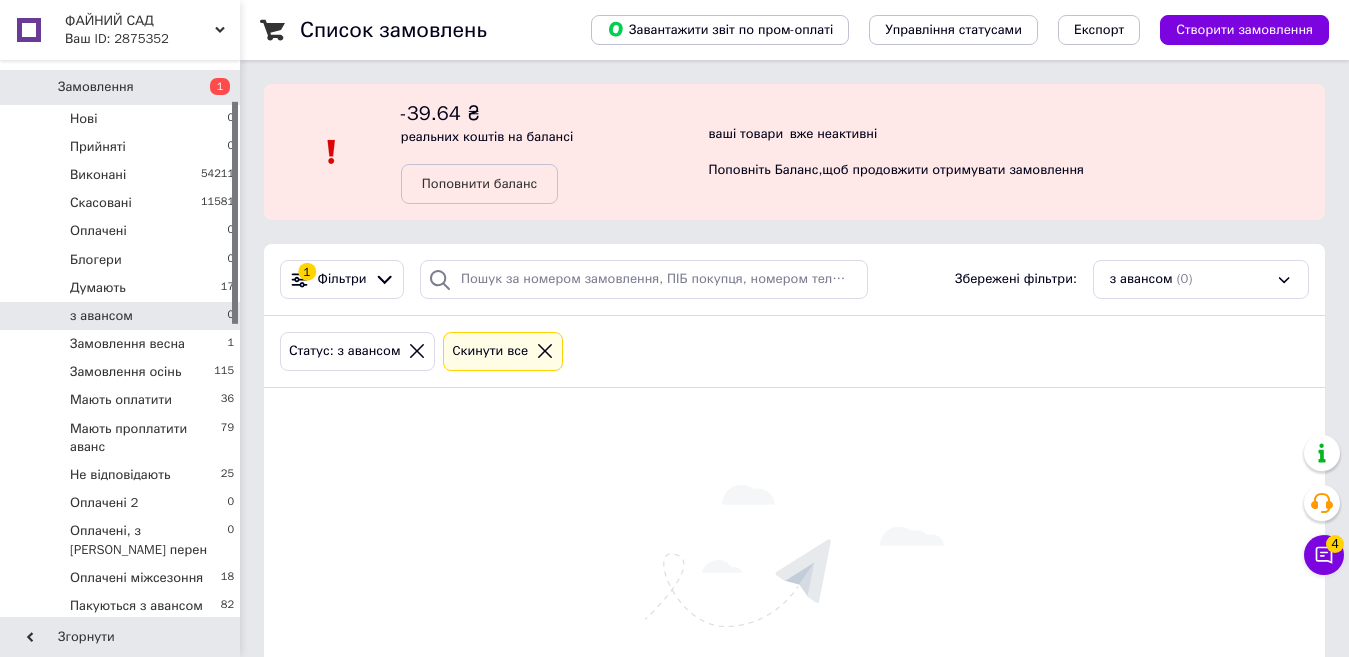 click on "з авансом  0" at bounding box center (123, 316) 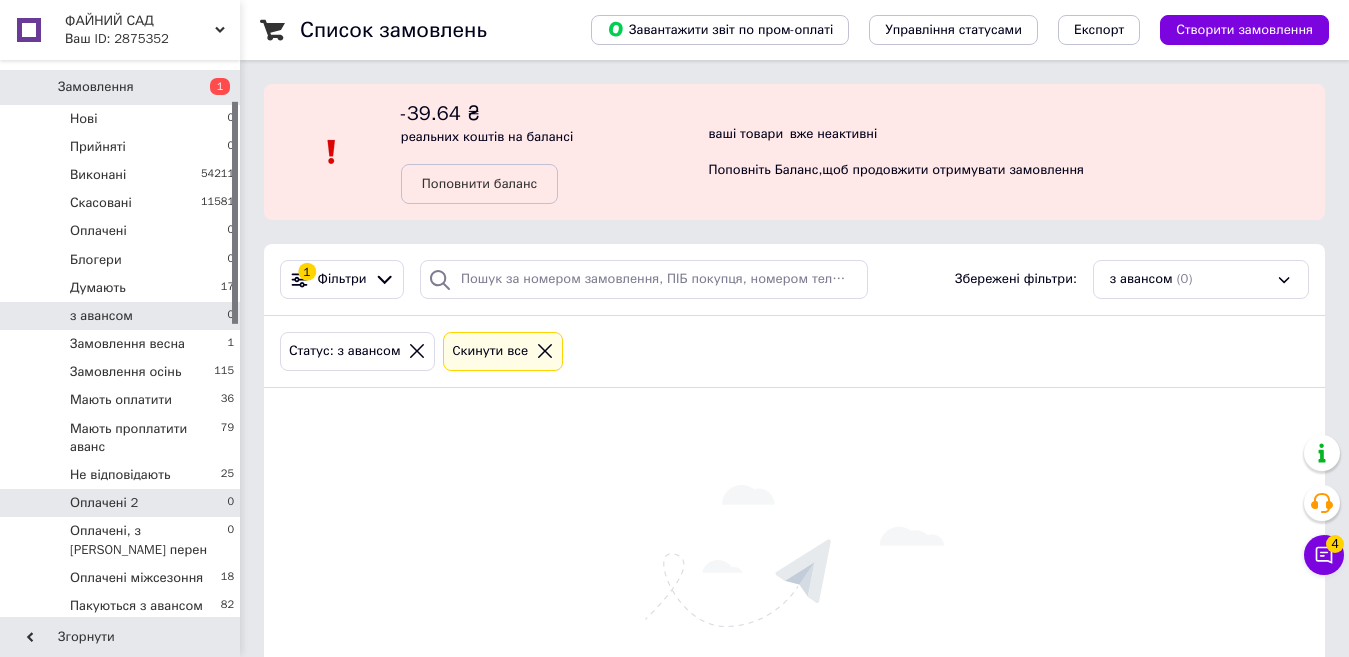 click on "Оплачені 2 0" at bounding box center (123, 503) 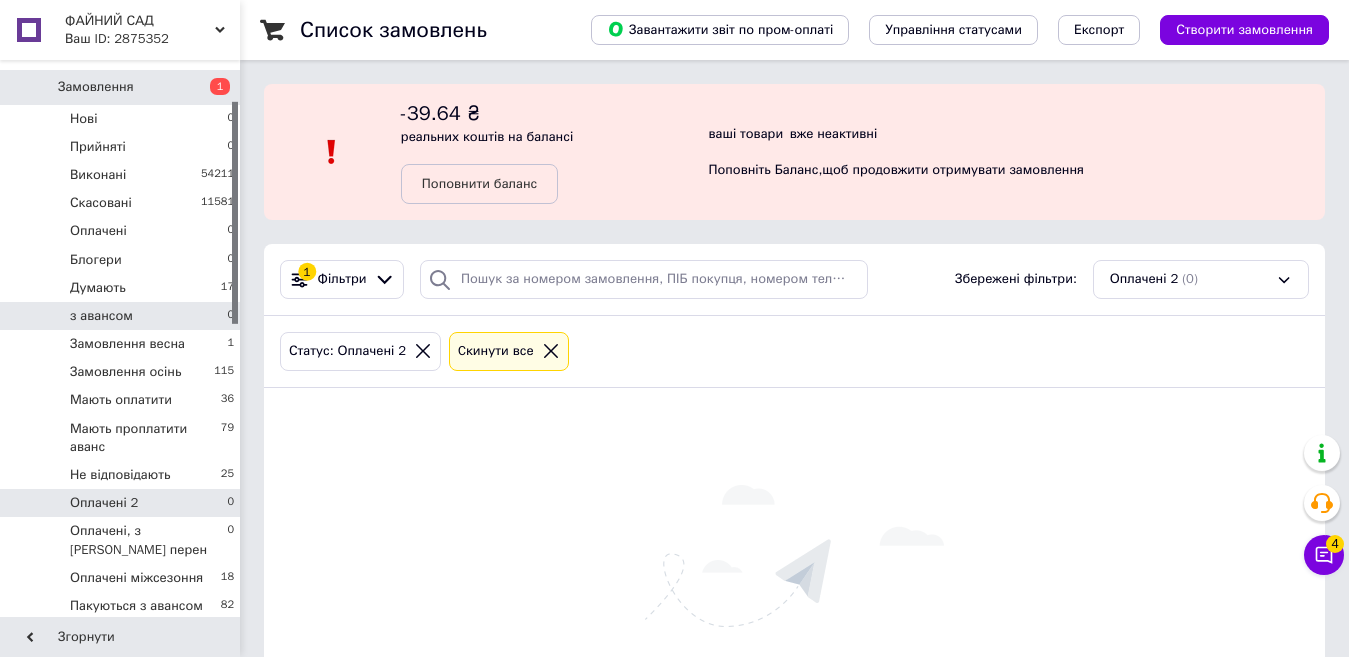 click on "з авансом  0" at bounding box center (123, 316) 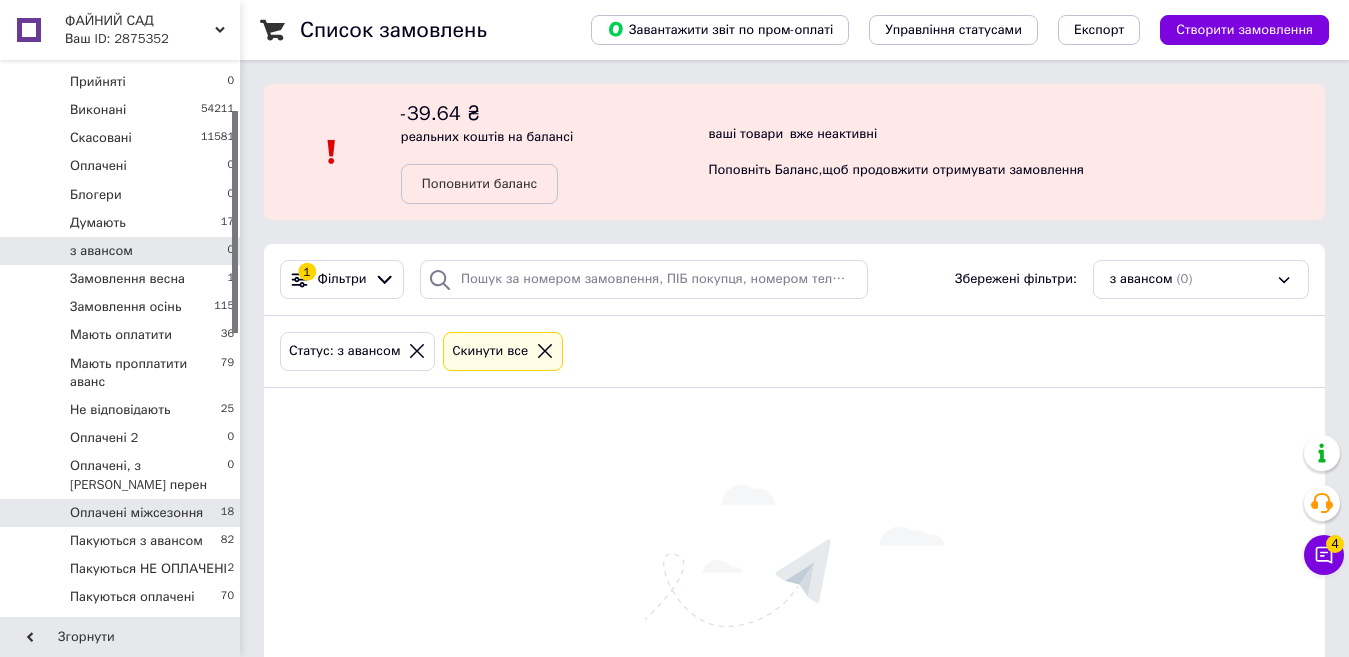 scroll, scrollTop: 200, scrollLeft: 0, axis: vertical 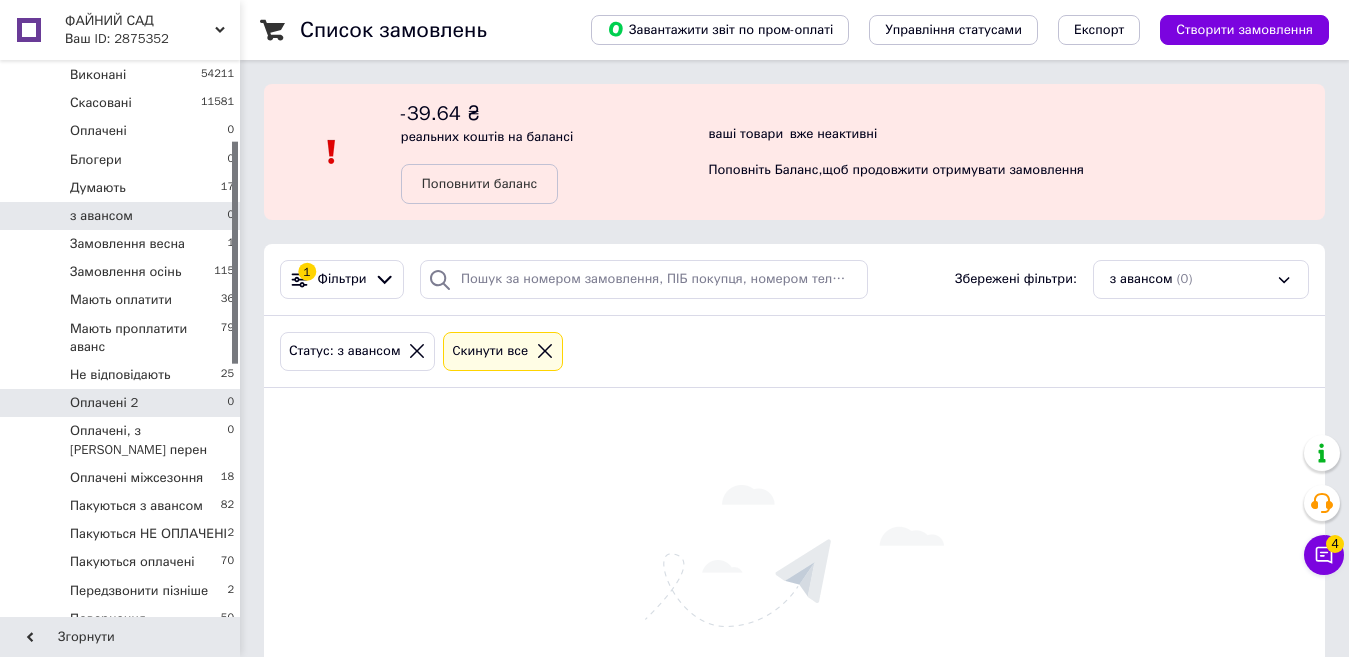 click on "Оплачені 2 0" at bounding box center [123, 403] 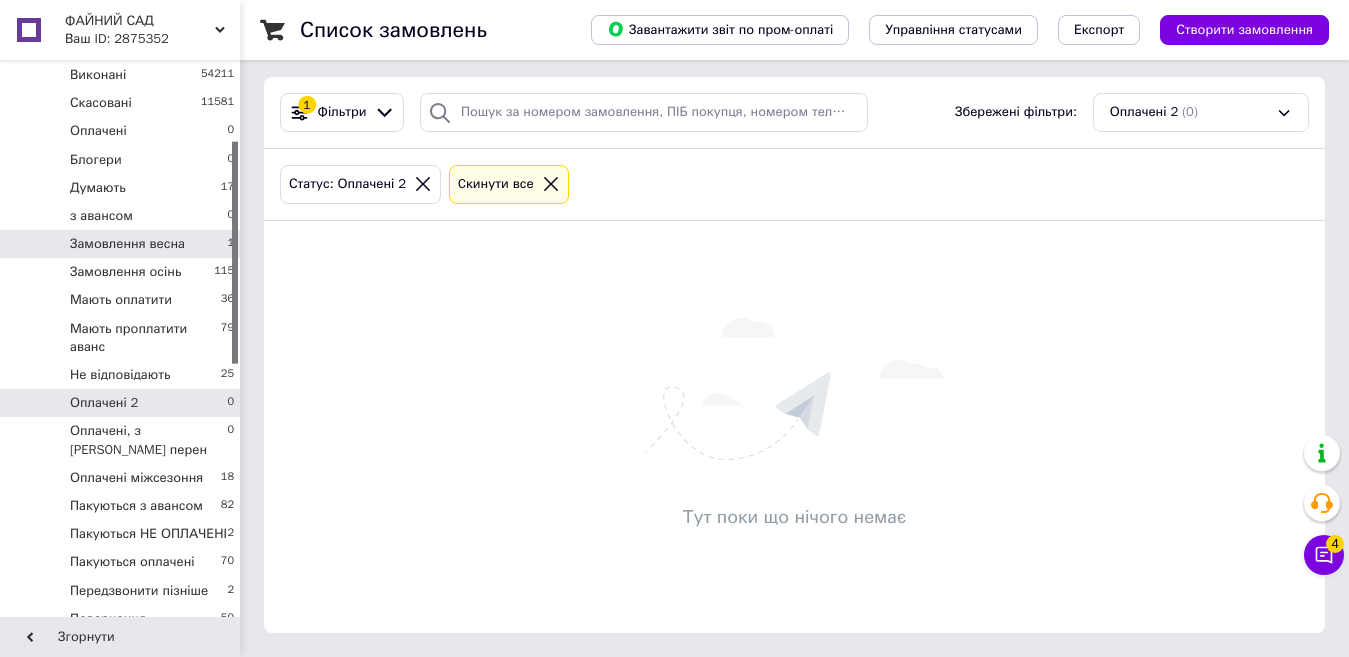 scroll, scrollTop: 0, scrollLeft: 0, axis: both 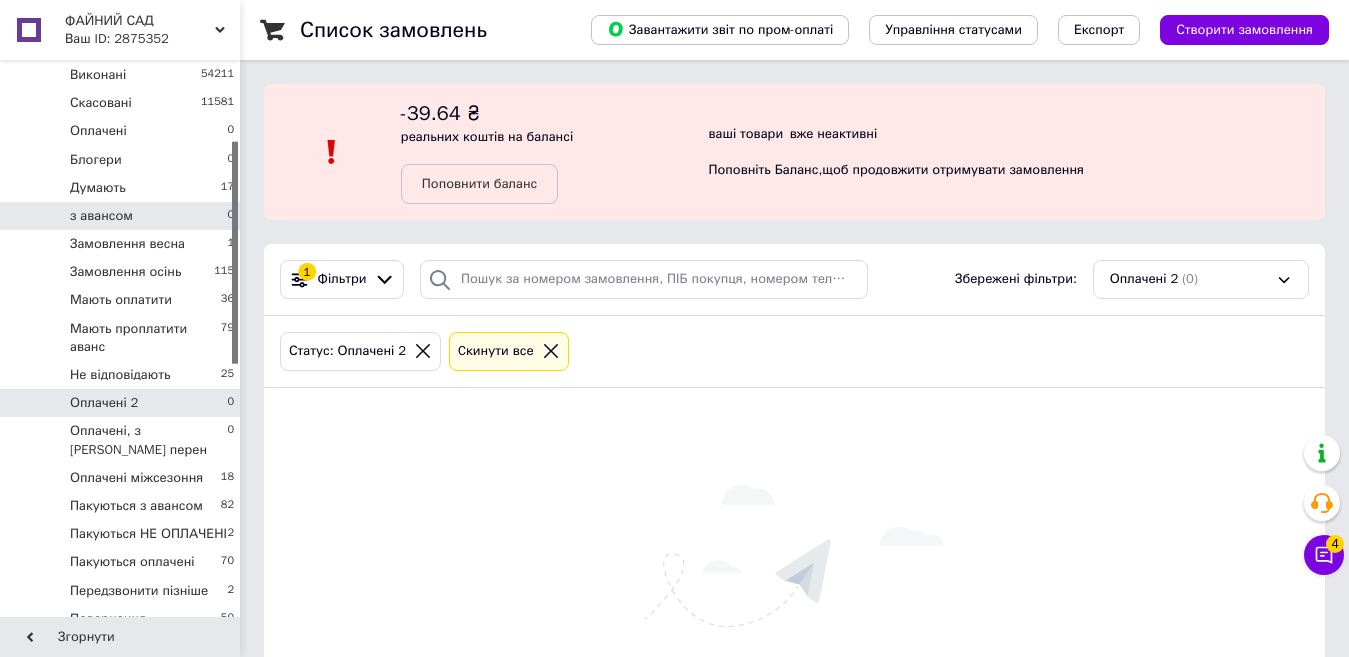 click on "з авансом  0" at bounding box center [123, 216] 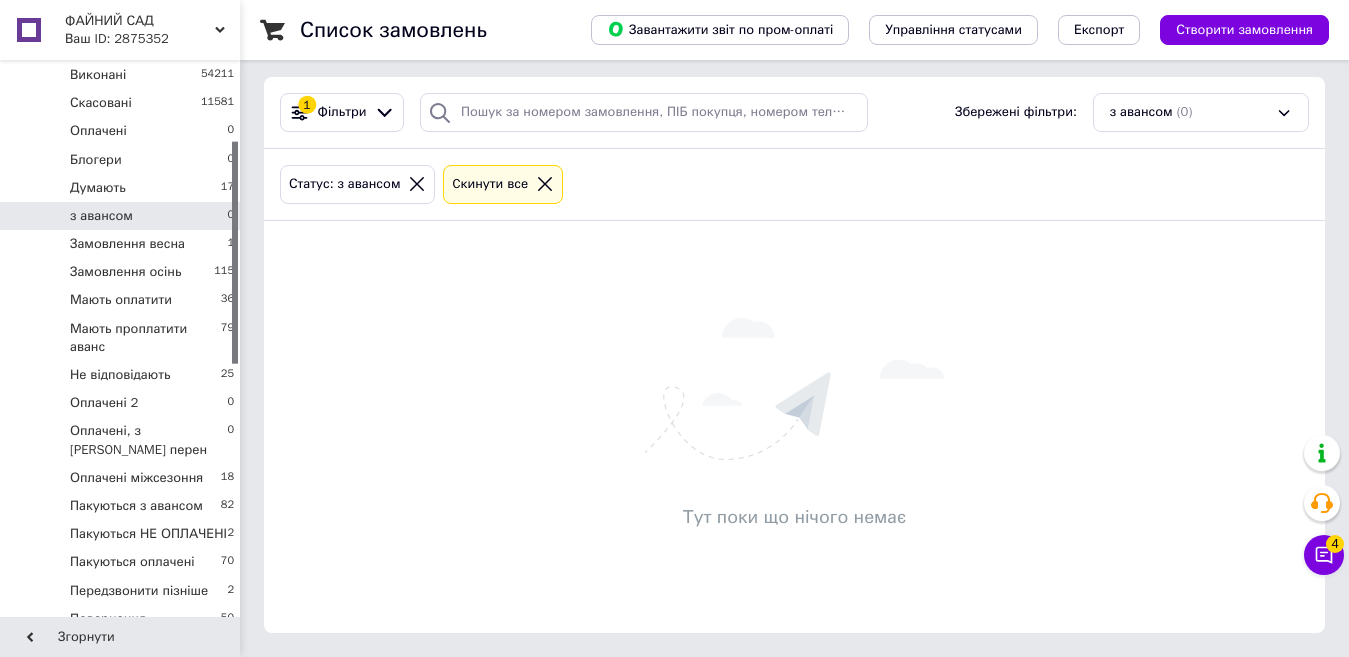 scroll, scrollTop: 0, scrollLeft: 0, axis: both 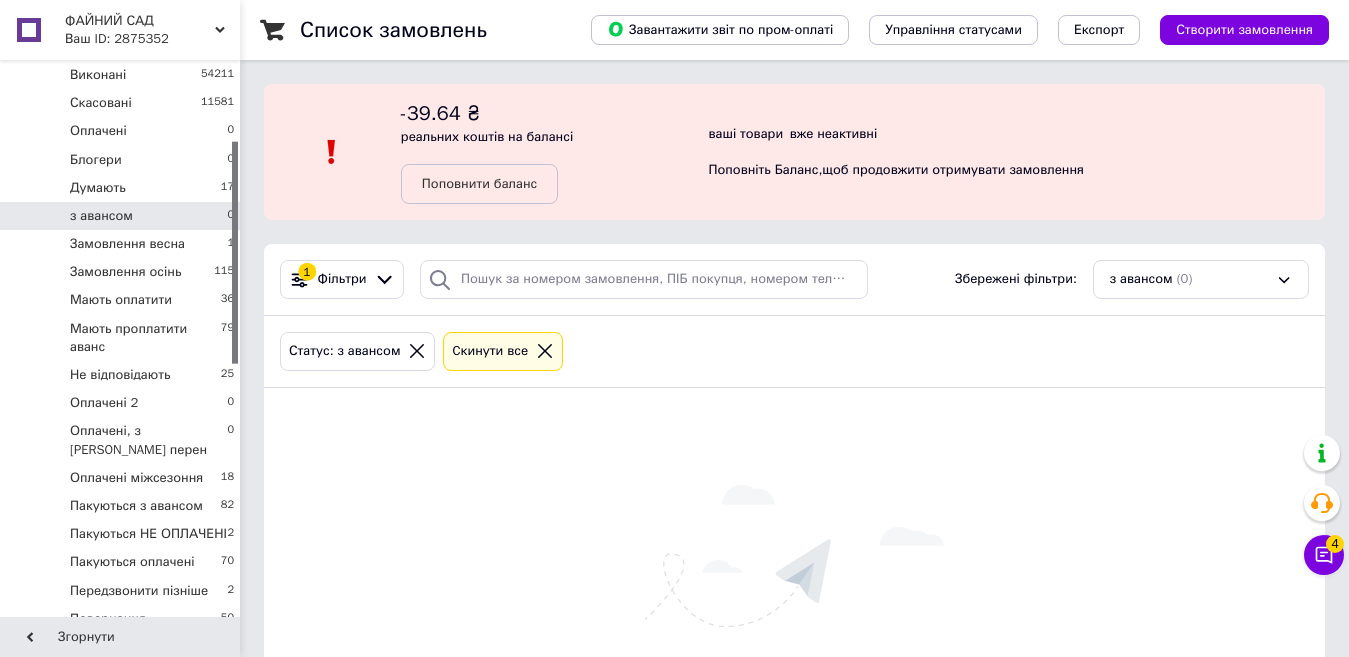 click on "1 Фільтри Збережені фільтри: з авансом  (0)" at bounding box center (794, 280) 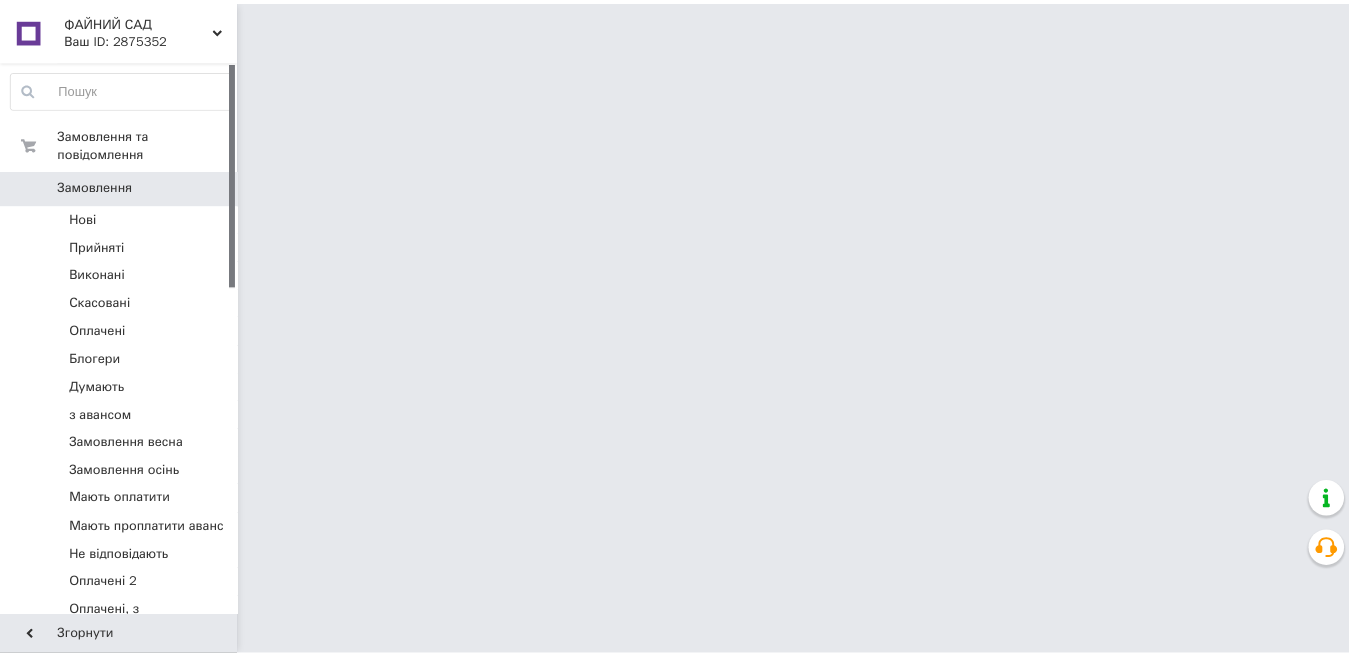 scroll, scrollTop: 0, scrollLeft: 0, axis: both 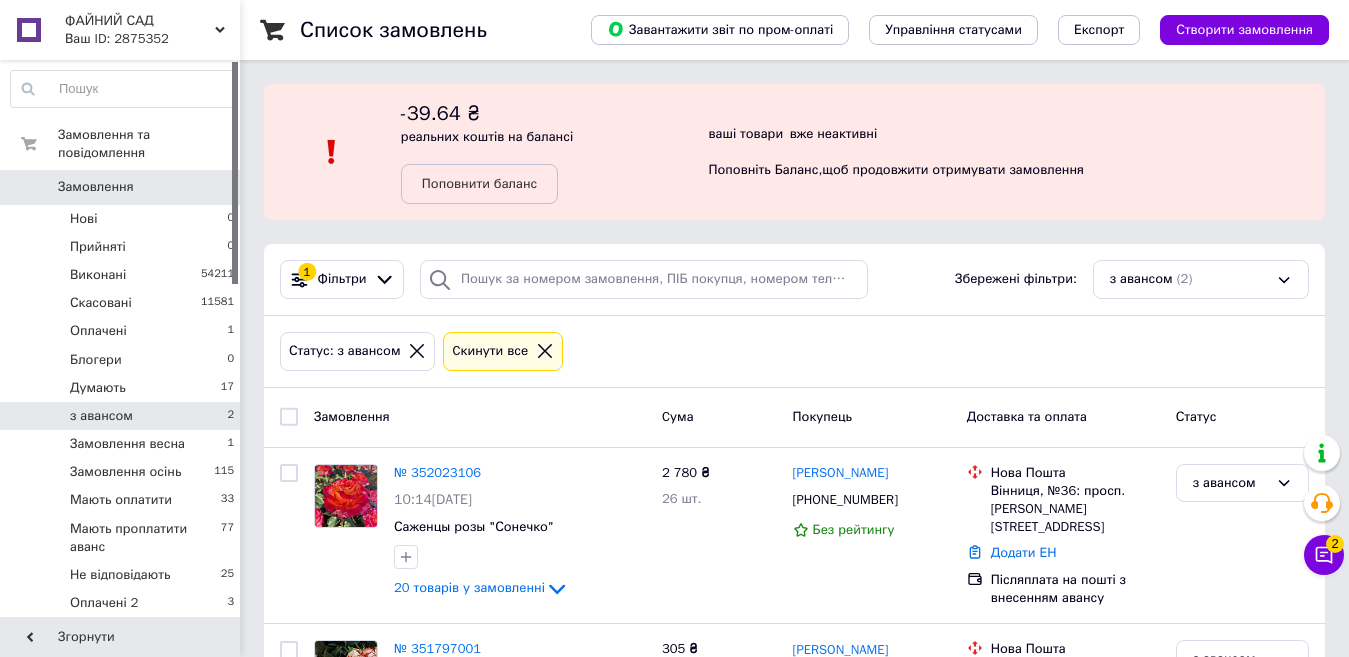 click on "з авансом  2" at bounding box center [123, 416] 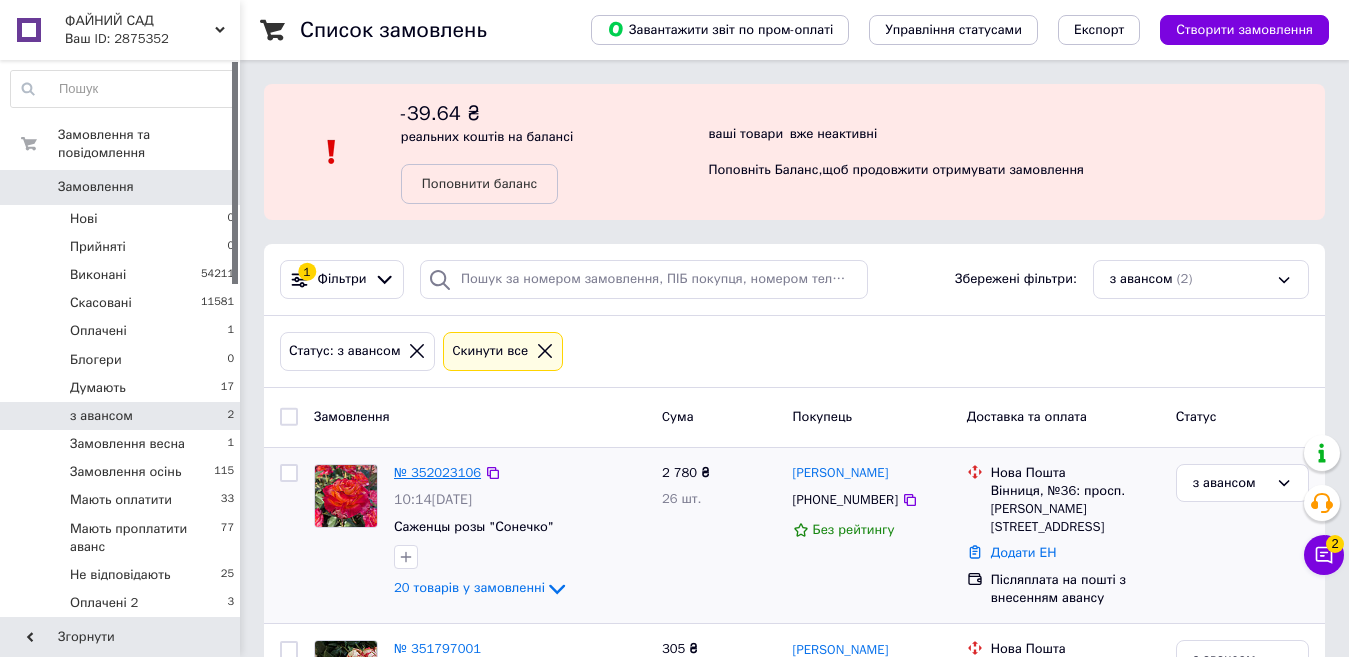 click on "№ 352023106" at bounding box center [437, 472] 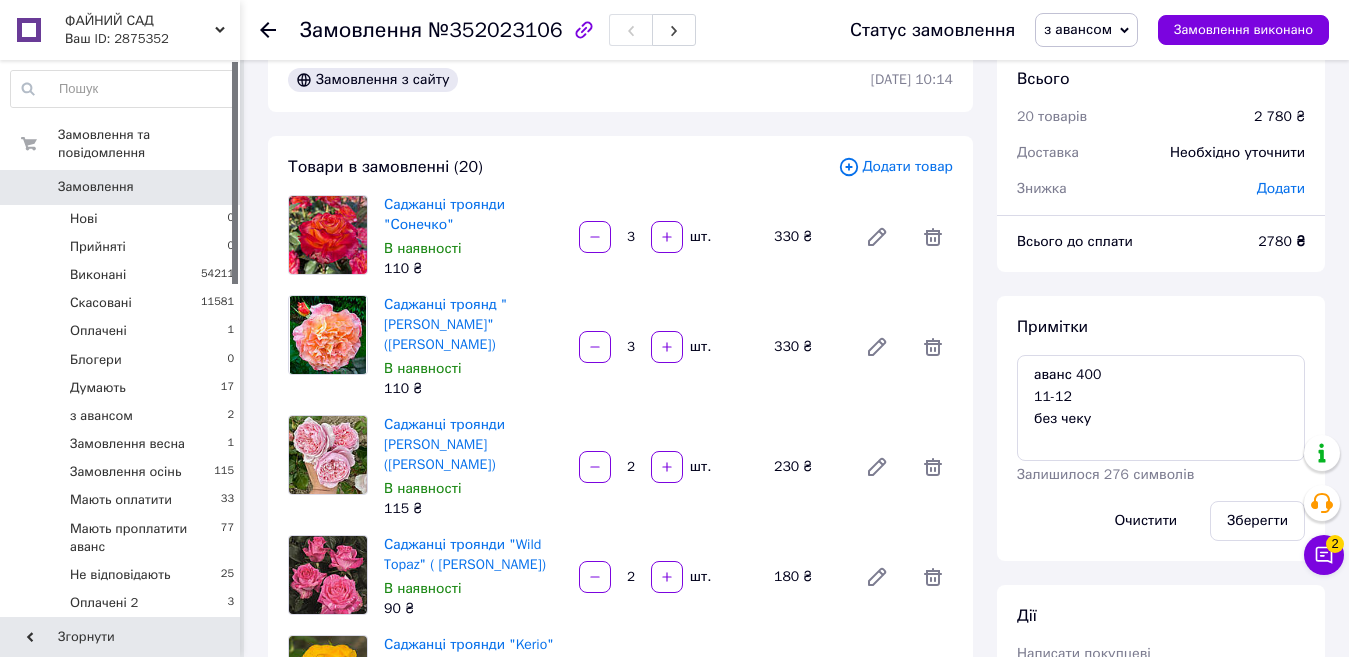 scroll, scrollTop: 100, scrollLeft: 0, axis: vertical 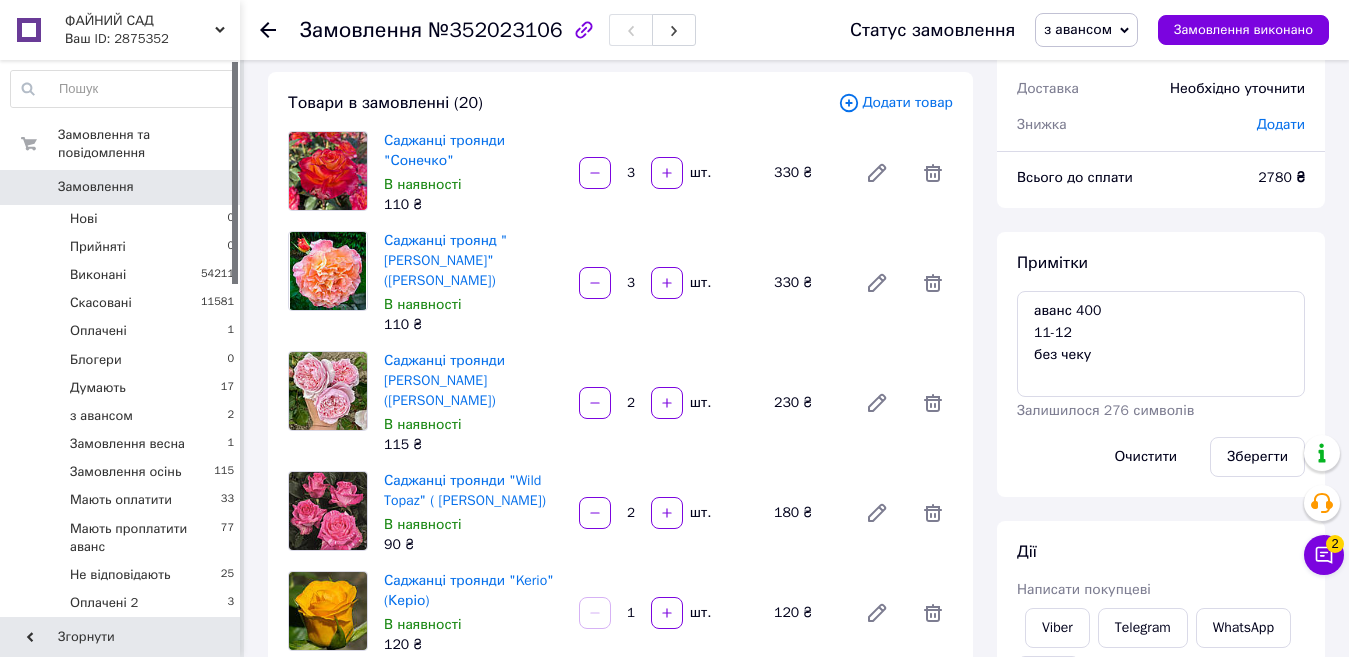 click on "з авансом" at bounding box center [1078, 29] 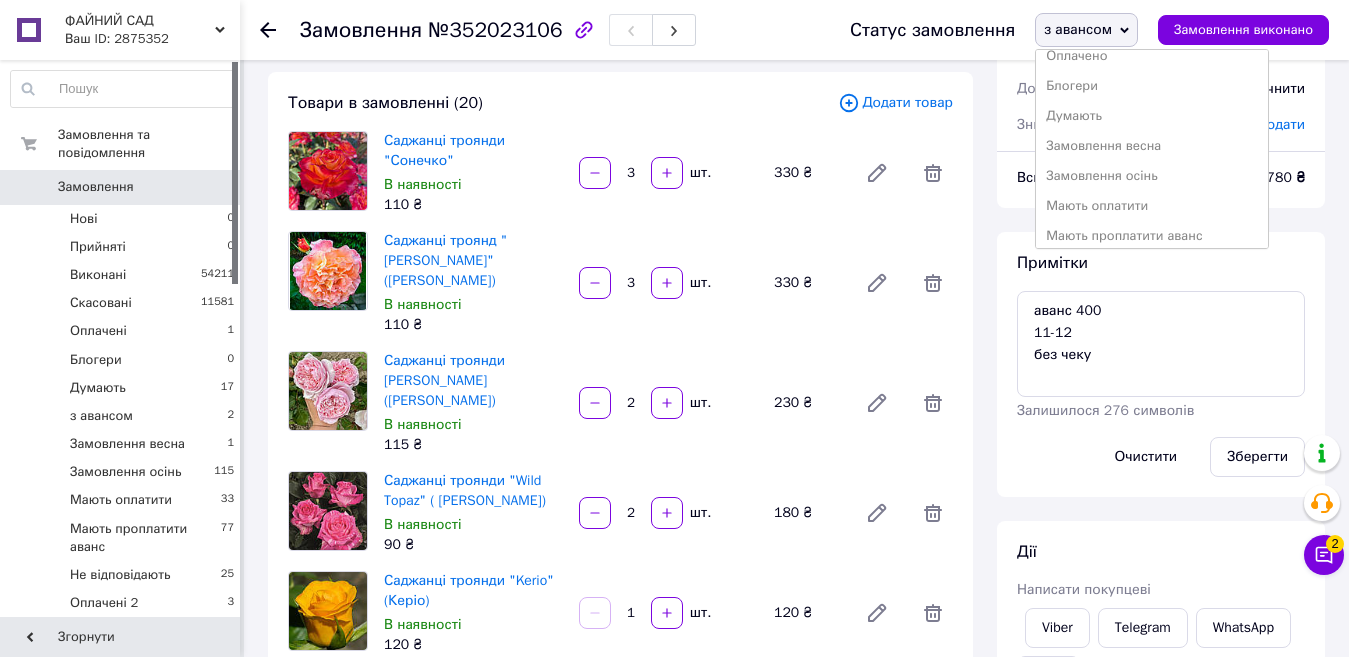 scroll, scrollTop: 300, scrollLeft: 0, axis: vertical 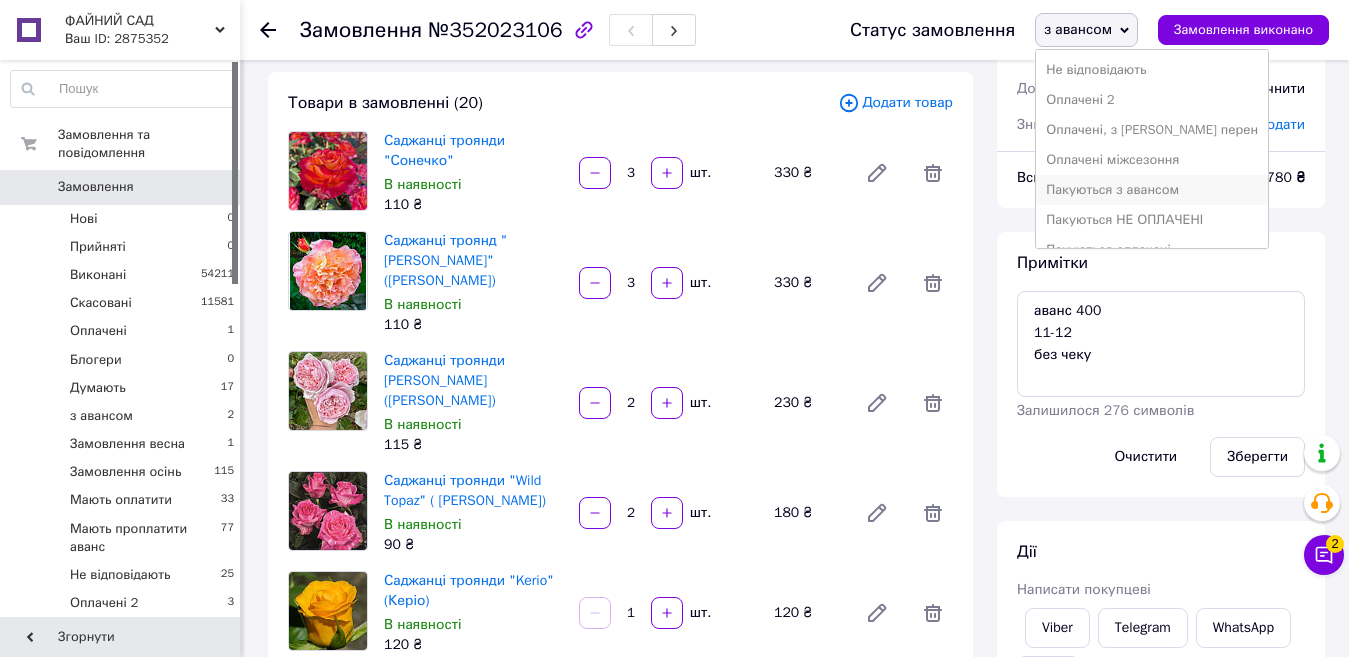 click on "Пакуються з авансом" at bounding box center [1152, 190] 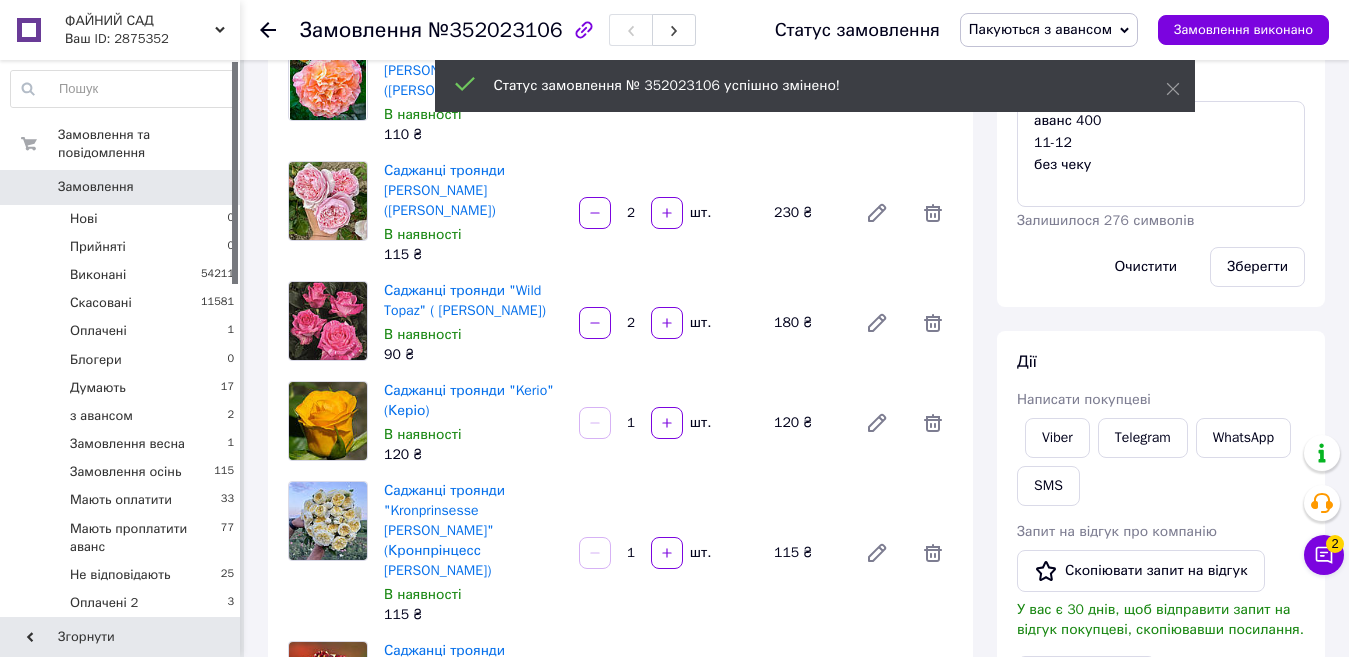 scroll, scrollTop: 500, scrollLeft: 0, axis: vertical 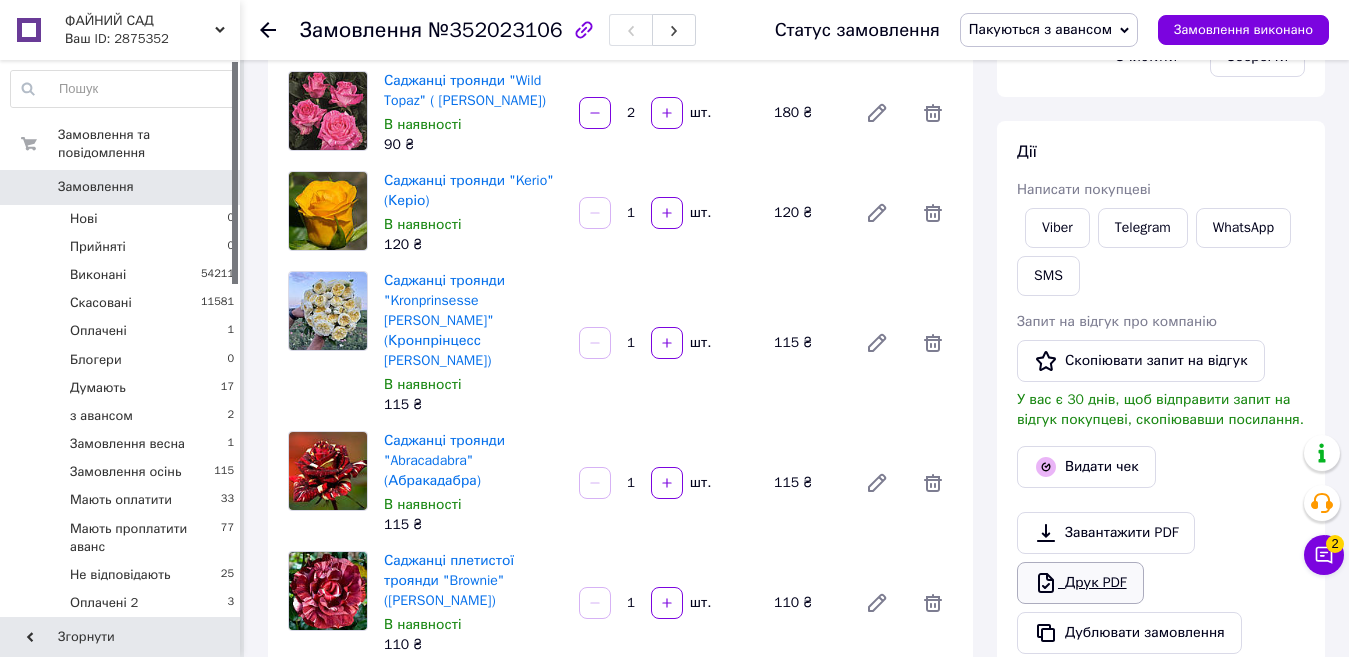 click on "Друк PDF" at bounding box center (1080, 583) 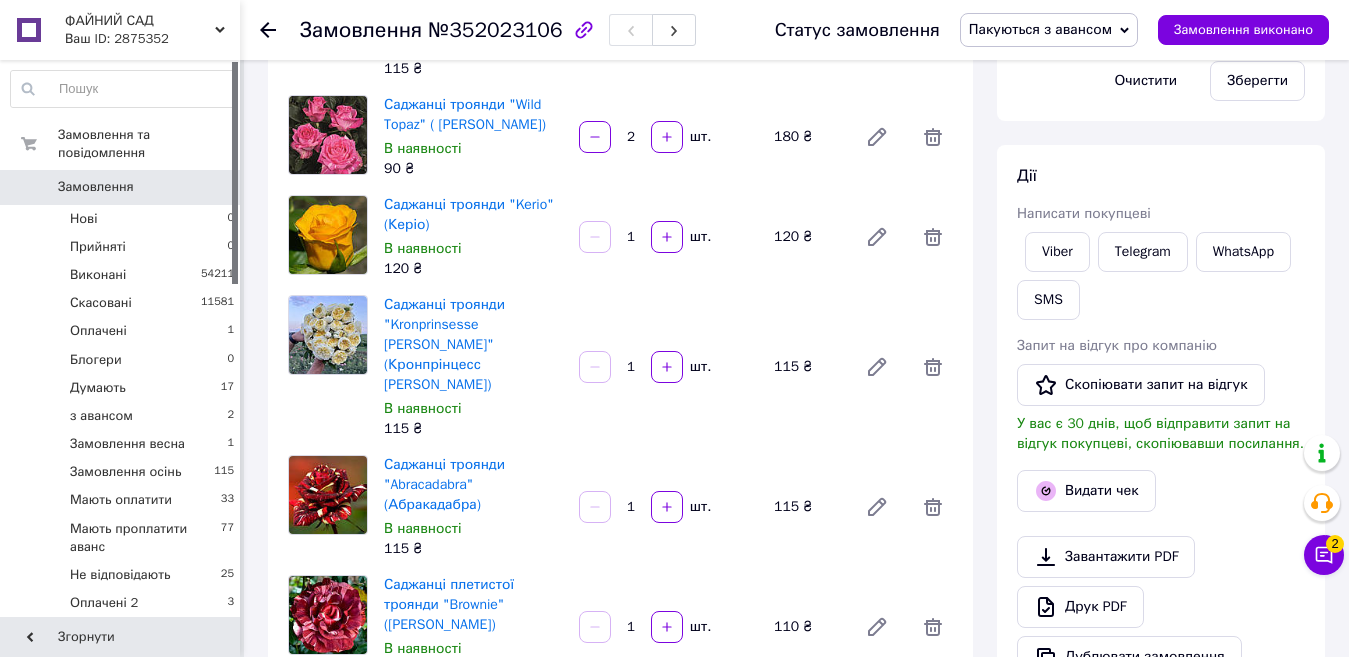 scroll, scrollTop: 300, scrollLeft: 0, axis: vertical 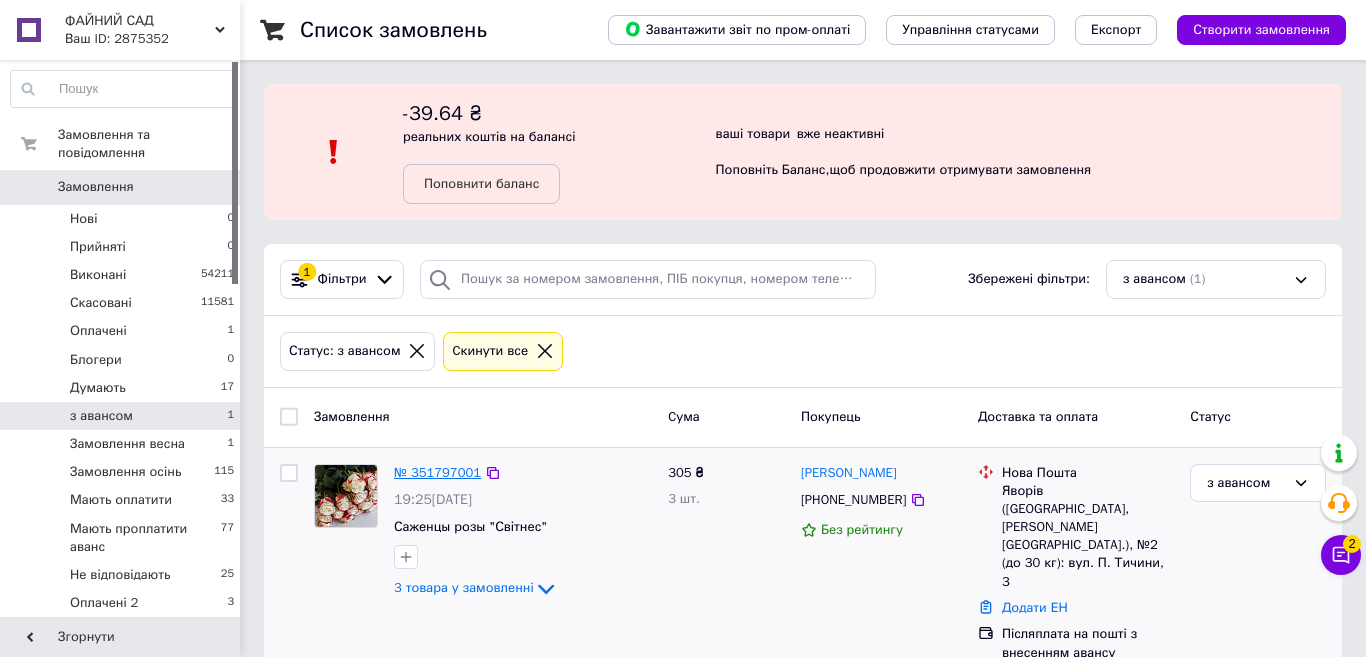 click on "№ 351797001" at bounding box center [437, 472] 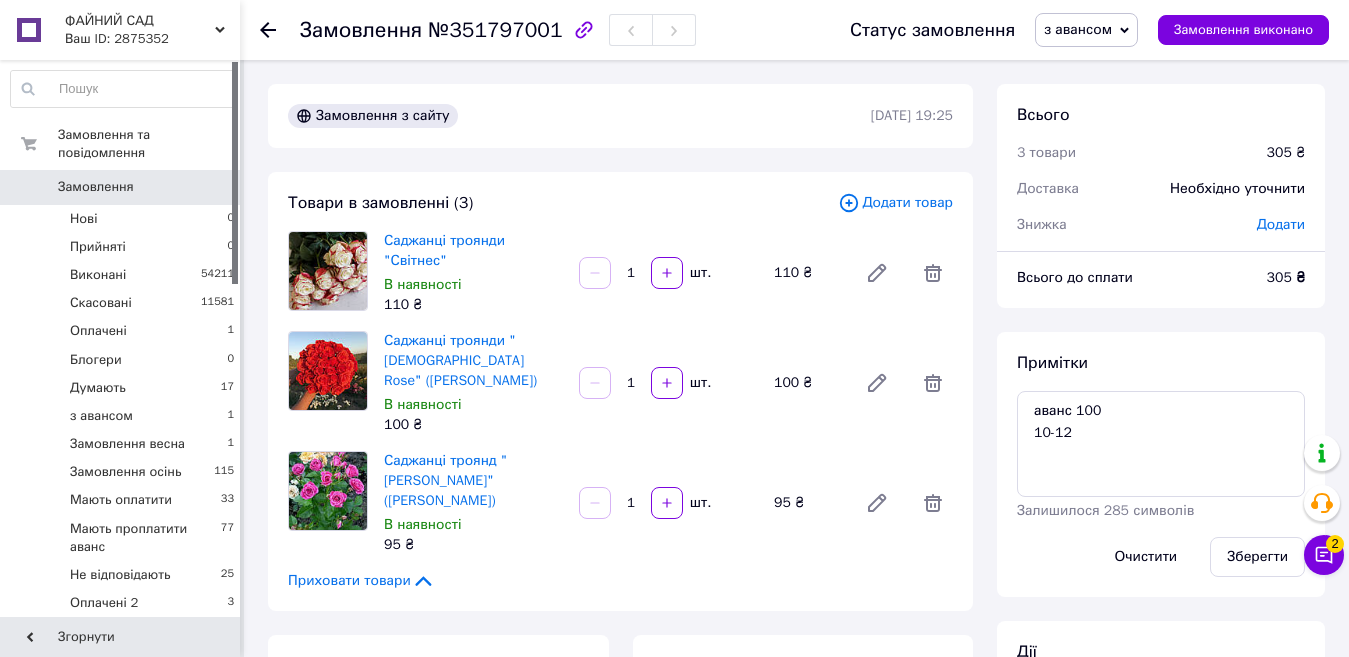 click on "з авансом" at bounding box center [1078, 29] 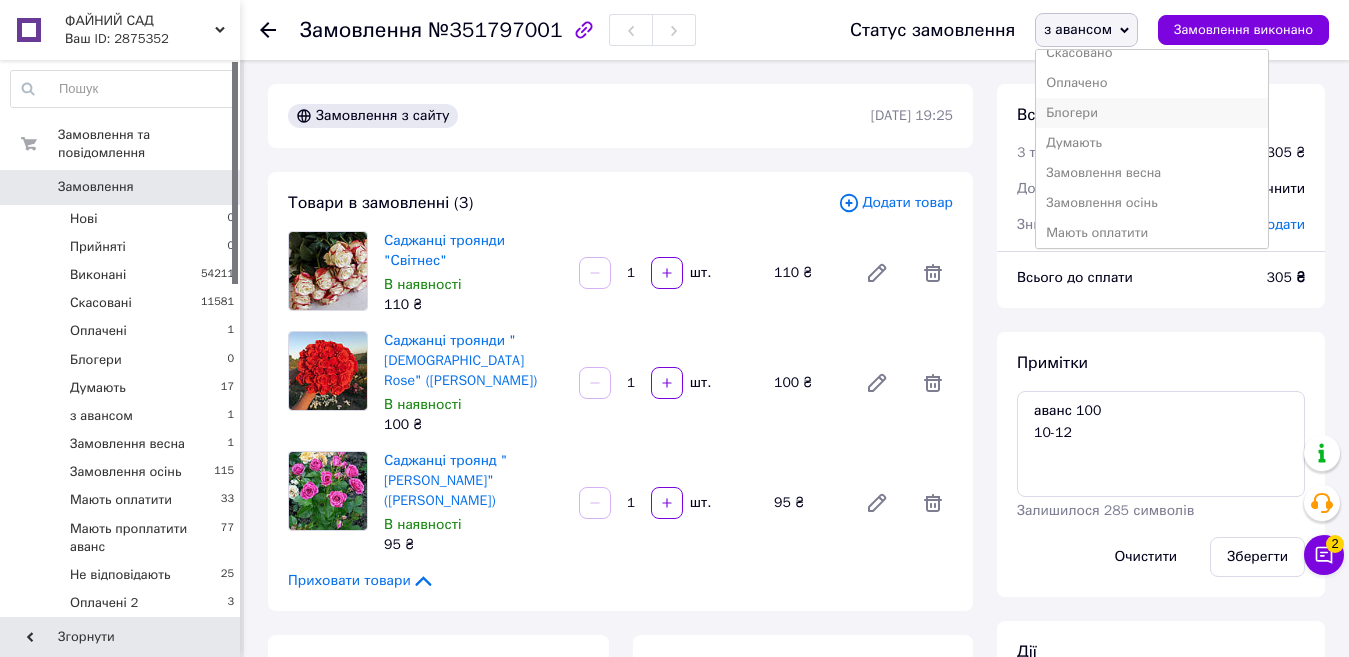 scroll, scrollTop: 300, scrollLeft: 0, axis: vertical 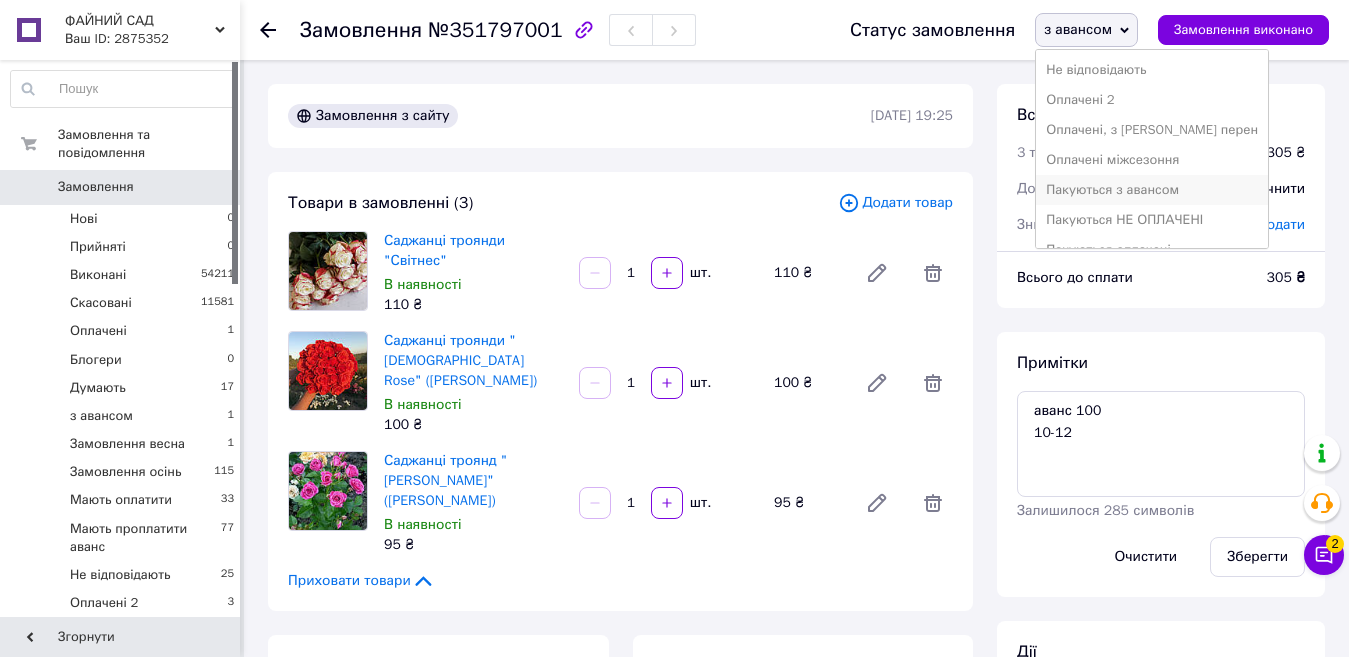 click on "Пакуються з авансом" at bounding box center (1152, 190) 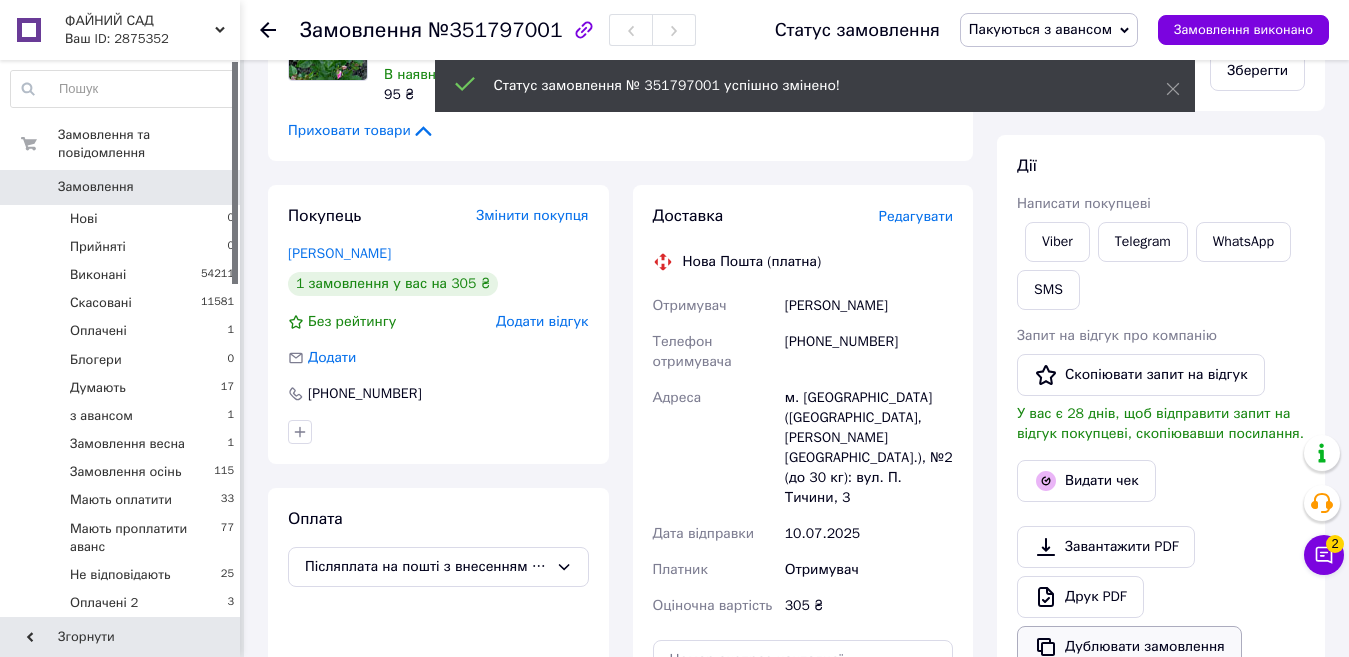 scroll, scrollTop: 500, scrollLeft: 0, axis: vertical 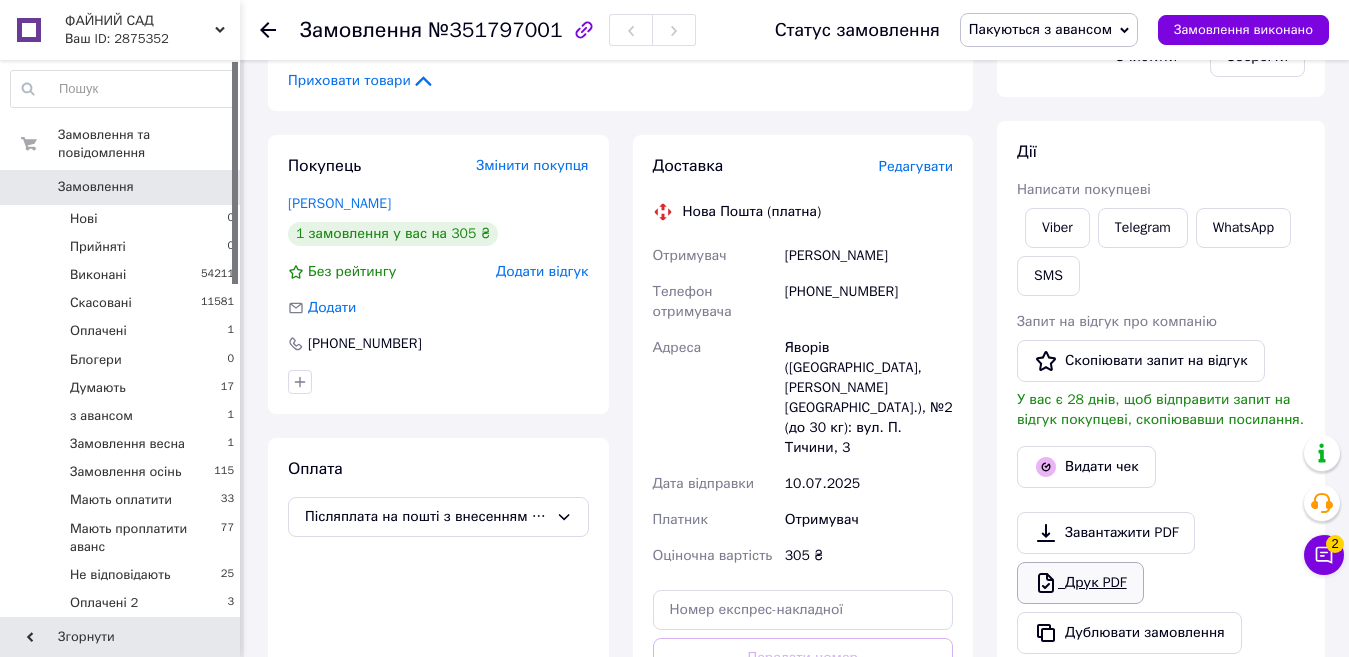 click on "Друк PDF" at bounding box center (1080, 583) 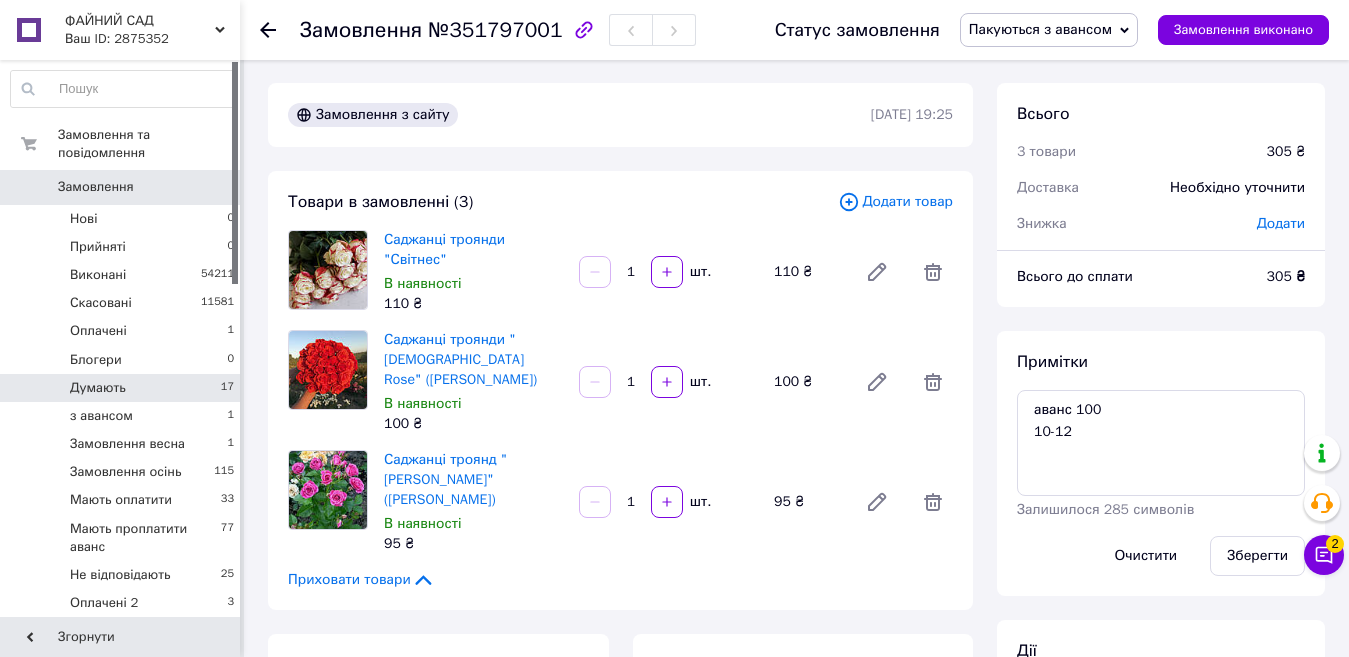 scroll, scrollTop: 0, scrollLeft: 0, axis: both 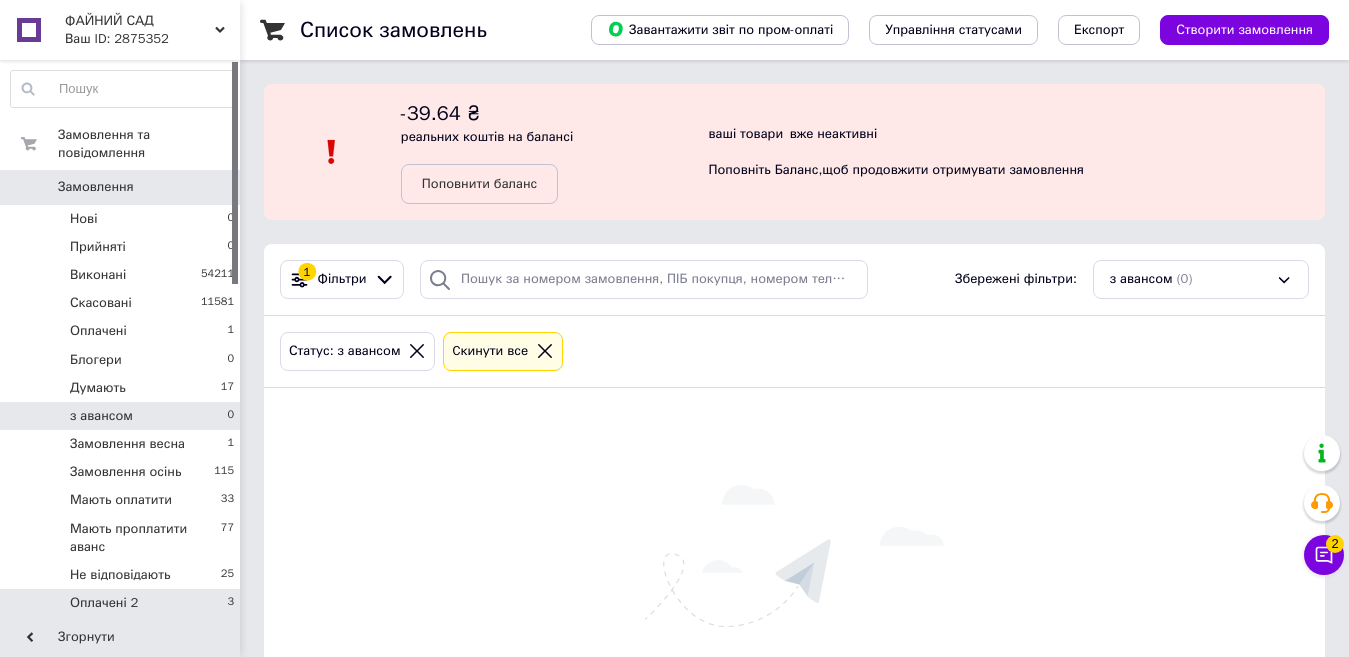 click on "Оплачені 2" at bounding box center [104, 603] 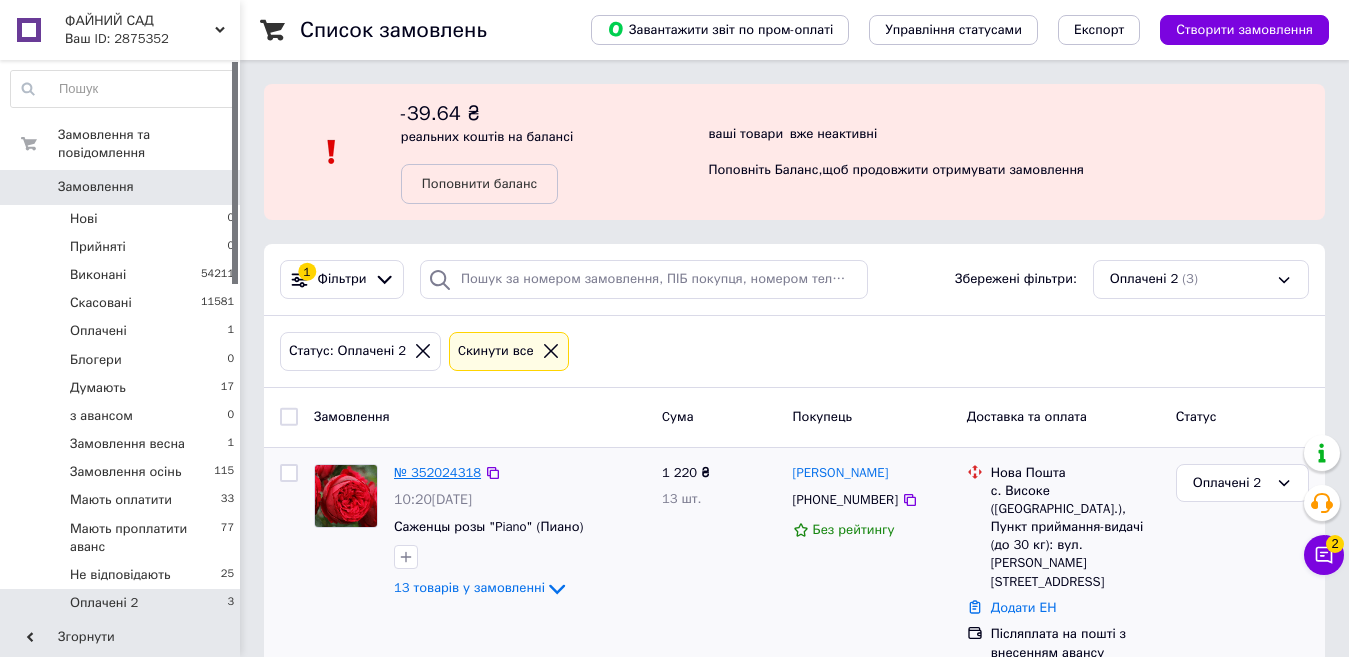 click on "№ 352024318" at bounding box center (437, 472) 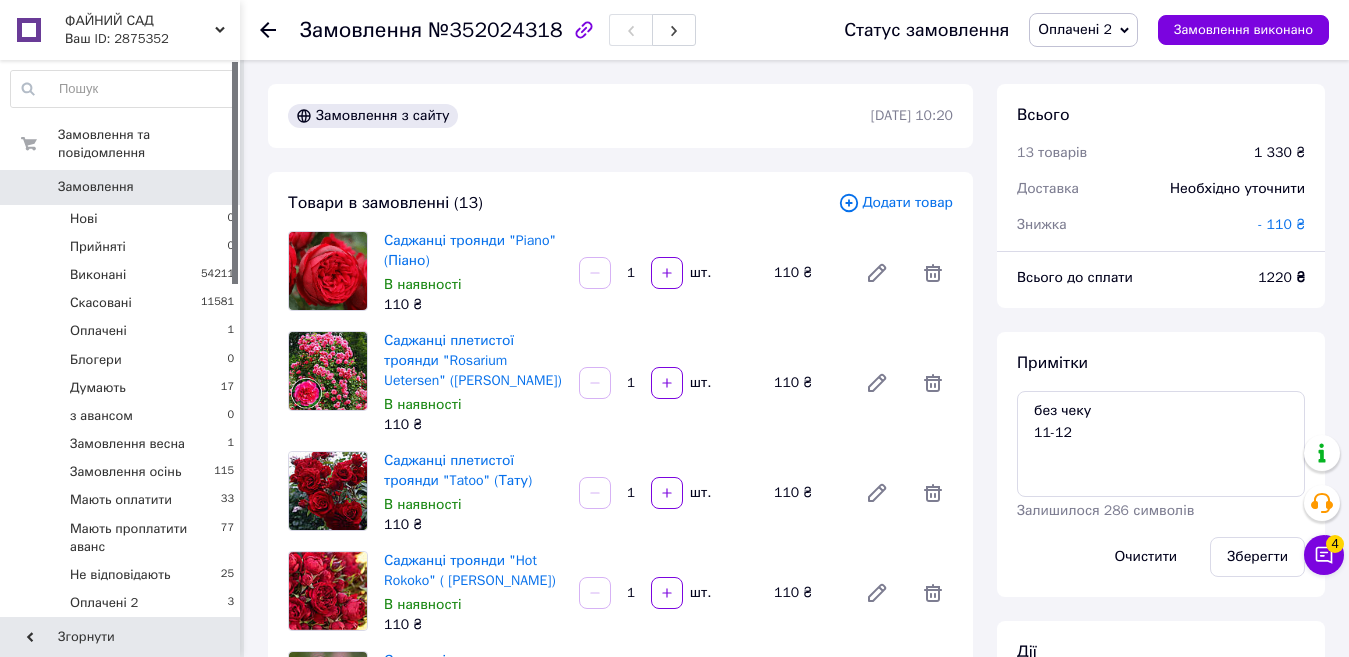 click on "Оплачені 2" at bounding box center (1075, 29) 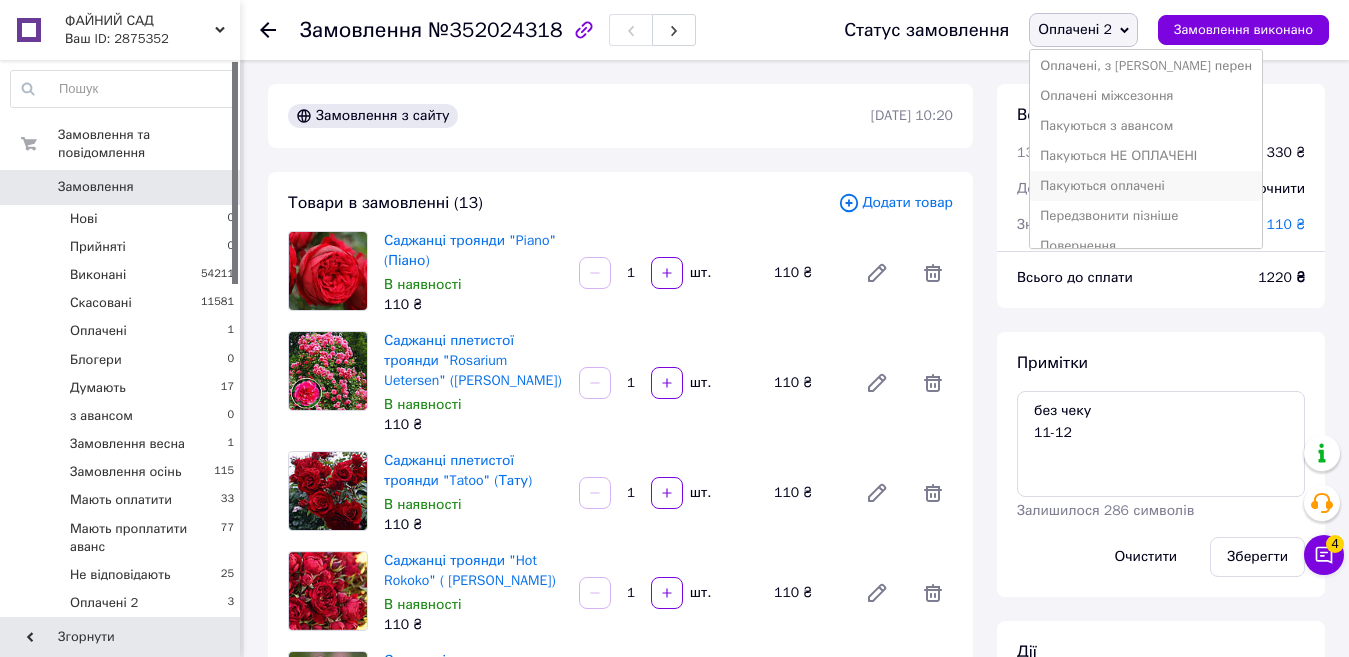 scroll, scrollTop: 400, scrollLeft: 0, axis: vertical 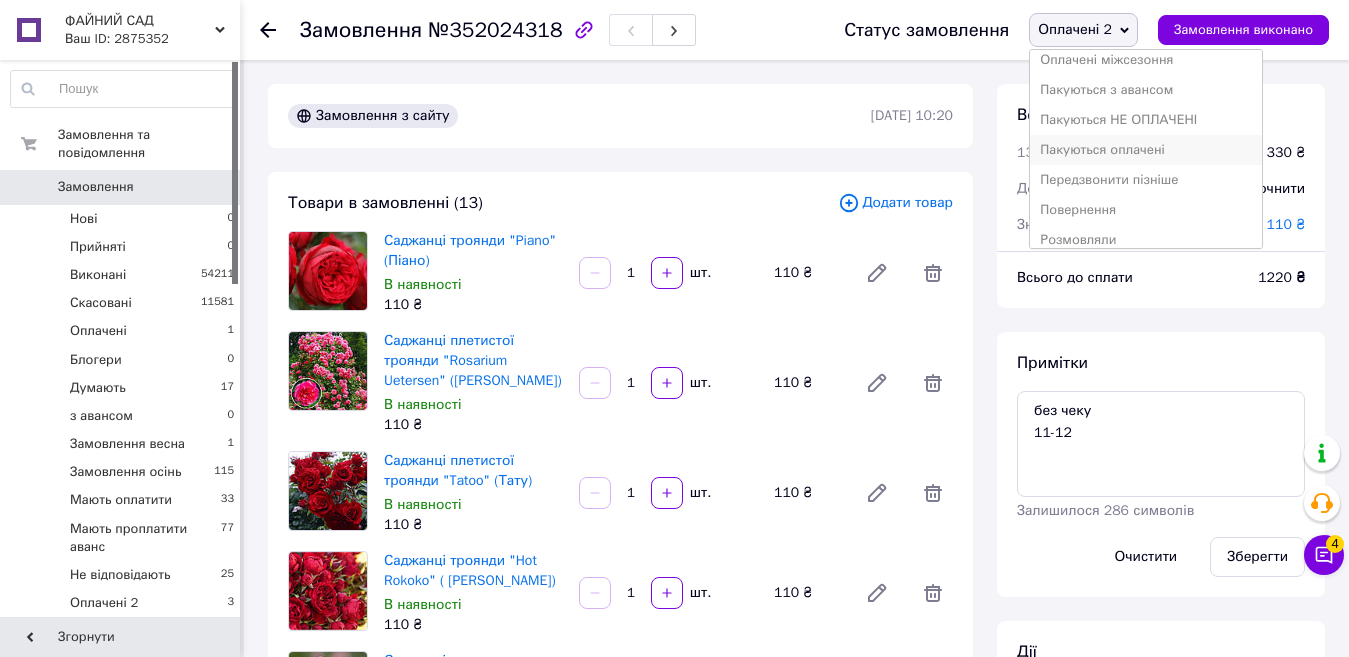 click on "Пакуються оплачені" at bounding box center (1146, 150) 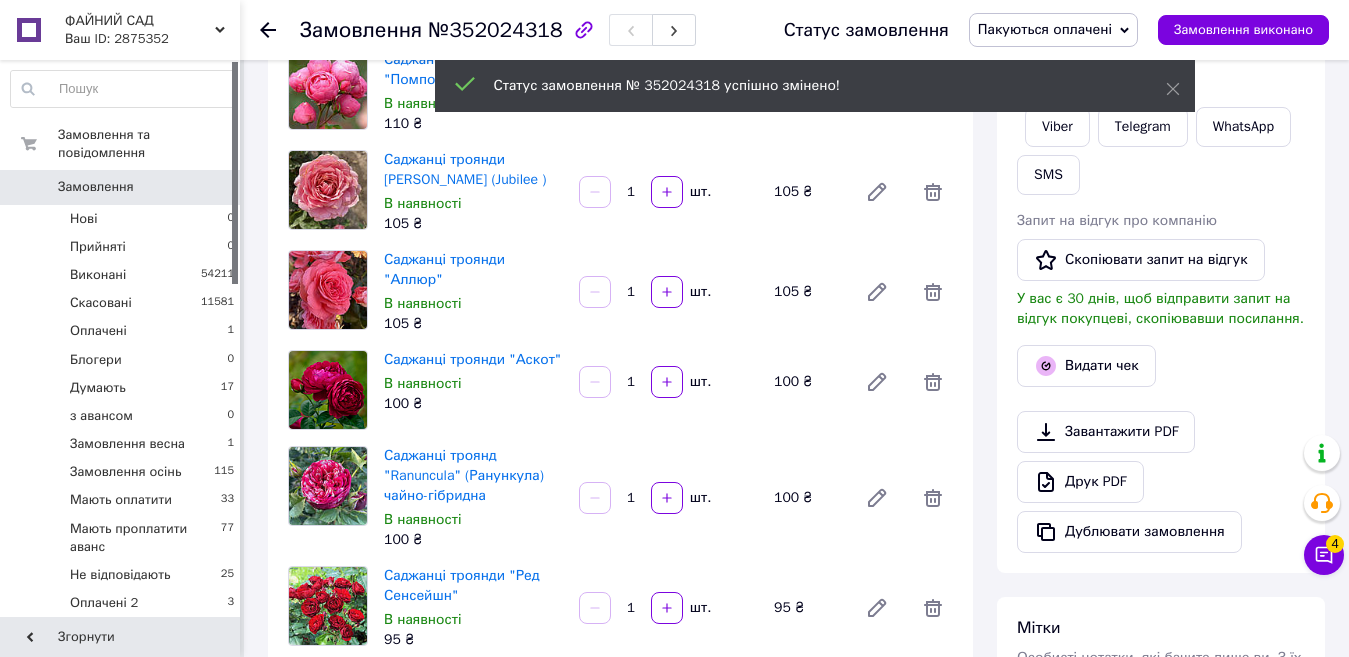 scroll, scrollTop: 800, scrollLeft: 0, axis: vertical 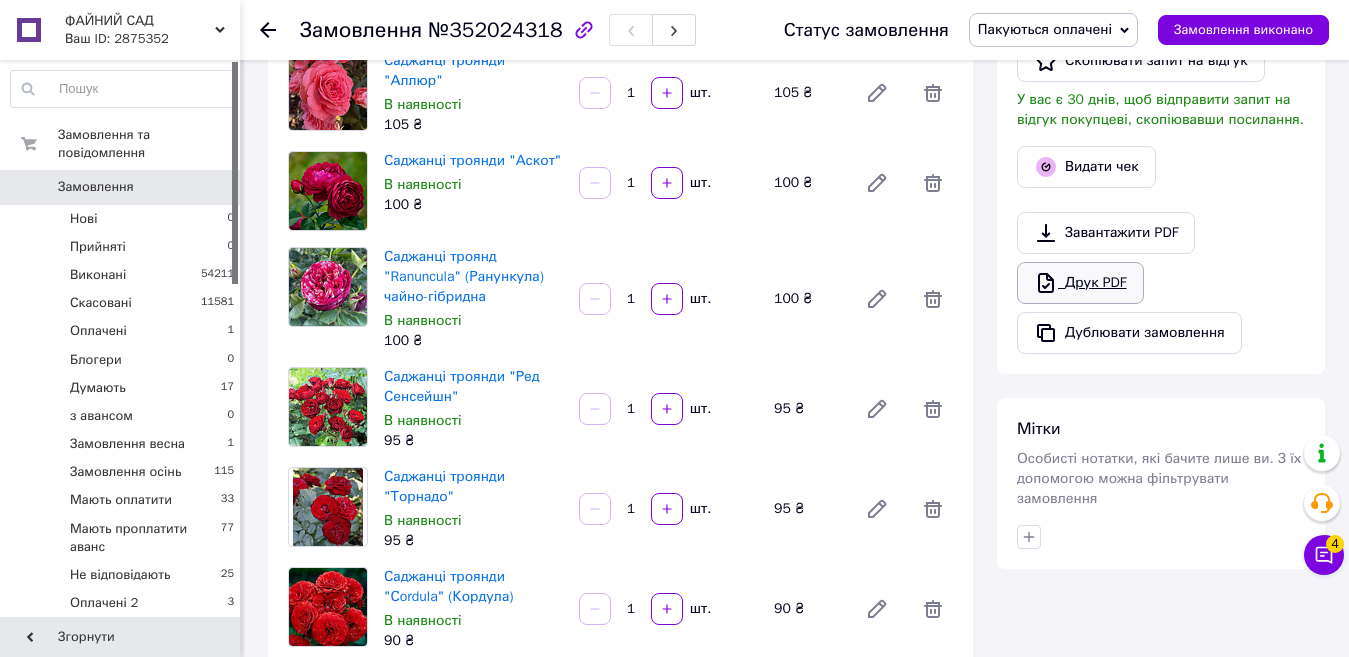 click on "Друк PDF" at bounding box center (1080, 283) 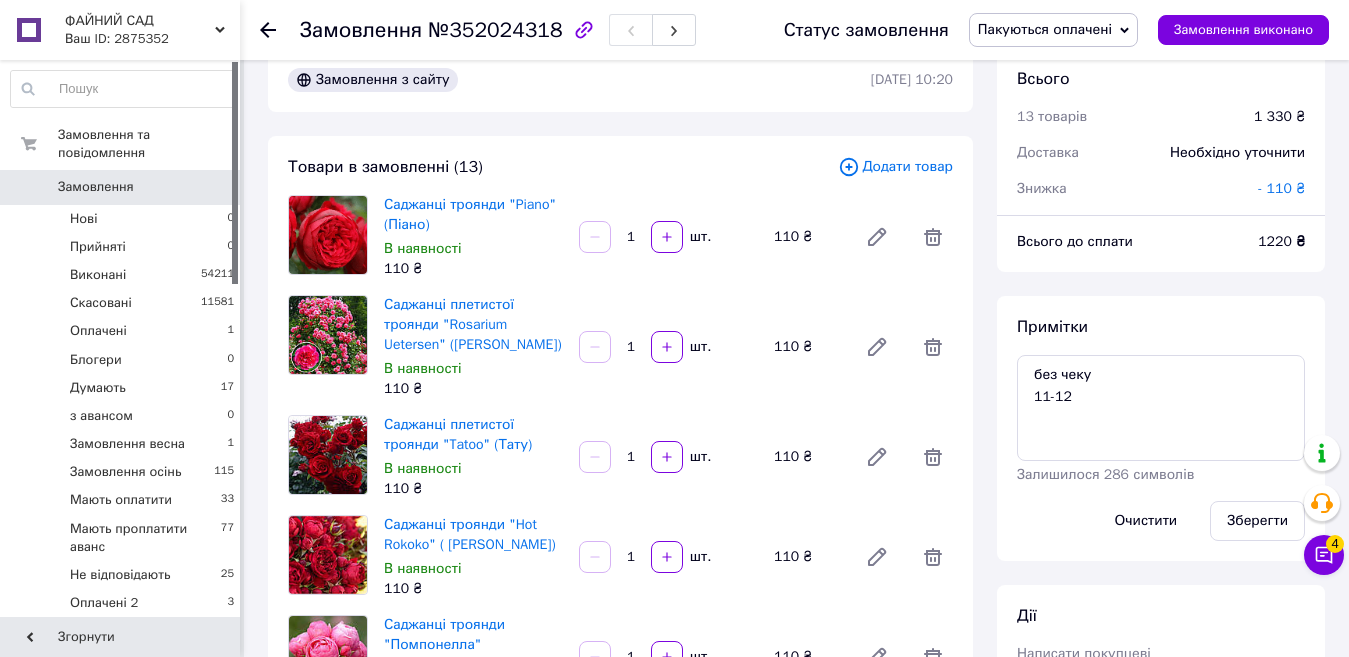 scroll, scrollTop: 0, scrollLeft: 0, axis: both 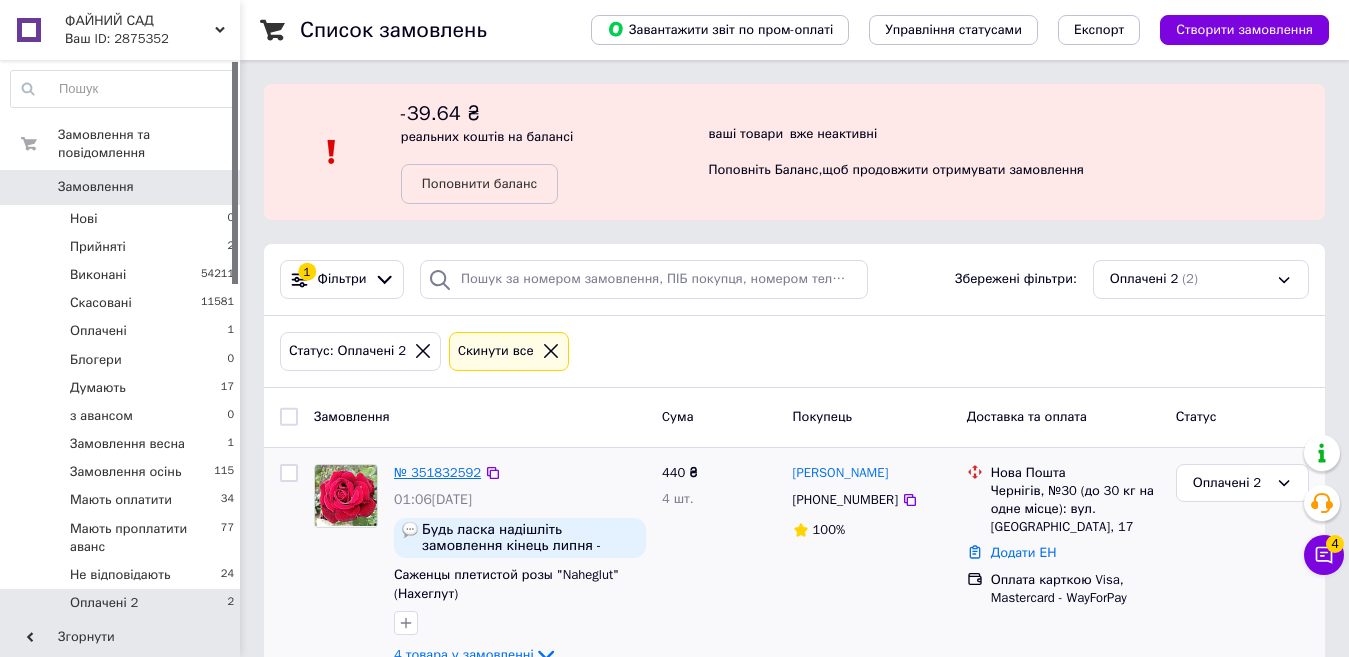 click on "№ 351832592" at bounding box center (437, 472) 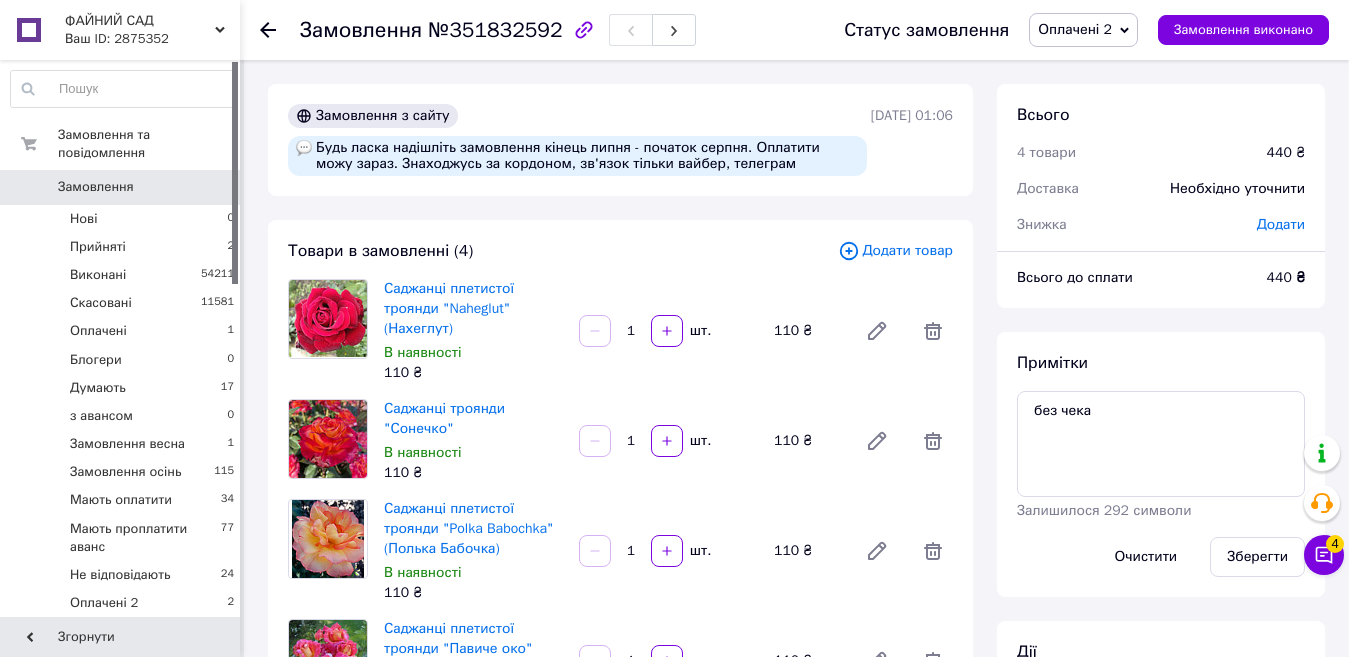 click on "Оплачені 2" at bounding box center (1075, 29) 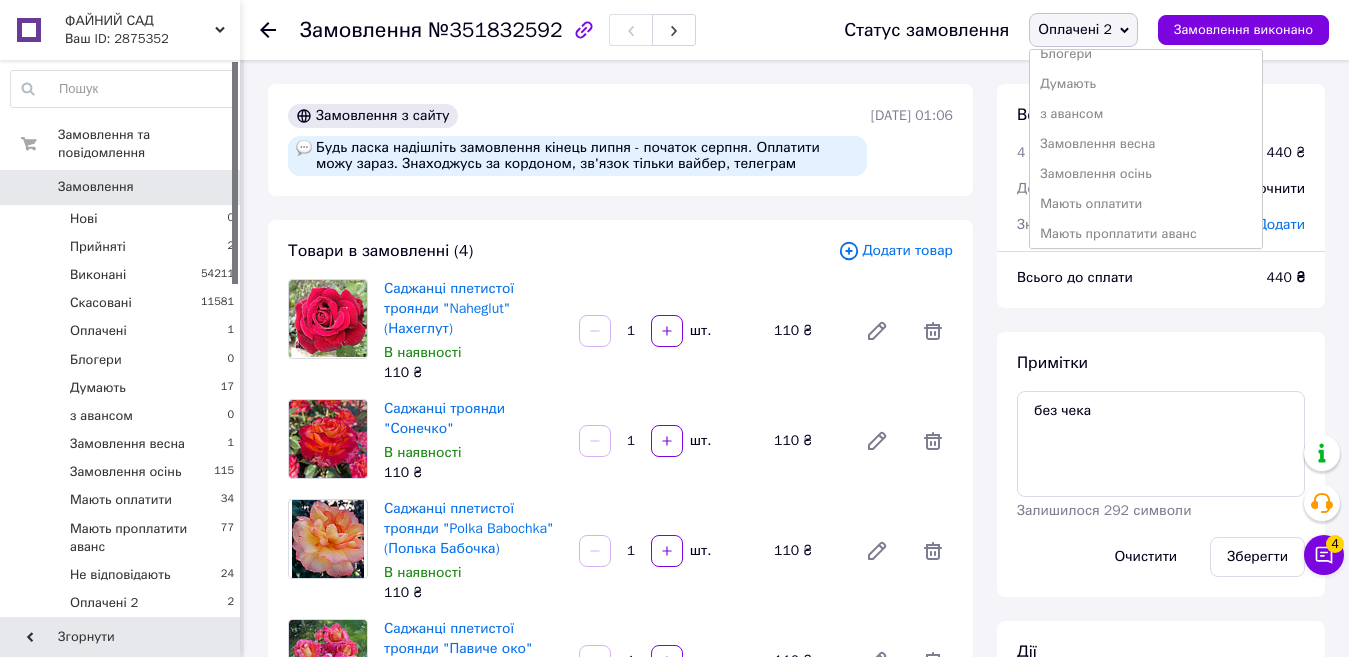 scroll, scrollTop: 300, scrollLeft: 0, axis: vertical 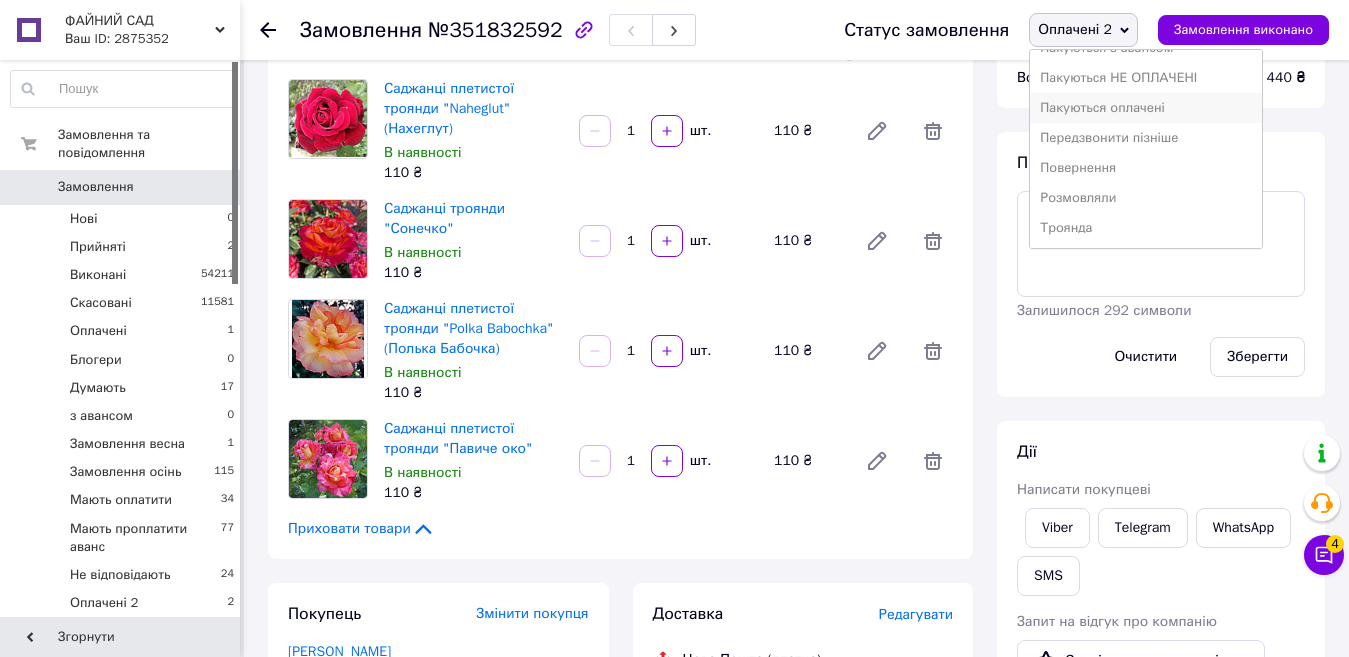 click on "Пакуються оплачені" at bounding box center (1146, 108) 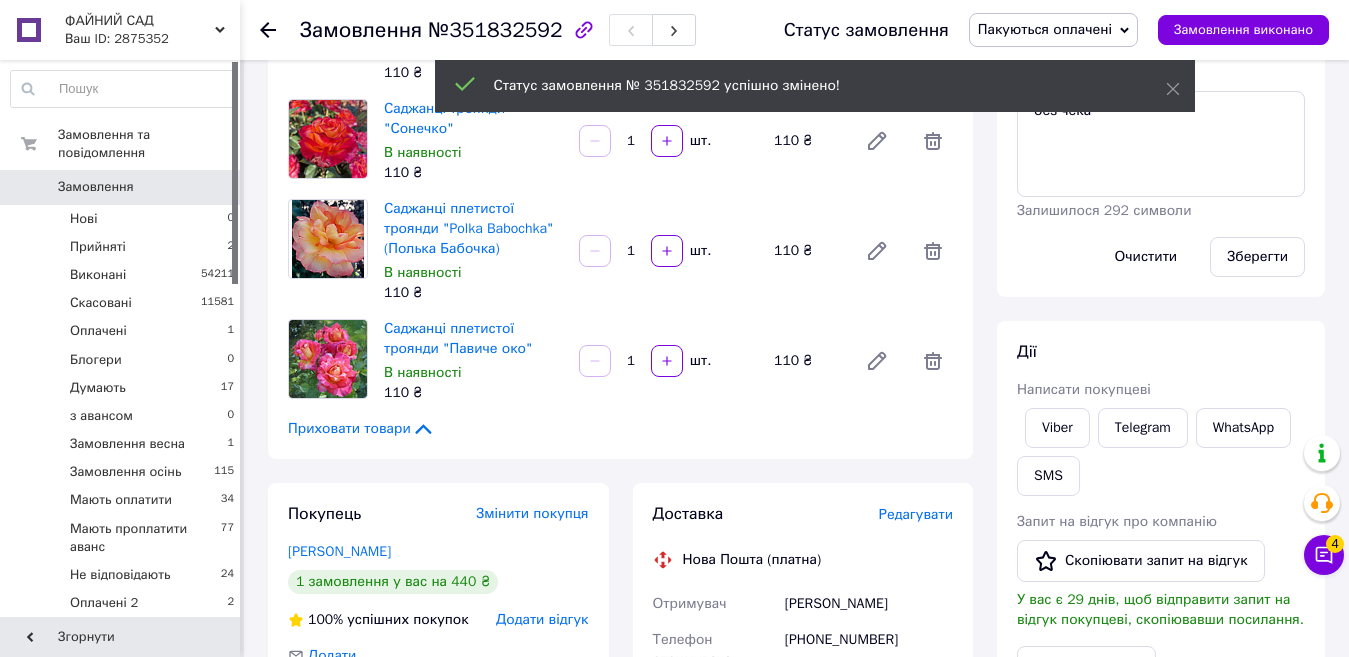 scroll, scrollTop: 700, scrollLeft: 0, axis: vertical 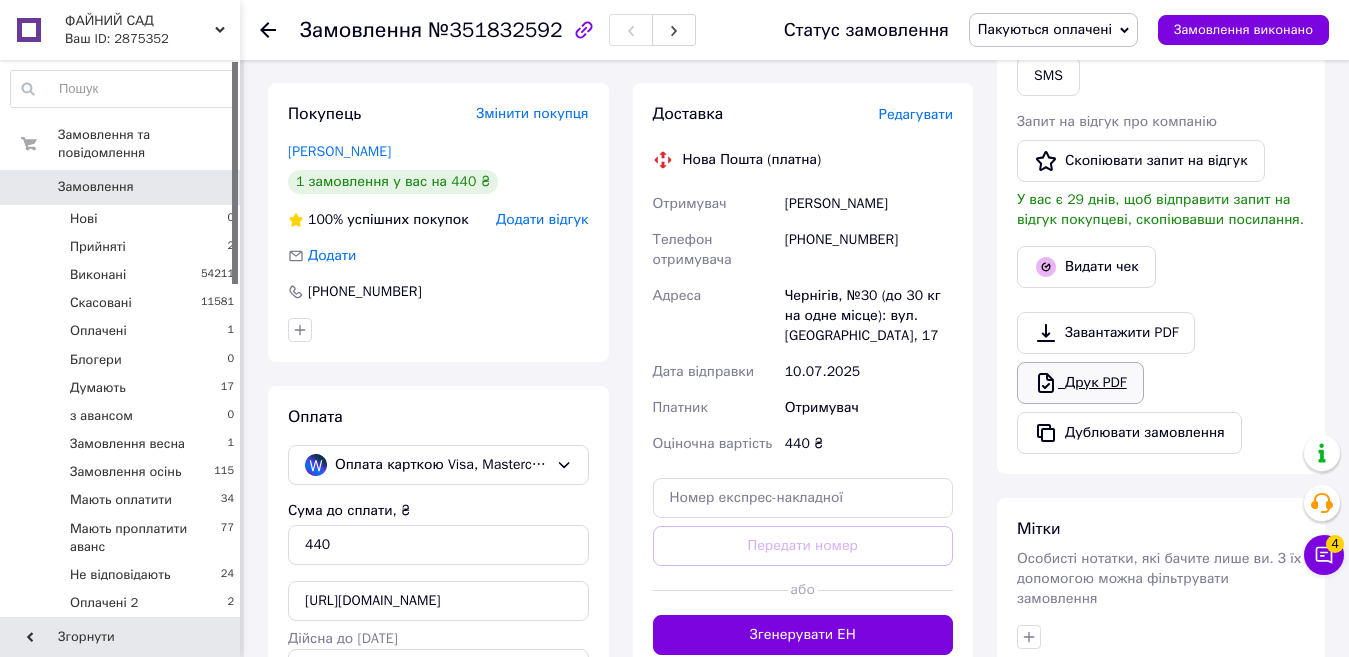 click on "Друк PDF" at bounding box center [1080, 383] 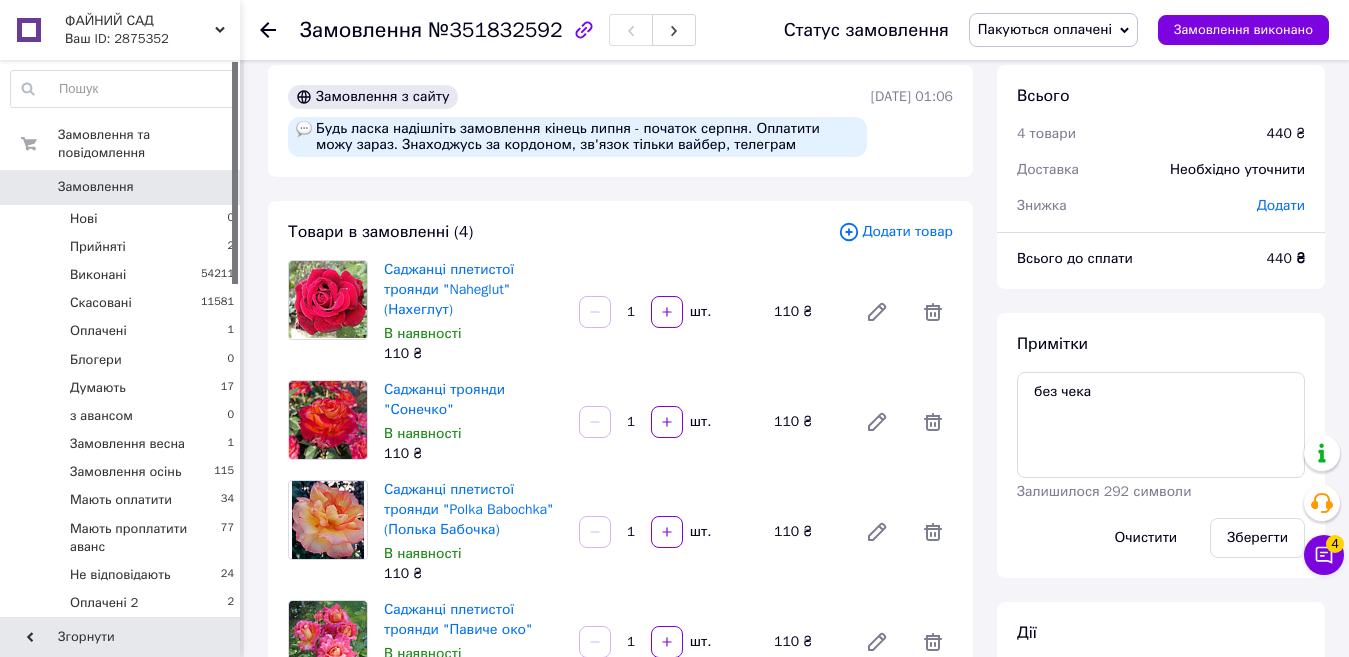 scroll, scrollTop: 0, scrollLeft: 0, axis: both 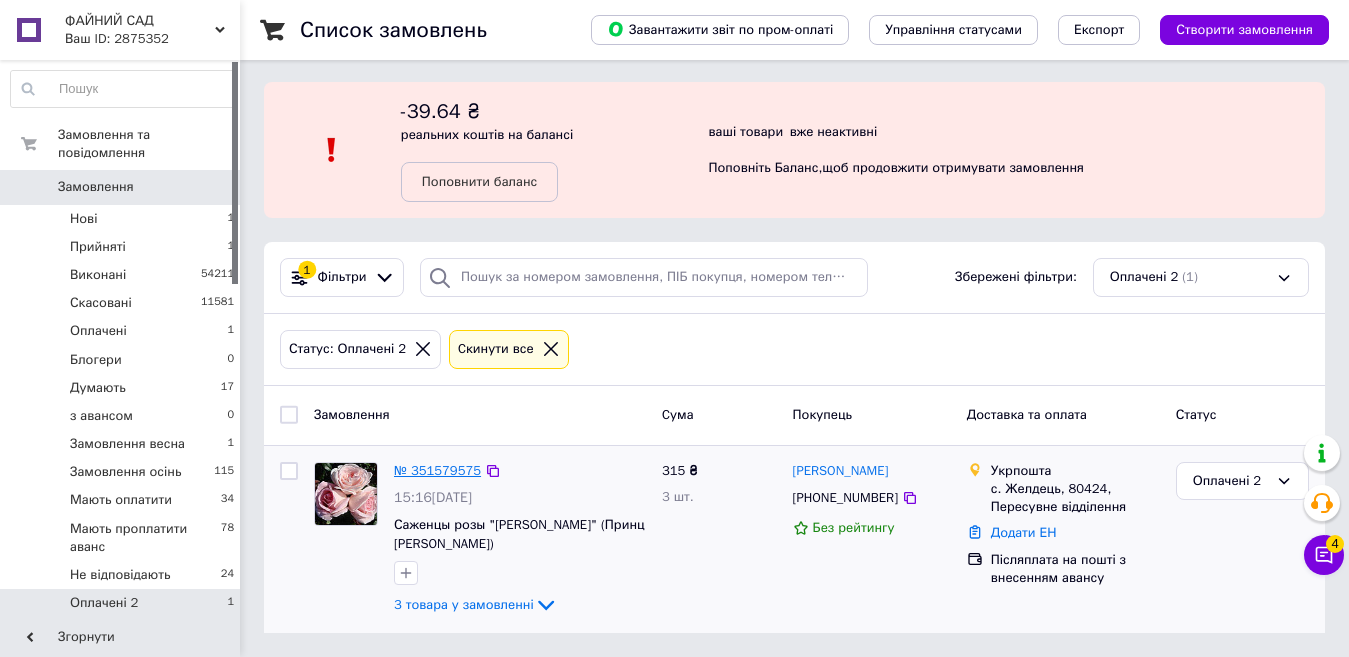 click on "№ 351579575" at bounding box center [437, 470] 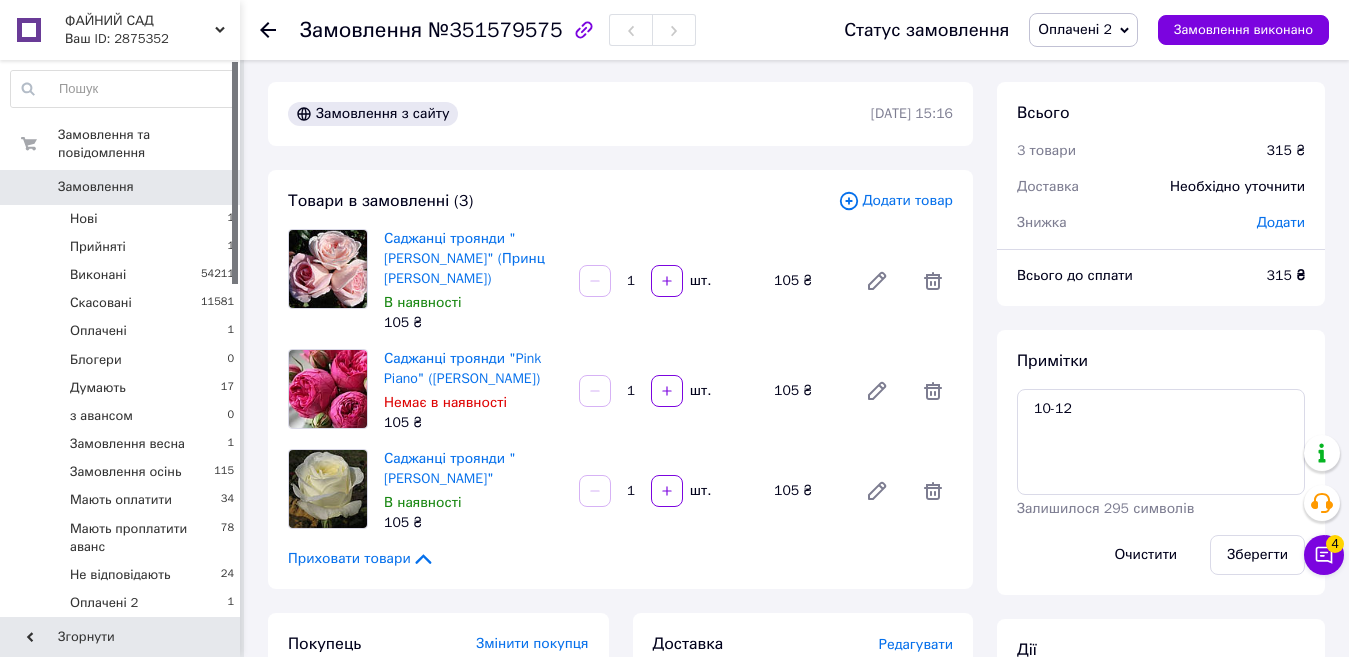 click on "Оплачені 2" at bounding box center [1075, 29] 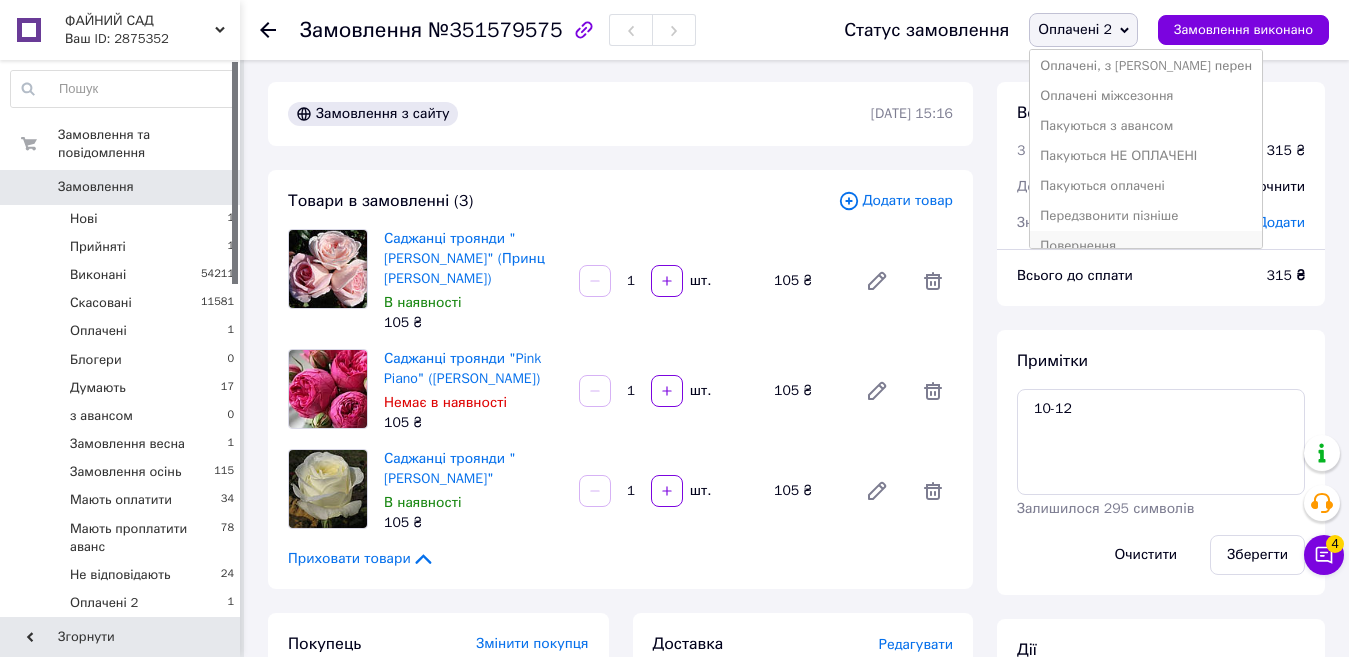 scroll, scrollTop: 400, scrollLeft: 0, axis: vertical 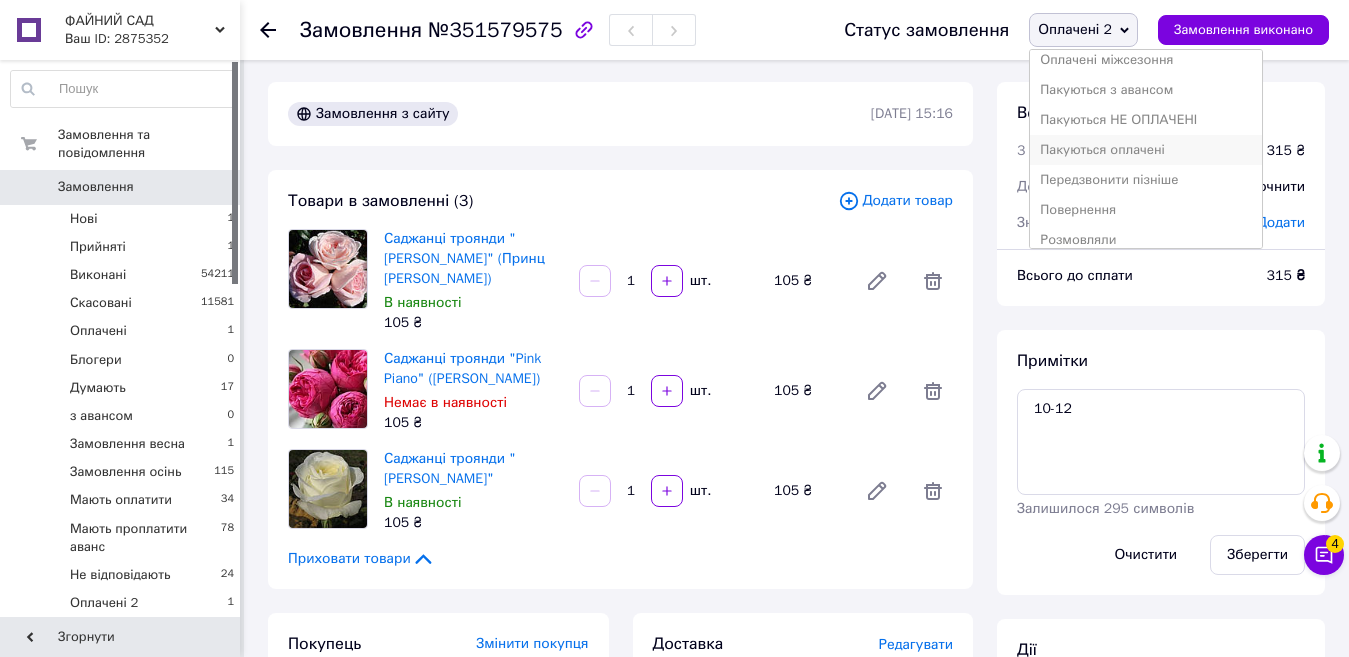 click on "Пакуються оплачені" at bounding box center [1146, 150] 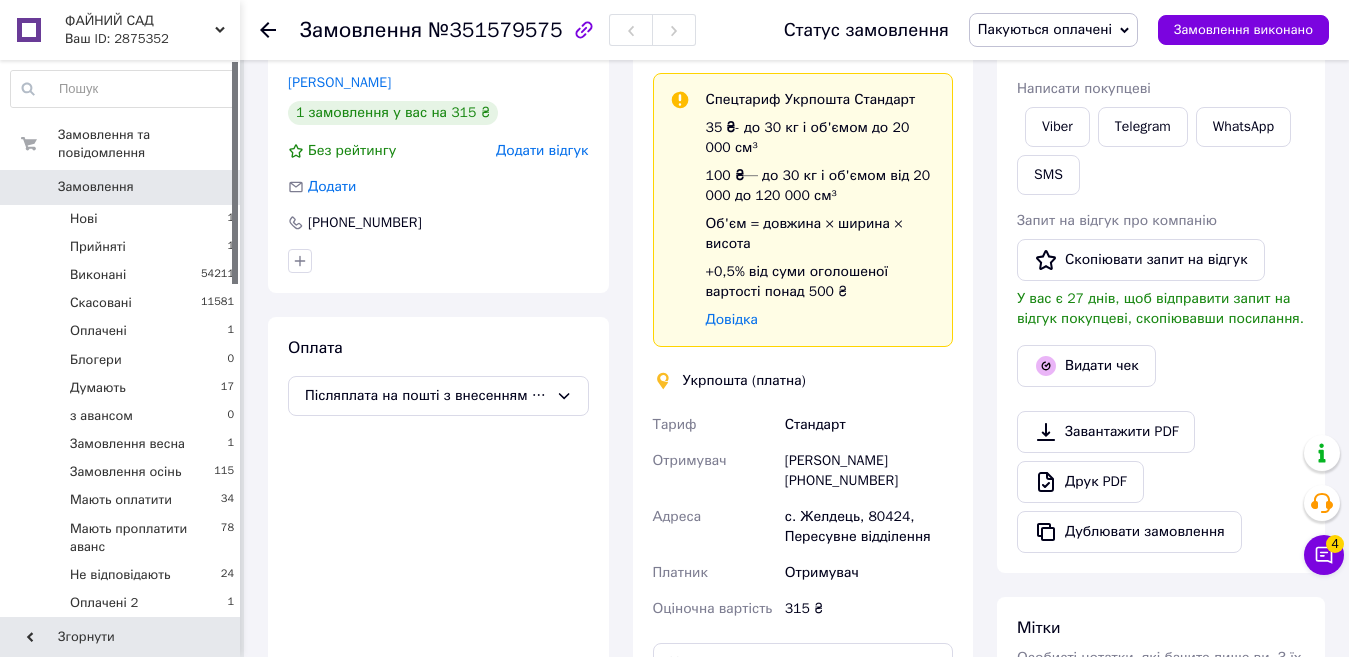 scroll, scrollTop: 702, scrollLeft: 0, axis: vertical 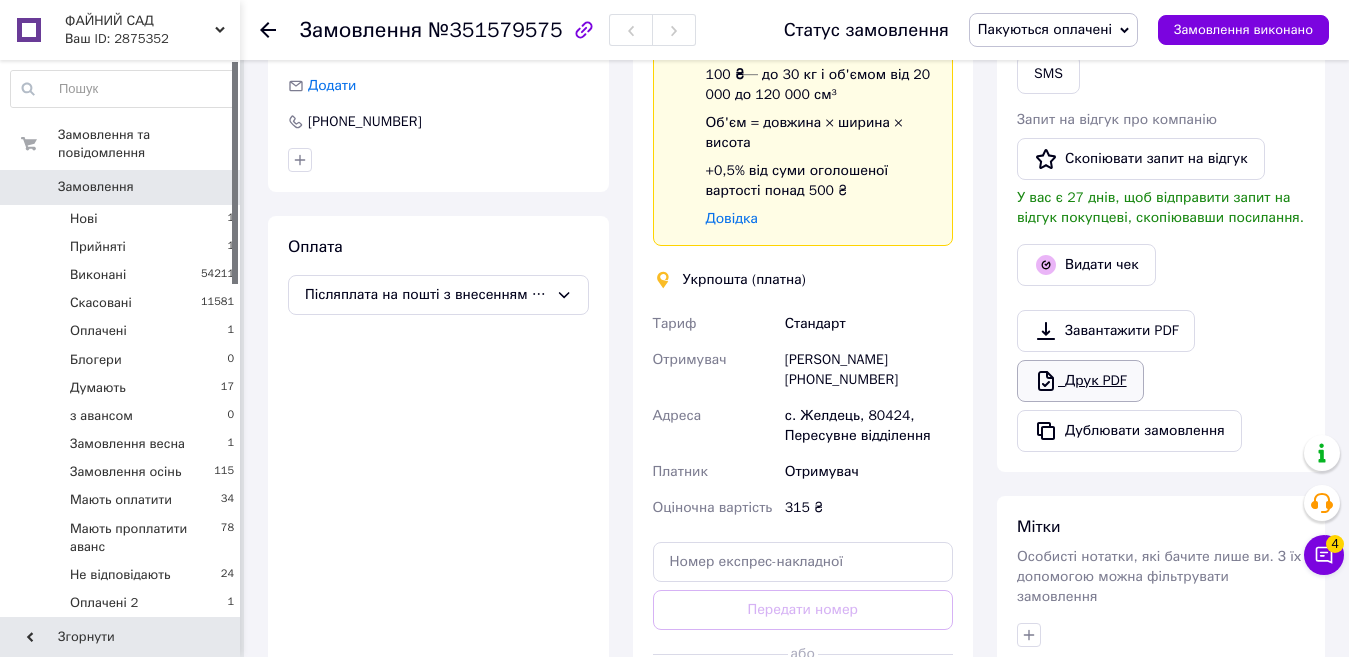 click on "Друк PDF" at bounding box center [1080, 381] 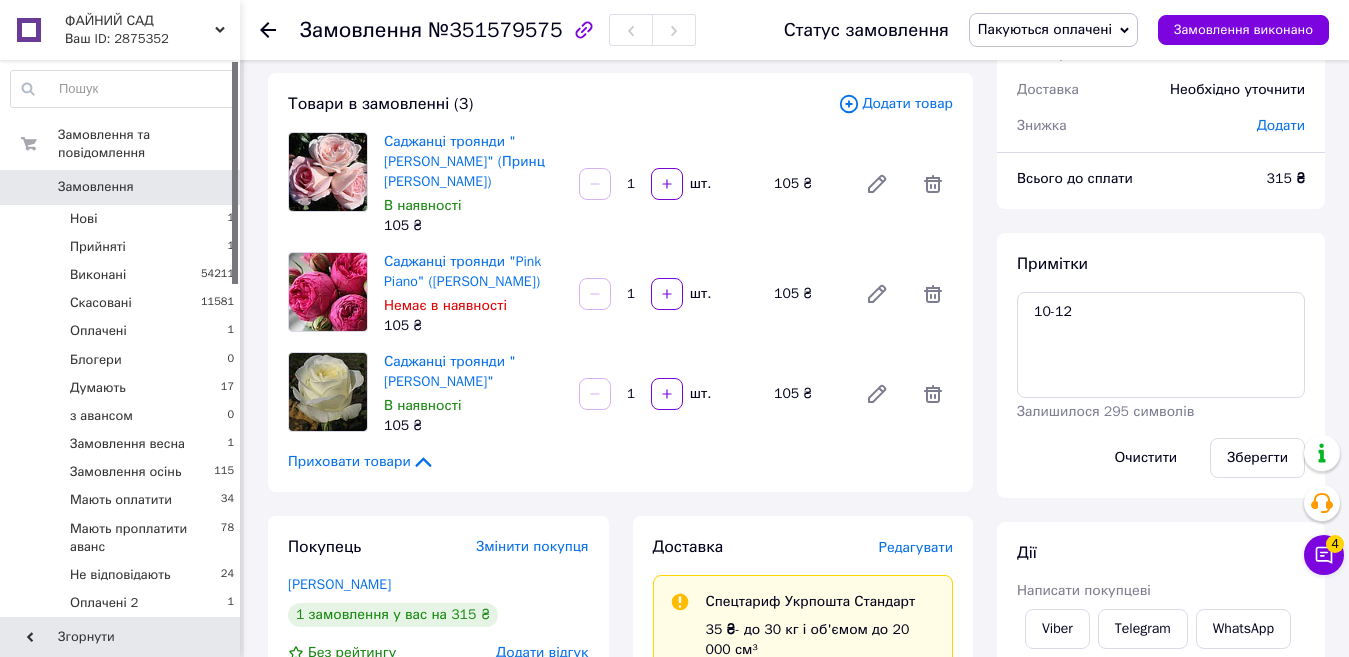 scroll, scrollTop: 0, scrollLeft: 0, axis: both 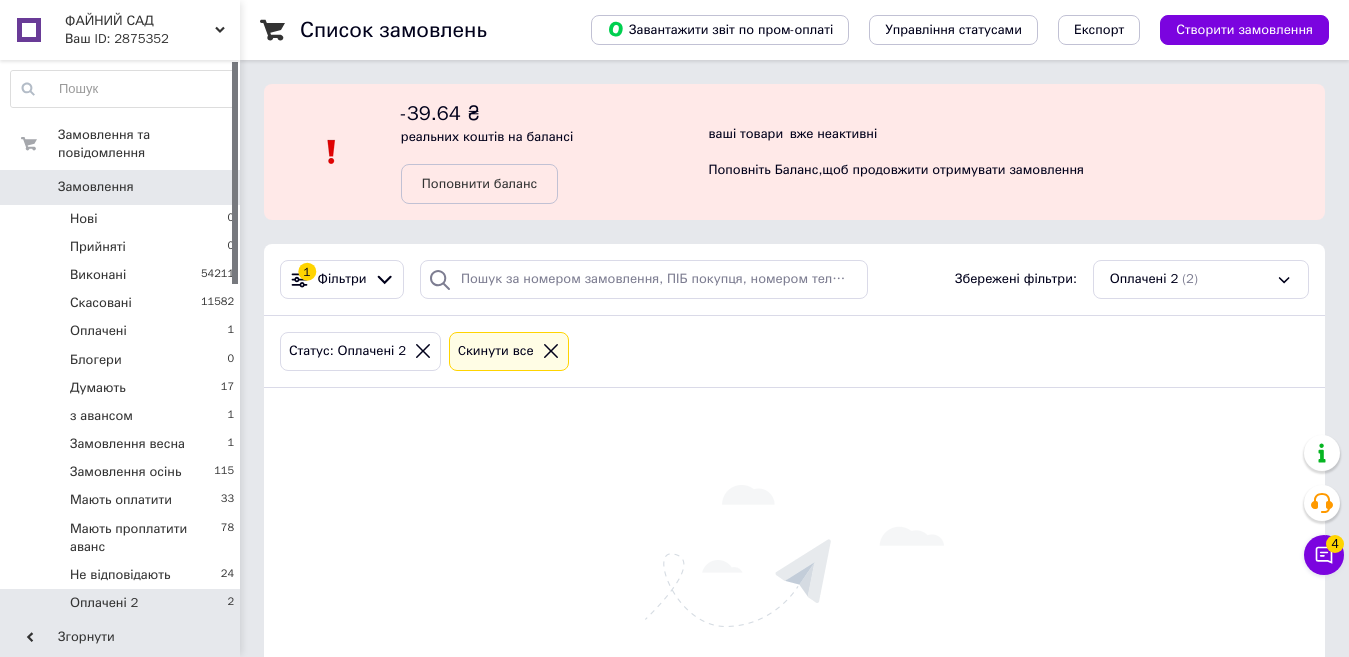 click on "Оплачені 2 2" at bounding box center [123, 603] 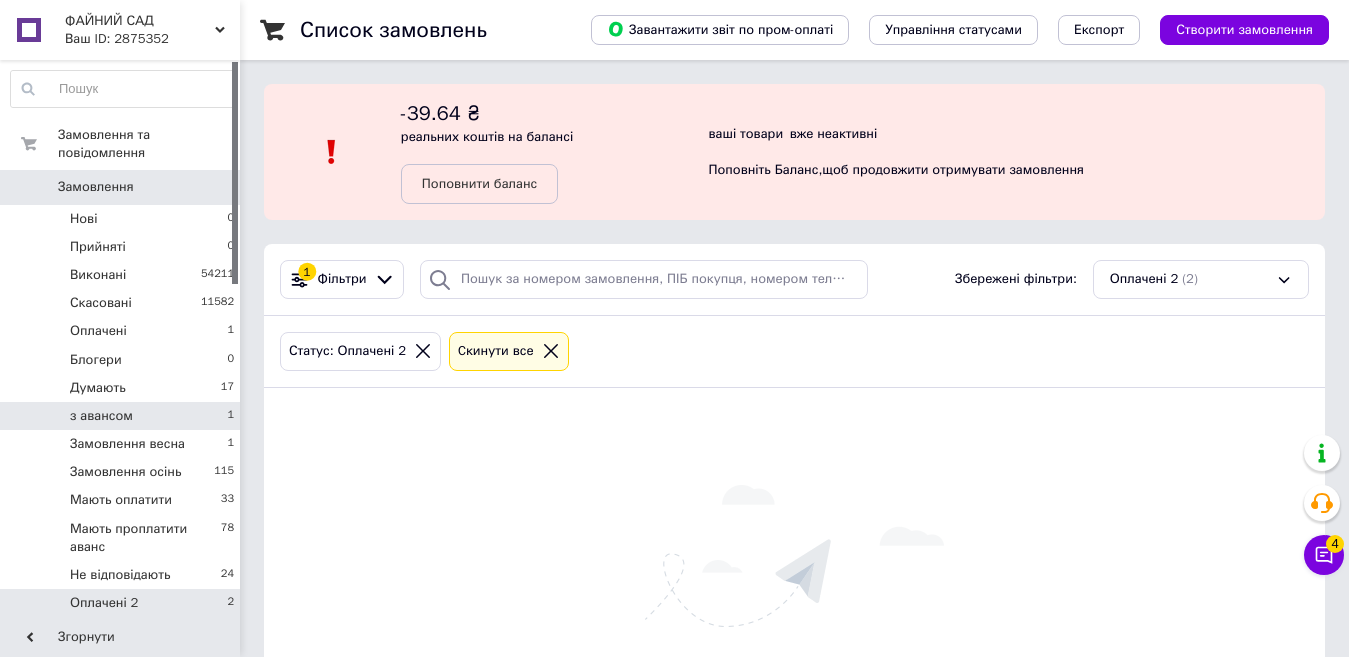click on "з авансом  1" at bounding box center (123, 416) 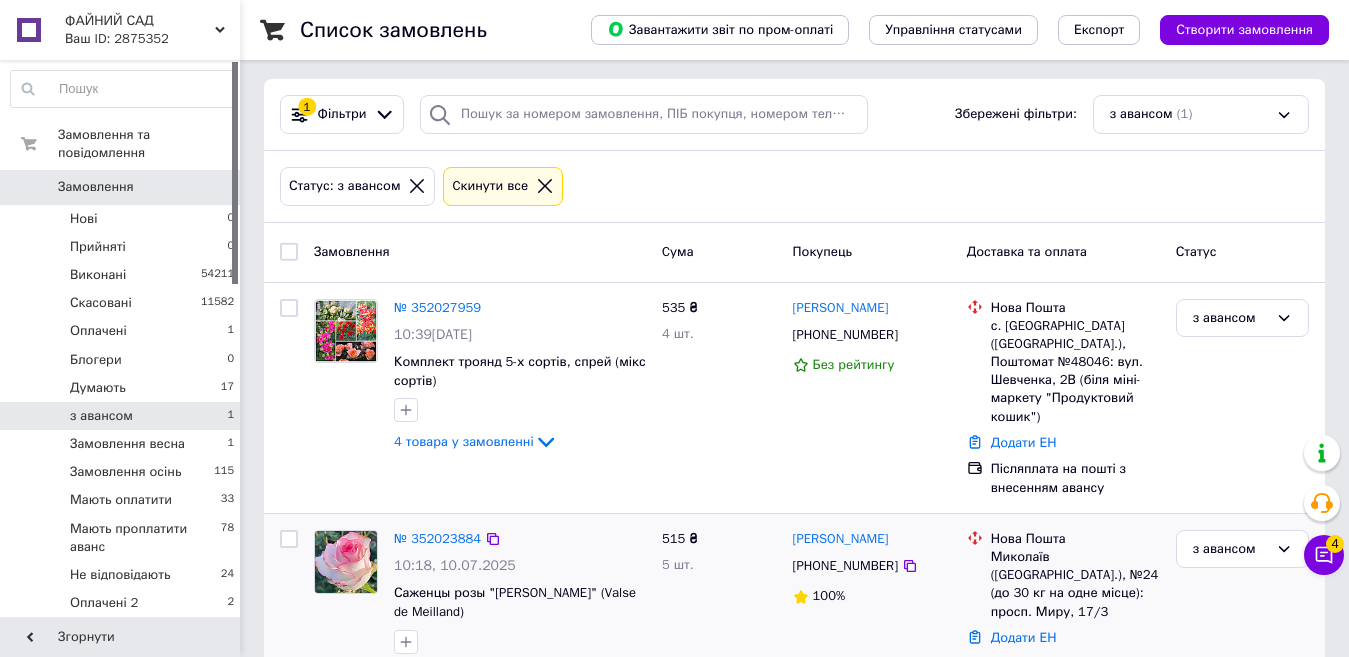 scroll, scrollTop: 215, scrollLeft: 0, axis: vertical 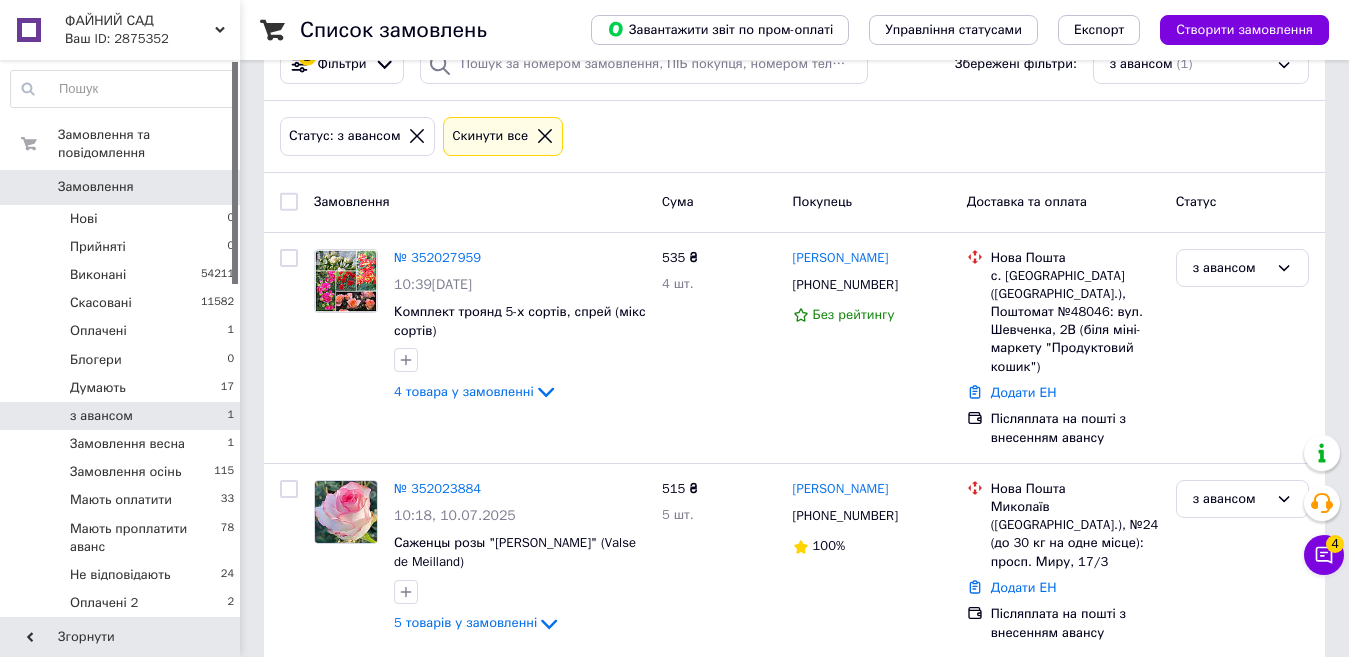 click on "з авансом  1" at bounding box center (123, 416) 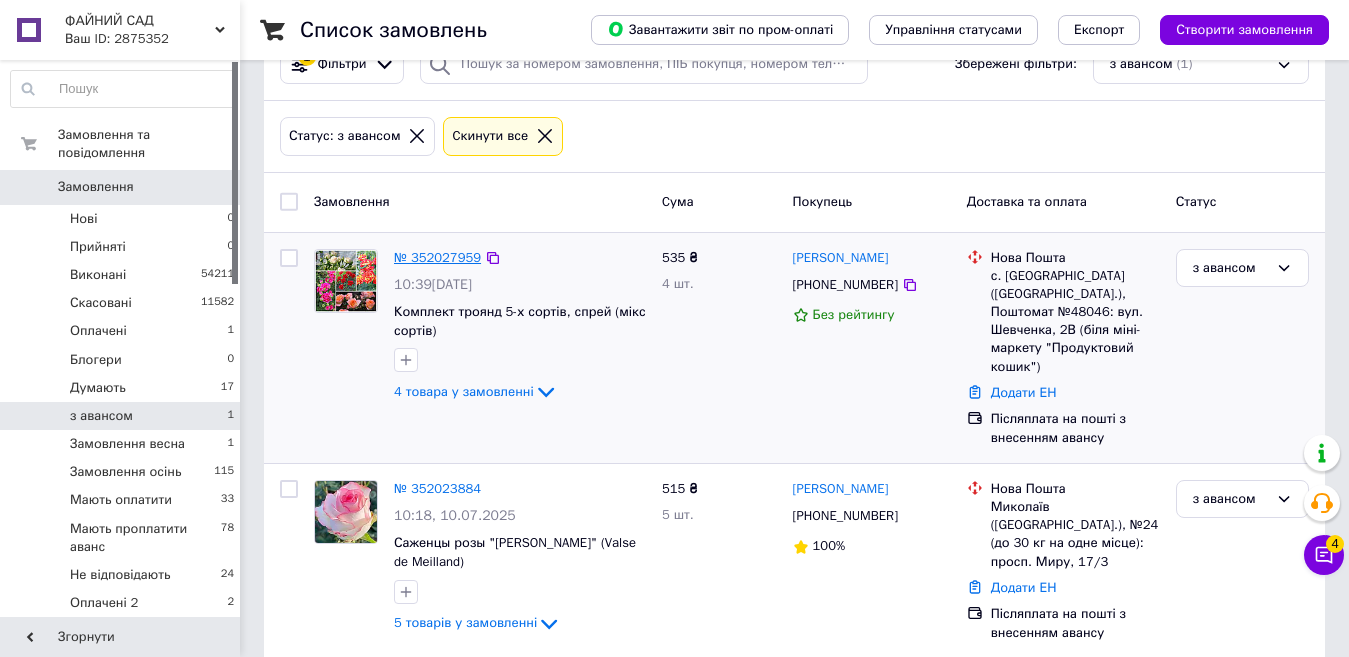 click on "№ 352027959" at bounding box center [437, 257] 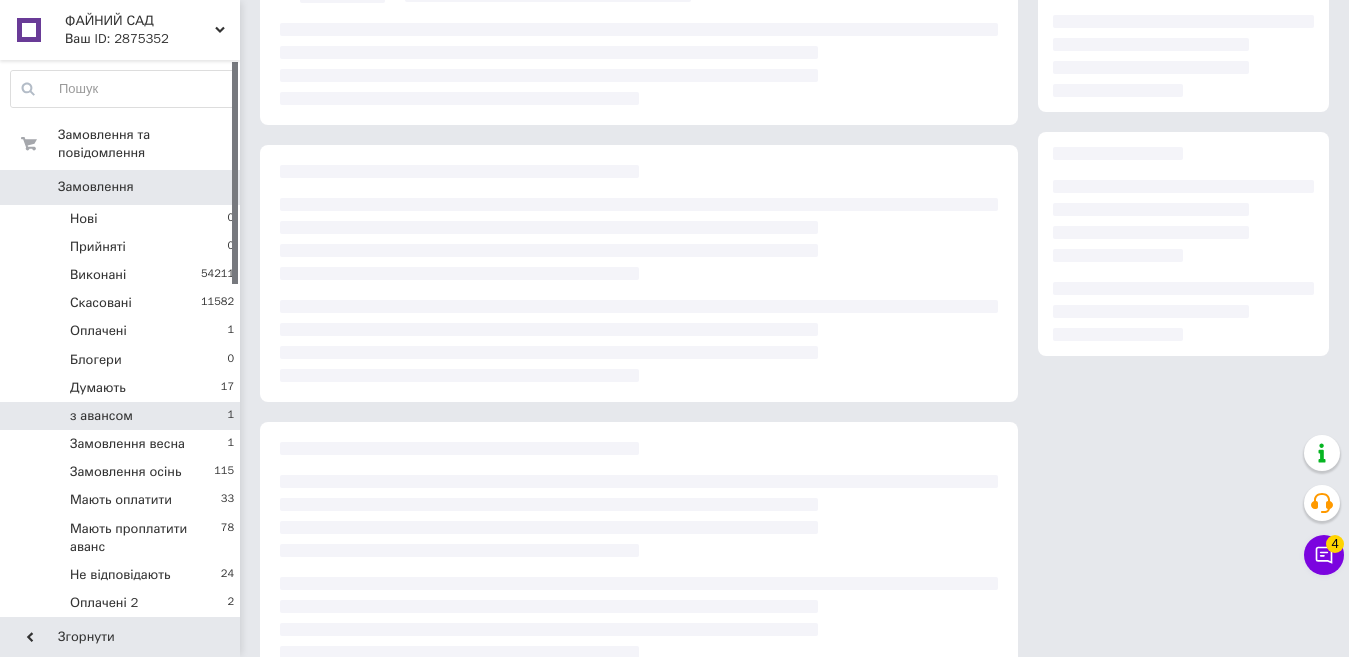 scroll, scrollTop: 0, scrollLeft: 0, axis: both 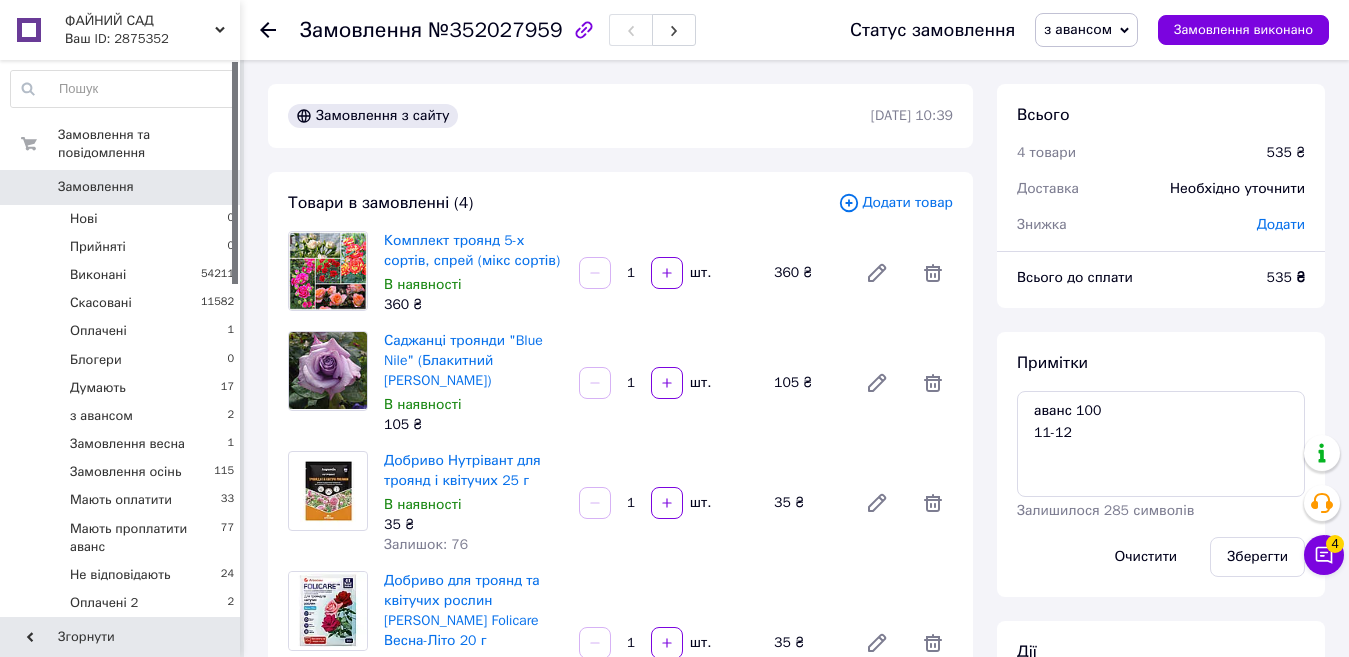 click on "з авансом" at bounding box center (1078, 29) 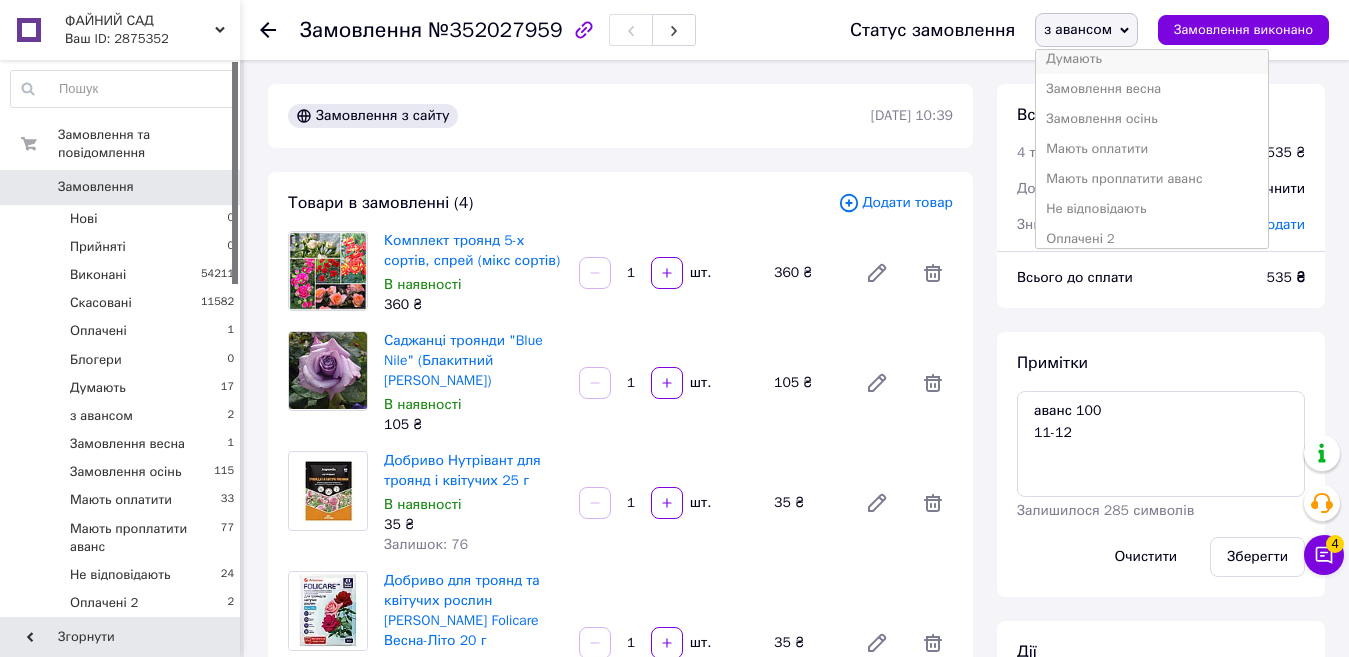 scroll, scrollTop: 400, scrollLeft: 0, axis: vertical 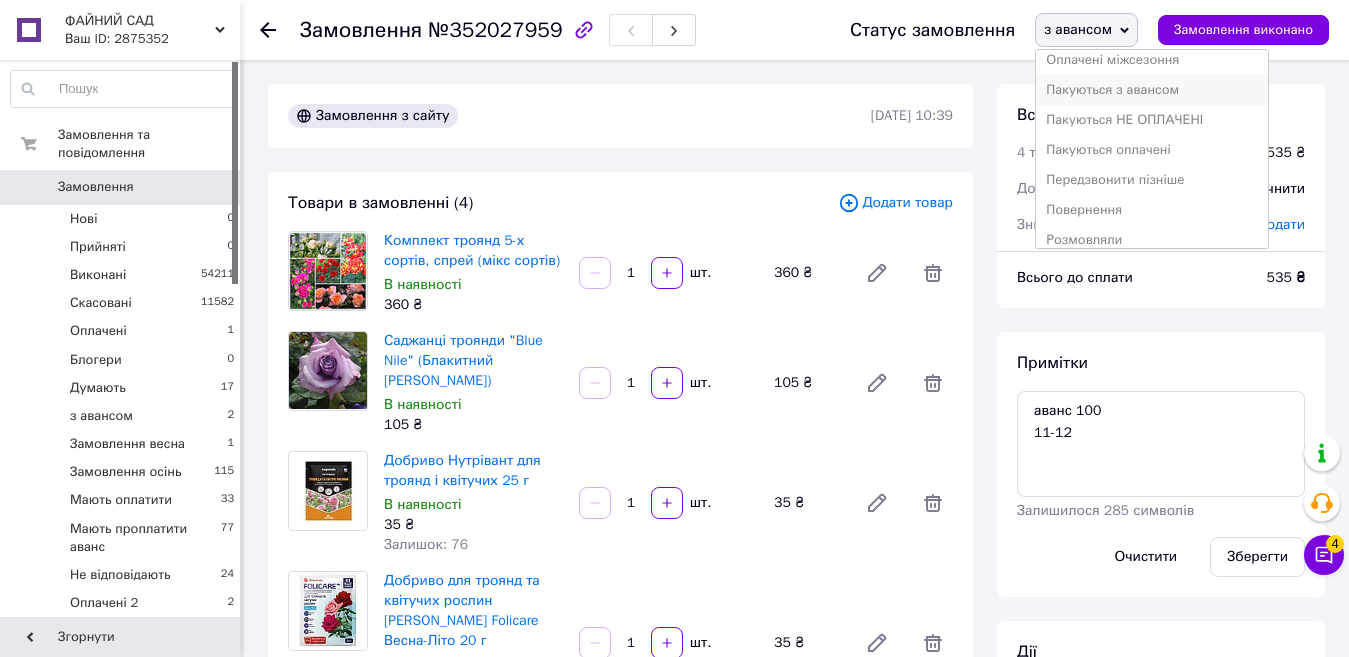 click on "Пакуються з авансом" at bounding box center (1152, 90) 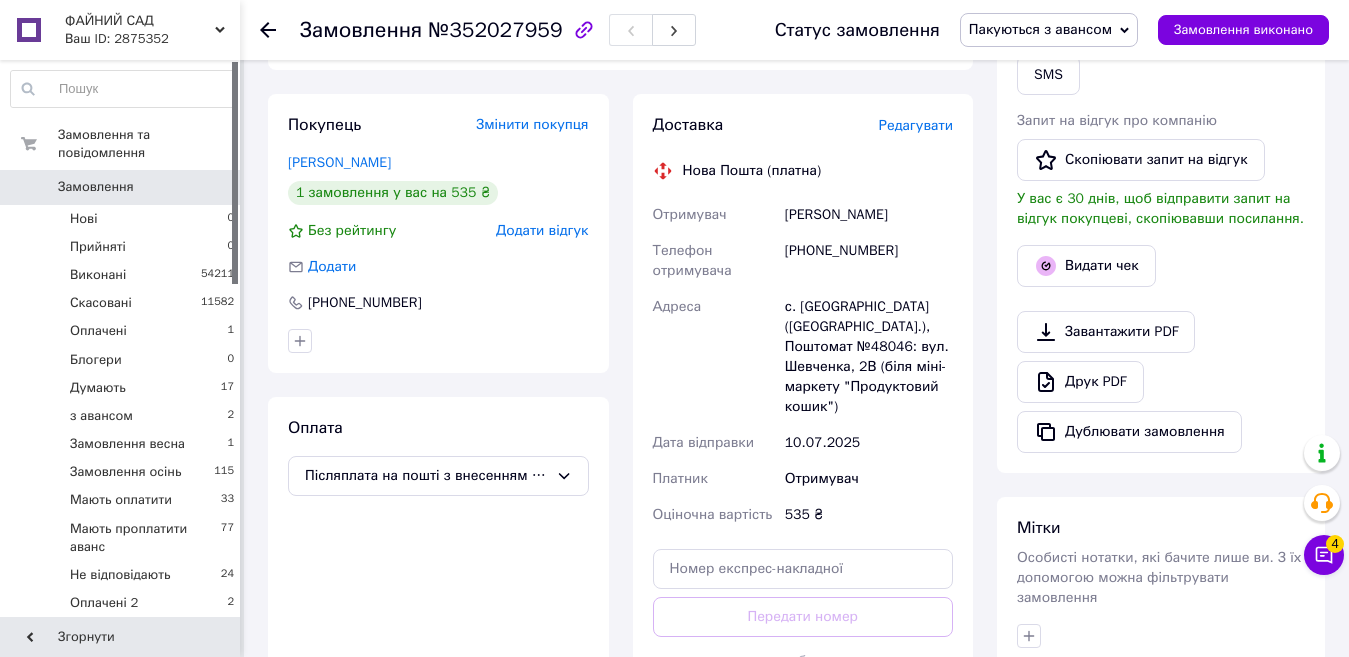 scroll, scrollTop: 700, scrollLeft: 0, axis: vertical 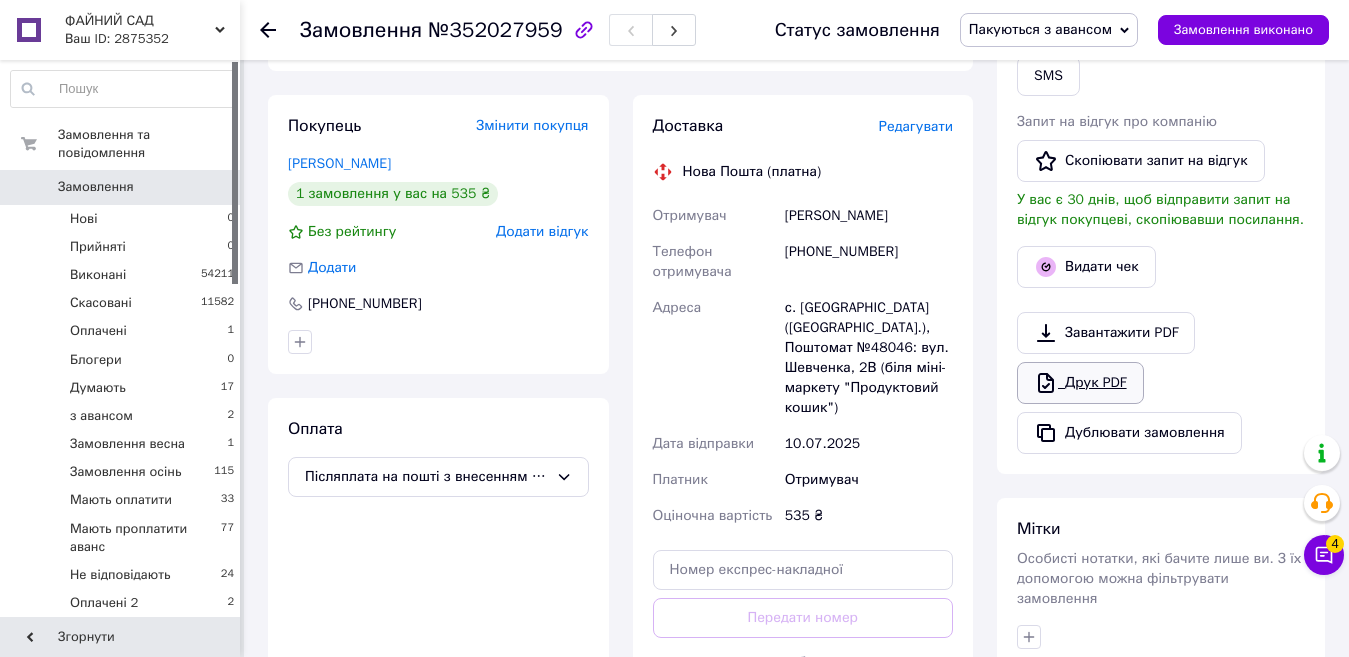 click on "Друк PDF" at bounding box center [1080, 383] 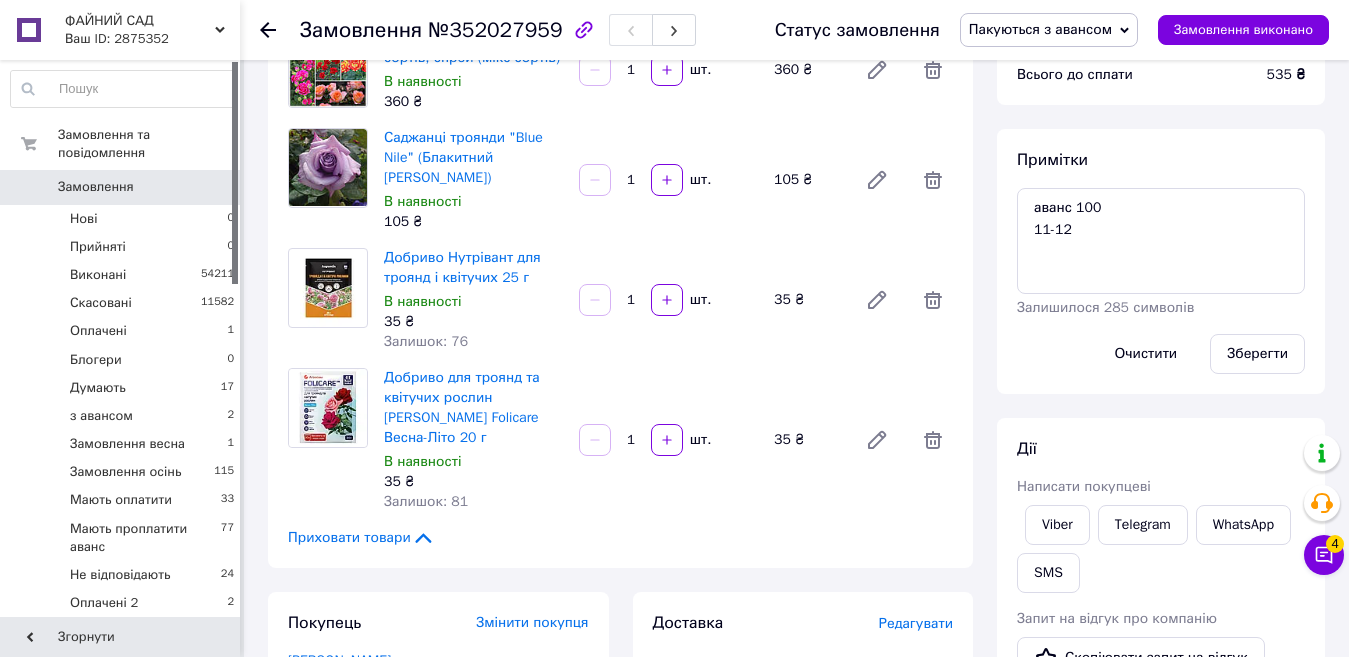 scroll, scrollTop: 200, scrollLeft: 0, axis: vertical 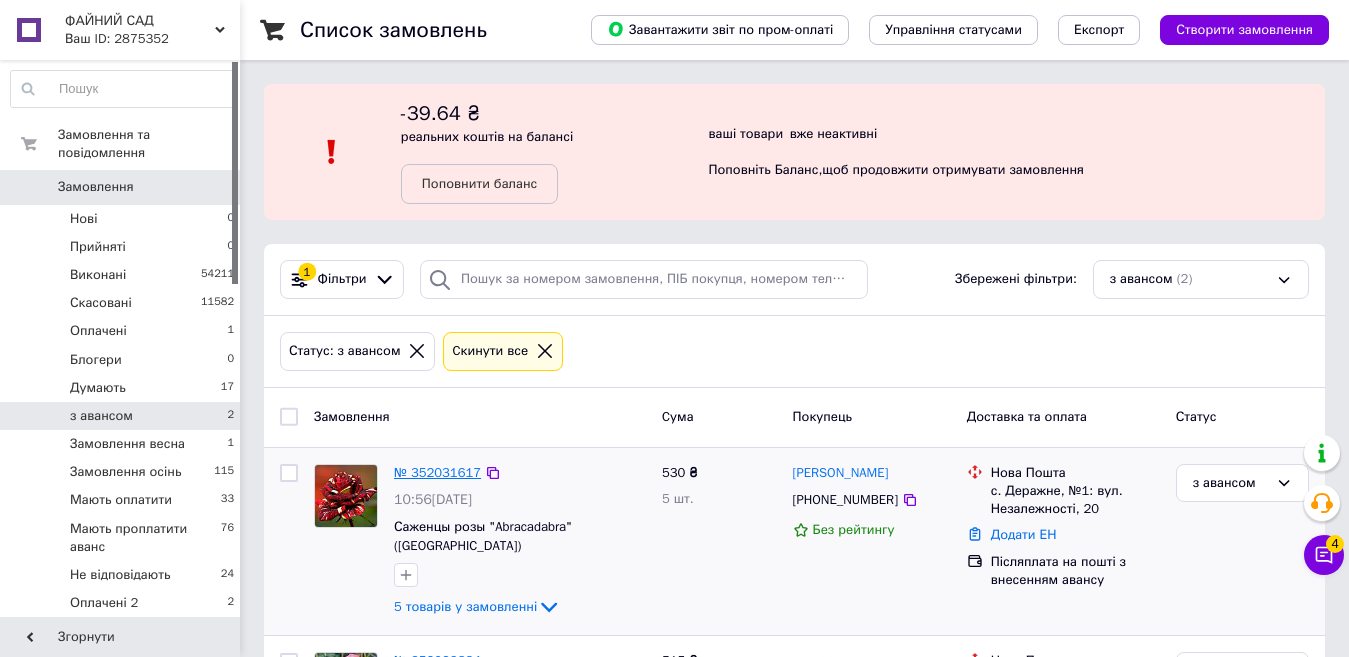 click on "№ 352031617" at bounding box center [437, 472] 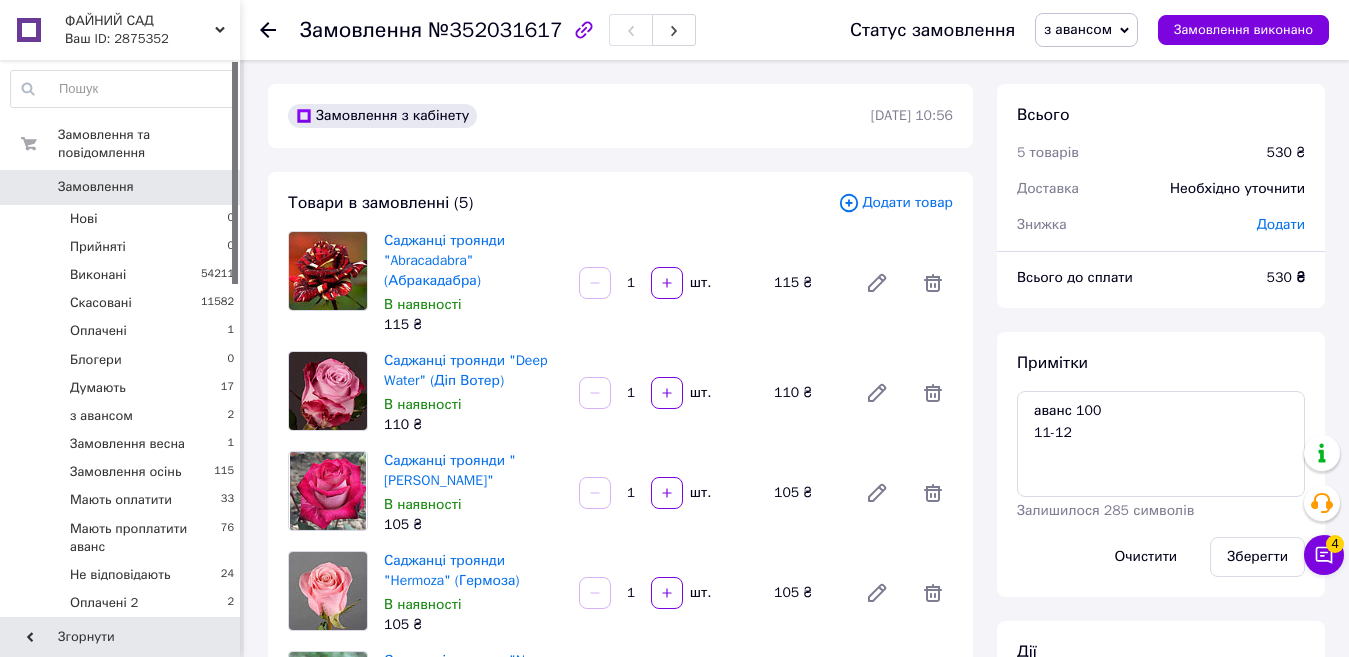 click on "з авансом" at bounding box center (1078, 29) 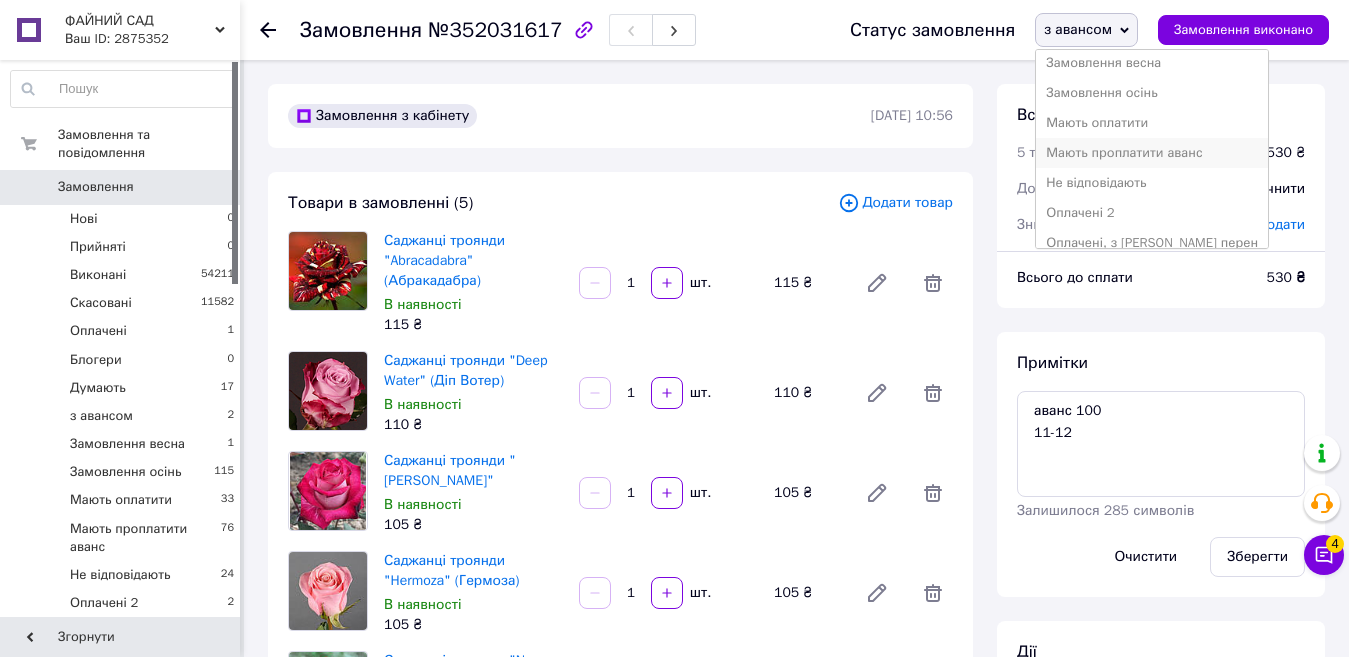 scroll, scrollTop: 300, scrollLeft: 0, axis: vertical 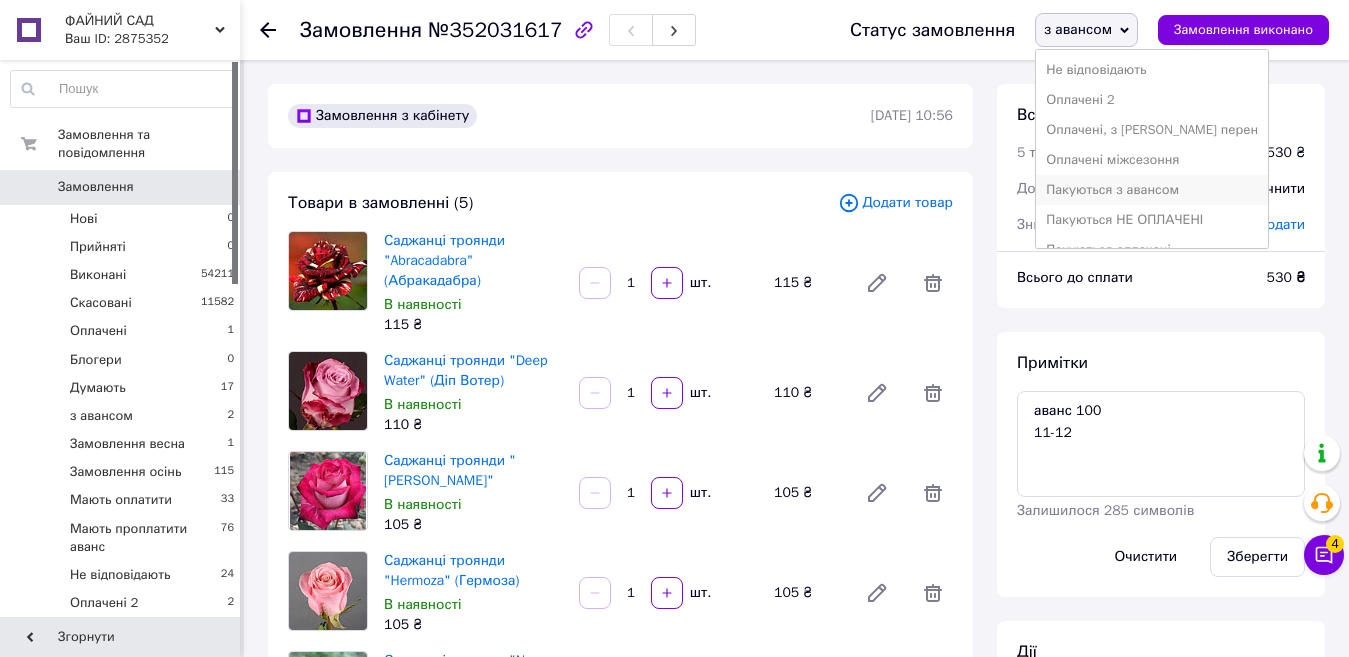 click on "Пакуються з авансом" at bounding box center [1152, 190] 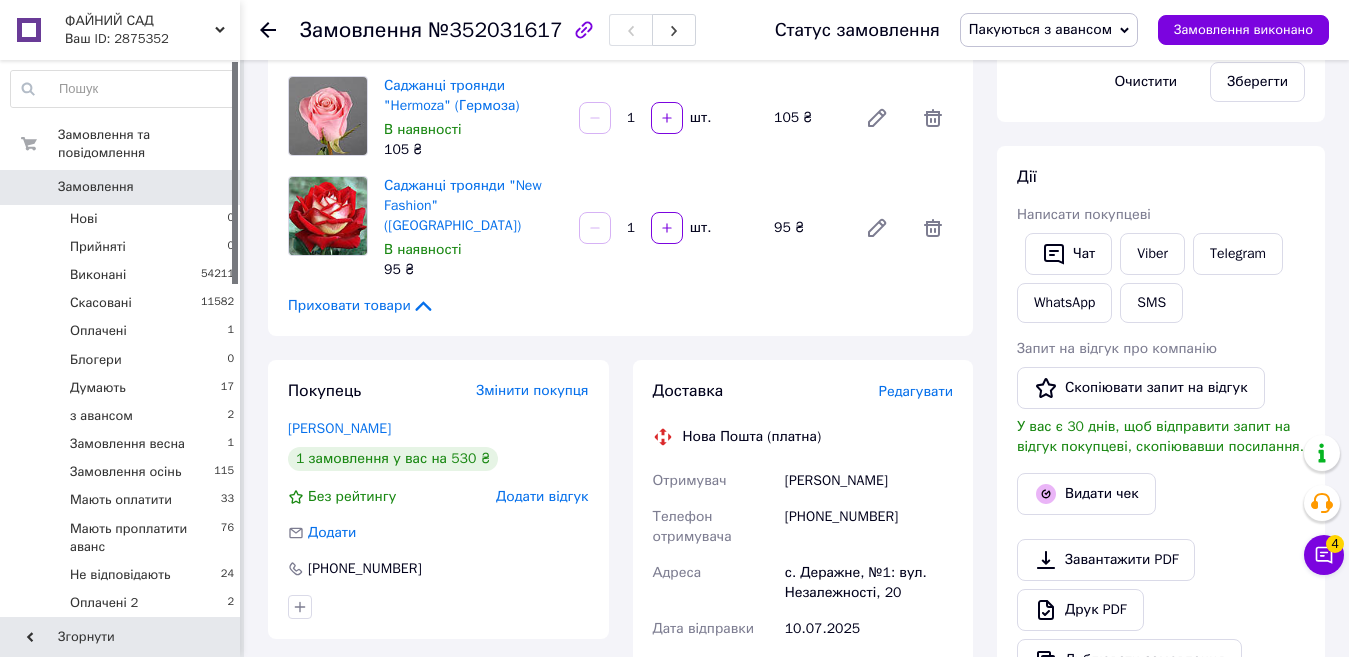 scroll, scrollTop: 800, scrollLeft: 0, axis: vertical 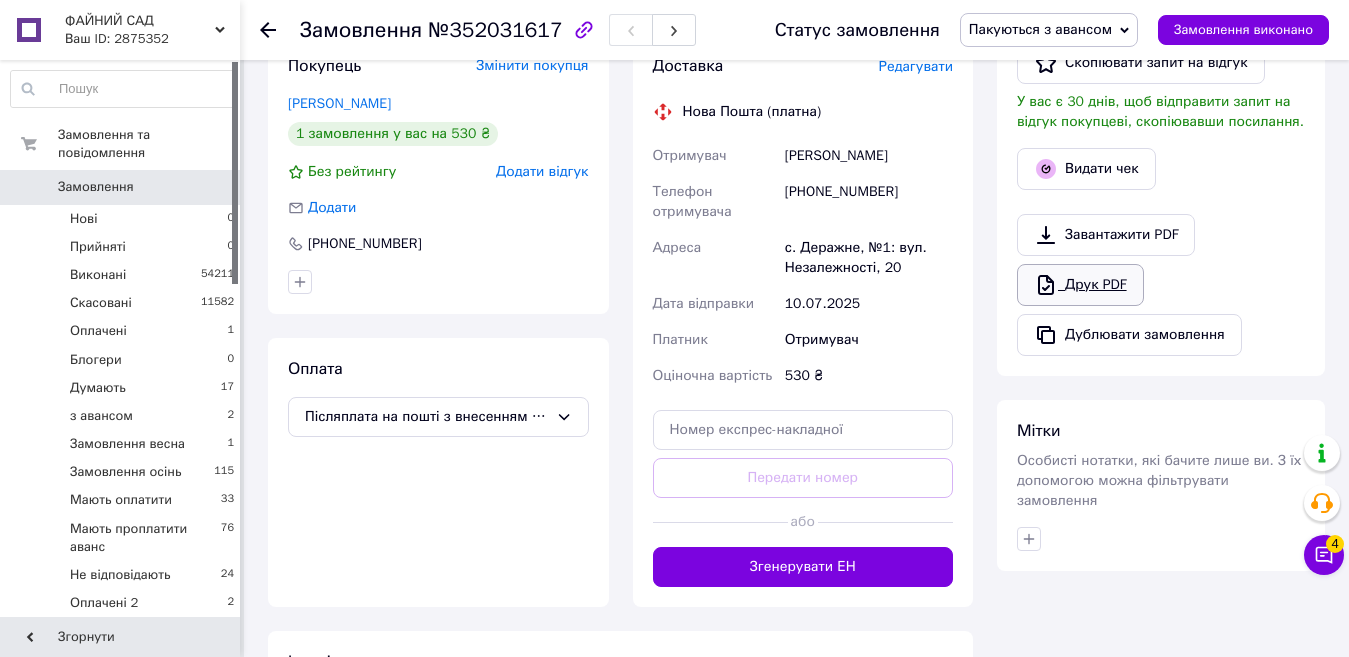 click on "Друк PDF" at bounding box center (1080, 285) 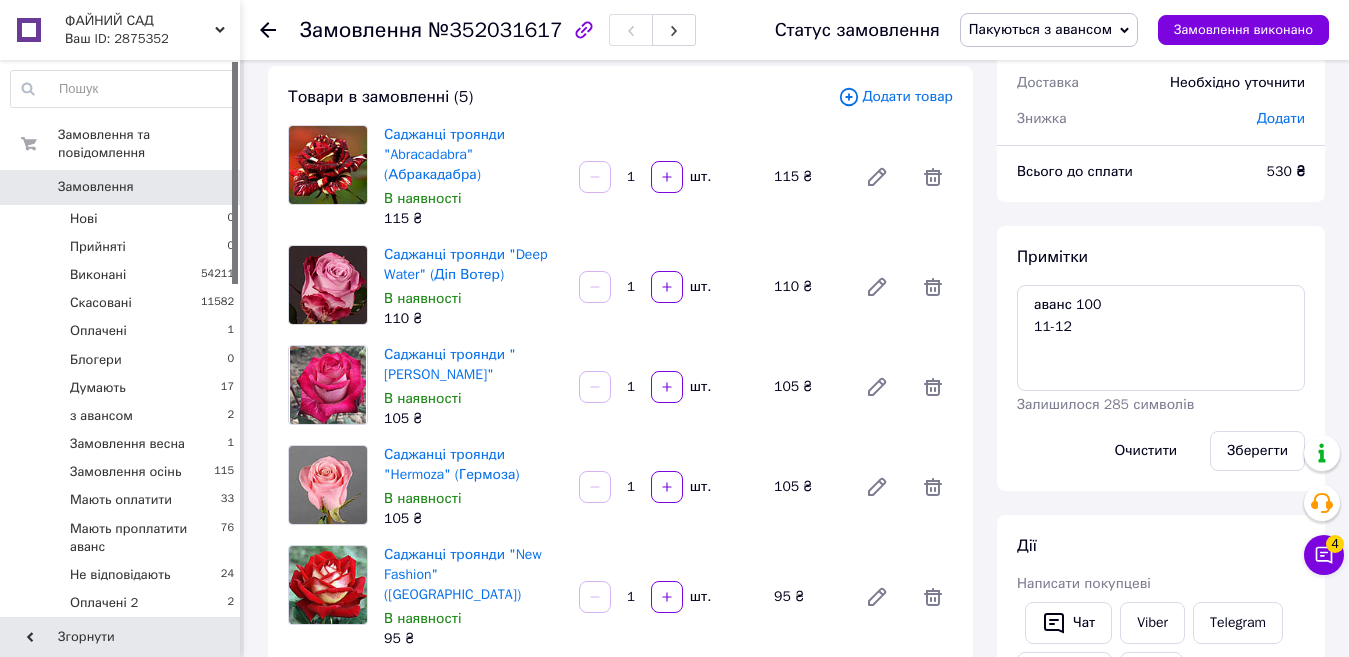 scroll, scrollTop: 100, scrollLeft: 0, axis: vertical 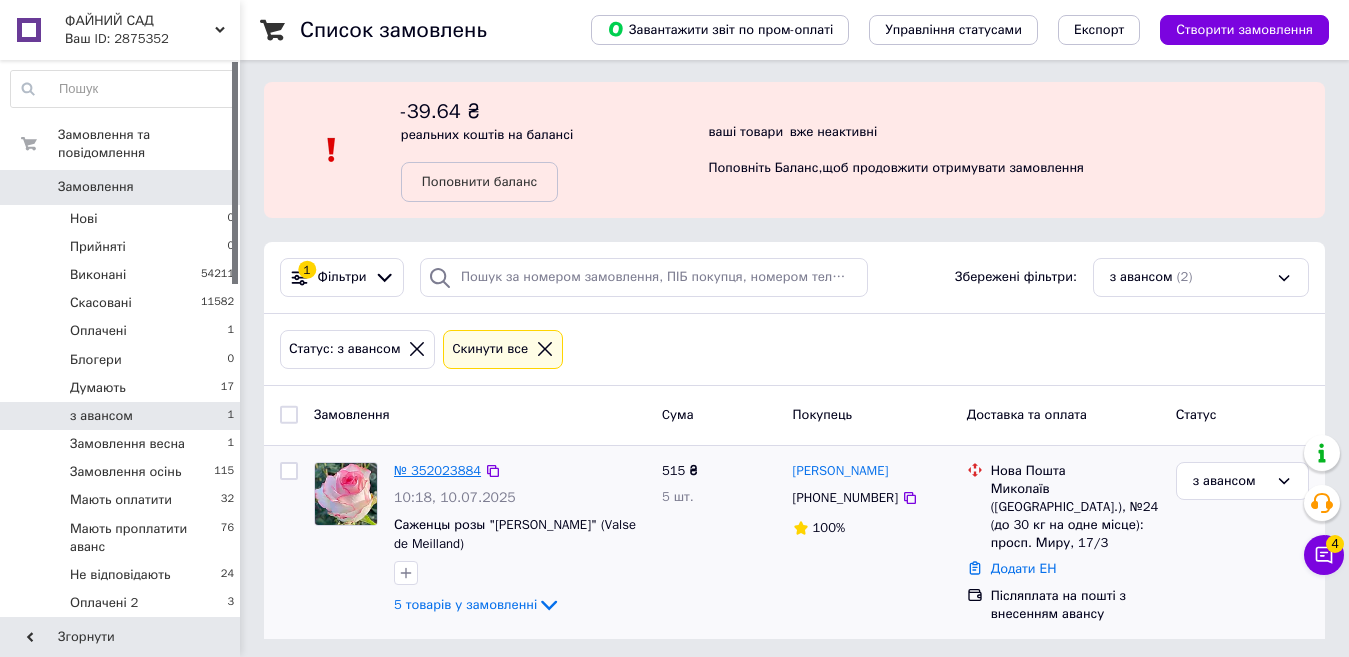 click on "№ 352023884" at bounding box center (437, 470) 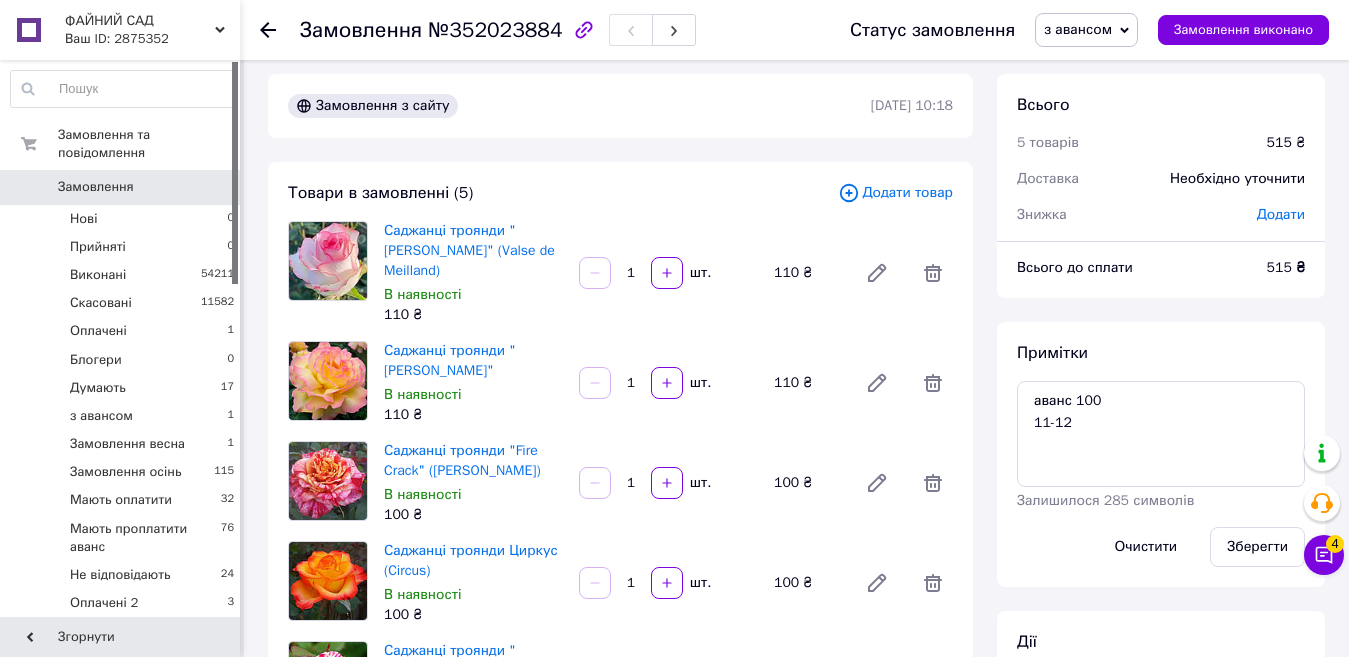scroll, scrollTop: 2, scrollLeft: 0, axis: vertical 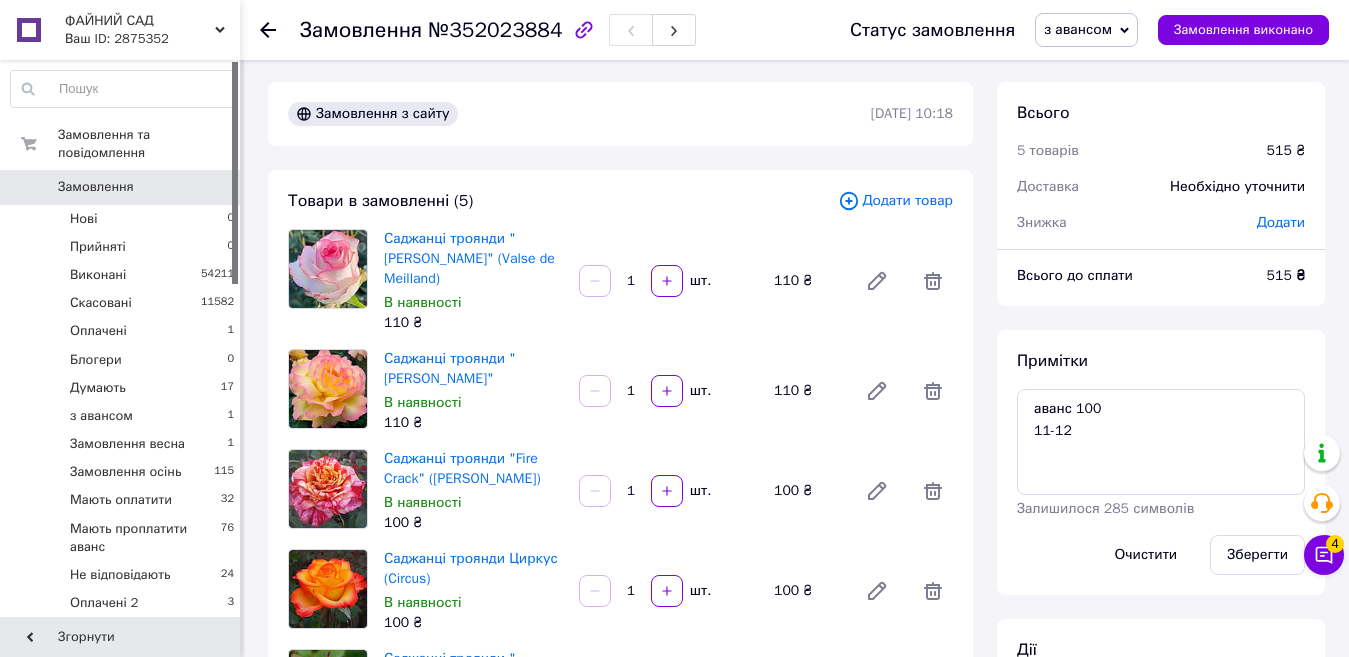 click on "з авансом" at bounding box center (1078, 29) 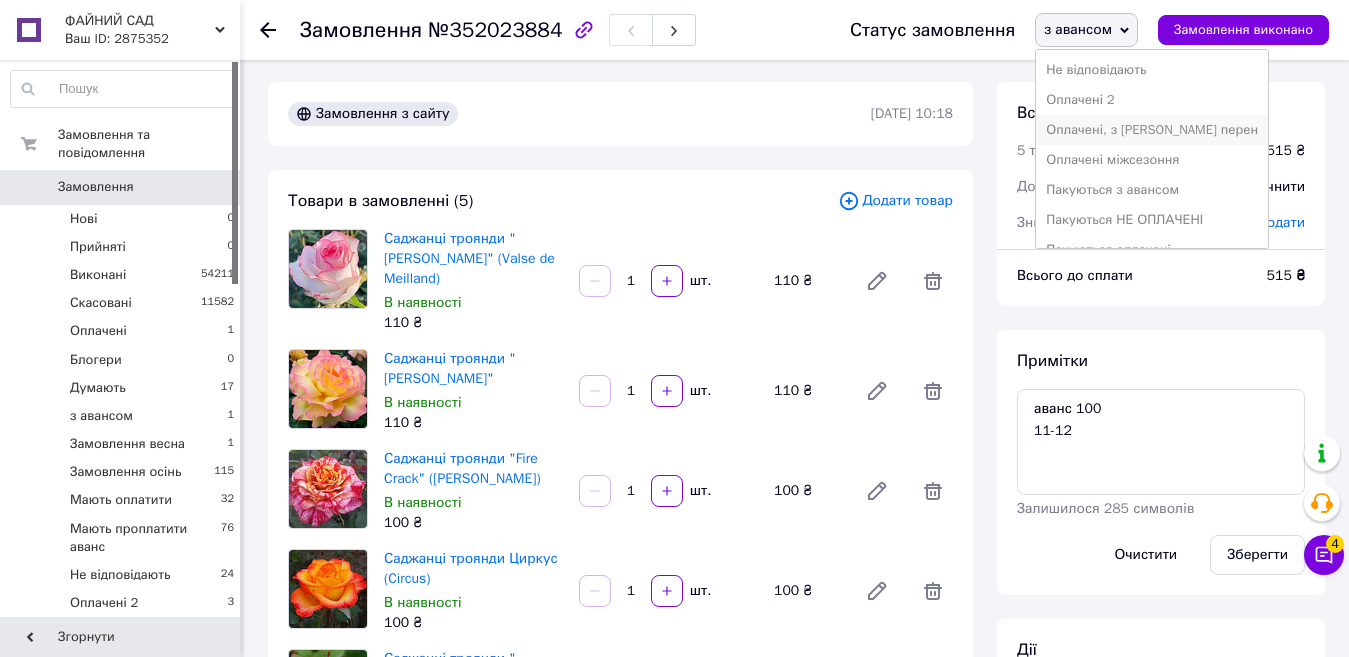 scroll, scrollTop: 400, scrollLeft: 0, axis: vertical 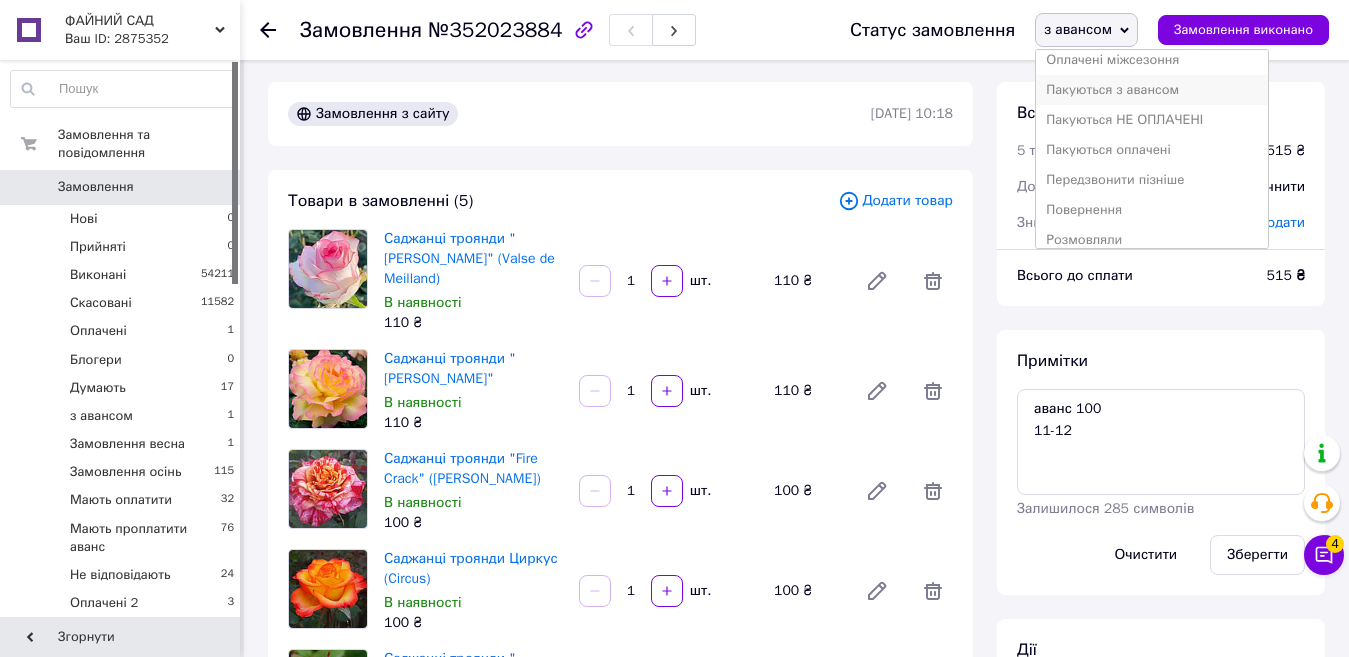 click on "Пакуються з авансом" at bounding box center (1152, 90) 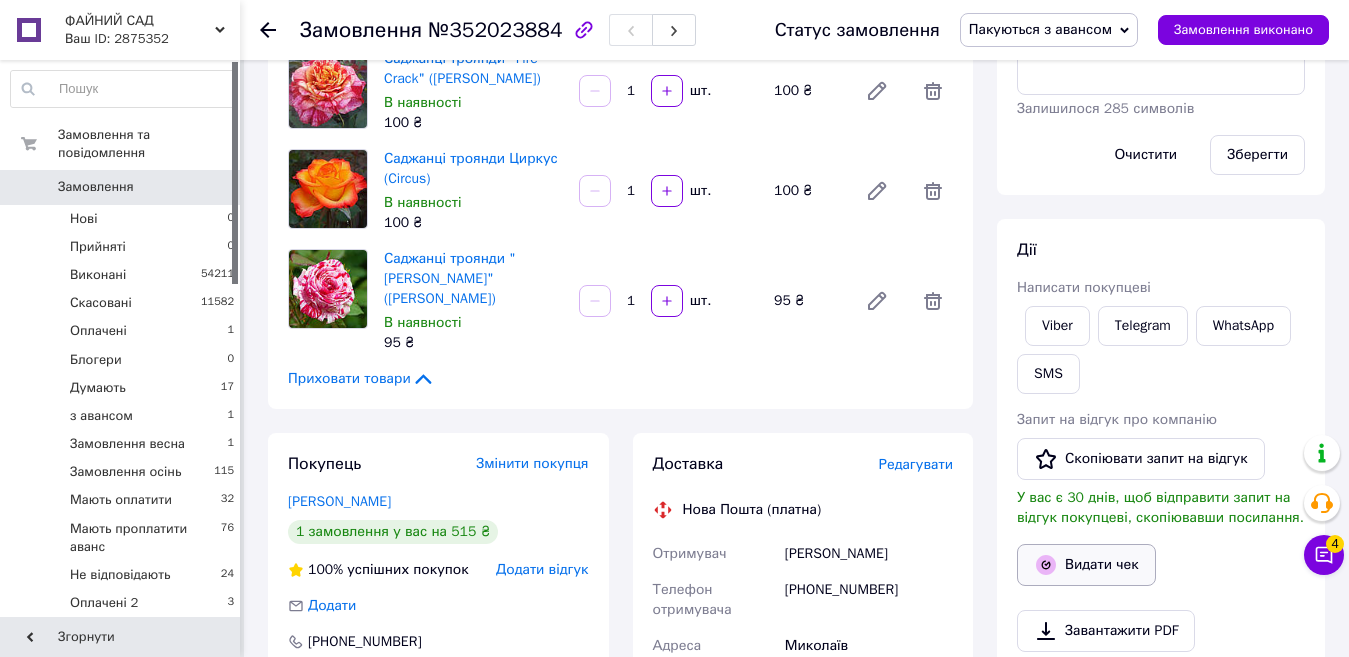 scroll, scrollTop: 502, scrollLeft: 0, axis: vertical 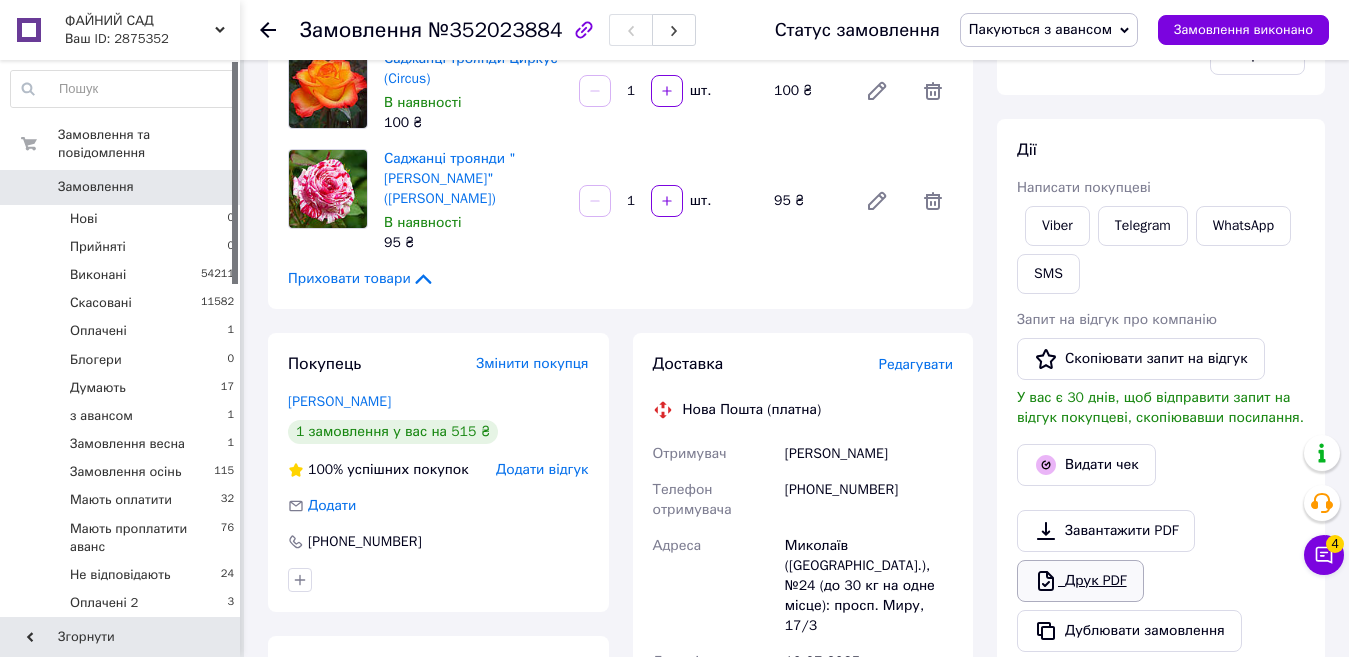 click on "Друк PDF" at bounding box center (1080, 581) 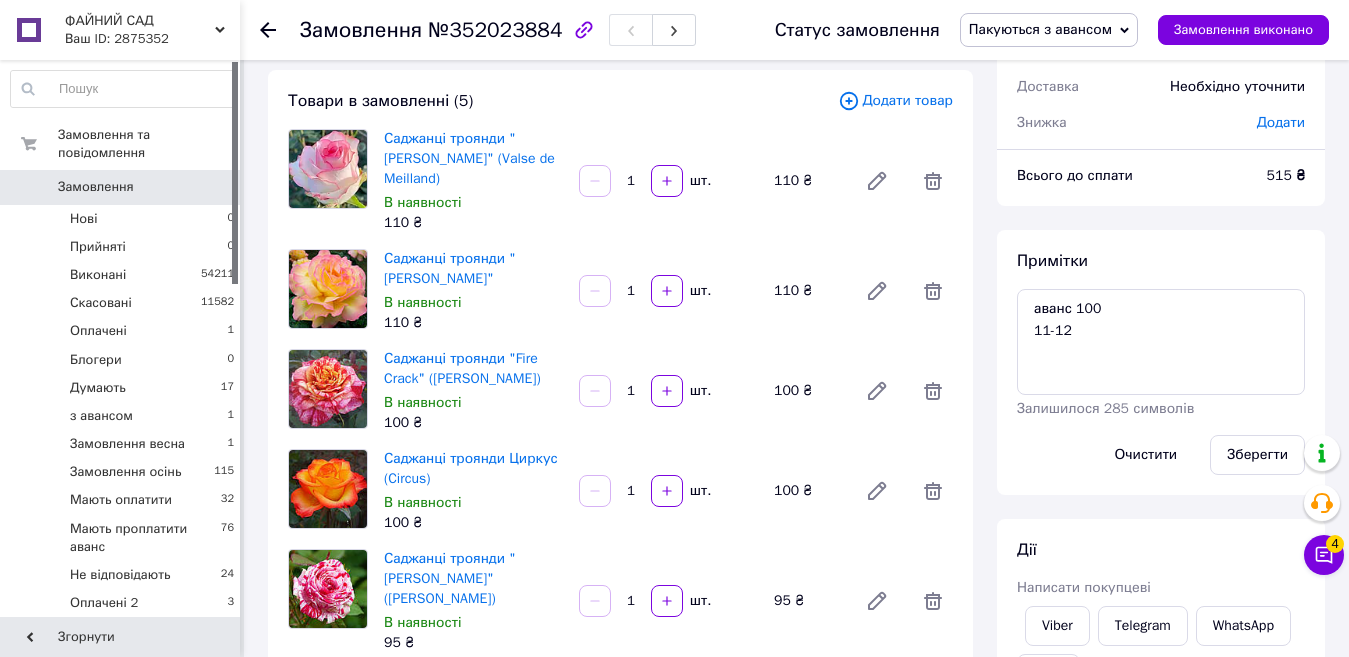 scroll, scrollTop: 2, scrollLeft: 0, axis: vertical 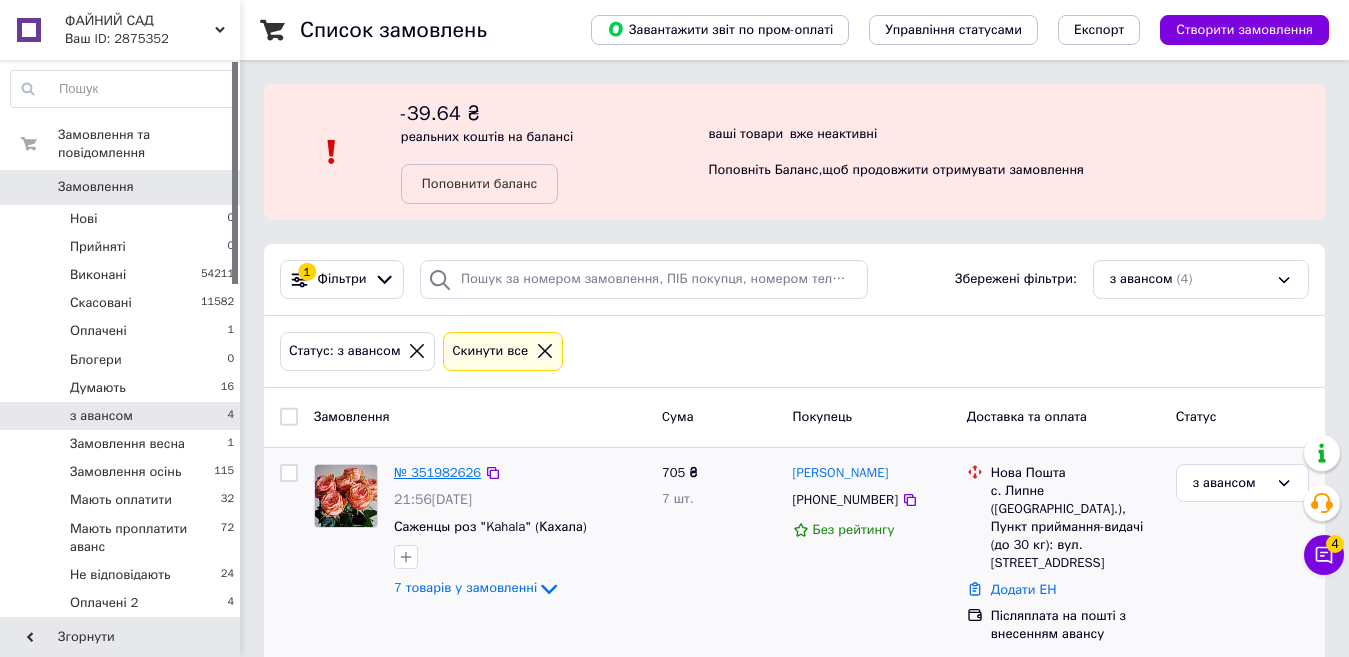 click on "№ 351982626" at bounding box center (437, 472) 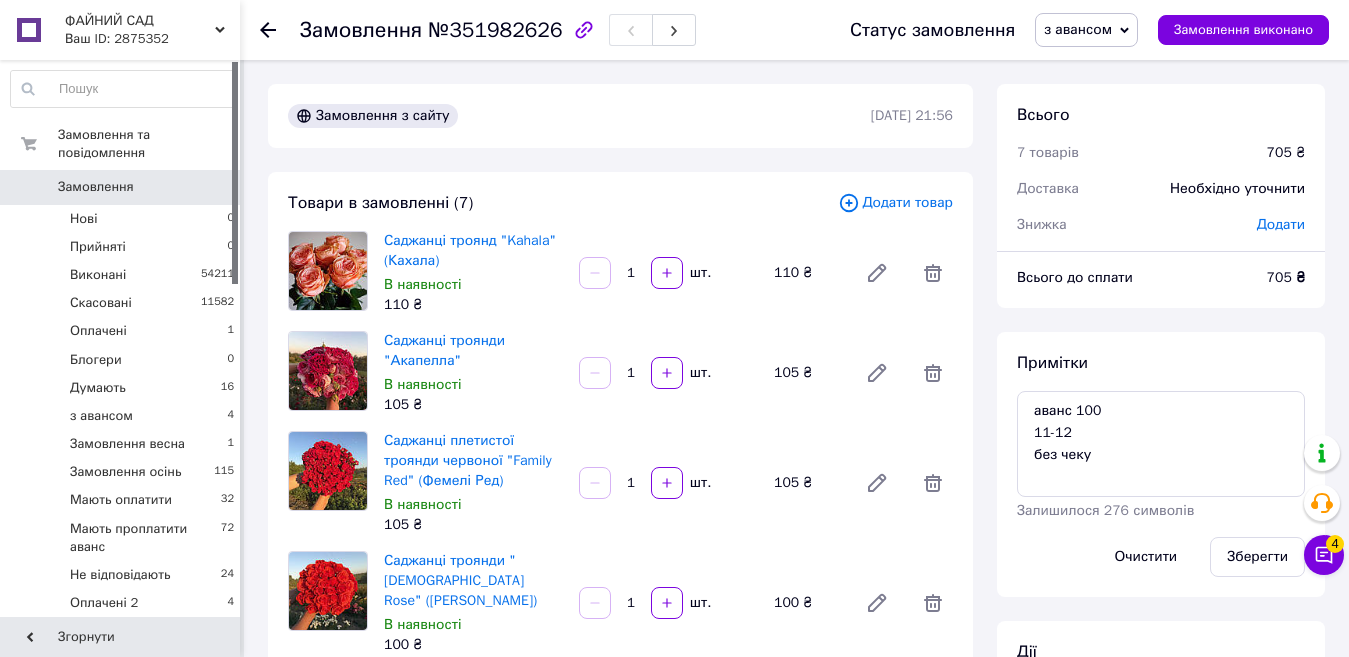 click on "з авансом" at bounding box center [1078, 29] 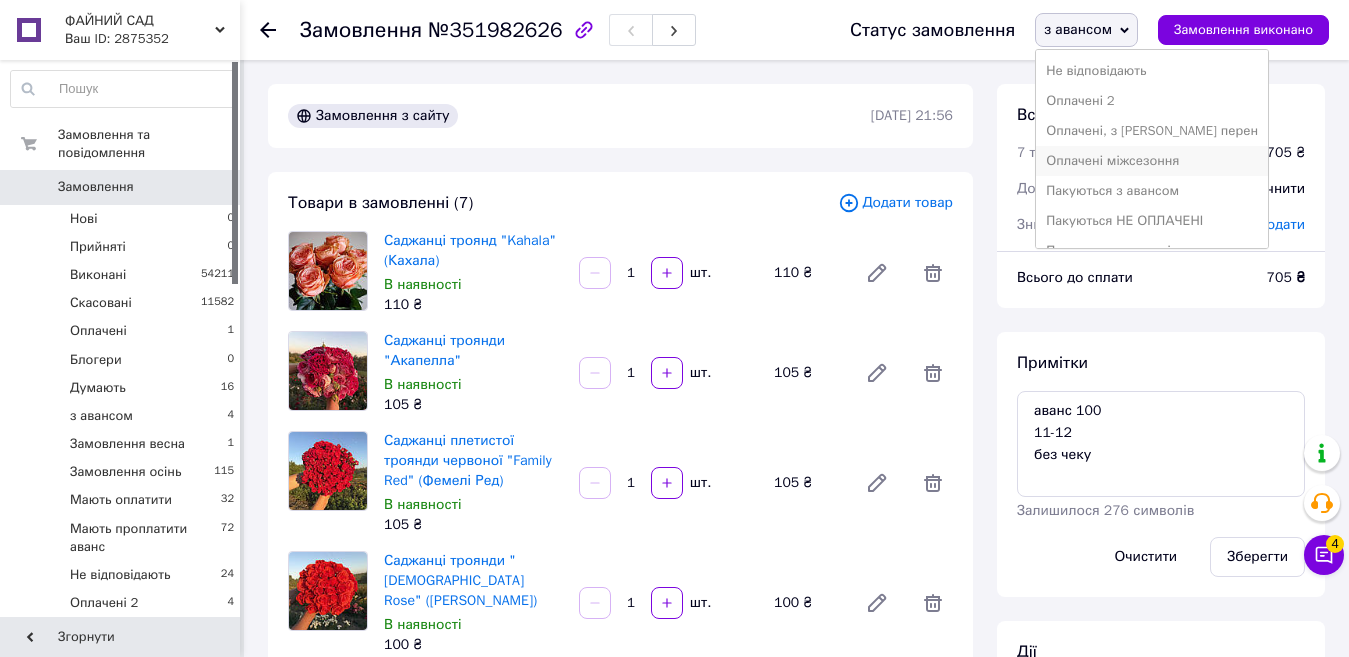 scroll, scrollTop: 300, scrollLeft: 0, axis: vertical 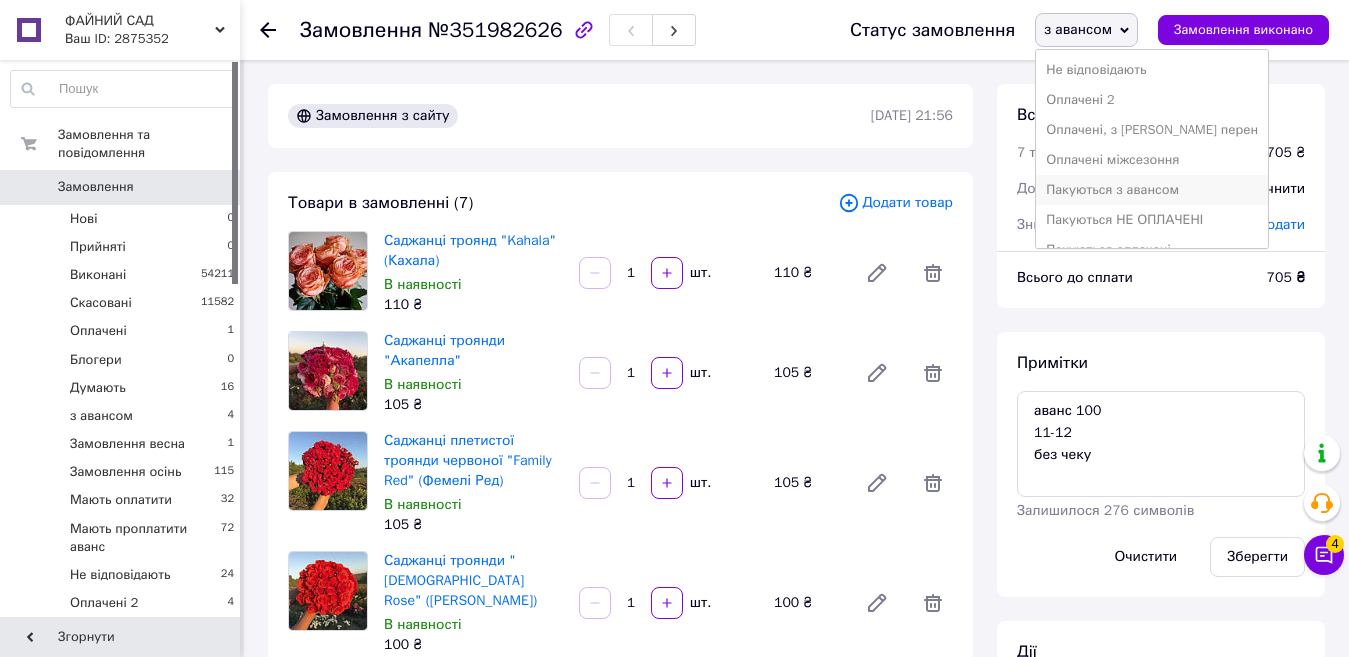 click on "Пакуються з авансом" at bounding box center [1152, 190] 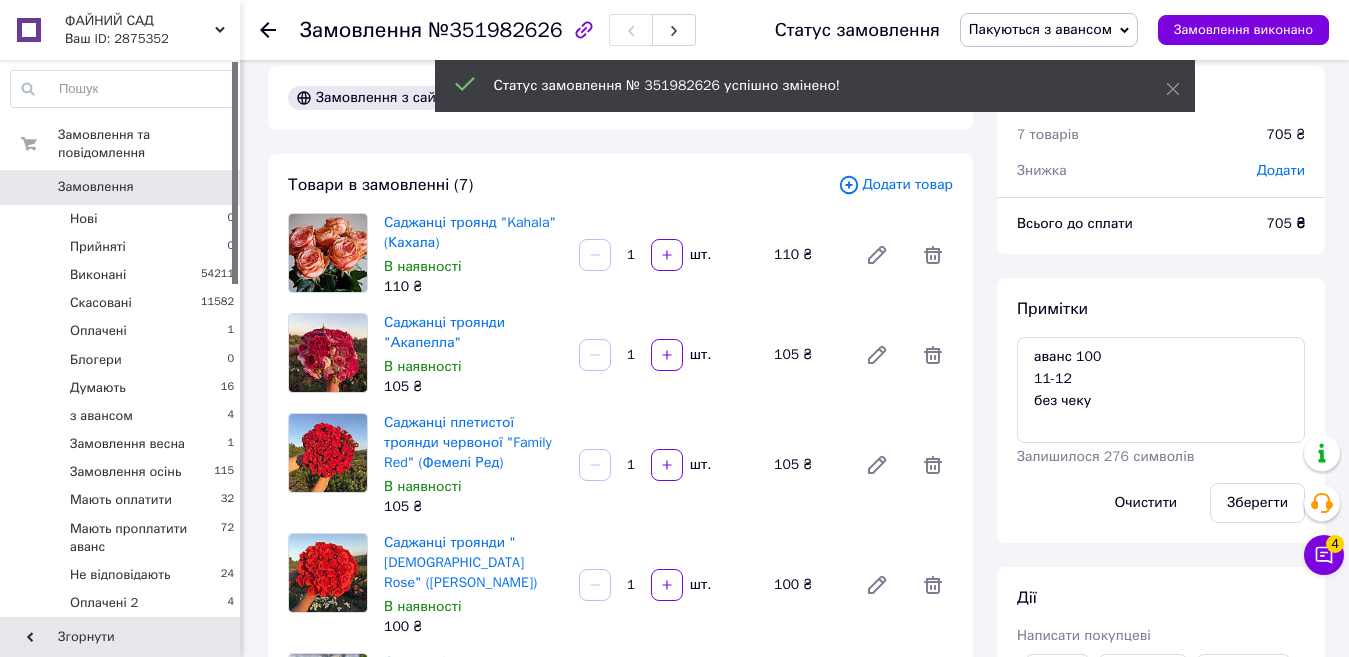 scroll, scrollTop: 600, scrollLeft: 0, axis: vertical 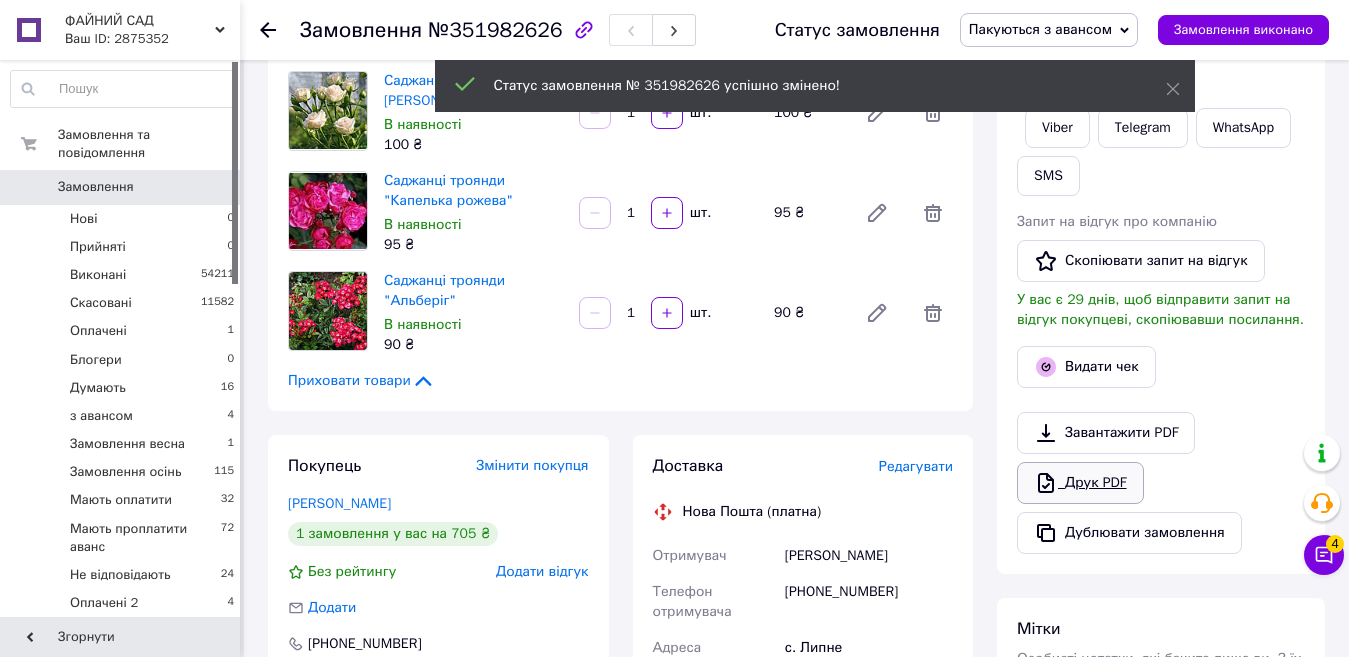 click on "Завантажити PDF" at bounding box center [1106, 433] 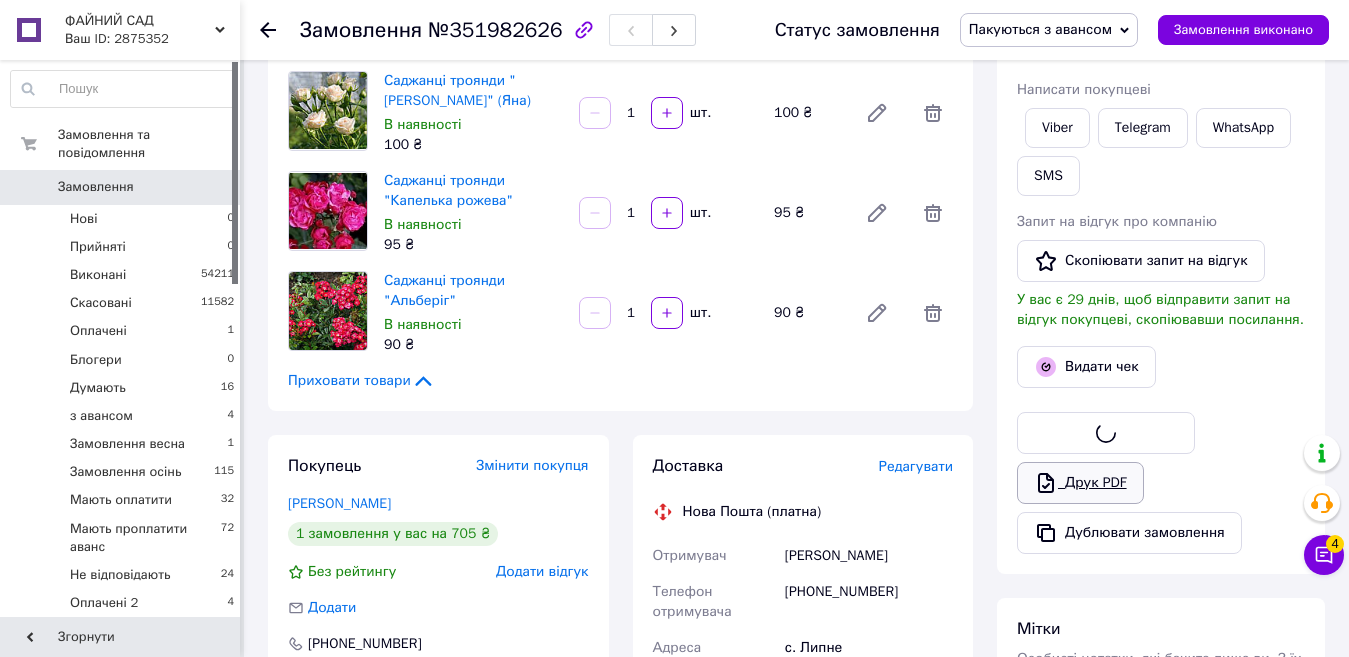 click on "Друк PDF" at bounding box center (1080, 483) 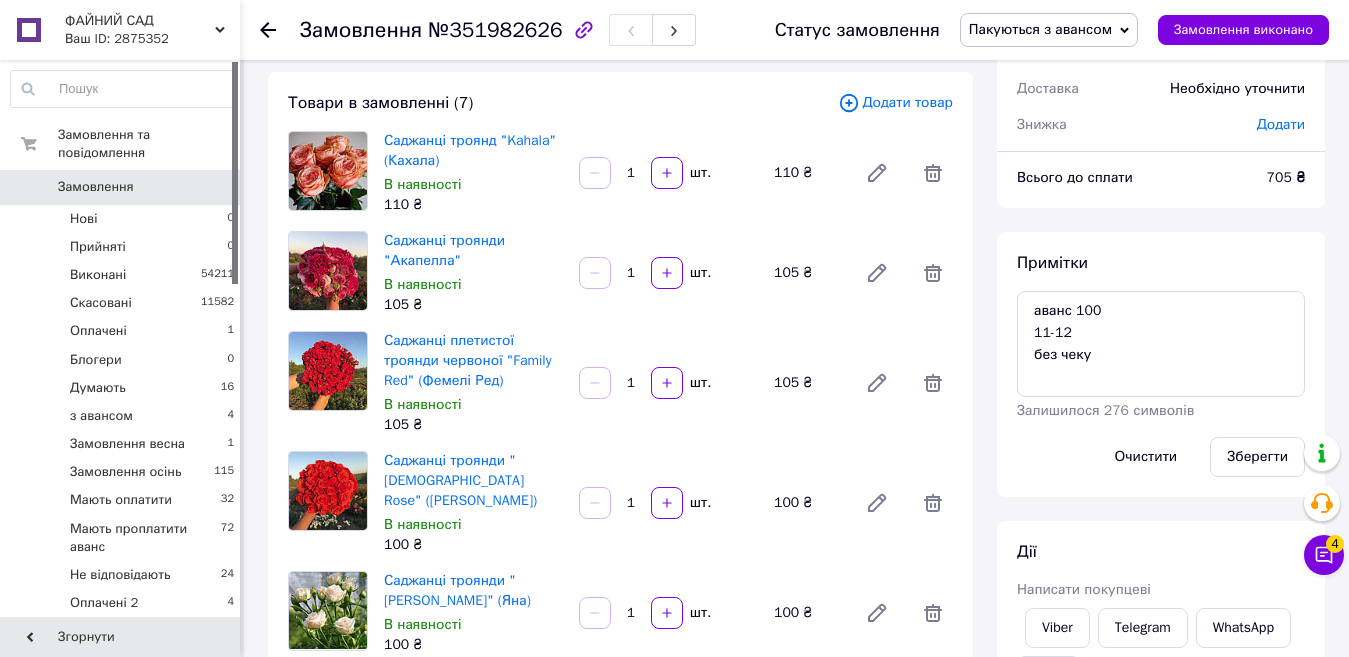 scroll, scrollTop: 0, scrollLeft: 0, axis: both 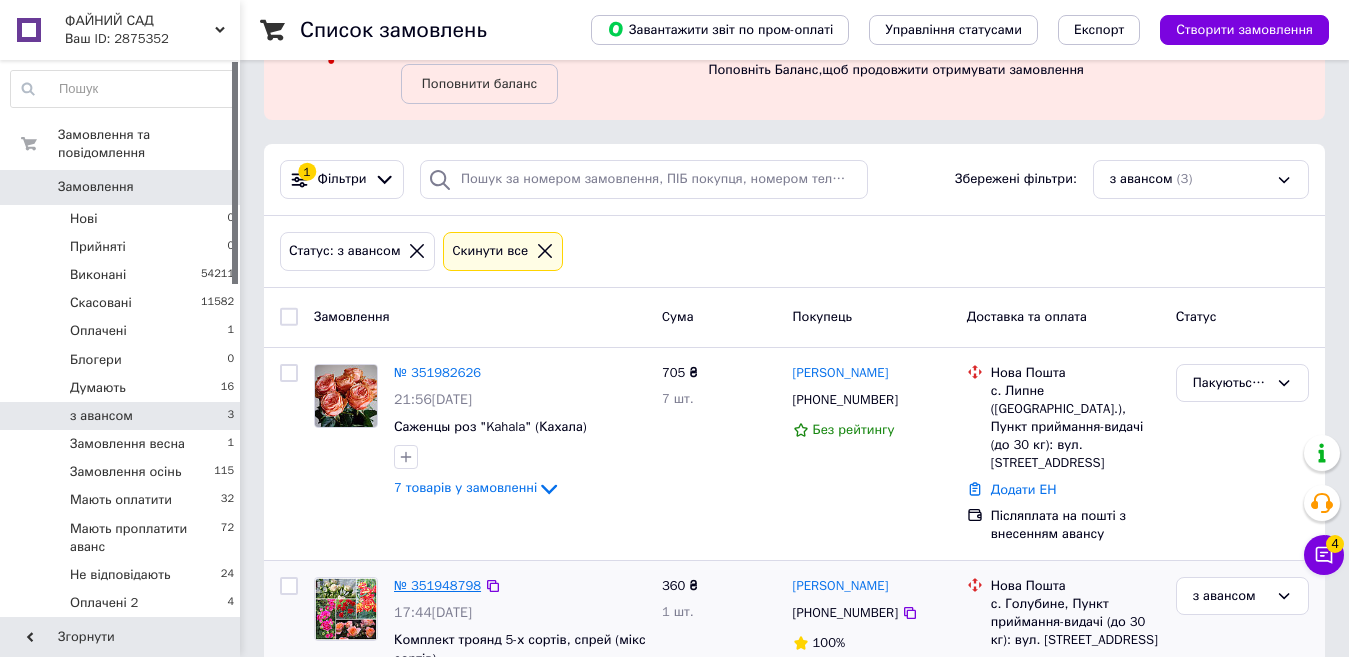 click on "№ 351948798" at bounding box center (437, 585) 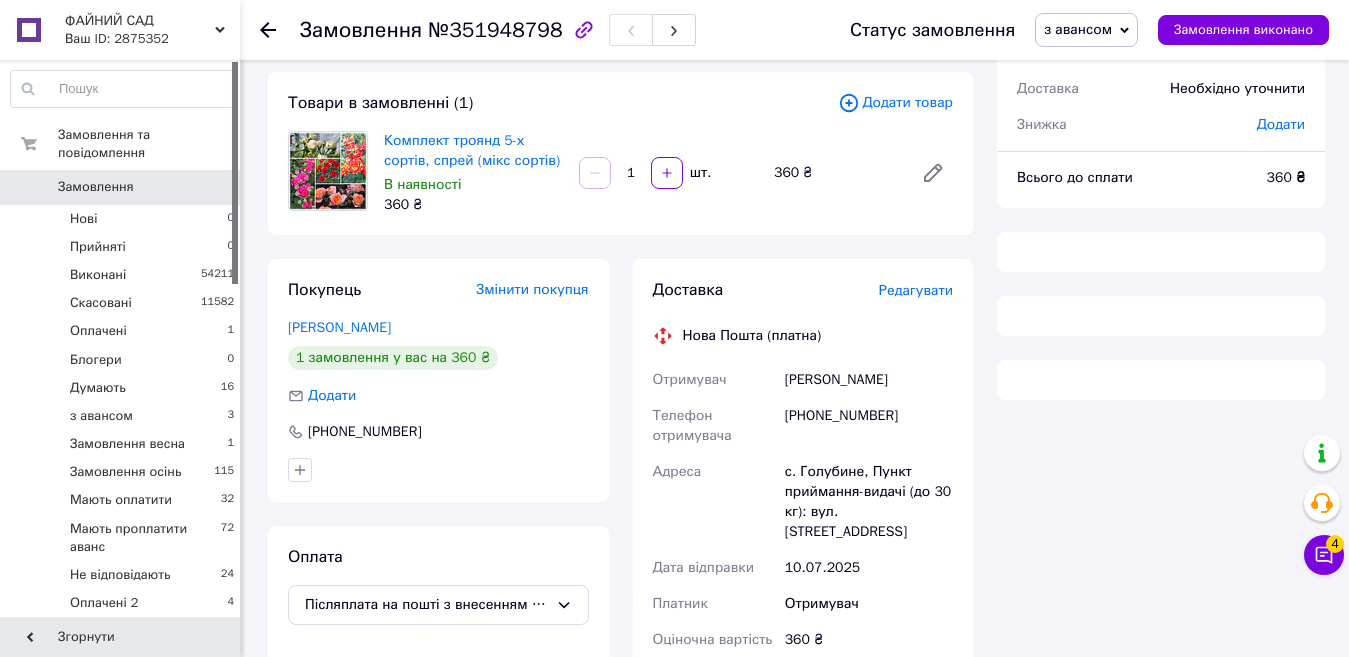 click on "з авансом" at bounding box center (1086, 30) 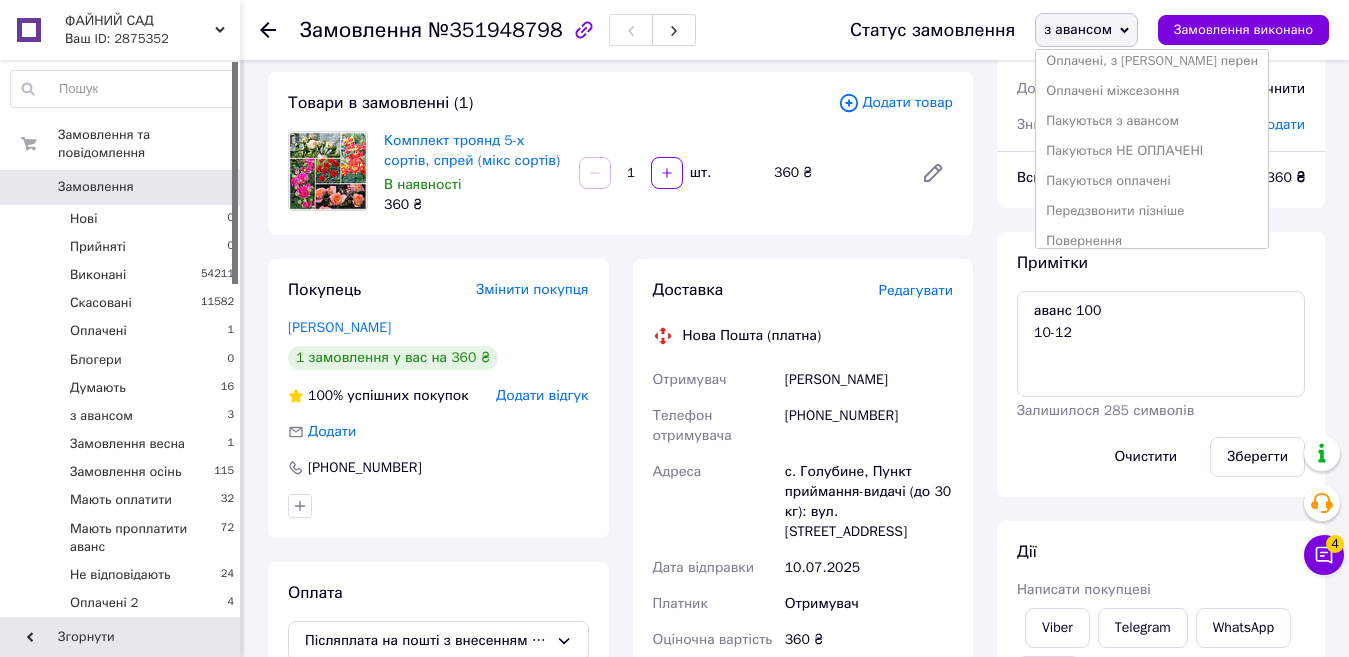 scroll, scrollTop: 400, scrollLeft: 0, axis: vertical 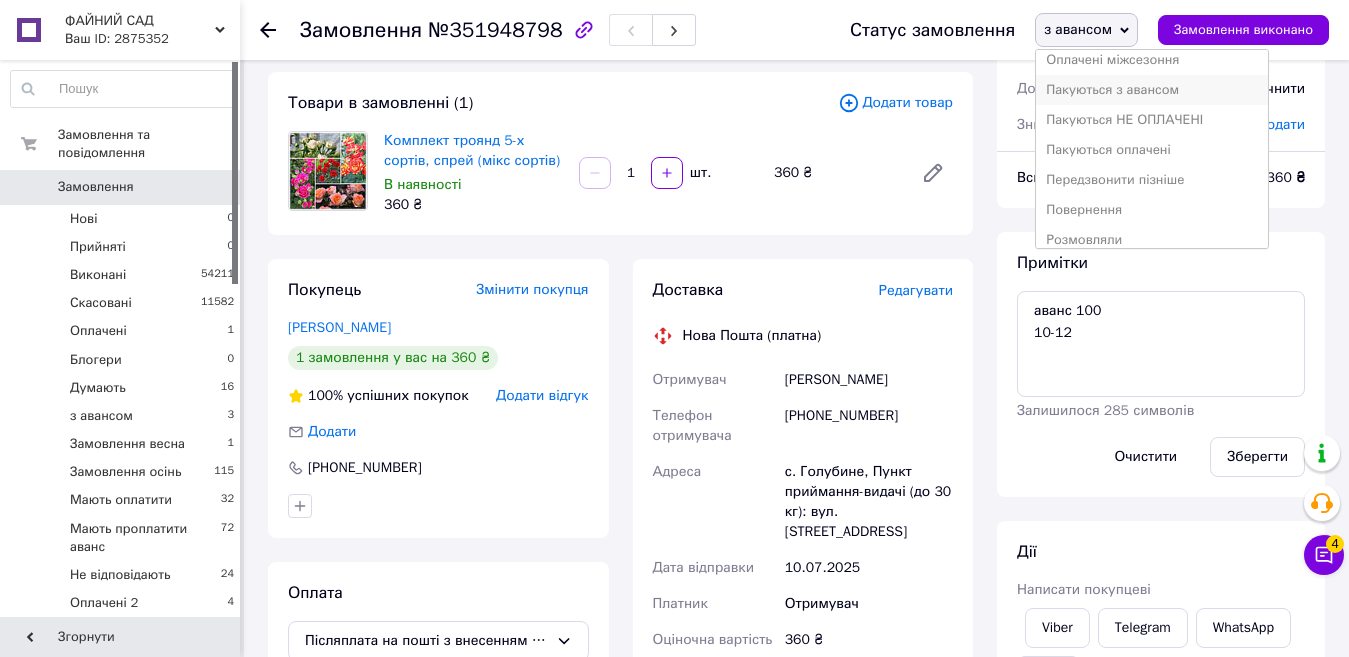 click on "Пакуються з авансом" at bounding box center [1152, 90] 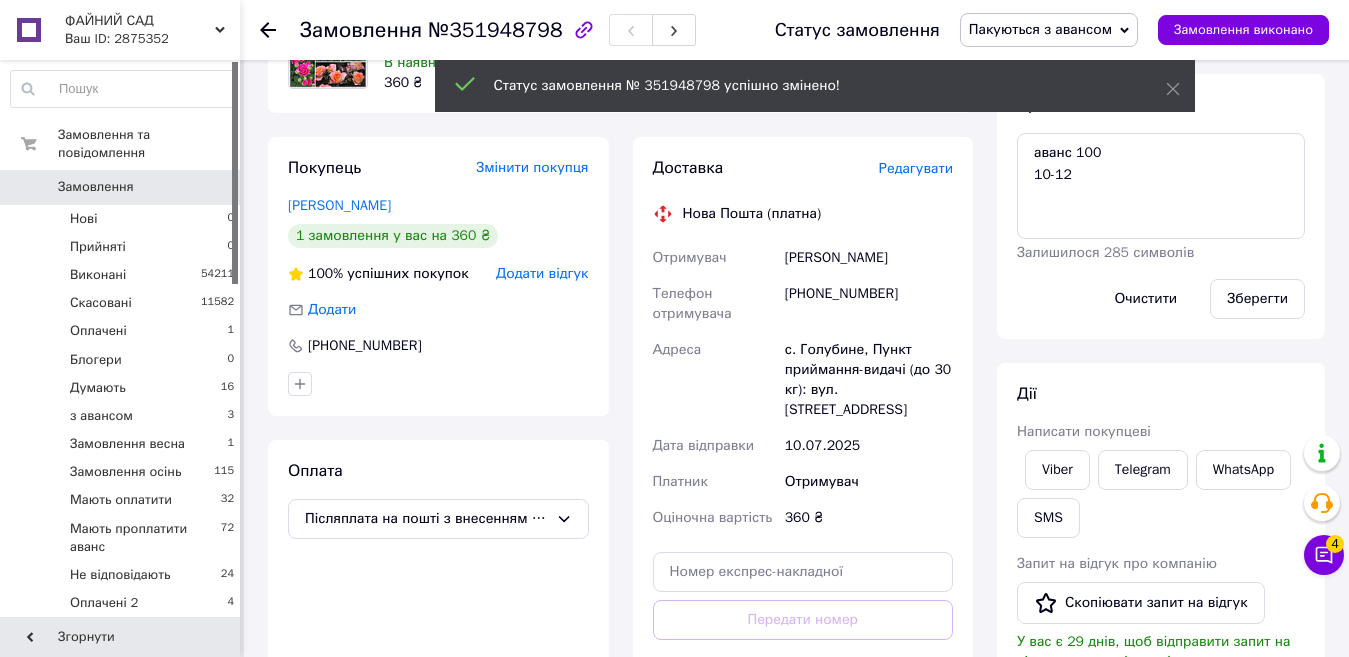 scroll, scrollTop: 500, scrollLeft: 0, axis: vertical 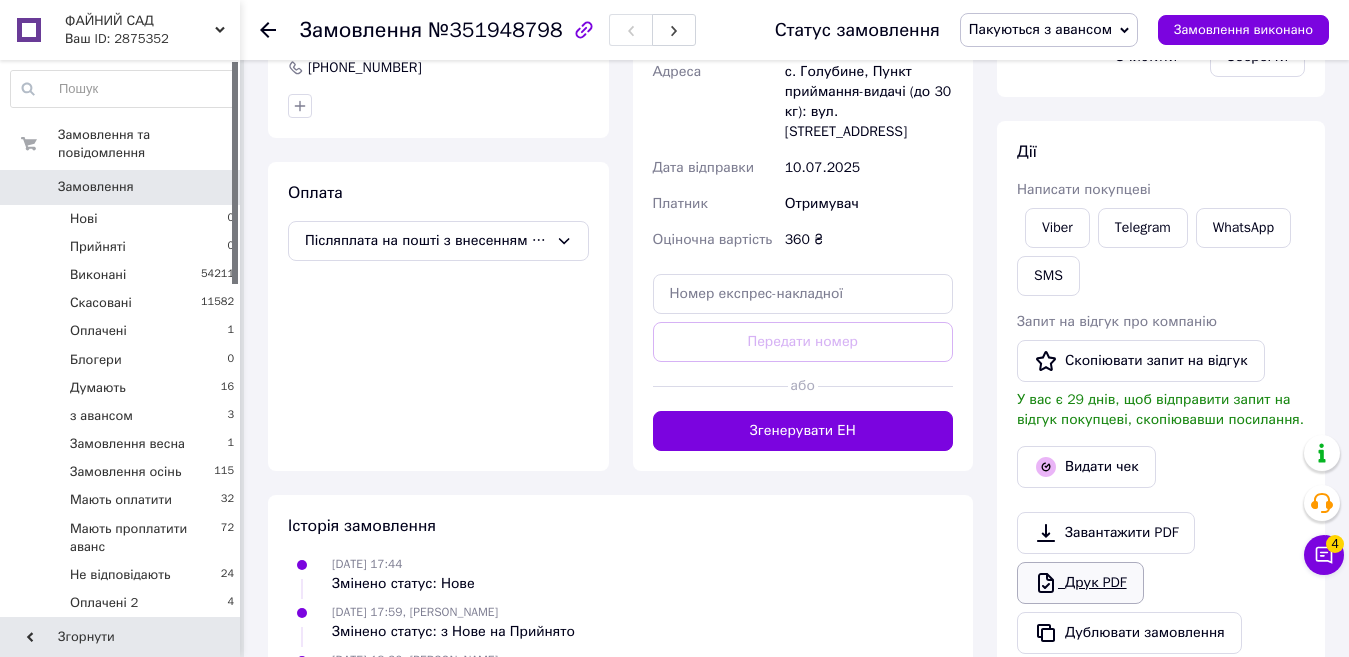 click on "Завантажити PDF" at bounding box center [1106, 533] 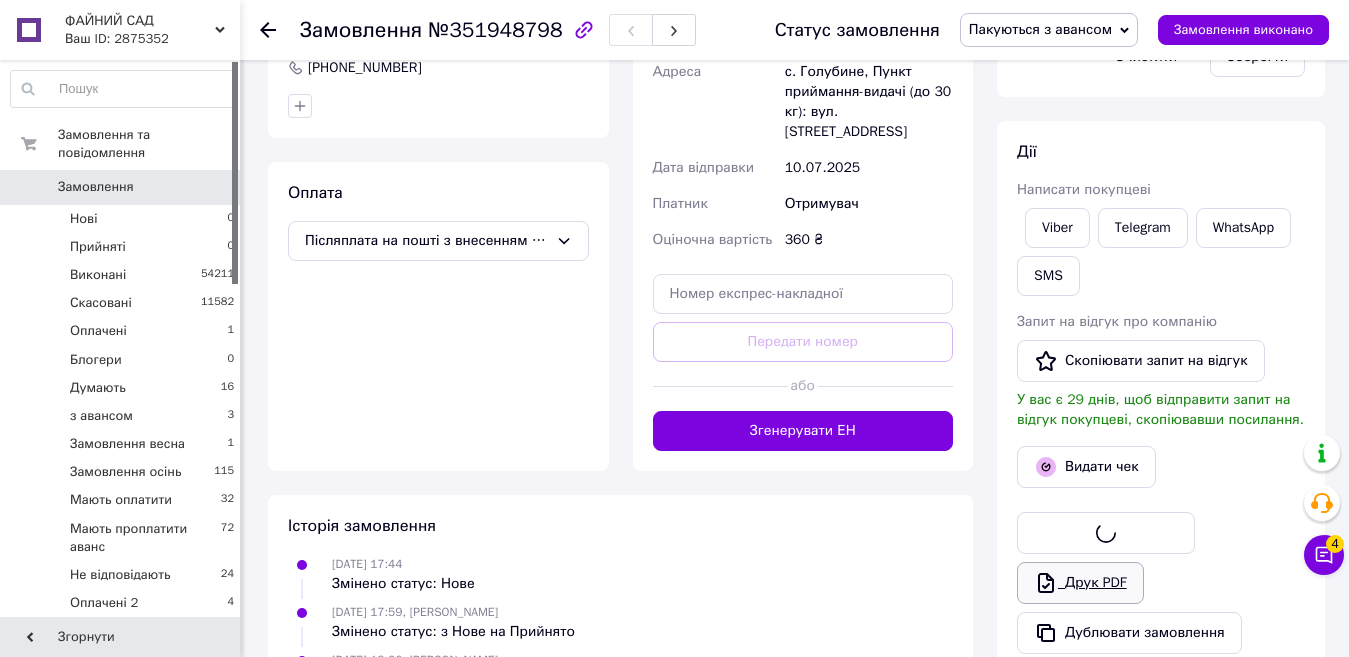 click on "Друк PDF" at bounding box center (1080, 583) 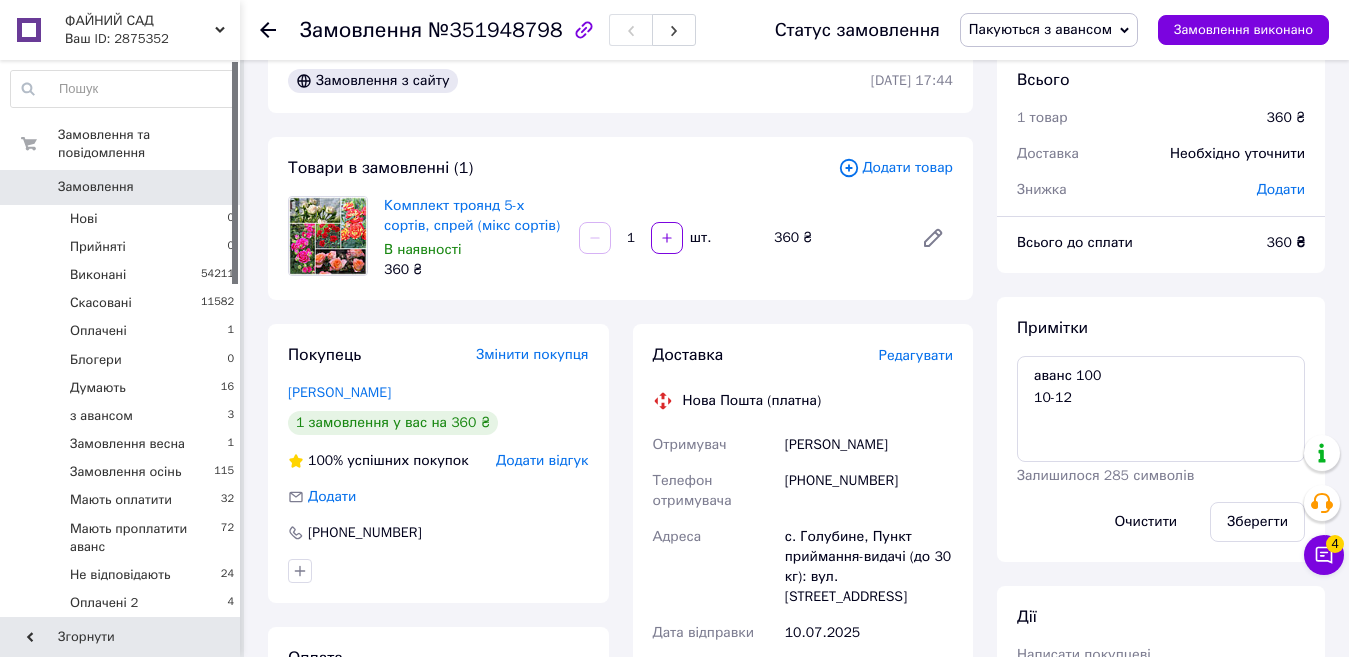 scroll, scrollTop: 0, scrollLeft: 0, axis: both 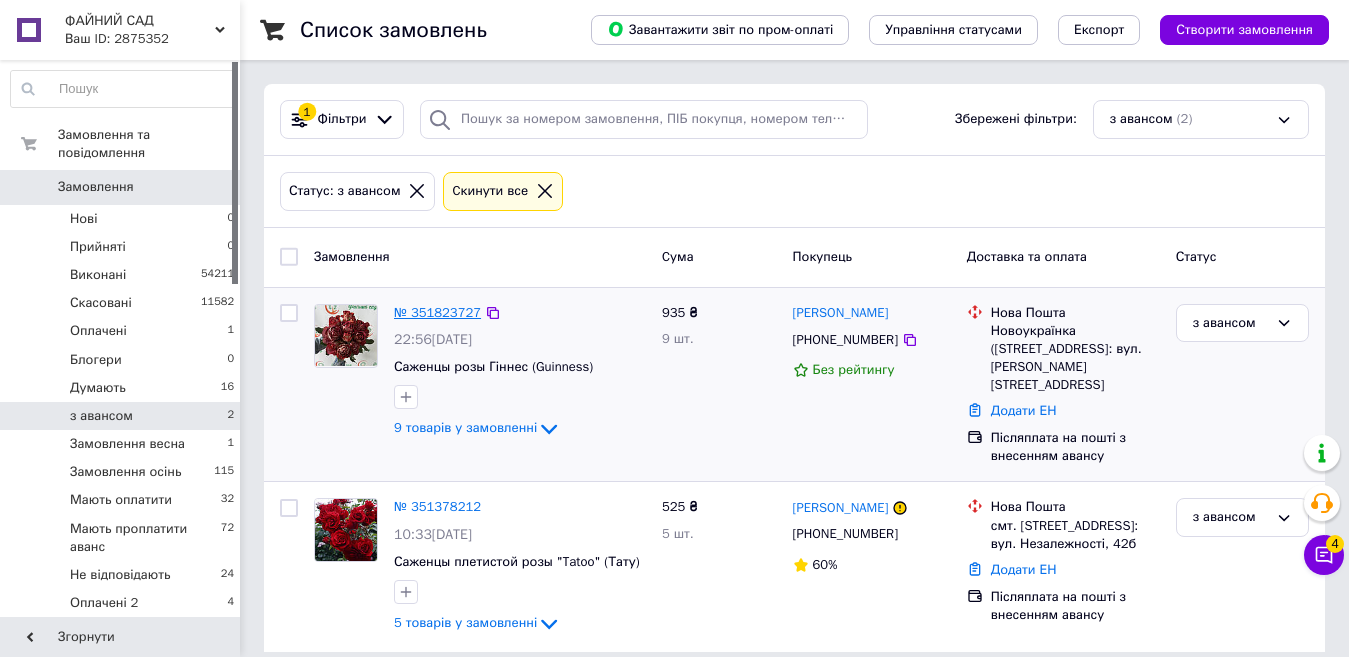 click on "№ 351823727" at bounding box center [437, 312] 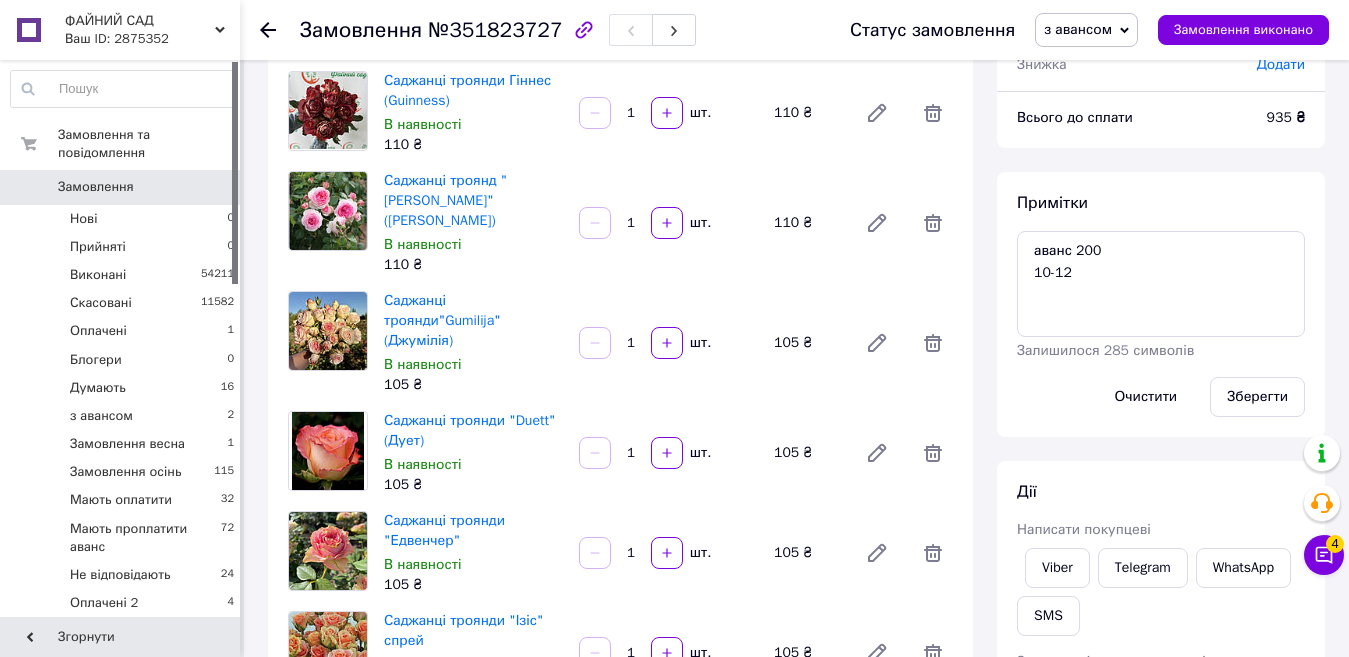 click on "з авансом" at bounding box center (1078, 29) 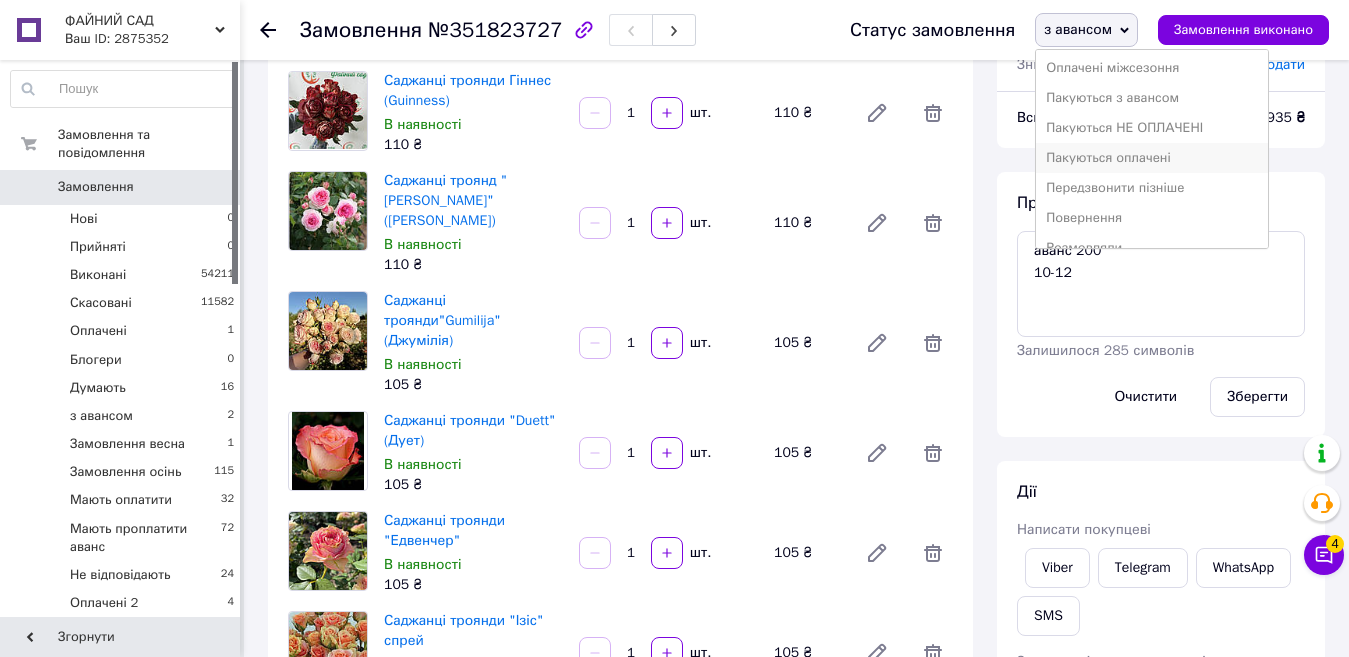 scroll, scrollTop: 400, scrollLeft: 0, axis: vertical 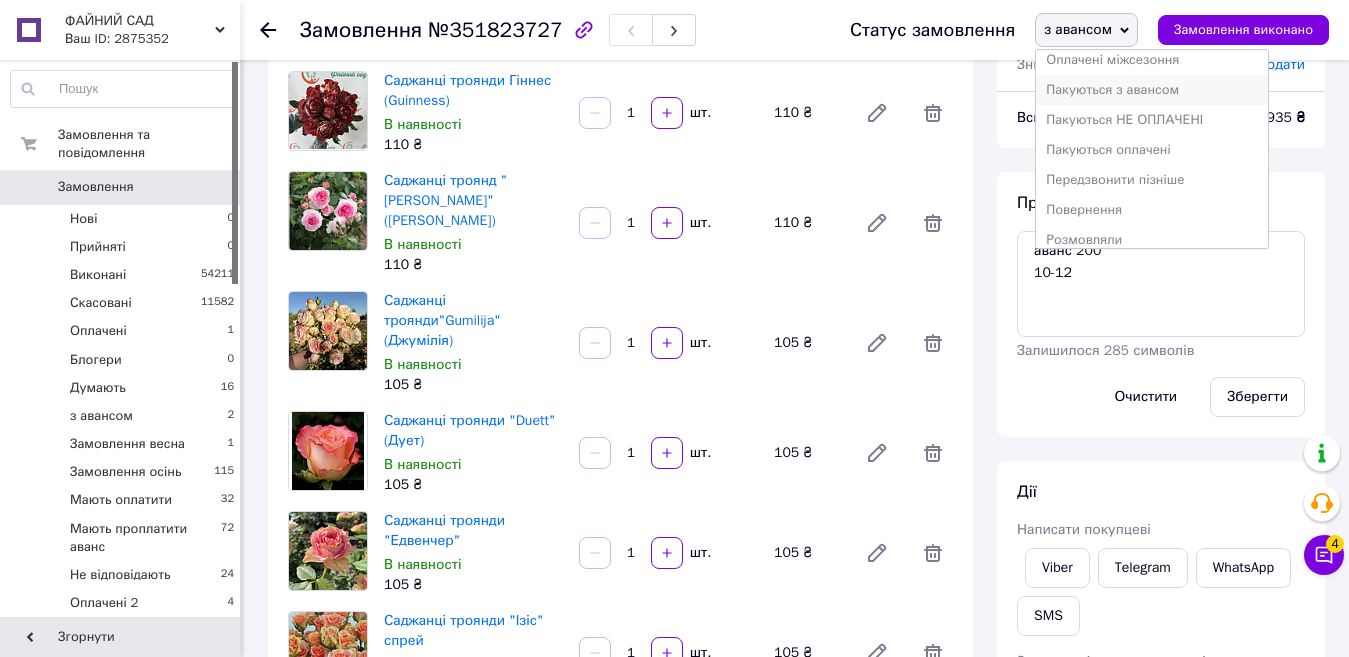 click on "Пакуються з авансом" at bounding box center [1152, 90] 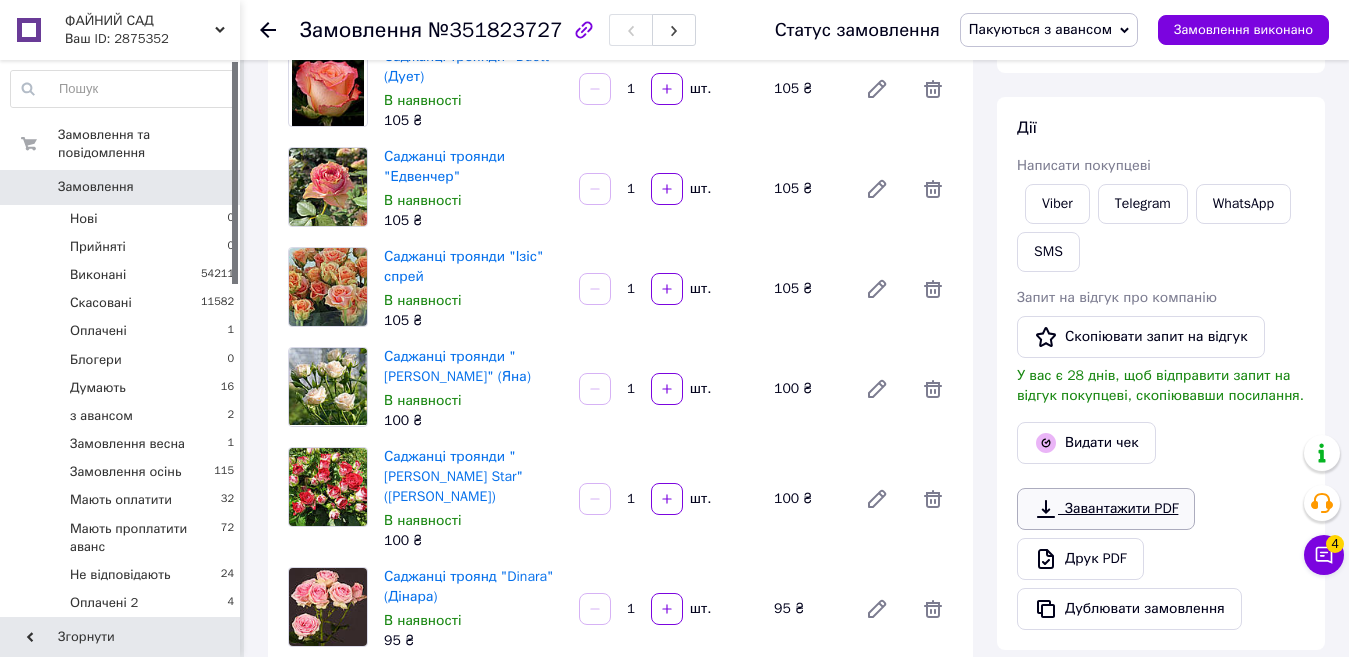 scroll, scrollTop: 560, scrollLeft: 0, axis: vertical 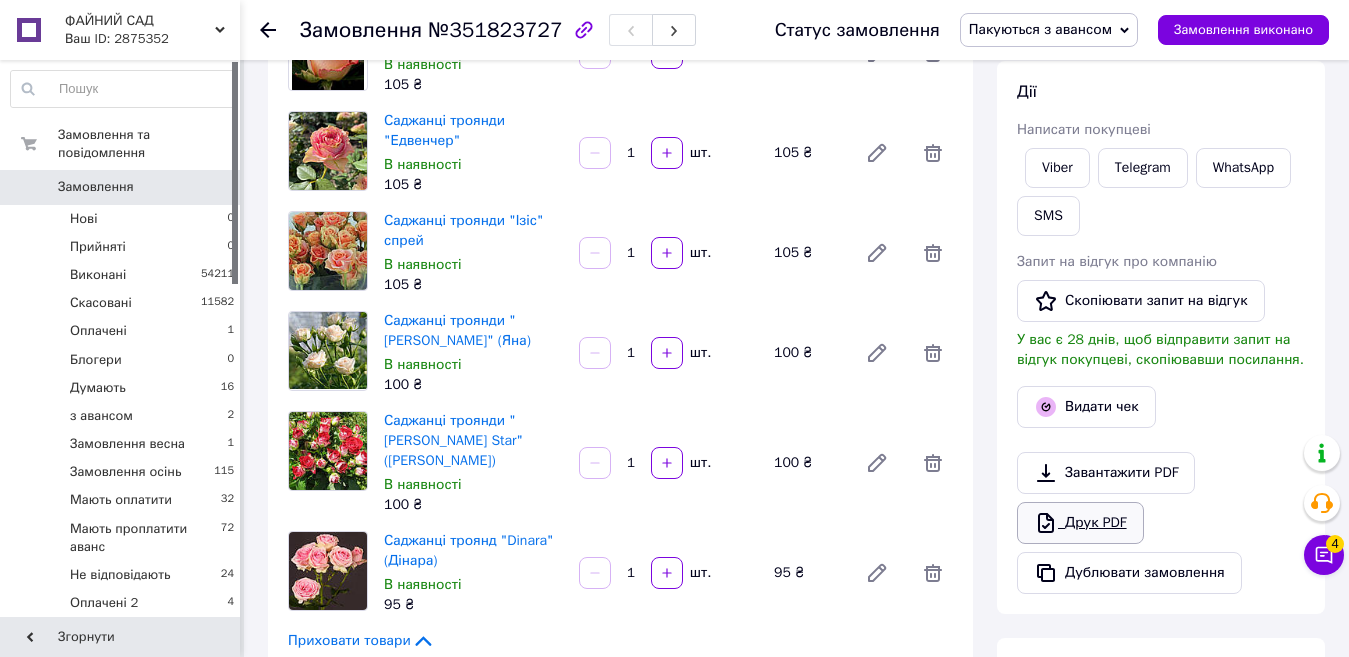 click on "Друк PDF" at bounding box center (1080, 523) 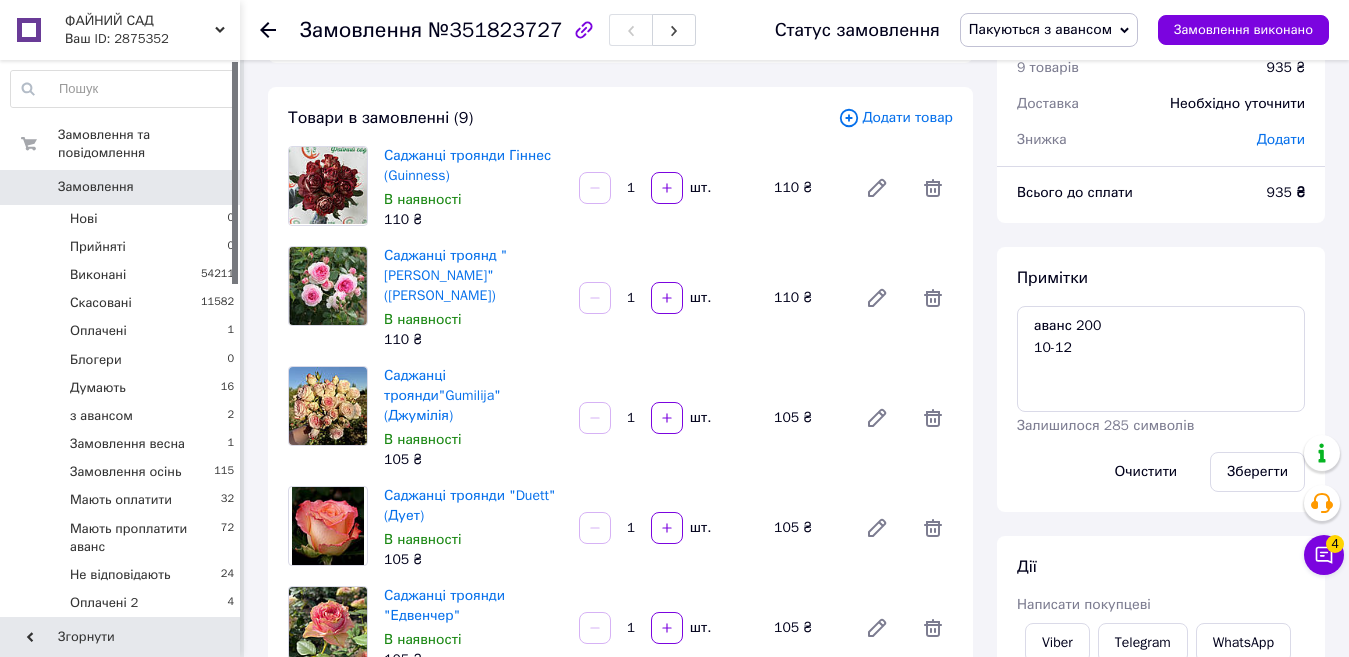 scroll, scrollTop: 0, scrollLeft: 0, axis: both 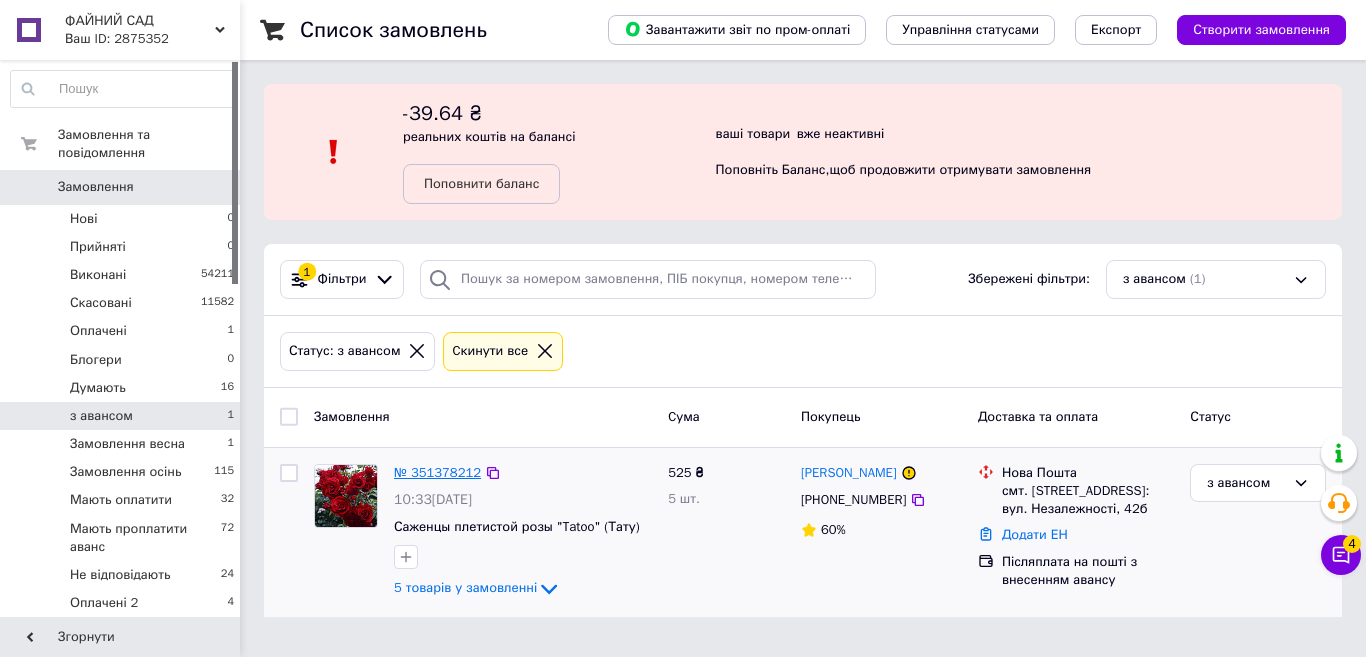 click on "№ 351378212" at bounding box center [437, 472] 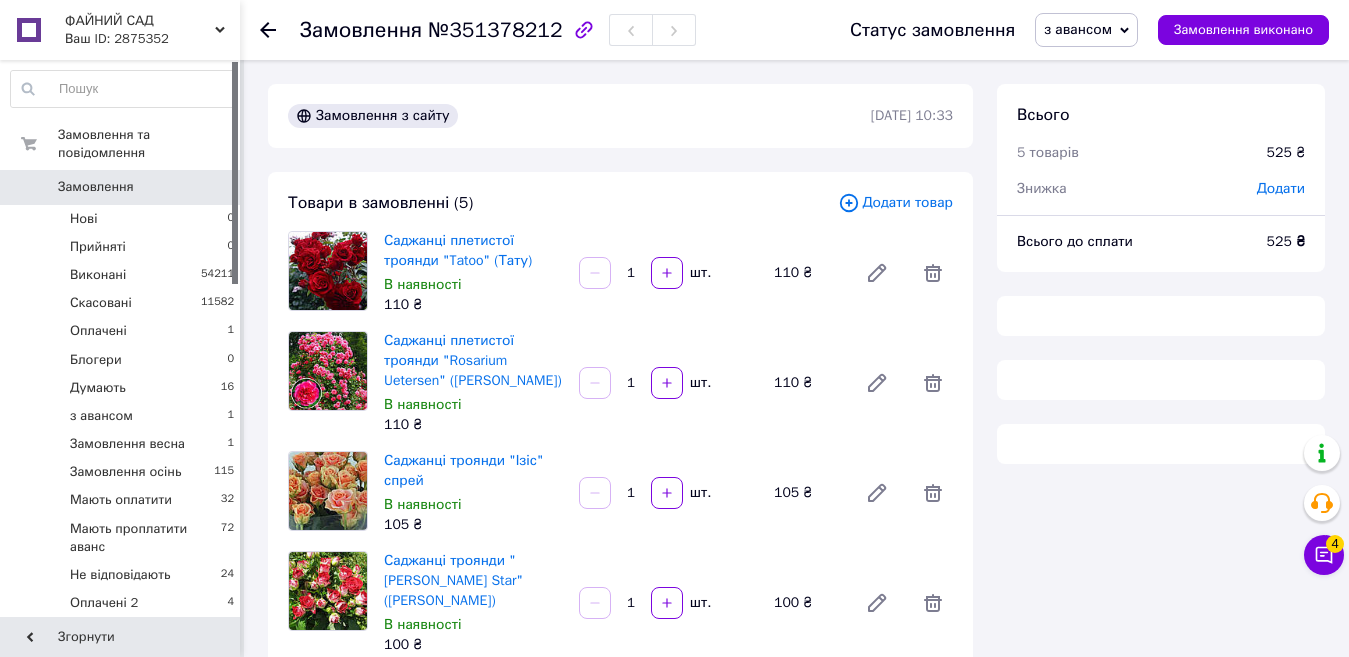 click on "з авансом" at bounding box center (1078, 29) 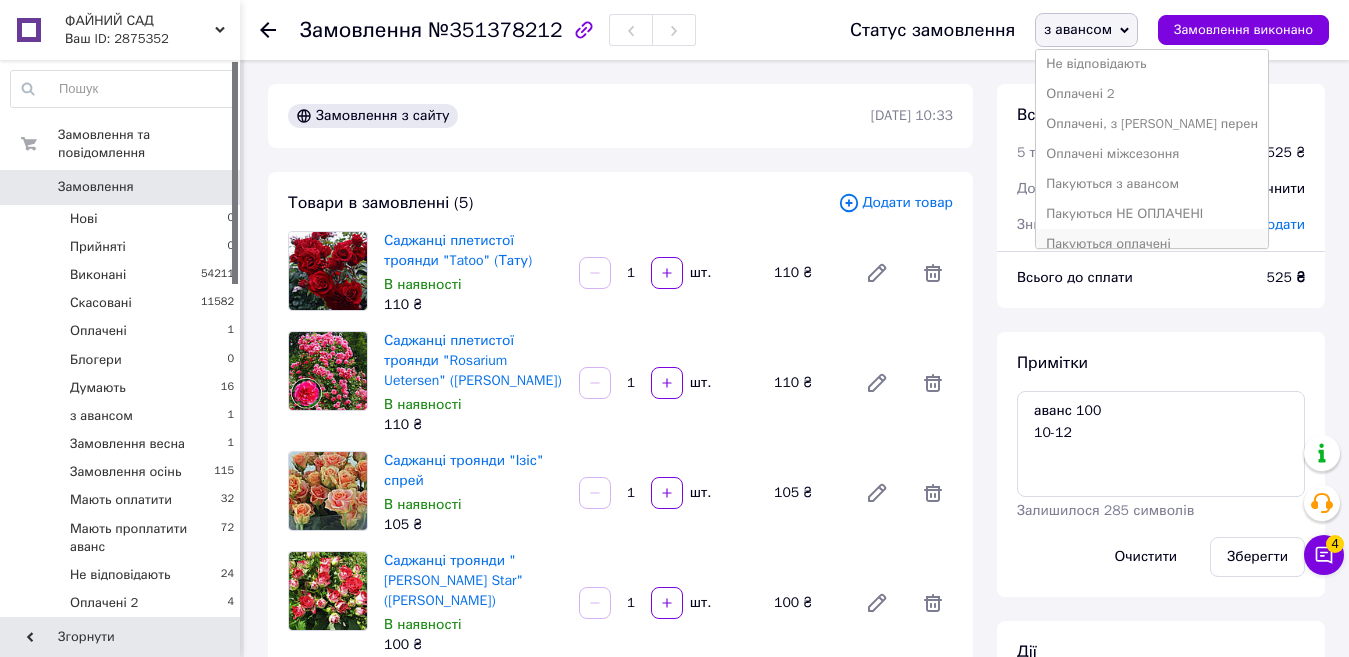 scroll, scrollTop: 342, scrollLeft: 0, axis: vertical 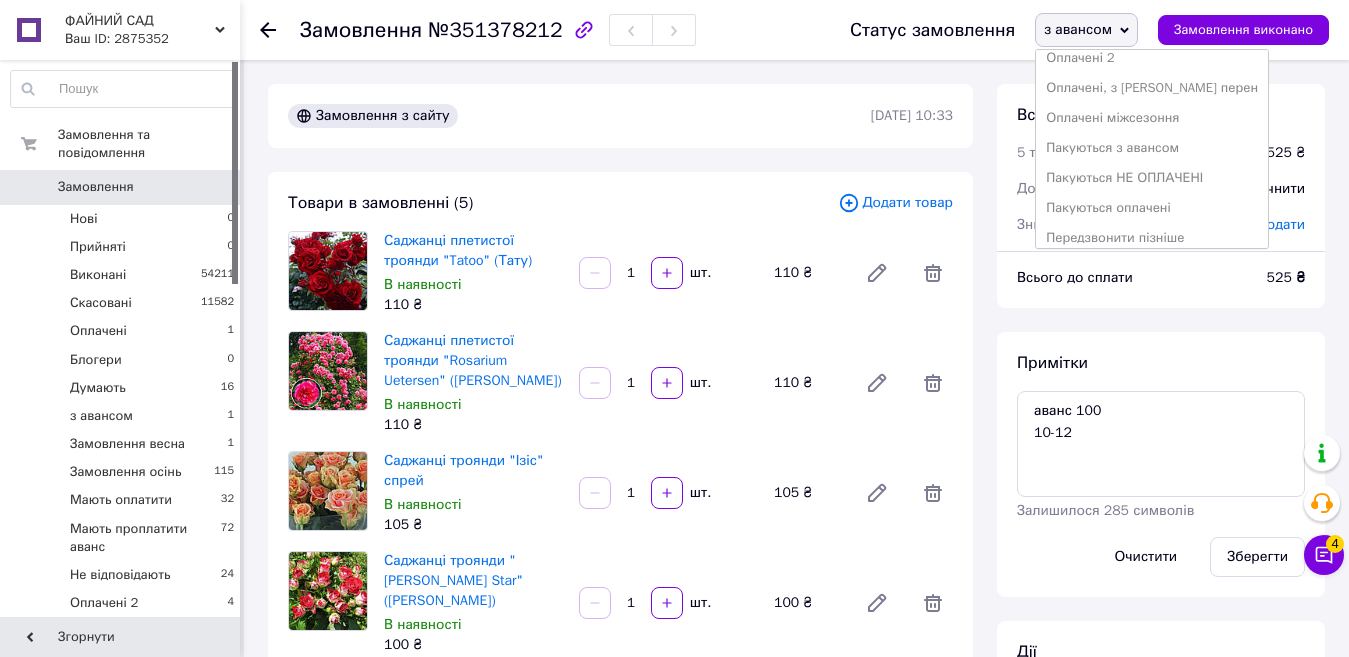 click on "Пакуються з авансом" at bounding box center [1152, 148] 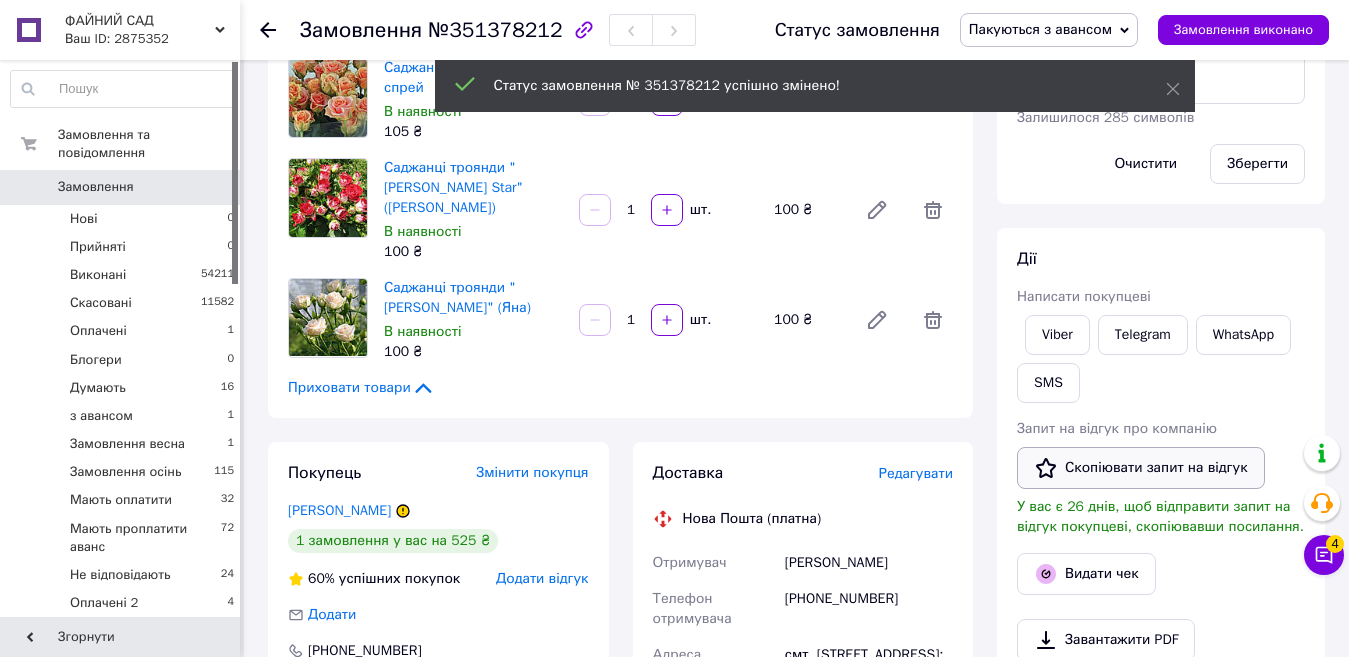 scroll, scrollTop: 500, scrollLeft: 0, axis: vertical 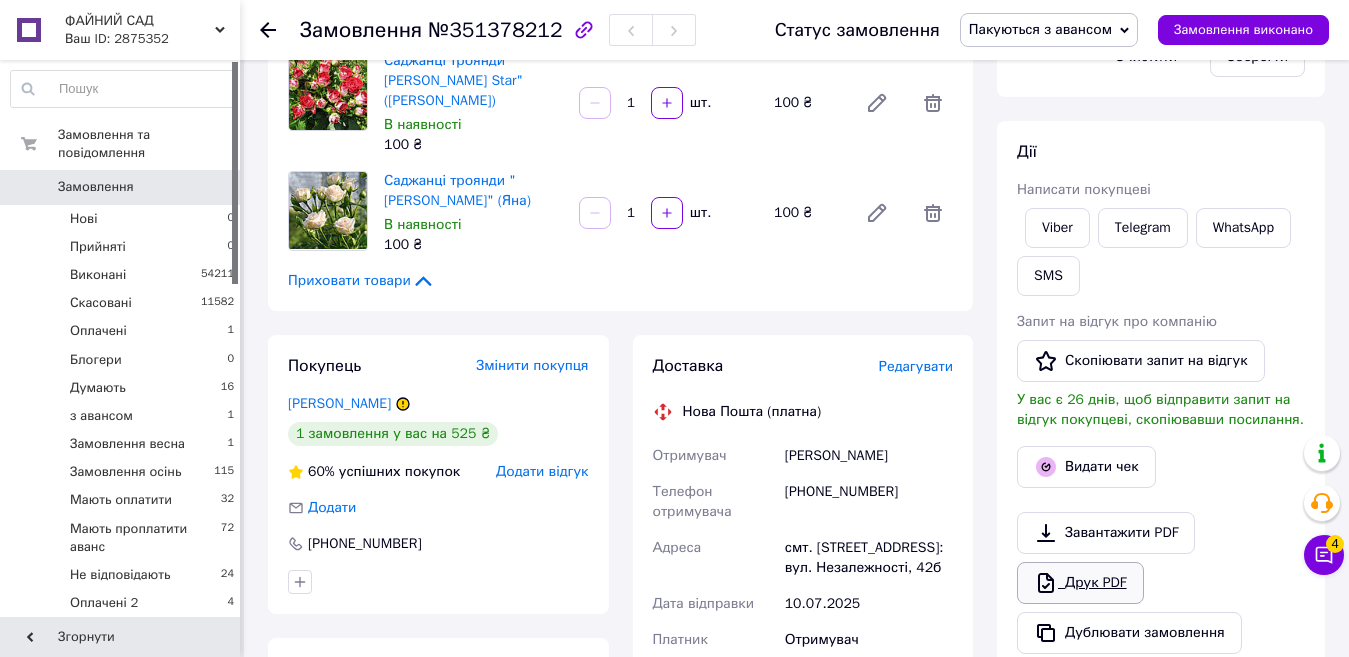 click on "Друк PDF" at bounding box center (1080, 583) 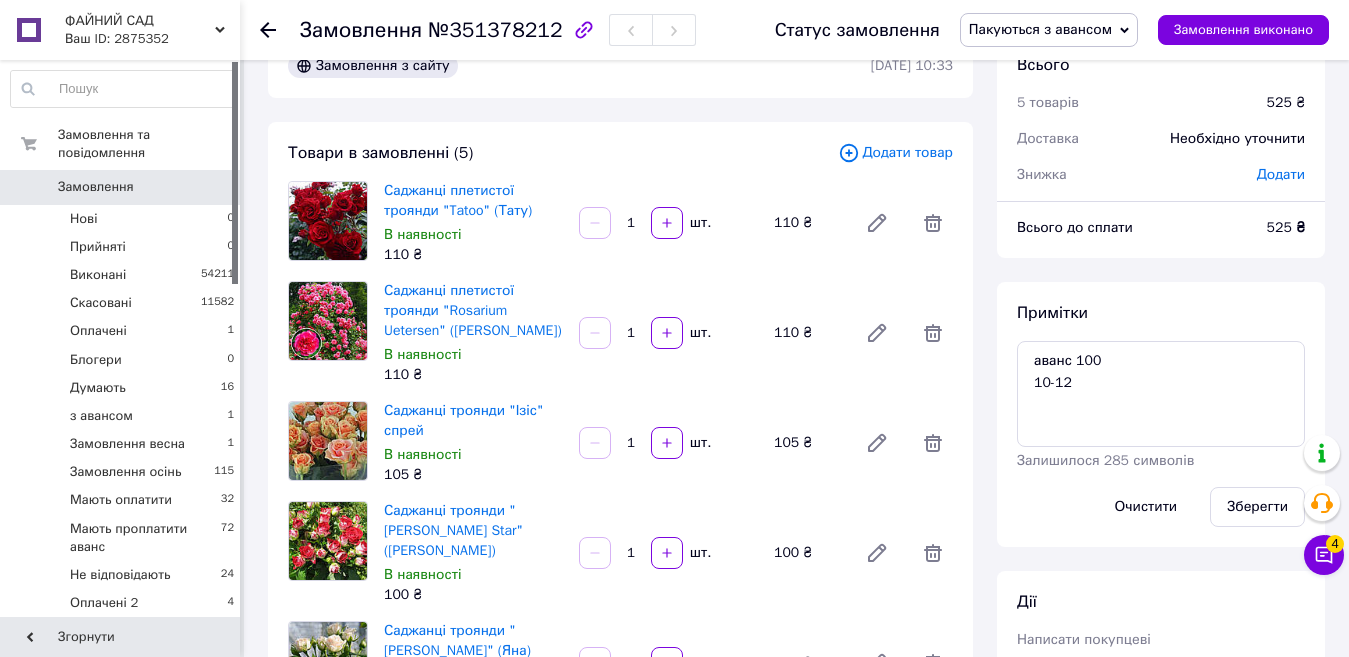 scroll, scrollTop: 0, scrollLeft: 0, axis: both 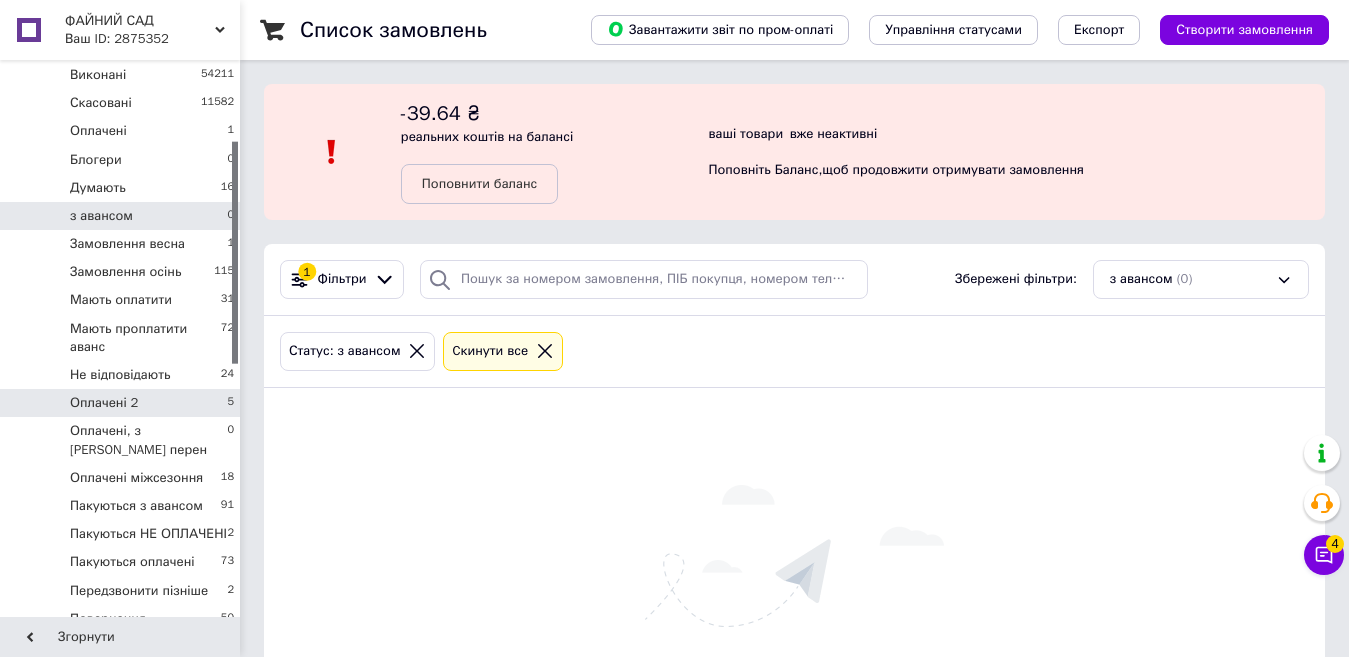 click on "Оплачені 2 5" at bounding box center (123, 403) 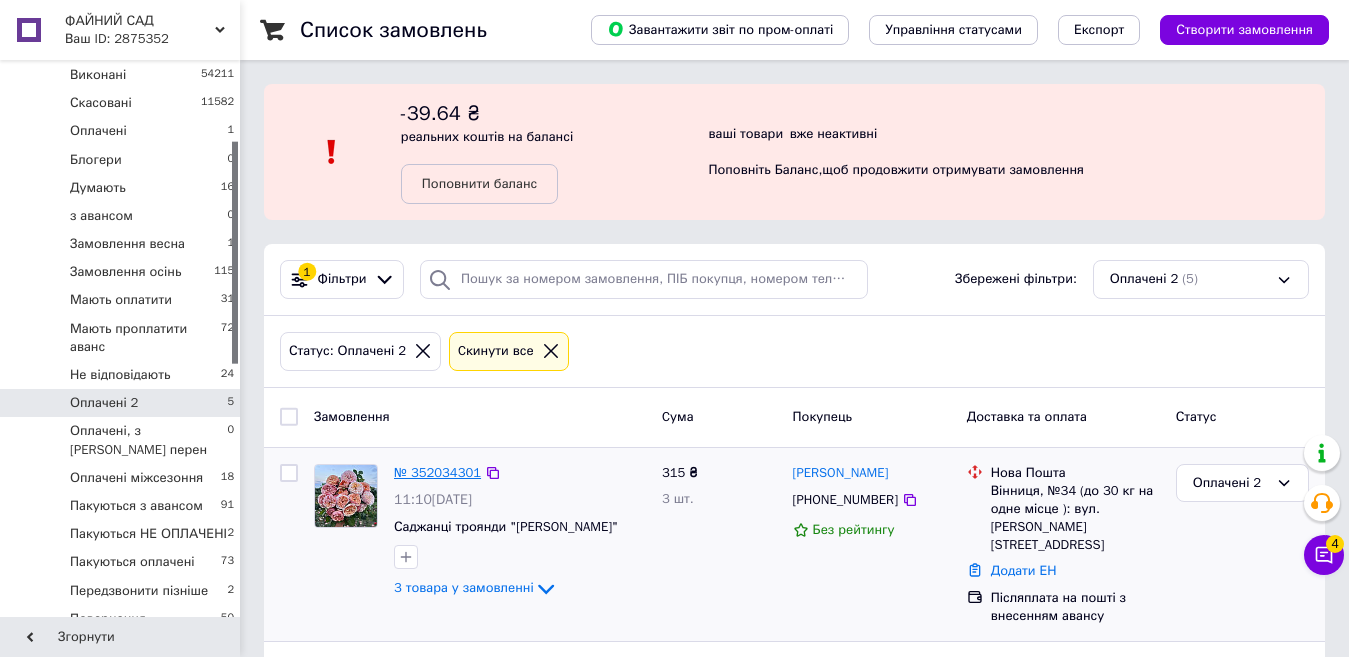 click on "№ 352034301" at bounding box center [437, 472] 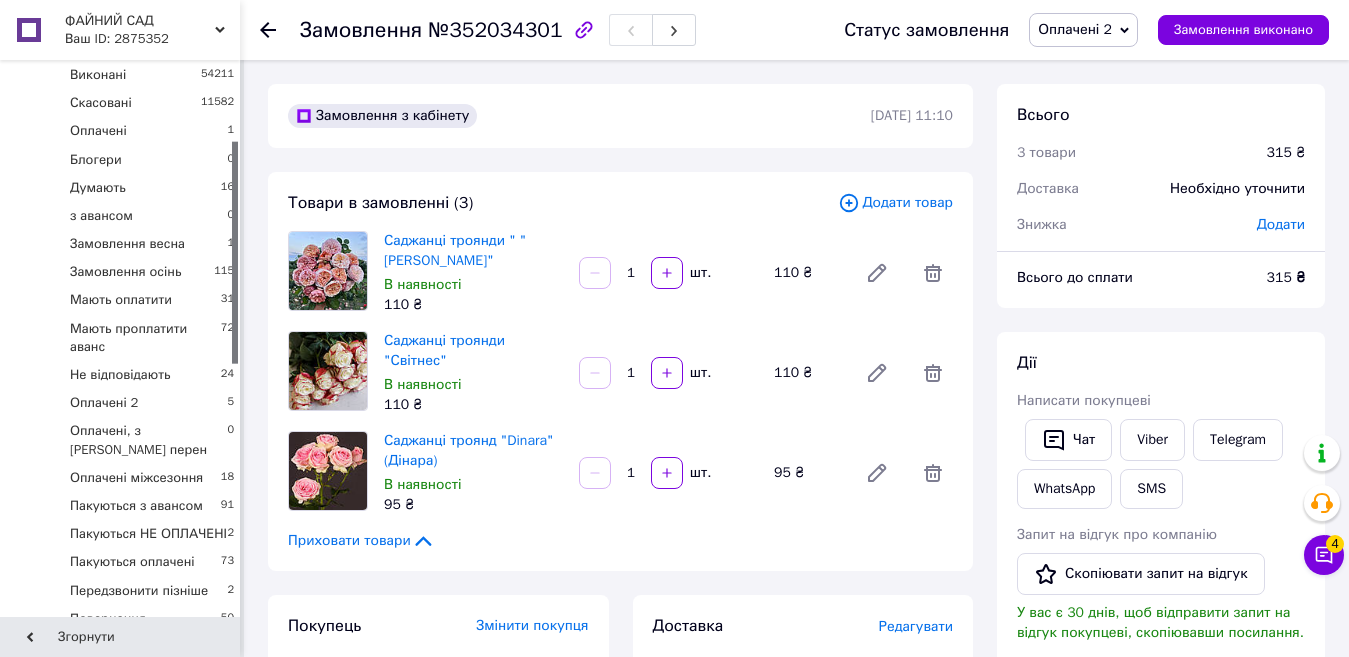 click on "Оплачені 2" at bounding box center (1075, 29) 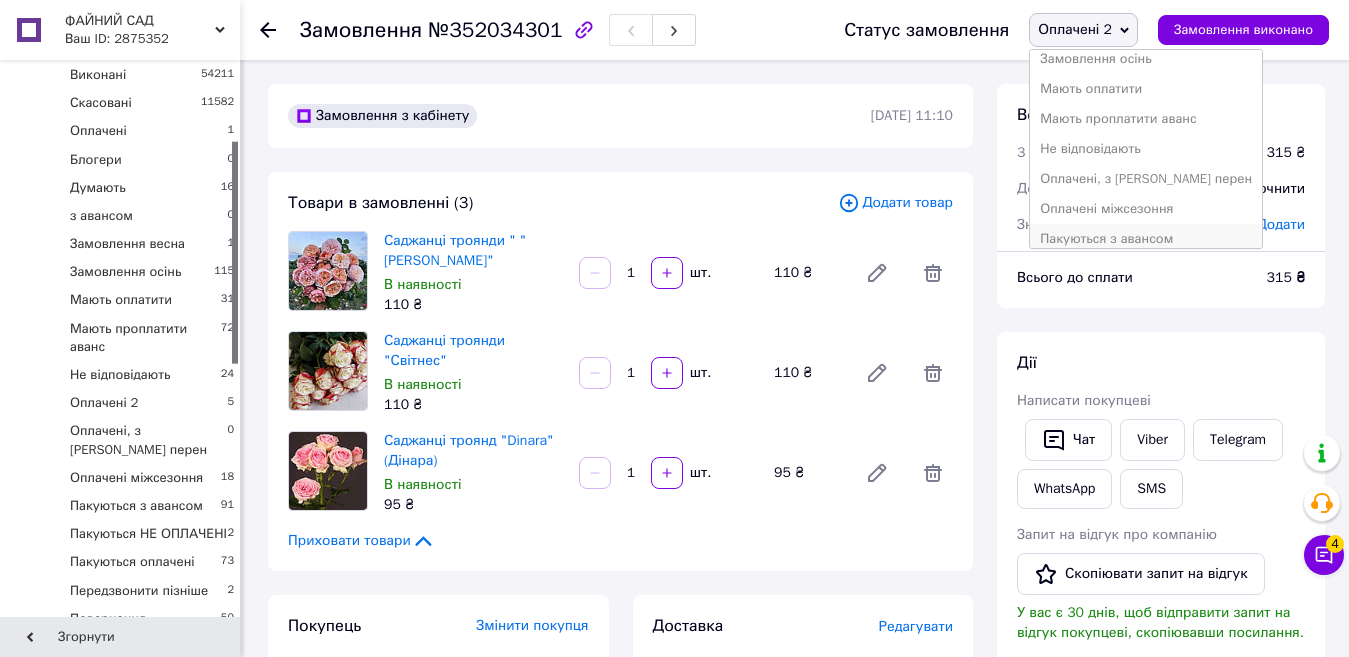 scroll, scrollTop: 400, scrollLeft: 0, axis: vertical 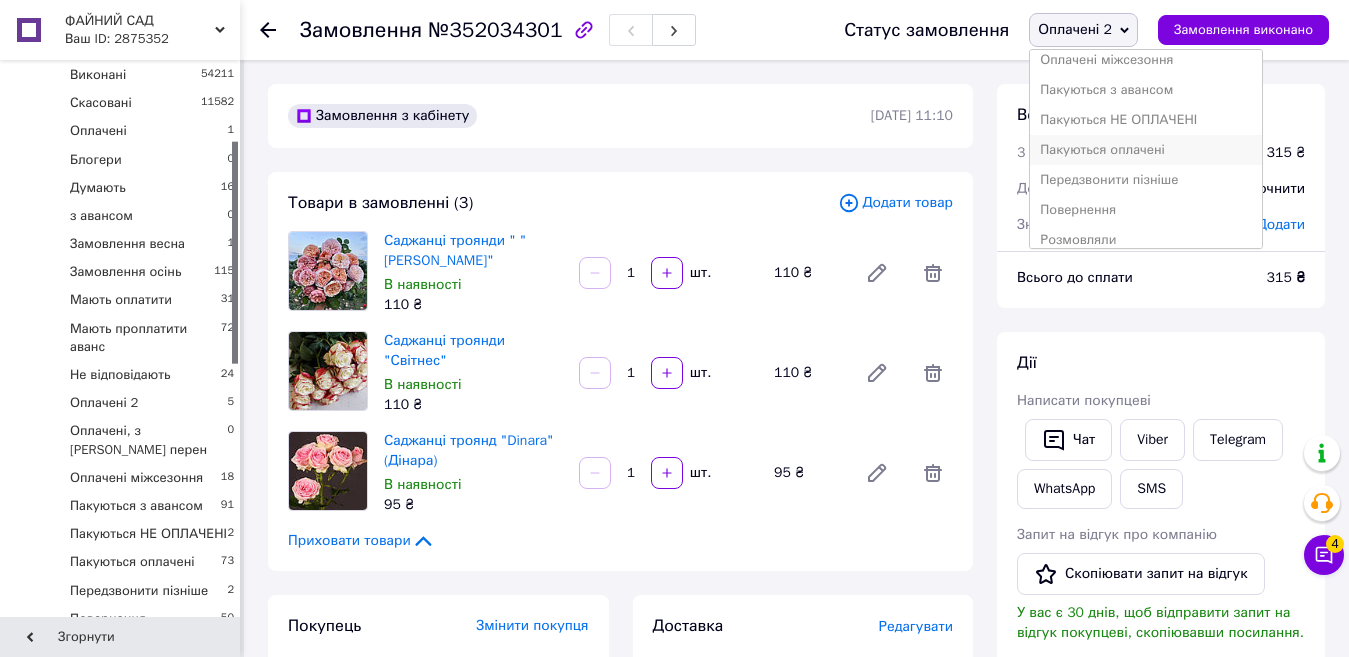 click on "Пакуються оплачені" at bounding box center [1146, 150] 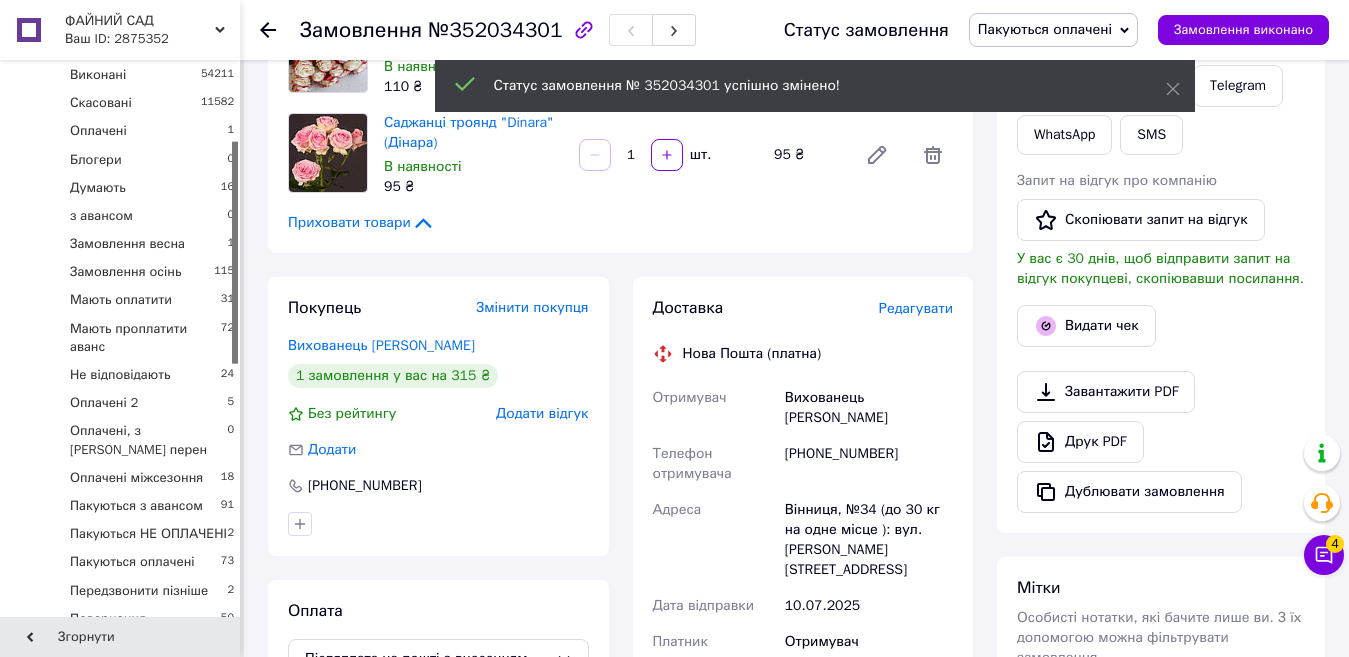 scroll, scrollTop: 500, scrollLeft: 0, axis: vertical 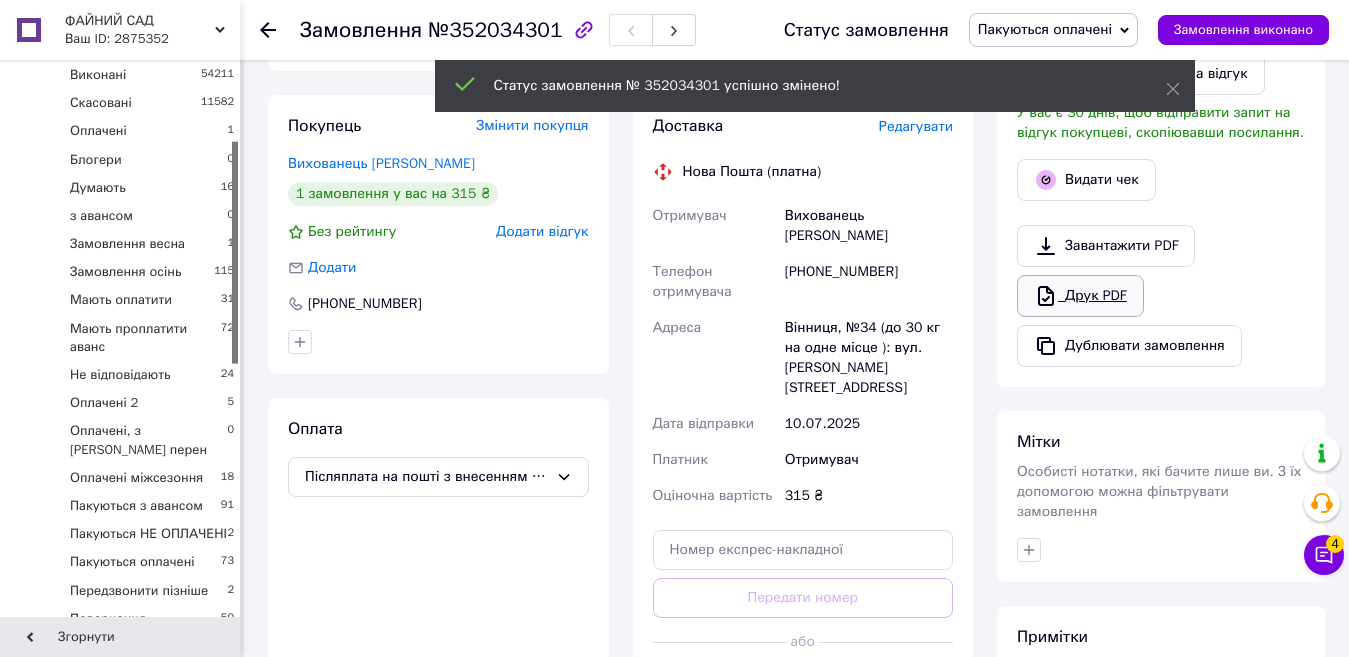 click on "Друк PDF" at bounding box center (1080, 296) 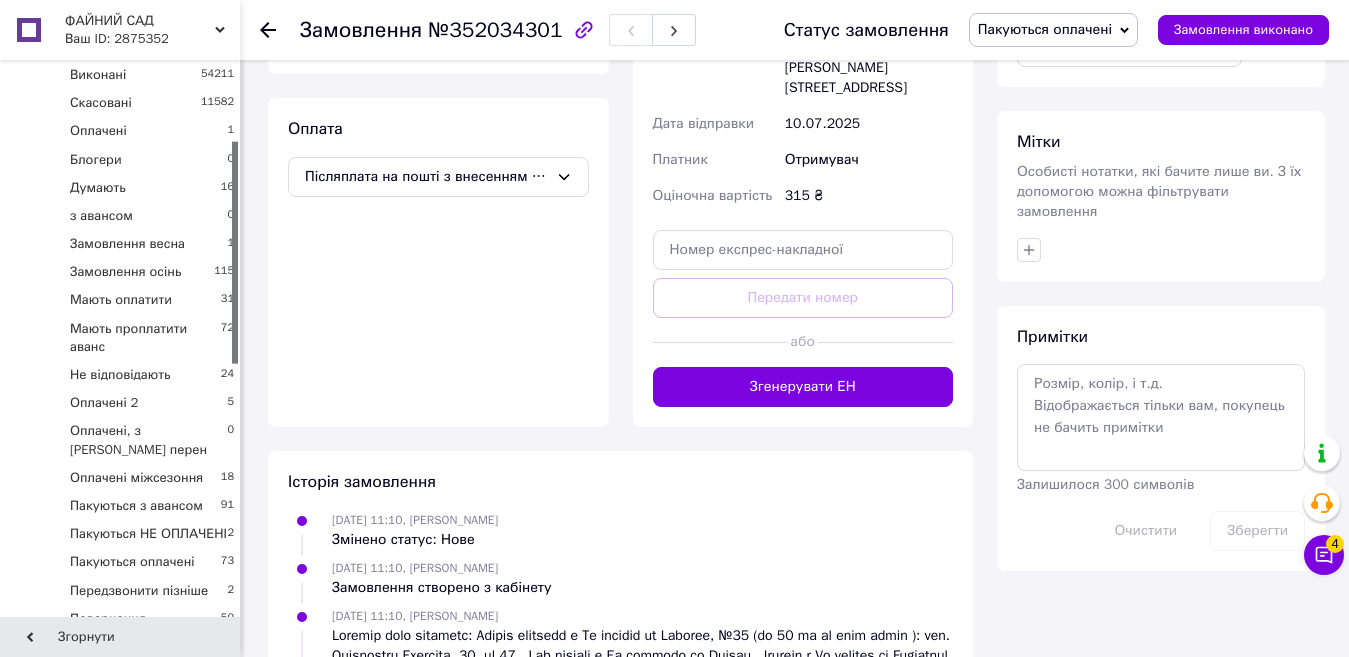 scroll, scrollTop: 1077, scrollLeft: 0, axis: vertical 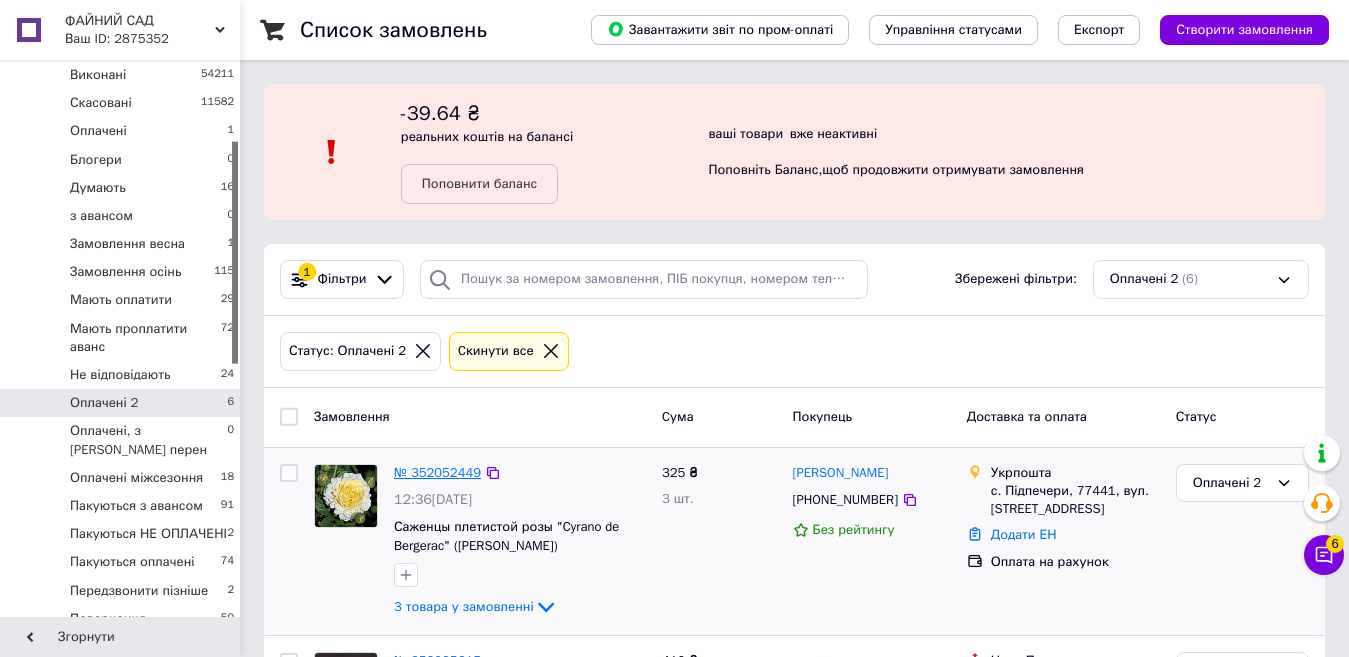 click on "№ 352052449" at bounding box center (437, 472) 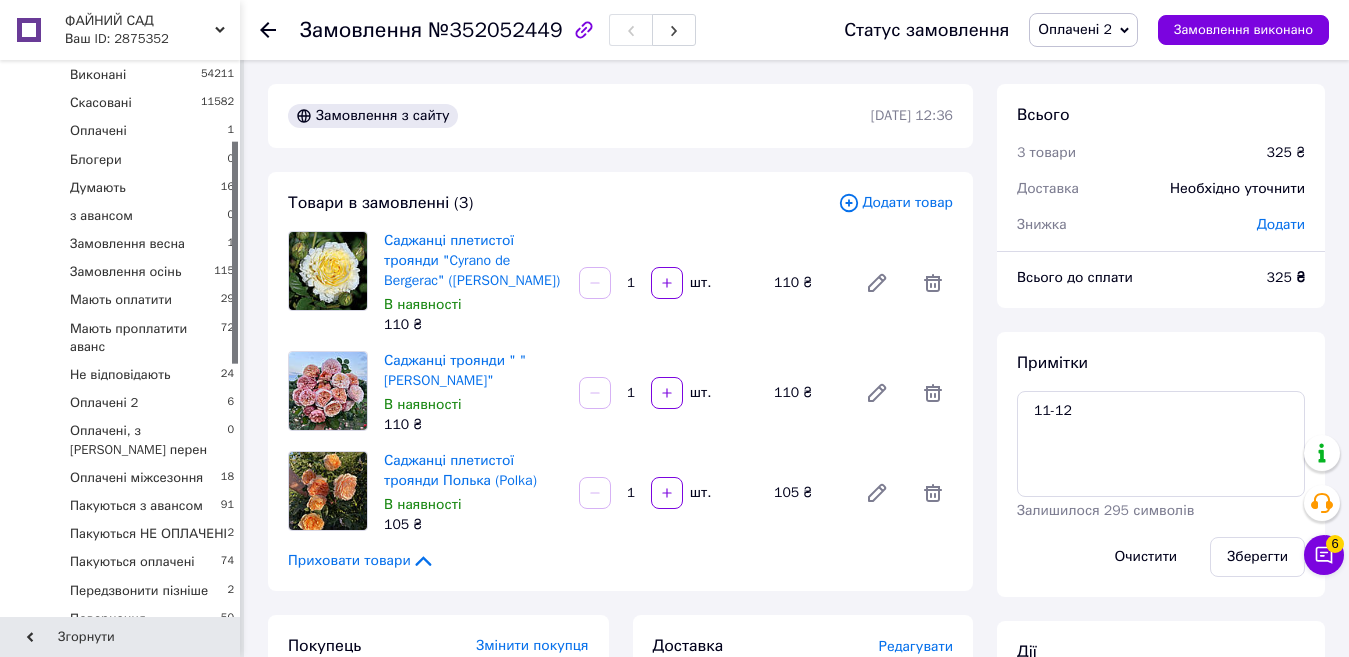 click on "Оплачені 2" at bounding box center (1075, 29) 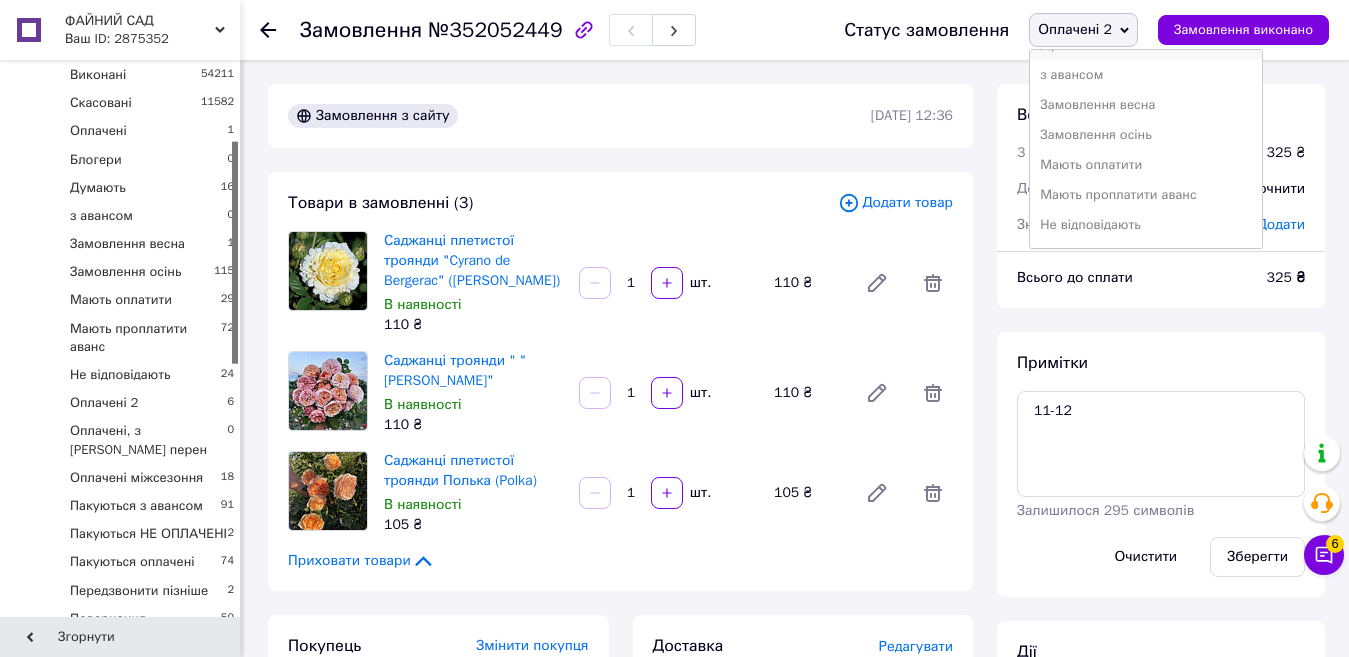 scroll, scrollTop: 400, scrollLeft: 0, axis: vertical 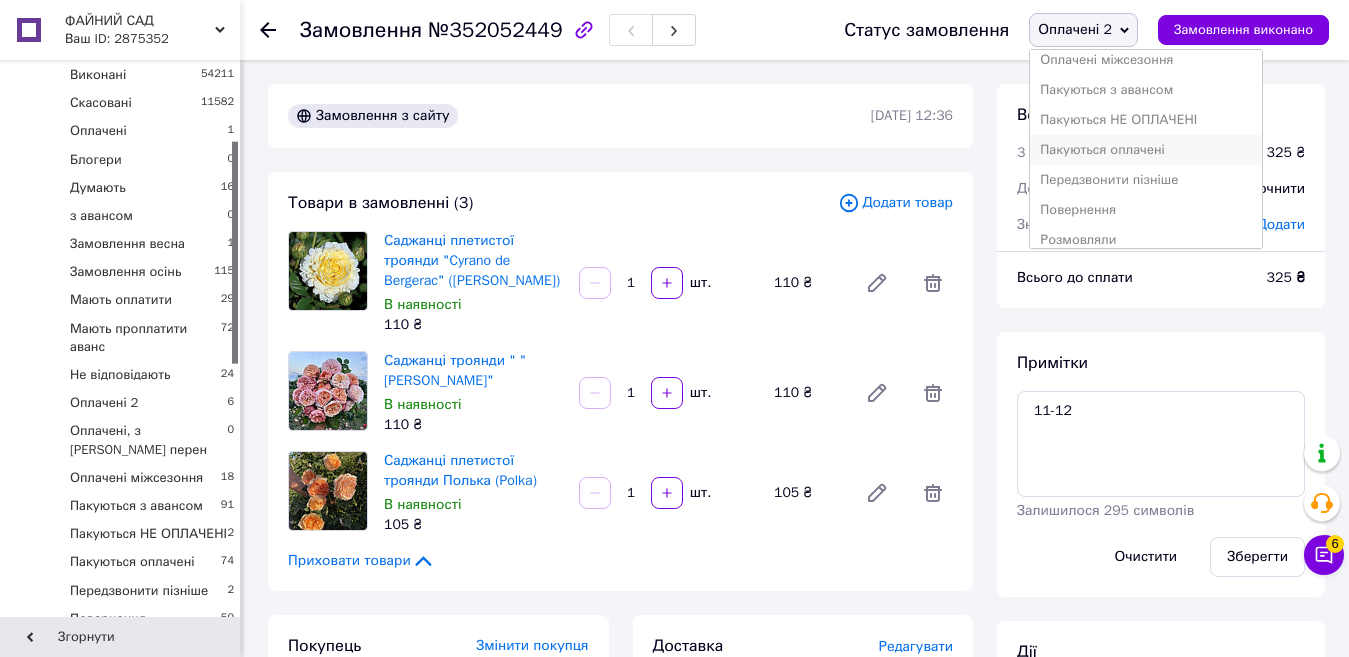 click on "Пакуються оплачені" at bounding box center [1146, 150] 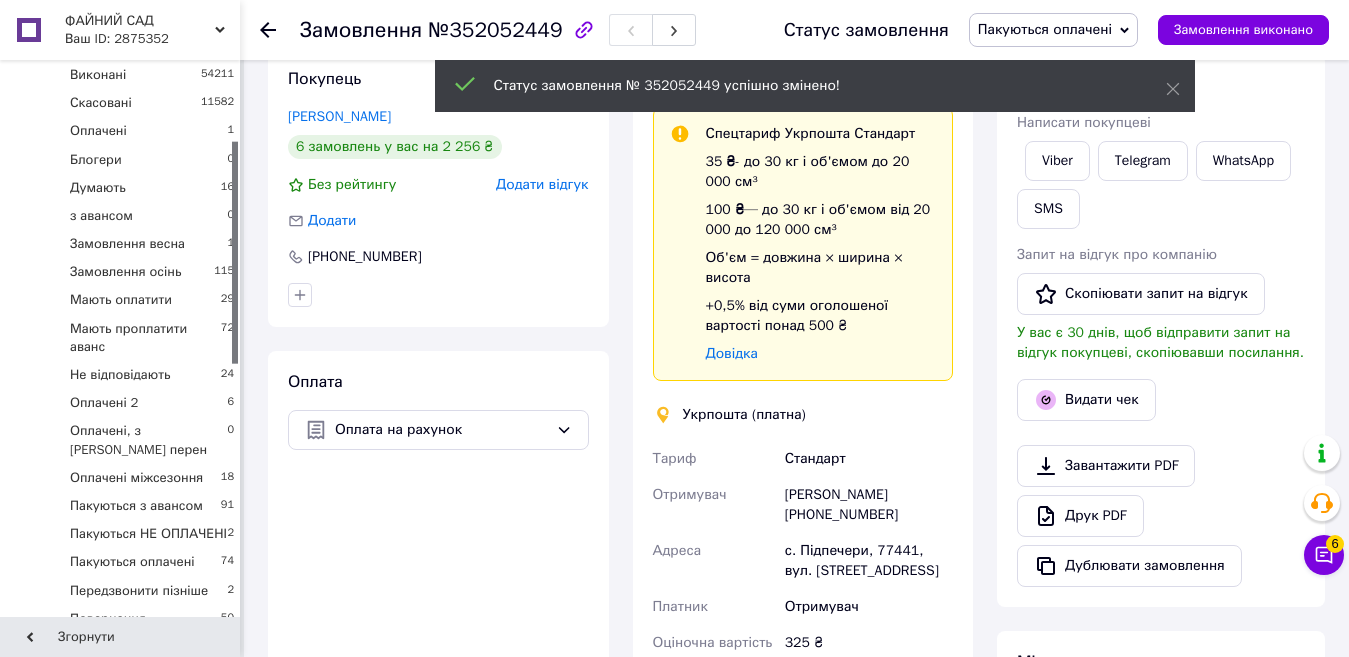 scroll, scrollTop: 800, scrollLeft: 0, axis: vertical 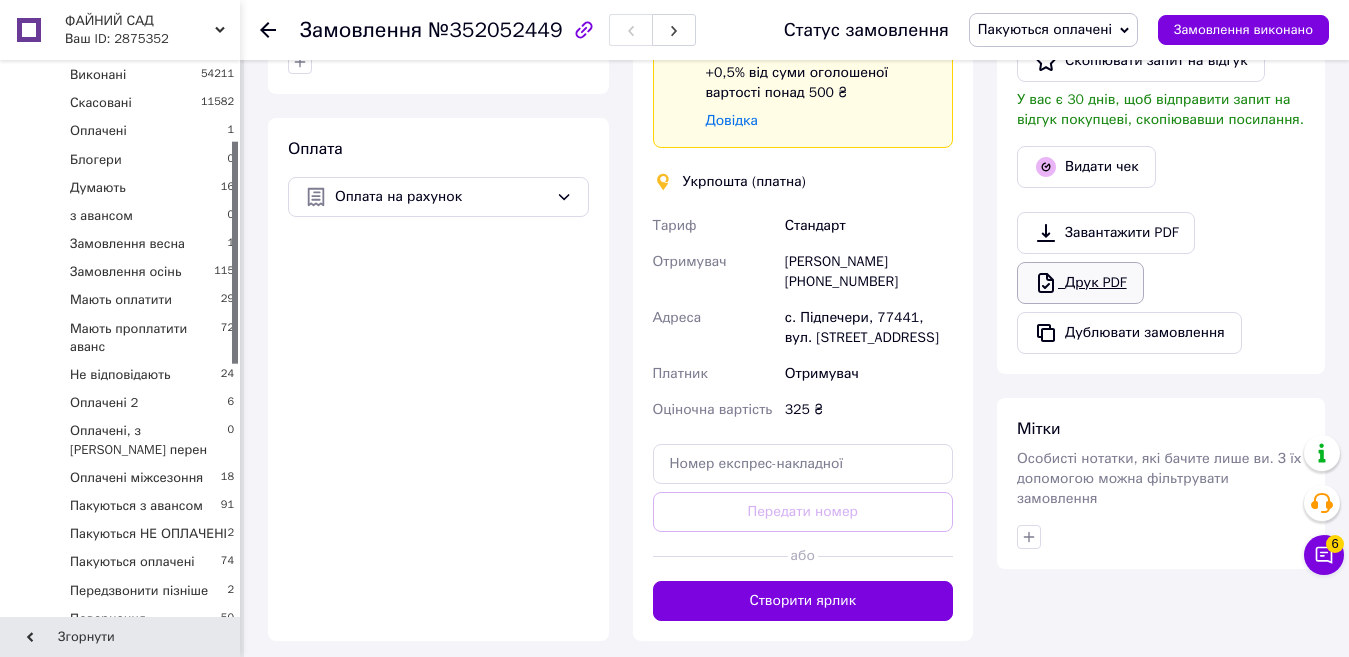 click on "Друк PDF" at bounding box center [1080, 283] 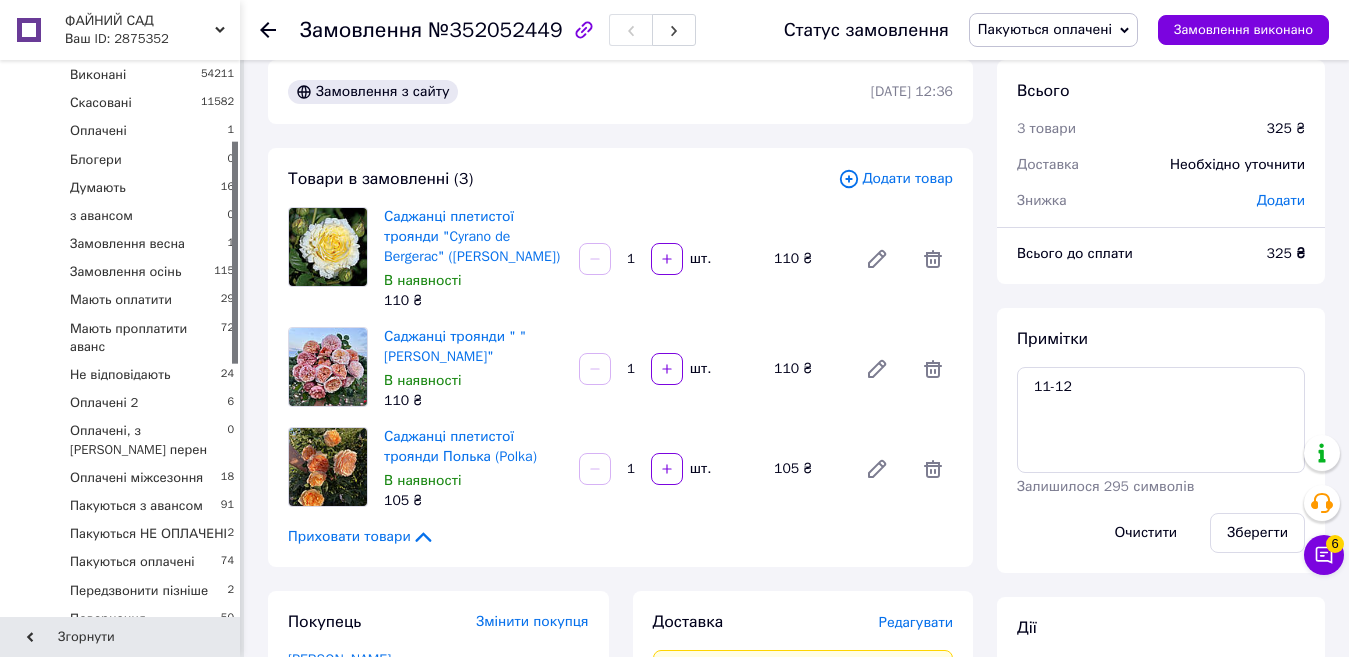 scroll, scrollTop: 0, scrollLeft: 0, axis: both 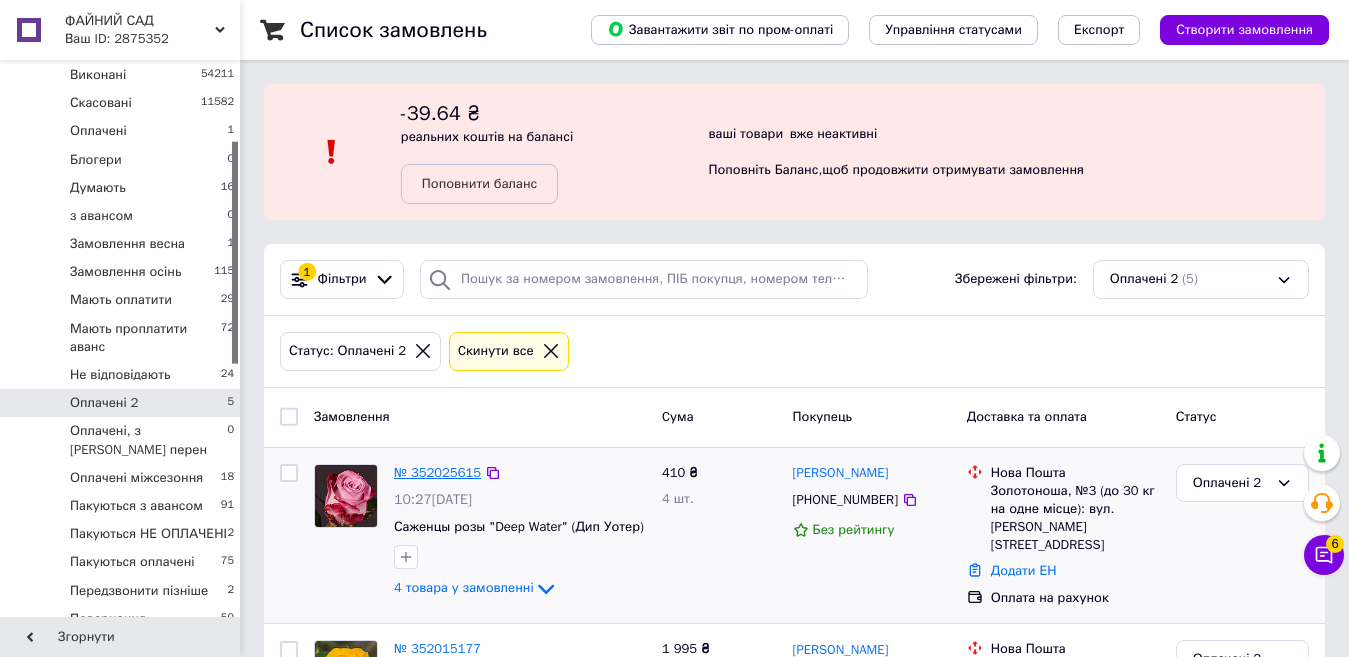 click on "№ 352025615" at bounding box center (437, 472) 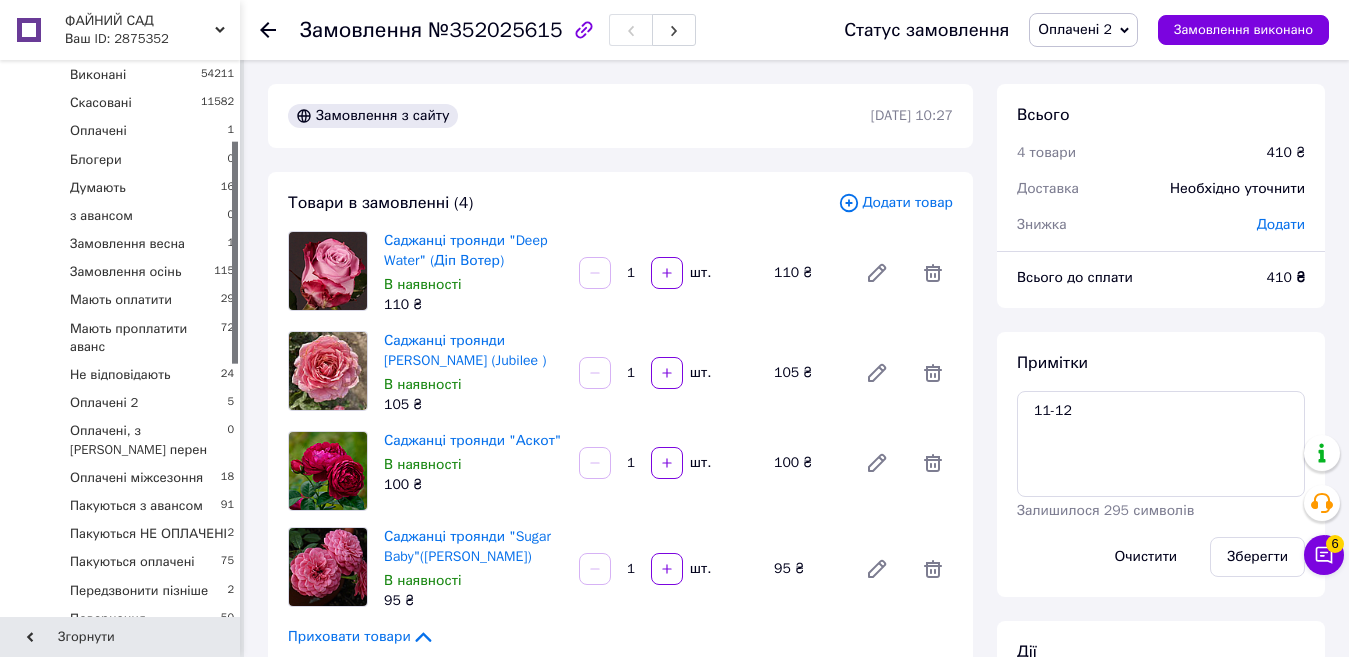 click on "Оплачені 2 Прийнято Виконано Скасовано Оплачено Блогери Думають з авансом  Замовлення весна Замовлення осінь Мають оплатити Мають проплатити аванс Не відповідають Оплачені, з авансом перен Оплачені міжсезоння Пакуються з авансом Пакуються НЕ ОПЛАЧЕНІ Пакуються оплачені Передзвонити пізніше Повернення Розмовляли Троянда" at bounding box center [1083, 30] 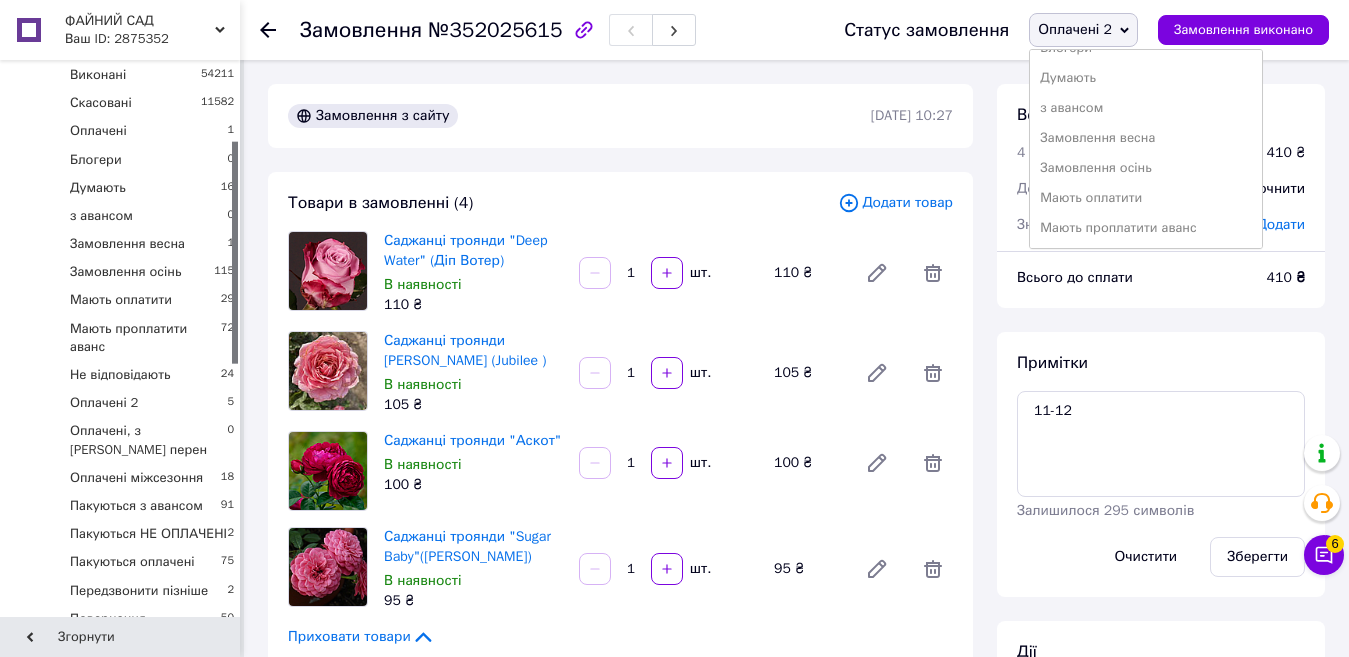 scroll, scrollTop: 400, scrollLeft: 0, axis: vertical 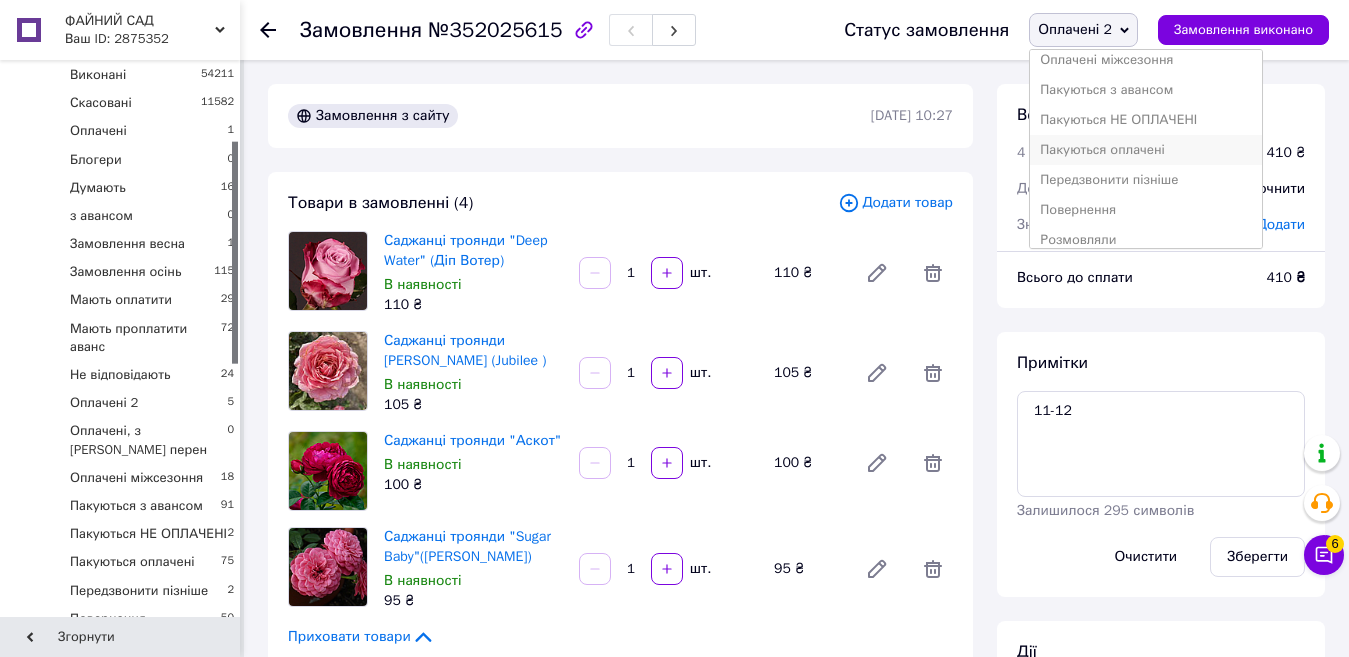 click on "Пакуються оплачені" at bounding box center (1146, 150) 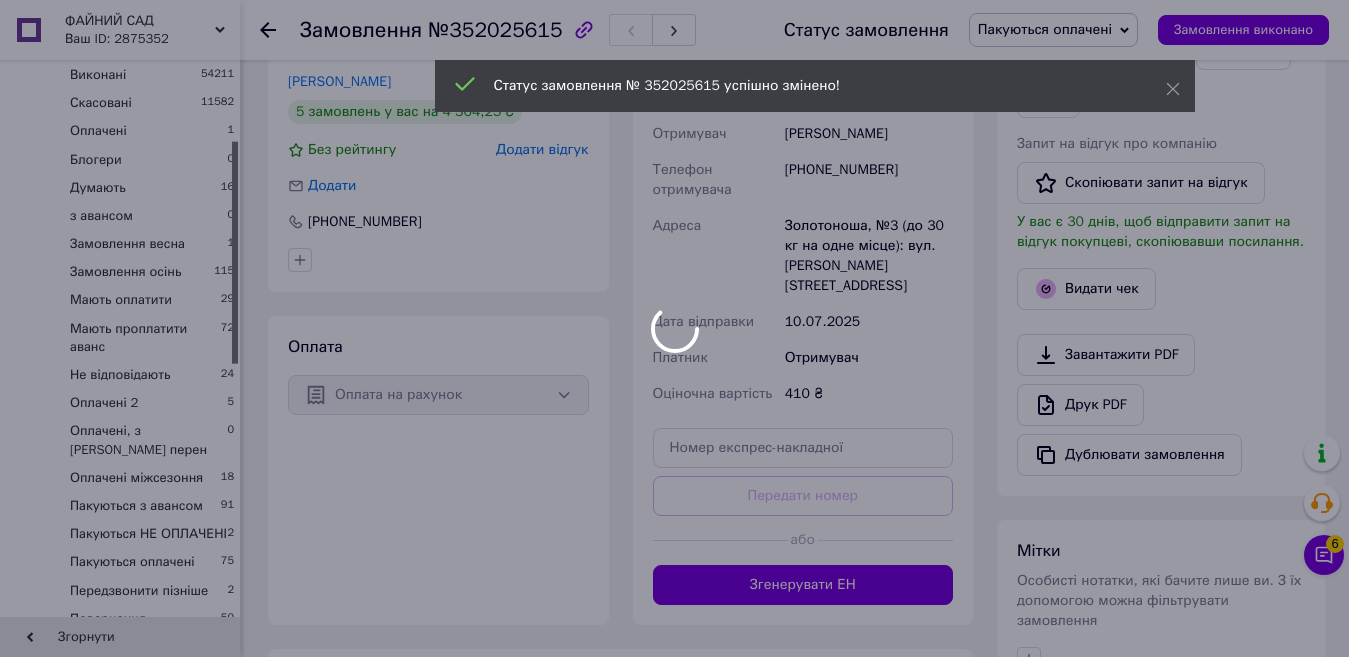 scroll, scrollTop: 700, scrollLeft: 0, axis: vertical 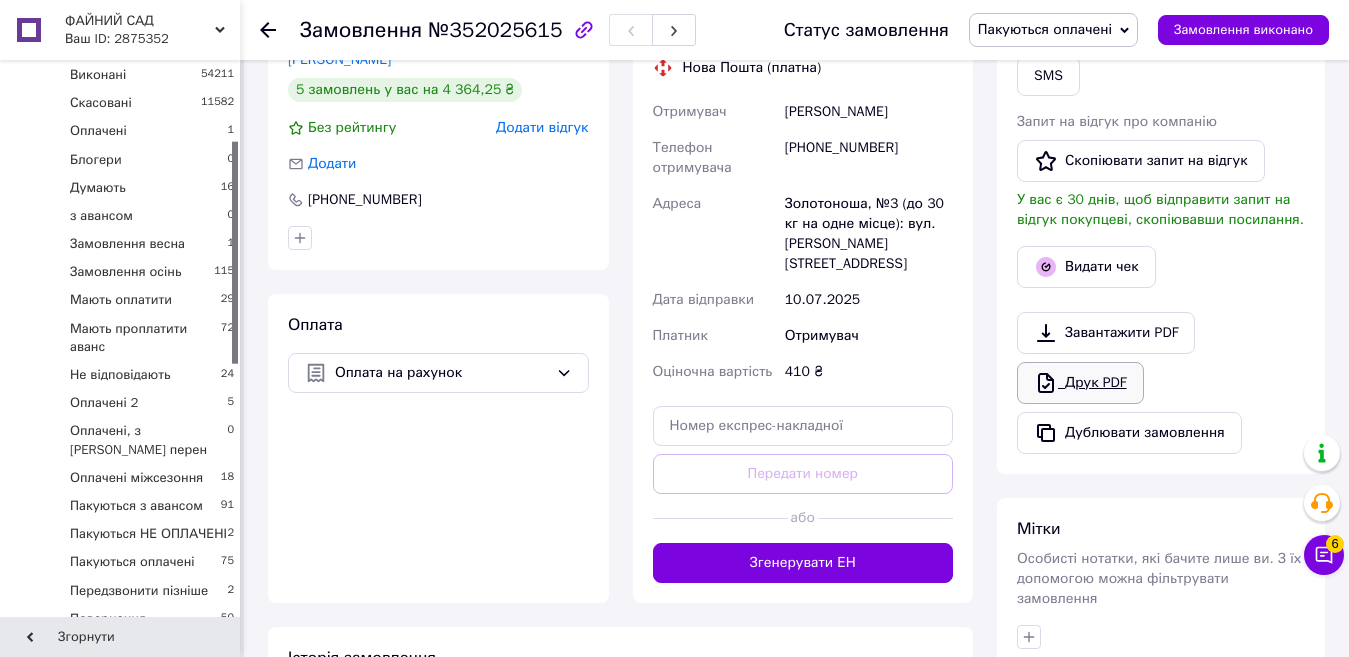 click on "Друк PDF" at bounding box center [1080, 383] 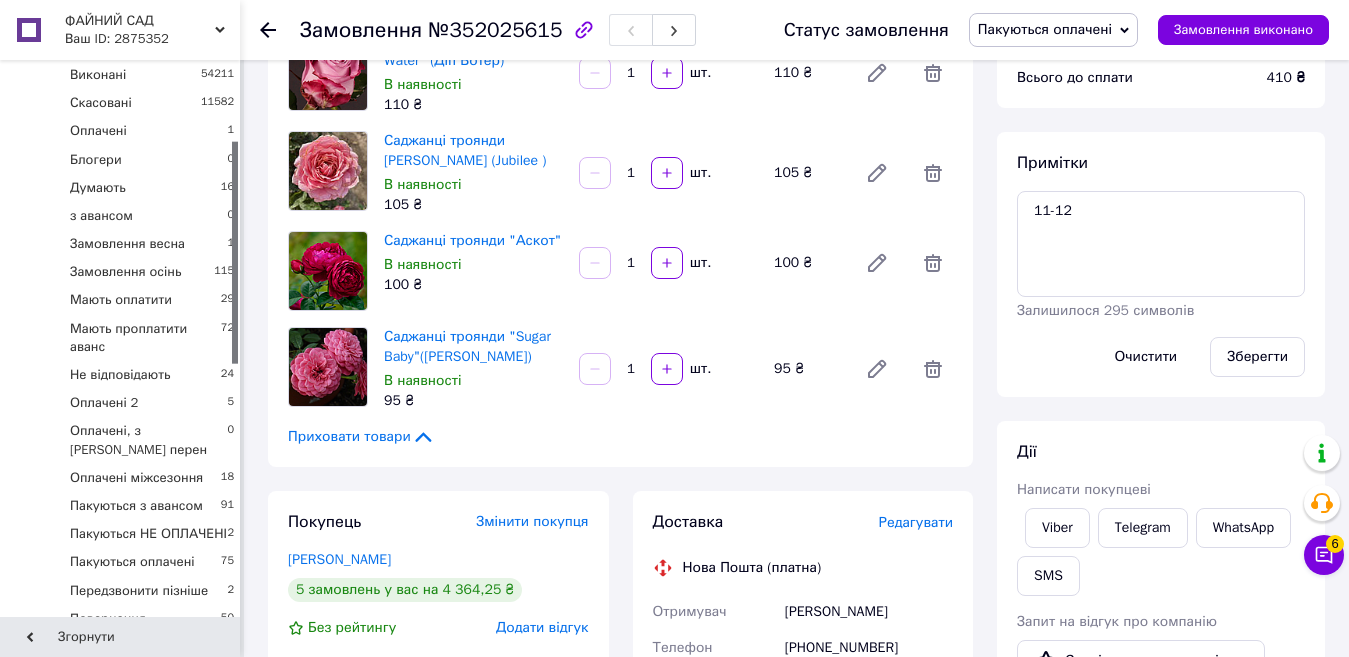 scroll, scrollTop: 0, scrollLeft: 0, axis: both 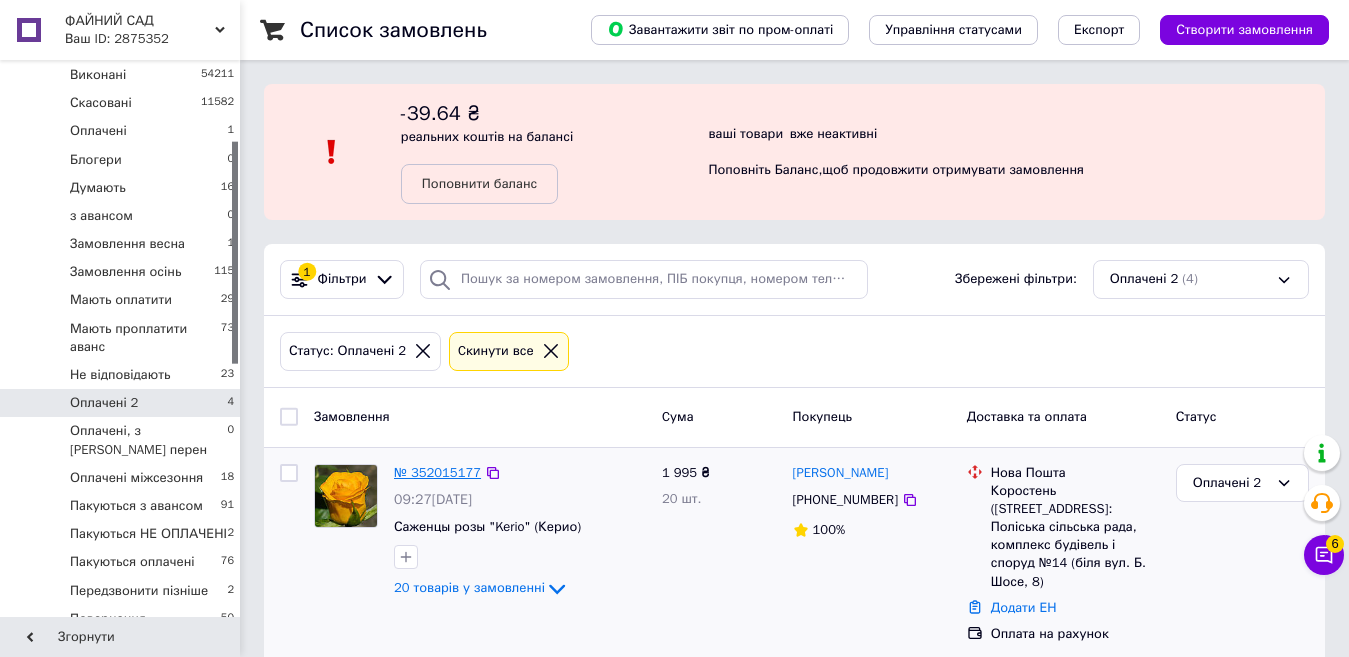 click on "№ 352015177" at bounding box center (437, 472) 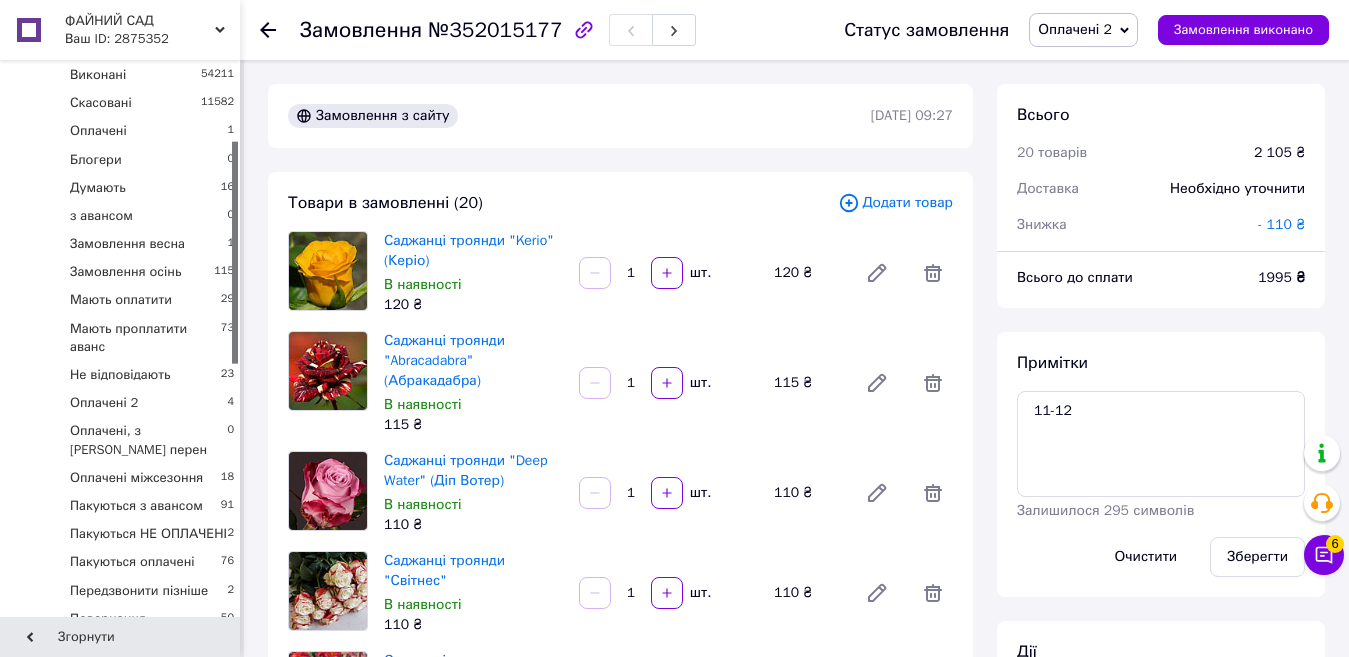 click on "Оплачені 2" at bounding box center [1075, 29] 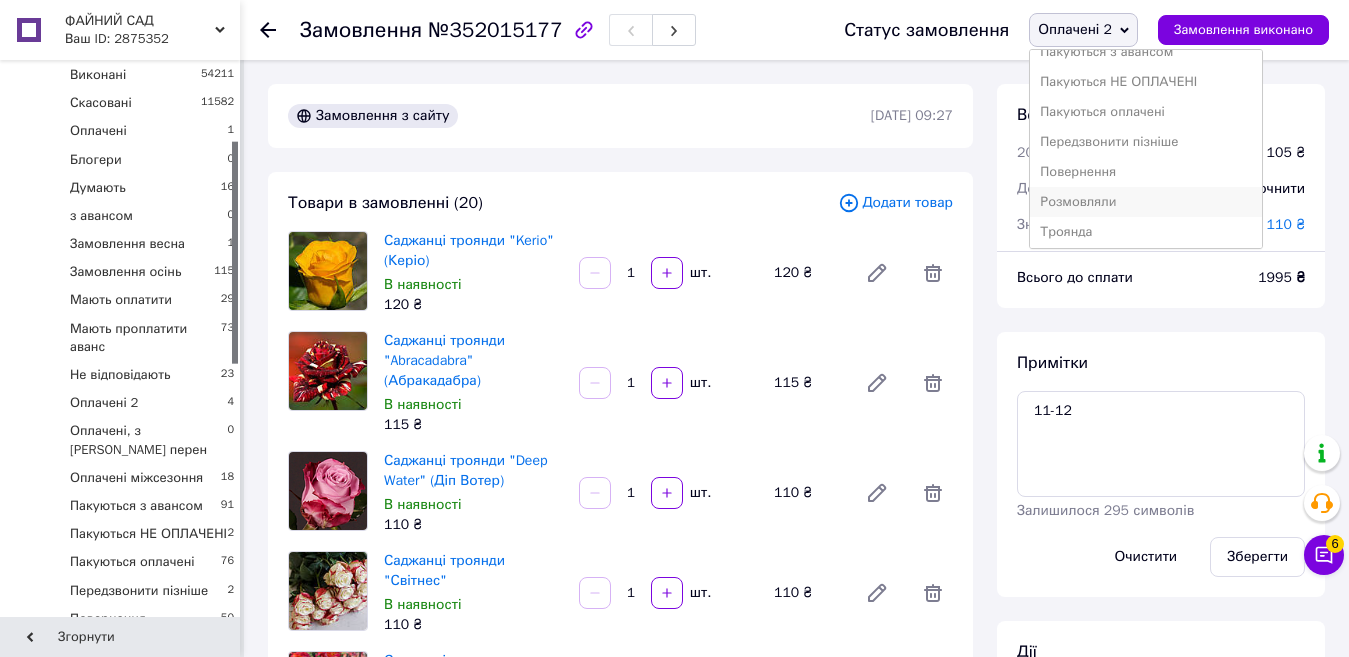 scroll, scrollTop: 442, scrollLeft: 0, axis: vertical 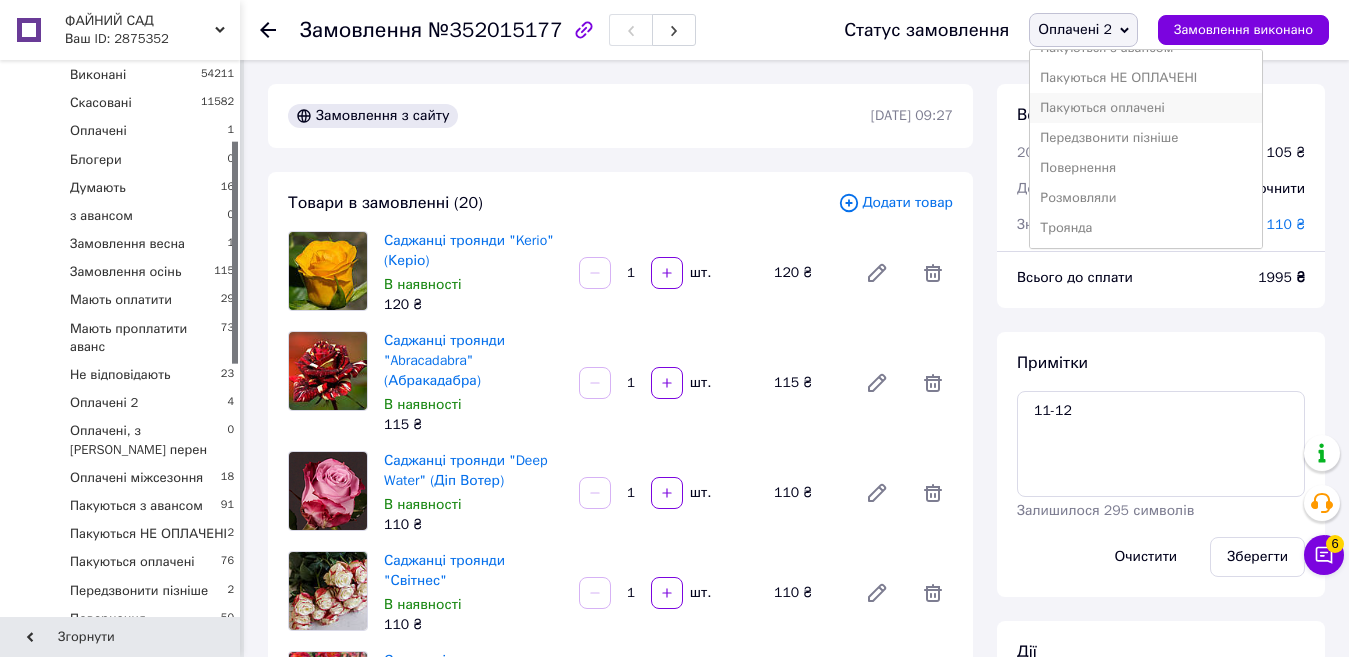 click on "Пакуються оплачені" at bounding box center [1146, 108] 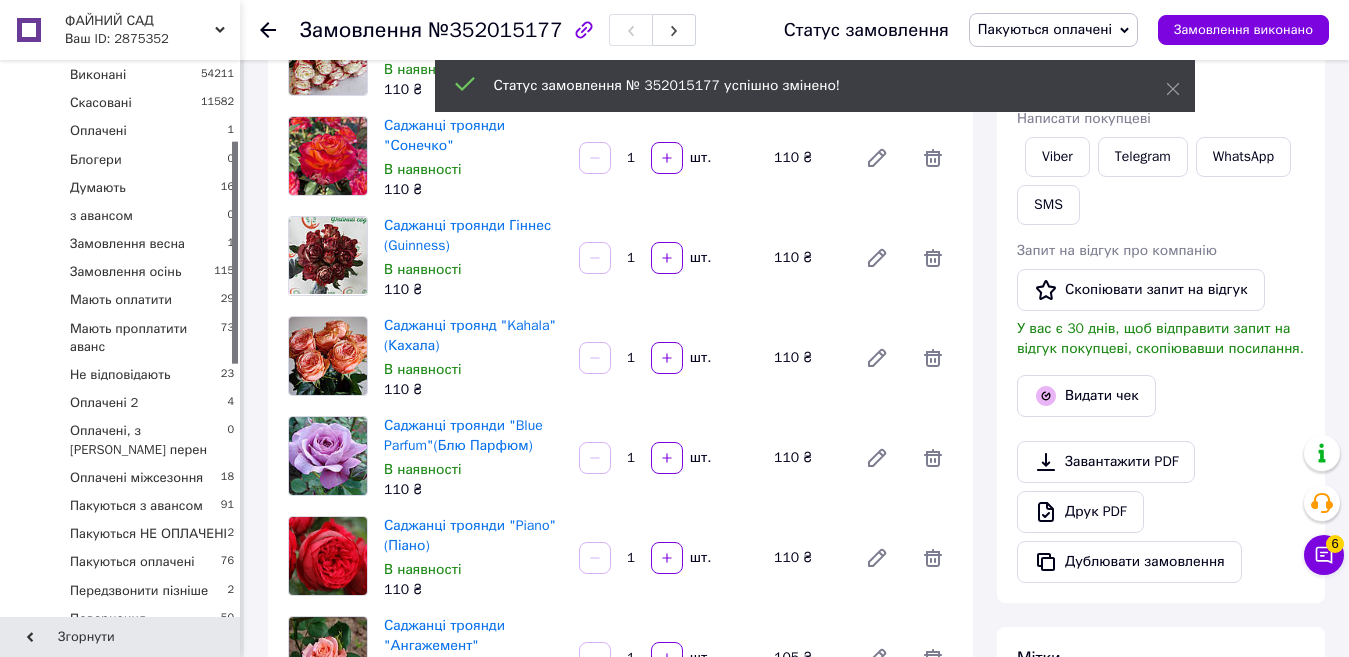scroll, scrollTop: 700, scrollLeft: 0, axis: vertical 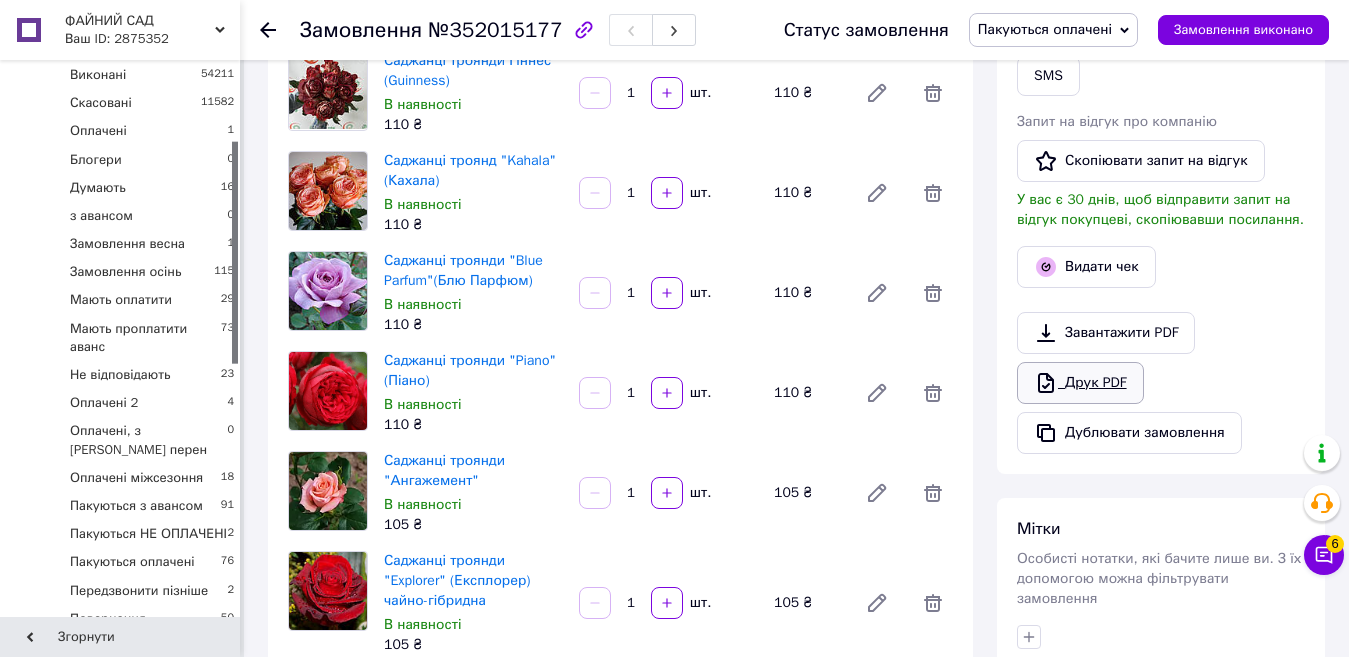 click on "Друк PDF" at bounding box center [1080, 383] 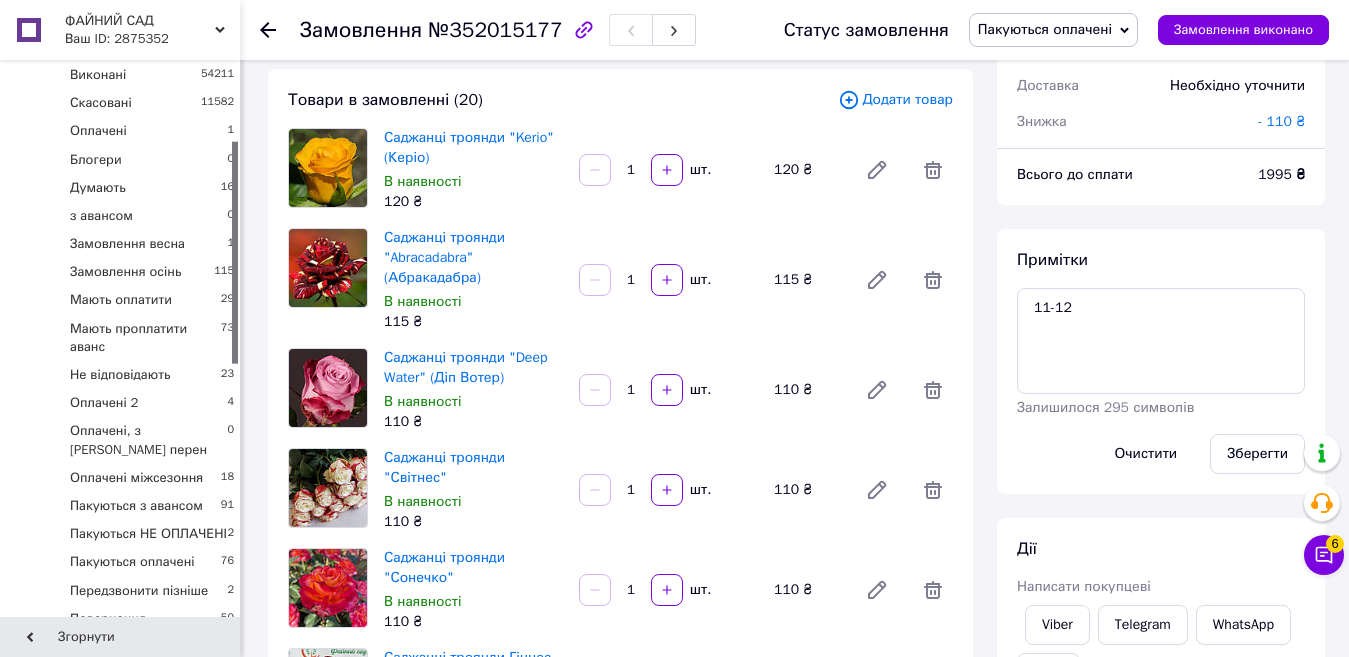 scroll, scrollTop: 100, scrollLeft: 0, axis: vertical 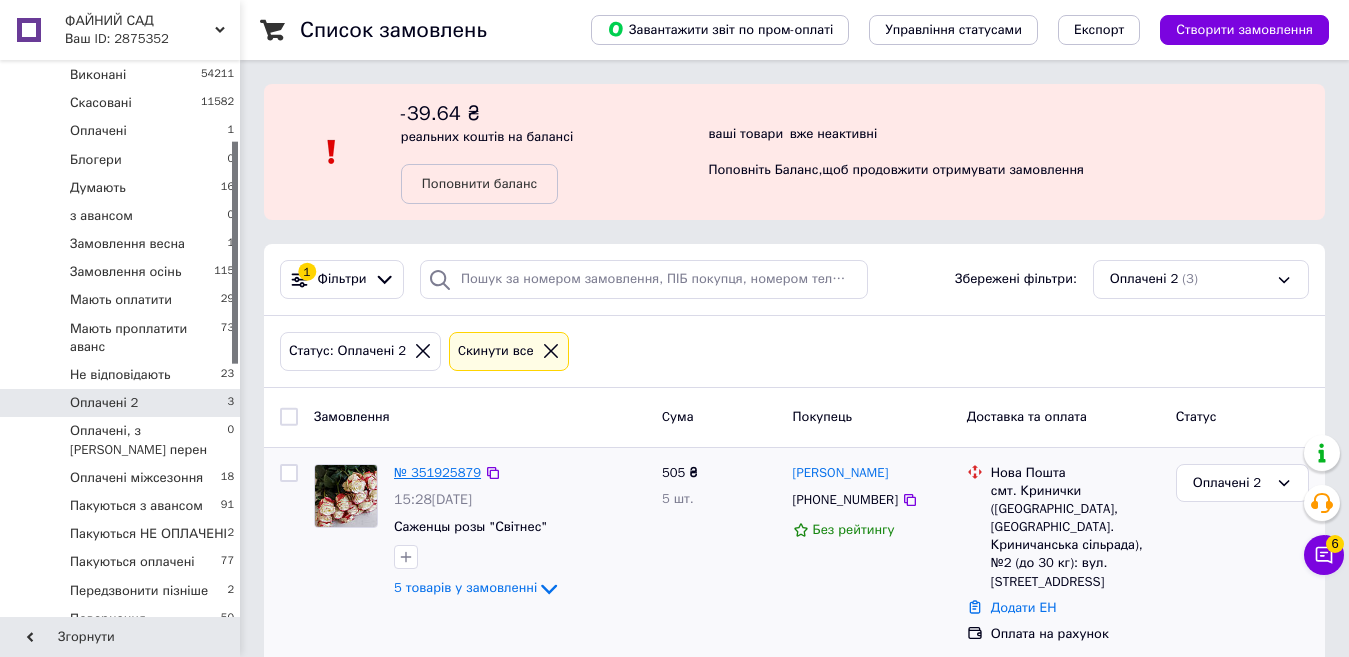 click on "№ 351925879" at bounding box center (437, 472) 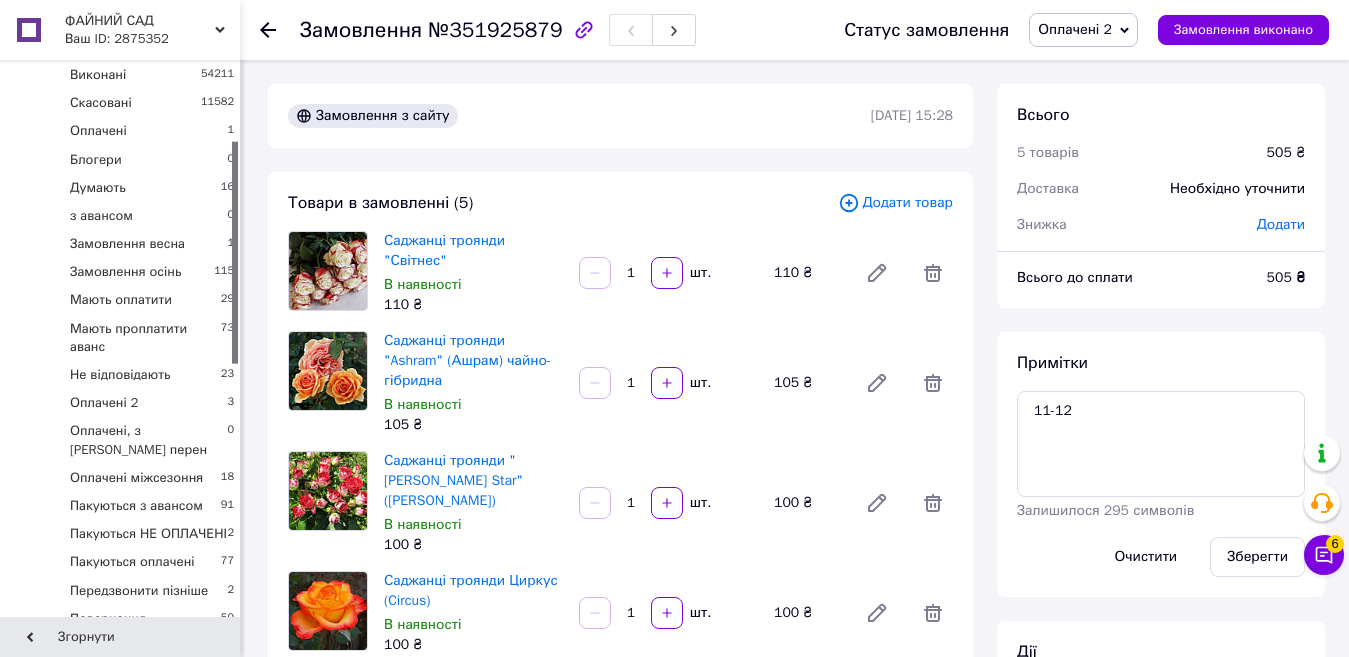 click on "Оплачені 2" at bounding box center [1075, 29] 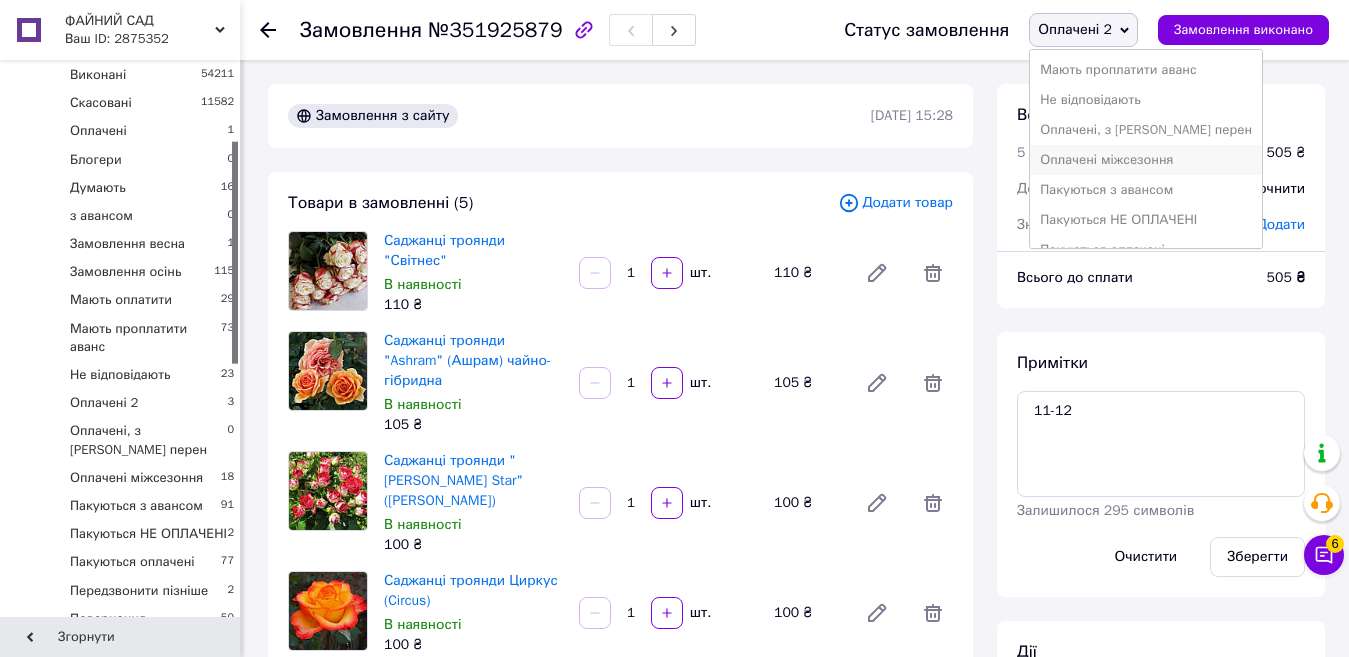 scroll, scrollTop: 442, scrollLeft: 0, axis: vertical 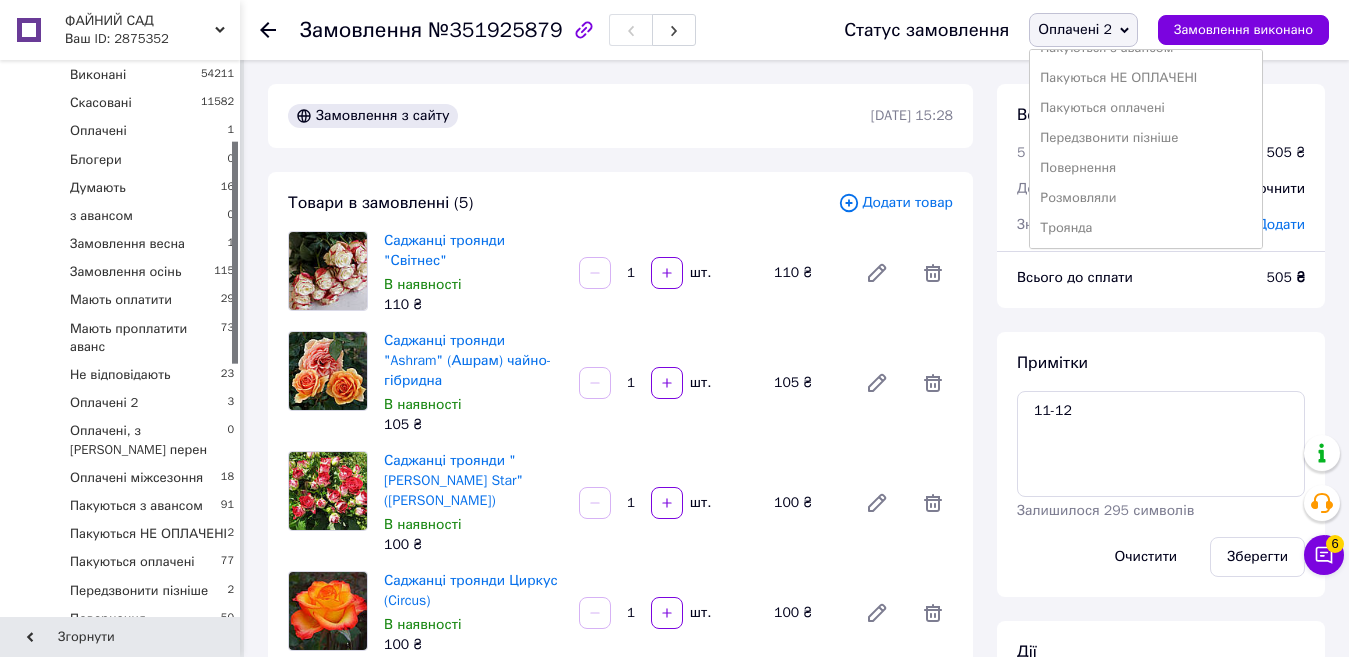 click on "Пакуються оплачені" at bounding box center (1146, 108) 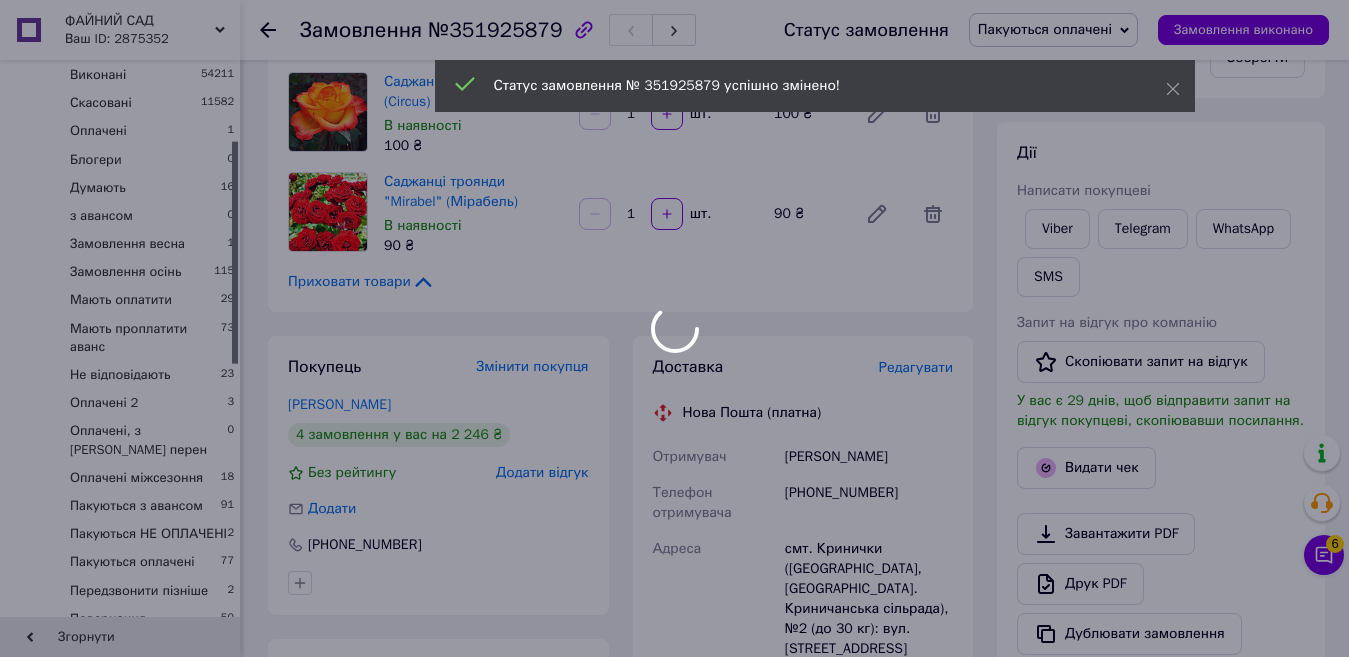 scroll, scrollTop: 500, scrollLeft: 0, axis: vertical 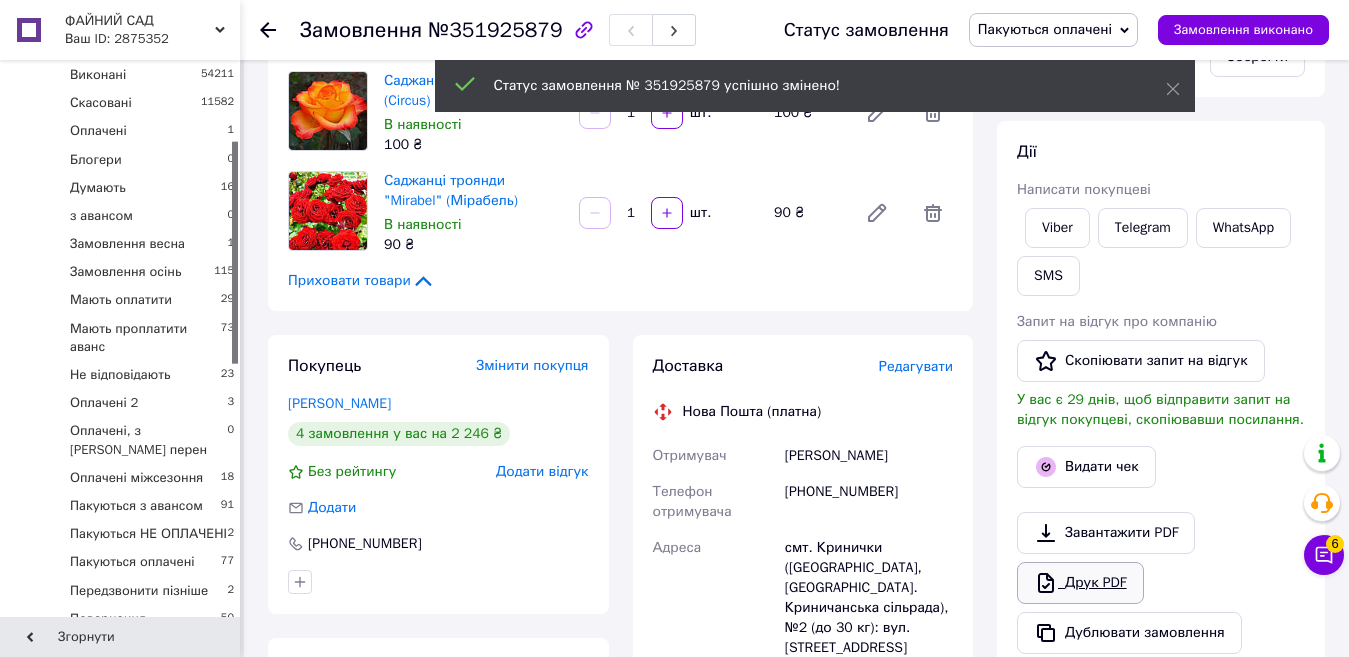 click on "Друк PDF" at bounding box center [1080, 583] 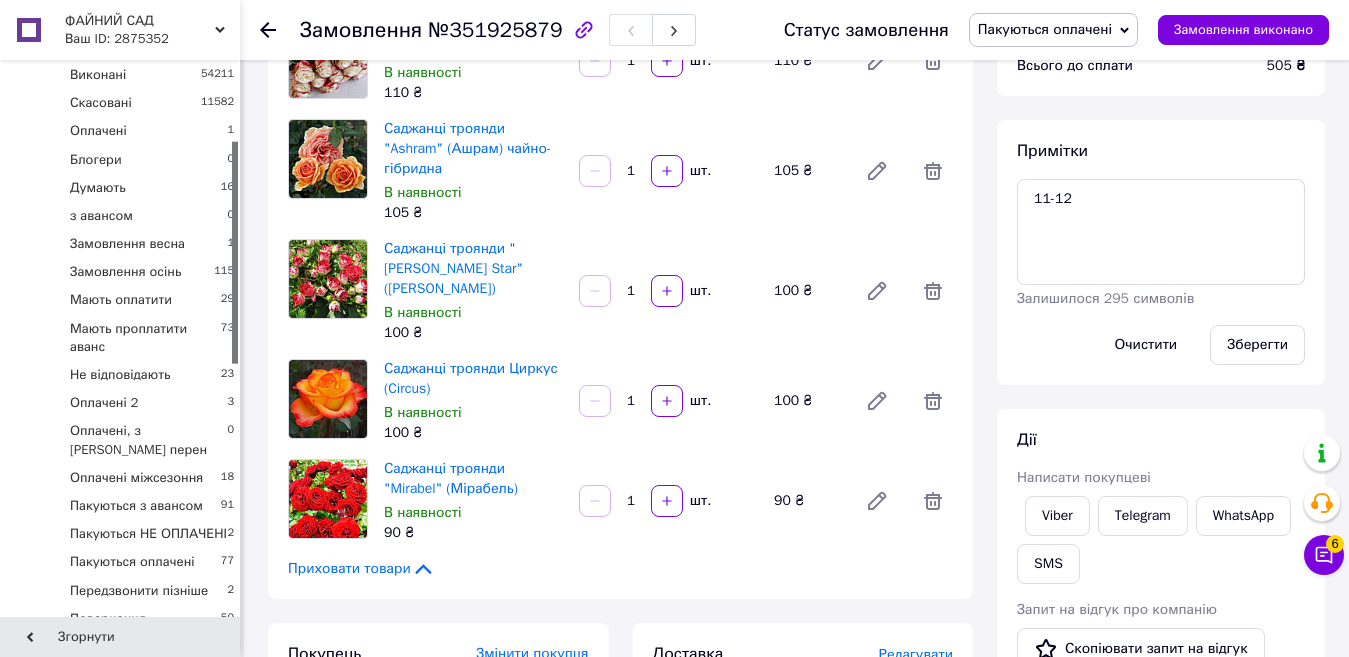 scroll, scrollTop: 0, scrollLeft: 0, axis: both 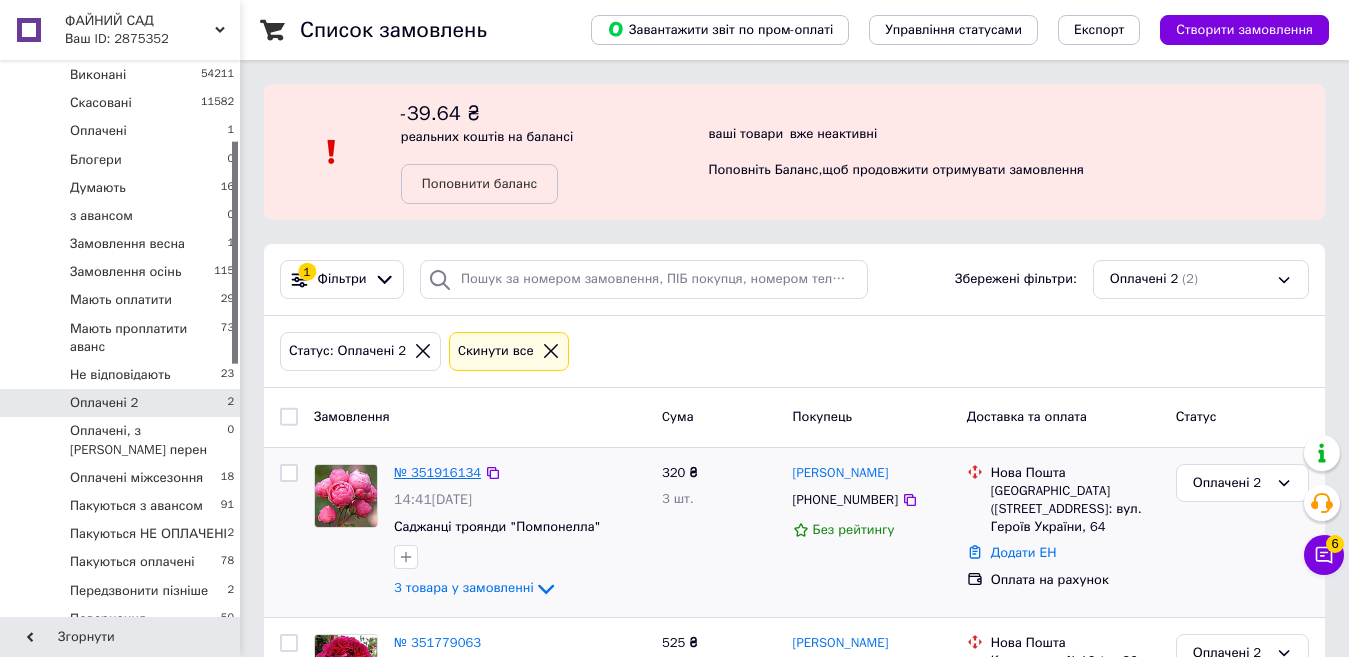 click on "№ 351916134" at bounding box center (437, 472) 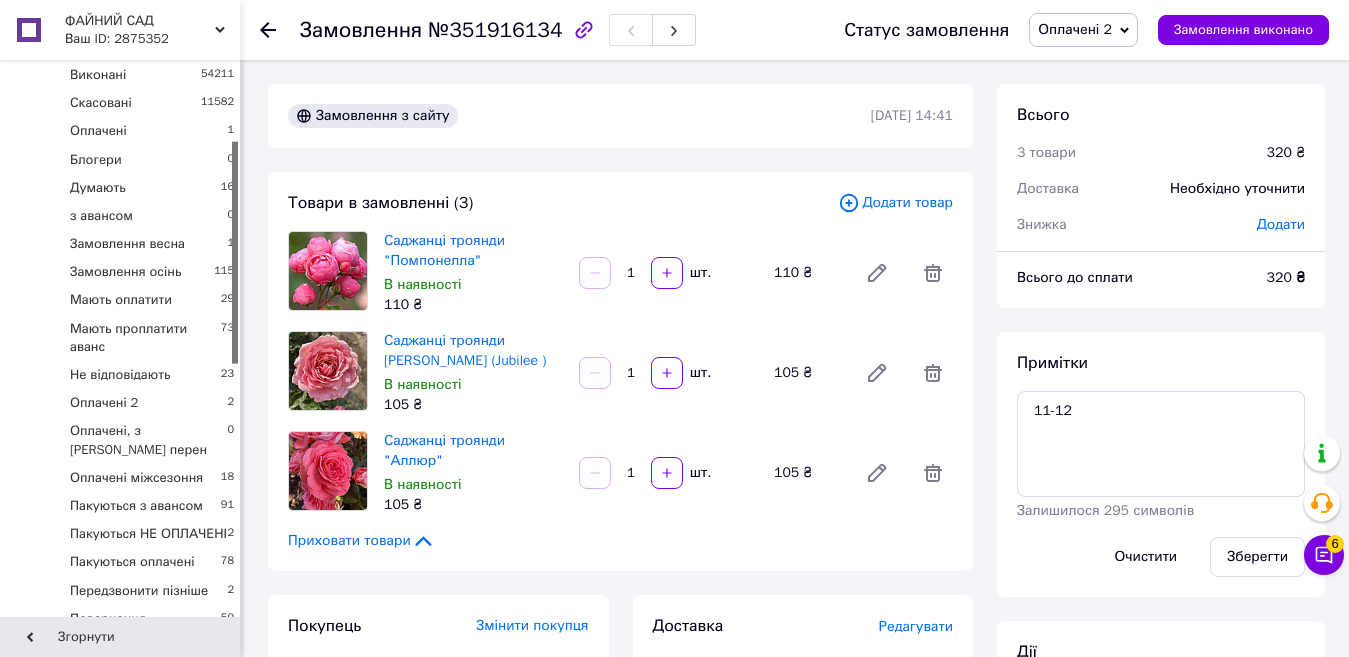 click on "Оплачені 2" at bounding box center [1075, 29] 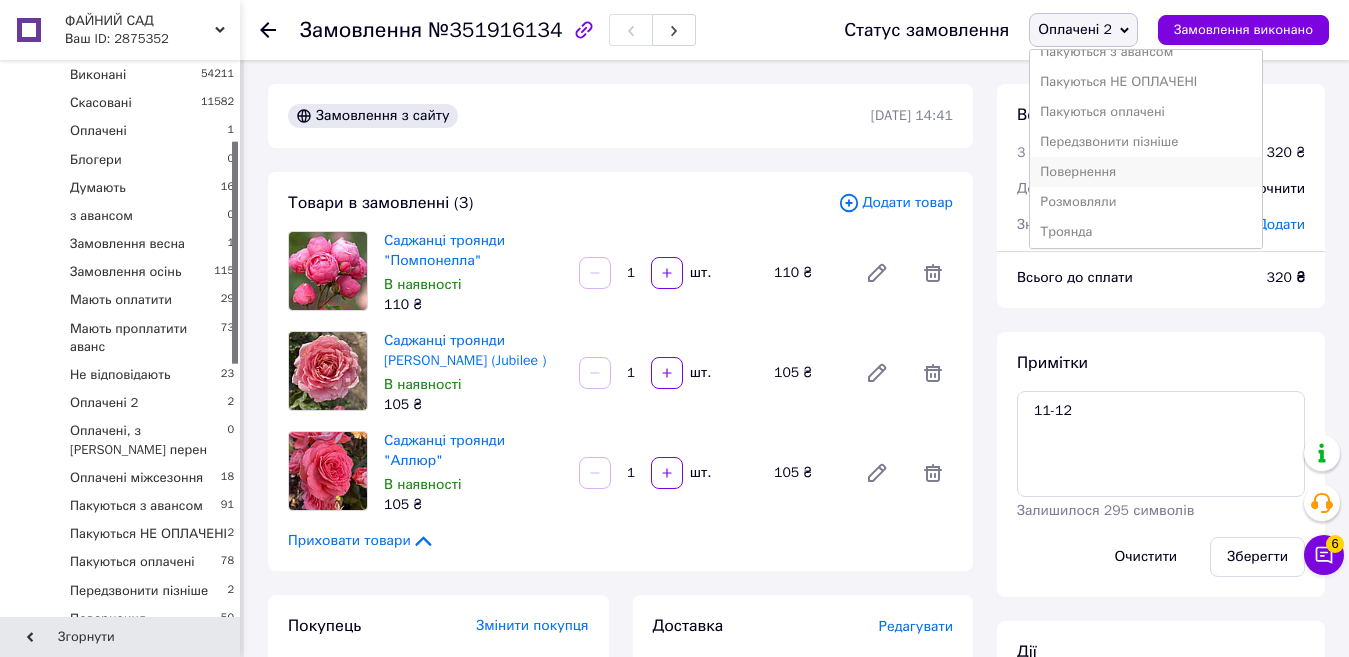 scroll, scrollTop: 442, scrollLeft: 0, axis: vertical 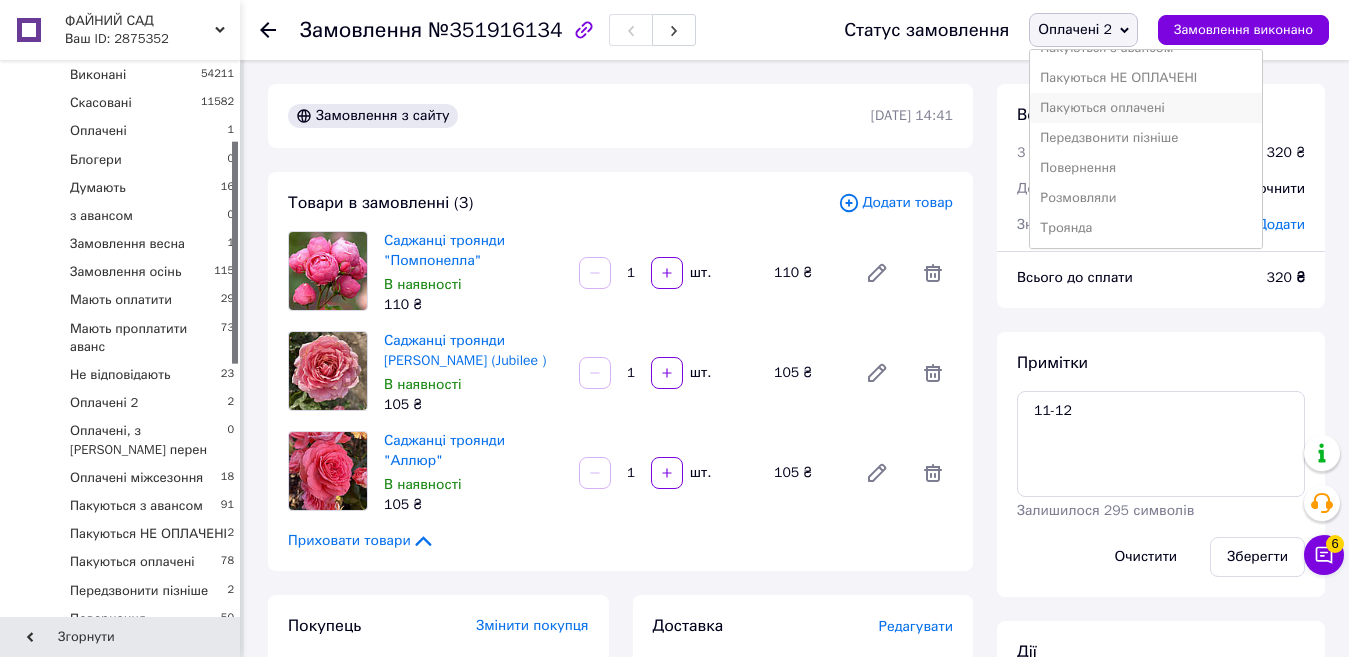 click on "Пакуються оплачені" at bounding box center (1146, 108) 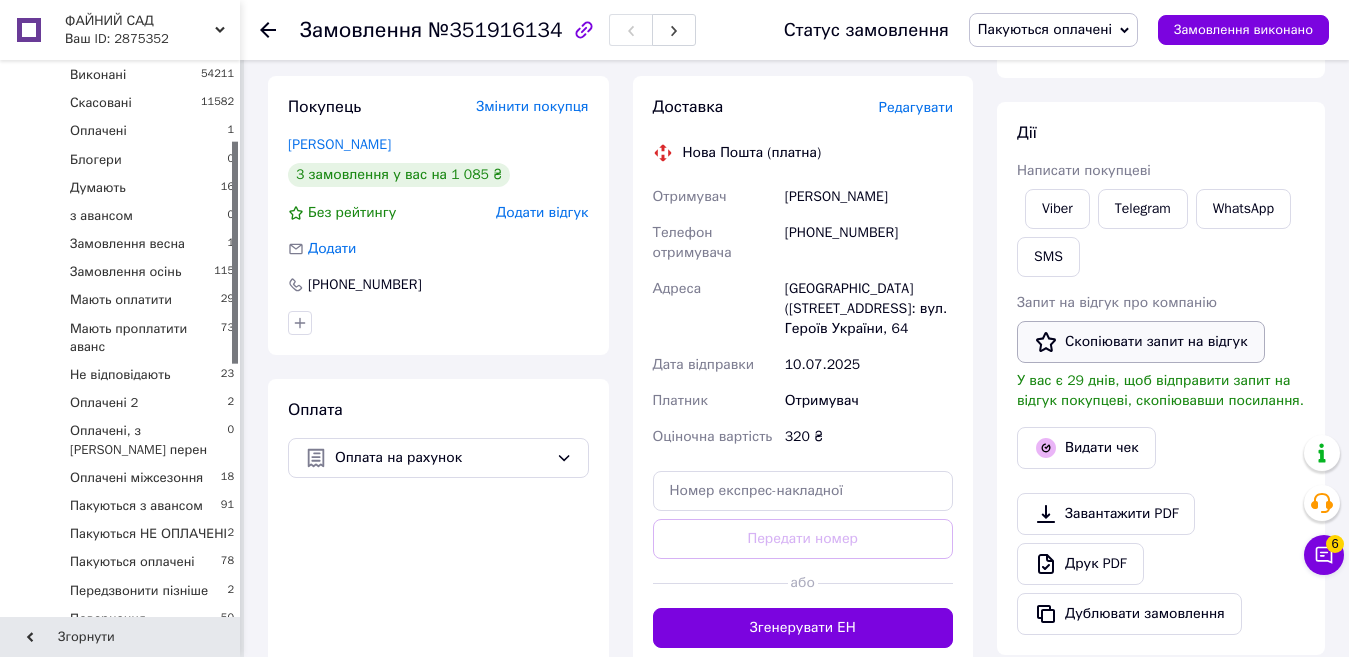 scroll, scrollTop: 600, scrollLeft: 0, axis: vertical 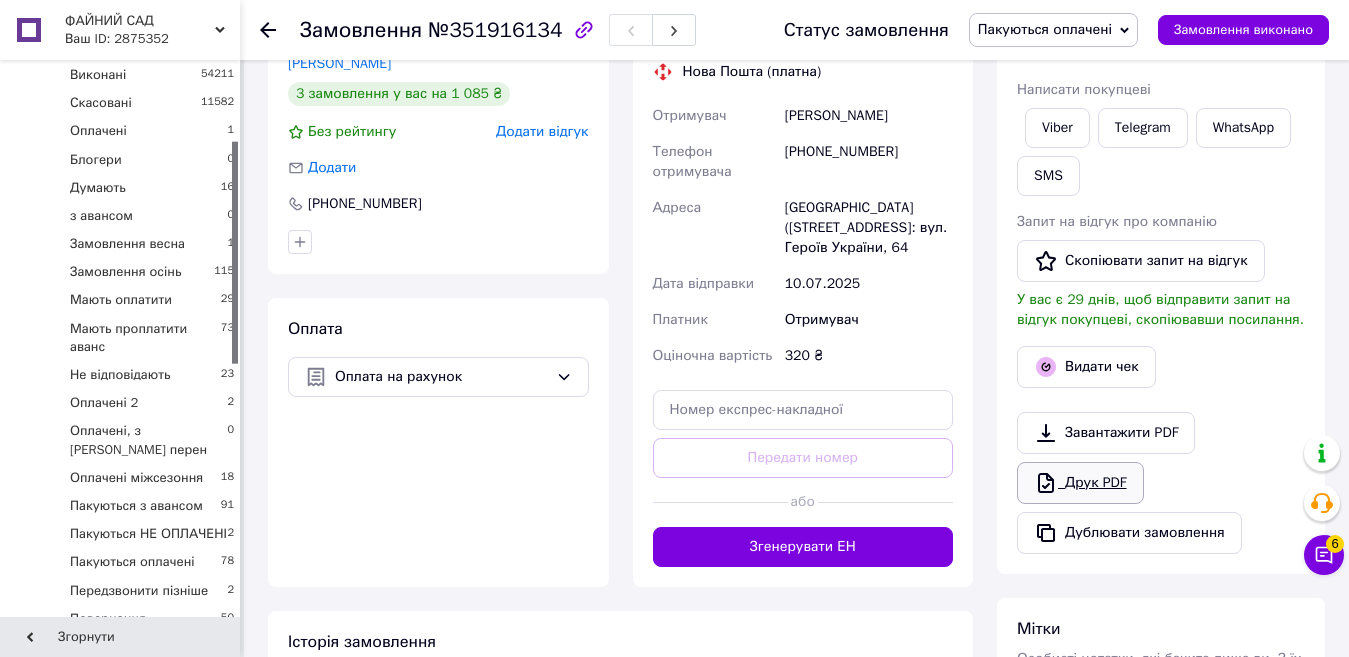 click on "Друк PDF" at bounding box center (1080, 483) 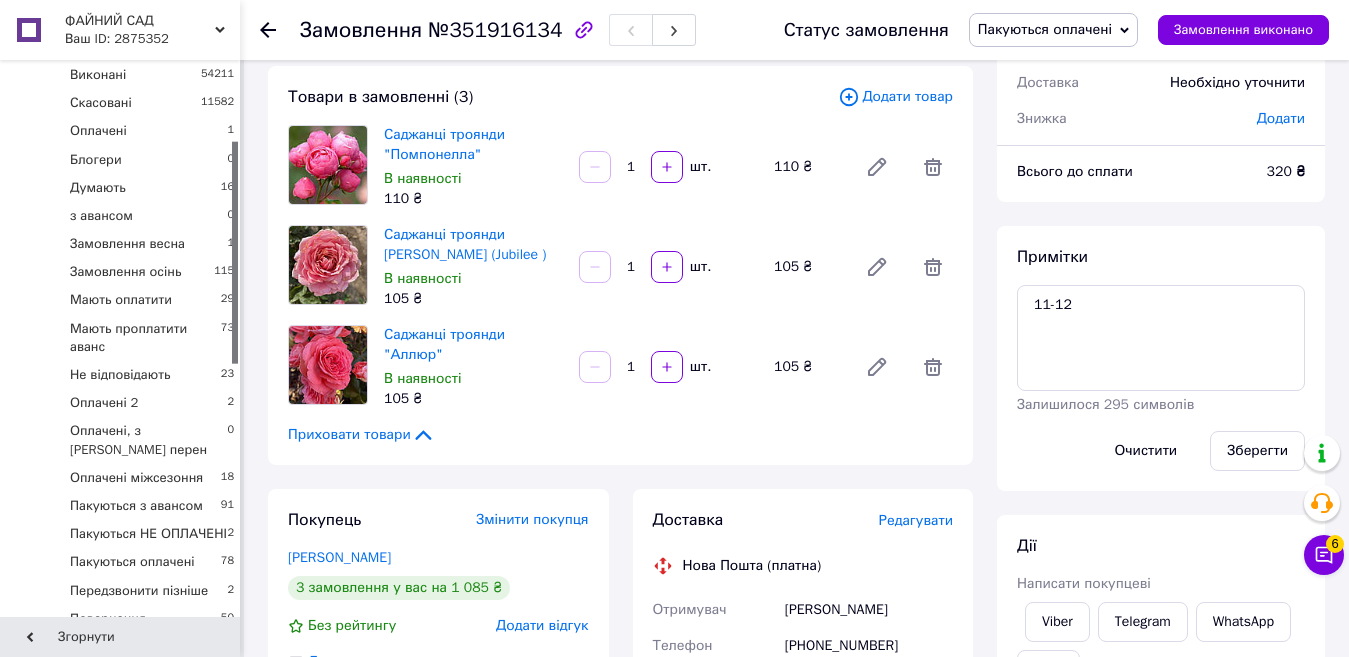 scroll, scrollTop: 0, scrollLeft: 0, axis: both 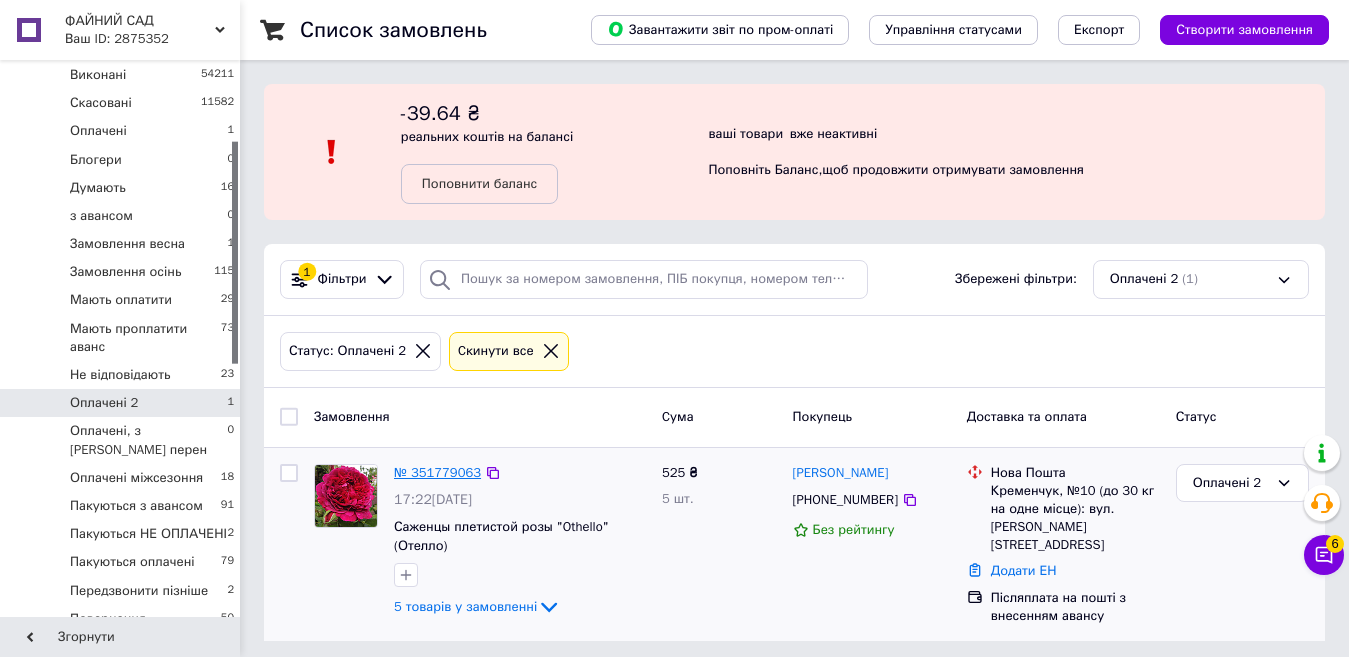 click on "№ 351779063" at bounding box center (437, 472) 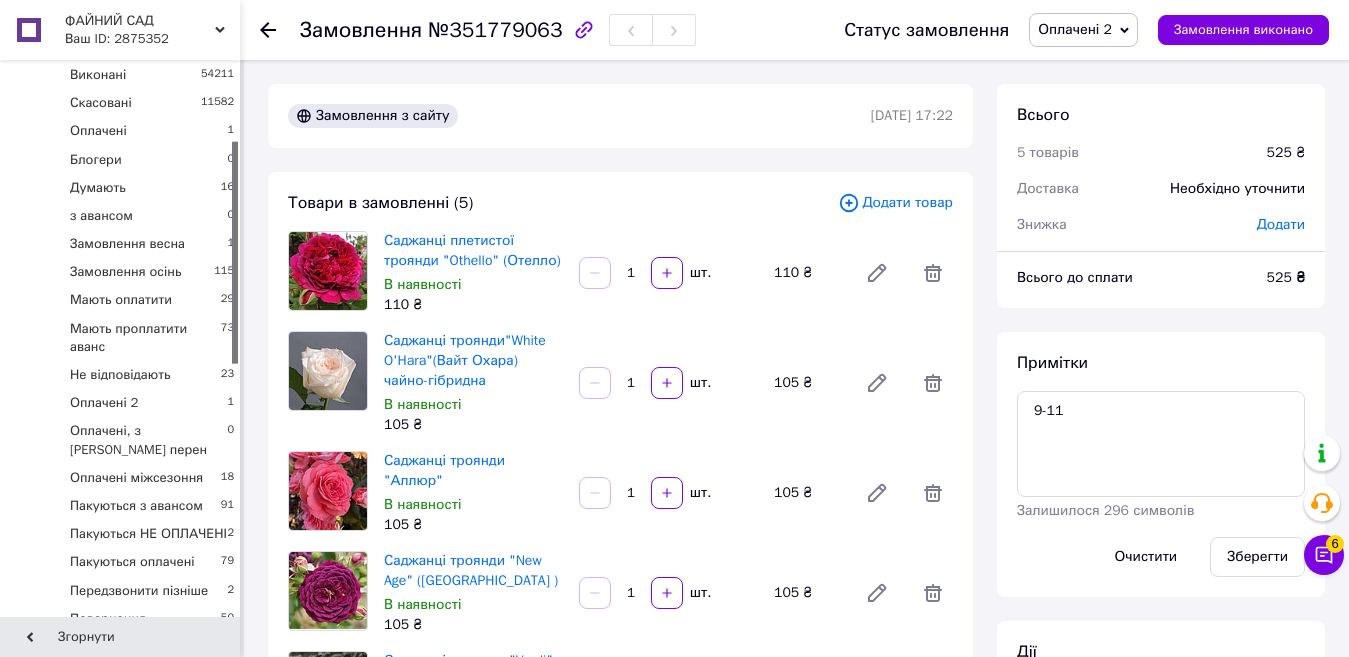 click on "Оплачені 2" at bounding box center [1075, 29] 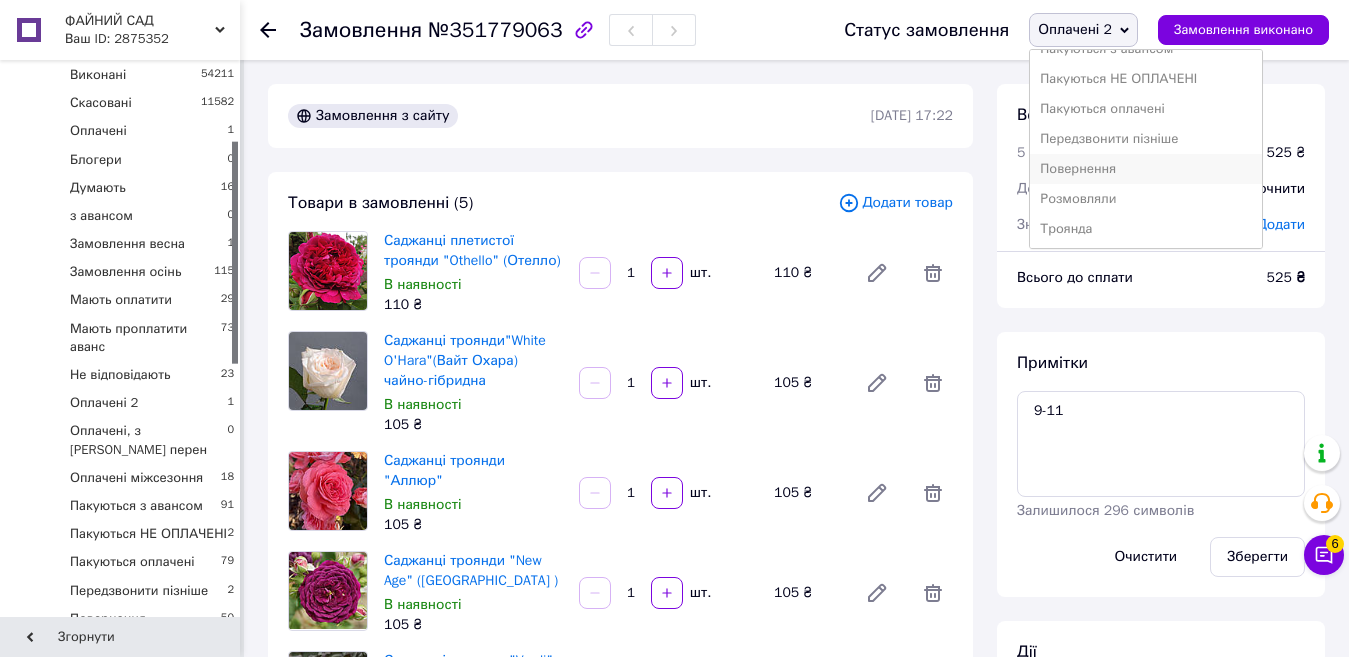 scroll, scrollTop: 442, scrollLeft: 0, axis: vertical 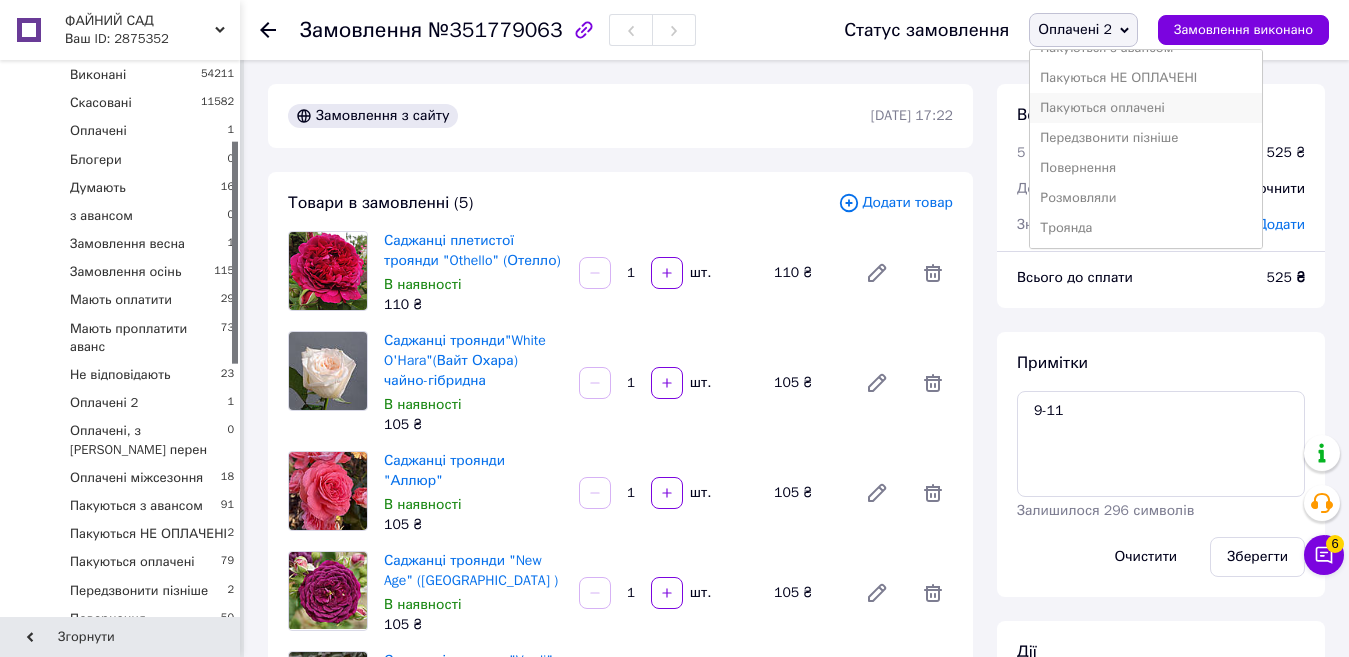 click on "Пакуються оплачені" at bounding box center (1146, 108) 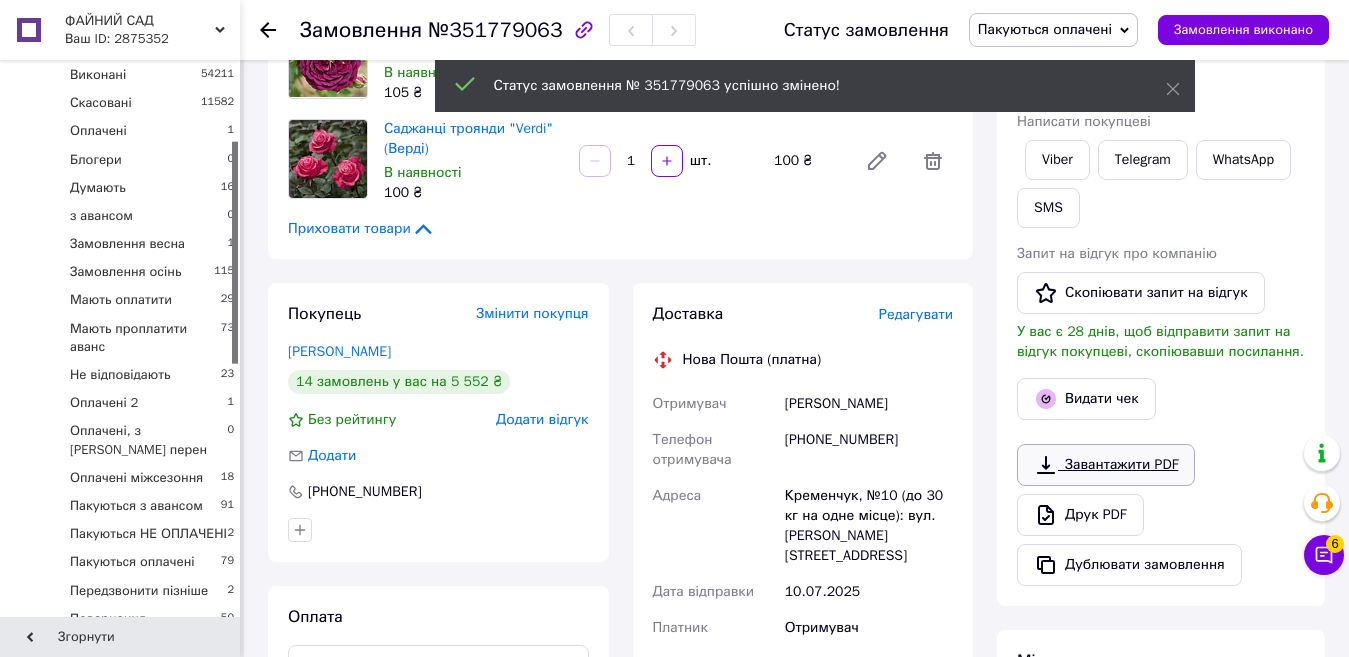 scroll, scrollTop: 600, scrollLeft: 0, axis: vertical 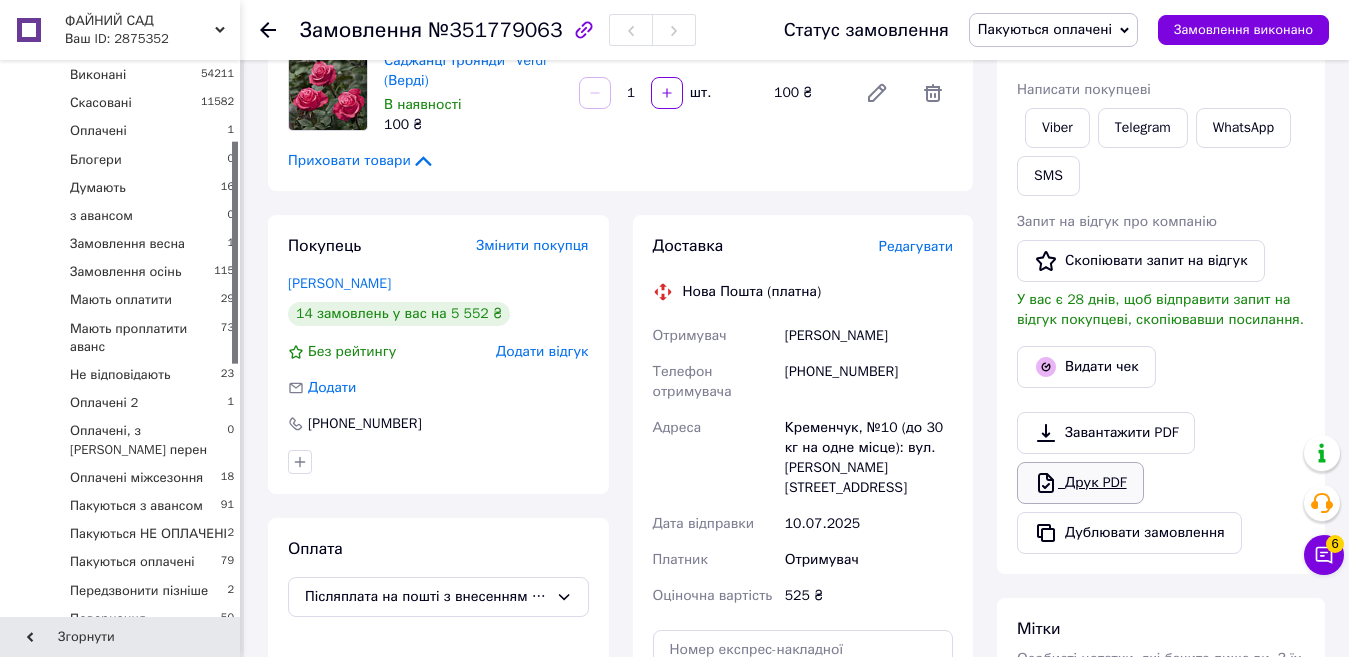 click on "Друк PDF" at bounding box center (1080, 483) 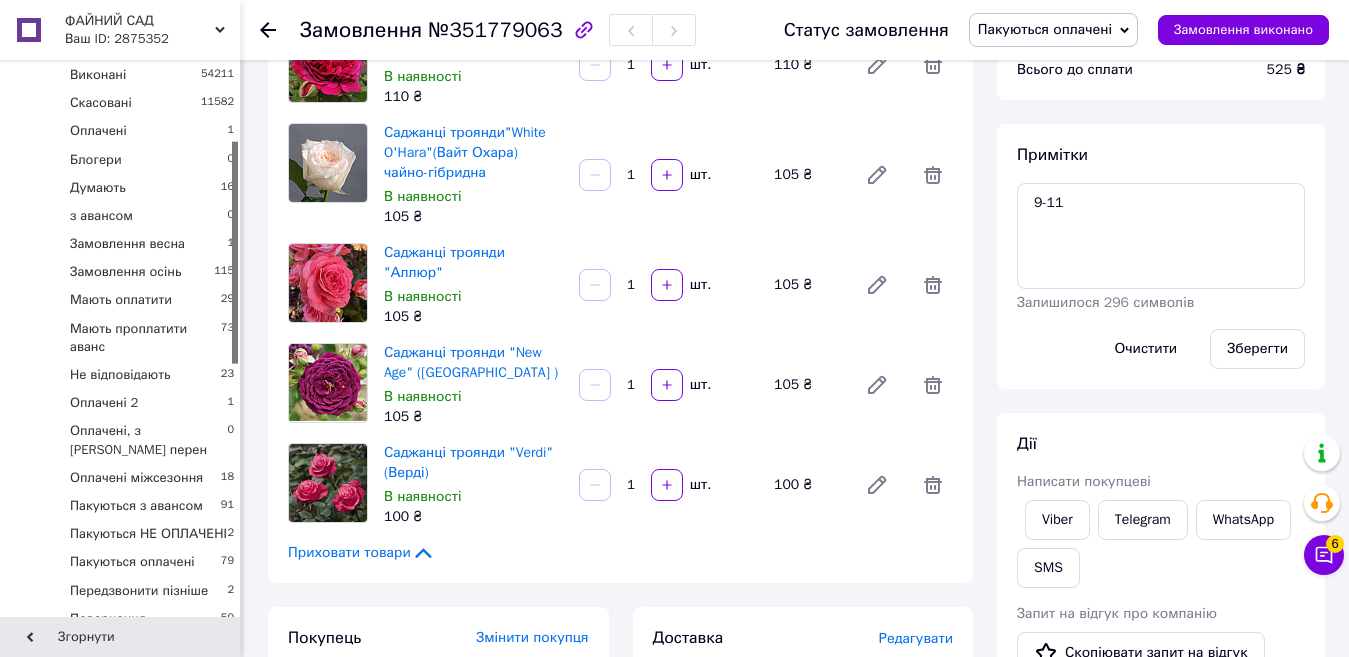 scroll, scrollTop: 0, scrollLeft: 0, axis: both 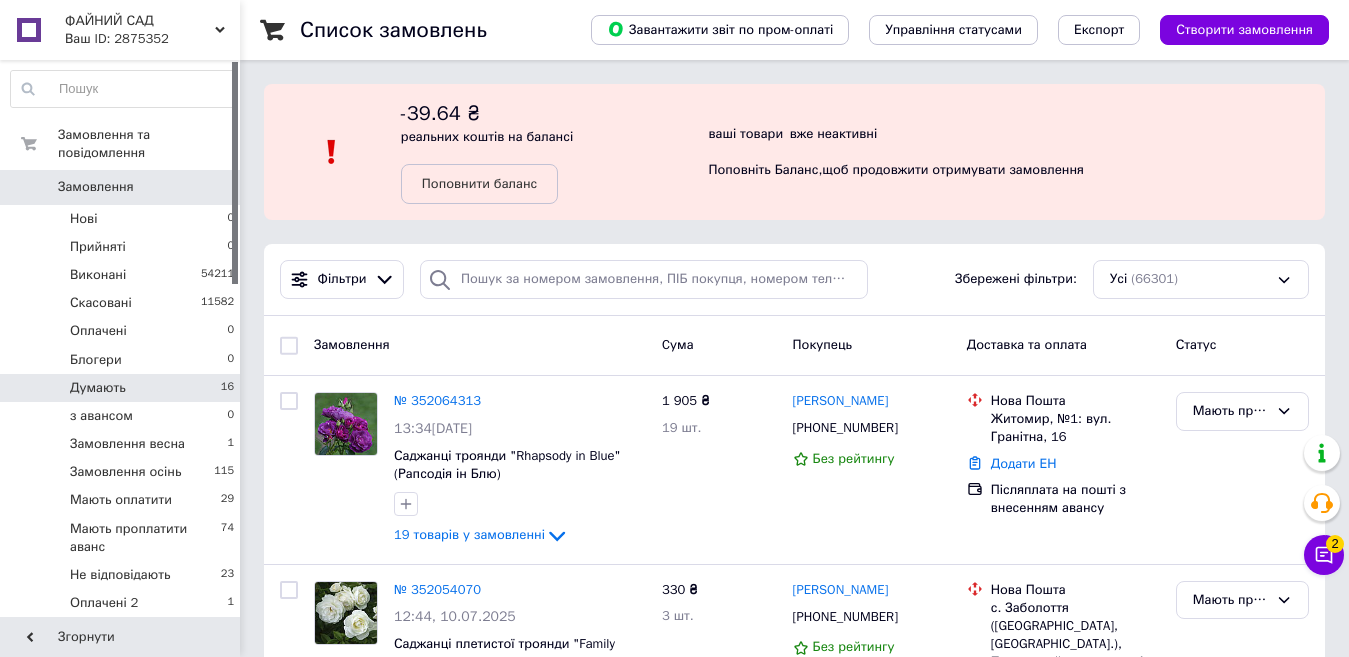 click on "Думають 16" at bounding box center (123, 388) 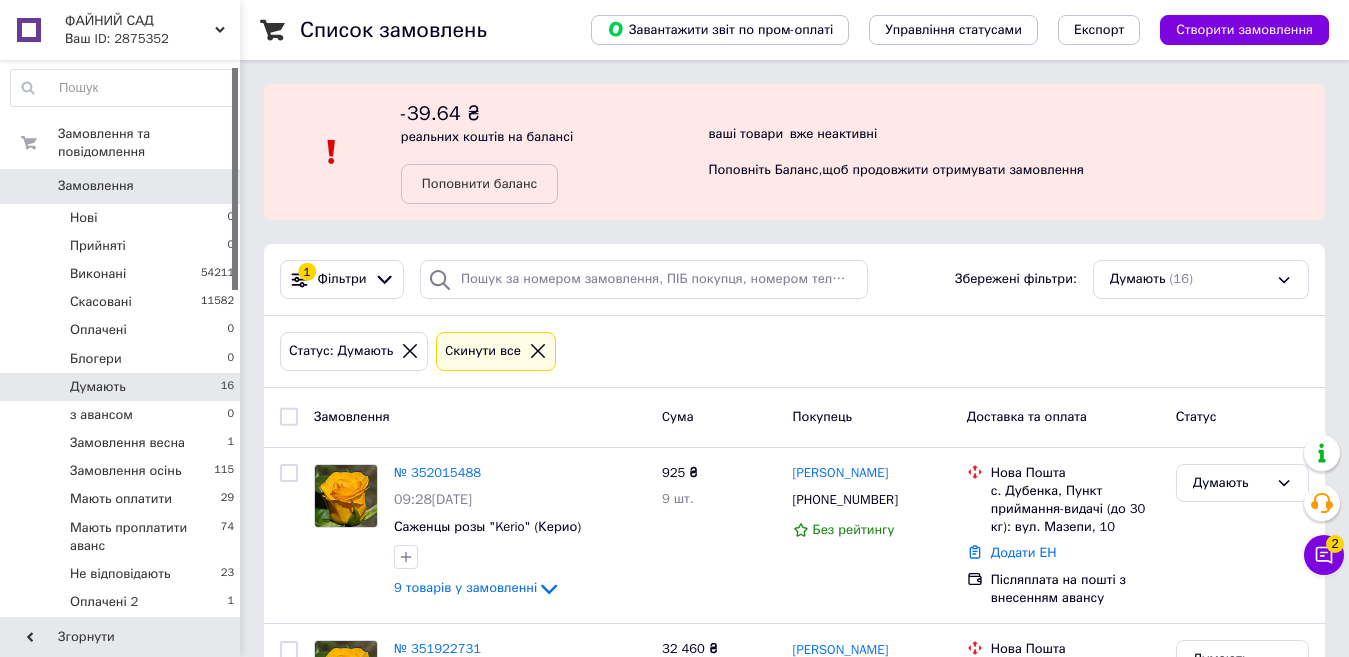 scroll, scrollTop: 0, scrollLeft: 0, axis: both 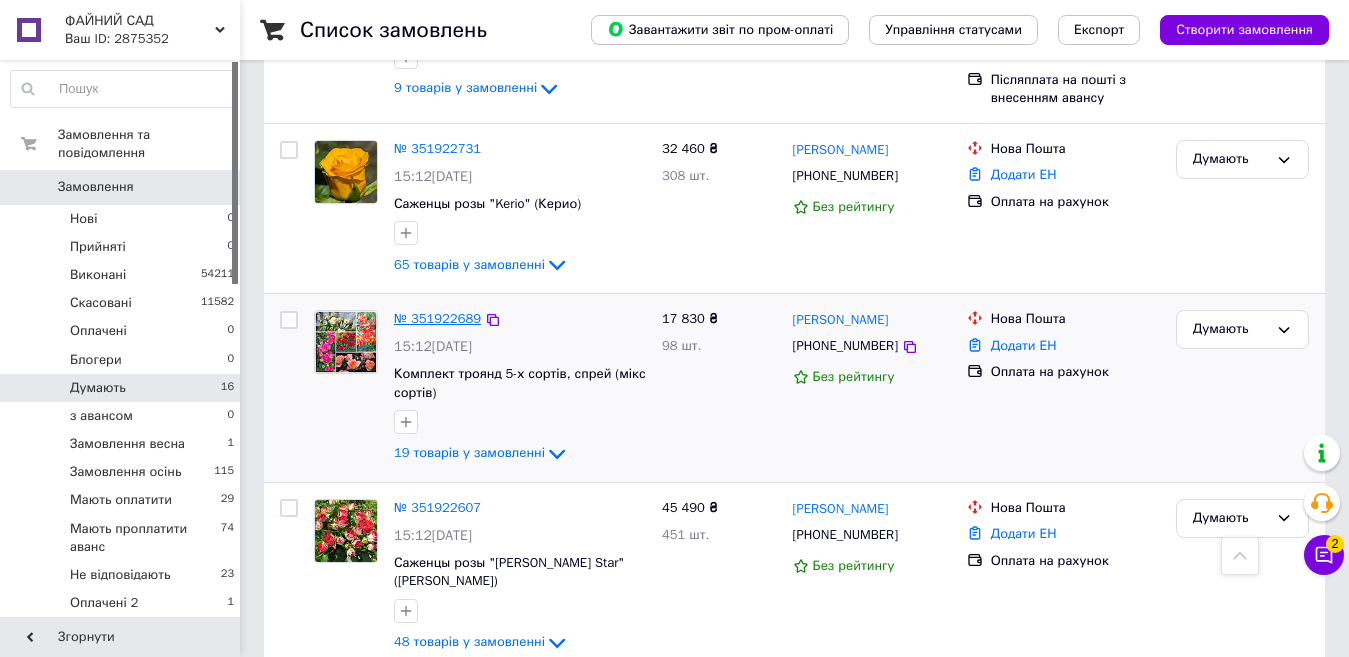 click on "№ 351922689" at bounding box center (437, 318) 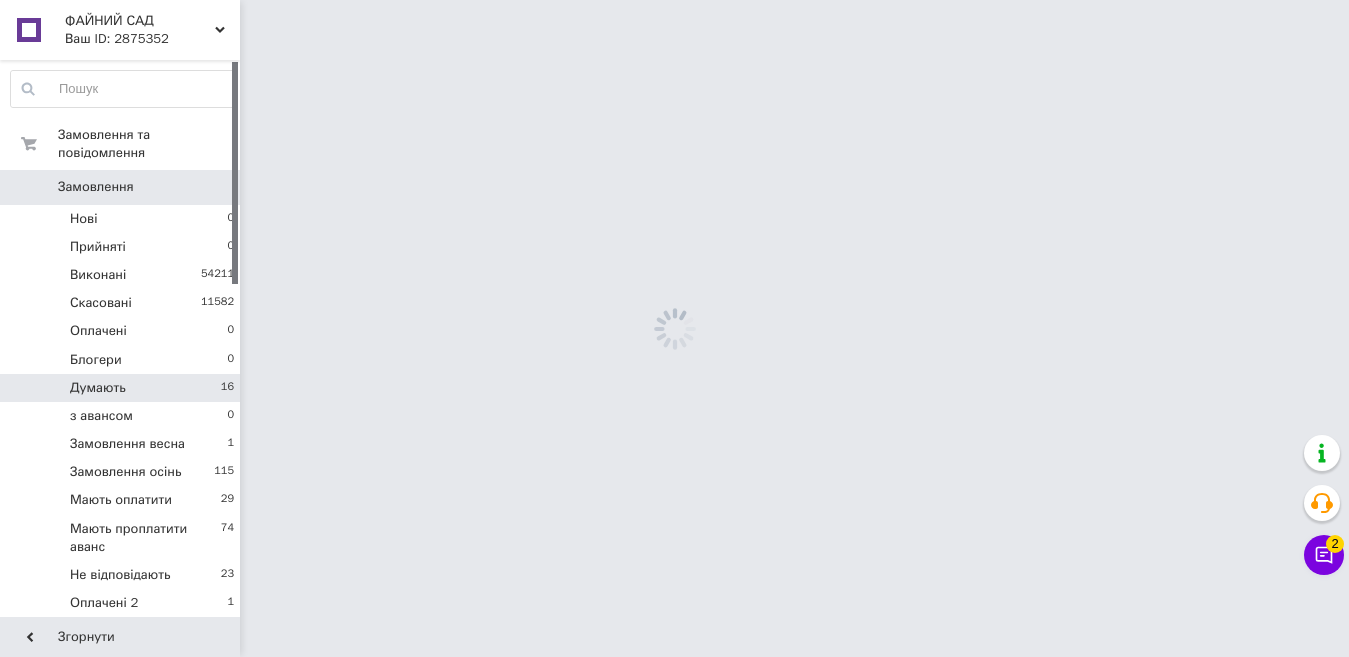scroll, scrollTop: 0, scrollLeft: 0, axis: both 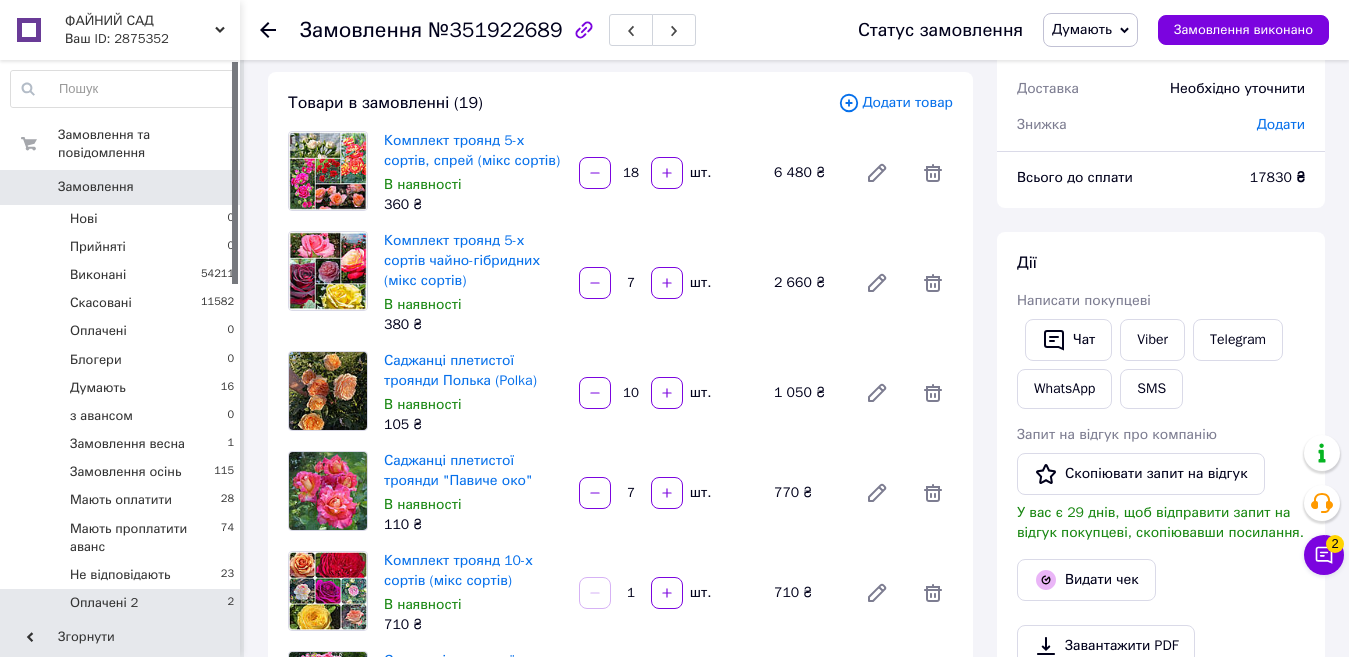 click on "Оплачені 2 2" at bounding box center [123, 603] 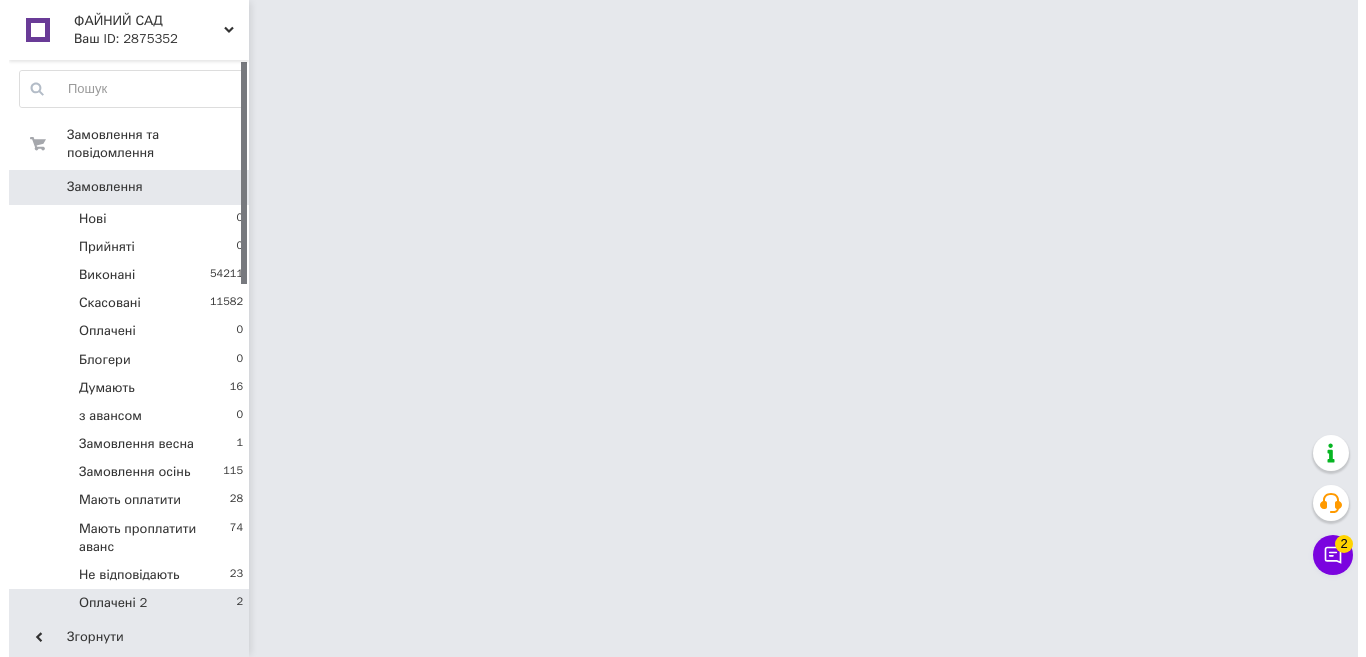 scroll, scrollTop: 0, scrollLeft: 0, axis: both 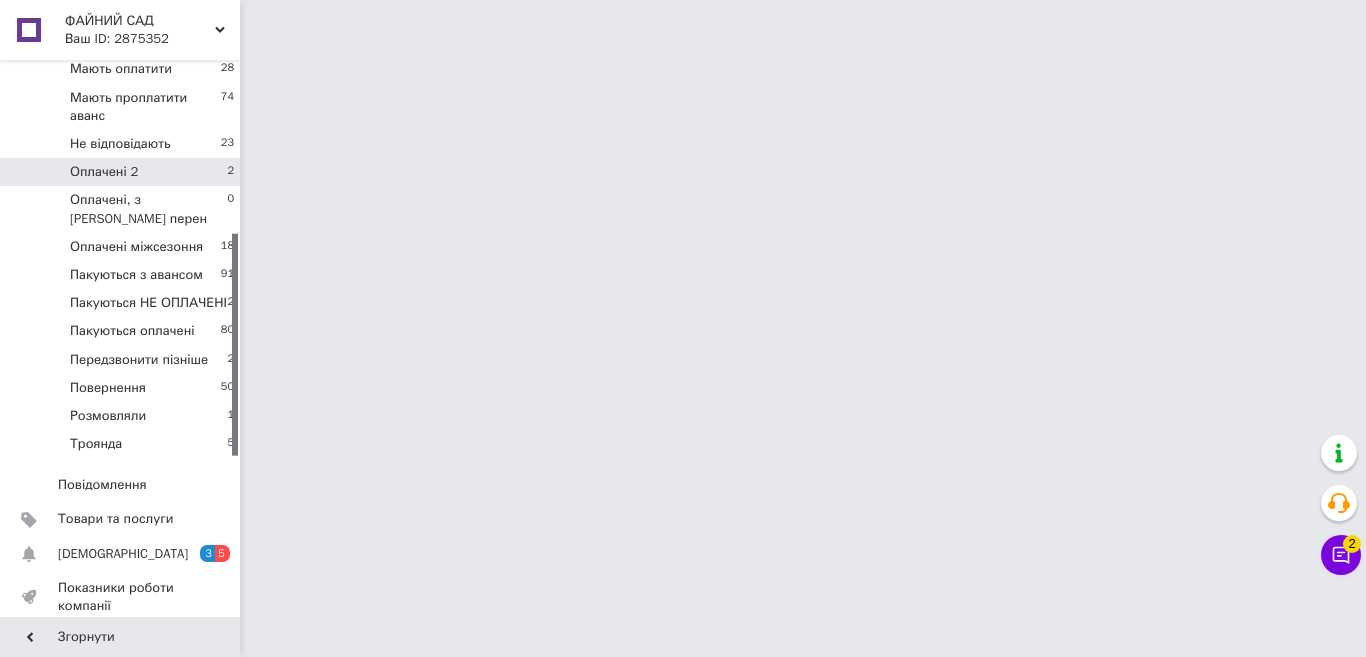 click on "Оплачені 2 2" at bounding box center (123, 172) 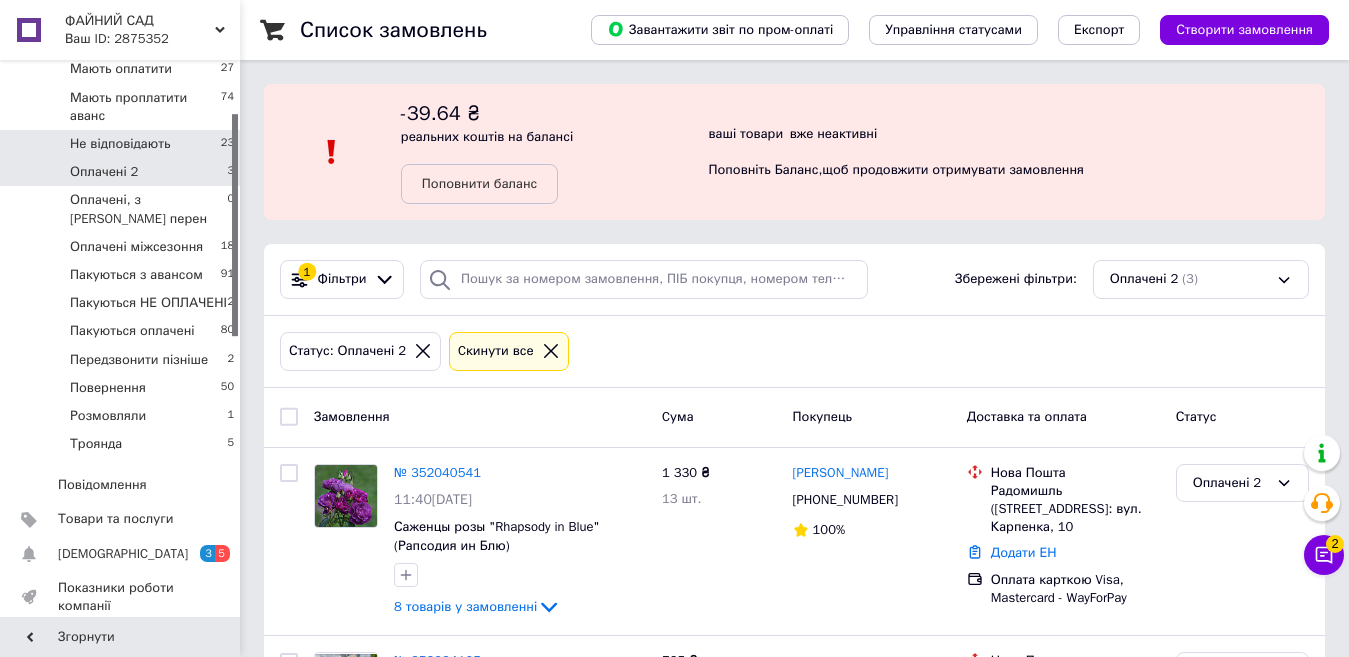 scroll, scrollTop: 131, scrollLeft: 0, axis: vertical 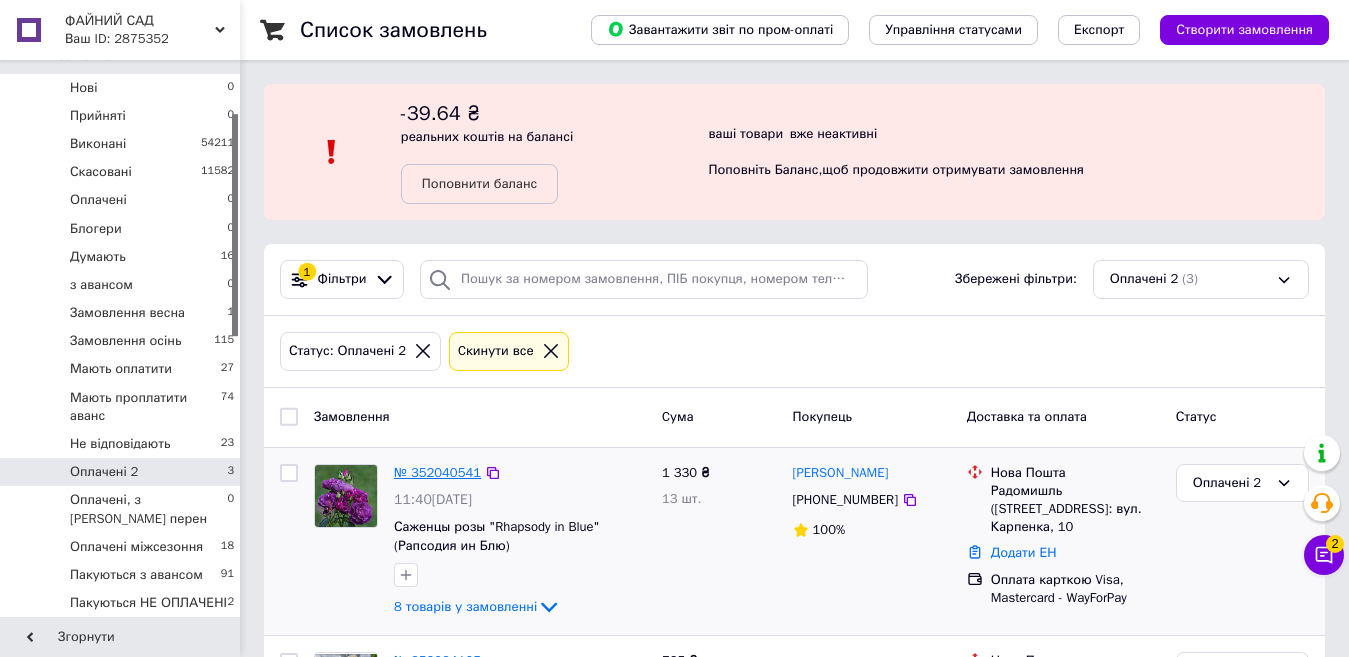 click on "№ 352040541" at bounding box center [437, 472] 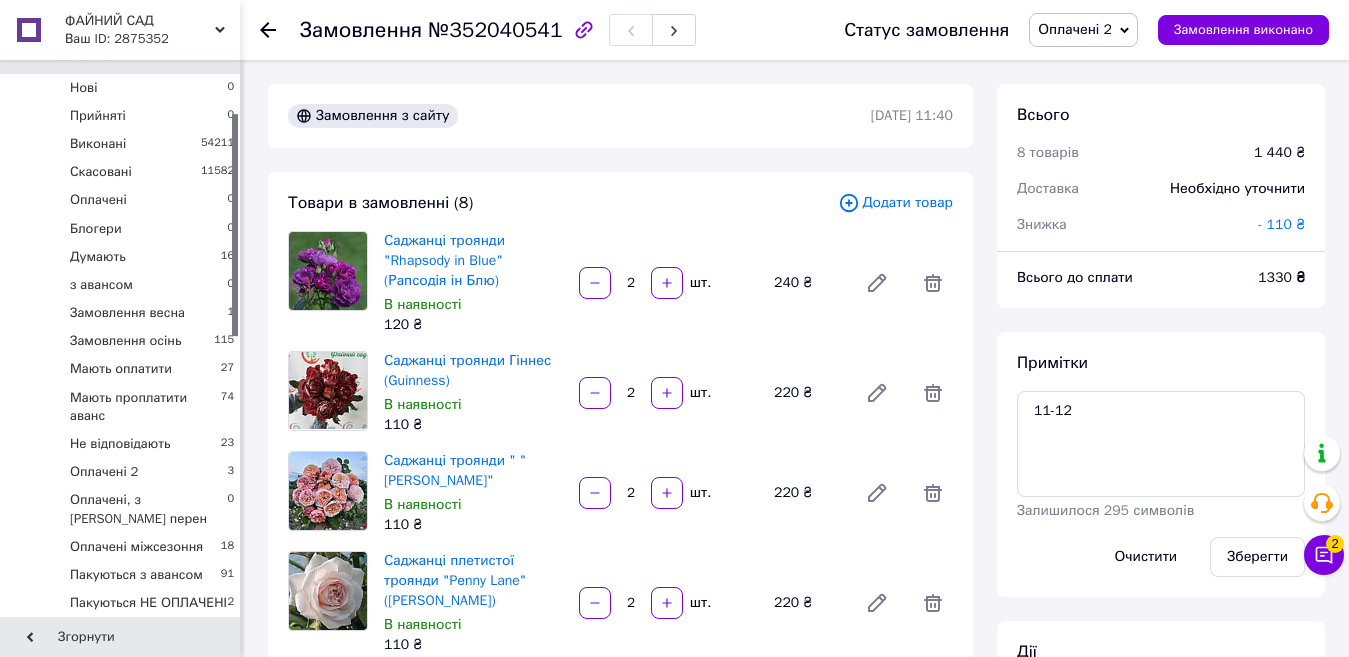 click on "Оплачені 2" at bounding box center [1075, 29] 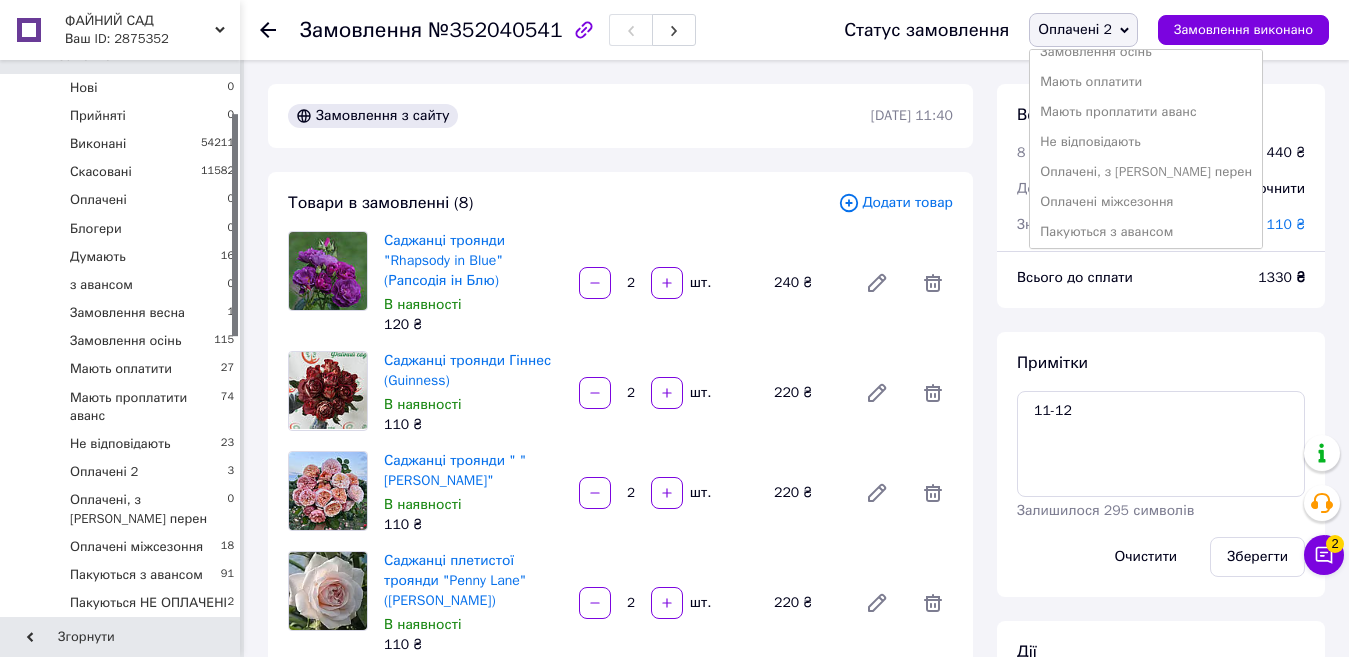 scroll, scrollTop: 400, scrollLeft: 0, axis: vertical 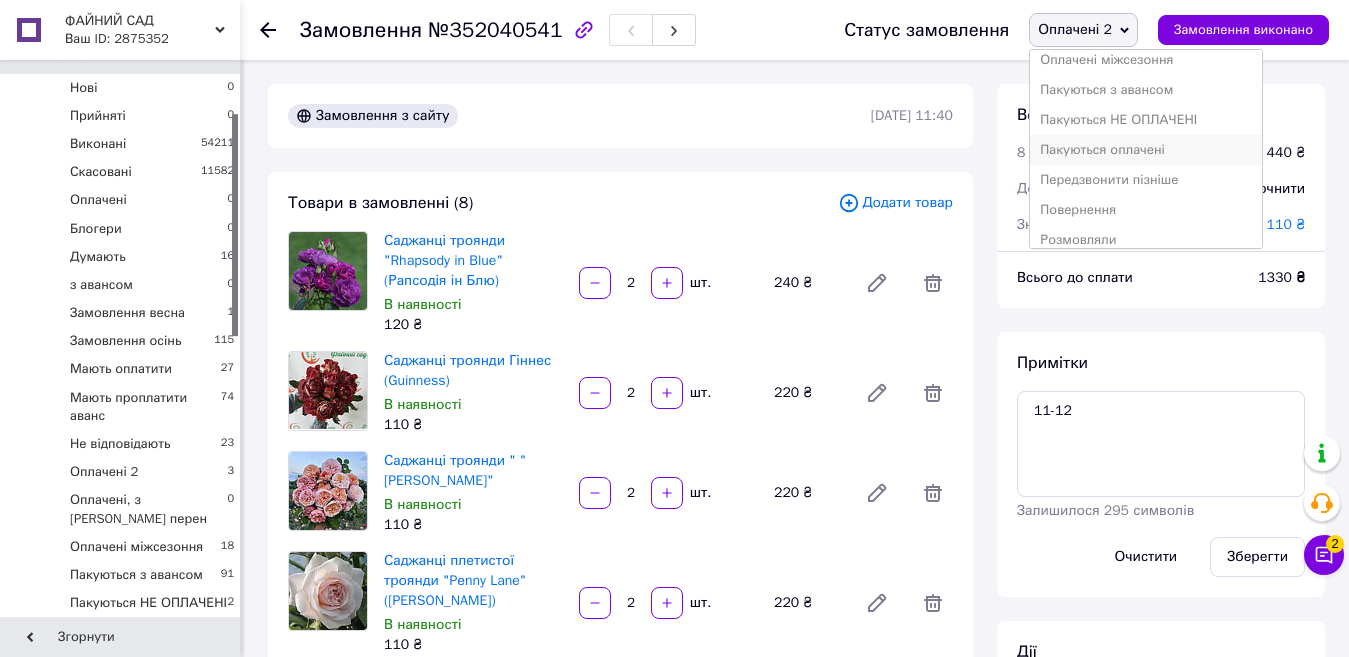 click on "Пакуються оплачені" at bounding box center (1146, 150) 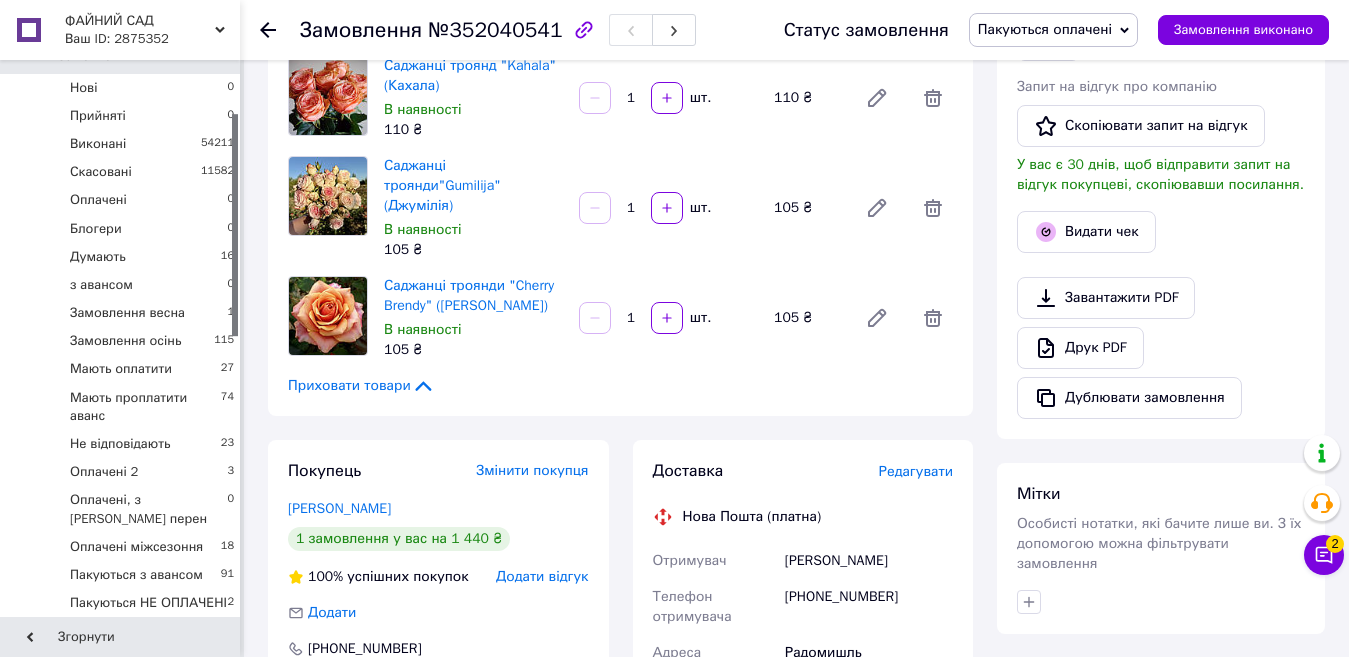 scroll, scrollTop: 800, scrollLeft: 0, axis: vertical 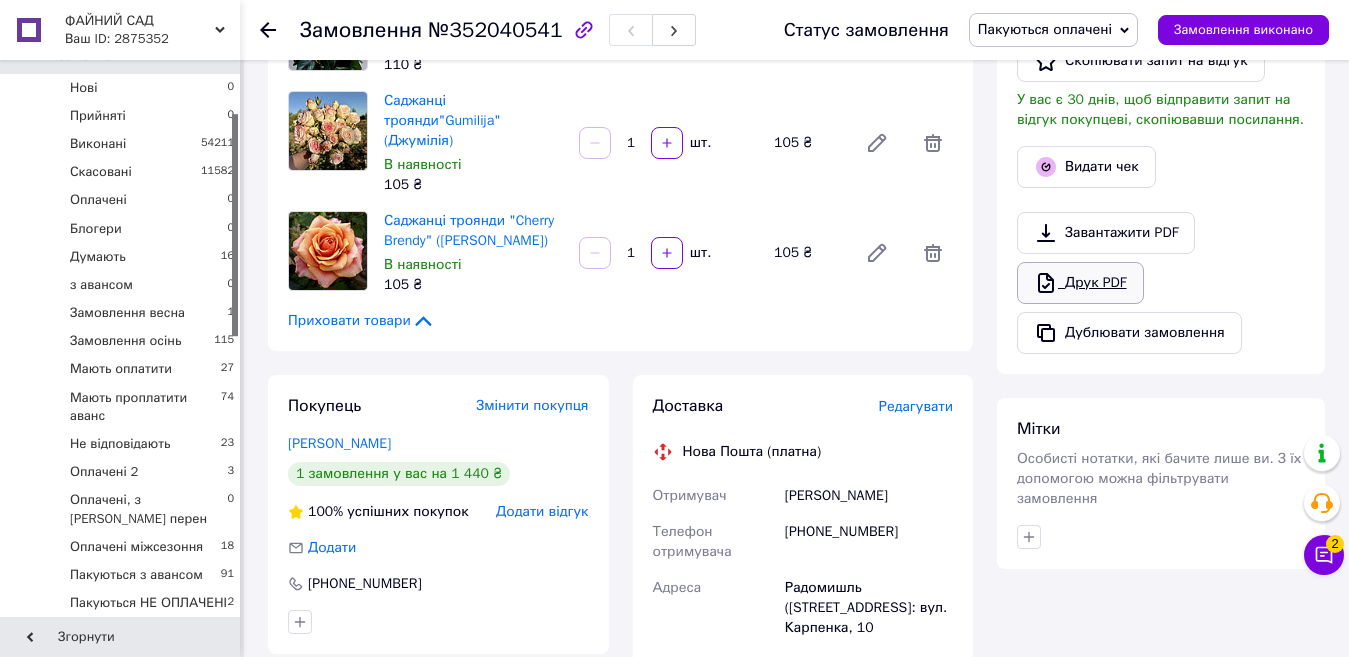 click on "Друк PDF" at bounding box center [1080, 283] 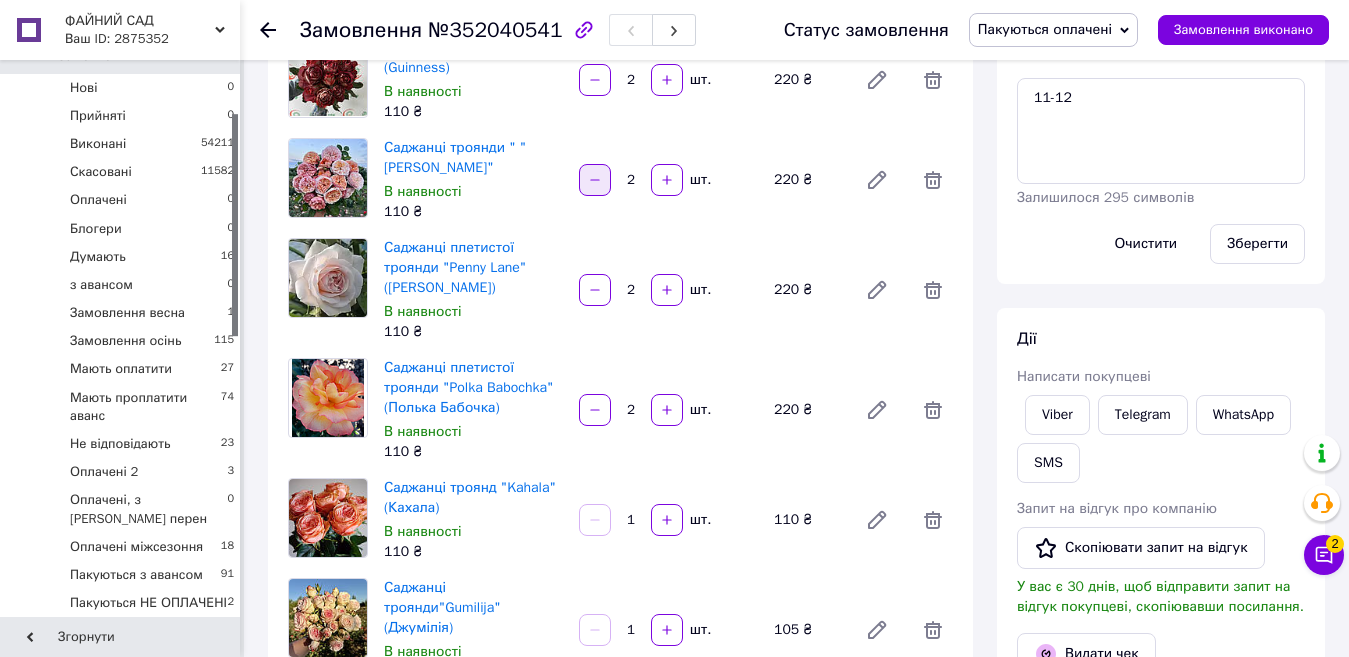 scroll, scrollTop: 300, scrollLeft: 0, axis: vertical 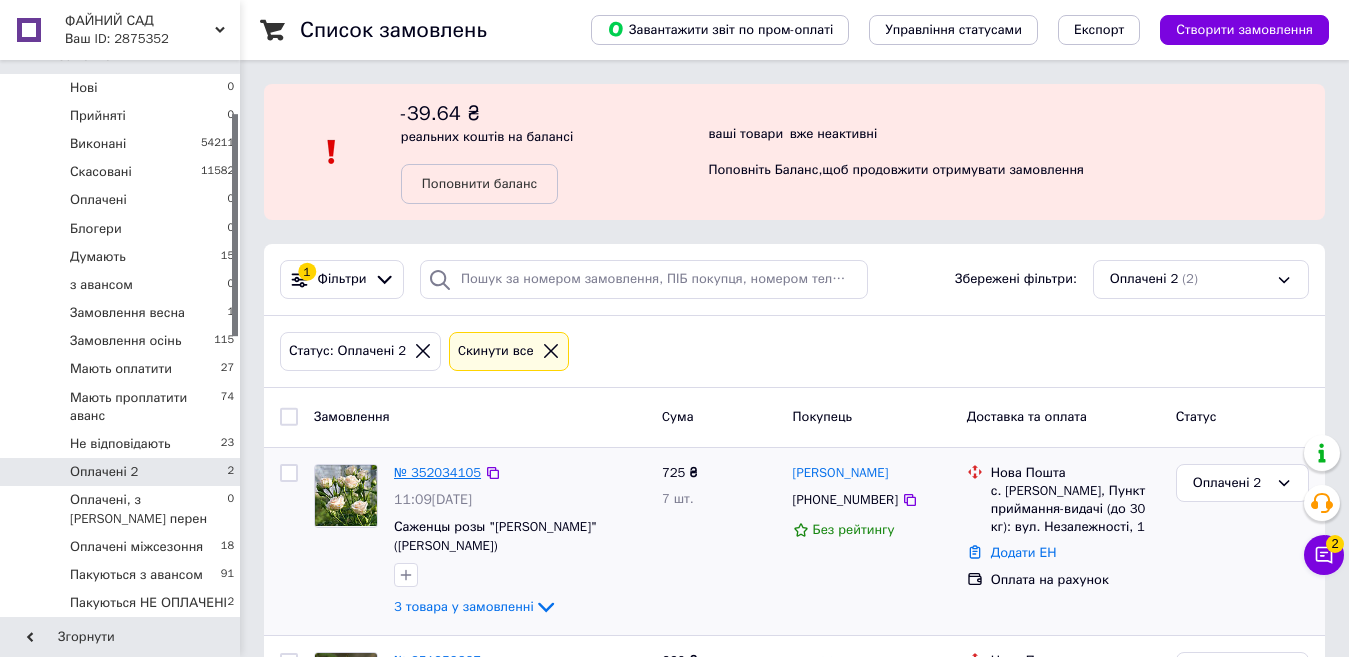 click on "№ 352034105" at bounding box center [437, 472] 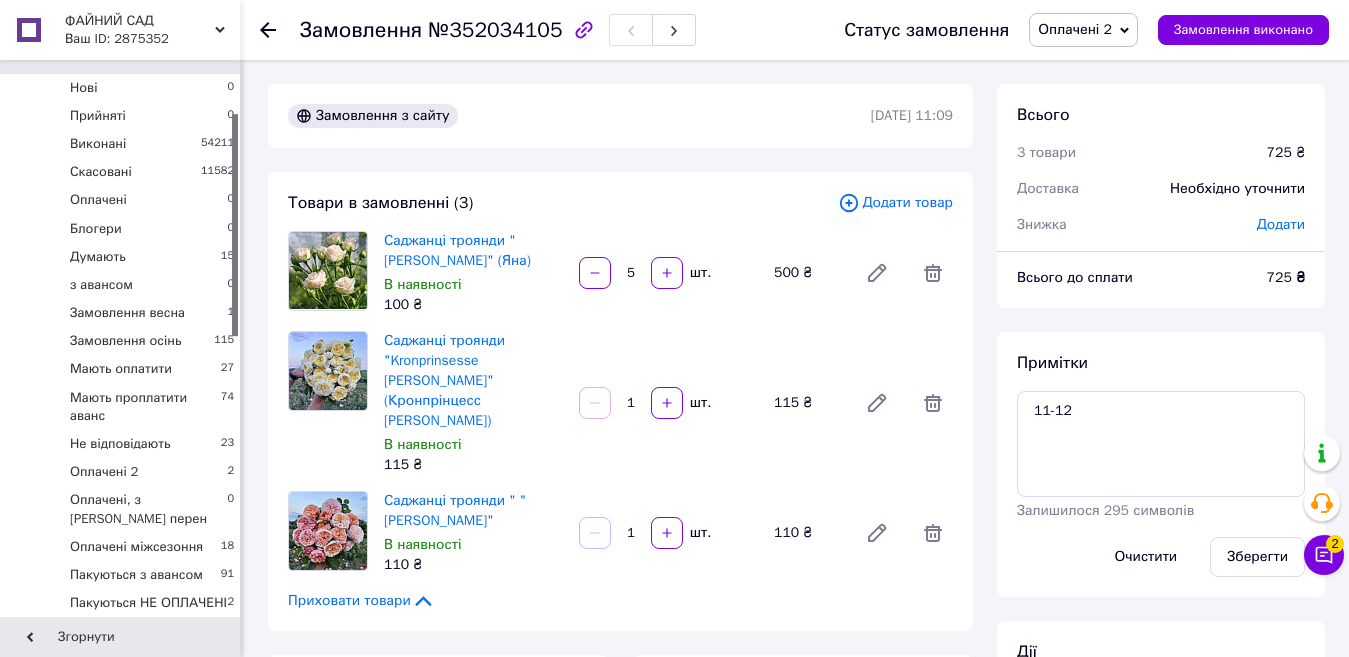 click on "Оплачені 2" at bounding box center [1075, 29] 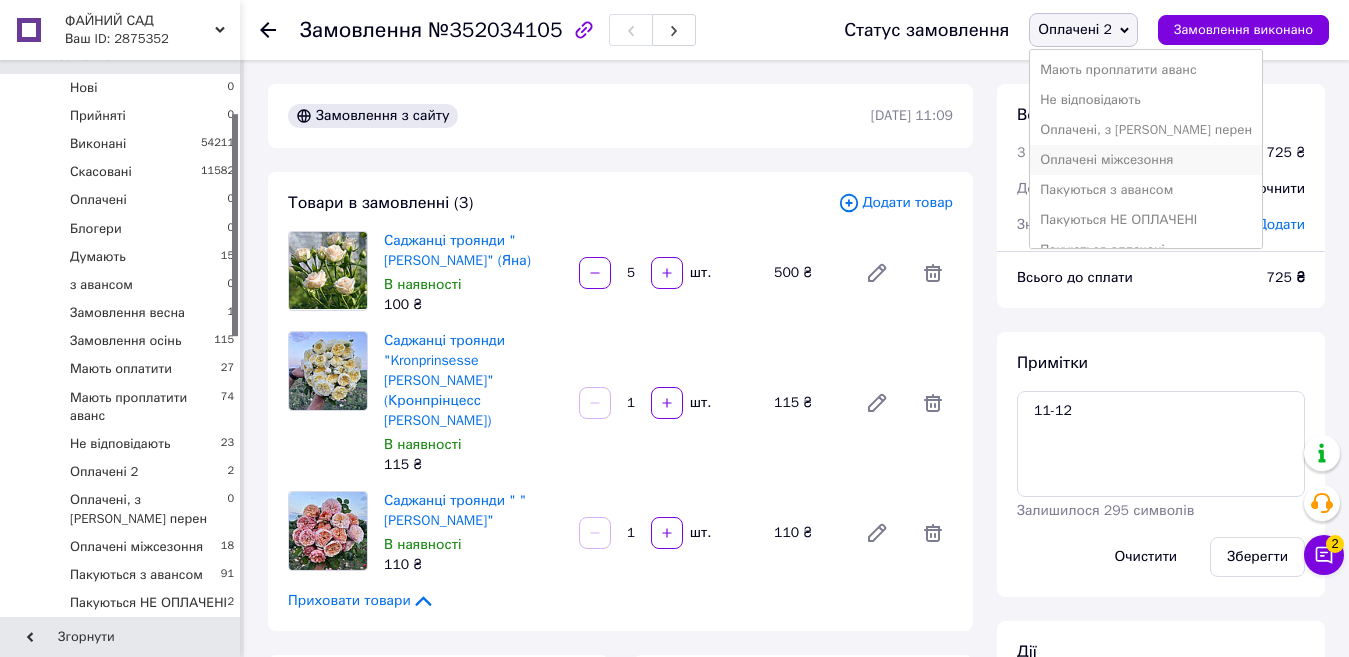 scroll, scrollTop: 400, scrollLeft: 0, axis: vertical 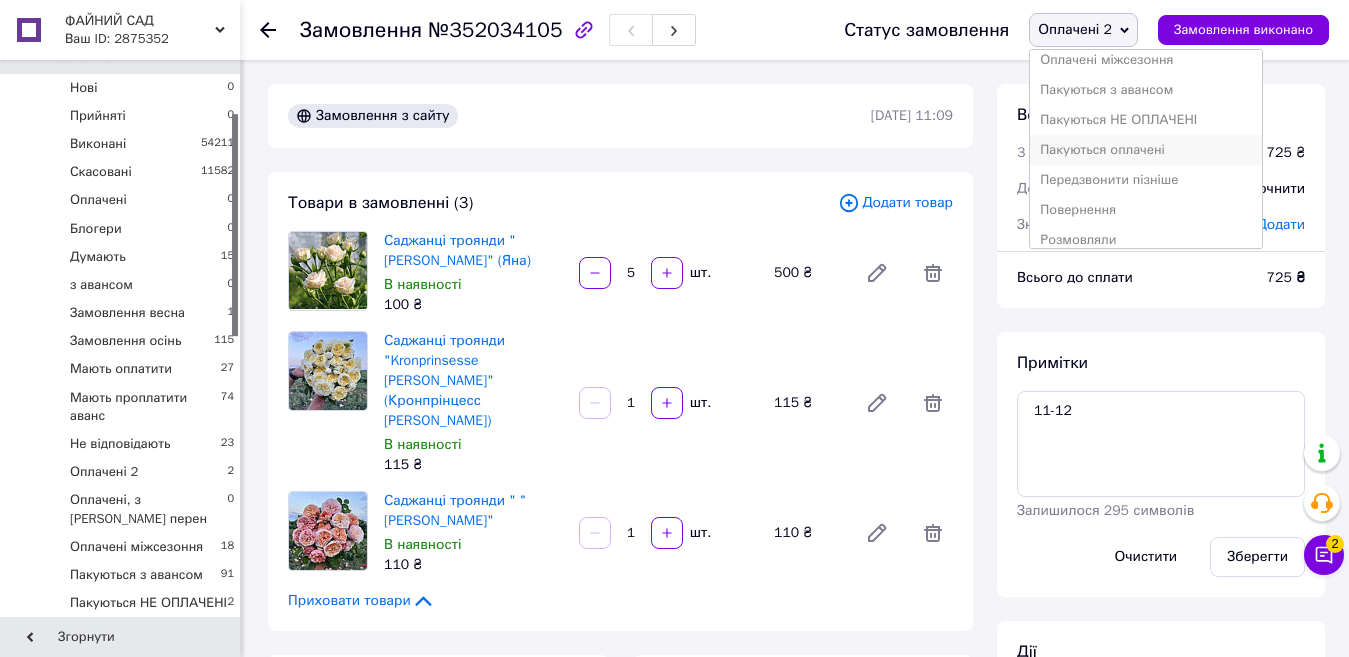 click on "Пакуються оплачені" at bounding box center (1146, 150) 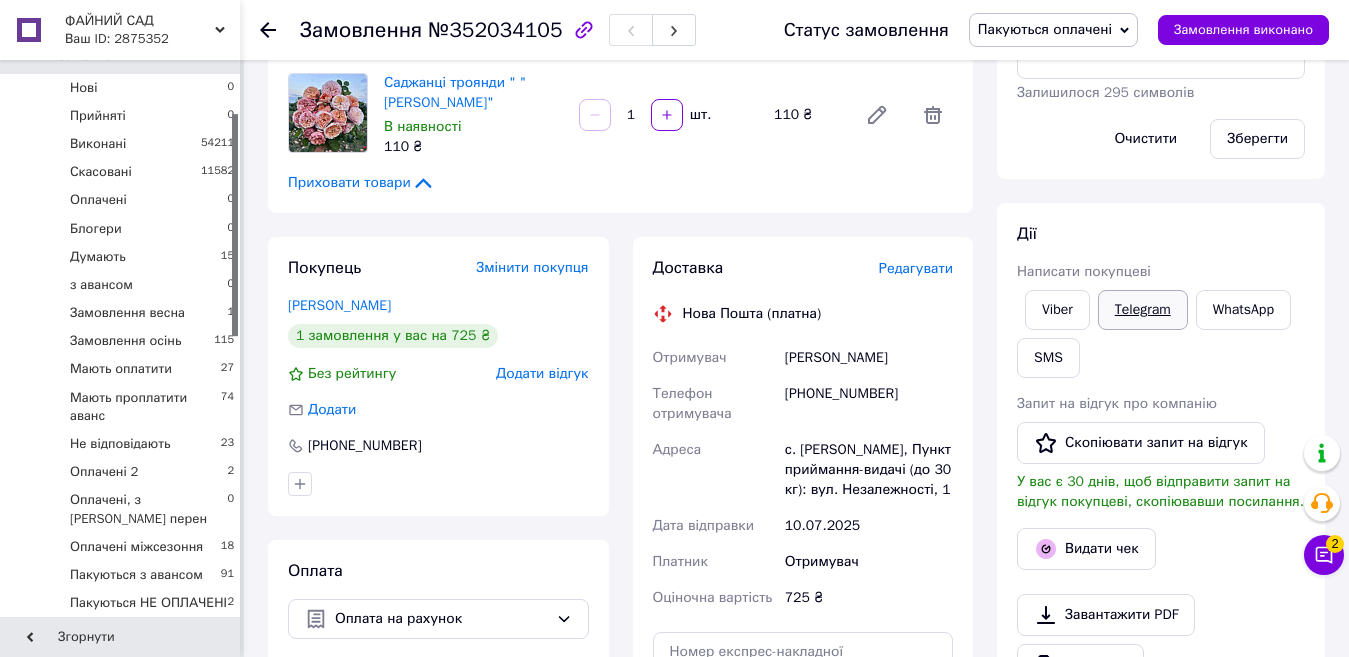 scroll, scrollTop: 600, scrollLeft: 0, axis: vertical 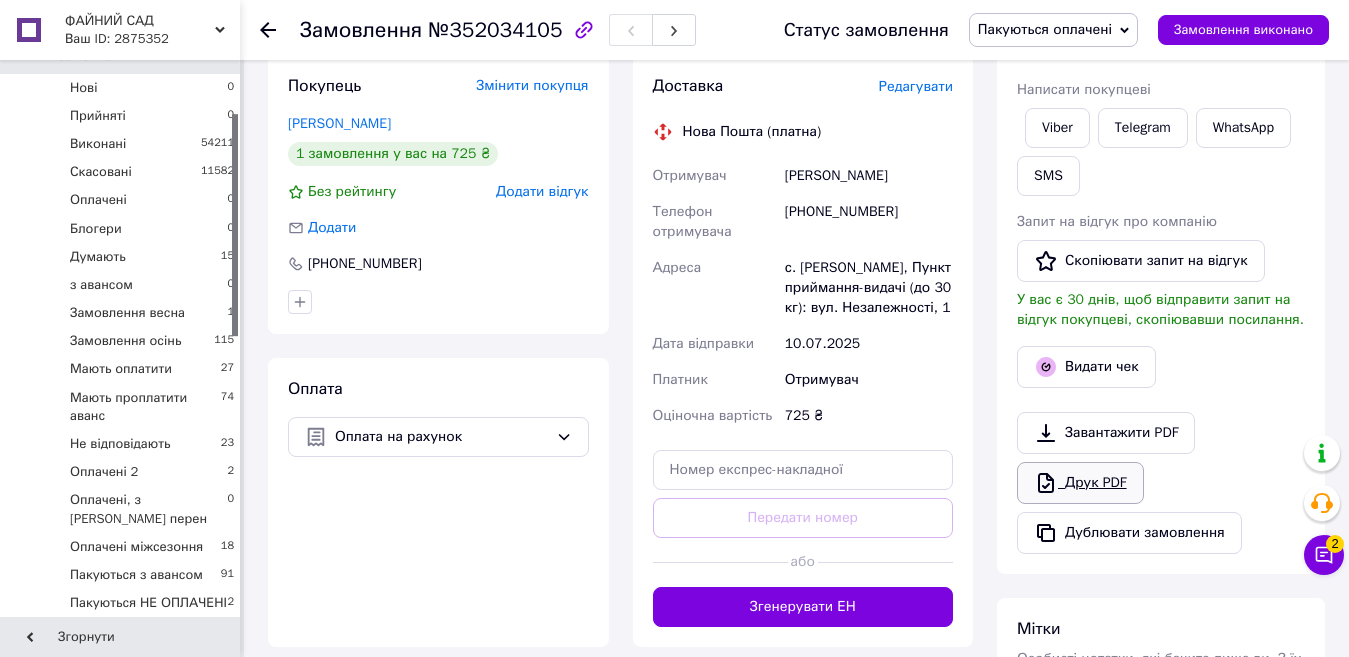 click on "Друк PDF" at bounding box center [1080, 483] 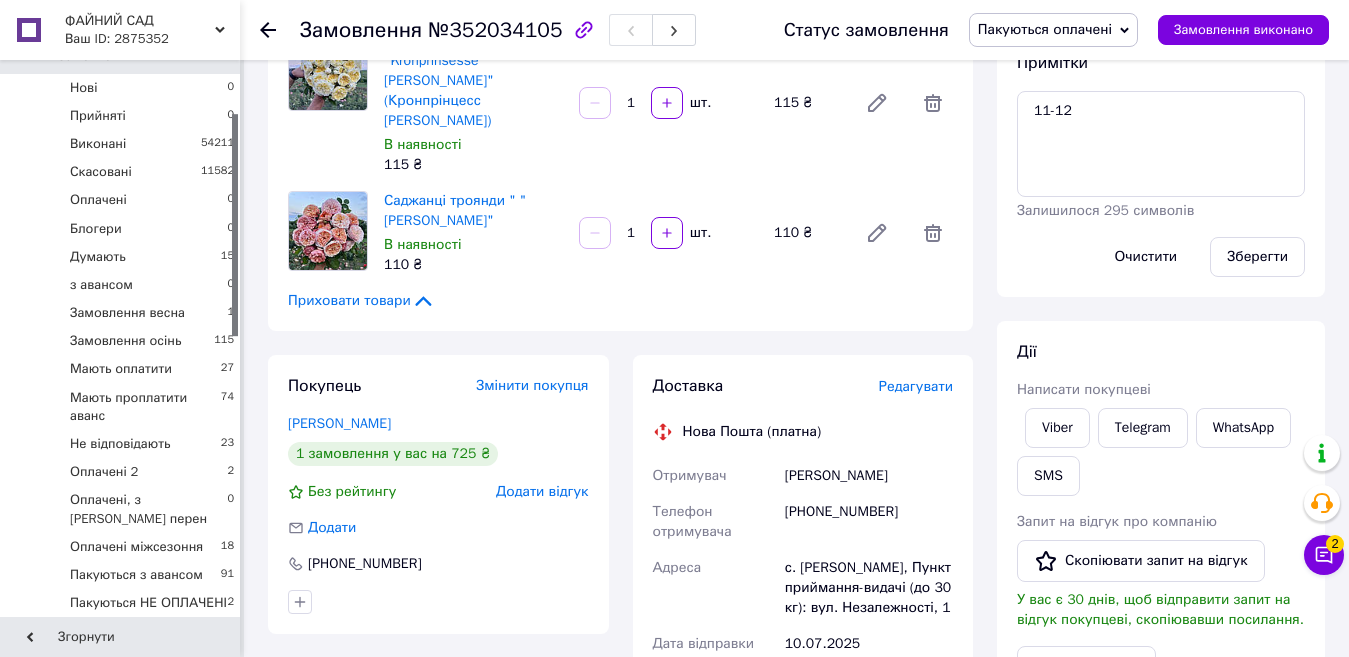 scroll, scrollTop: 0, scrollLeft: 0, axis: both 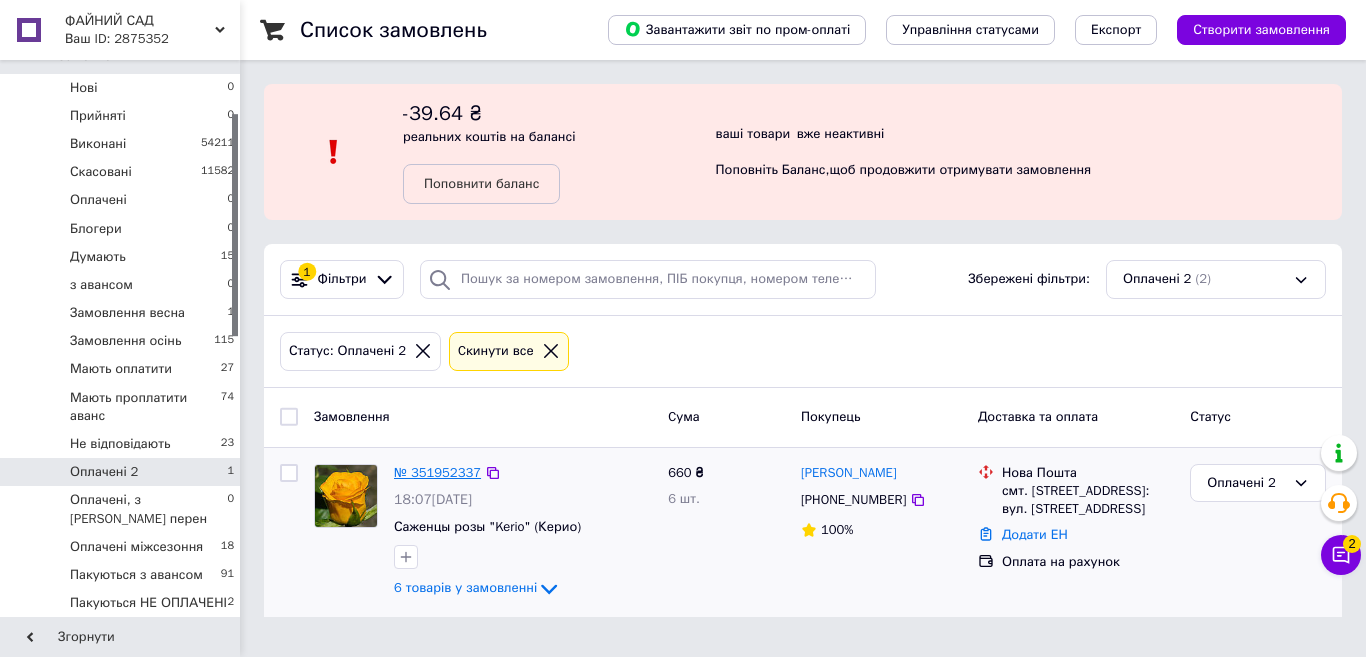 click on "№ 351952337" at bounding box center [437, 472] 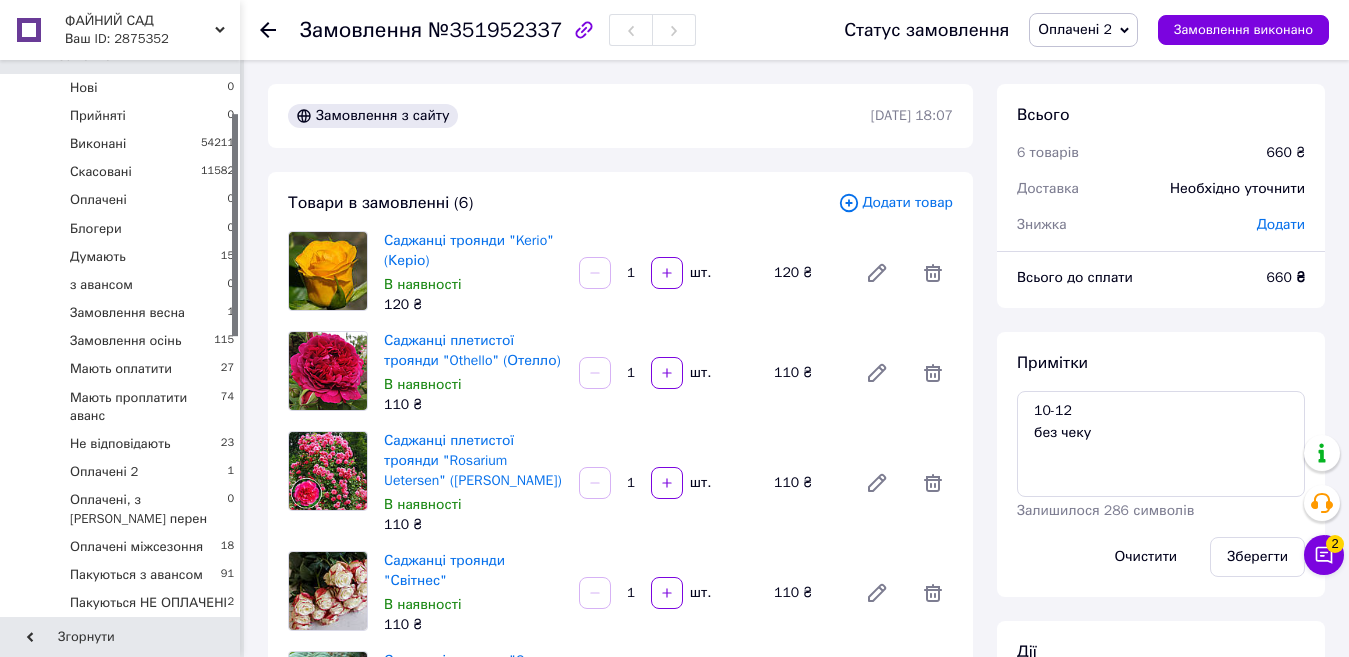 click on "Оплачені 2" at bounding box center [1075, 29] 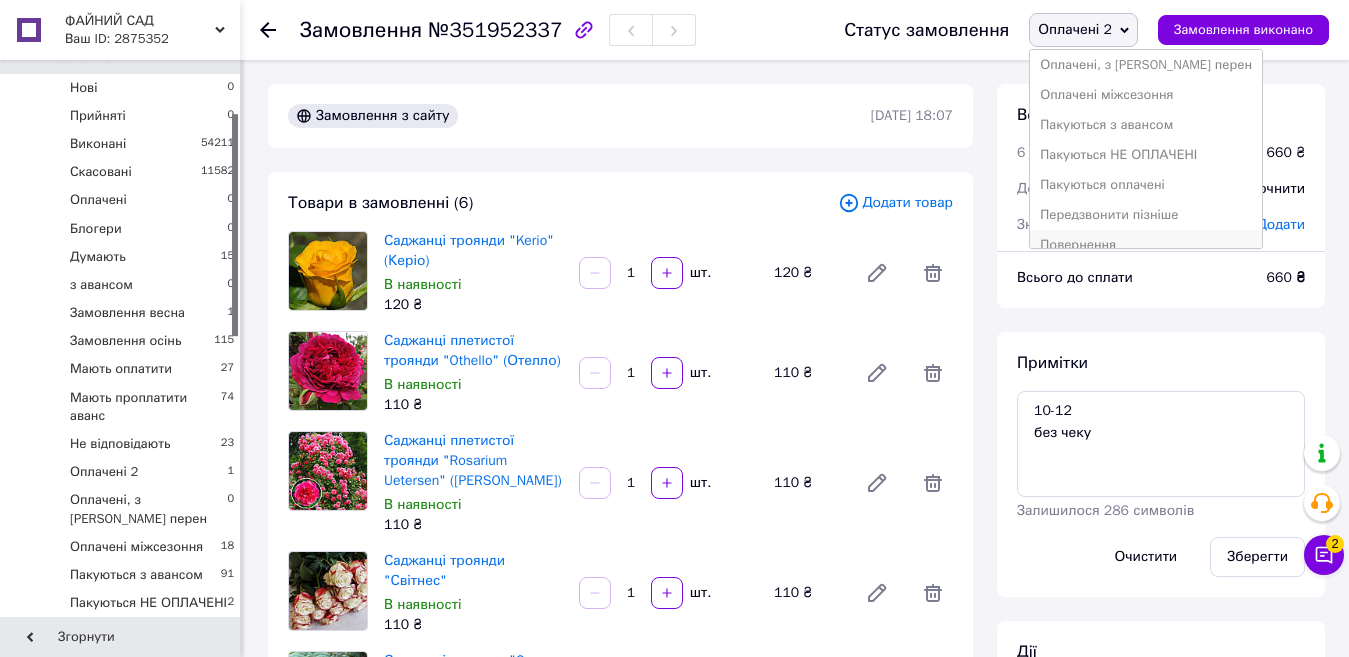 scroll, scrollTop: 400, scrollLeft: 0, axis: vertical 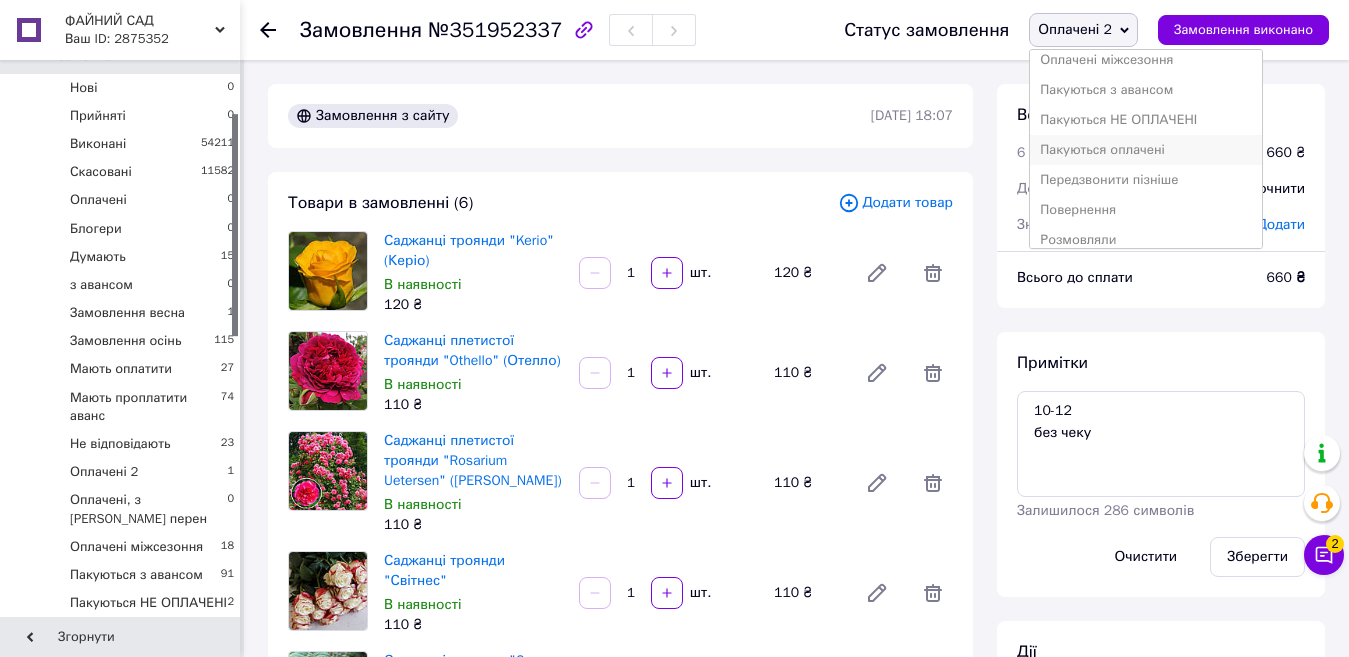 click on "Пакуються оплачені" at bounding box center (1146, 150) 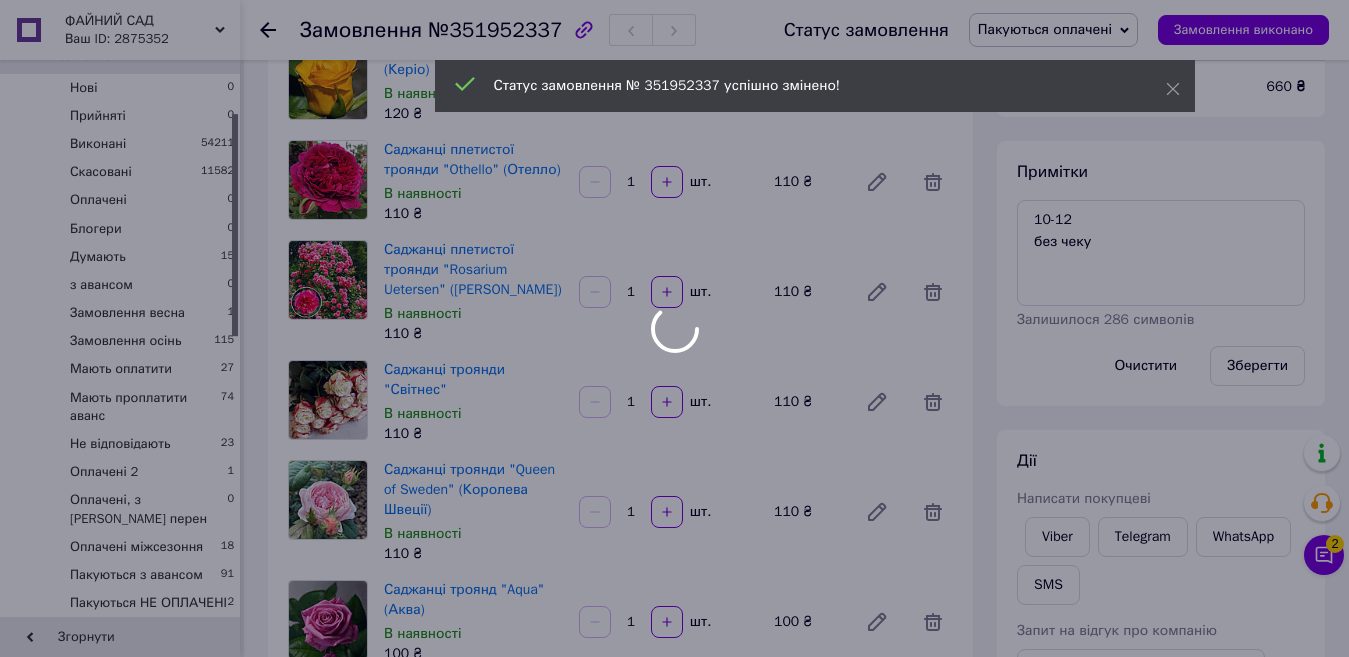 scroll, scrollTop: 500, scrollLeft: 0, axis: vertical 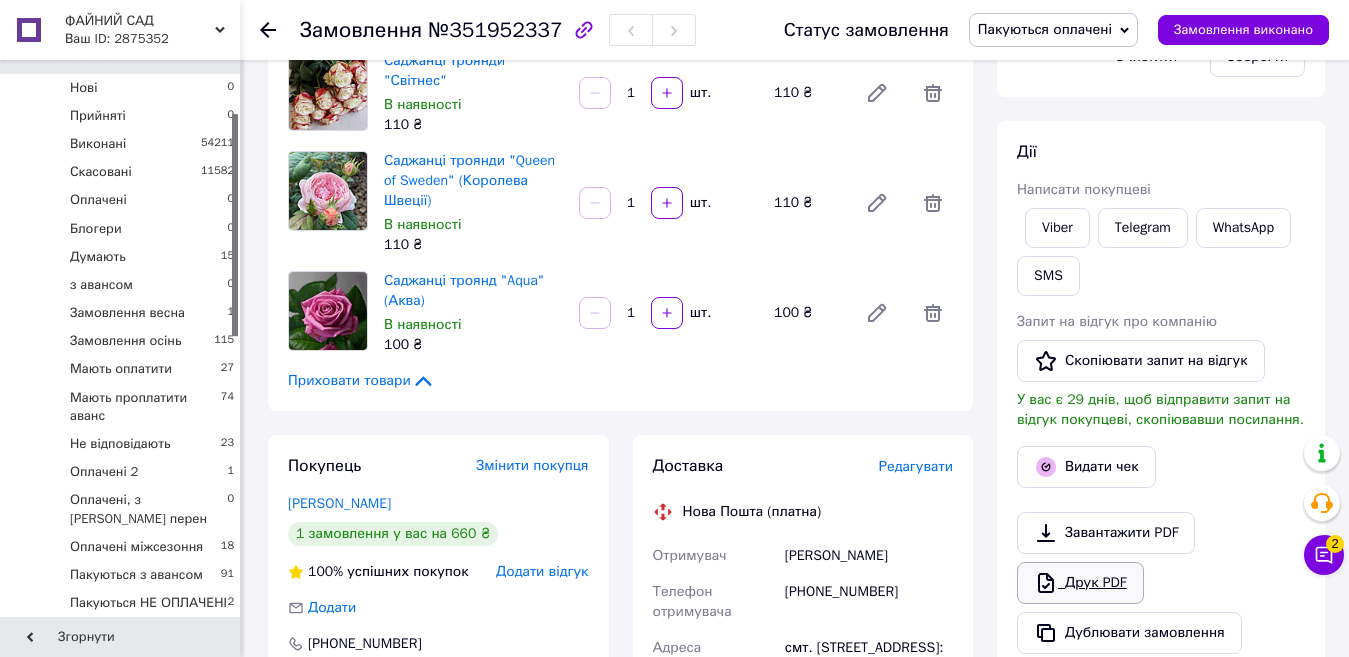 click on "Друк PDF" at bounding box center [1080, 583] 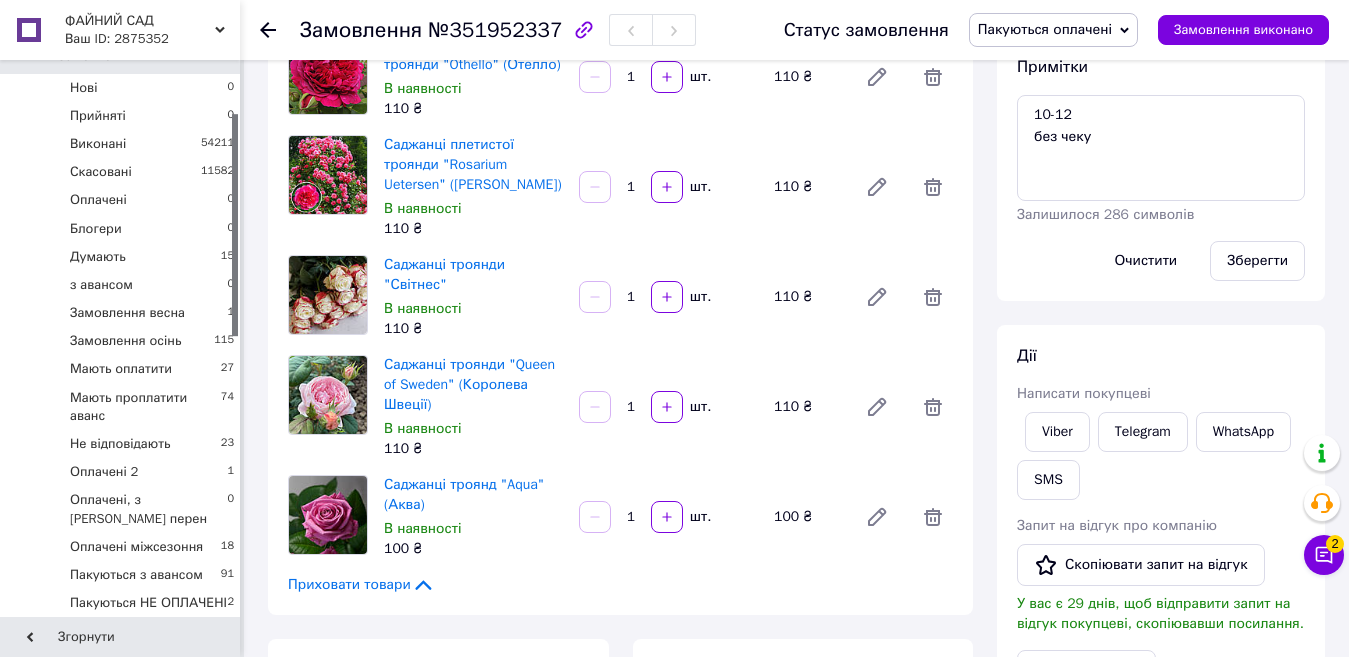 scroll, scrollTop: 300, scrollLeft: 0, axis: vertical 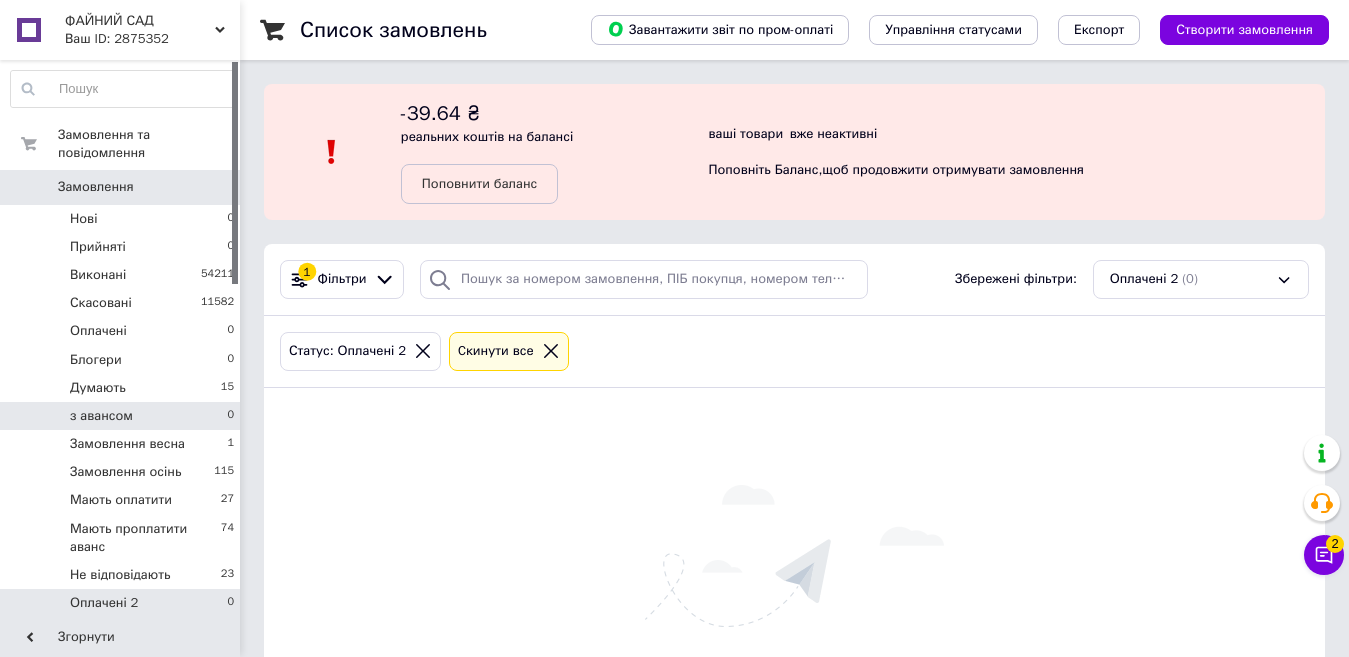 click on "з авансом  0" at bounding box center (123, 416) 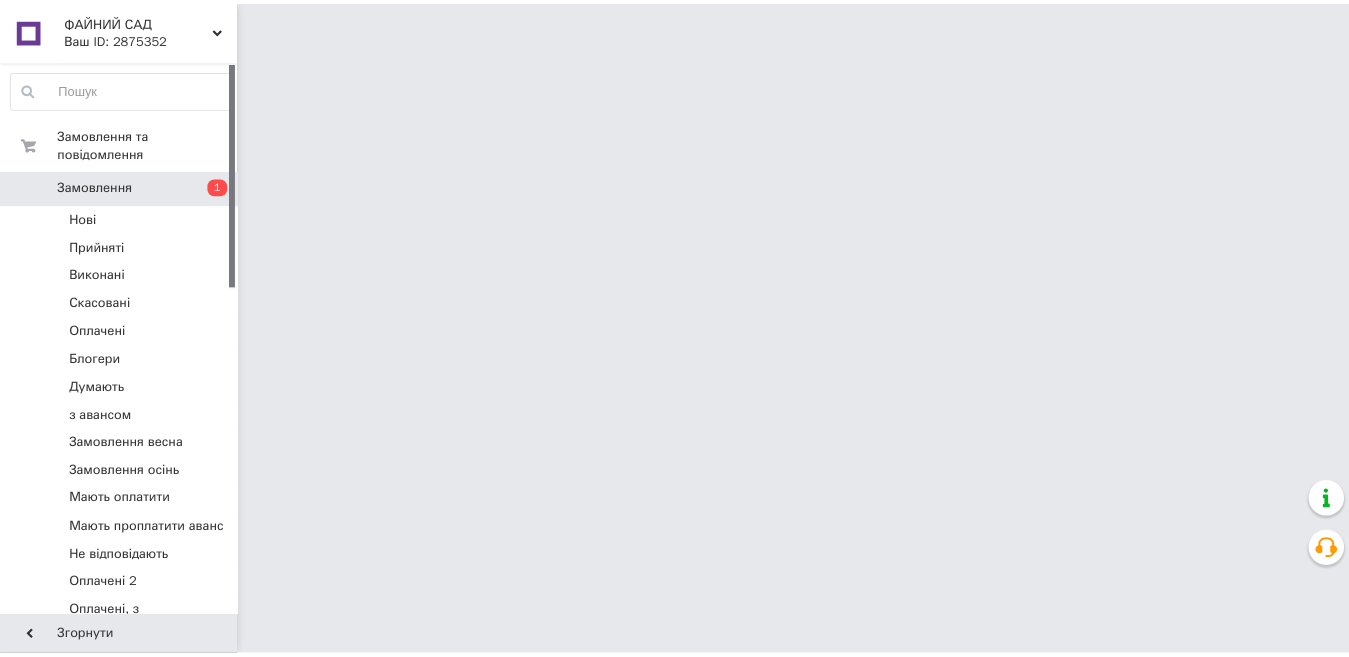 scroll, scrollTop: 0, scrollLeft: 0, axis: both 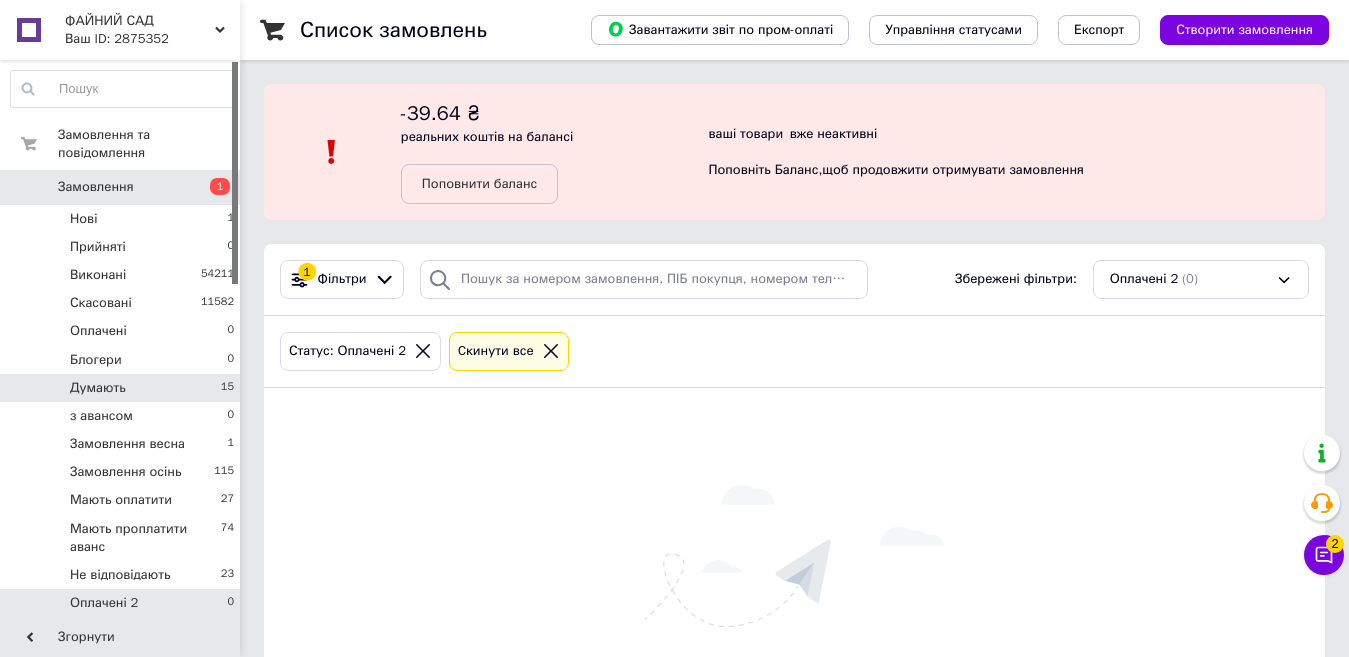 click on "Думають 15" at bounding box center [123, 388] 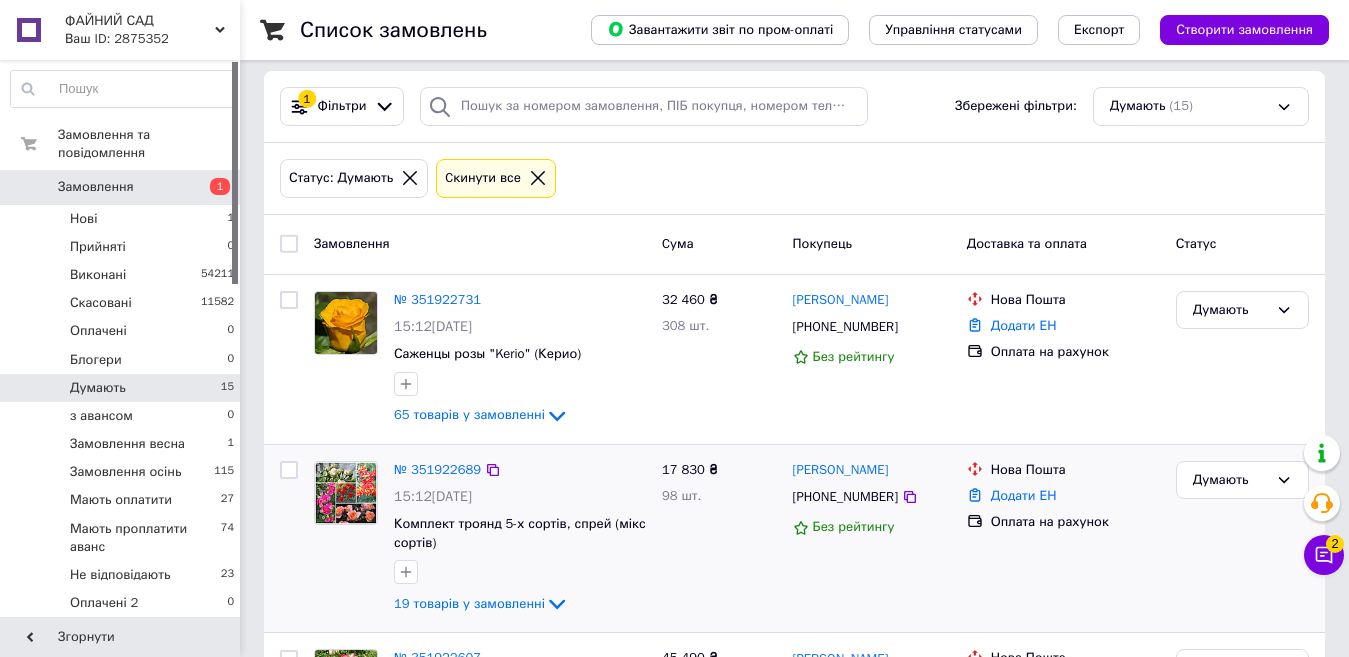 scroll, scrollTop: 300, scrollLeft: 0, axis: vertical 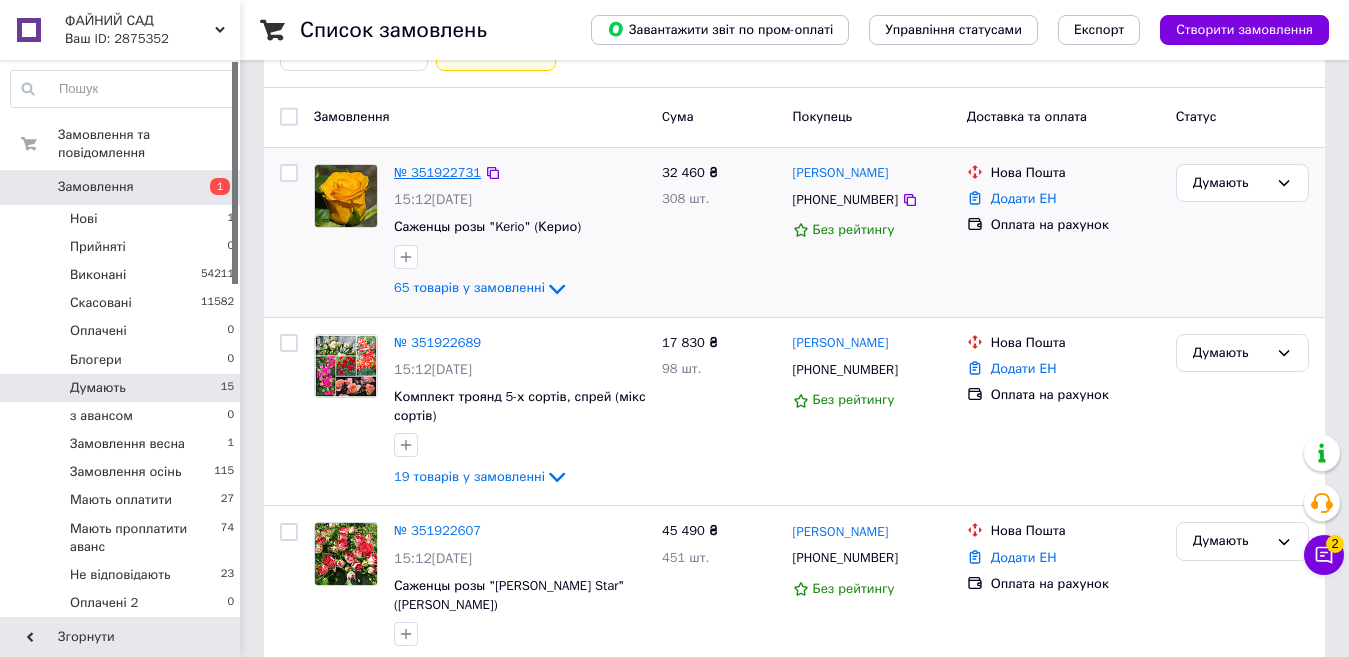 click on "№ 351922731" at bounding box center (437, 172) 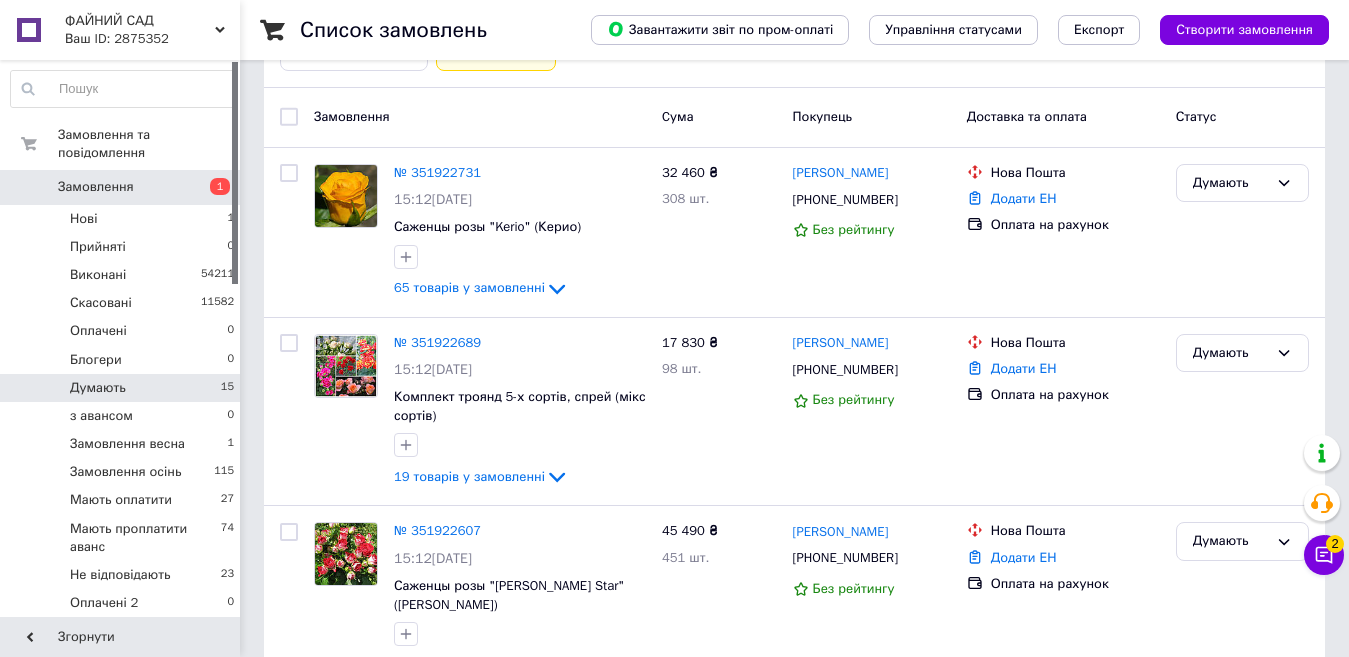 scroll, scrollTop: 0, scrollLeft: 0, axis: both 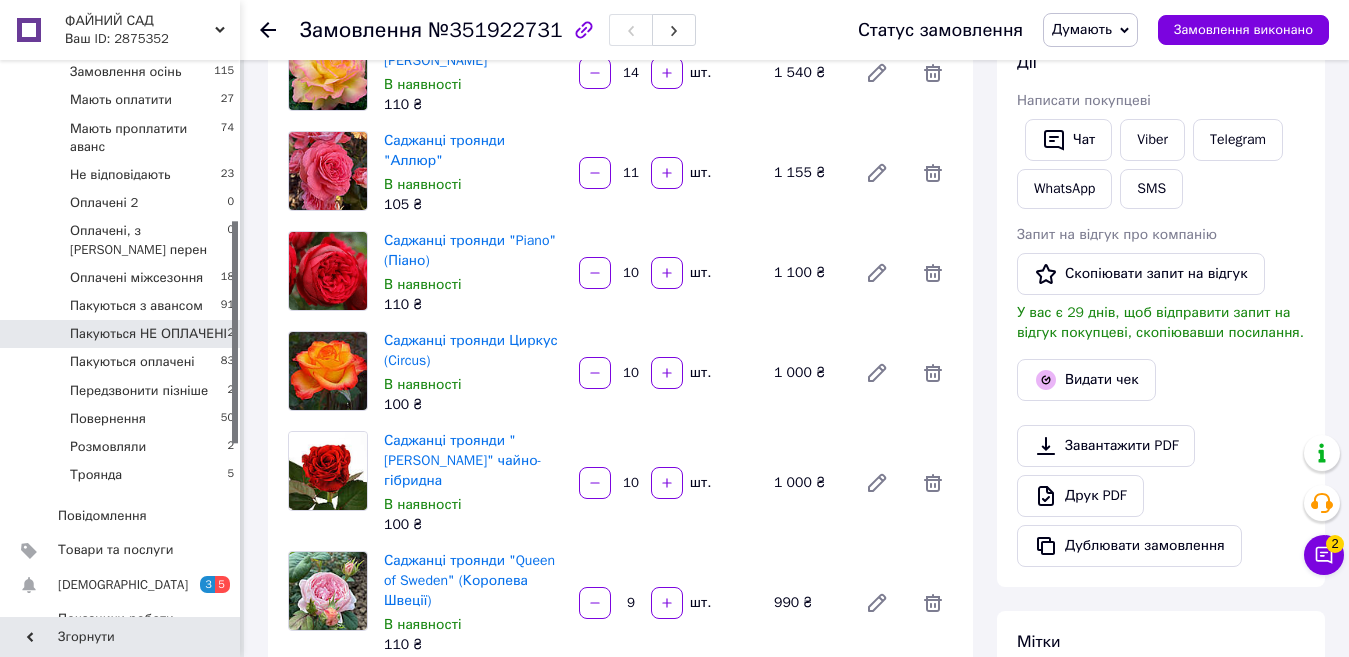 click on "Пакуються НЕ ОПЛАЧЕНІ" at bounding box center (148, 334) 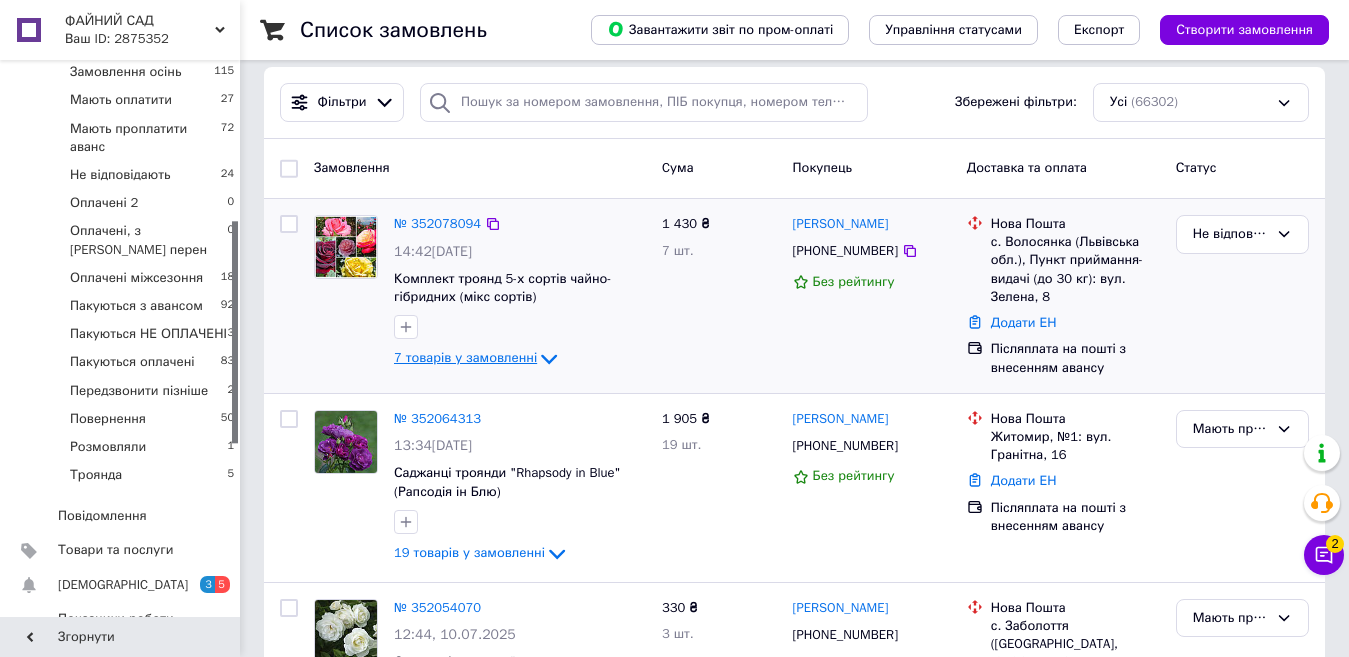 scroll, scrollTop: 200, scrollLeft: 0, axis: vertical 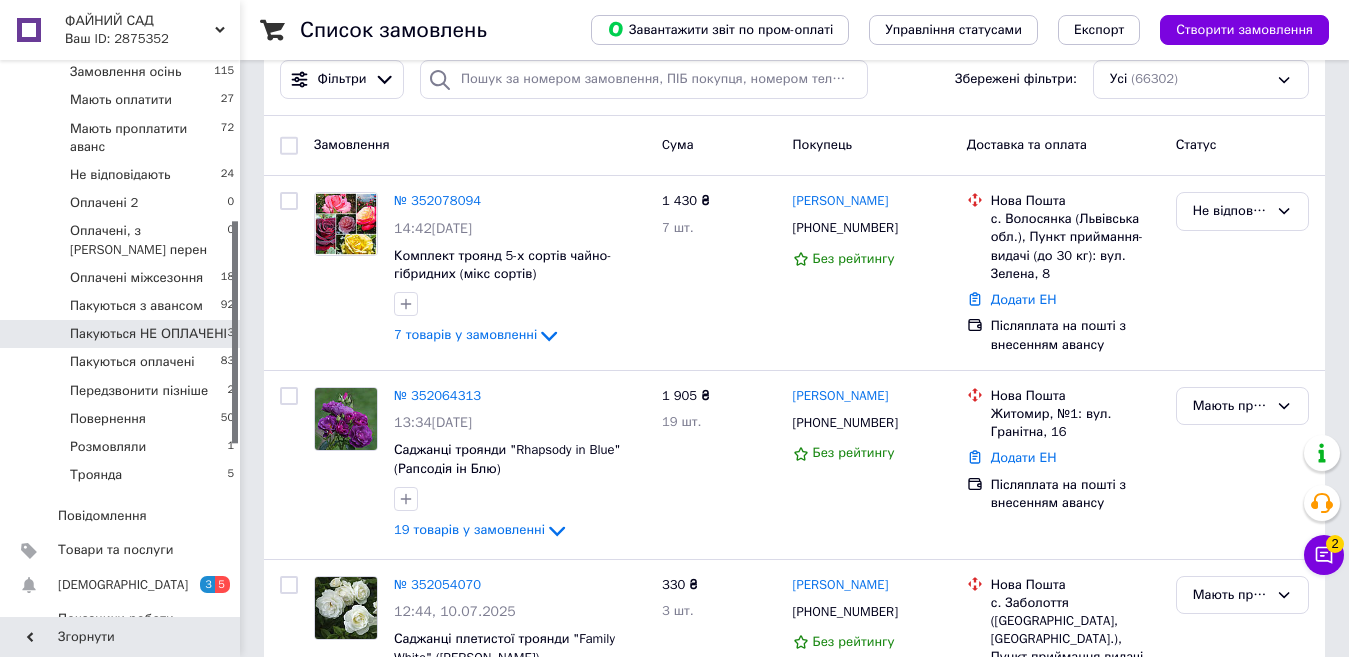 click on "Пакуються НЕ ОПЛАЧЕНІ 3" at bounding box center [123, 334] 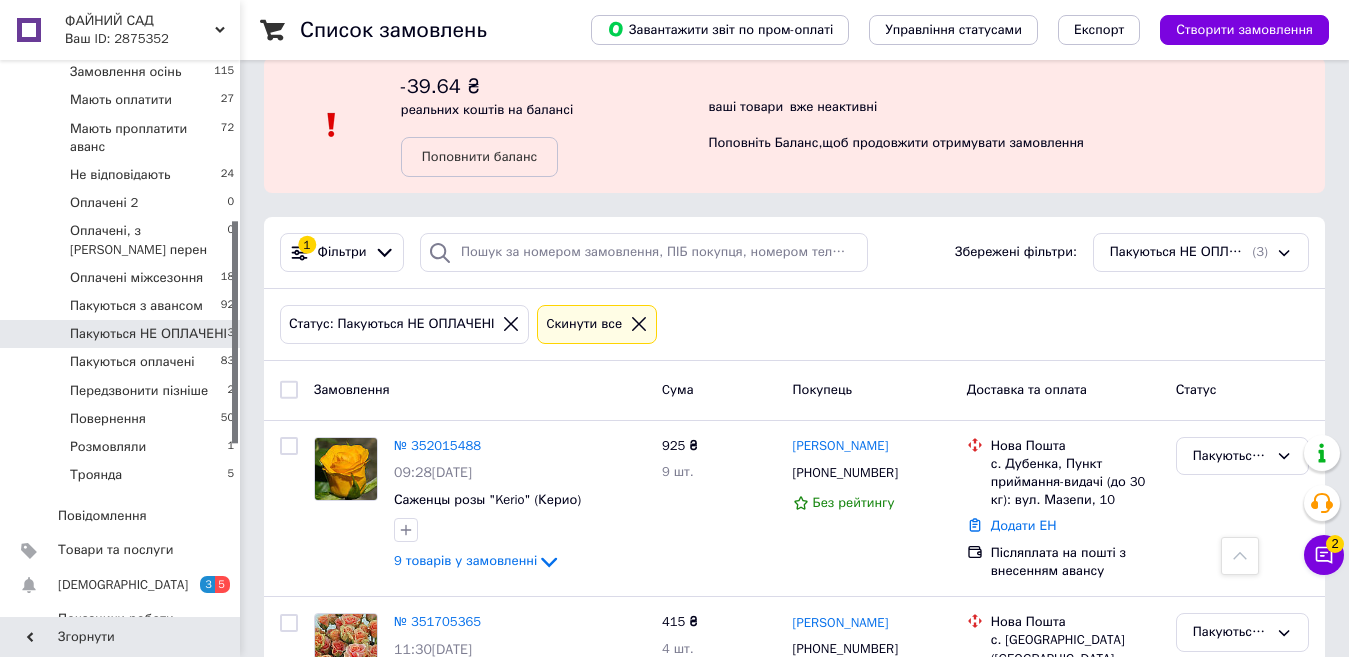 scroll, scrollTop: 0, scrollLeft: 0, axis: both 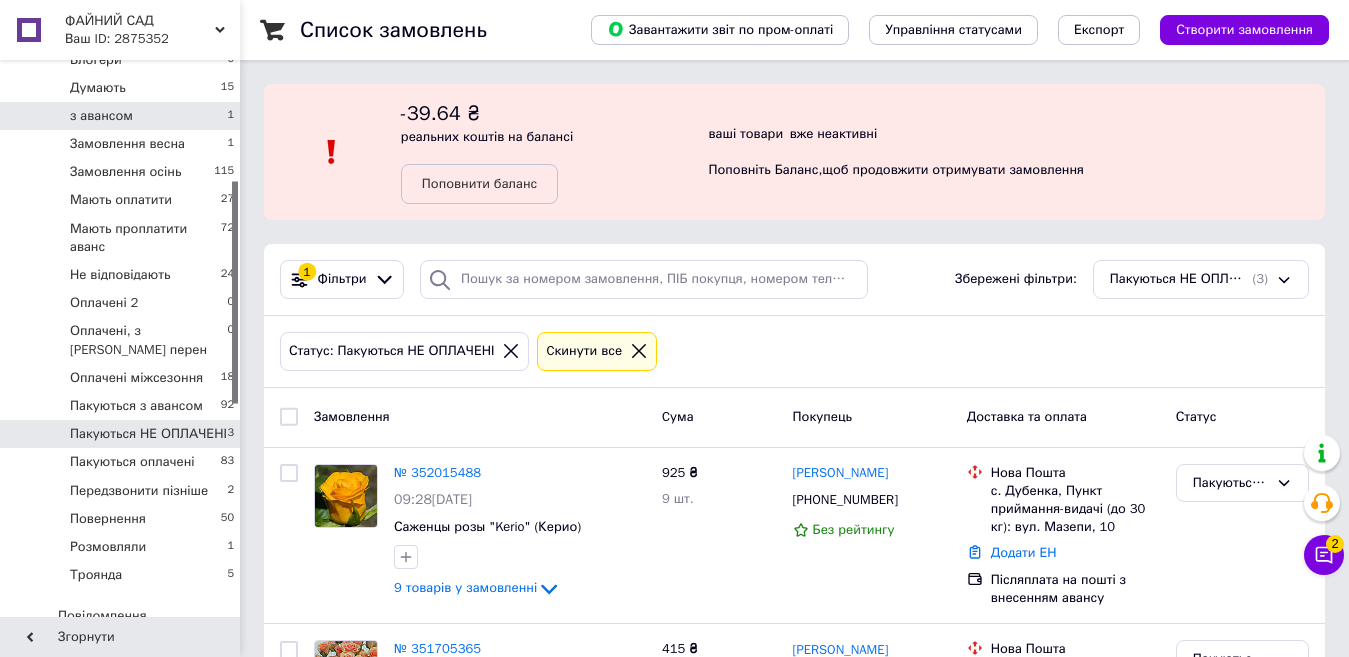 click on "з авансом  1" at bounding box center [123, 116] 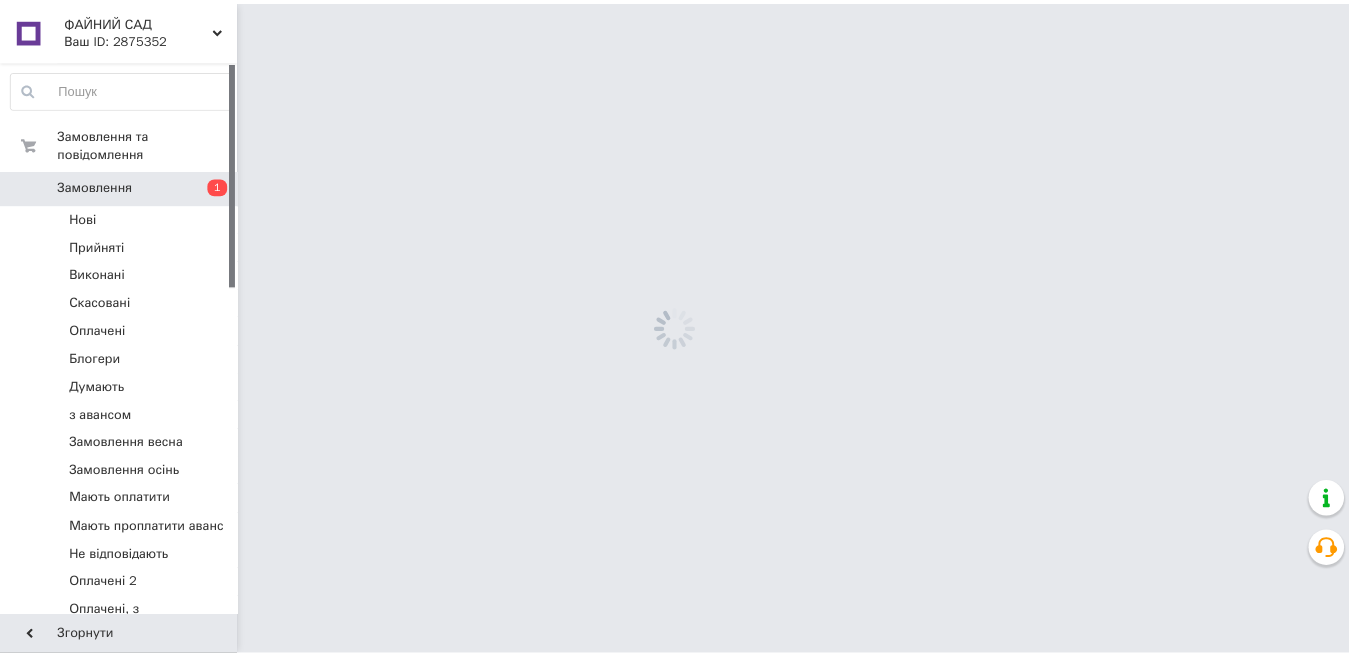 scroll, scrollTop: 0, scrollLeft: 0, axis: both 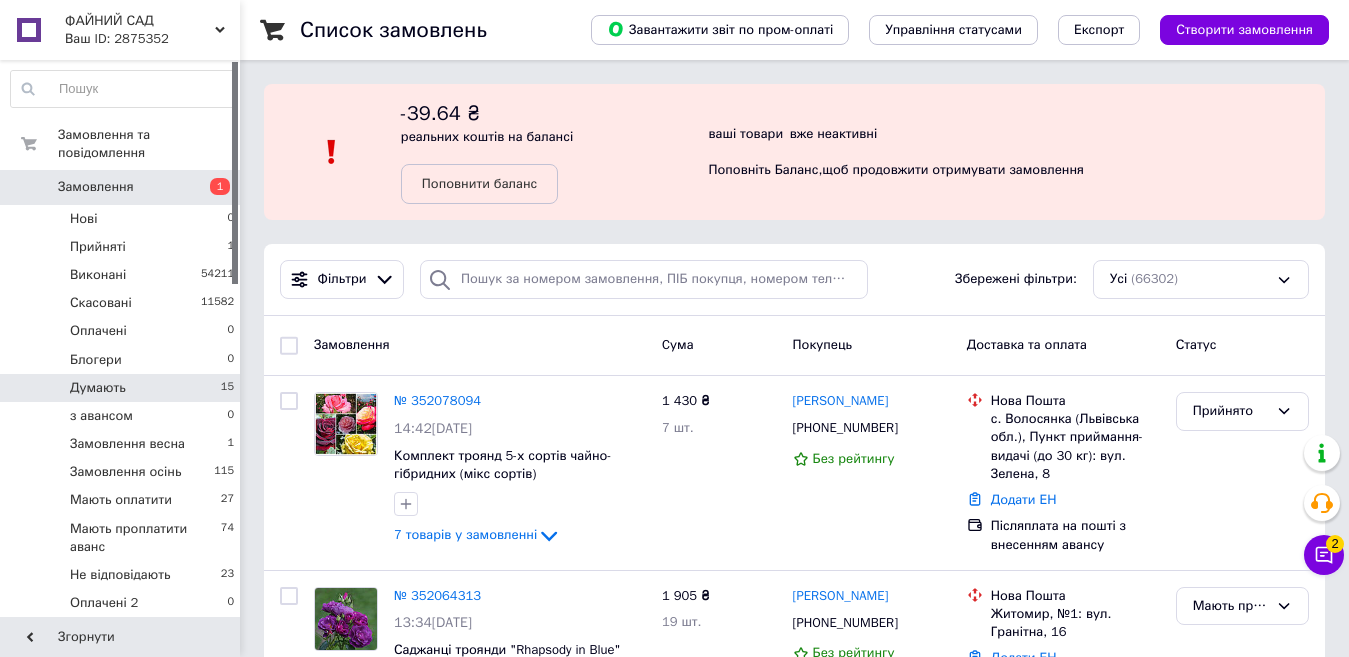 click on "Думають" at bounding box center [98, 388] 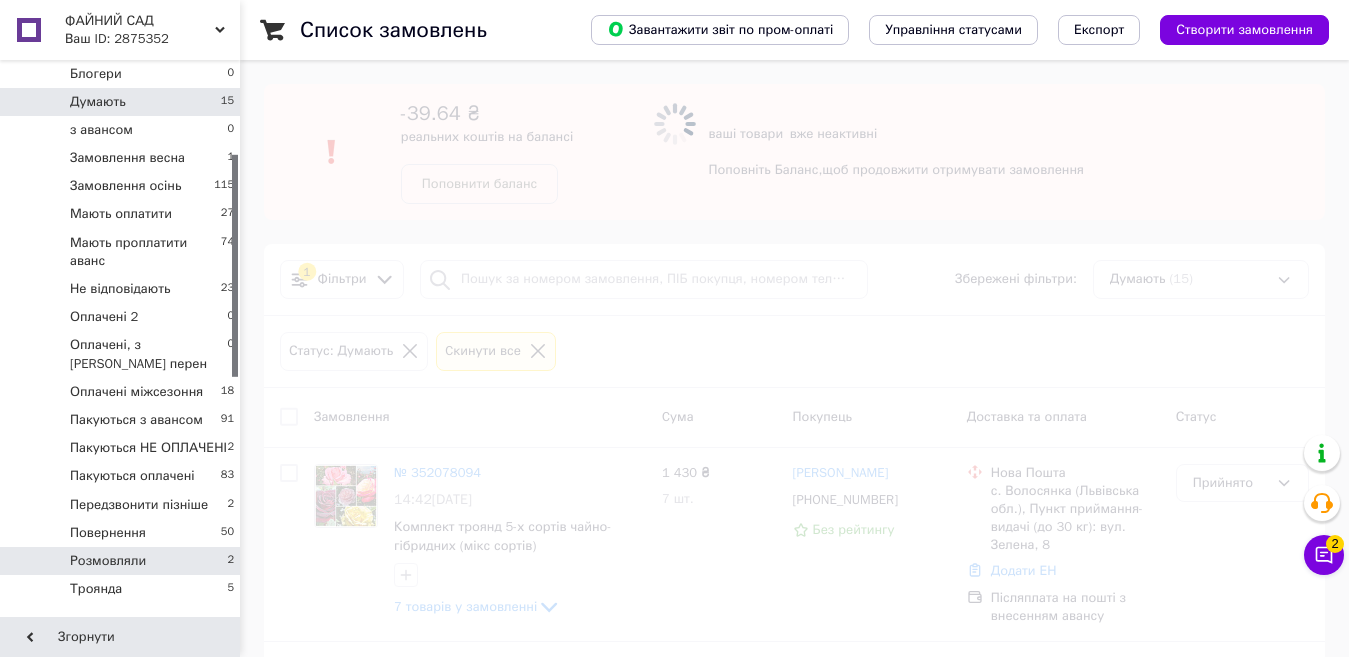 scroll, scrollTop: 300, scrollLeft: 0, axis: vertical 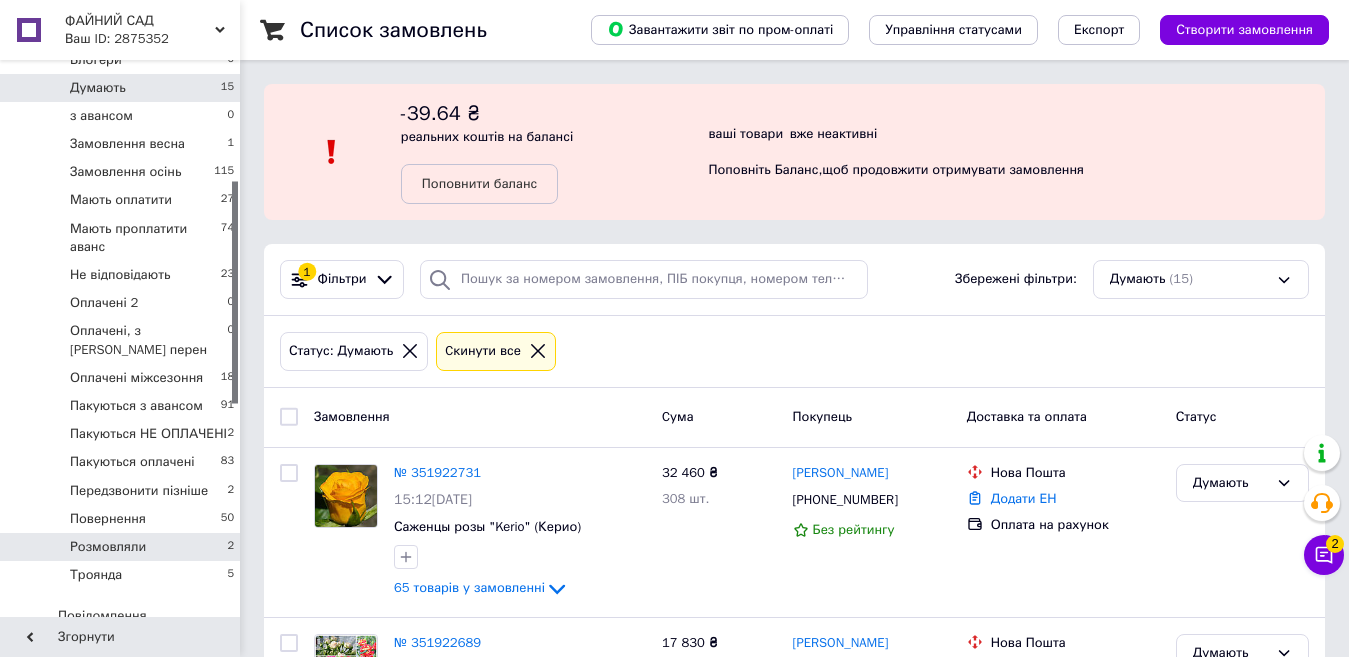 click on "Розмовляли 2" at bounding box center (123, 547) 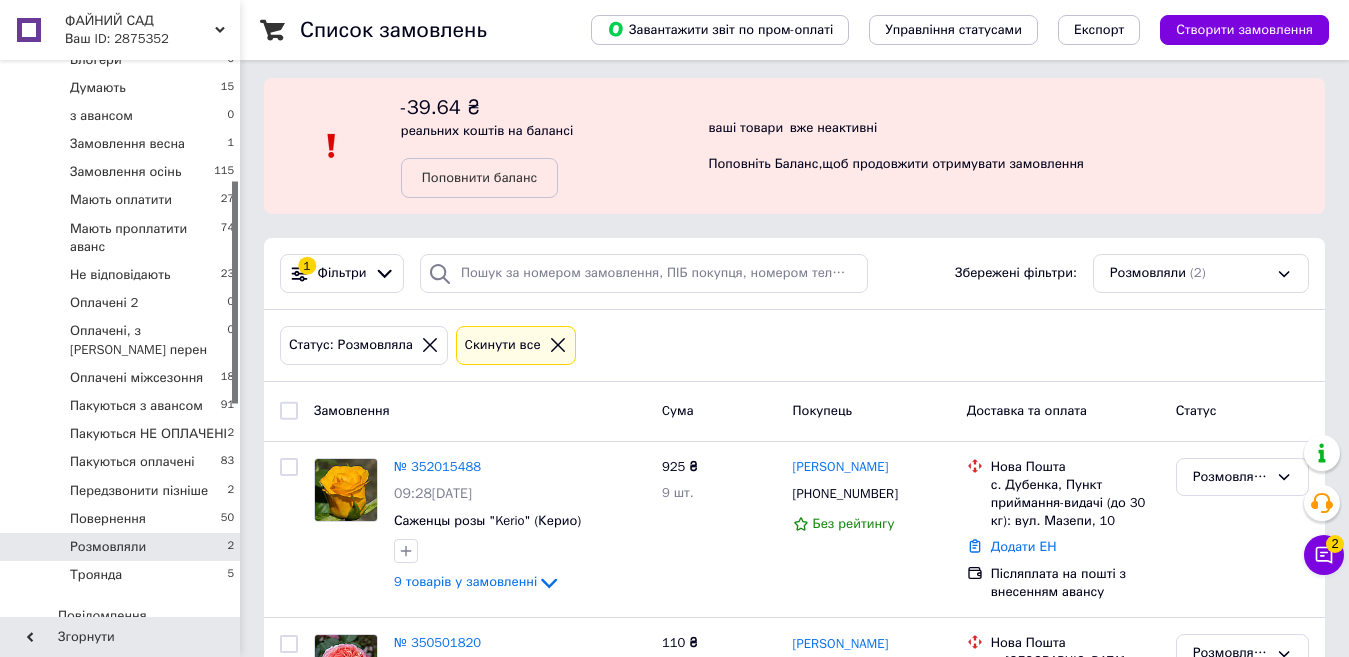 scroll, scrollTop: 100, scrollLeft: 0, axis: vertical 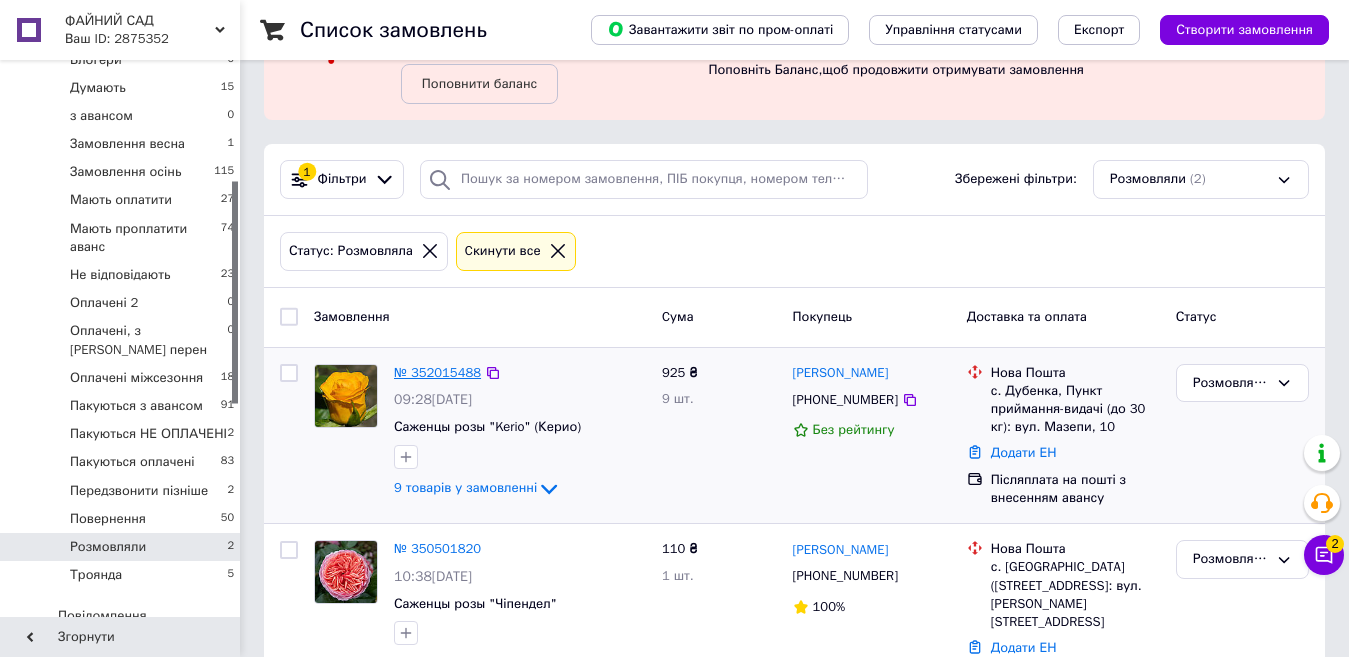 click on "№ 352015488" at bounding box center (437, 372) 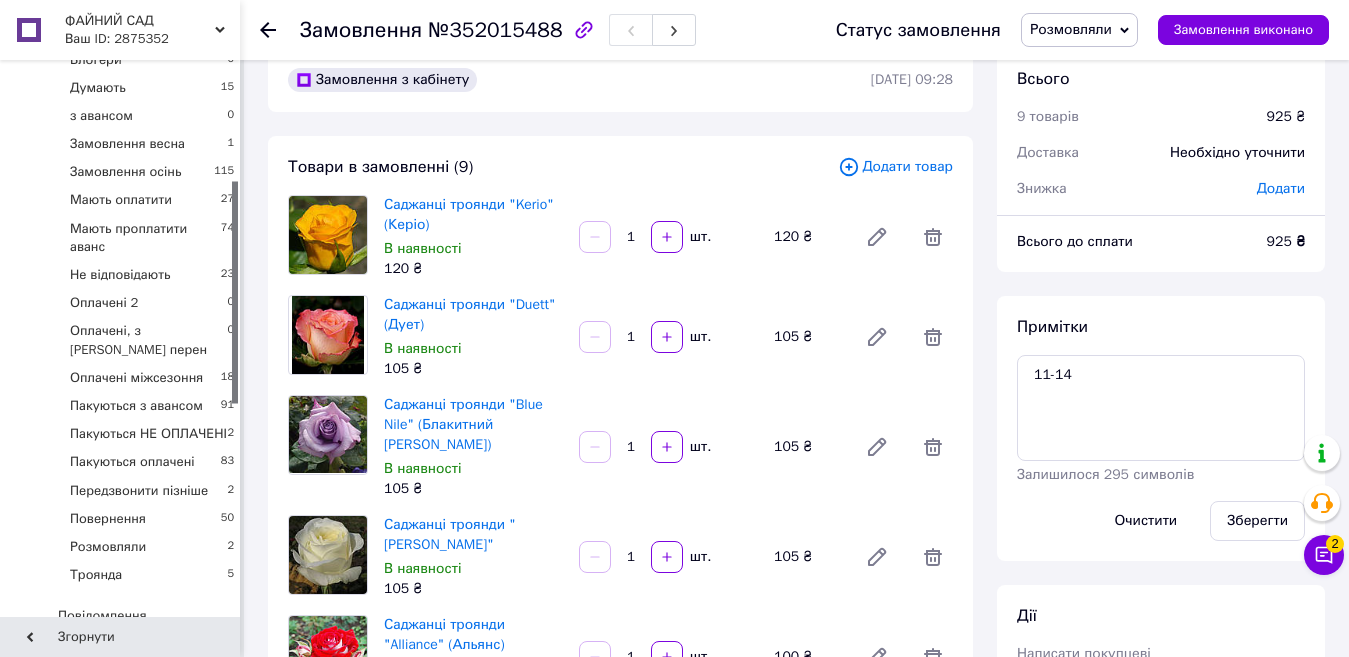 scroll, scrollTop: 0, scrollLeft: 0, axis: both 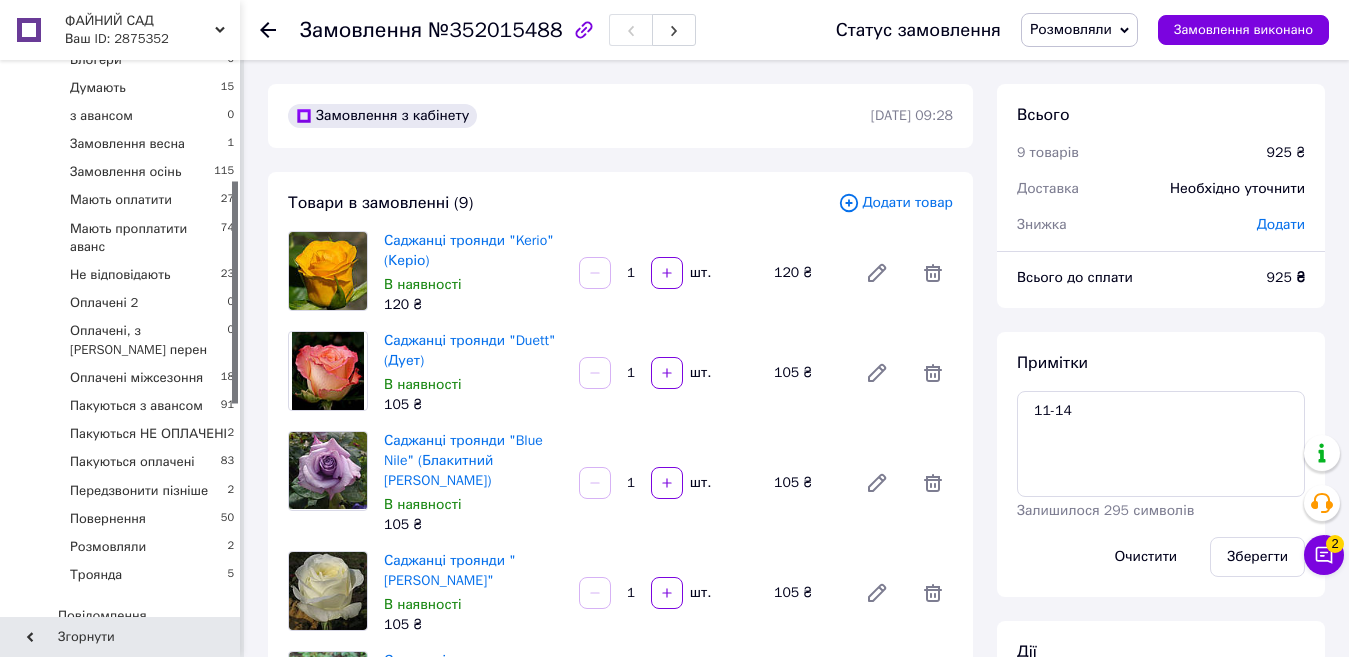 click on "Розмовляли" at bounding box center [1071, 29] 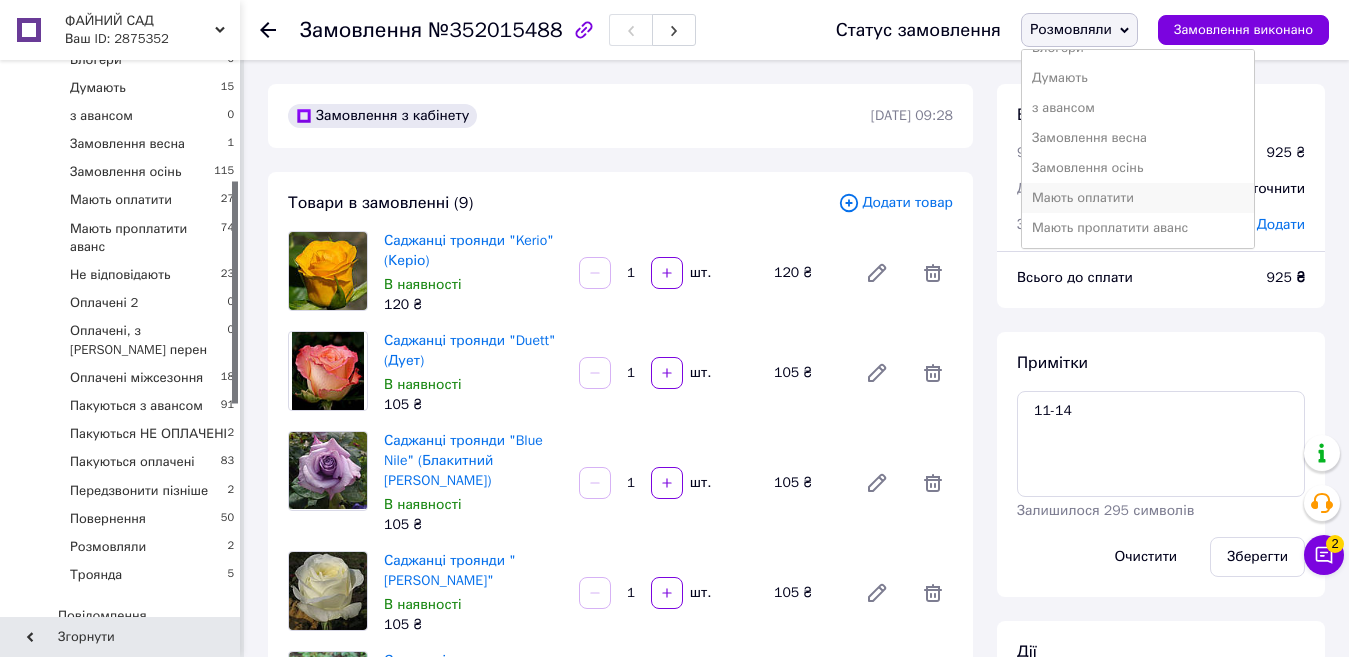 scroll, scrollTop: 400, scrollLeft: 0, axis: vertical 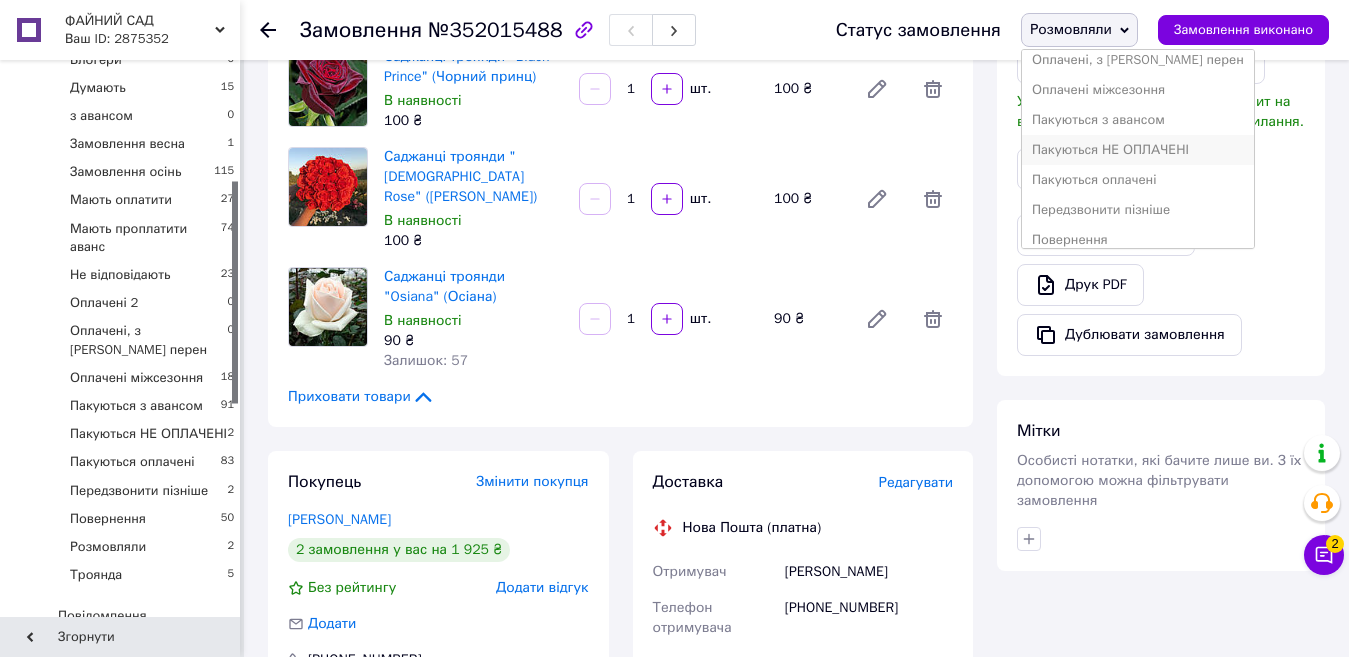 click on "Пакуються НЕ ОПЛАЧЕНІ" at bounding box center [1138, 150] 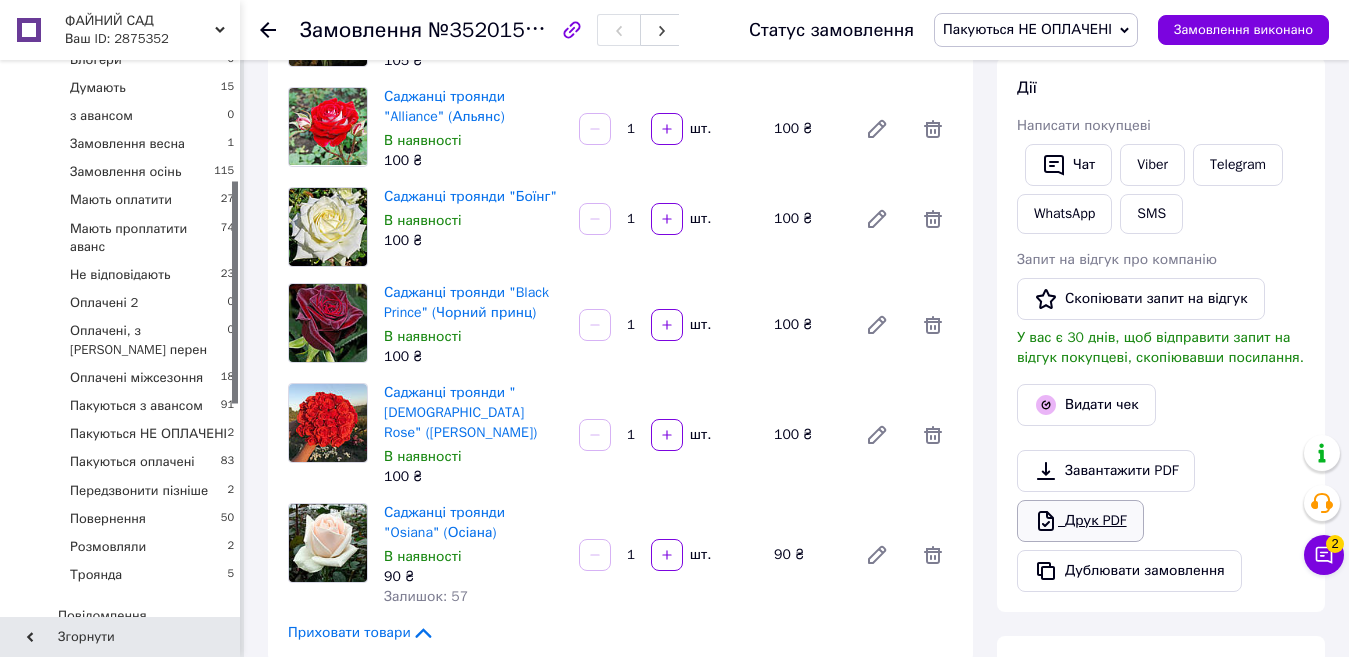 scroll, scrollTop: 800, scrollLeft: 0, axis: vertical 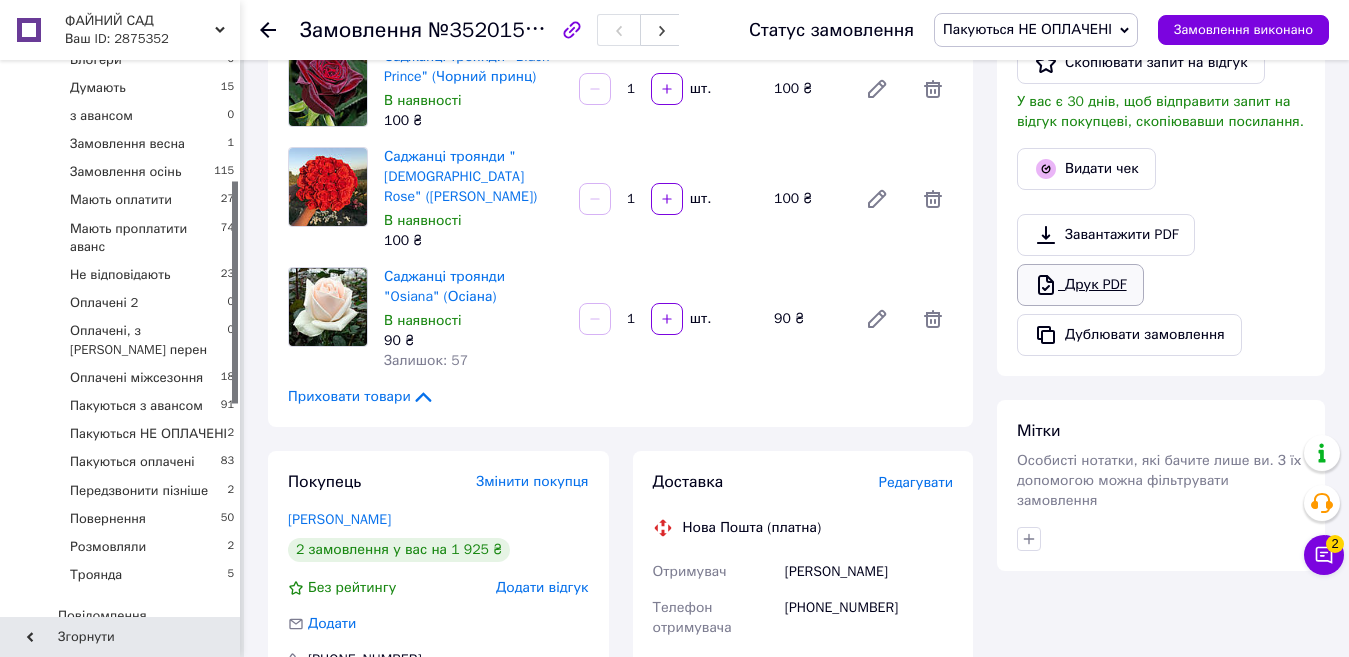 click on "Друк PDF" at bounding box center (1080, 285) 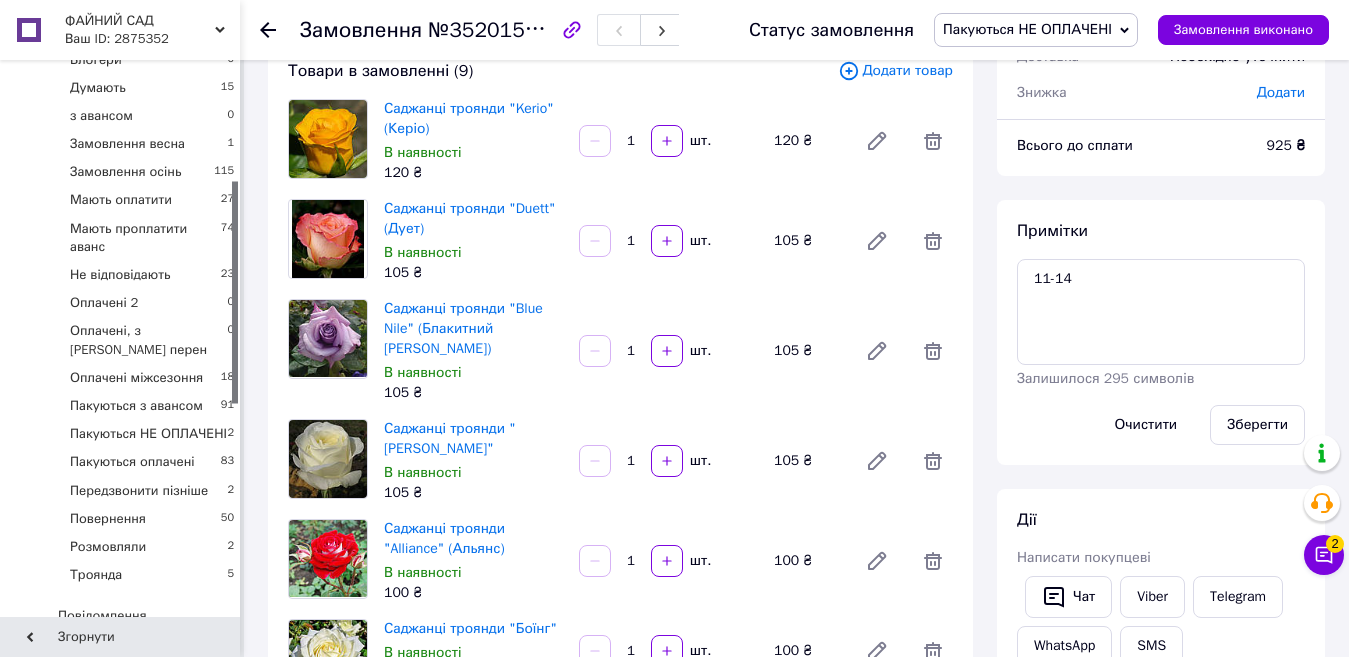scroll, scrollTop: 300, scrollLeft: 0, axis: vertical 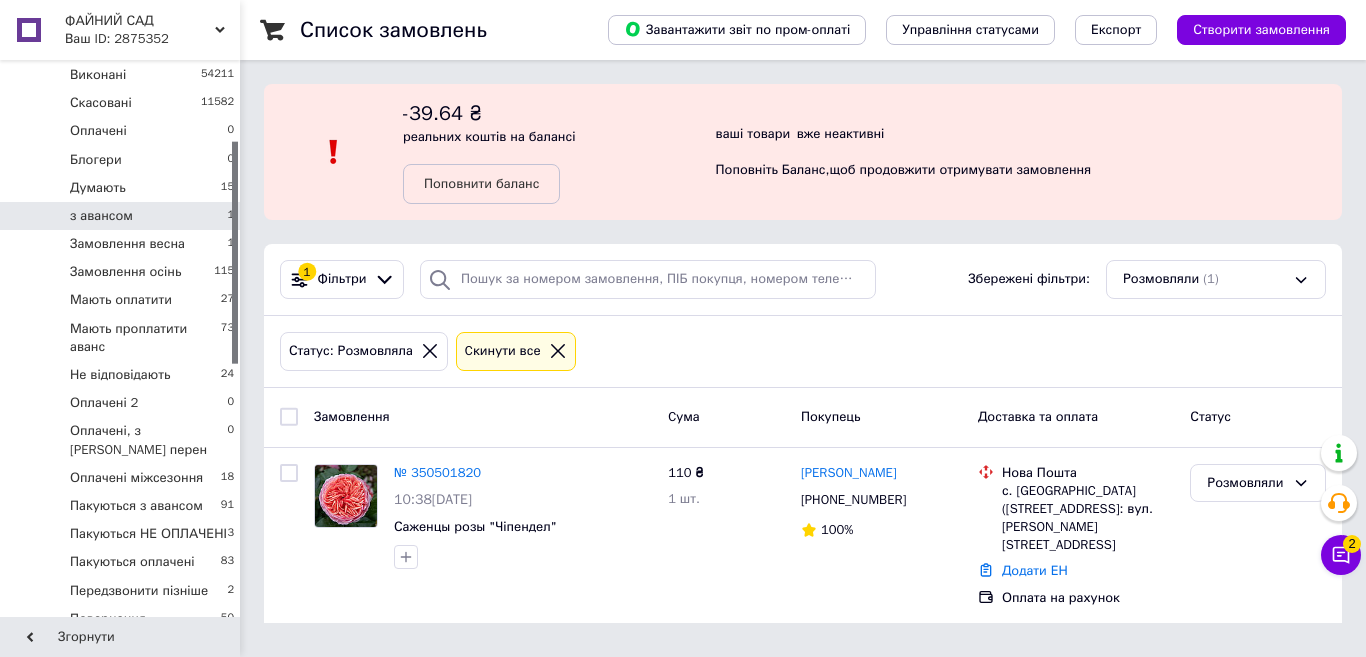 click on "з авансом  1" at bounding box center [123, 216] 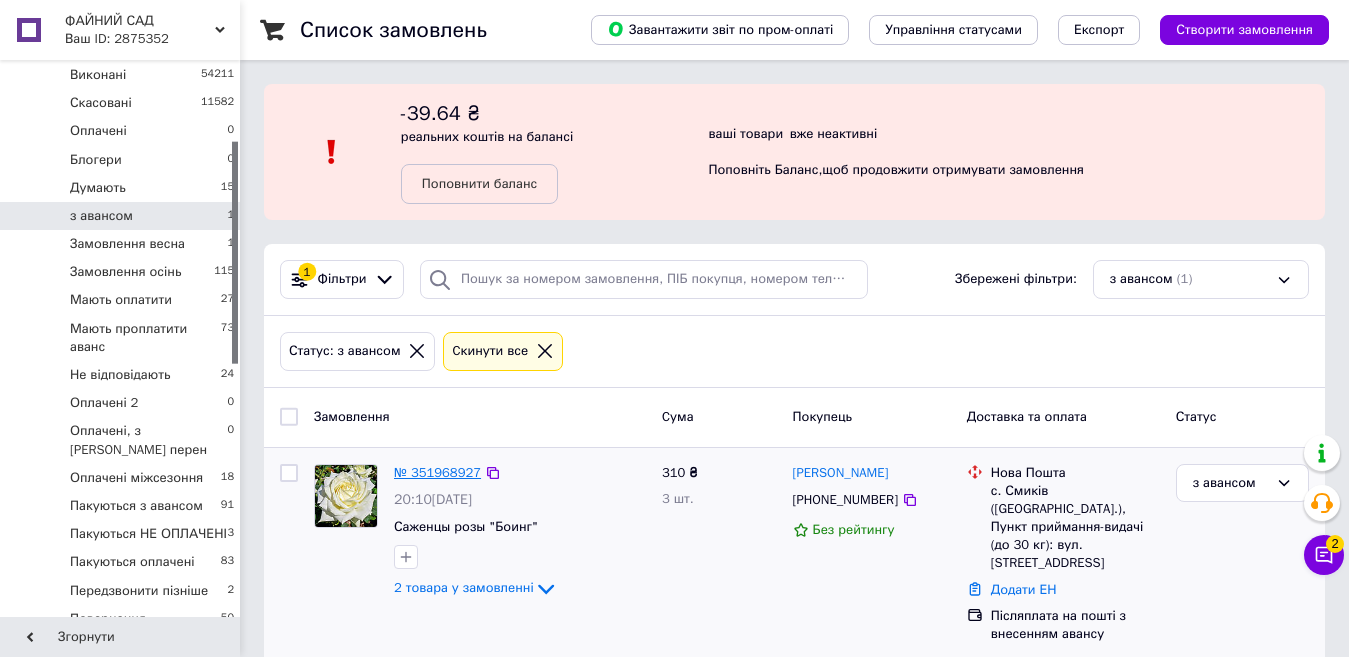 click on "№ 351968927" at bounding box center [437, 472] 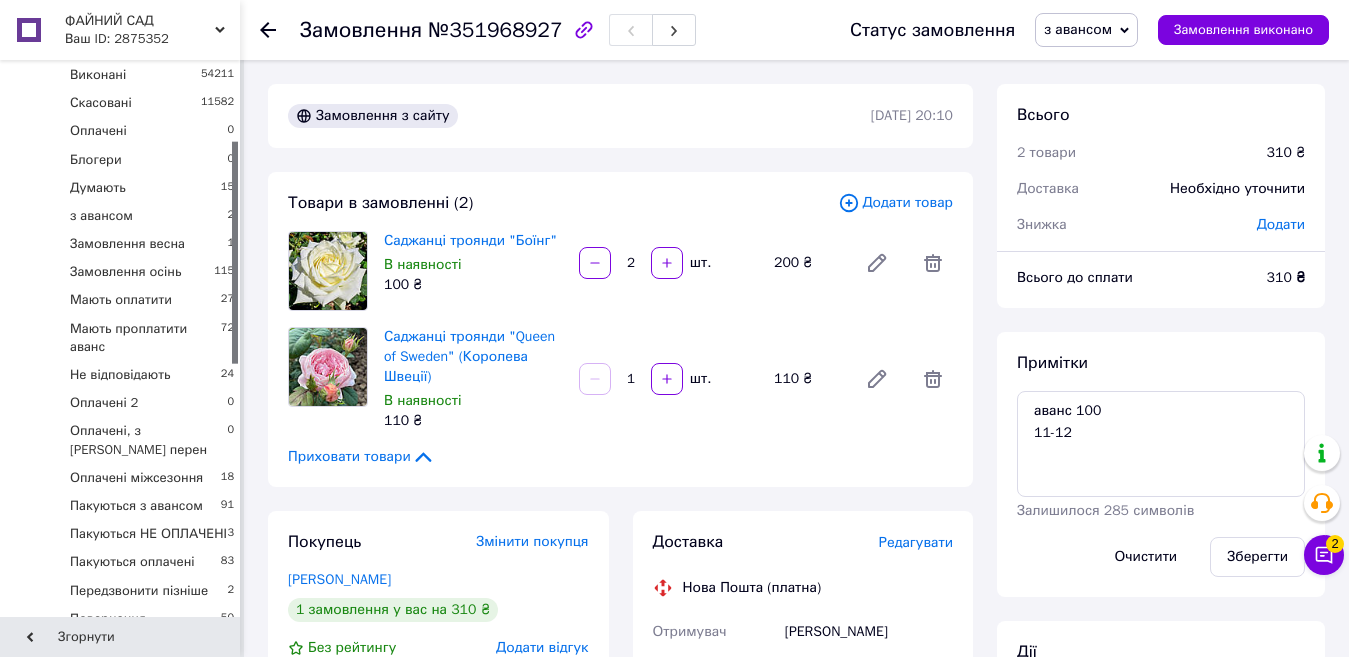 click on "з авансом" at bounding box center [1078, 29] 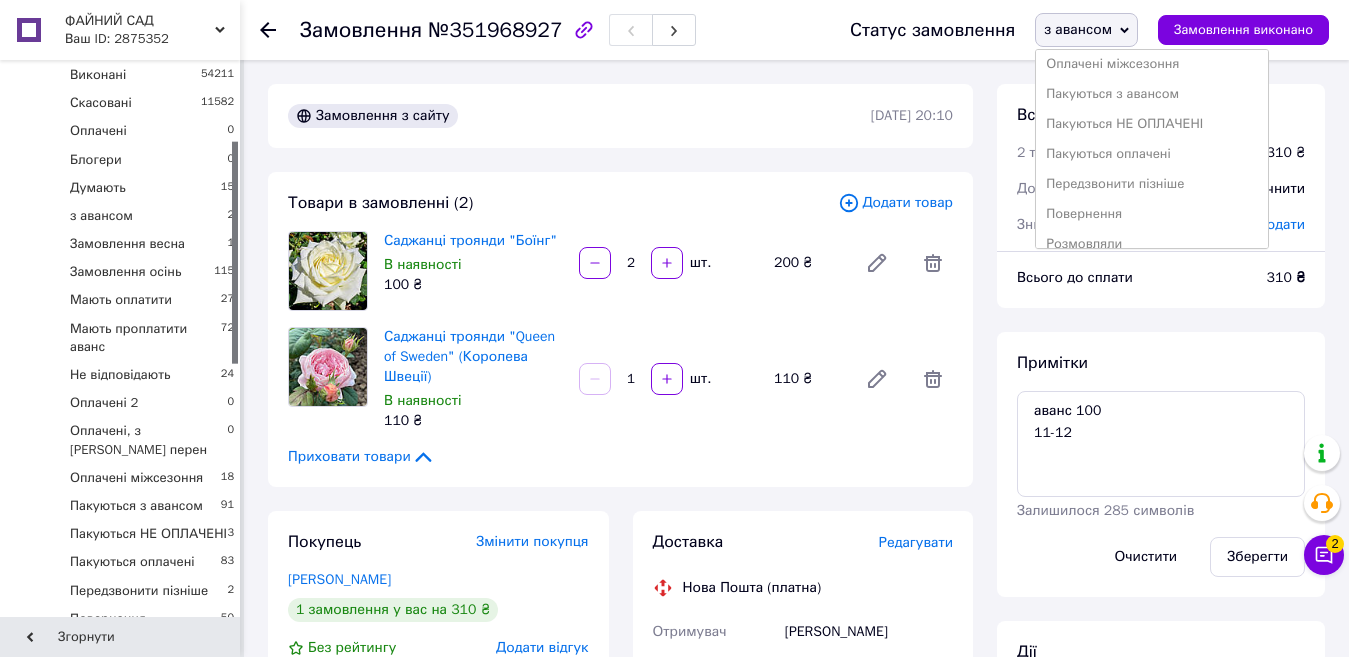 scroll, scrollTop: 400, scrollLeft: 0, axis: vertical 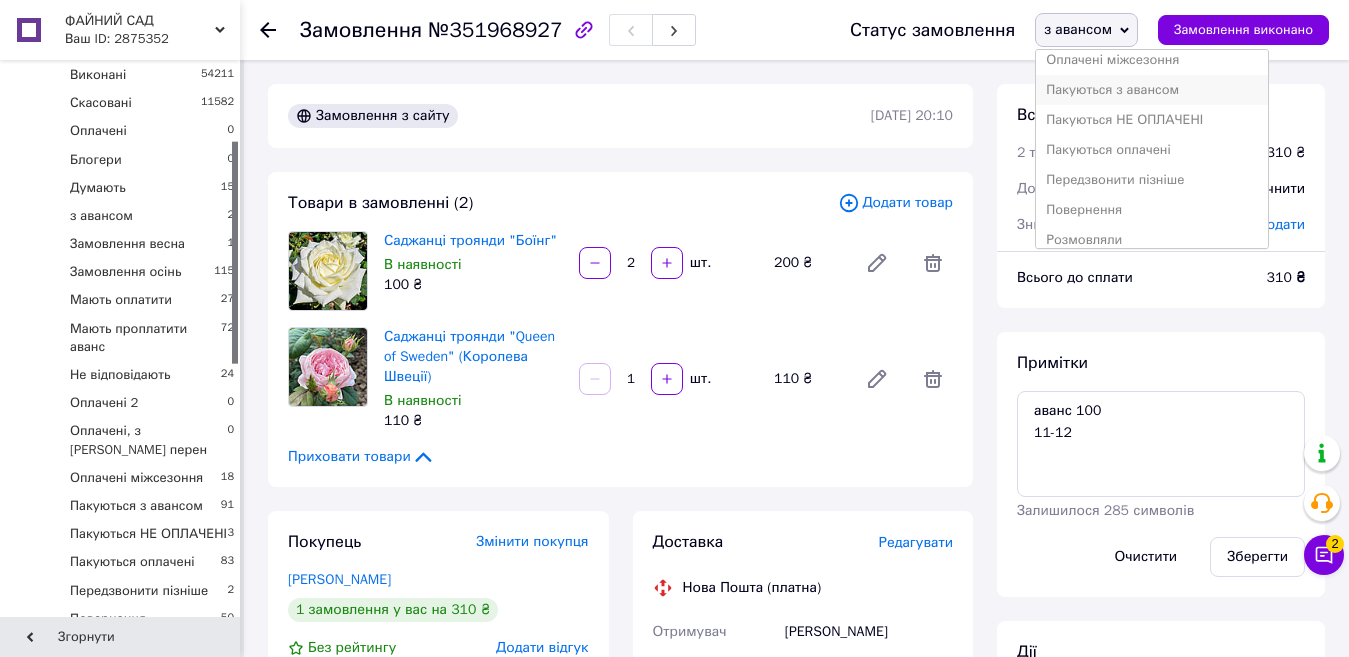 click on "Пакуються з авансом" at bounding box center [1152, 90] 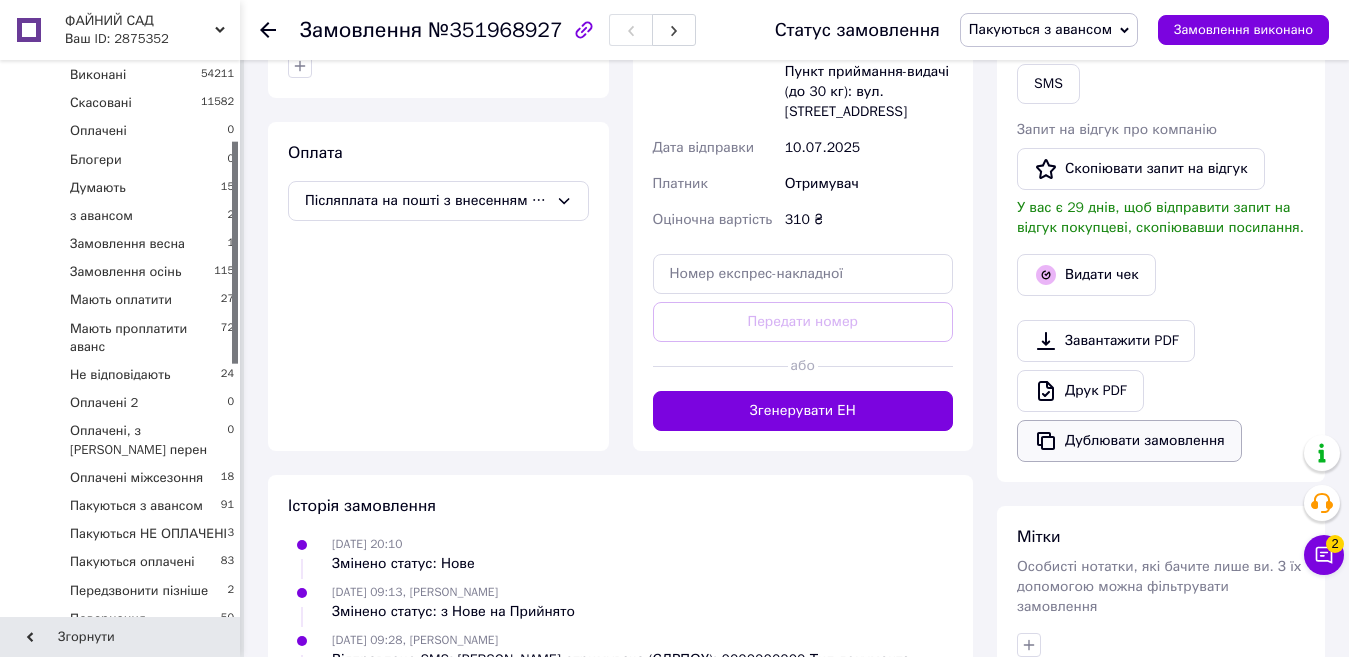 scroll, scrollTop: 700, scrollLeft: 0, axis: vertical 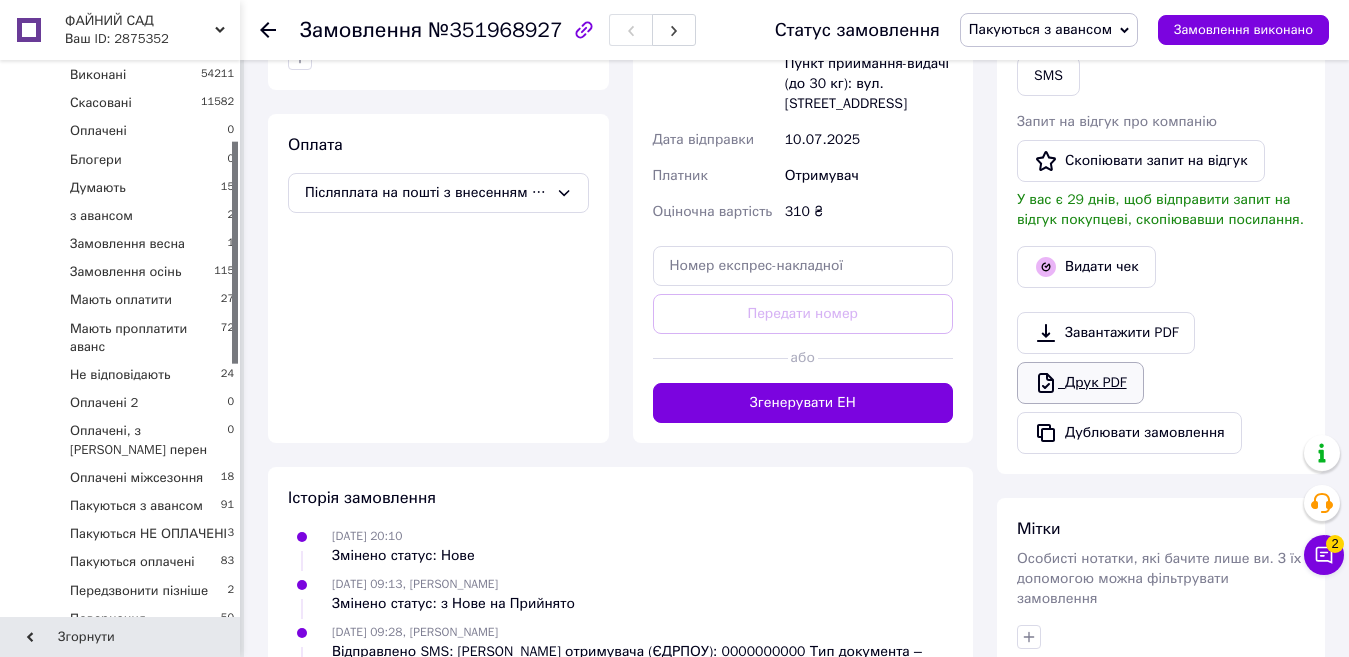 click on "Друк PDF" at bounding box center [1080, 383] 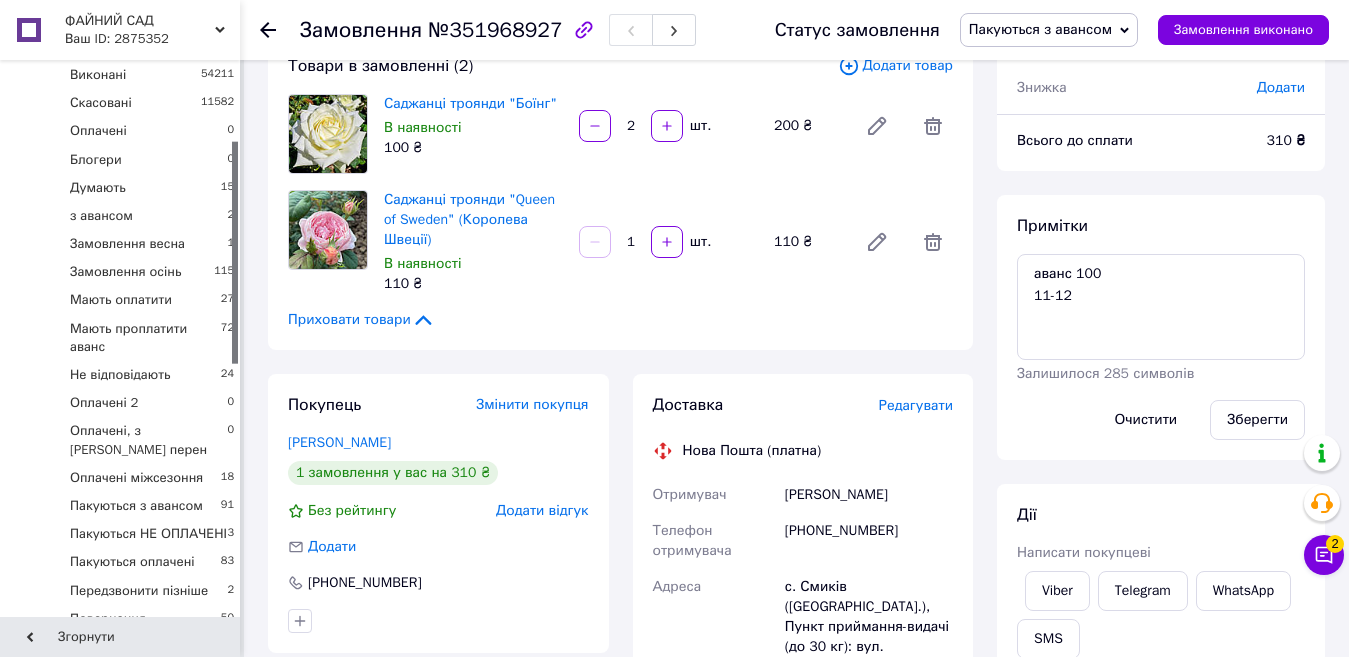 scroll, scrollTop: 100, scrollLeft: 0, axis: vertical 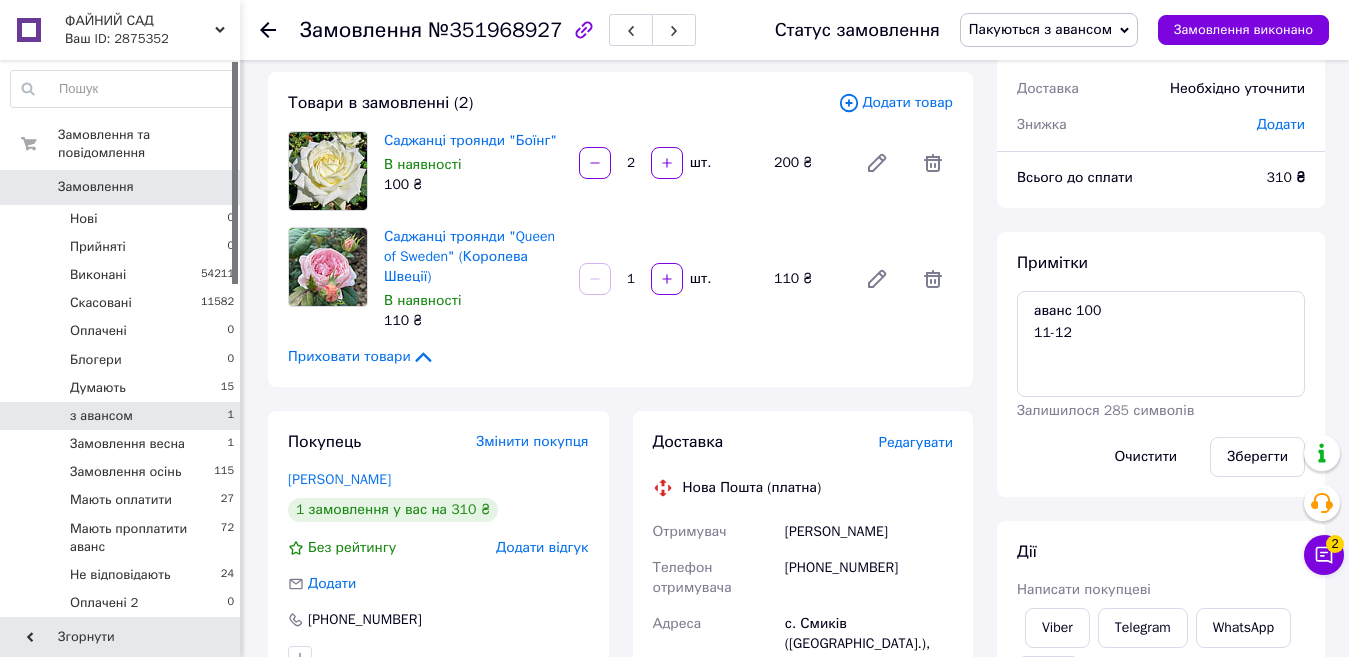 click on "з авансом  1" at bounding box center (123, 416) 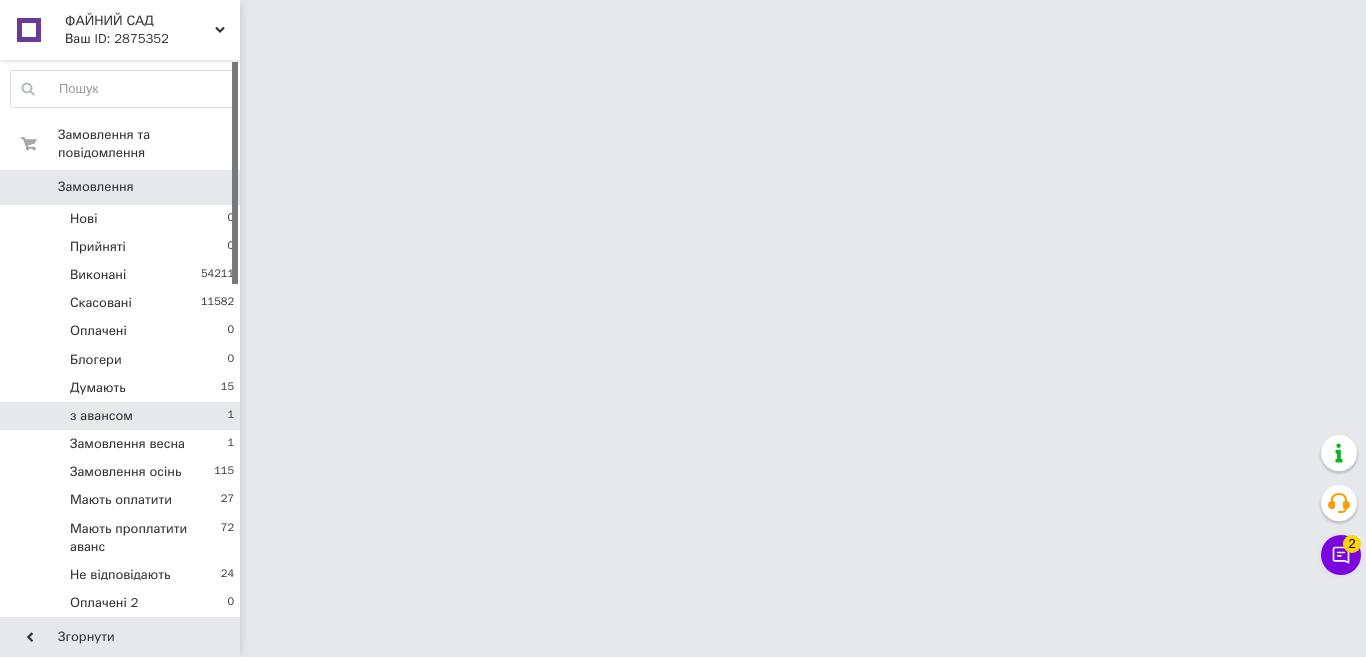 click on "з авансом  1" at bounding box center (123, 416) 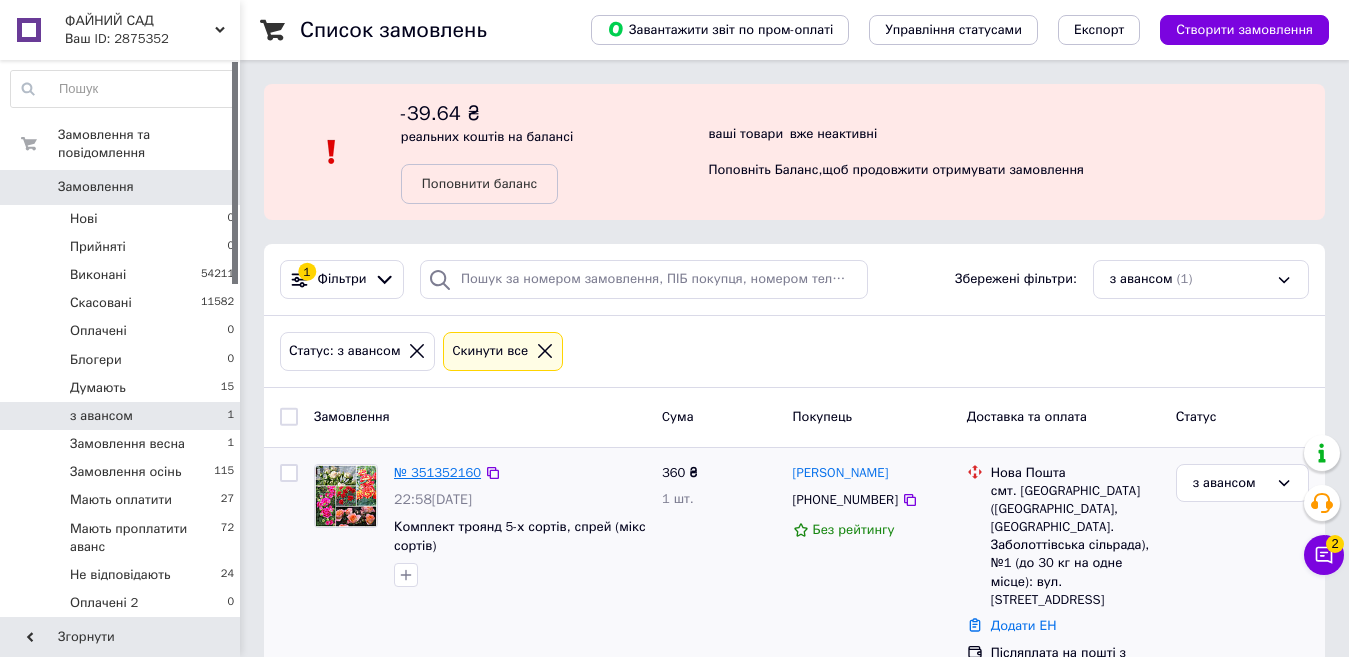 click on "№ 351352160" at bounding box center (437, 472) 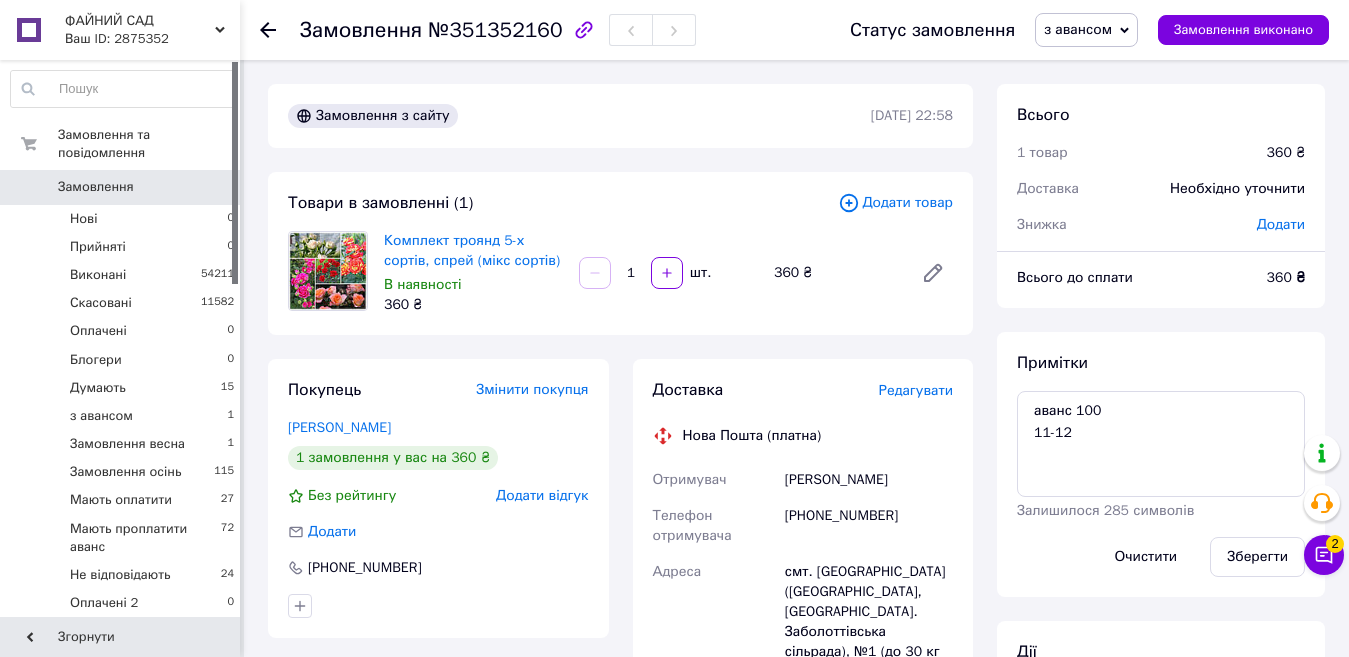click on "з авансом" at bounding box center [1078, 29] 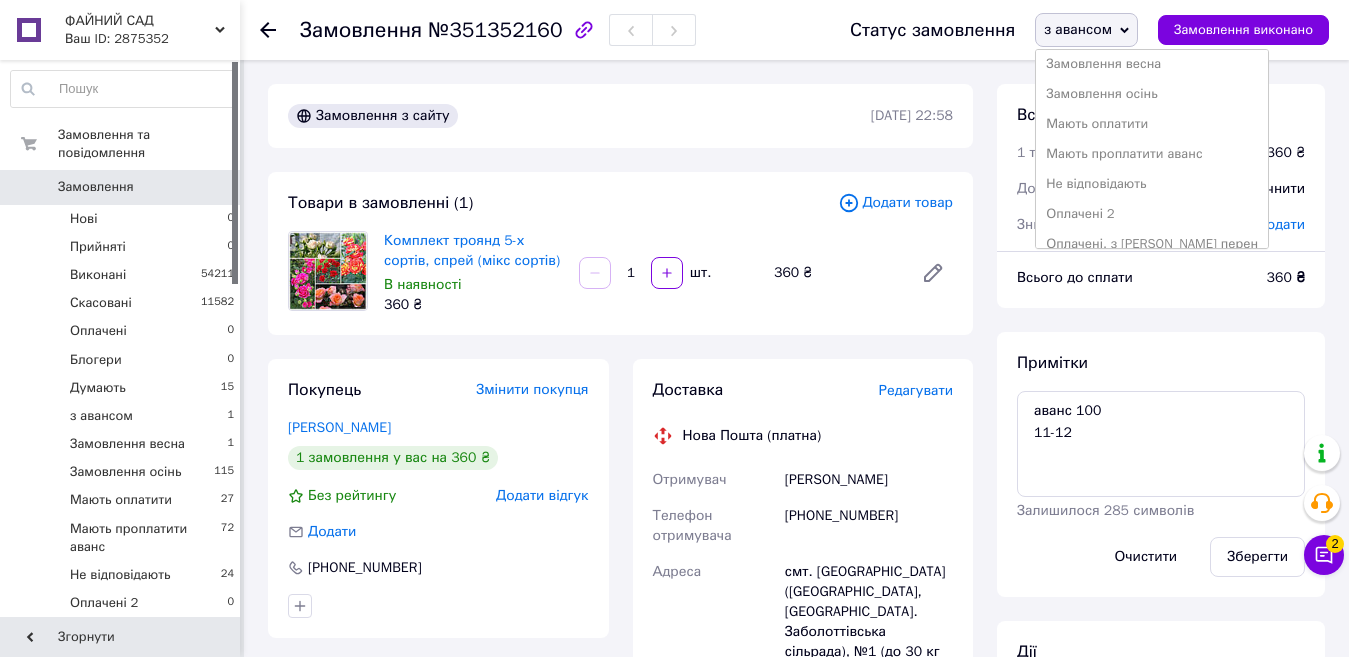 scroll, scrollTop: 300, scrollLeft: 0, axis: vertical 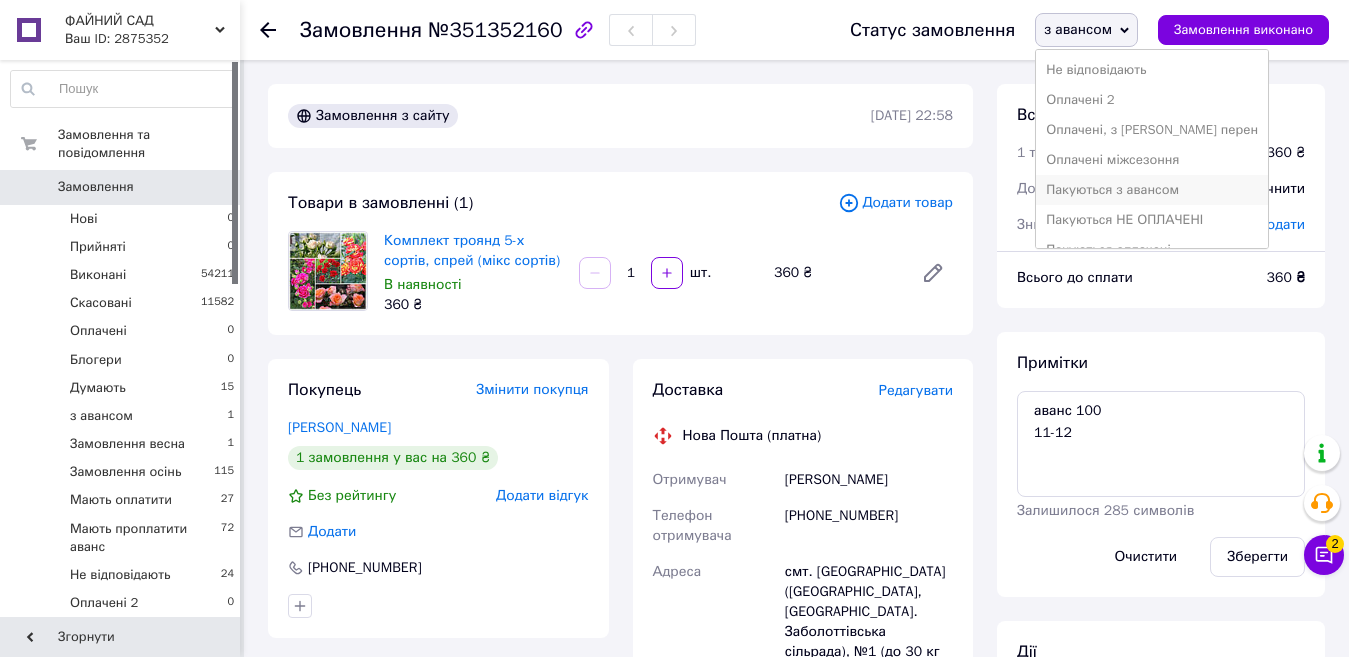 click on "Пакуються з авансом" at bounding box center [1152, 190] 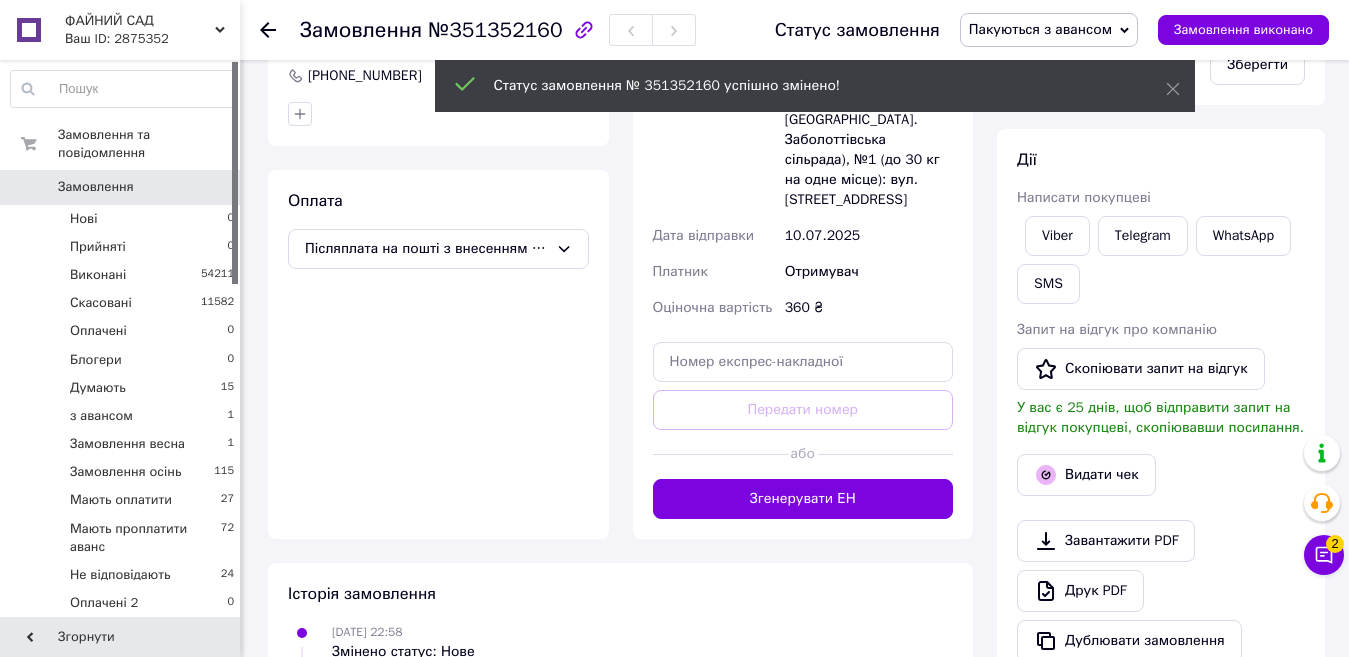 scroll, scrollTop: 600, scrollLeft: 0, axis: vertical 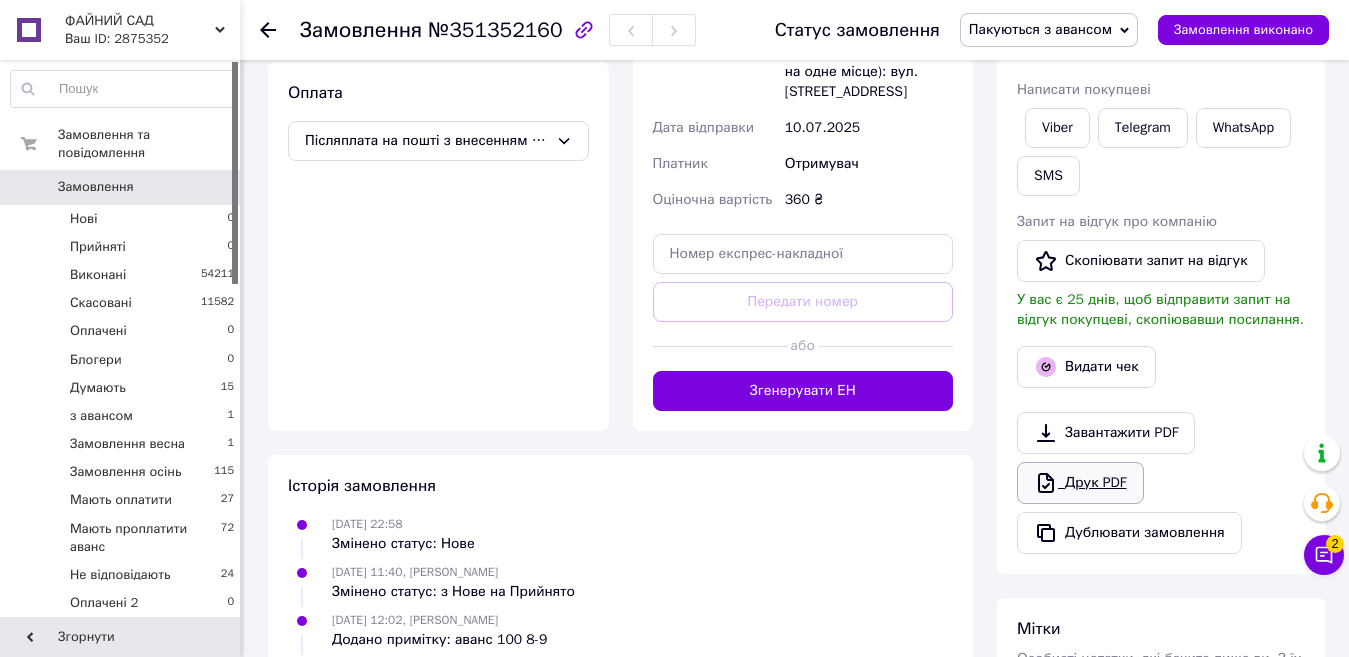 click on "Друк PDF" at bounding box center [1080, 483] 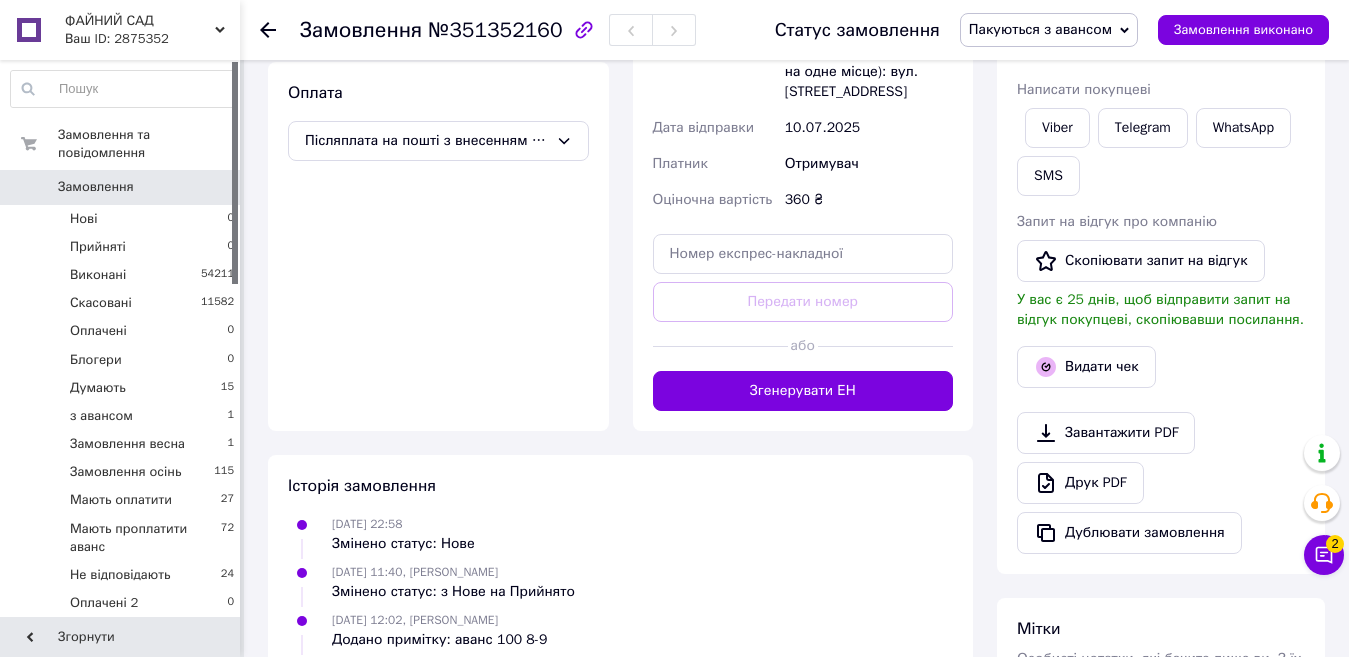 scroll, scrollTop: 200, scrollLeft: 0, axis: vertical 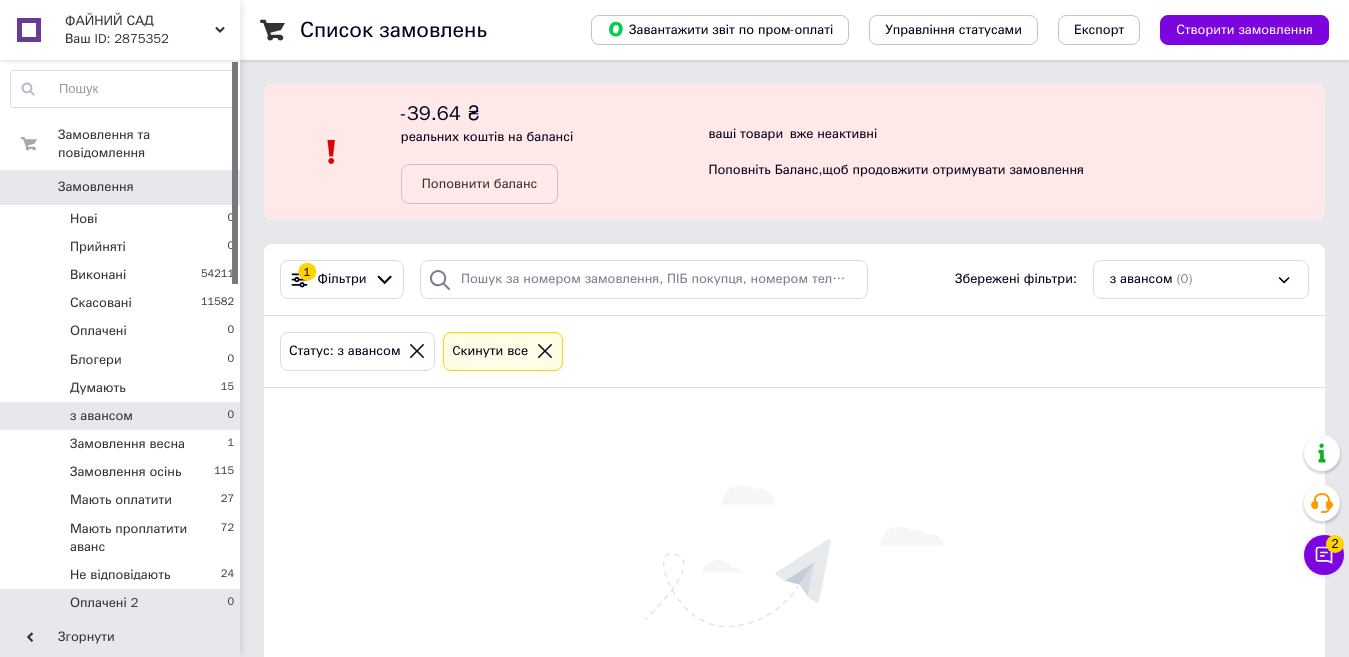 click on "Оплачені 2 0" at bounding box center (123, 603) 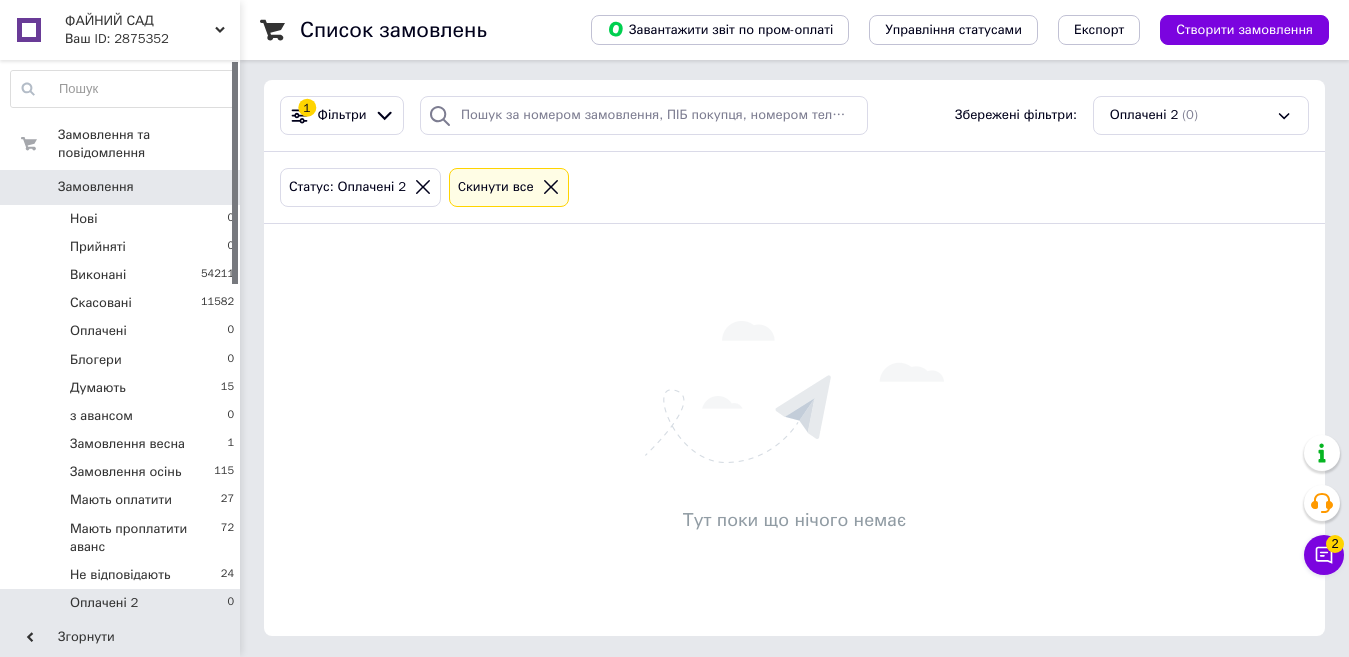 scroll, scrollTop: 167, scrollLeft: 0, axis: vertical 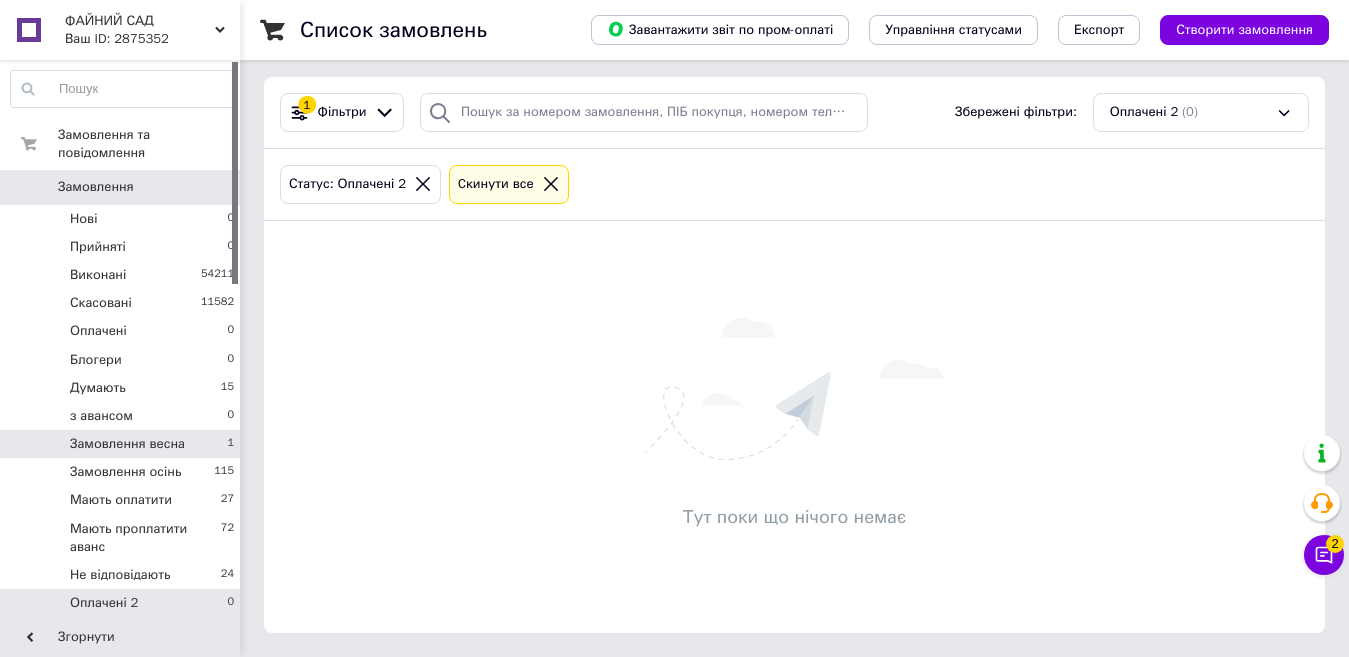 click on "Замовлення весна" at bounding box center (127, 444) 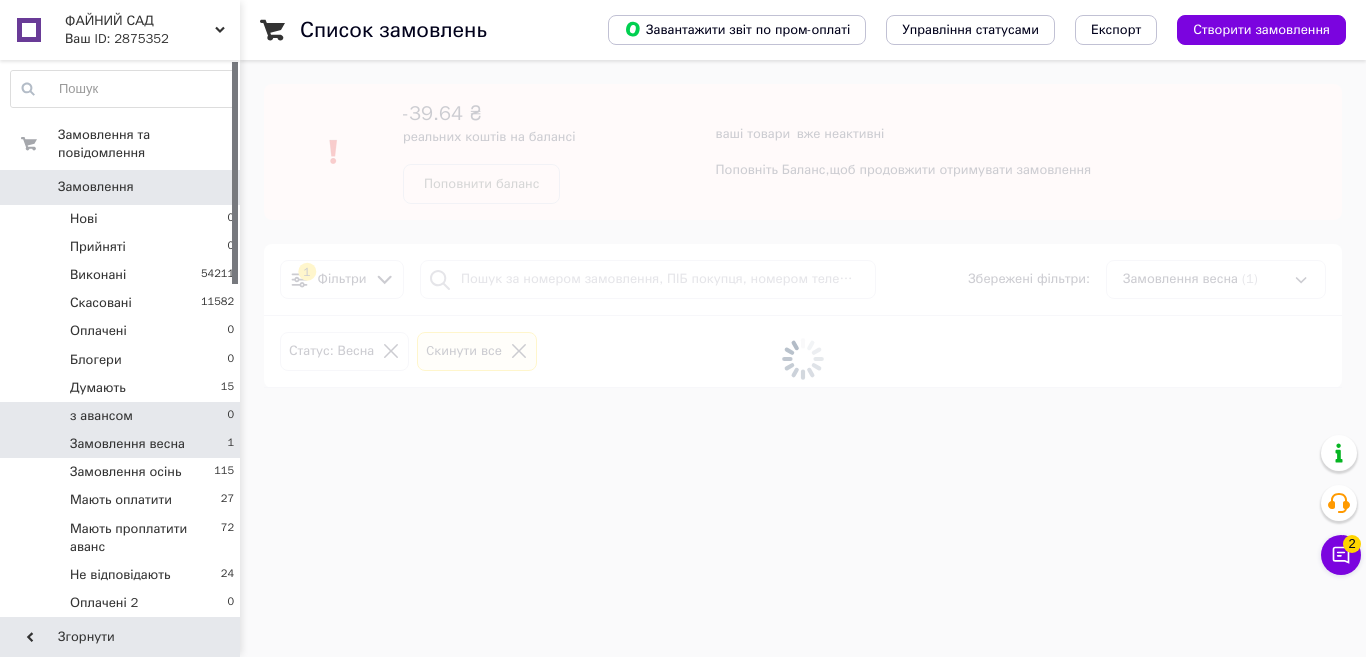 click on "з авансом  0" at bounding box center [123, 416] 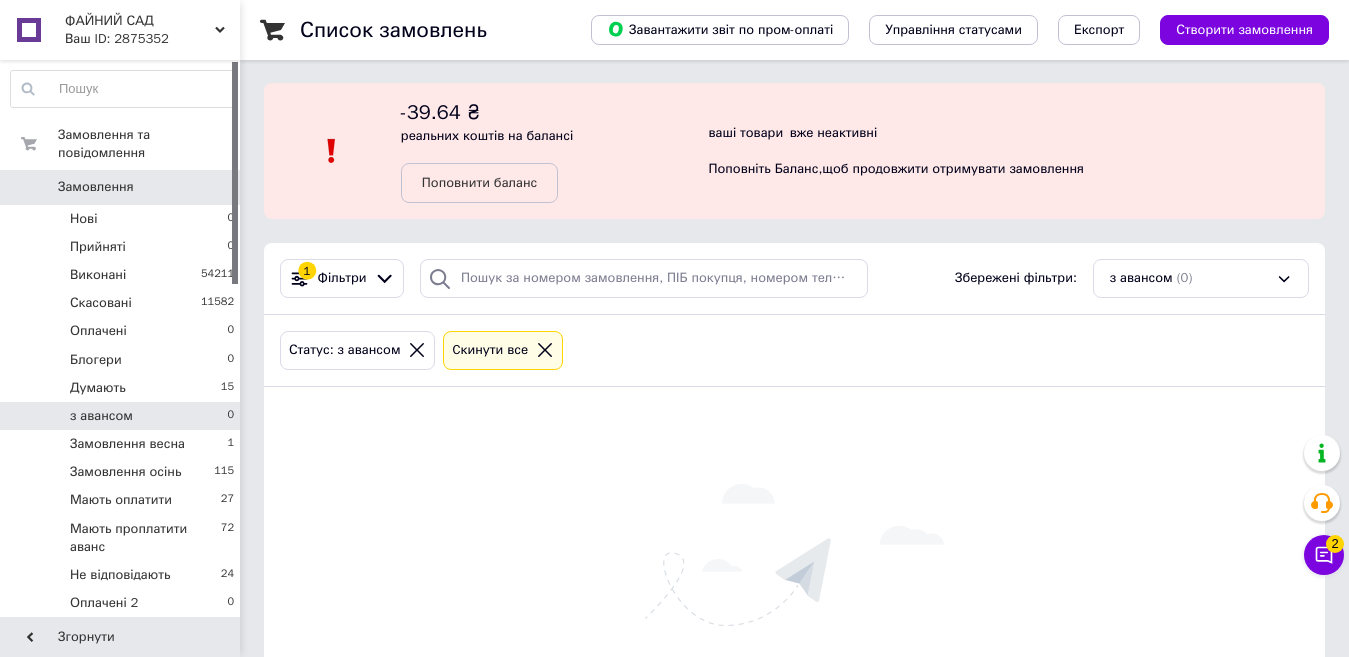 scroll, scrollTop: 0, scrollLeft: 0, axis: both 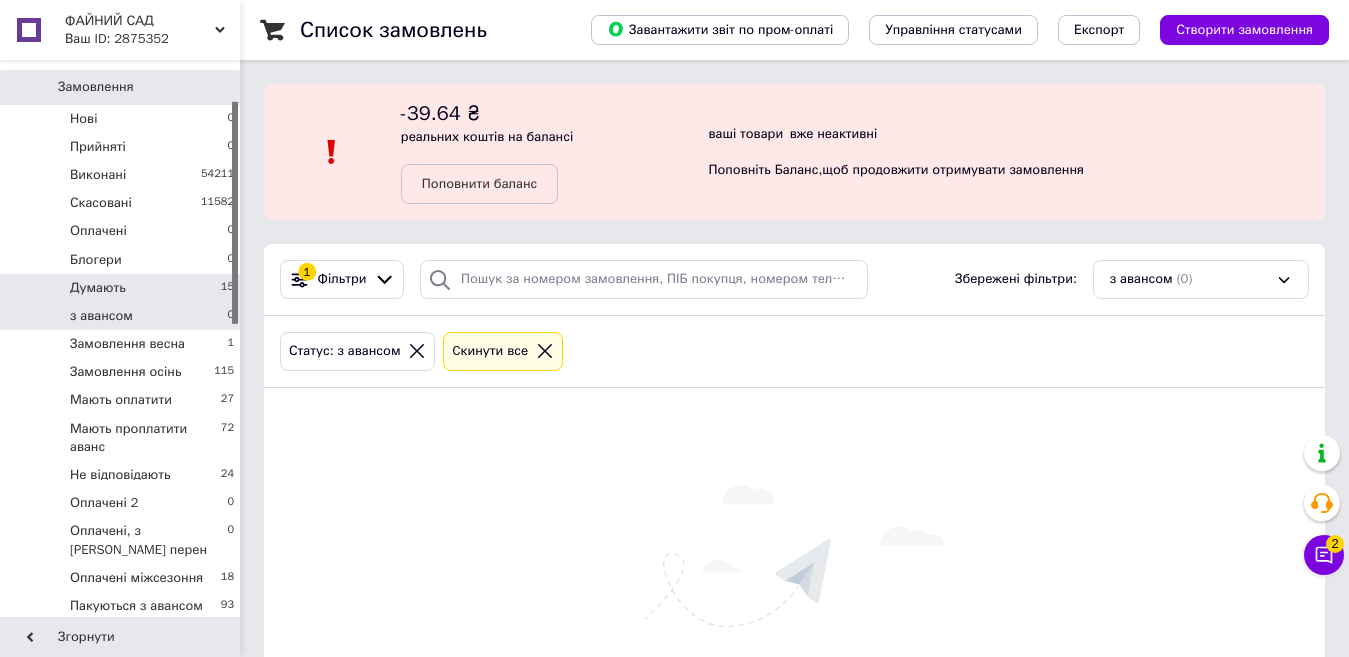 click on "Думають 15" at bounding box center [123, 288] 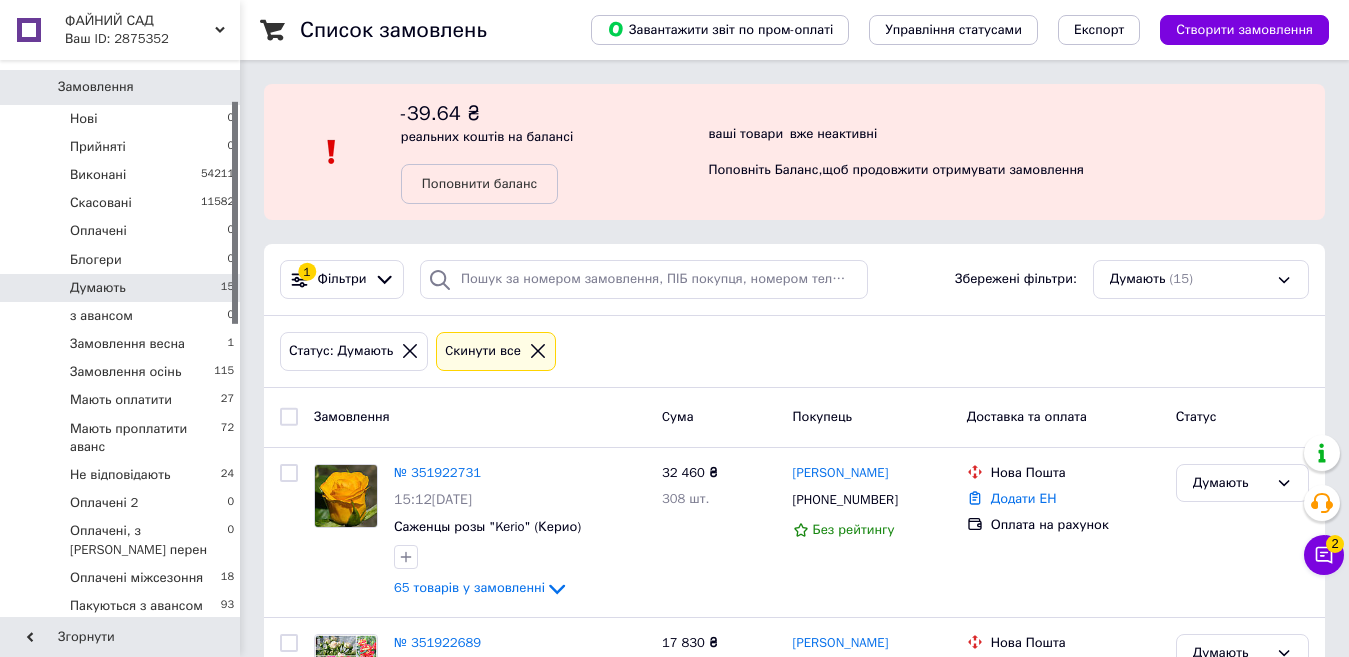 click on "Думають 15" at bounding box center [123, 288] 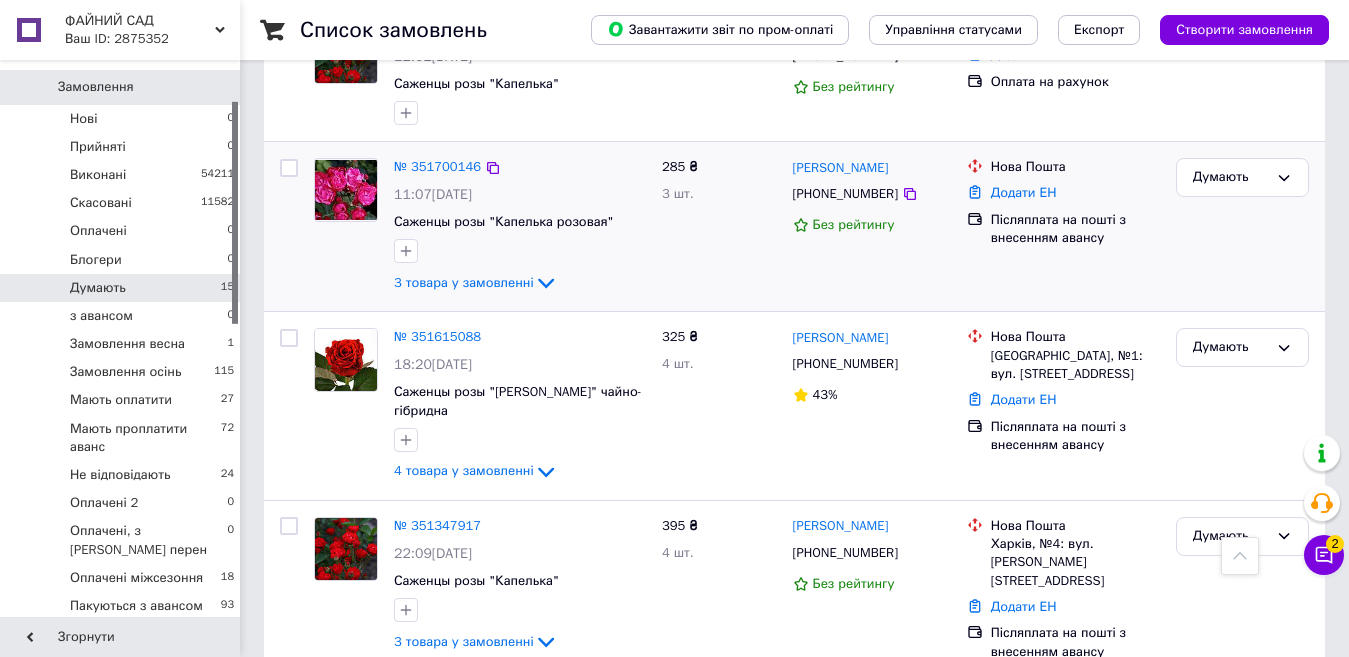 scroll, scrollTop: 1900, scrollLeft: 0, axis: vertical 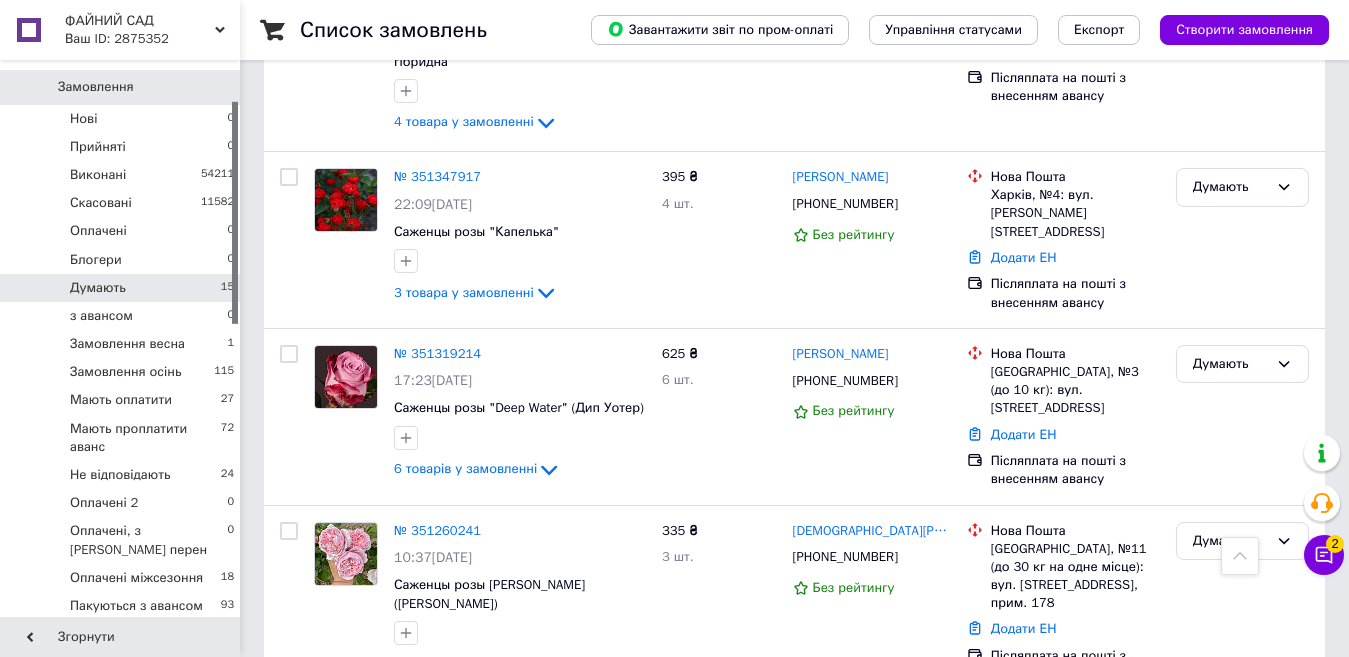 click on "Думають 15" at bounding box center (123, 288) 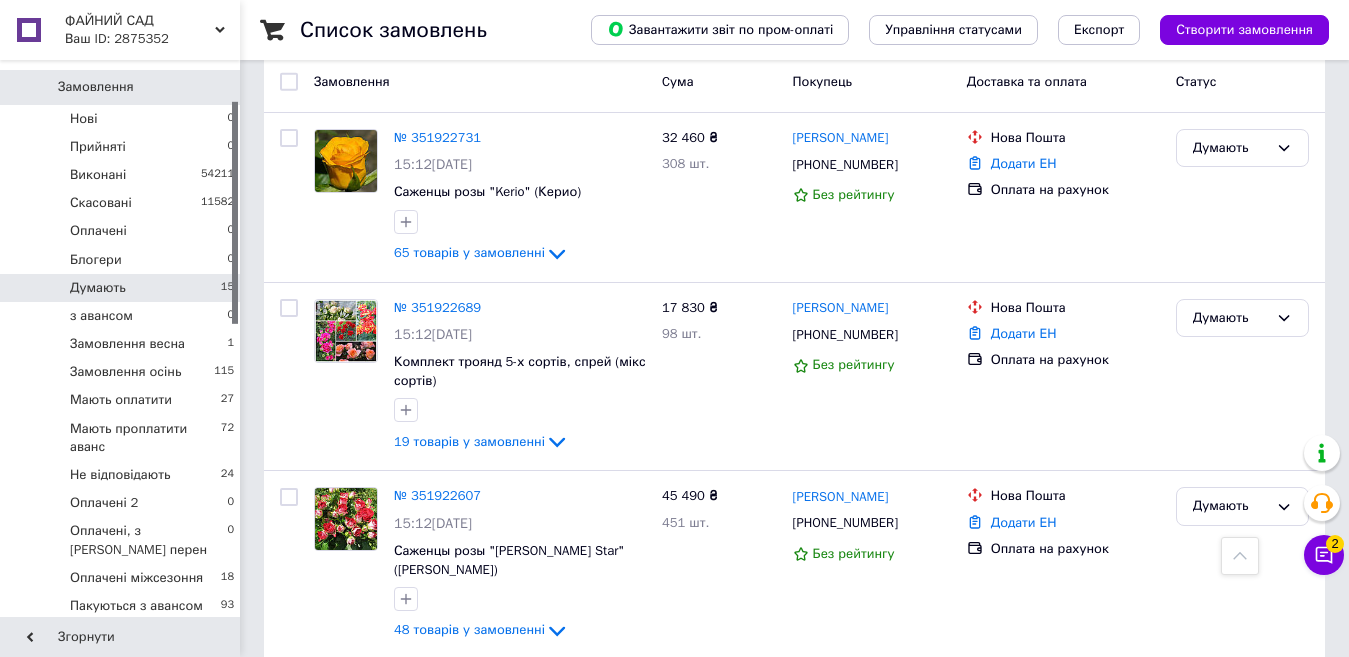 scroll, scrollTop: 300, scrollLeft: 0, axis: vertical 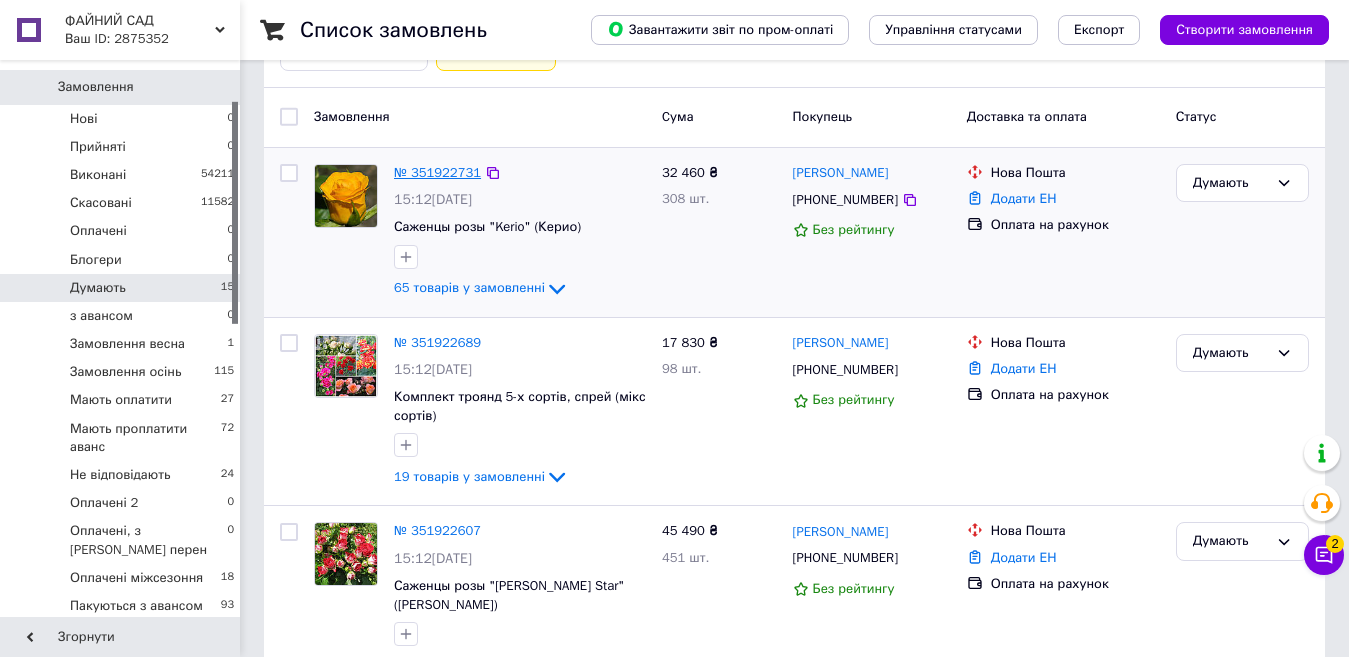 click on "№ 351922731" at bounding box center [437, 172] 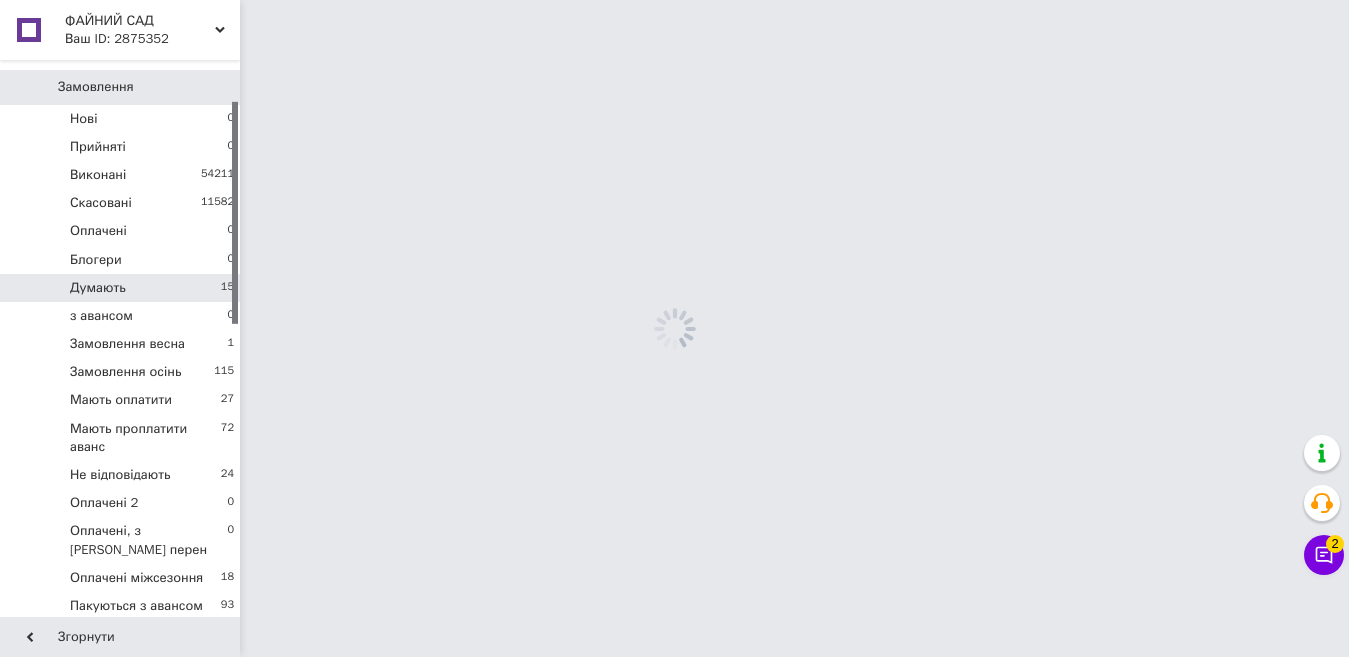 scroll, scrollTop: 0, scrollLeft: 0, axis: both 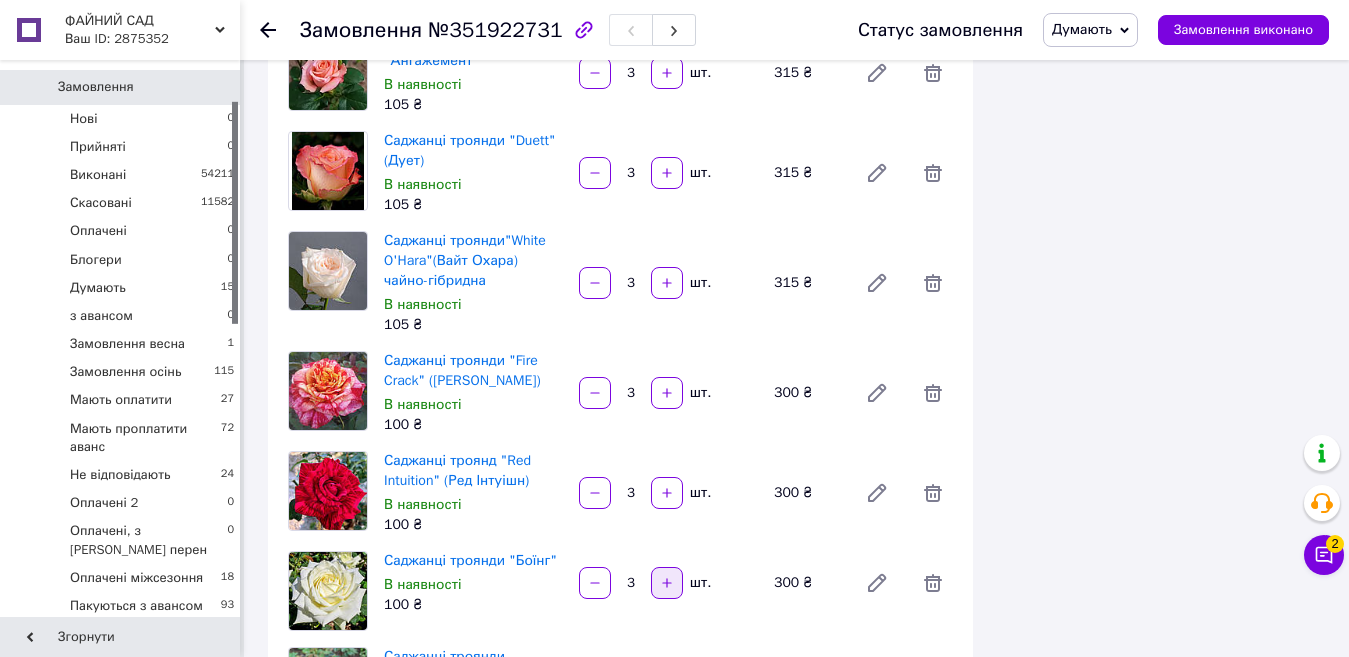 click at bounding box center [667, 583] 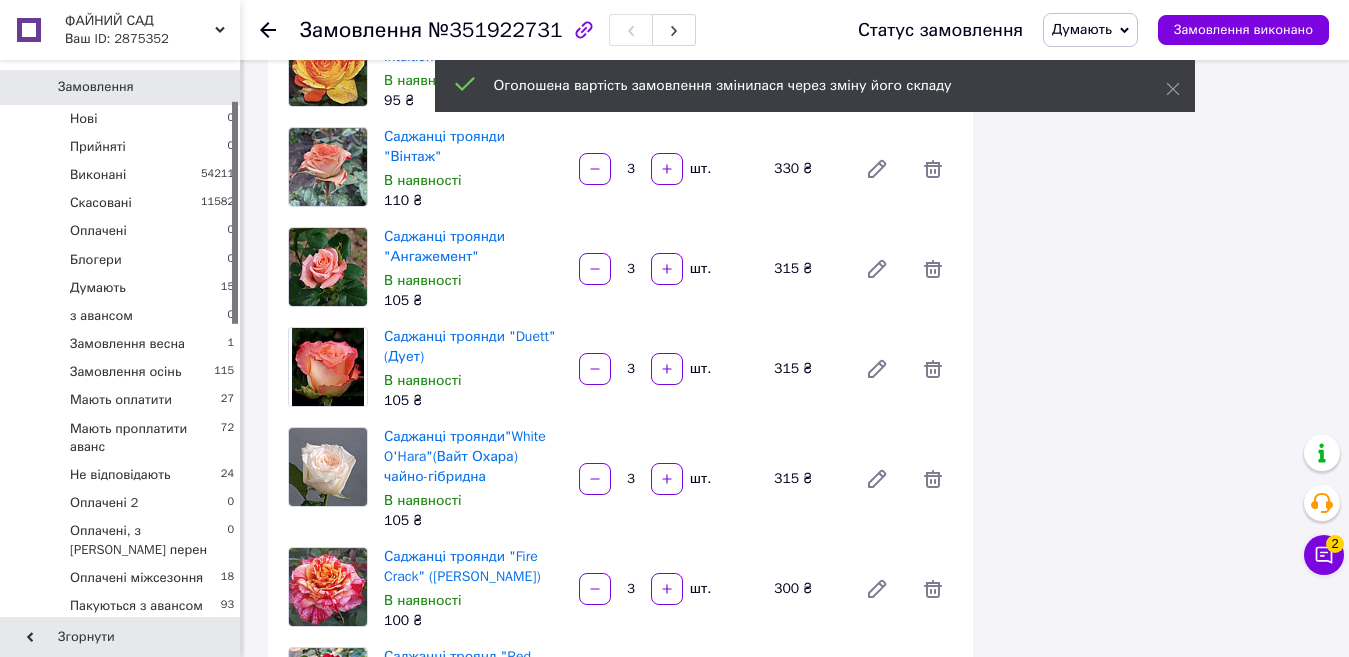 scroll, scrollTop: 2964, scrollLeft: 0, axis: vertical 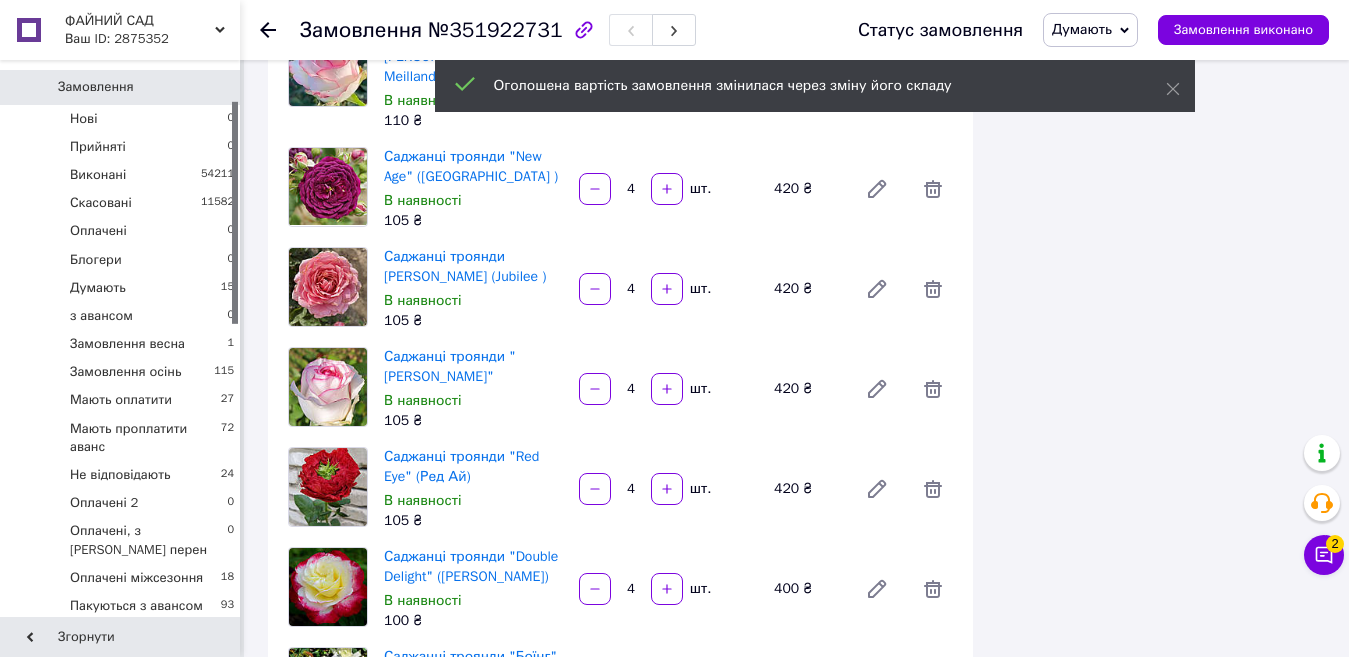 click at bounding box center (667, 679) 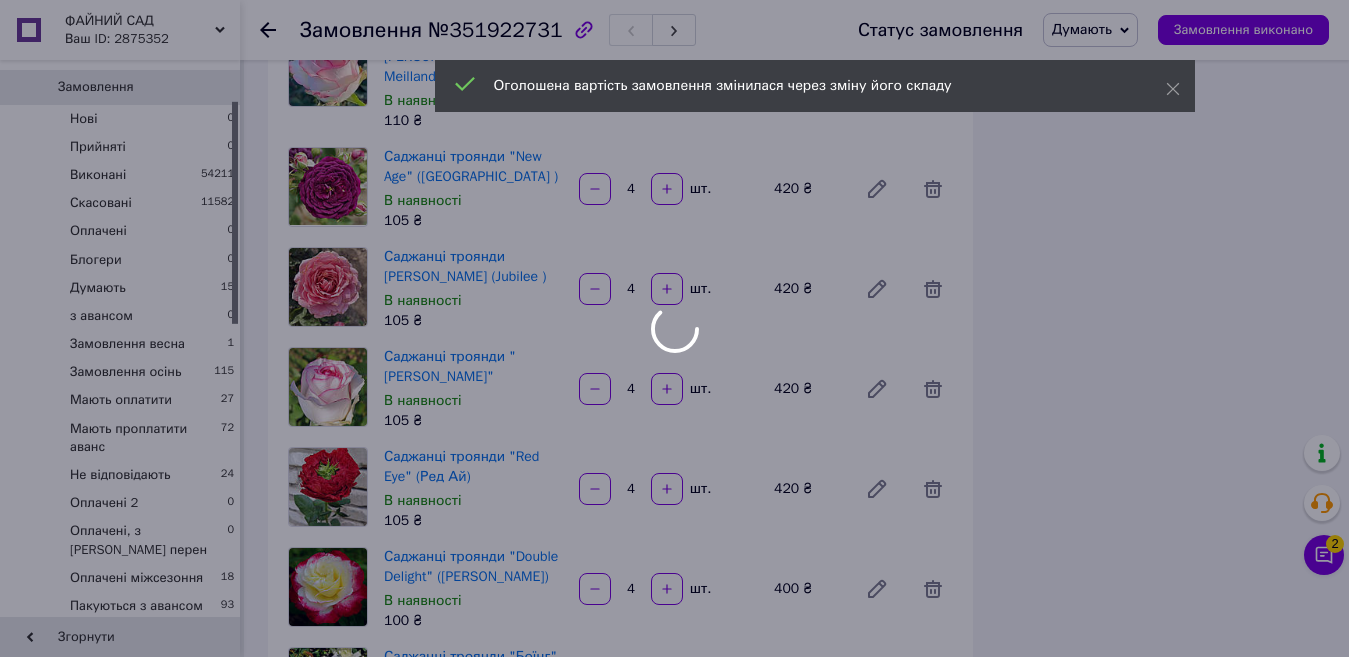 scroll, scrollTop: 2344, scrollLeft: 0, axis: vertical 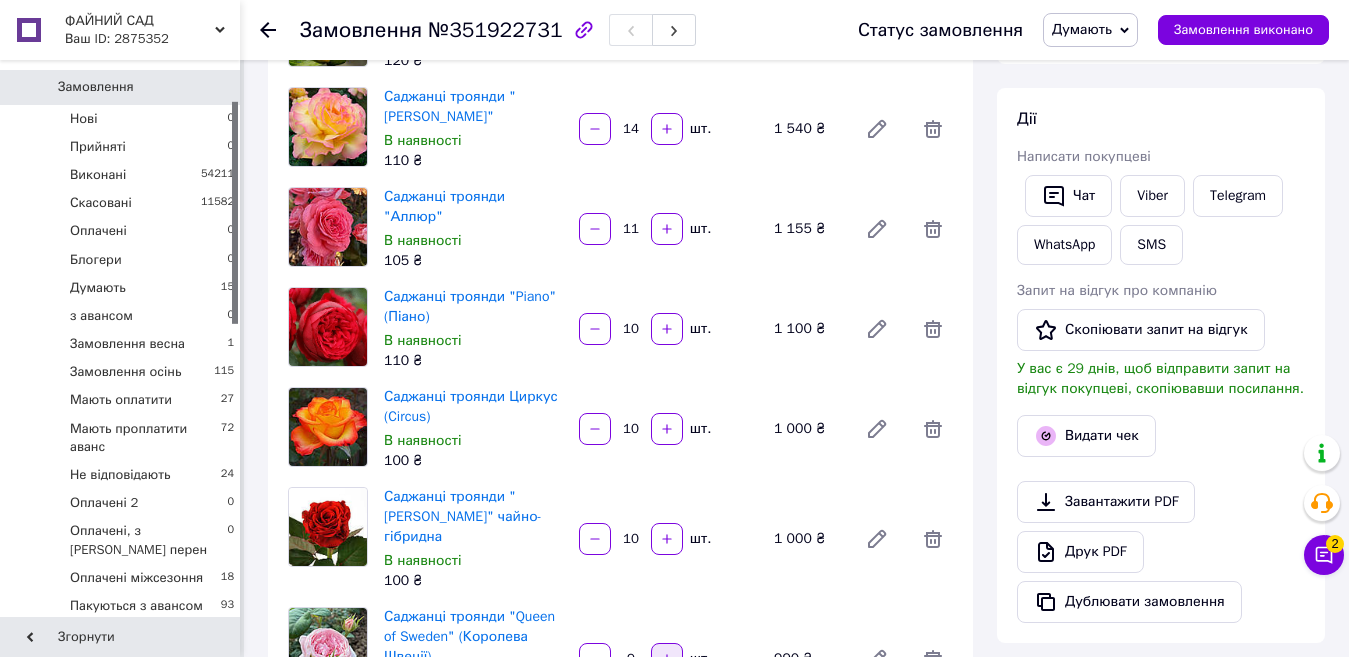 click 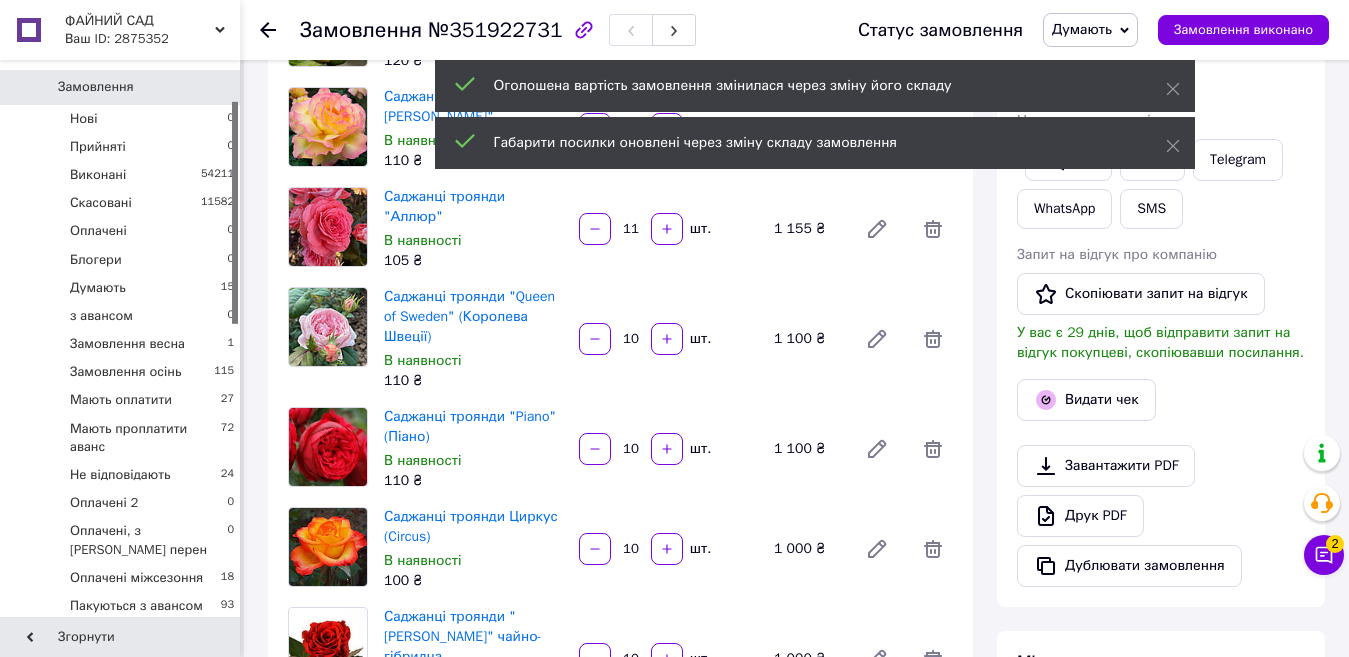 scroll, scrollTop: 4048, scrollLeft: 0, axis: vertical 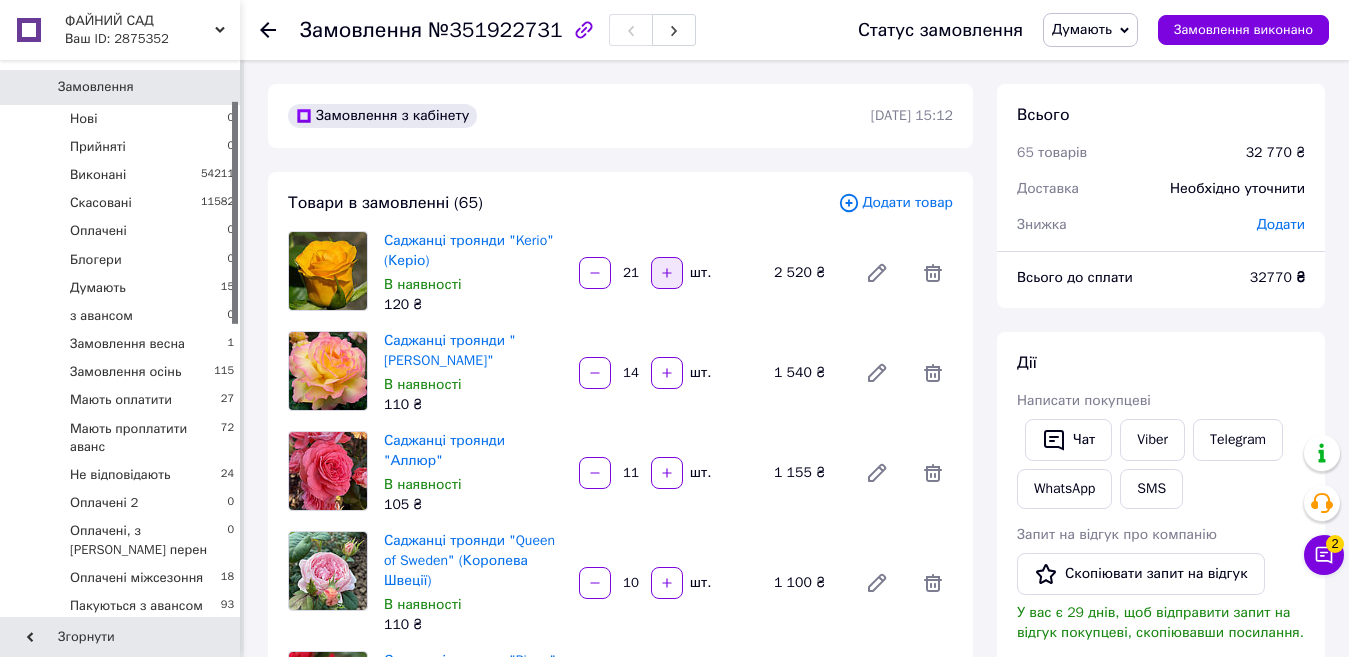 click at bounding box center (667, 273) 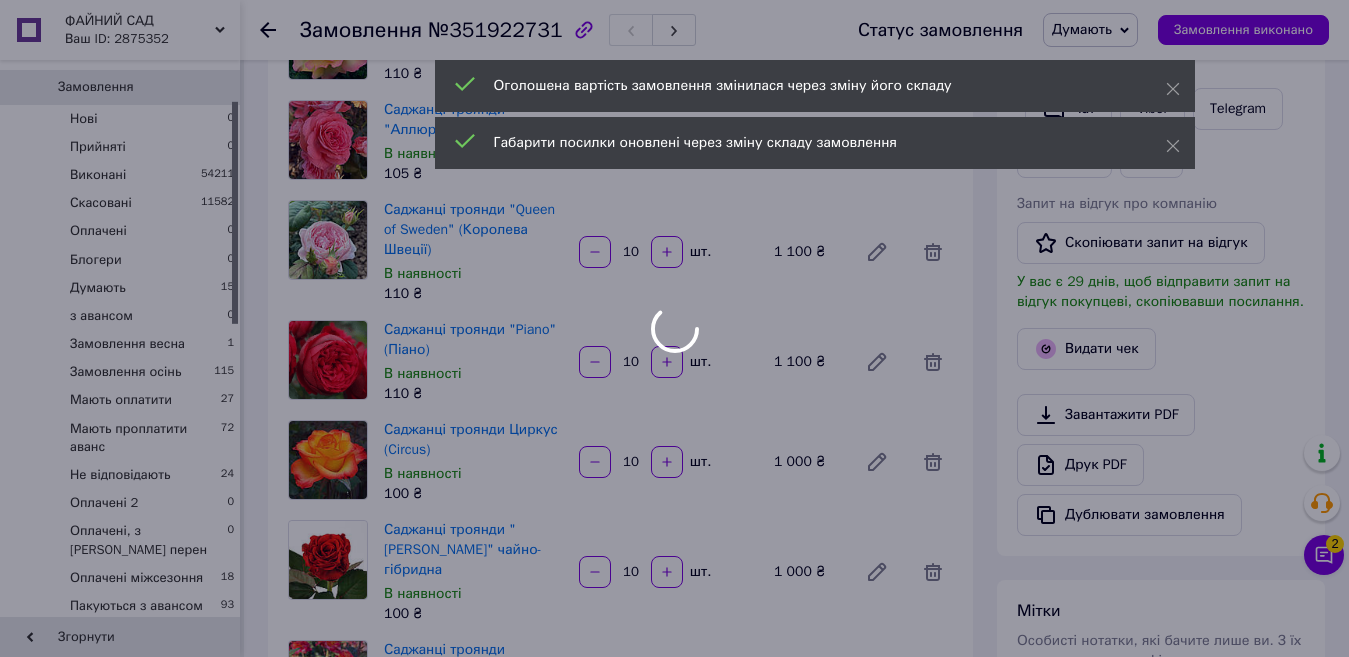 scroll, scrollTop: 400, scrollLeft: 0, axis: vertical 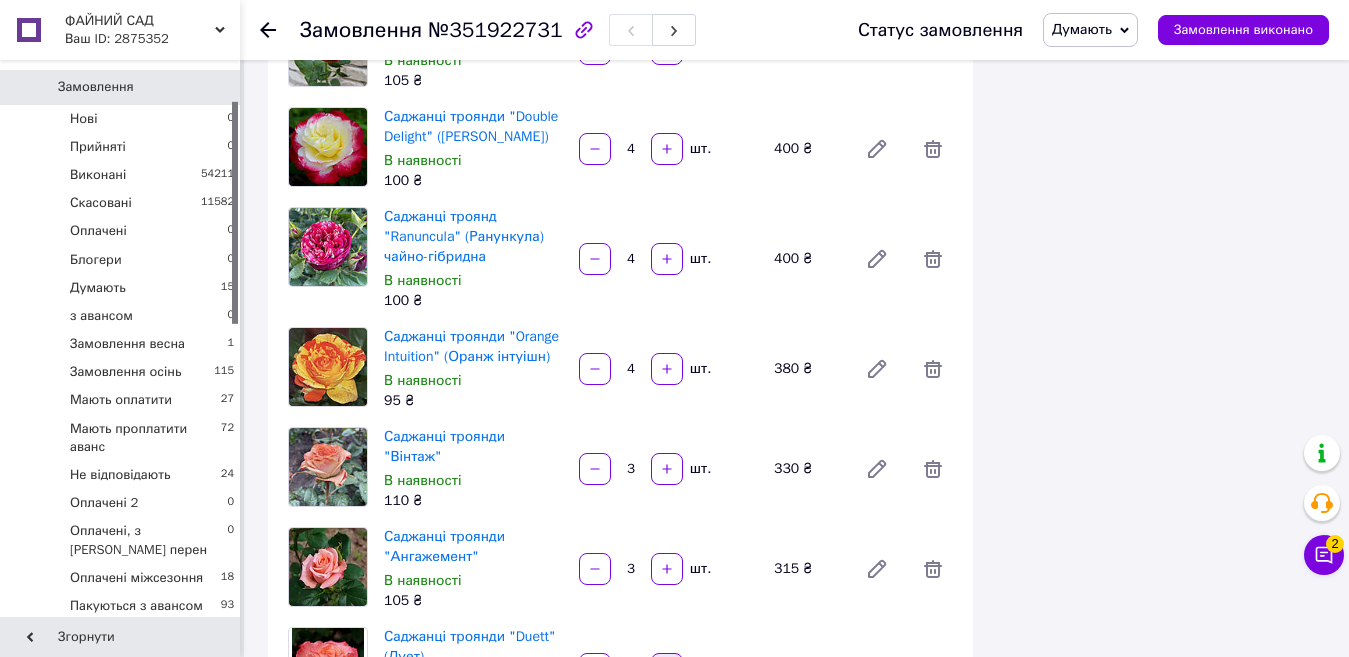 click 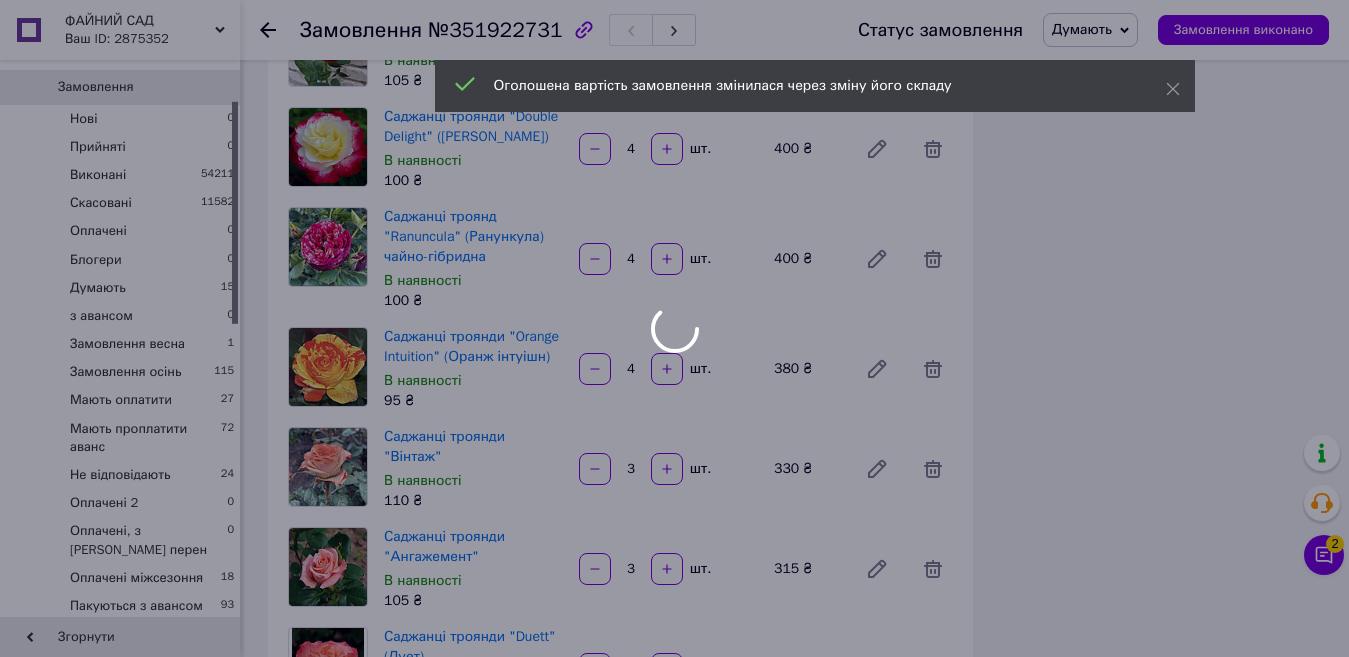 scroll, scrollTop: 2884, scrollLeft: 0, axis: vertical 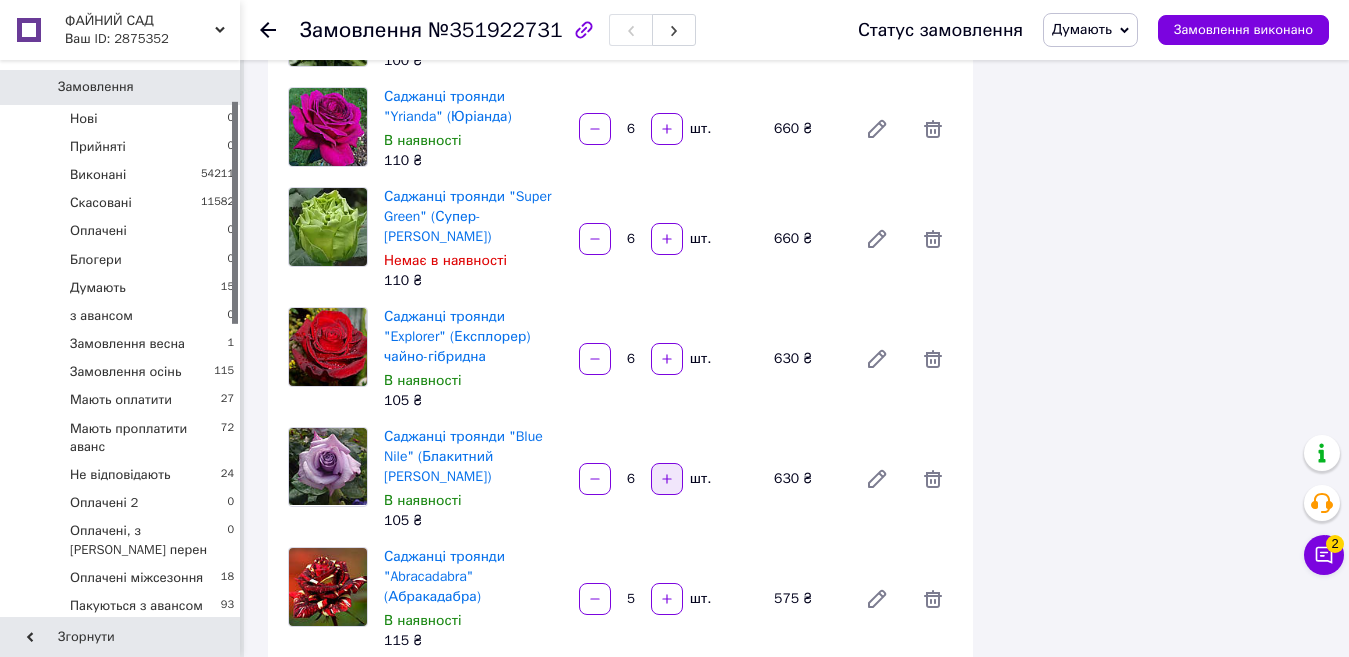 click 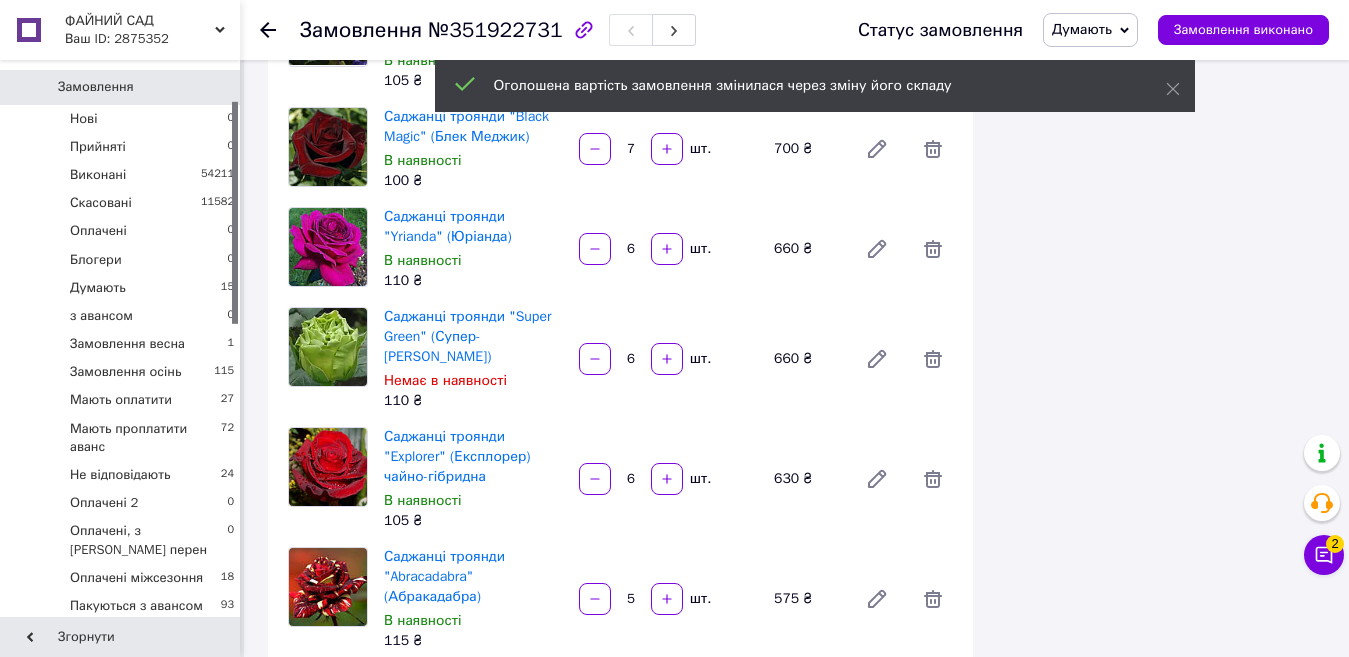 scroll, scrollTop: 1364, scrollLeft: 0, axis: vertical 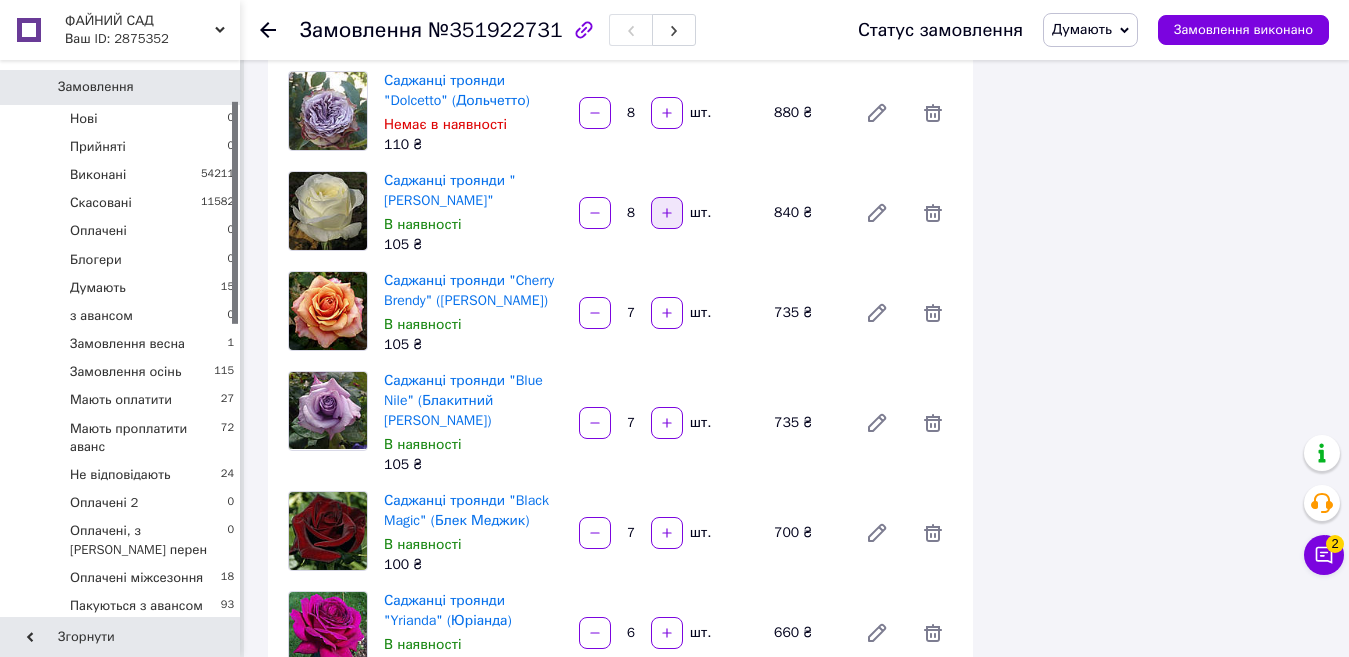 click 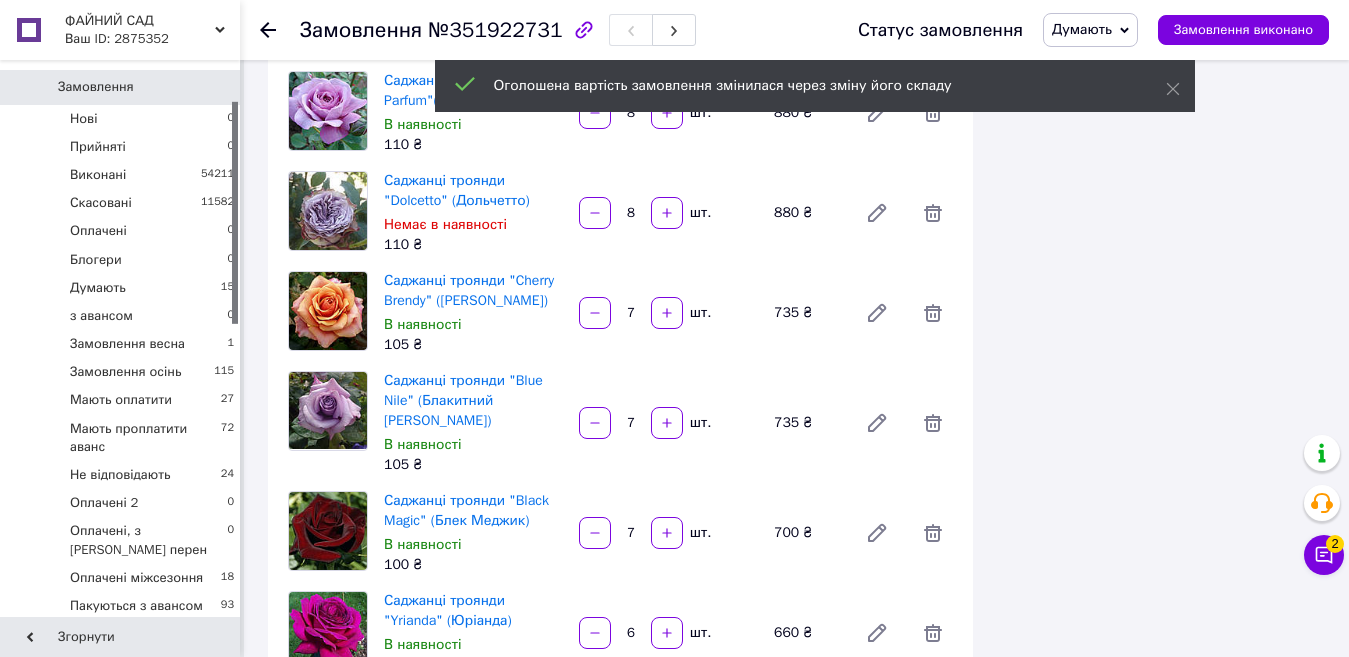 scroll, scrollTop: 900, scrollLeft: 0, axis: vertical 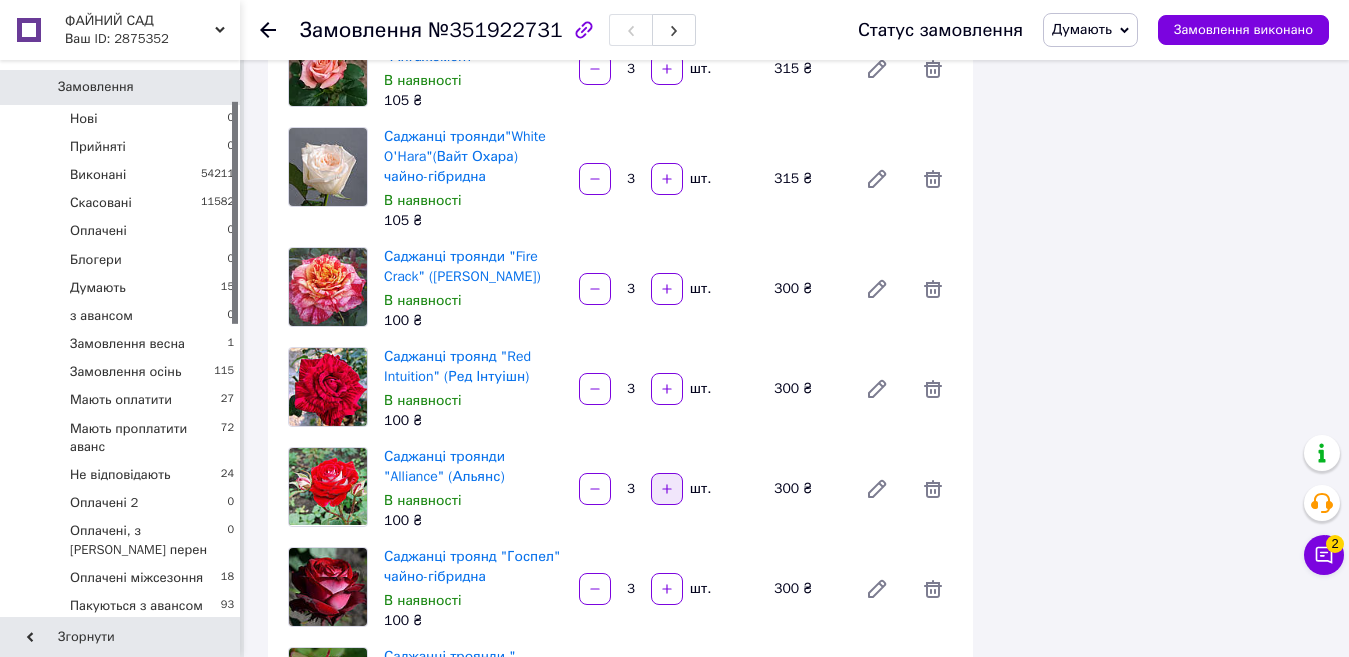 click 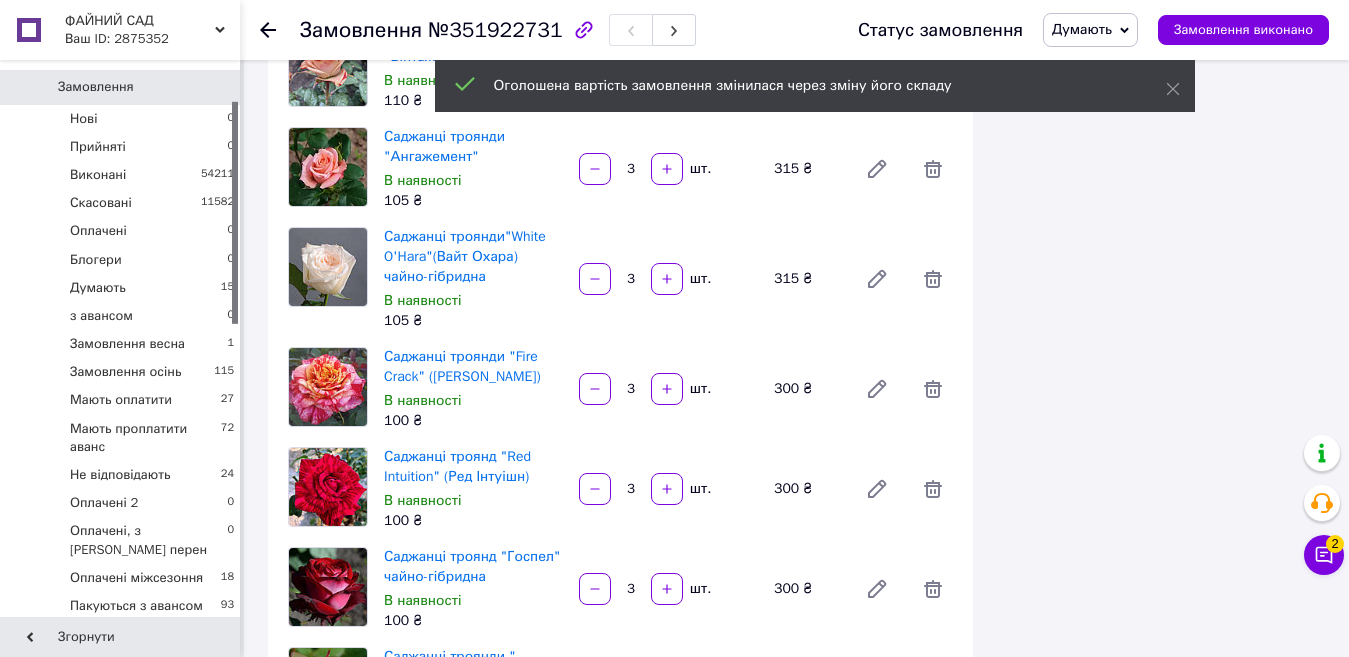 scroll, scrollTop: 3484, scrollLeft: 0, axis: vertical 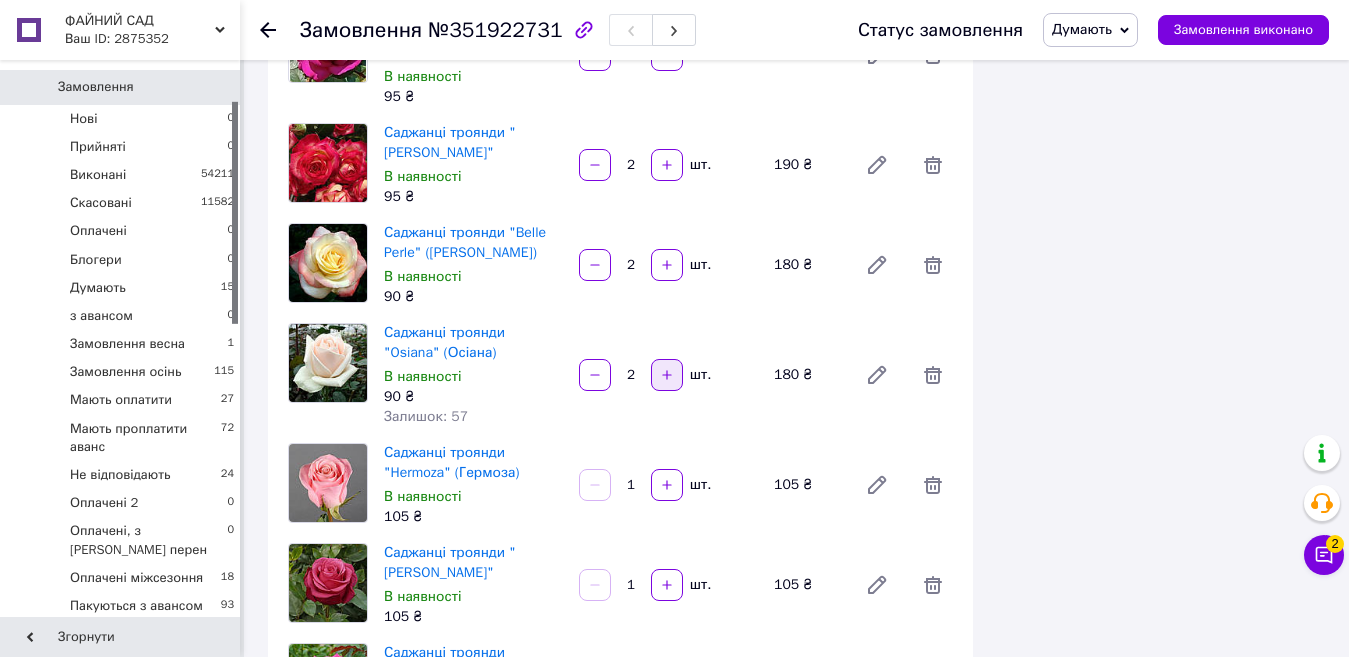 click 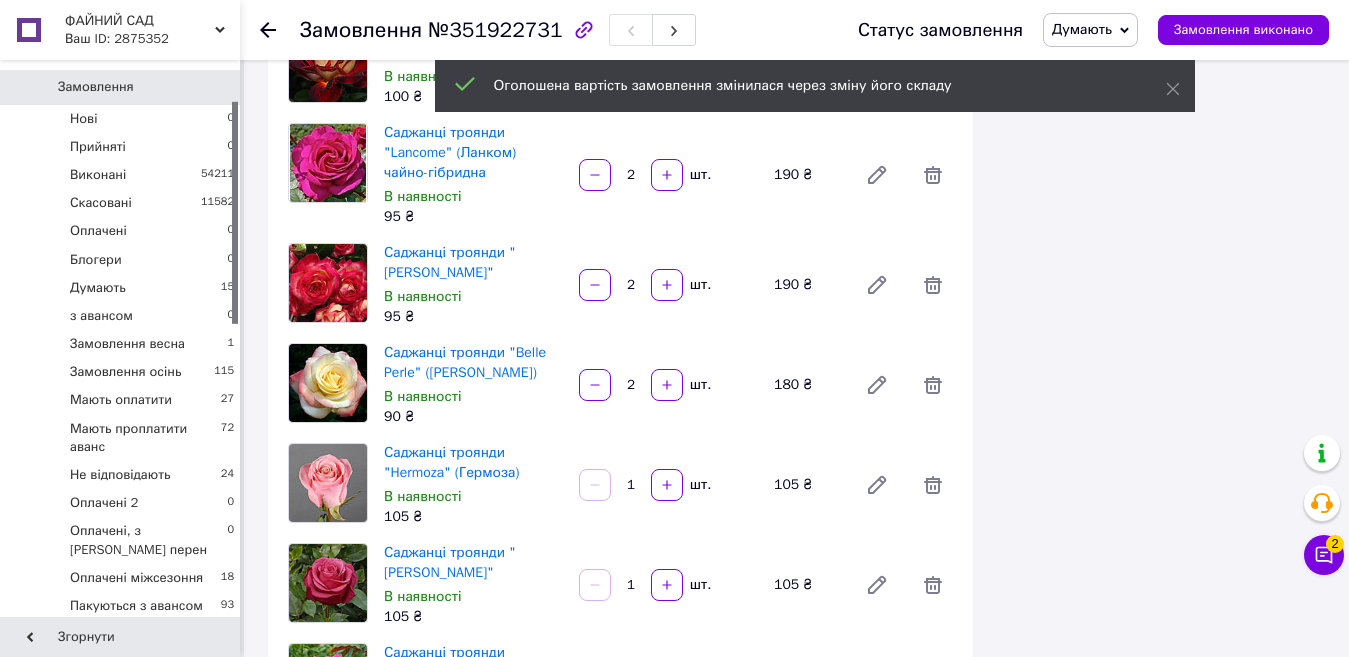 scroll, scrollTop: 4576, scrollLeft: 0, axis: vertical 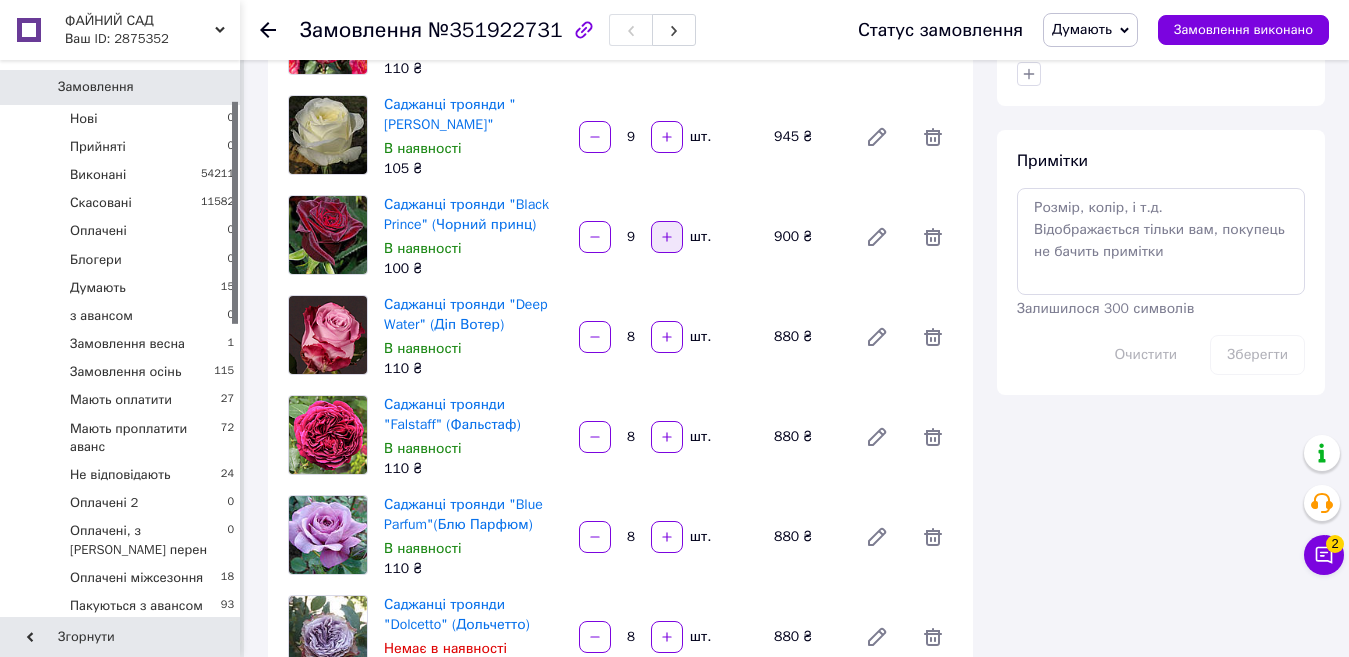 click 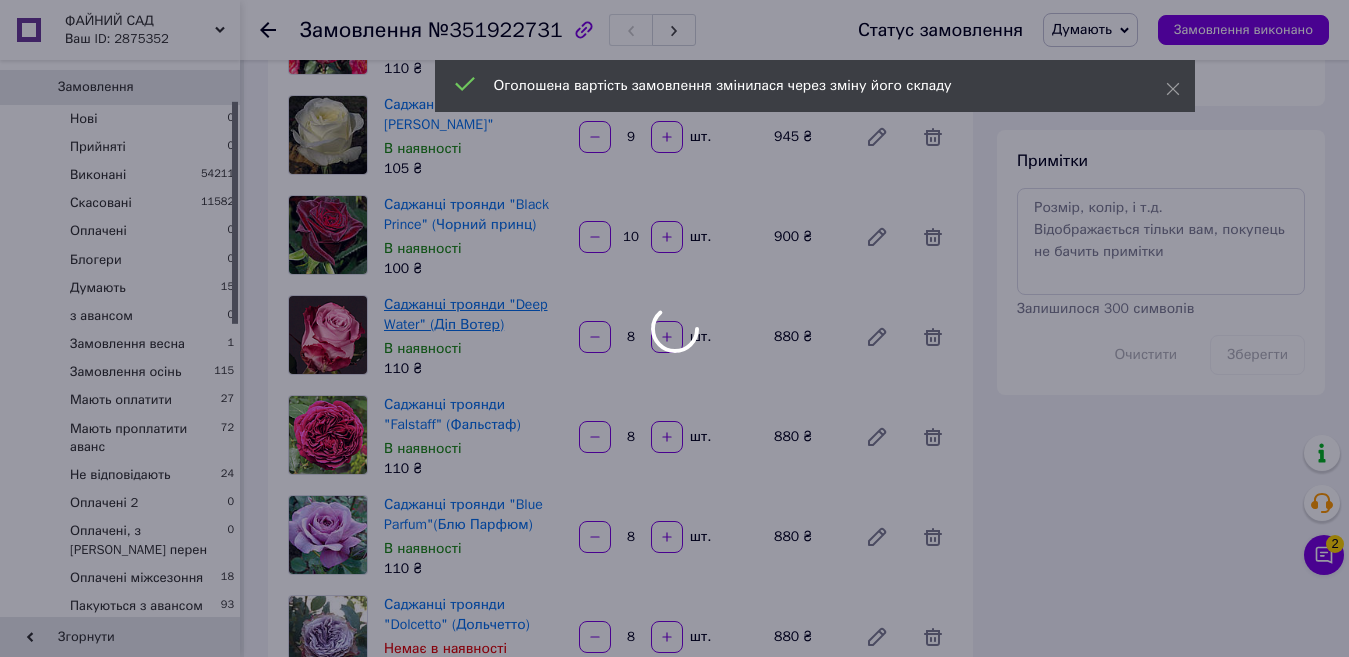 scroll, scrollTop: 676, scrollLeft: 0, axis: vertical 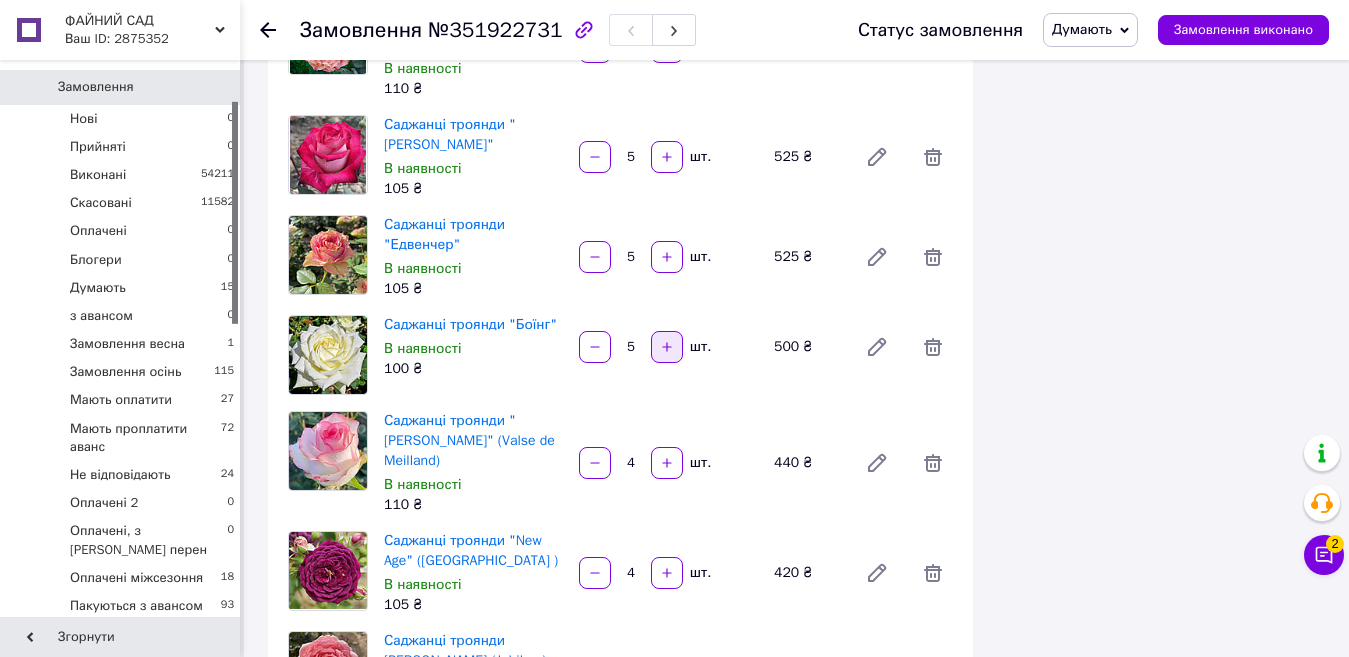 click 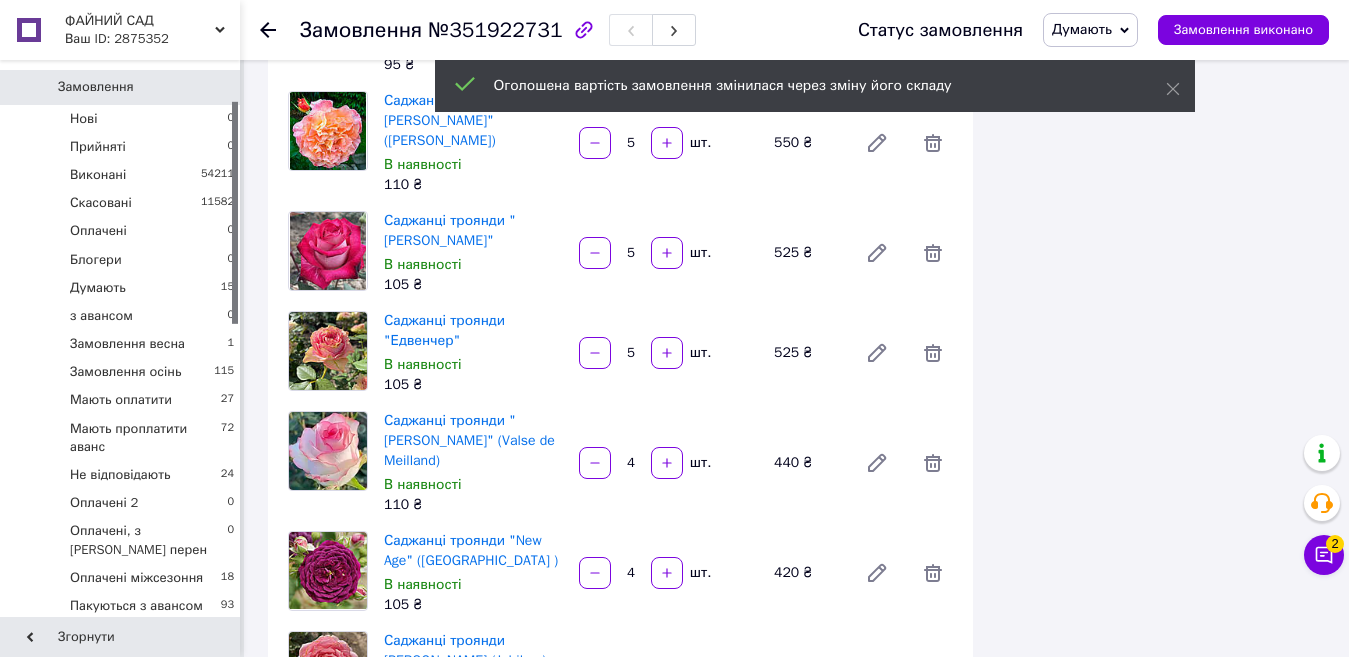 scroll, scrollTop: 2056, scrollLeft: 0, axis: vertical 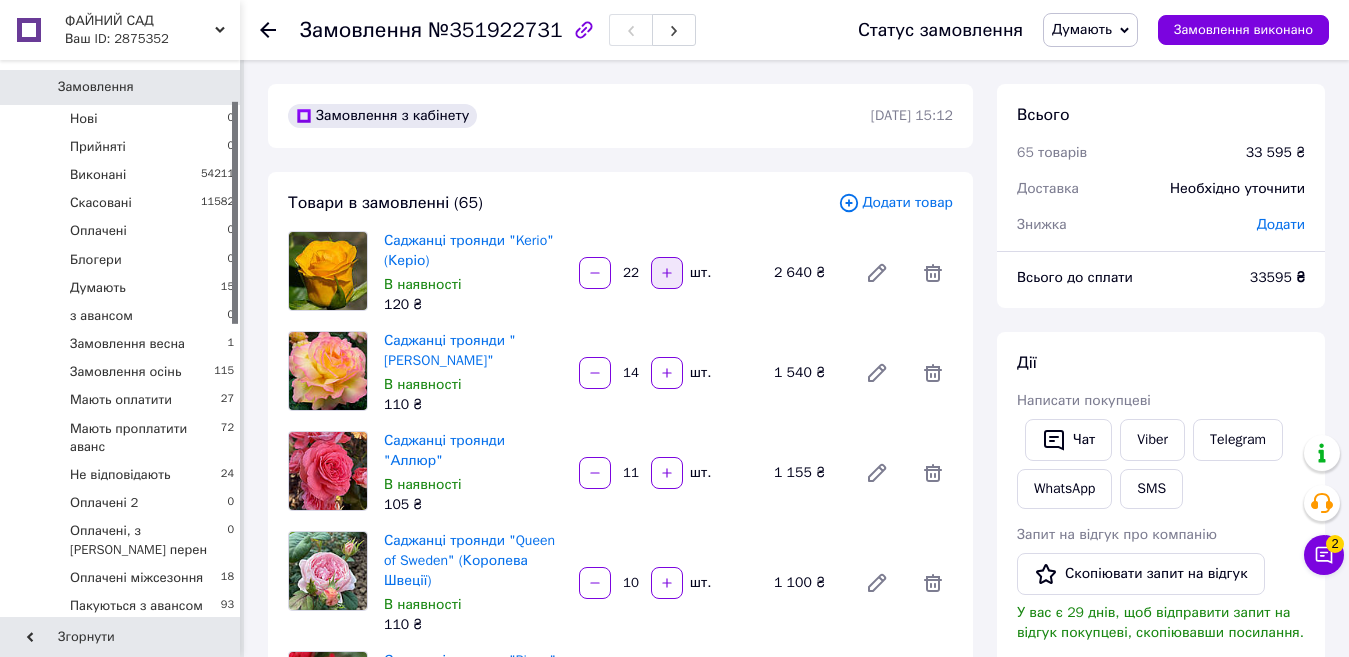 click 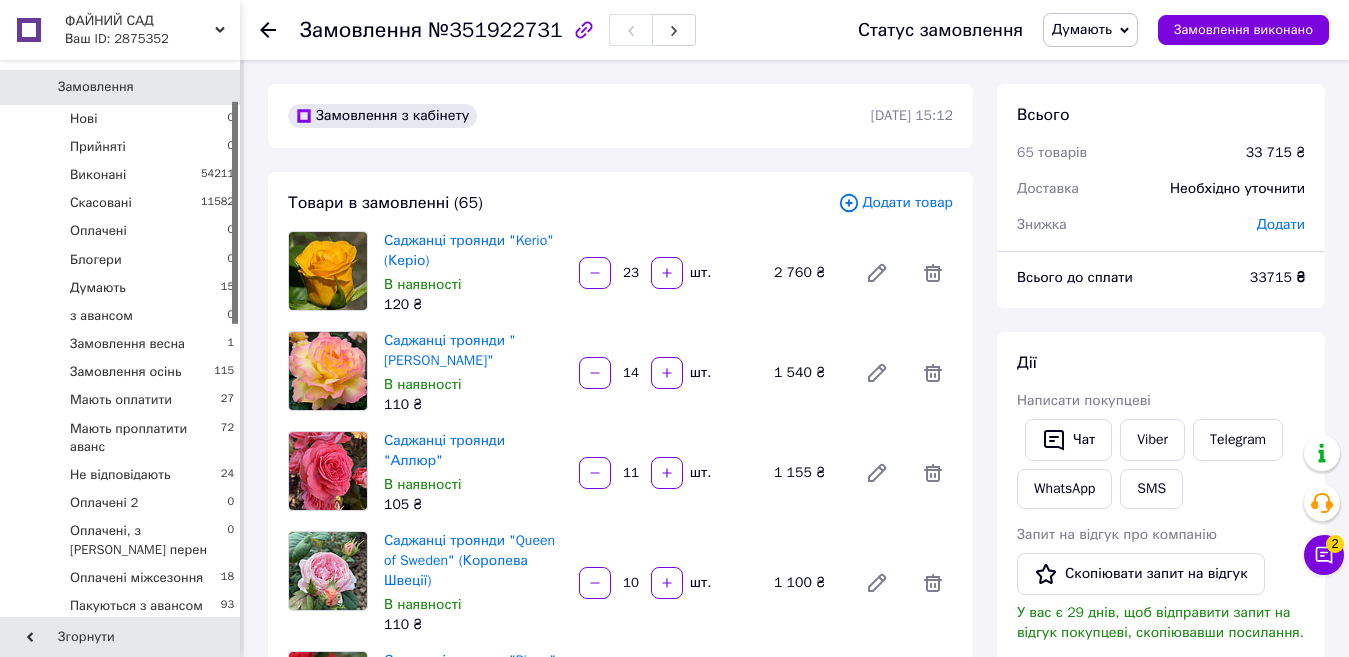 scroll, scrollTop: 3616, scrollLeft: 0, axis: vertical 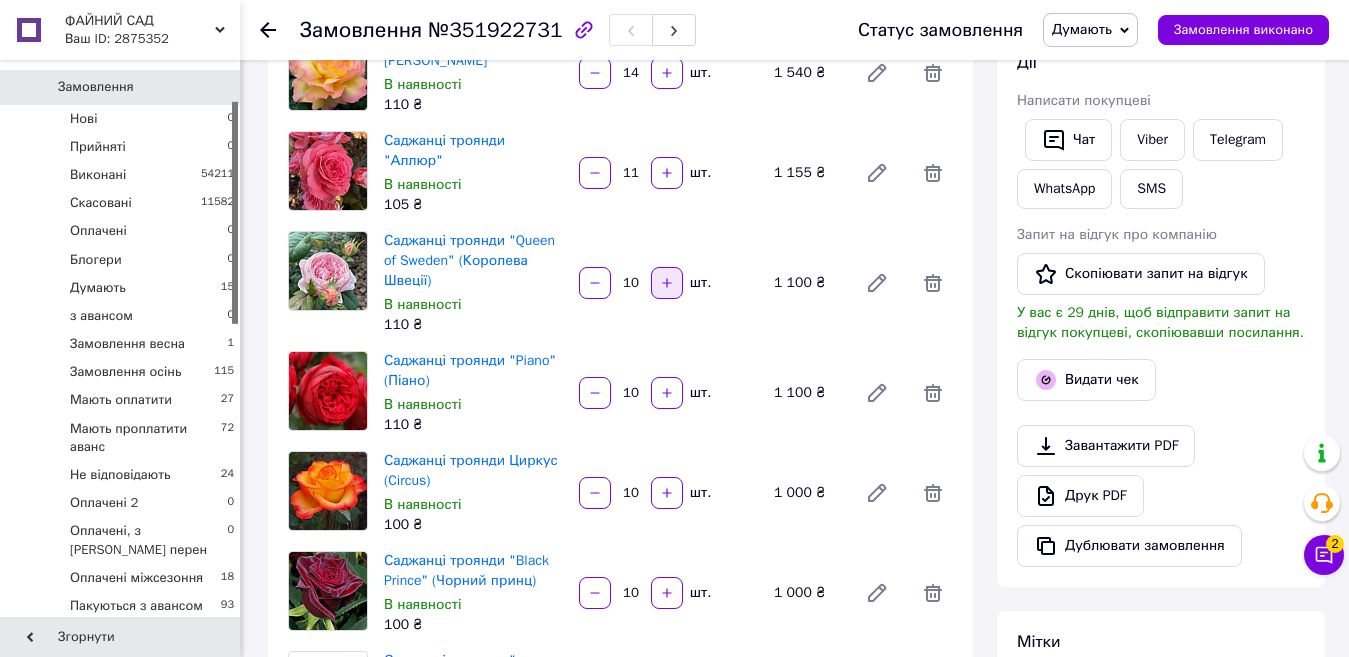 click at bounding box center (667, 283) 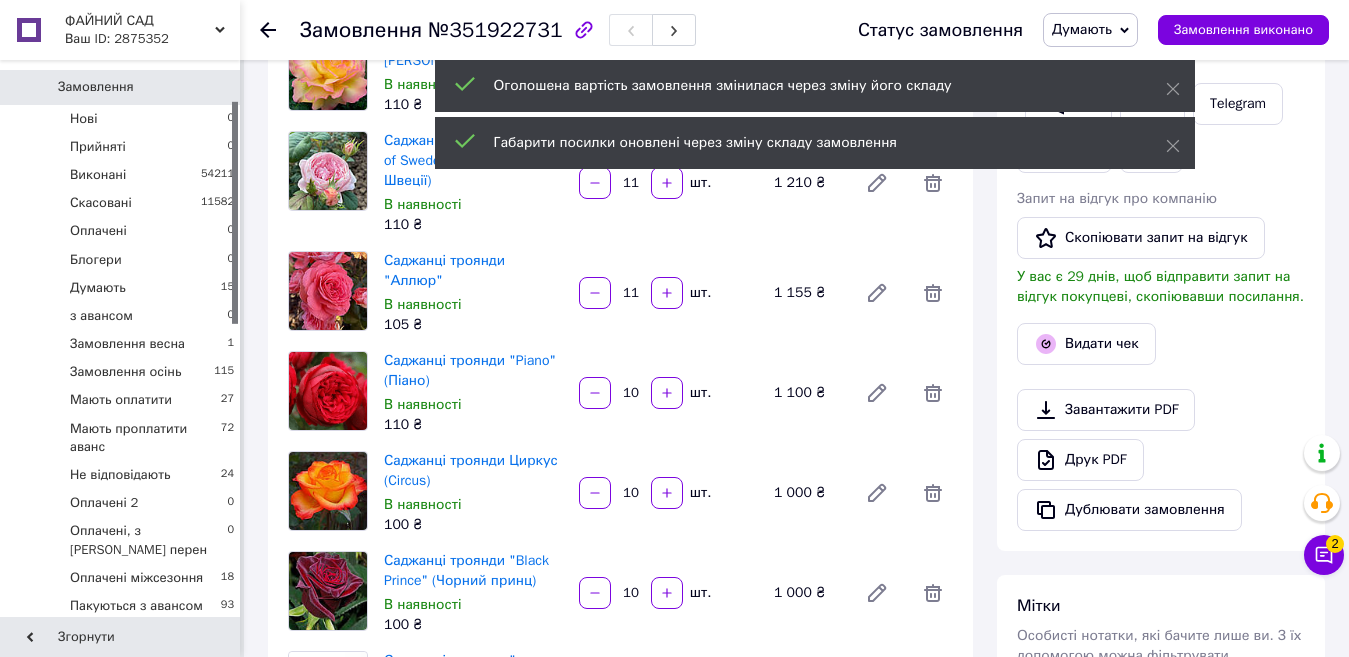 scroll, scrollTop: 3568, scrollLeft: 0, axis: vertical 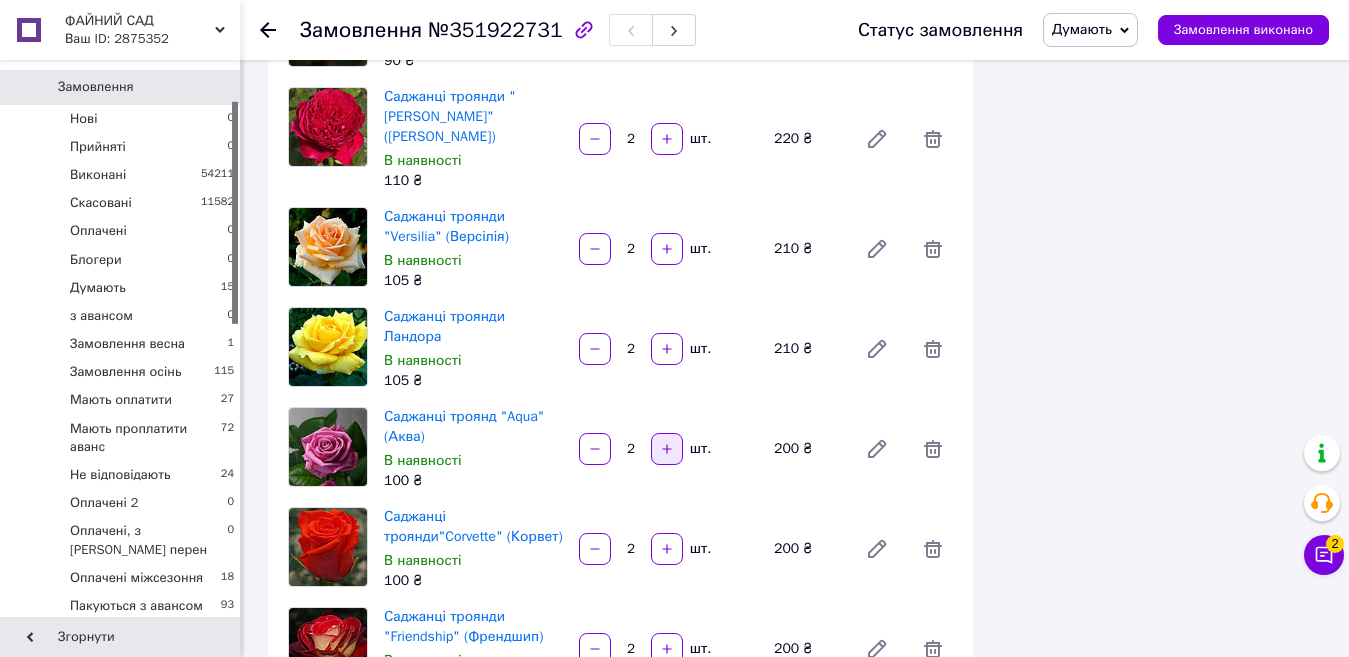 click 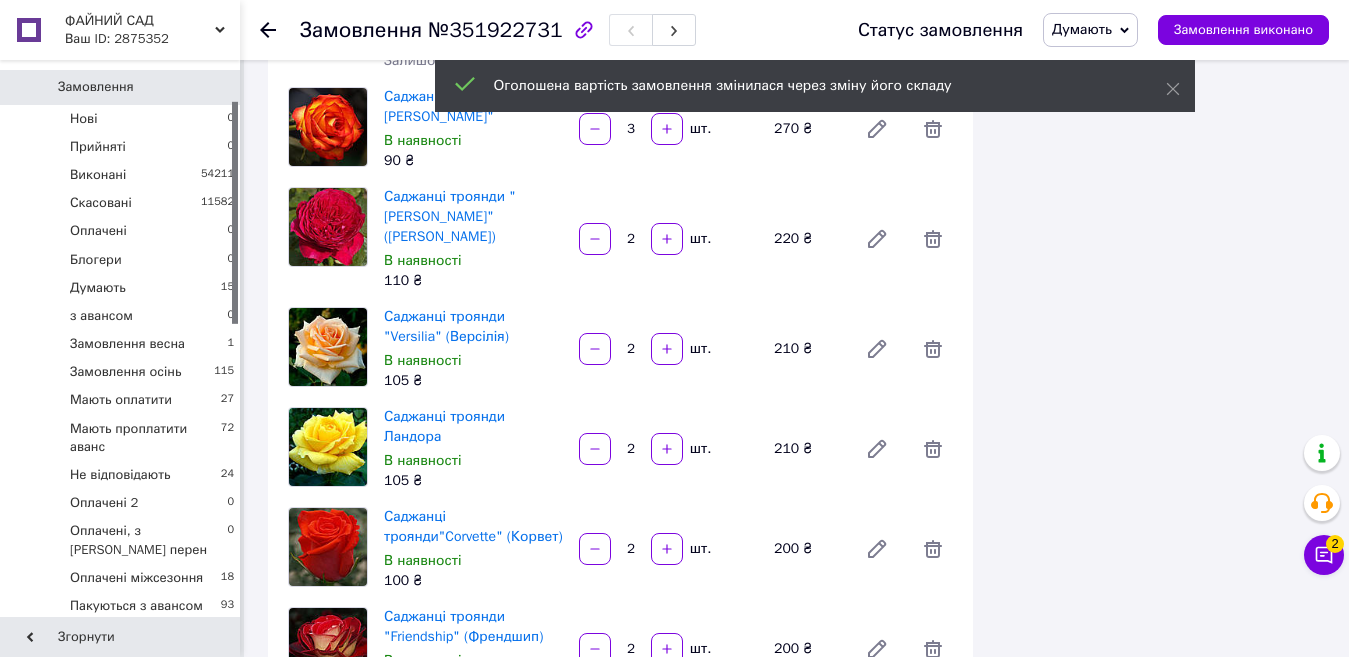 scroll, scrollTop: 4088, scrollLeft: 0, axis: vertical 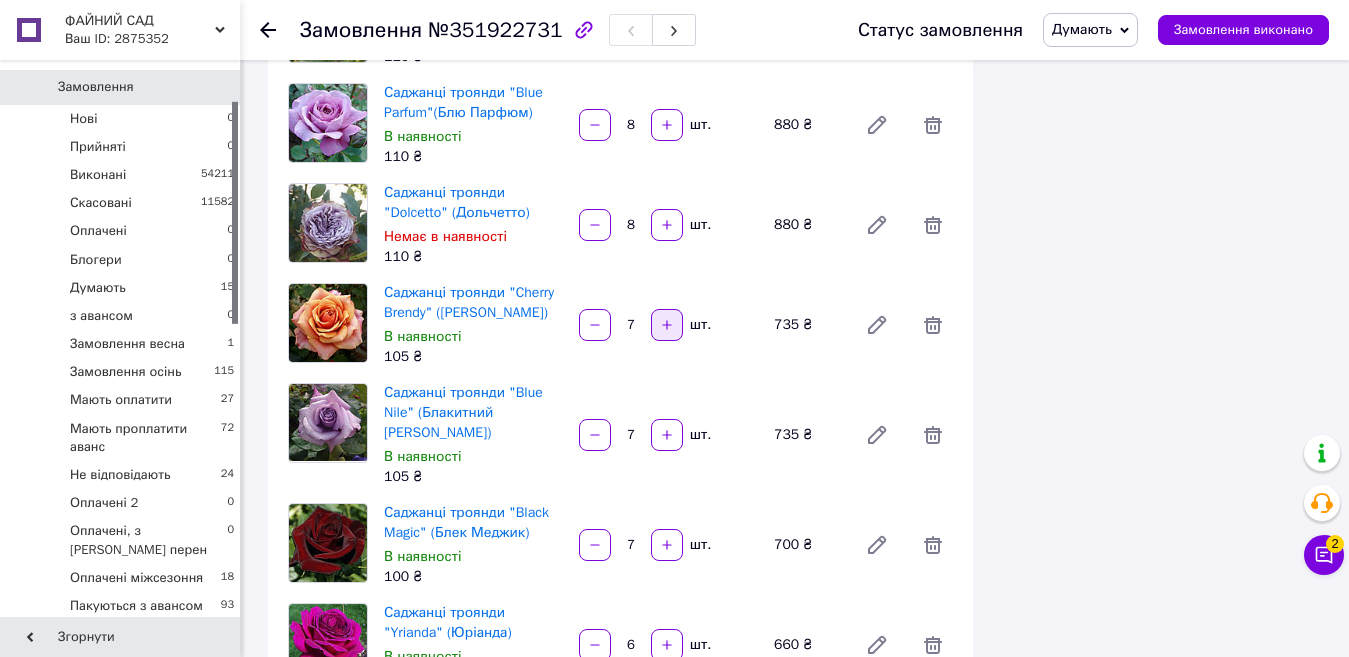 click at bounding box center [667, 325] 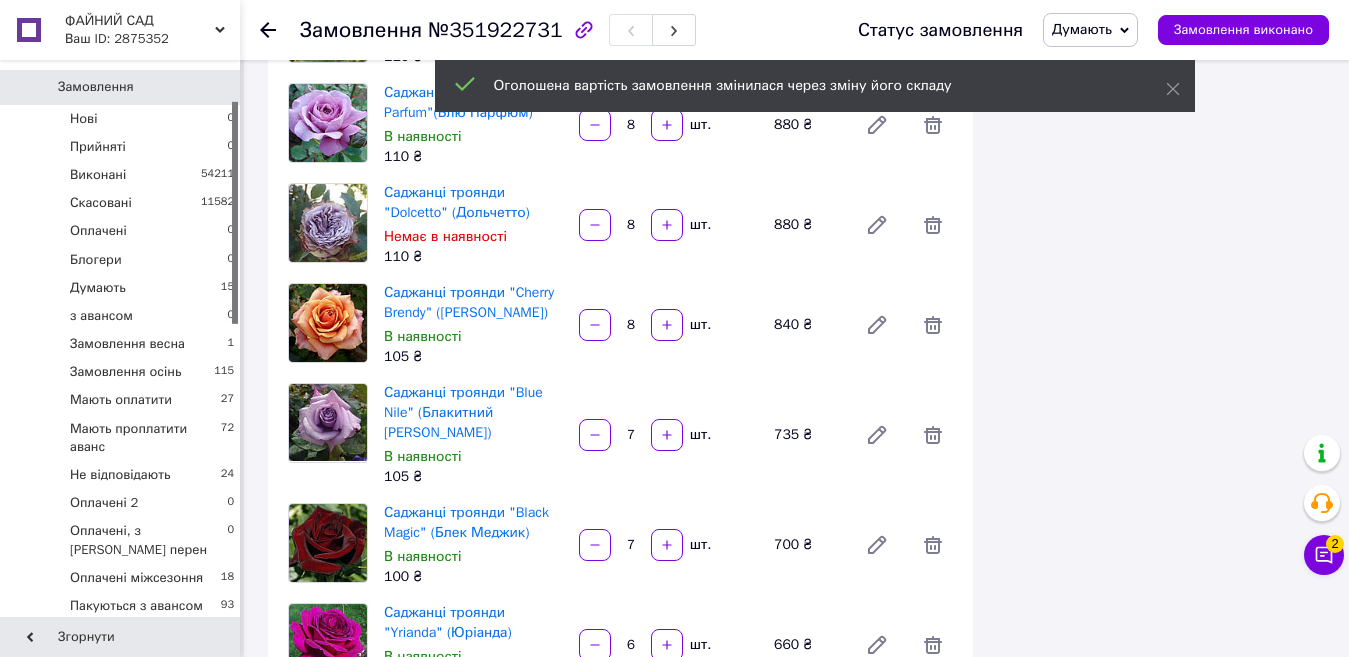 scroll, scrollTop: 3472, scrollLeft: 0, axis: vertical 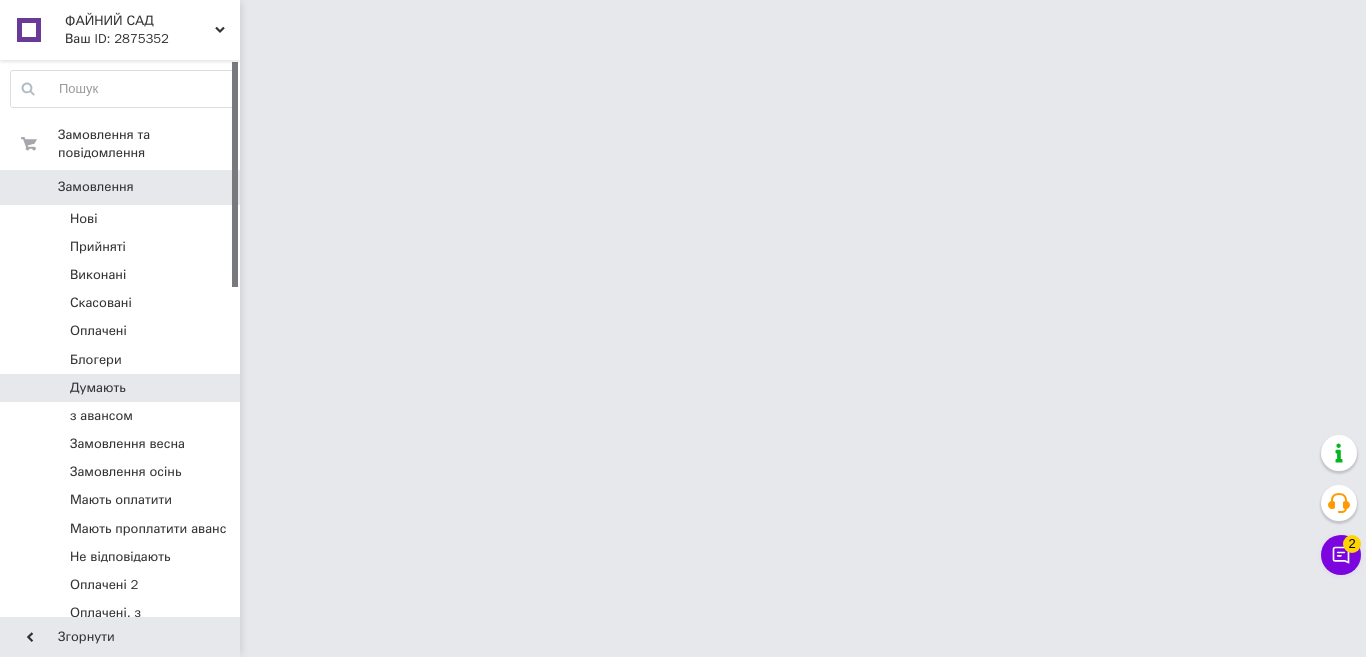 click on "Думають" at bounding box center (123, 388) 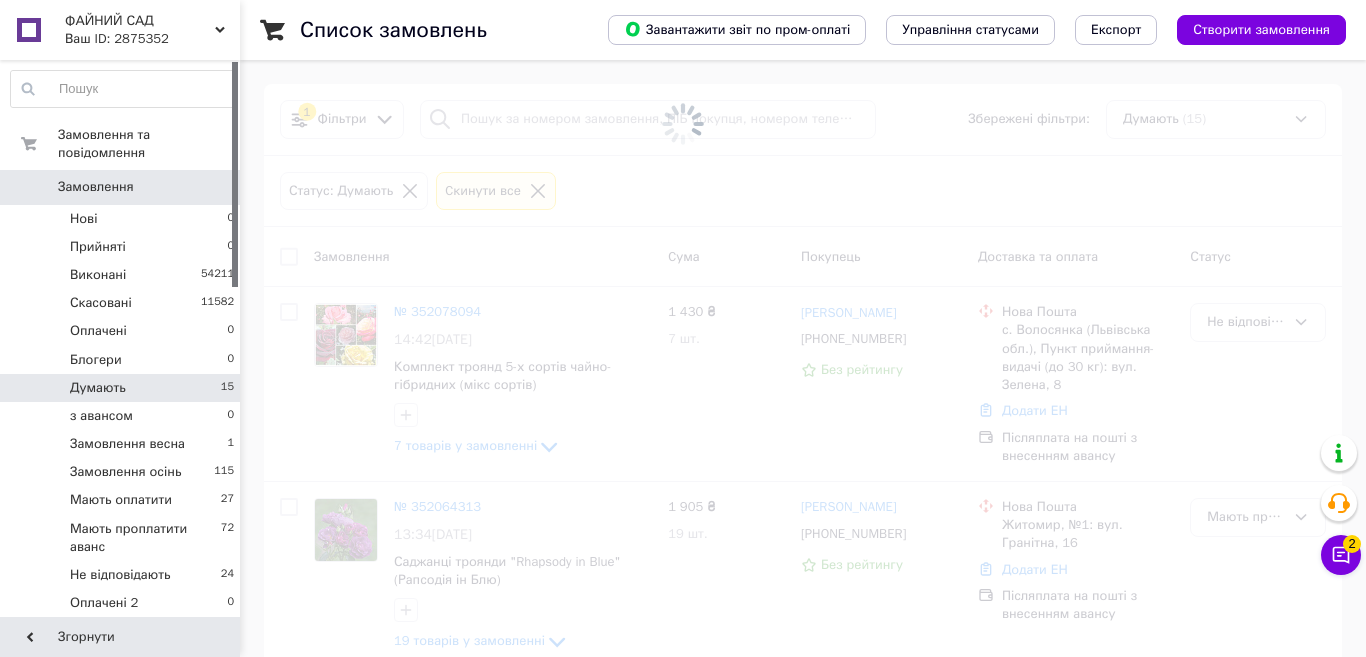click on "Думають" at bounding box center [98, 388] 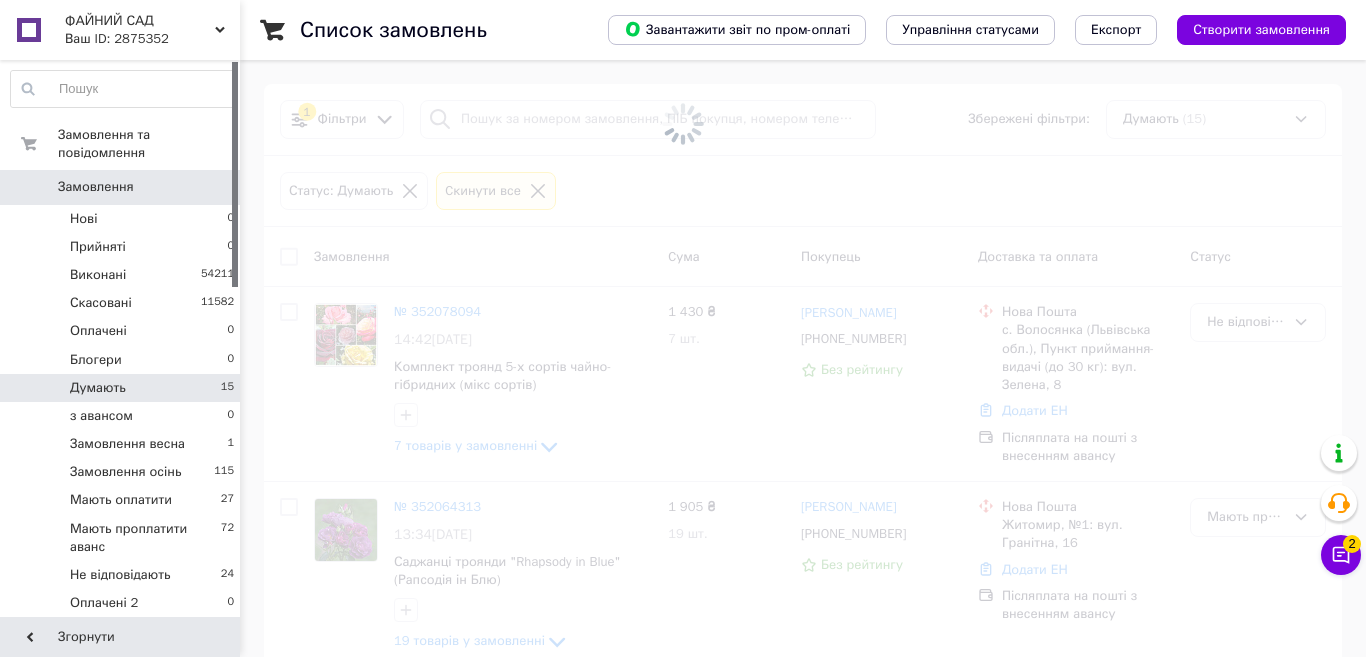click on "Думають" at bounding box center [98, 388] 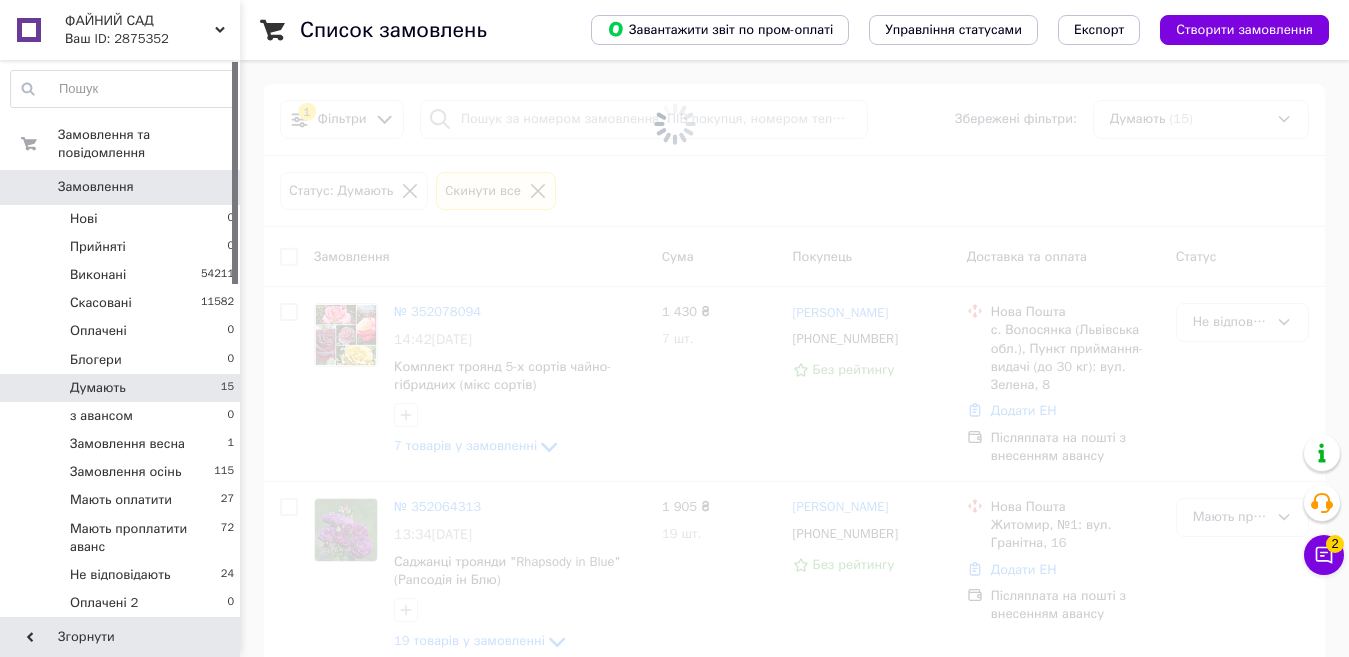 click on "Думають 15" at bounding box center [123, 388] 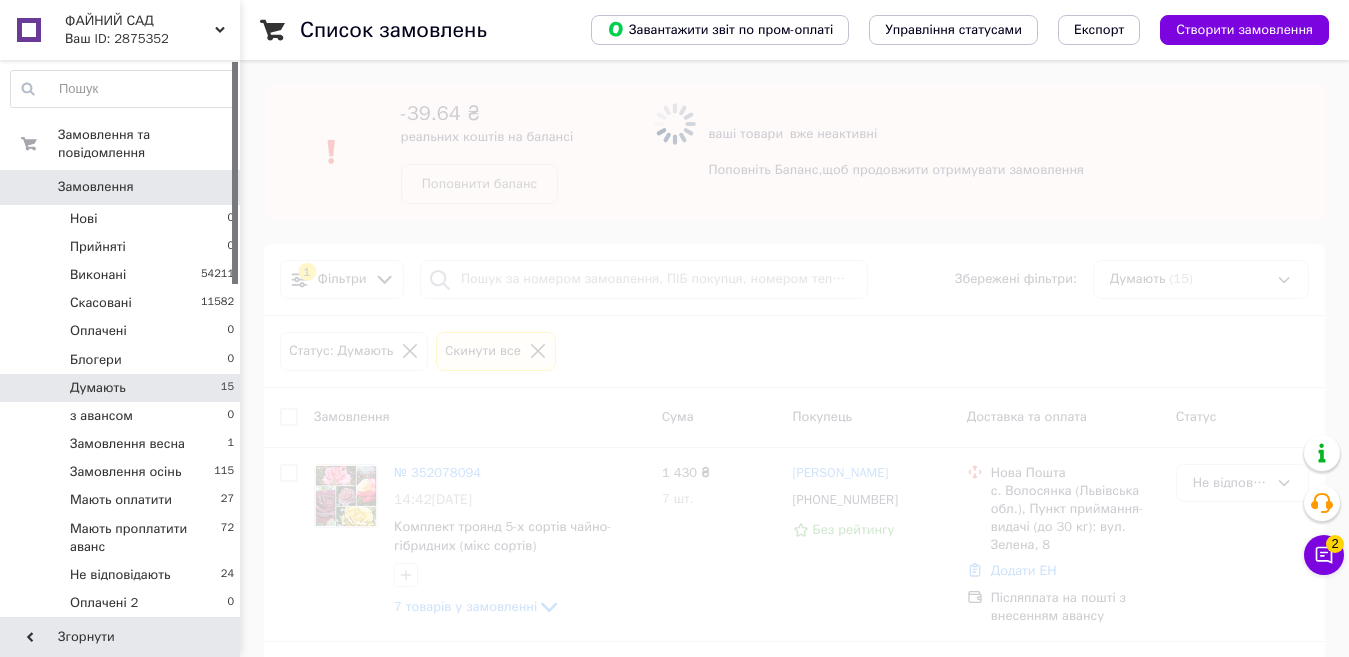 click on "Думають 15" at bounding box center (123, 388) 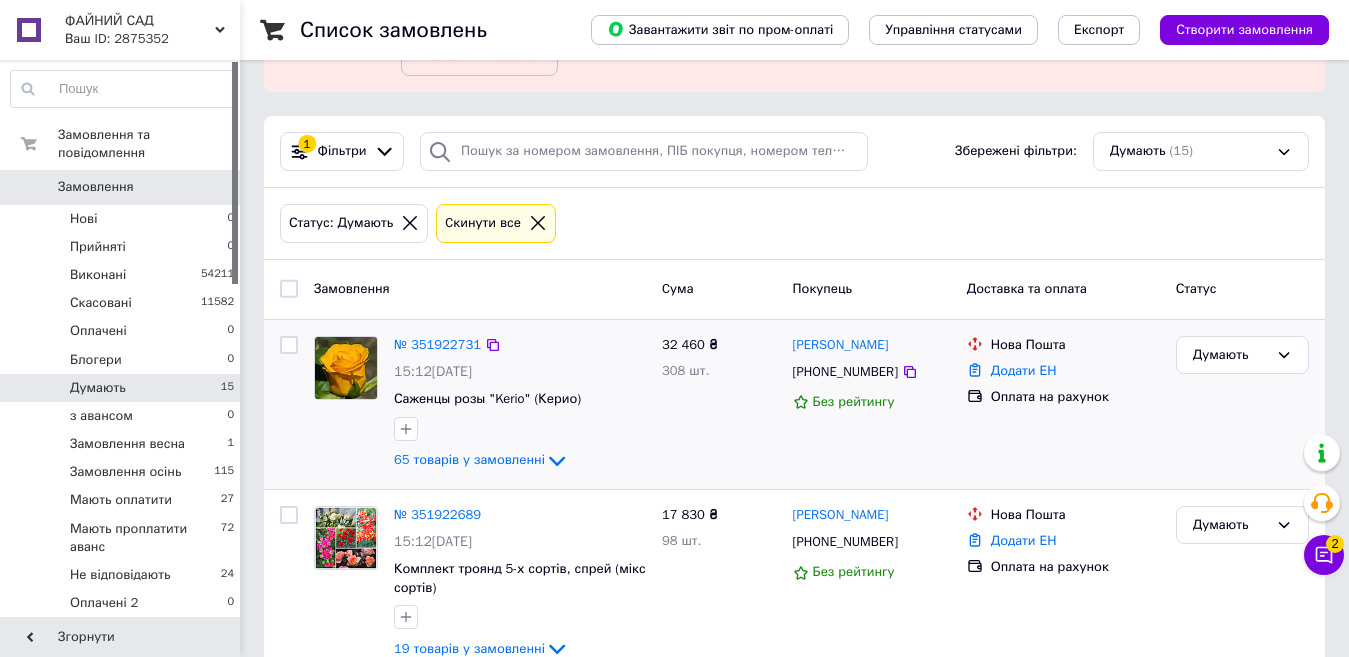 scroll, scrollTop: 300, scrollLeft: 0, axis: vertical 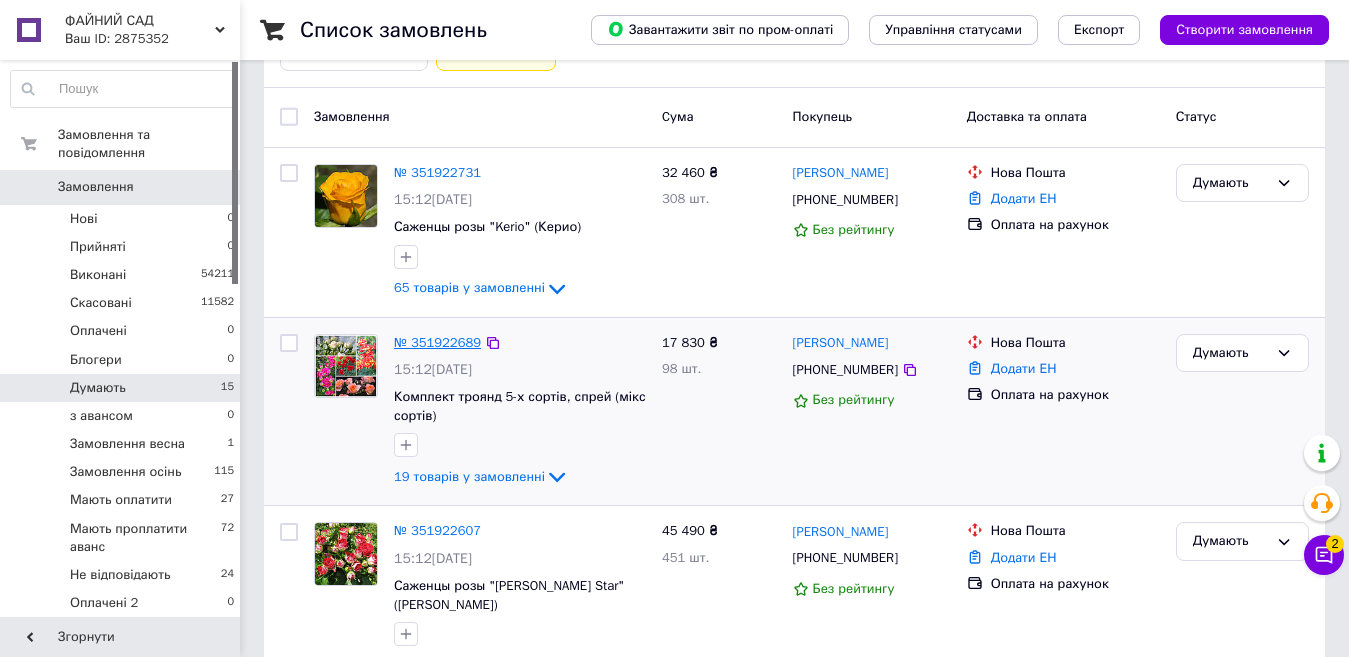 click on "№ 351922689" at bounding box center [437, 342] 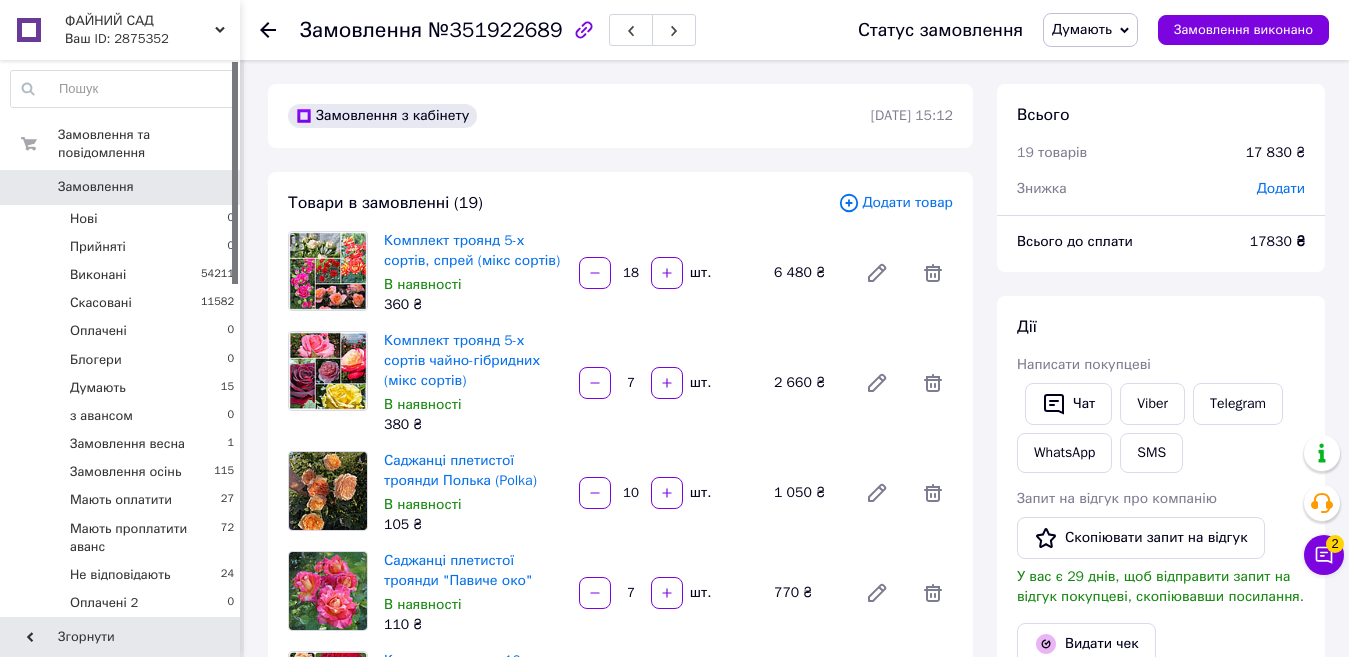 scroll, scrollTop: 4332, scrollLeft: 0, axis: vertical 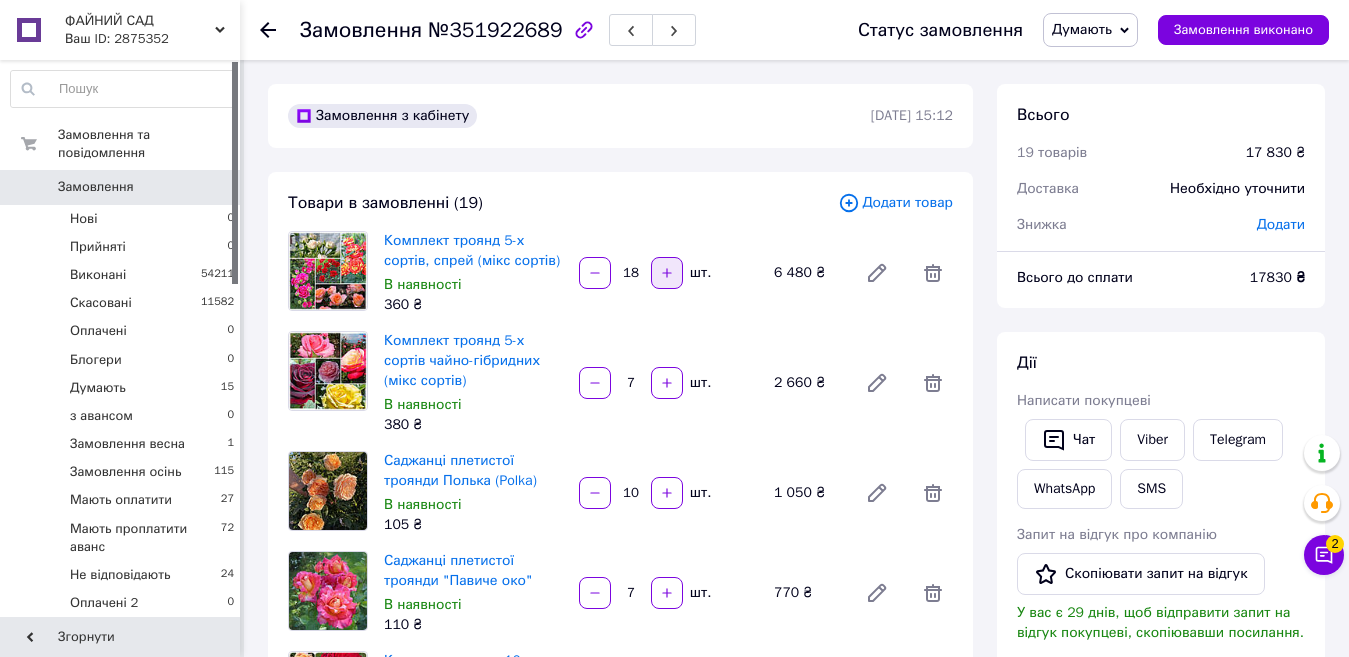 click at bounding box center [667, 273] 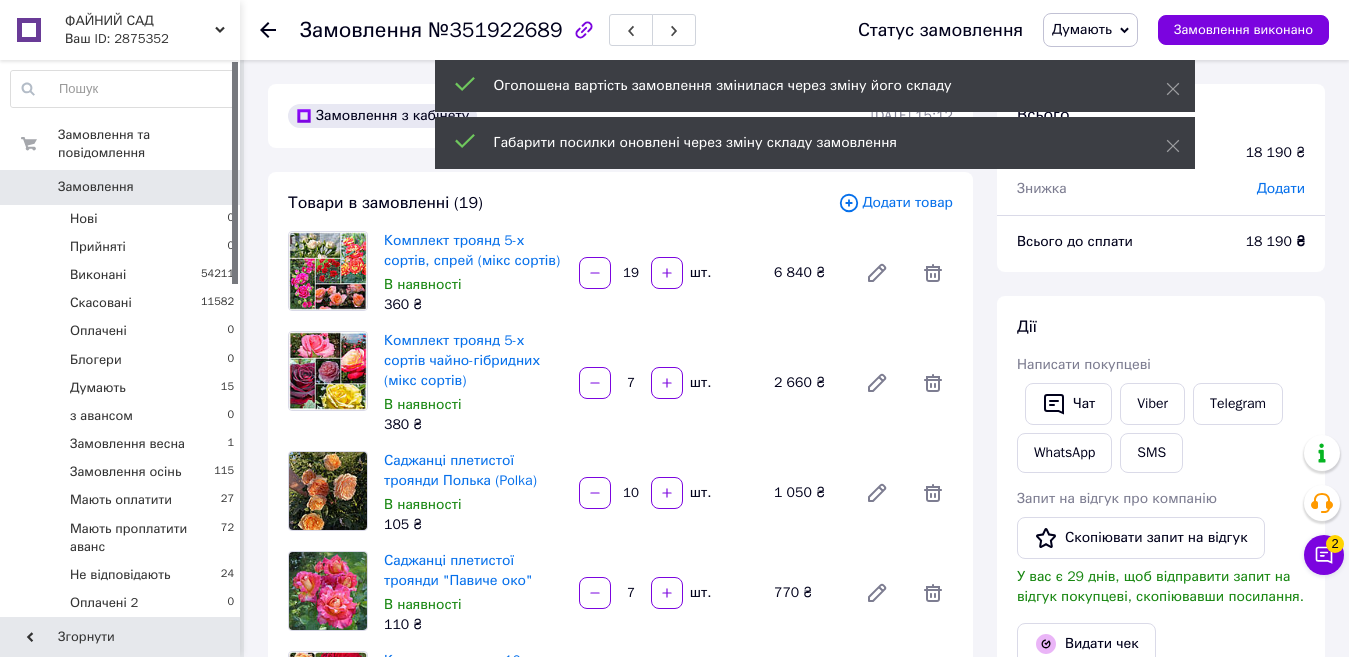 scroll, scrollTop: 4380, scrollLeft: 0, axis: vertical 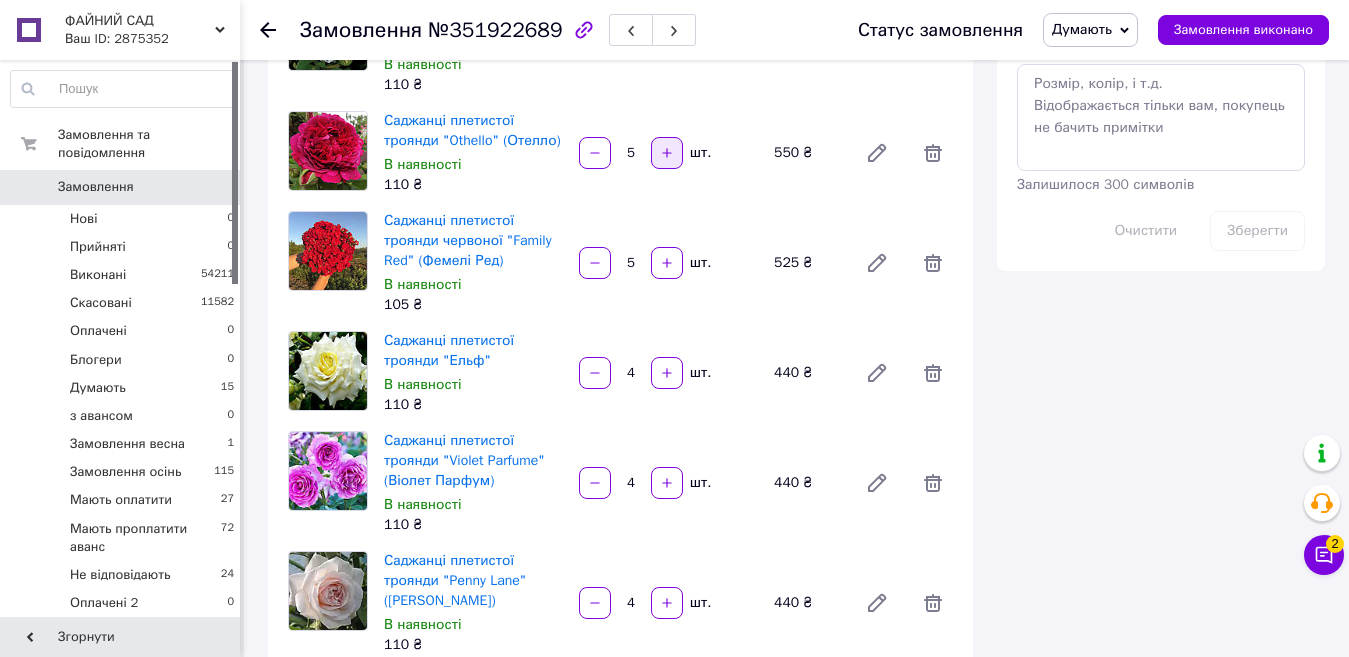 click at bounding box center (667, 153) 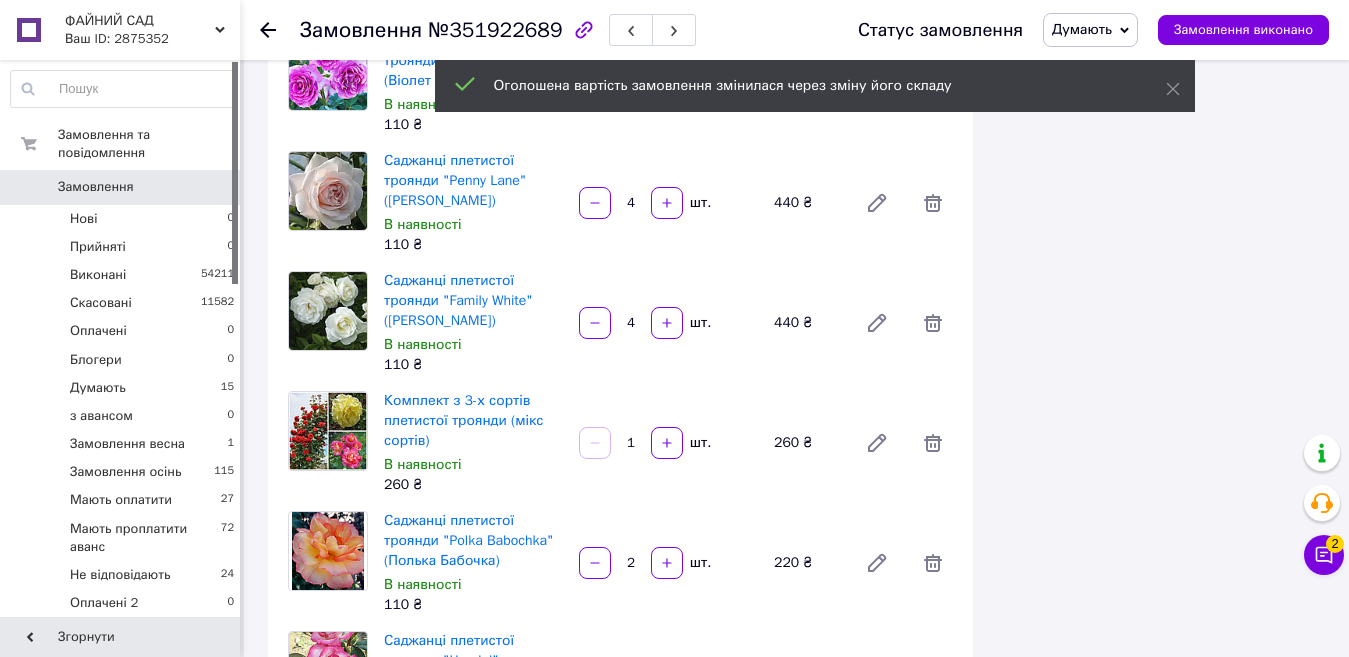 scroll, scrollTop: 1800, scrollLeft: 0, axis: vertical 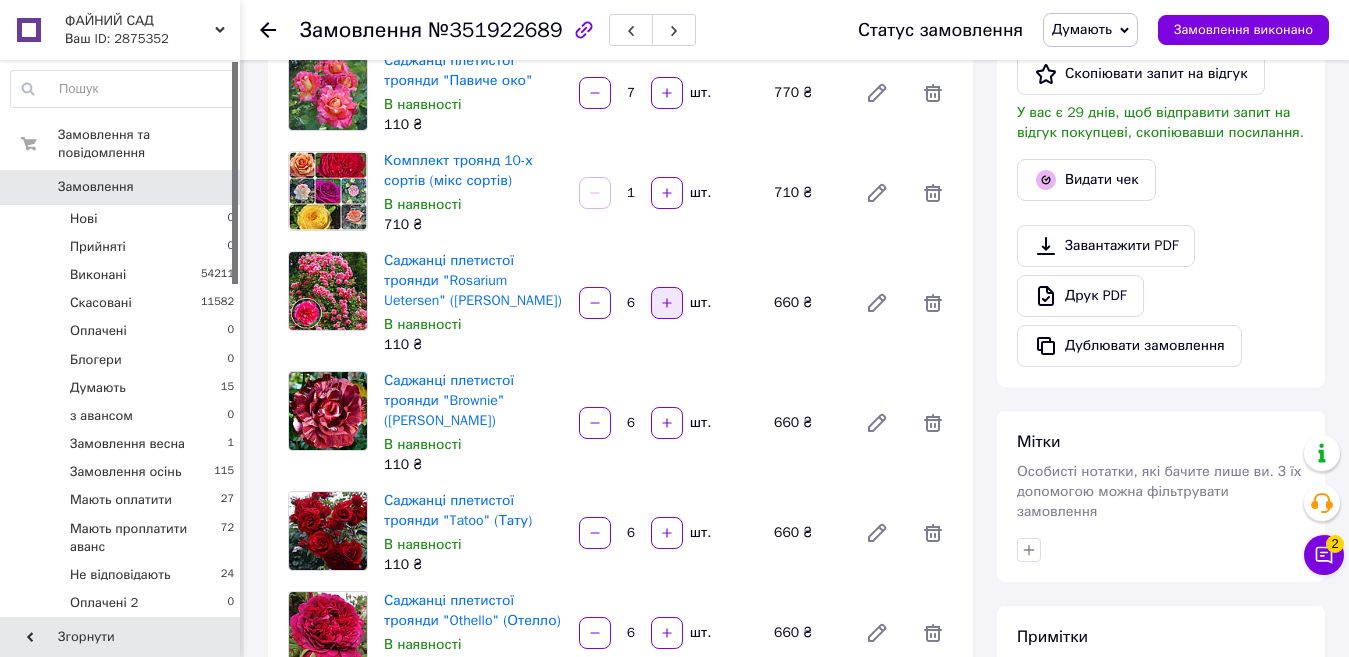 click 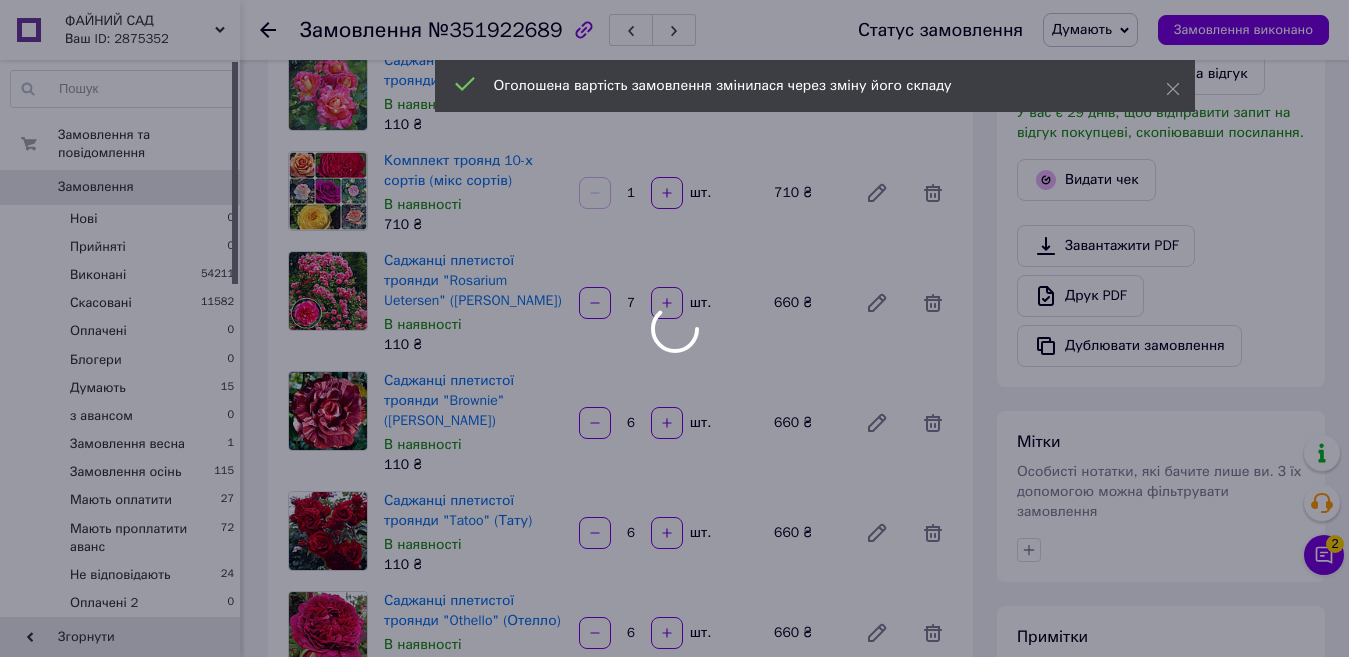scroll, scrollTop: 4496, scrollLeft: 0, axis: vertical 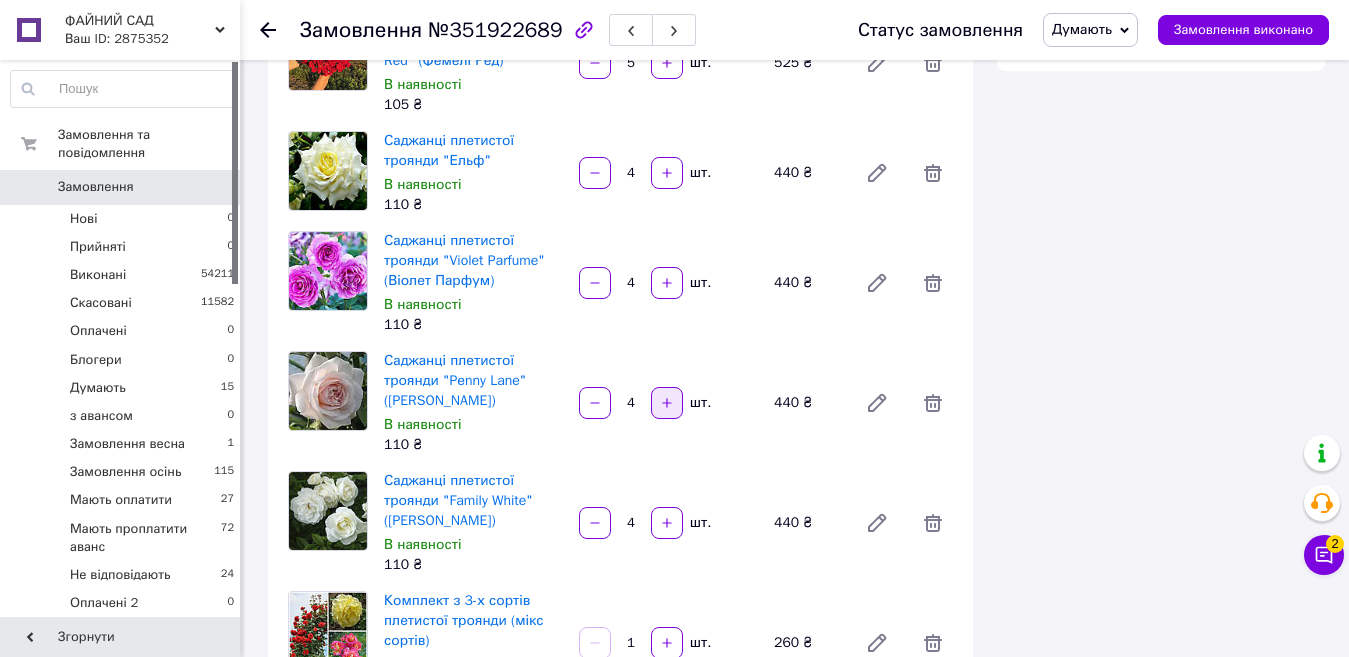 click 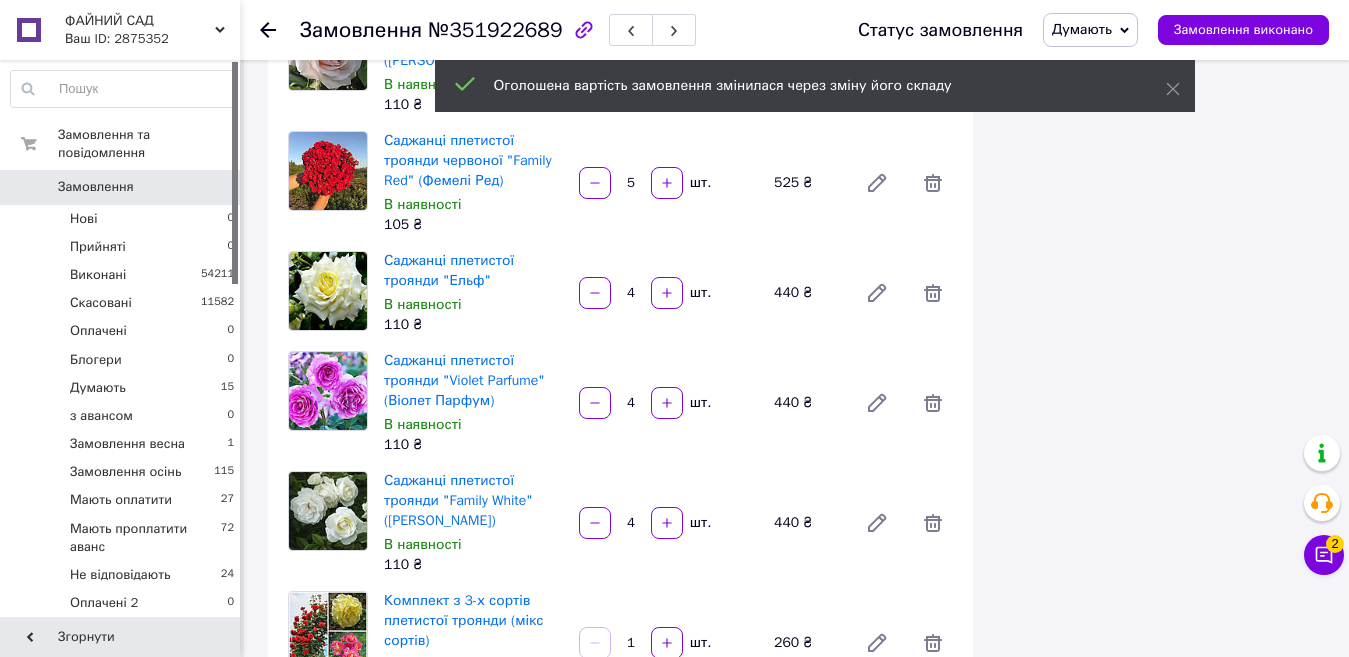 scroll, scrollTop: 4544, scrollLeft: 0, axis: vertical 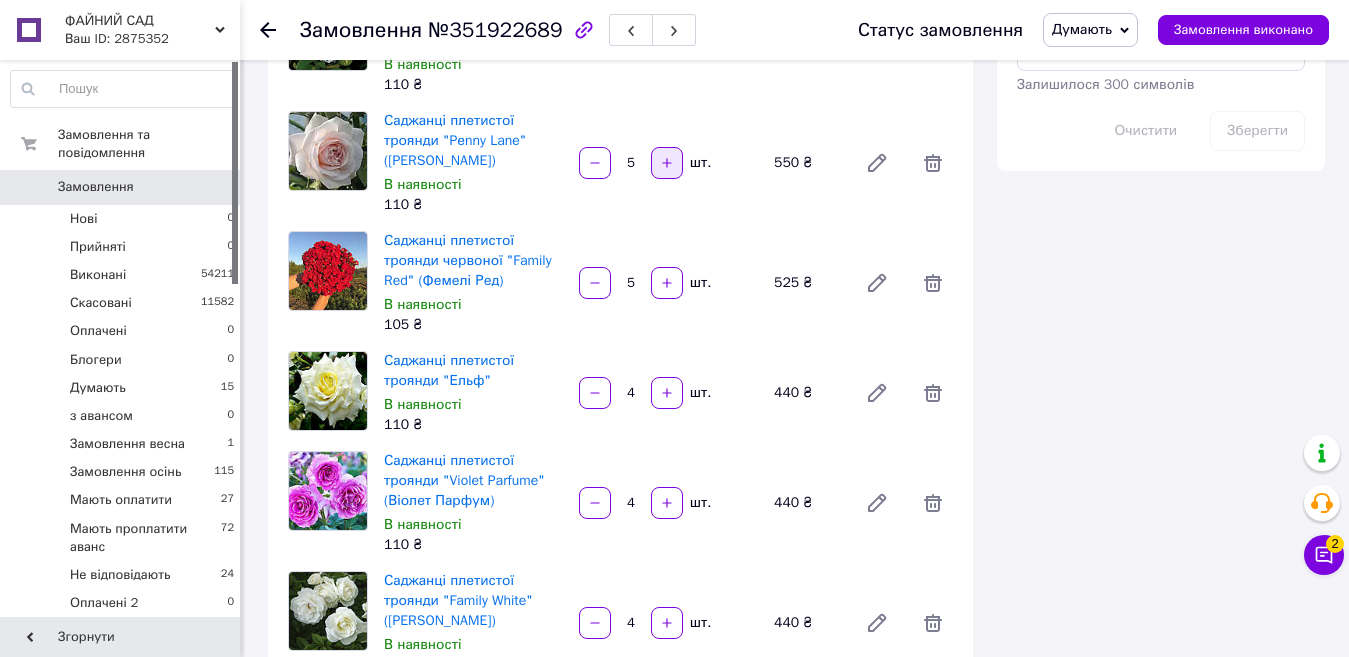 click 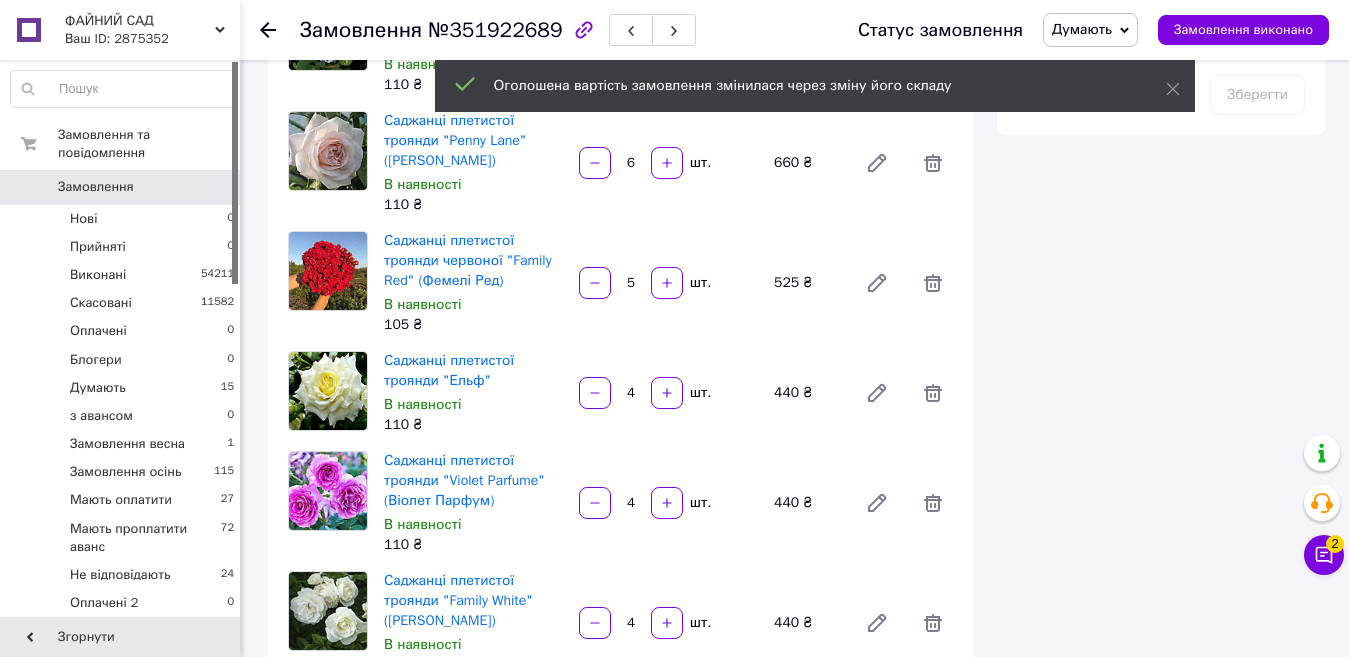 scroll, scrollTop: 4592, scrollLeft: 0, axis: vertical 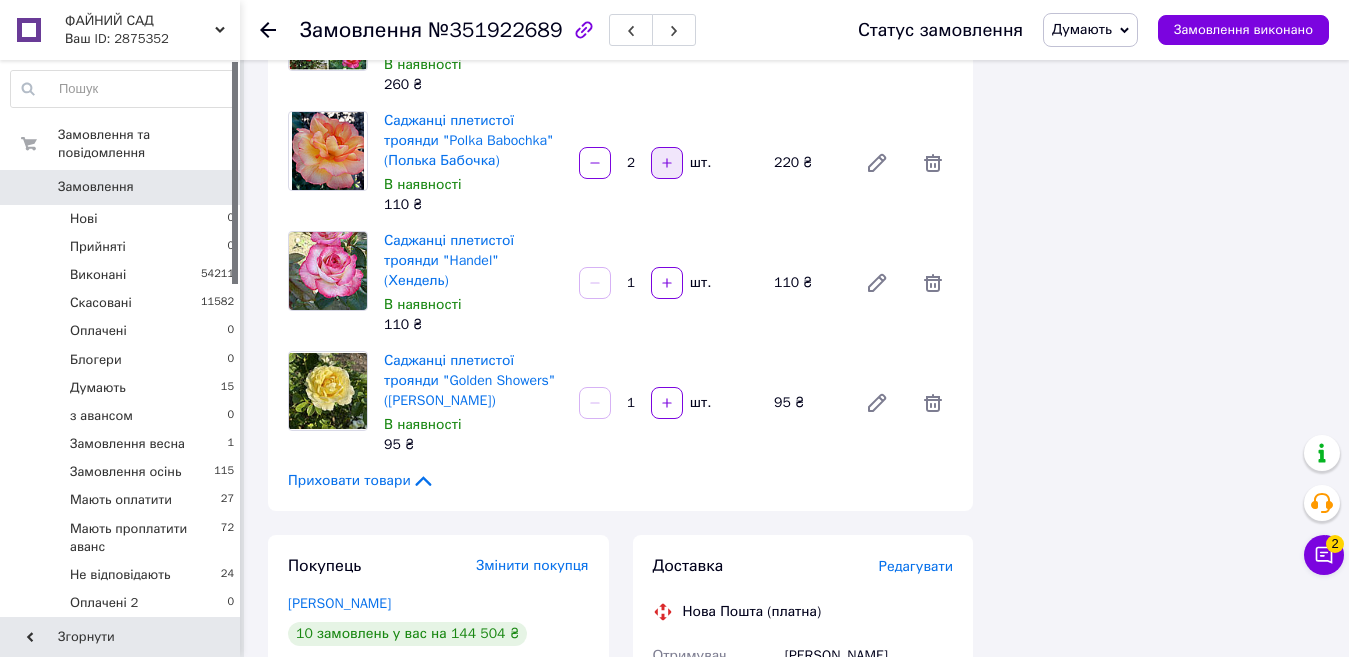 click at bounding box center [667, 163] 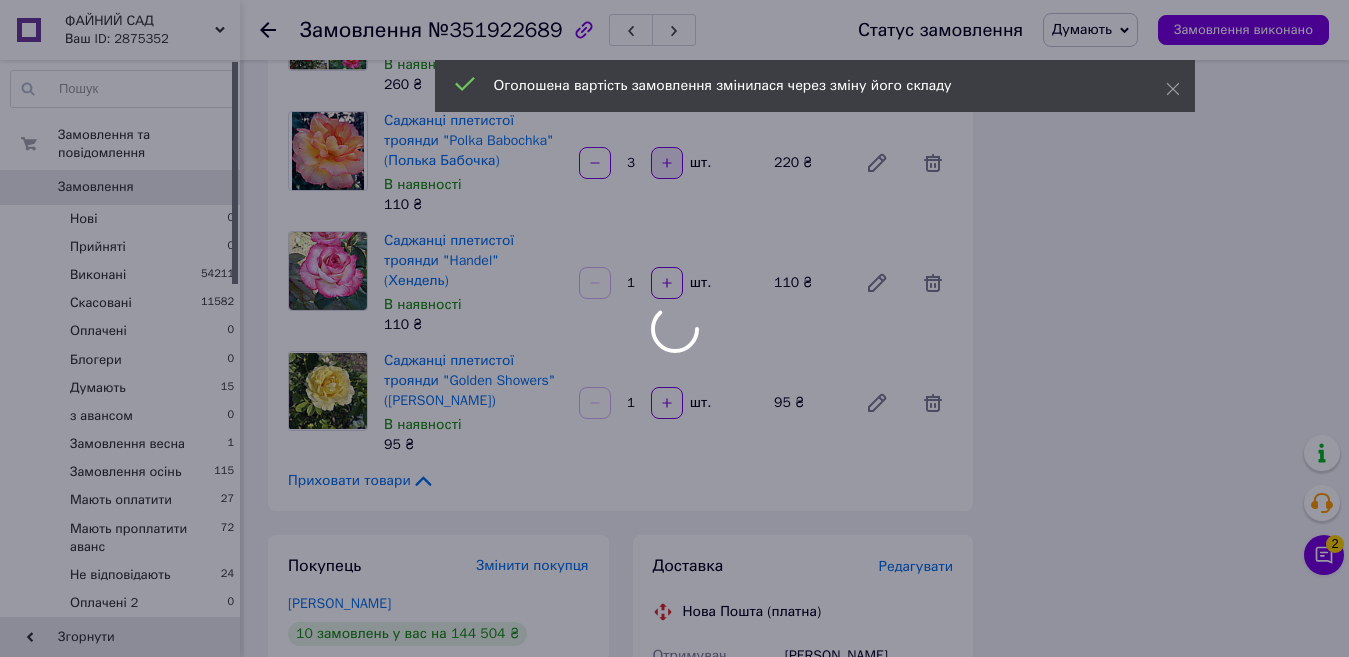 scroll, scrollTop: 1780, scrollLeft: 0, axis: vertical 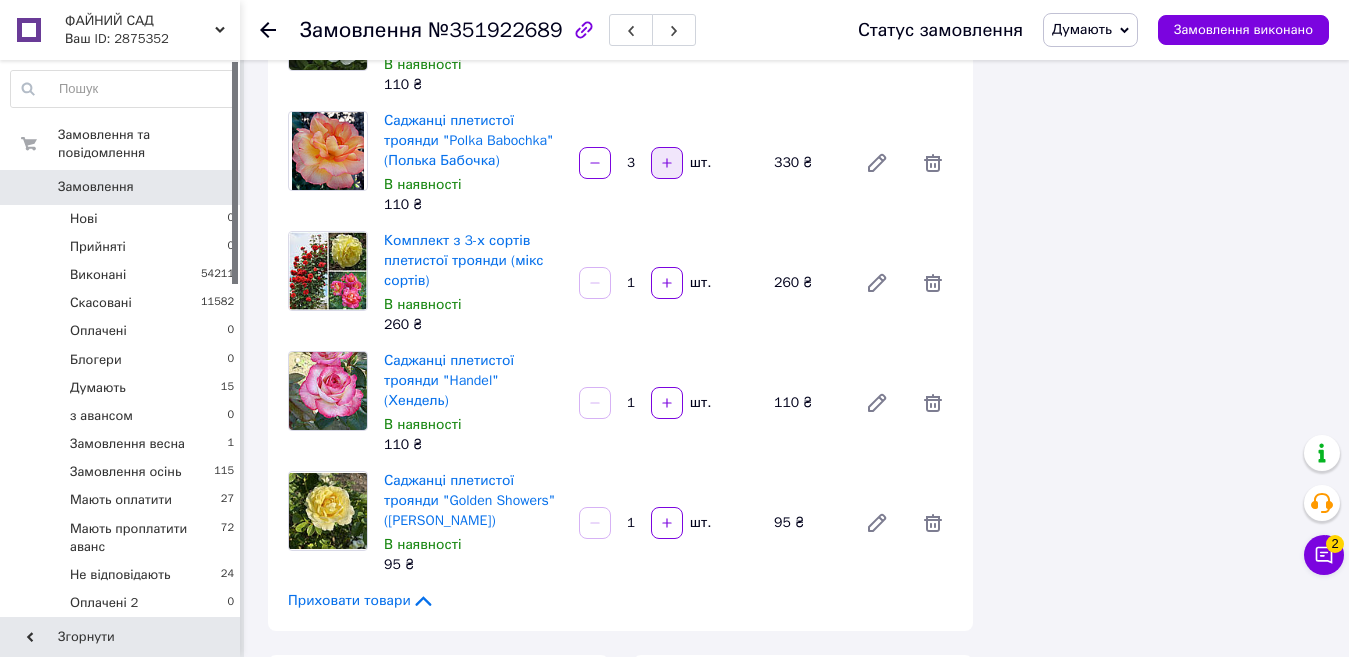 click 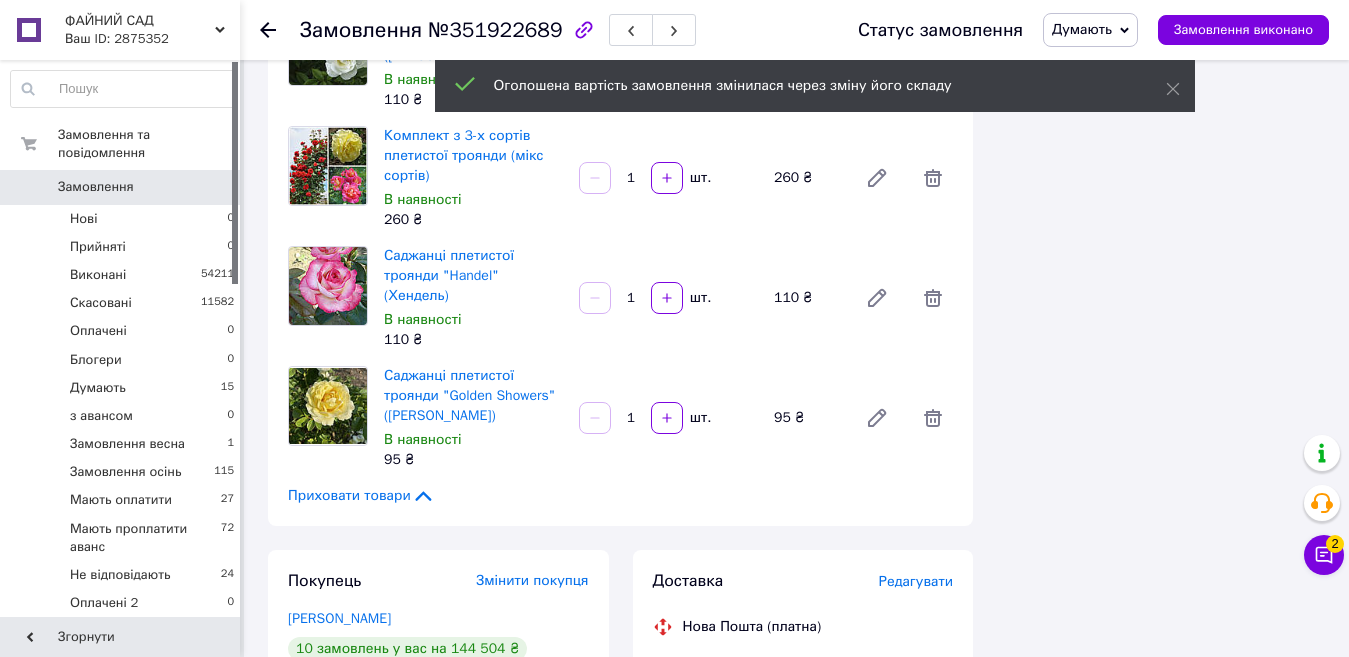 scroll, scrollTop: 1343, scrollLeft: 0, axis: vertical 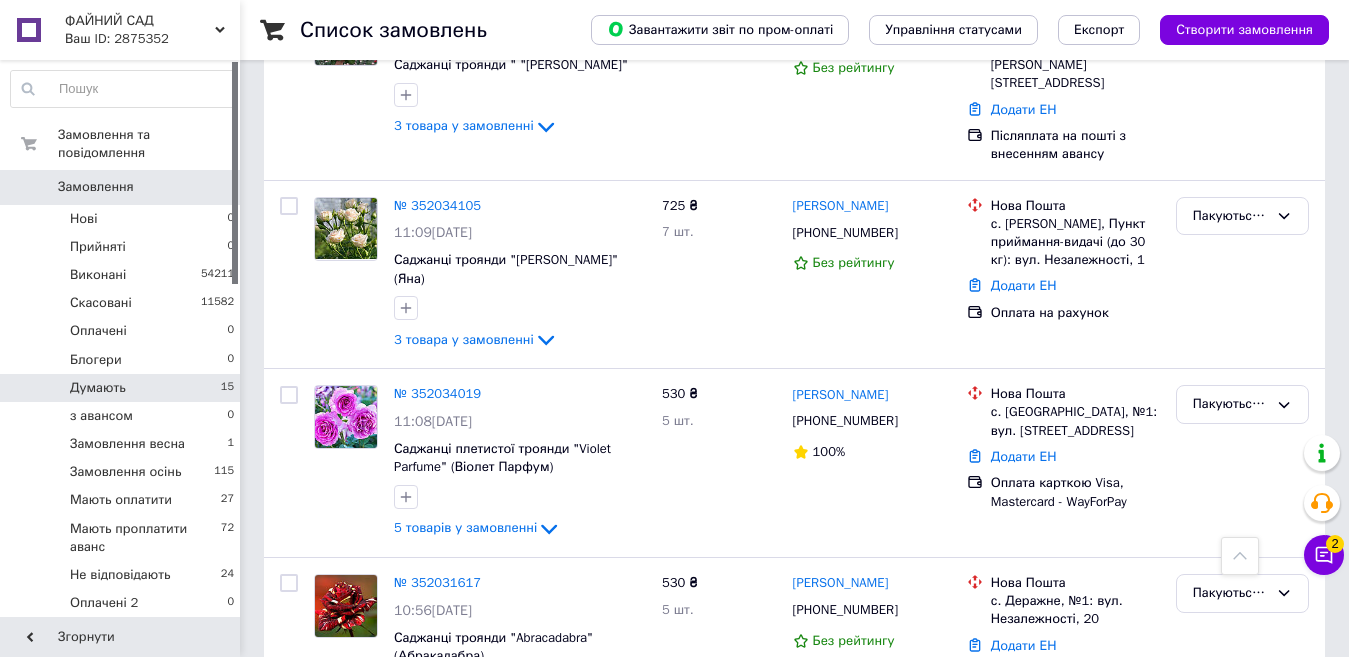 click on "Думають 15" at bounding box center (123, 388) 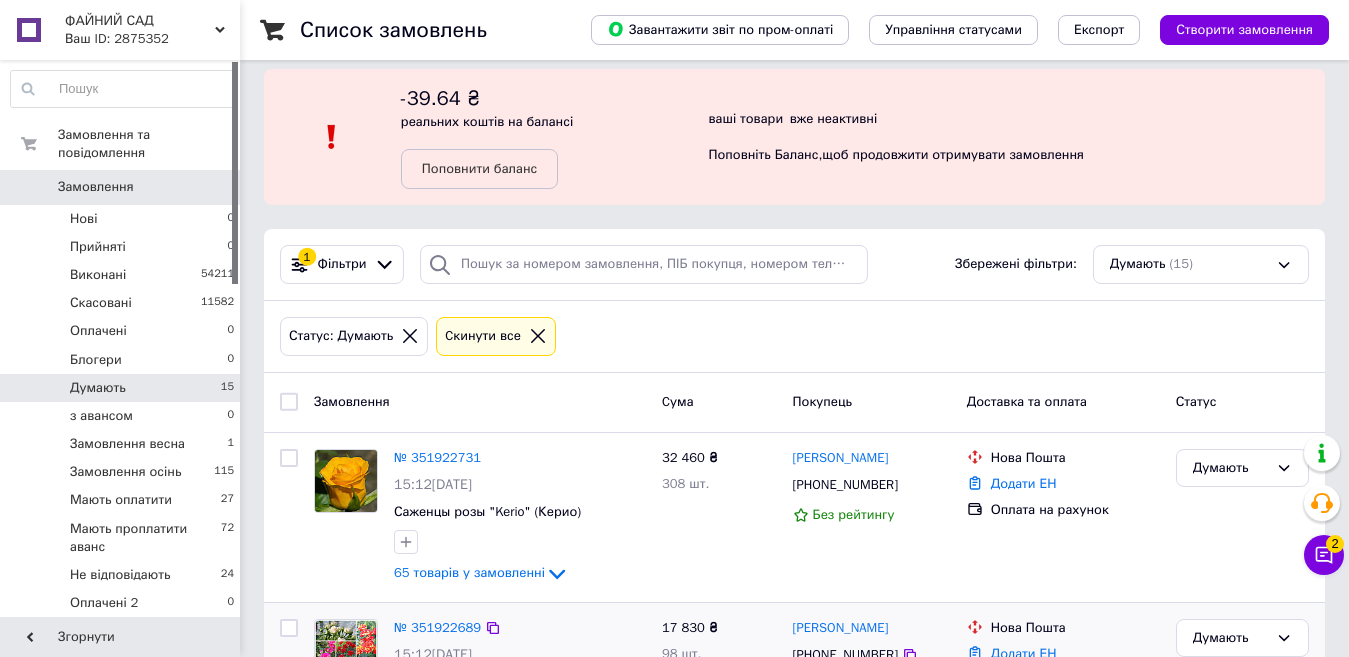 scroll, scrollTop: 300, scrollLeft: 0, axis: vertical 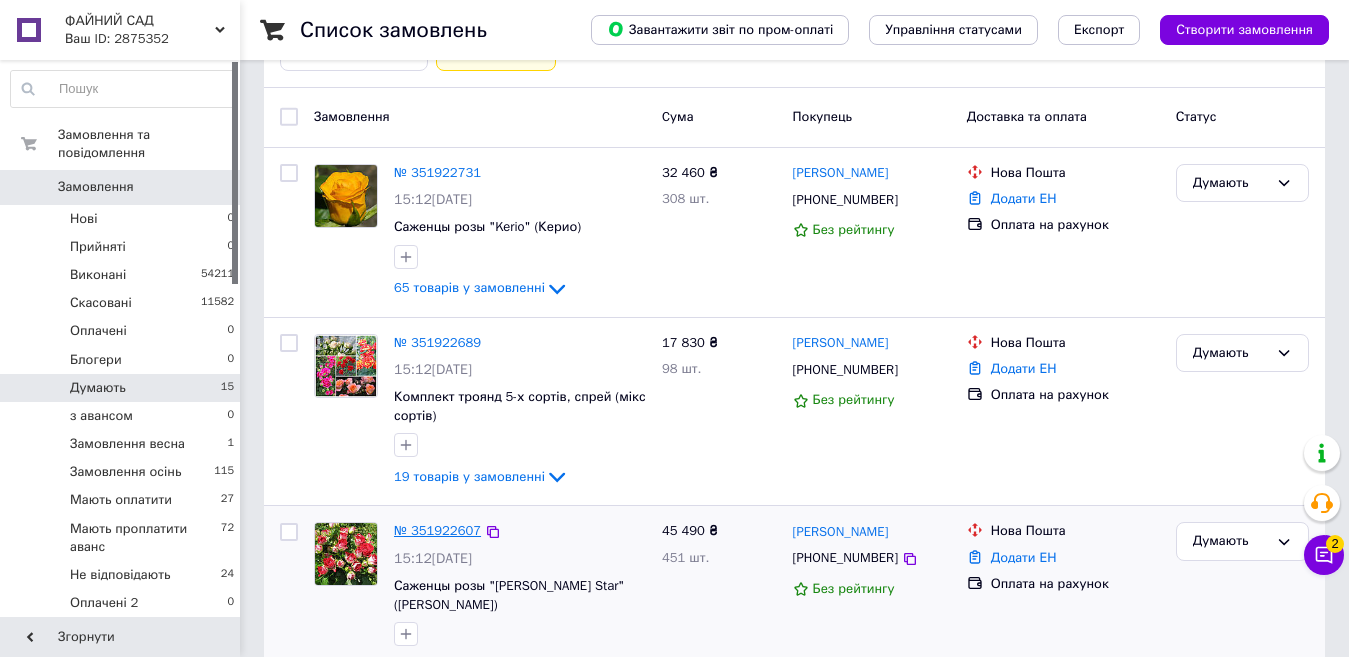 click on "№ 351922607" at bounding box center [437, 530] 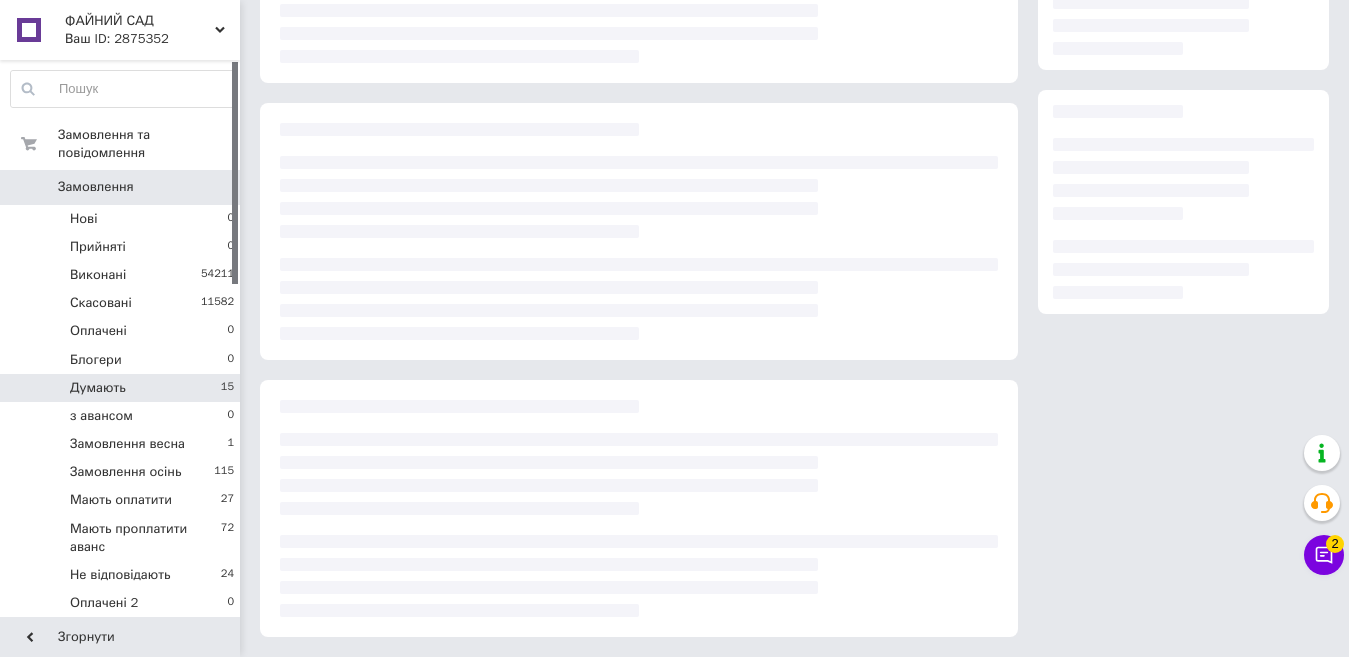 scroll, scrollTop: 0, scrollLeft: 0, axis: both 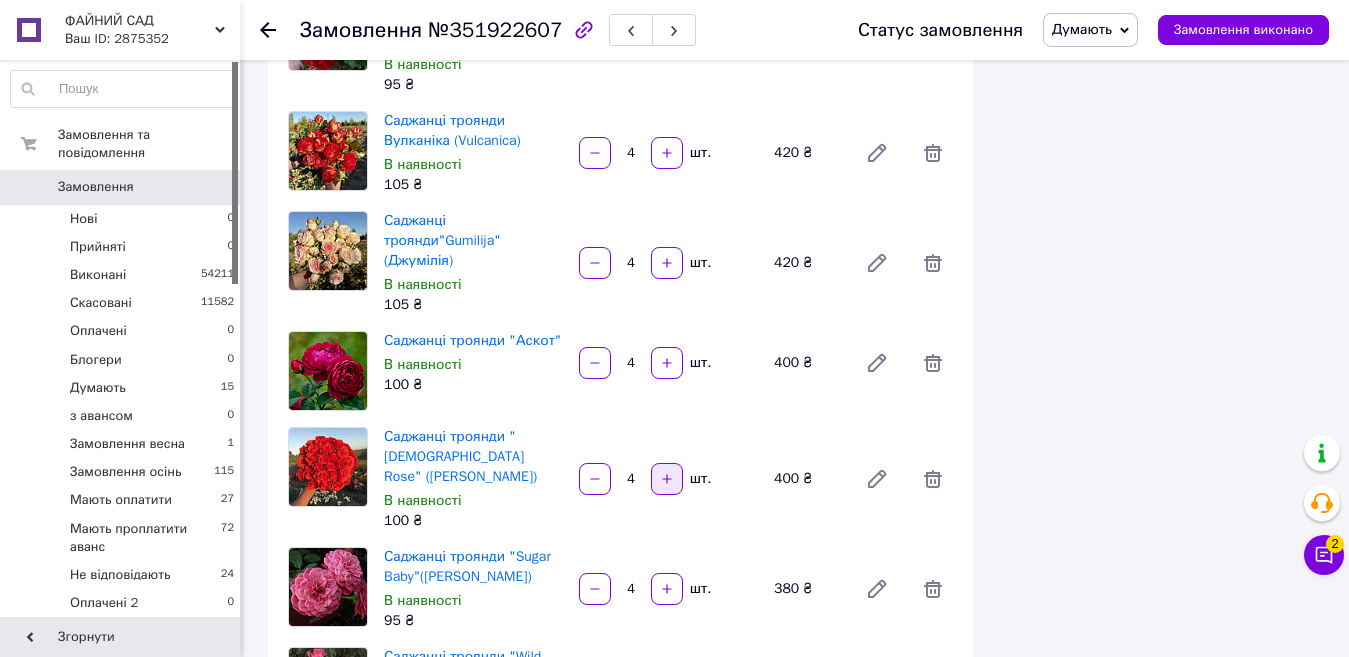 click 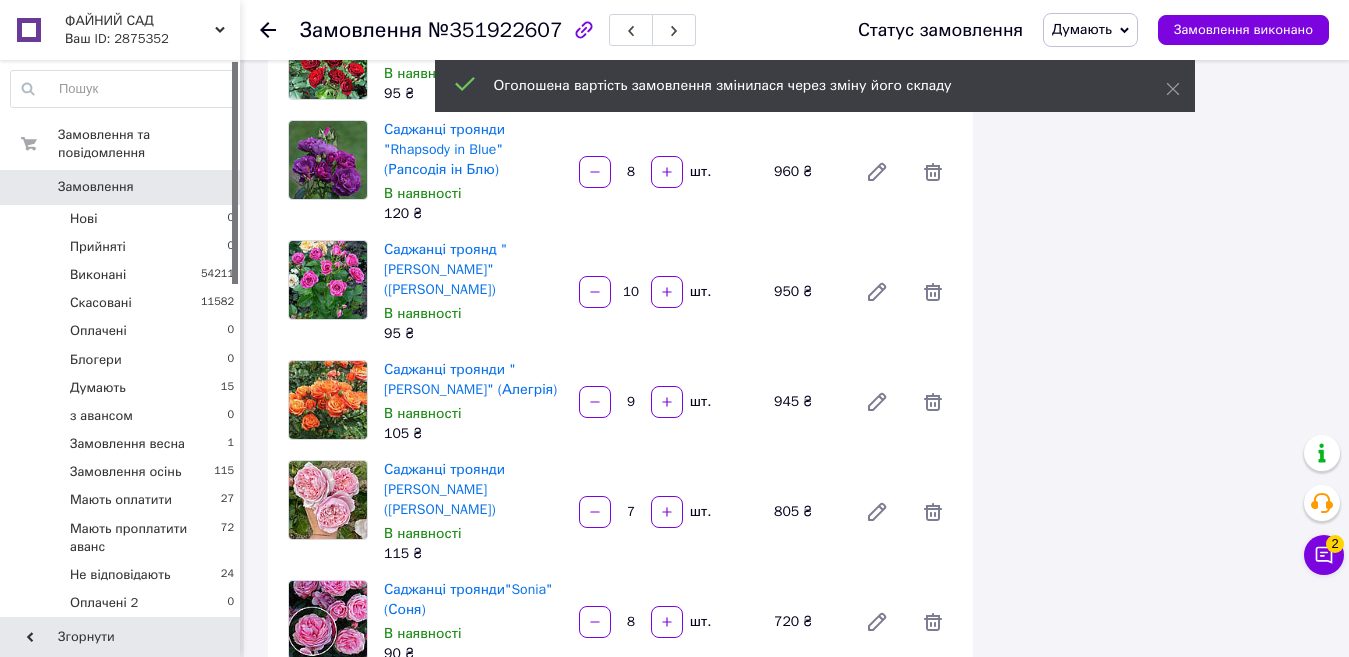 scroll, scrollTop: 1898, scrollLeft: 0, axis: vertical 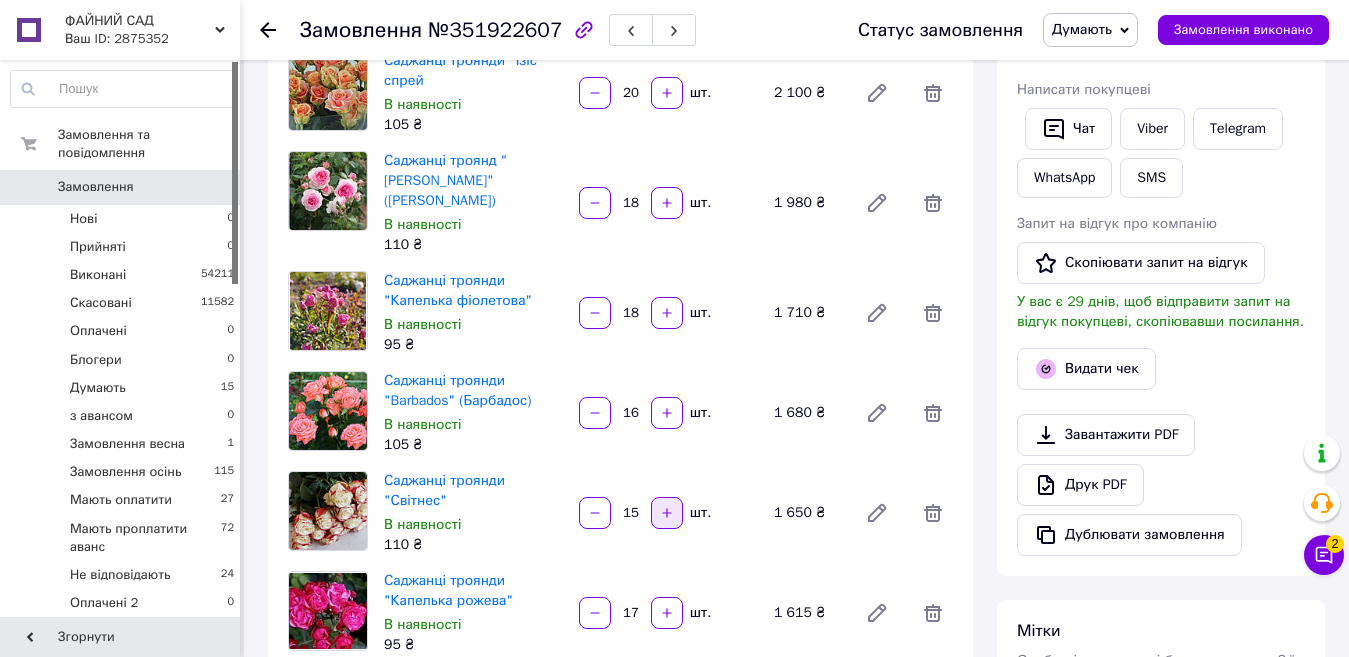 click 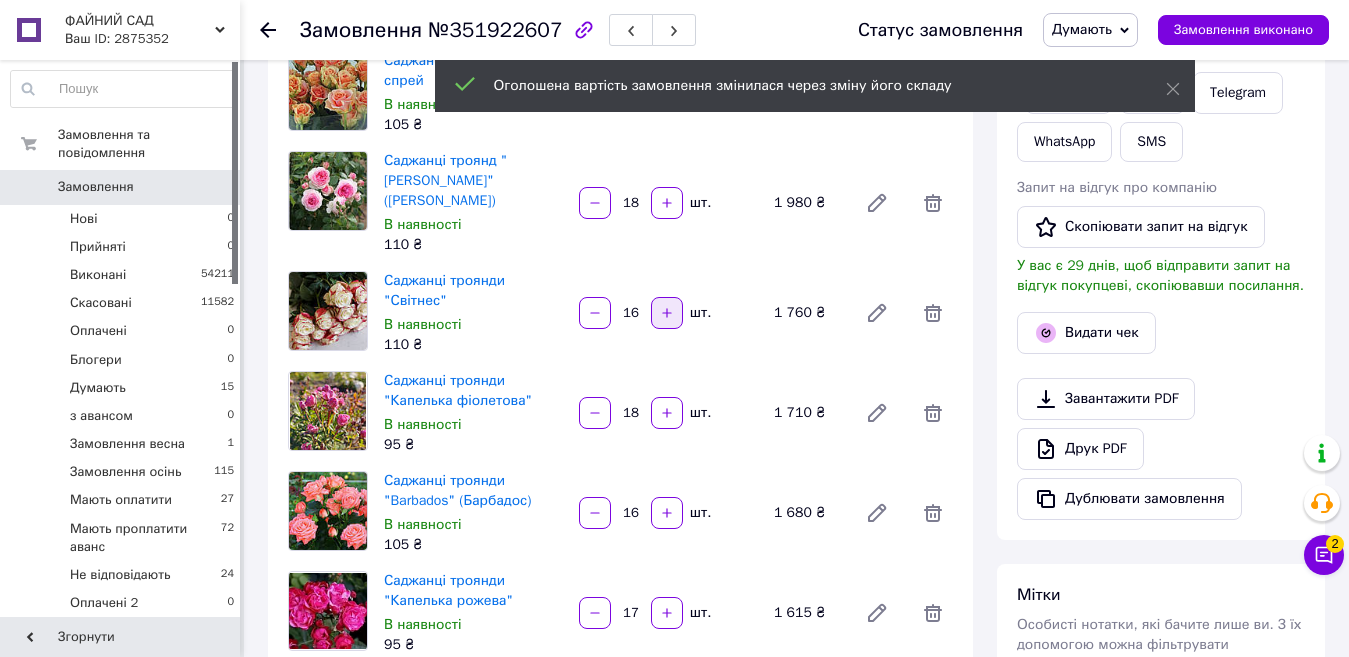 scroll, scrollTop: 4096, scrollLeft: 0, axis: vertical 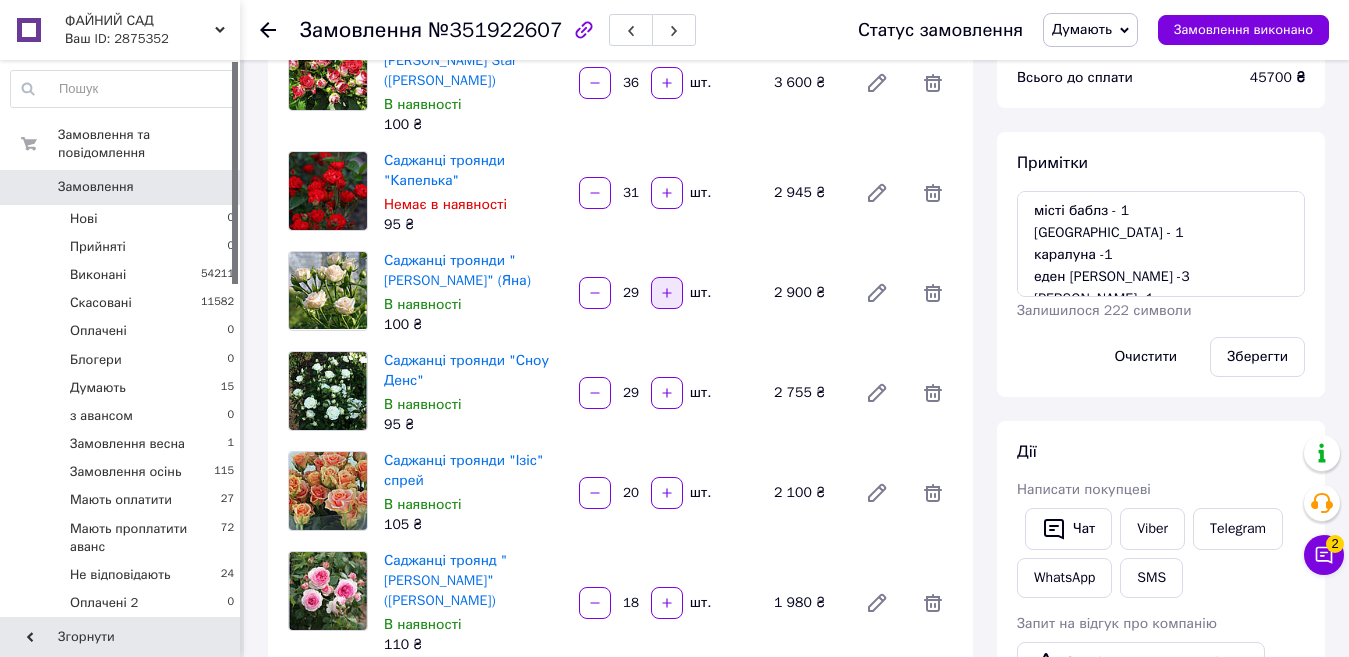 click 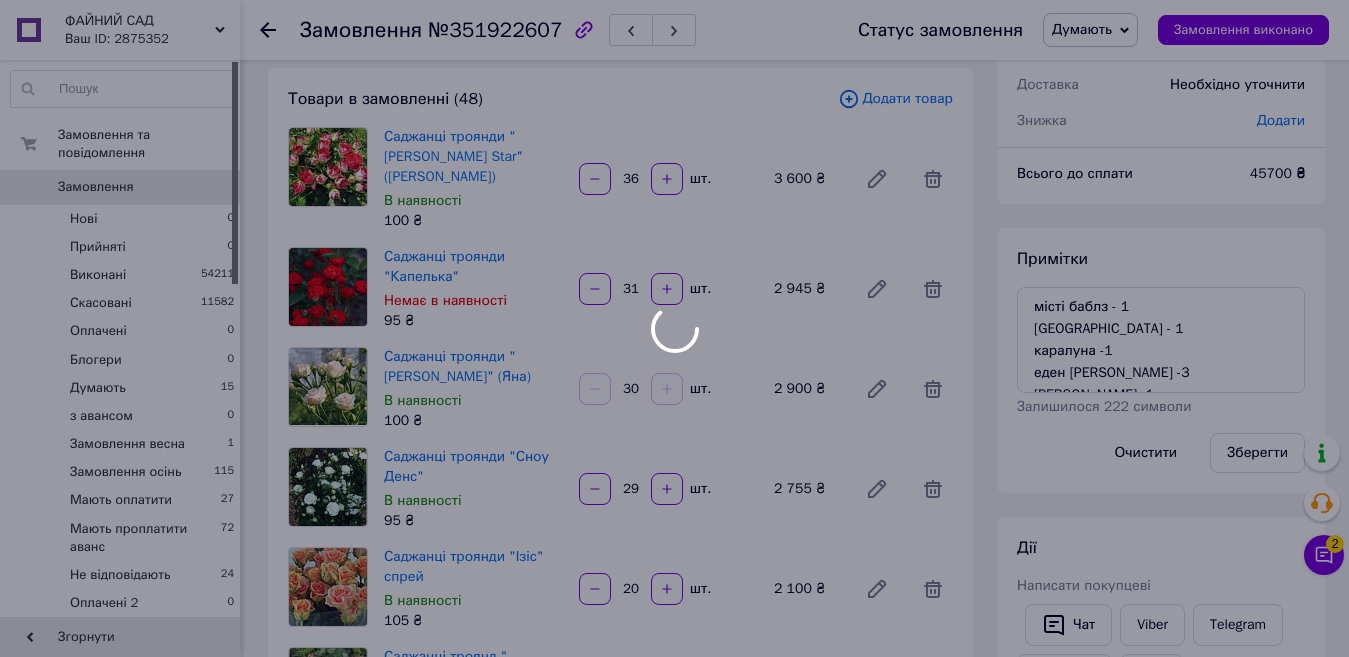 scroll, scrollTop: 0, scrollLeft: 0, axis: both 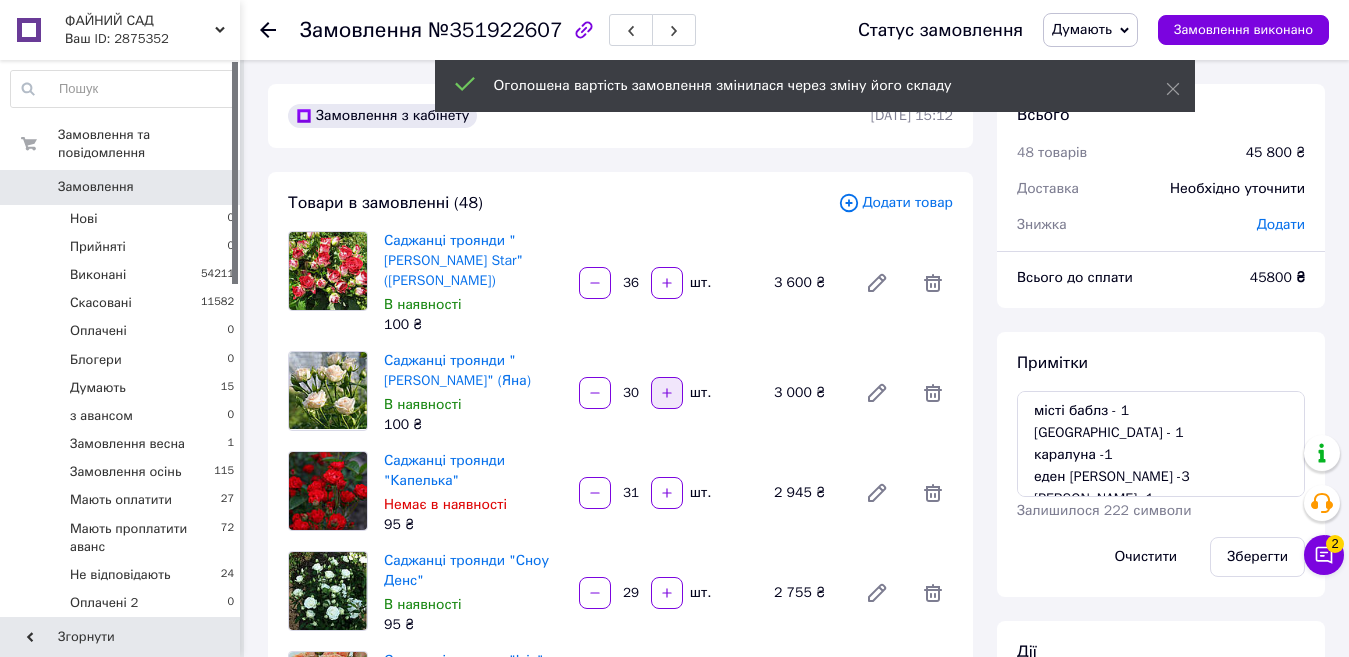 click 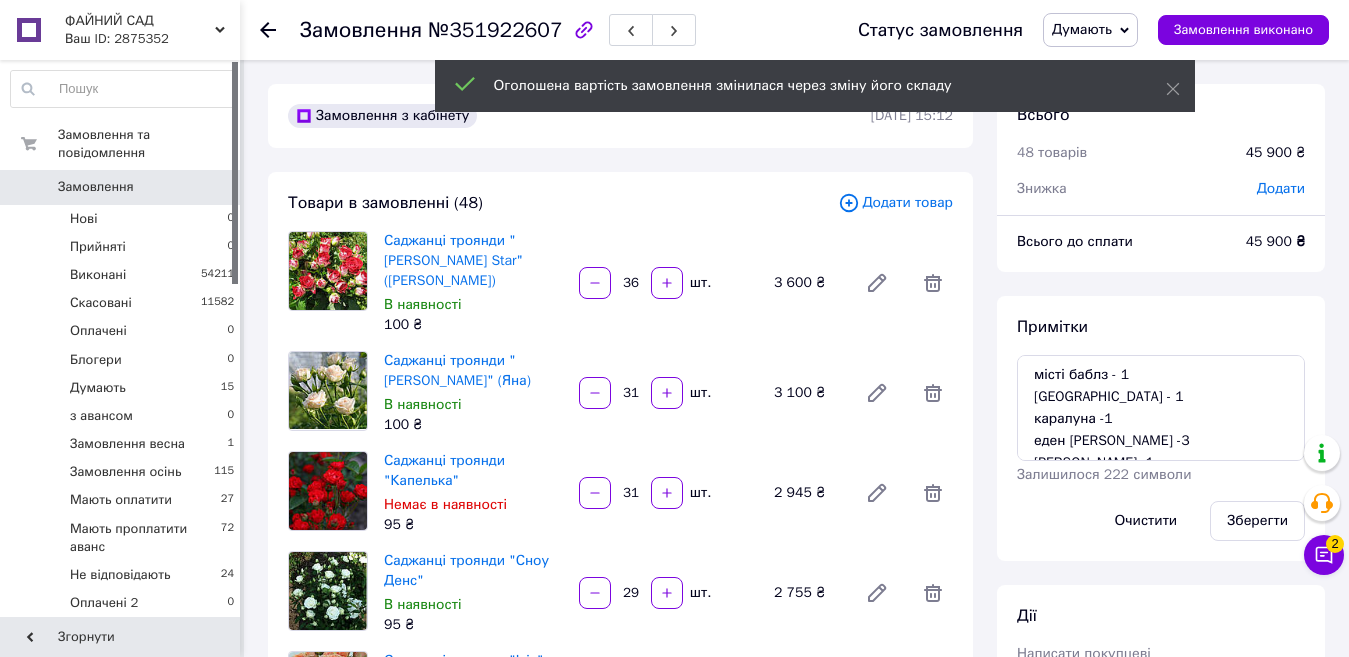 scroll, scrollTop: 4000, scrollLeft: 0, axis: vertical 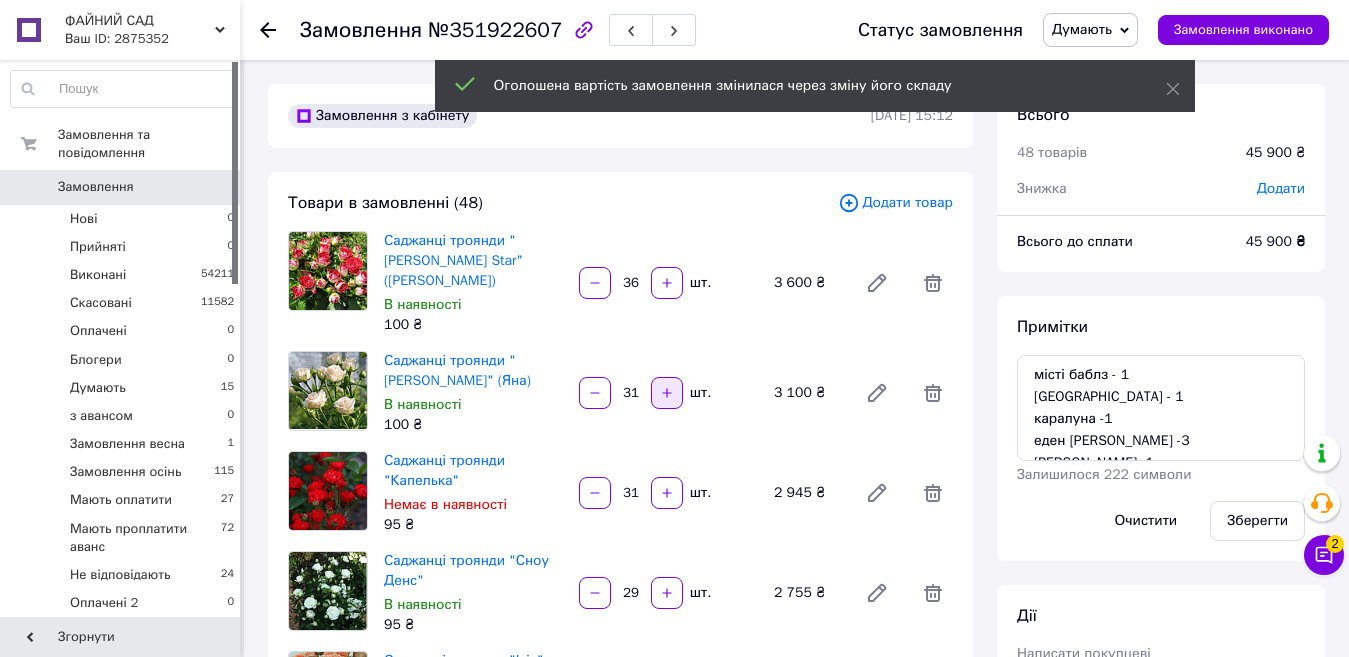 click 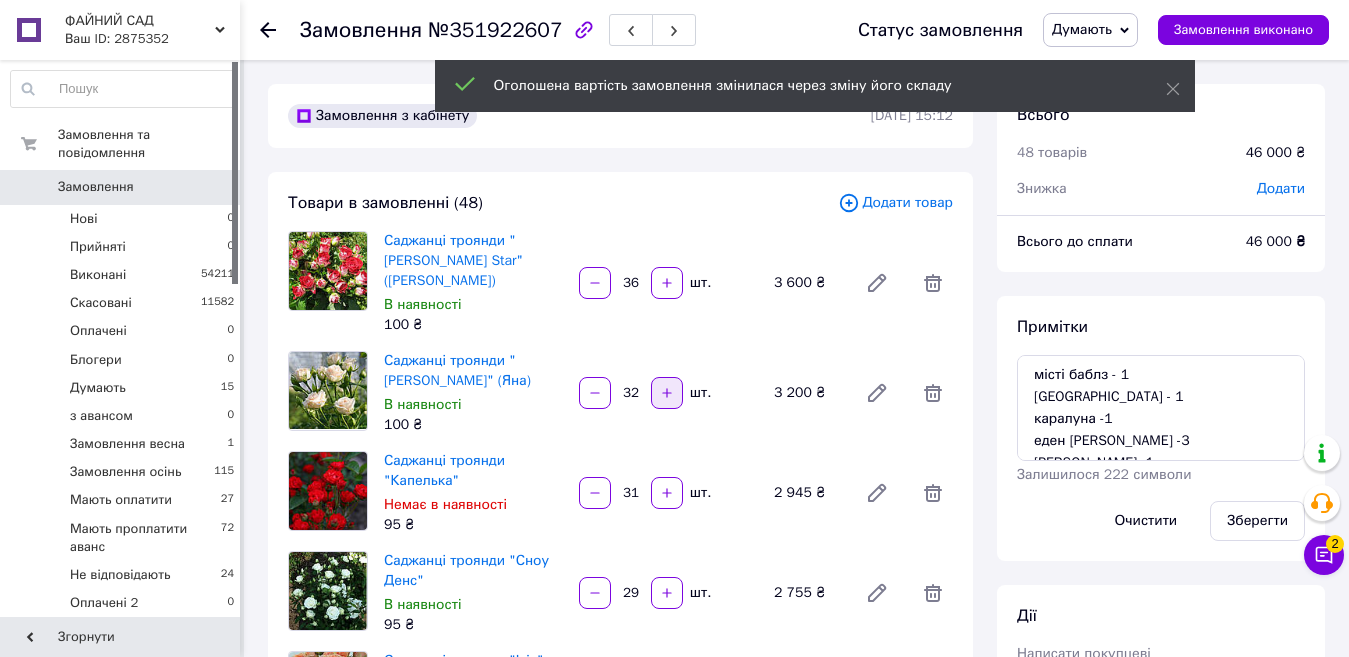 scroll, scrollTop: 3952, scrollLeft: 0, axis: vertical 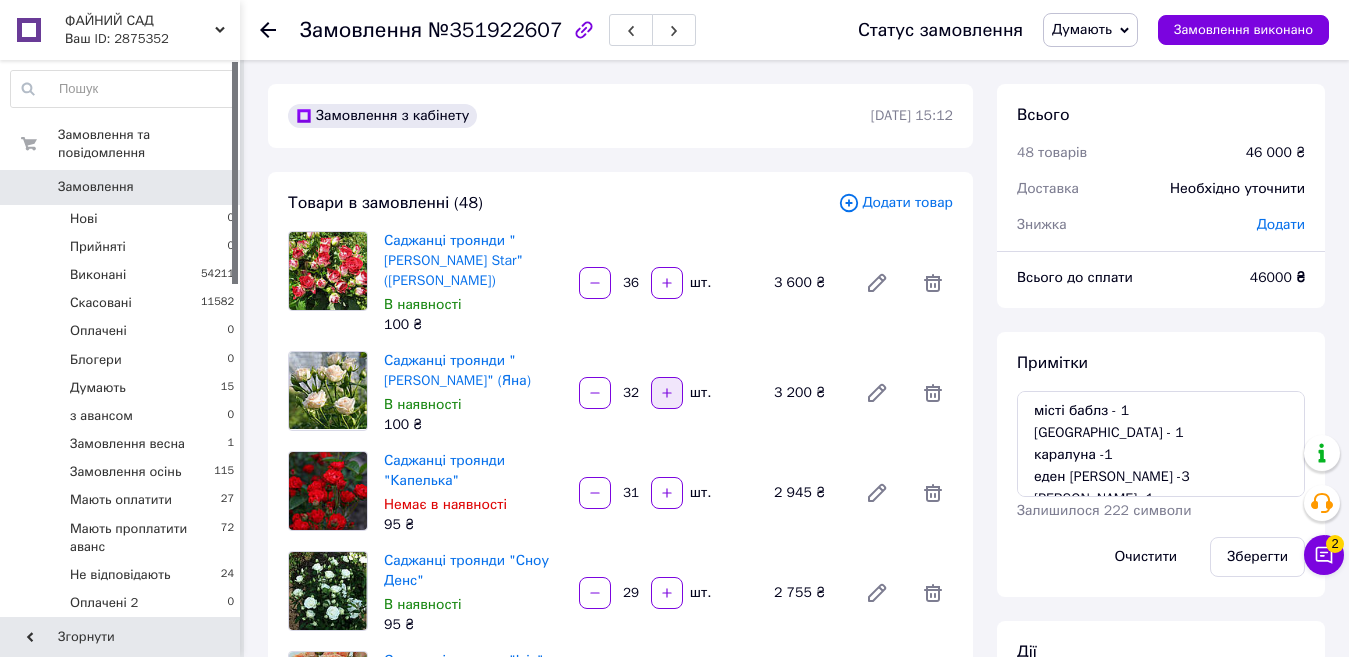 click 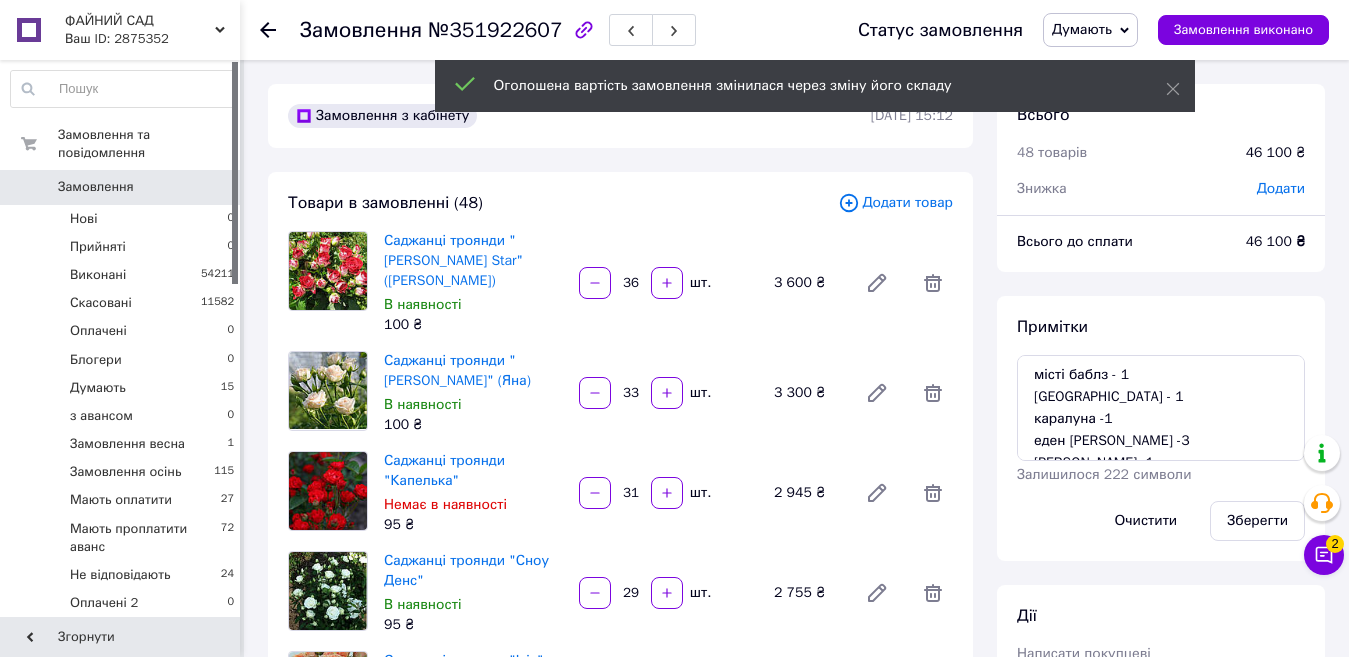 scroll, scrollTop: 3904, scrollLeft: 0, axis: vertical 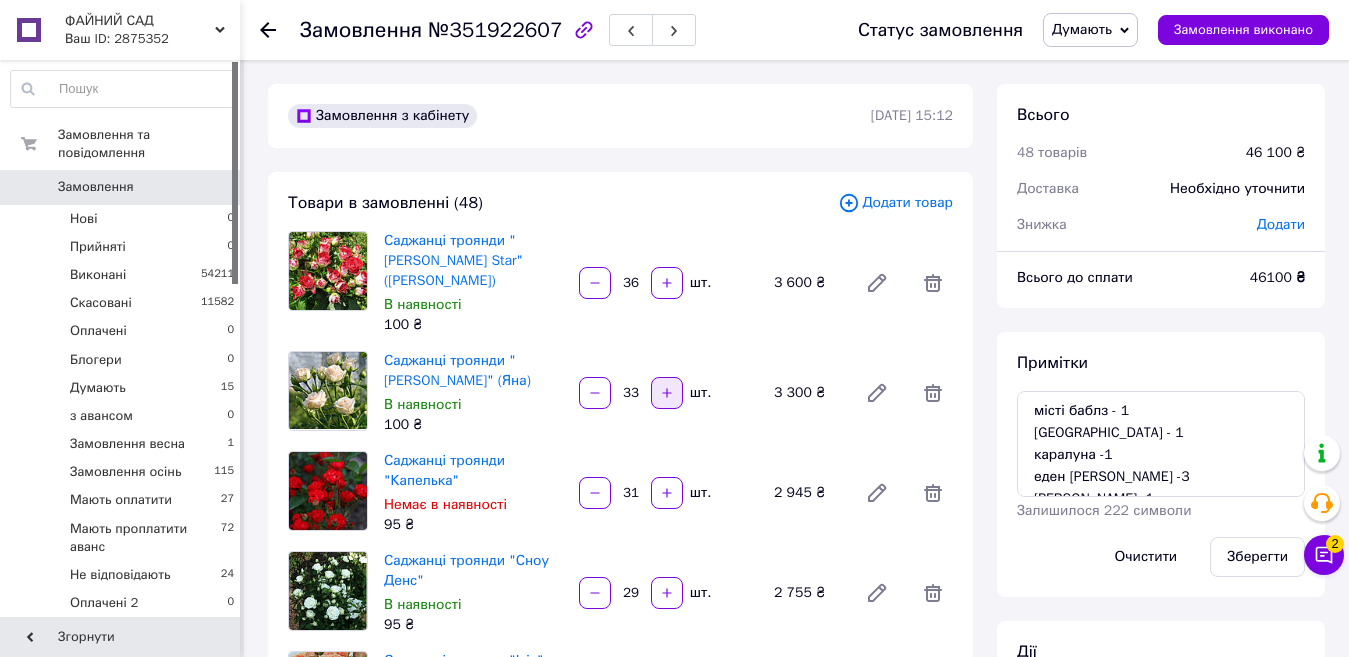 click 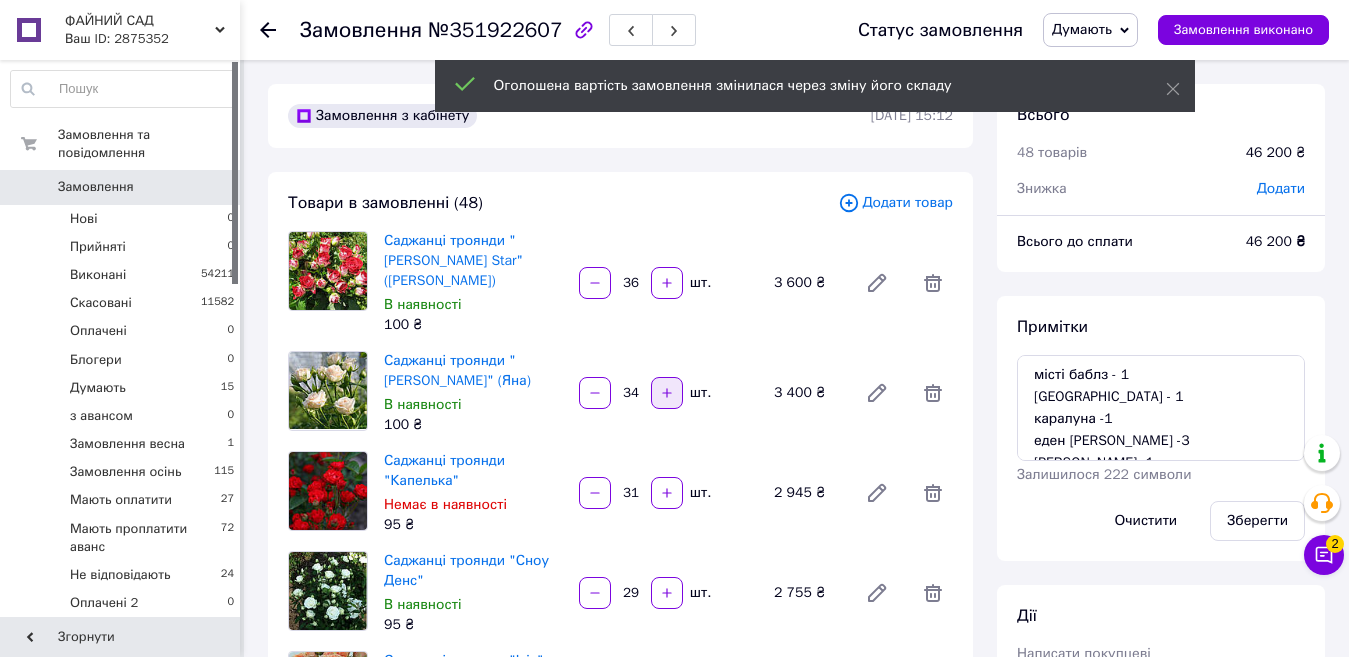 scroll, scrollTop: 3856, scrollLeft: 0, axis: vertical 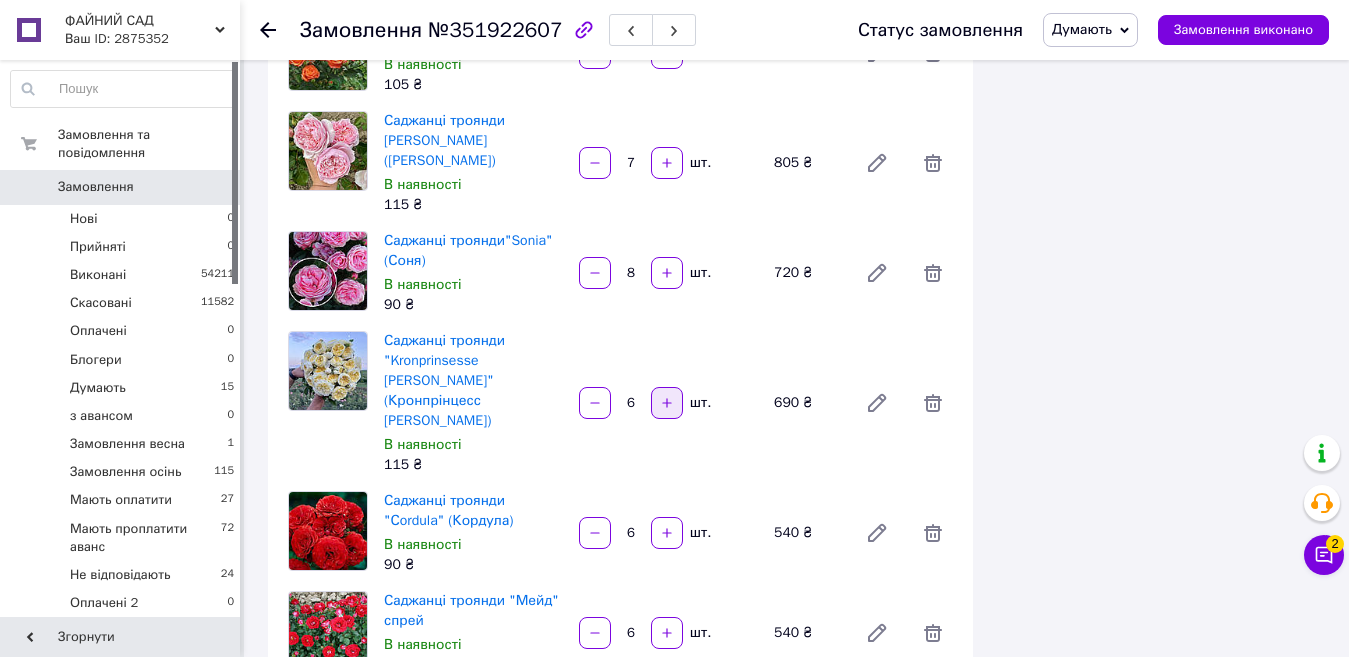 click 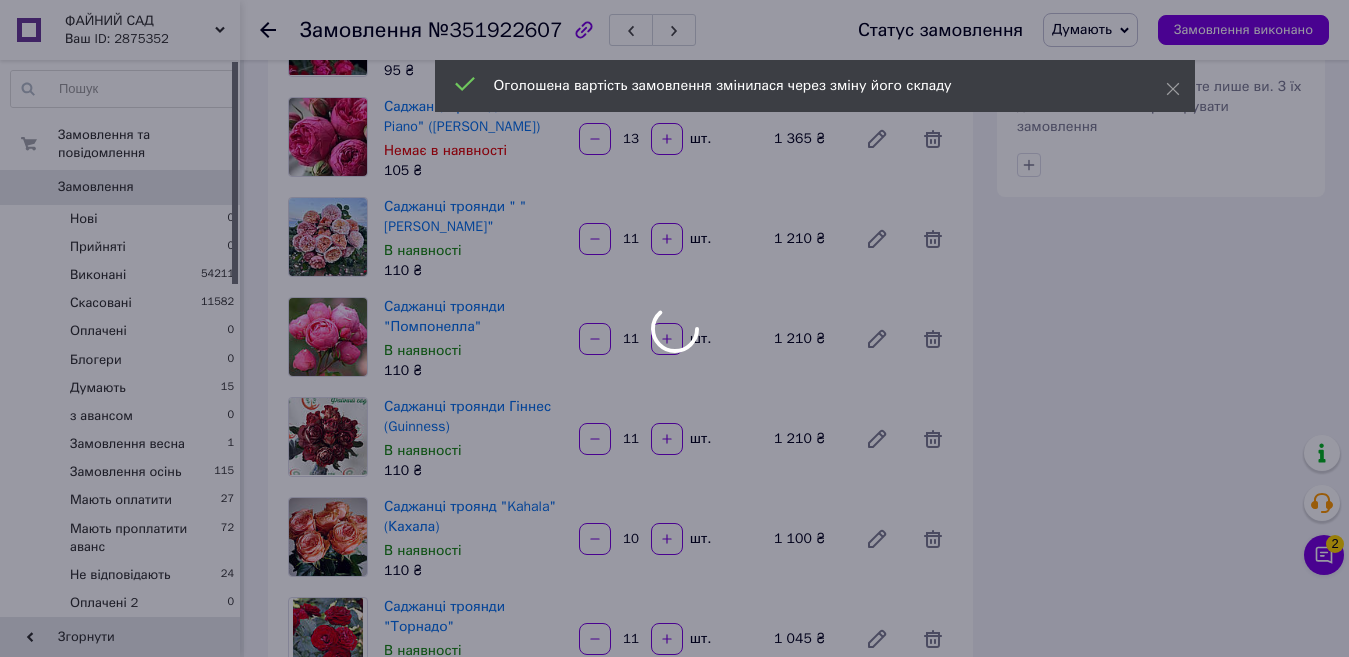 scroll, scrollTop: 1100, scrollLeft: 0, axis: vertical 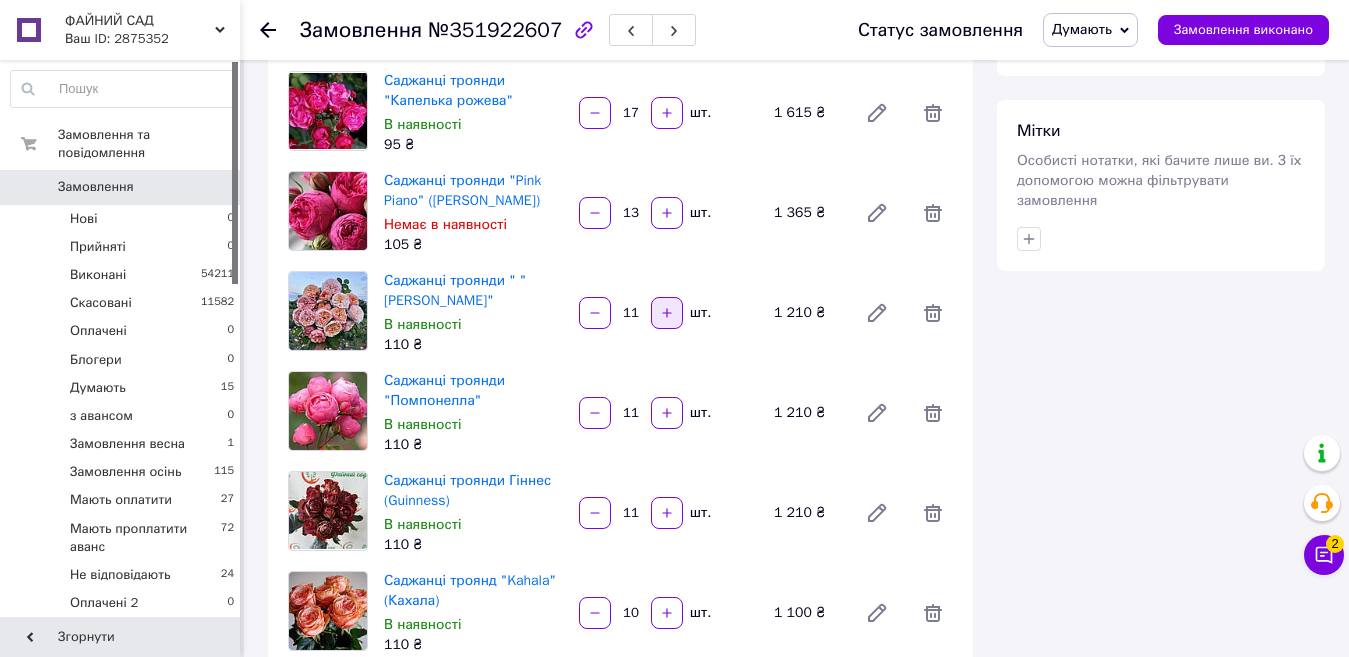 click 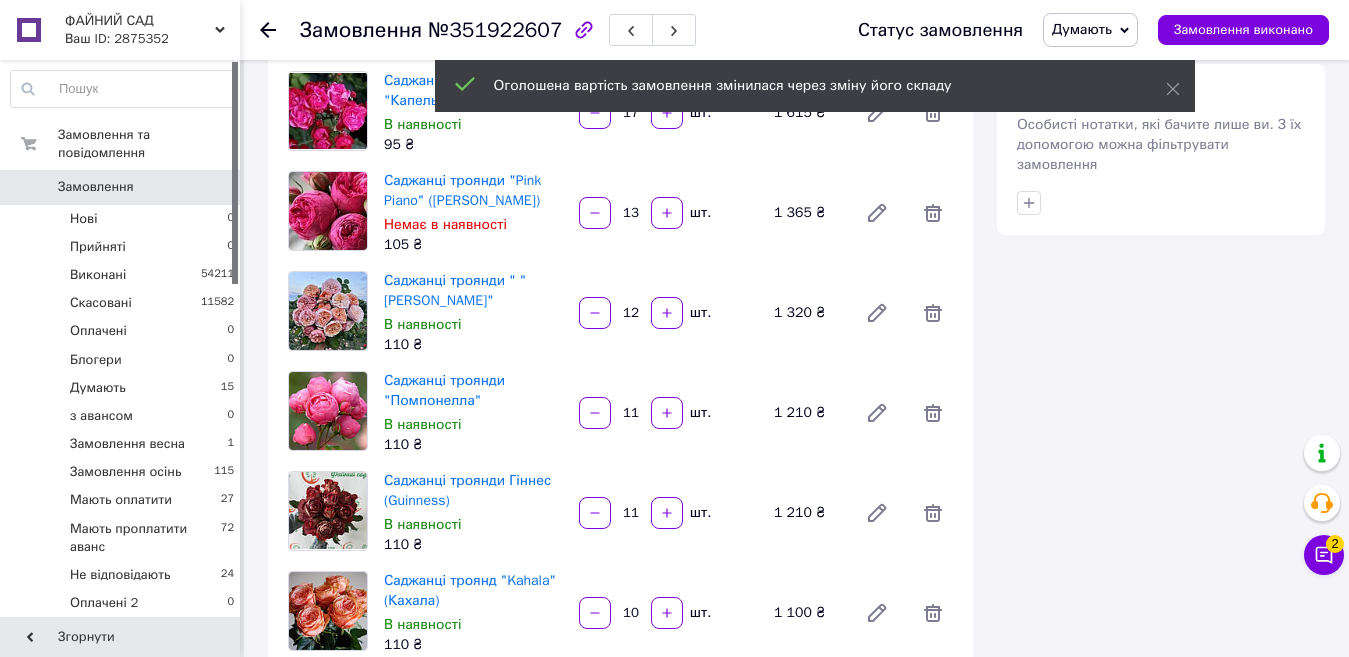 scroll, scrollTop: 3760, scrollLeft: 0, axis: vertical 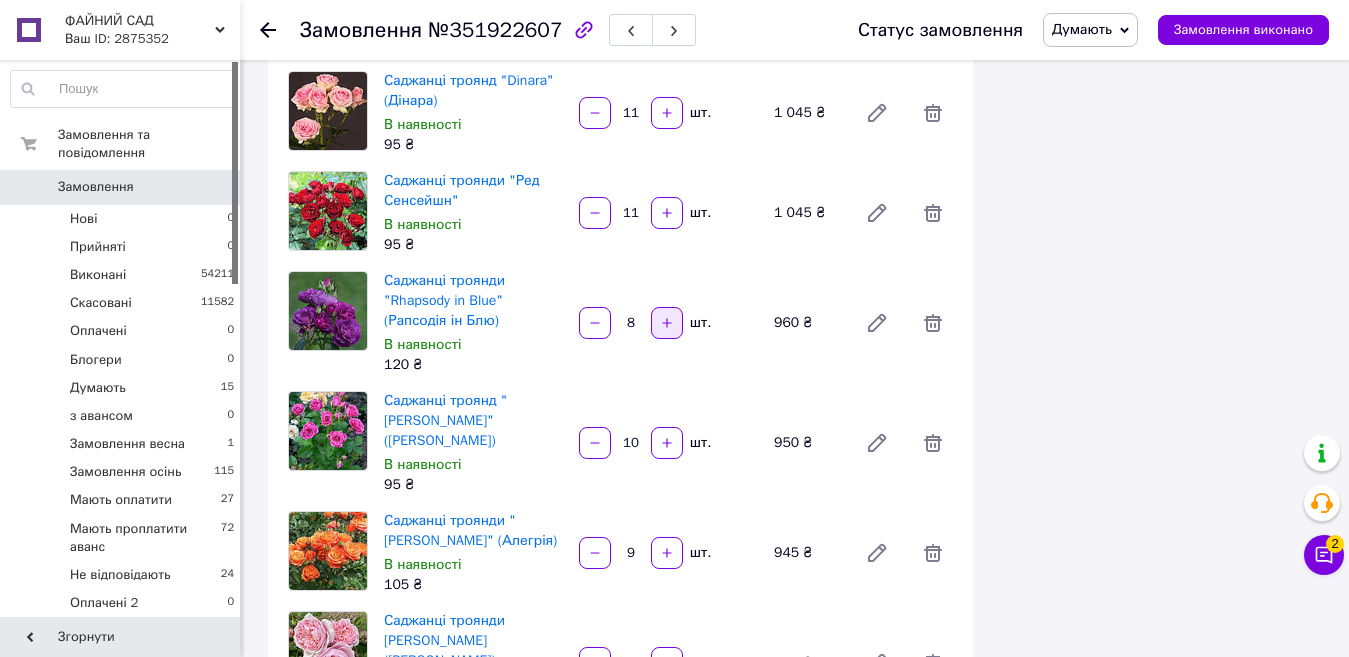 click 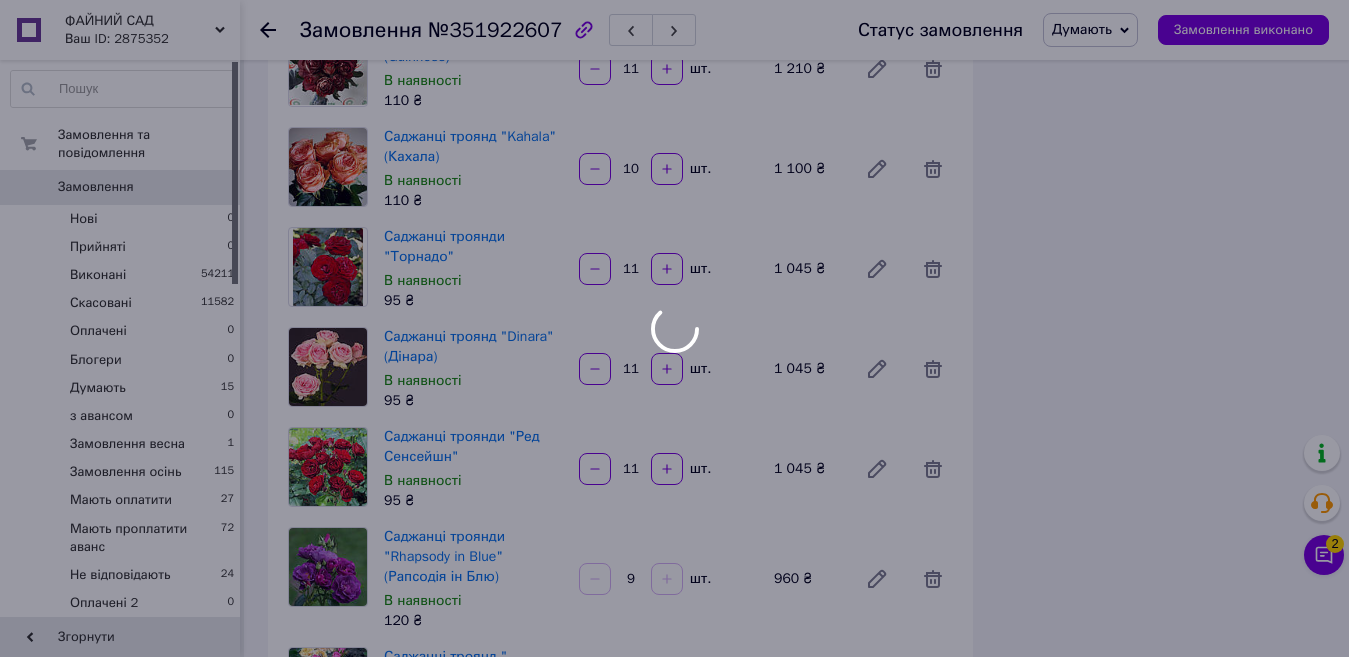 scroll, scrollTop: 1500, scrollLeft: 0, axis: vertical 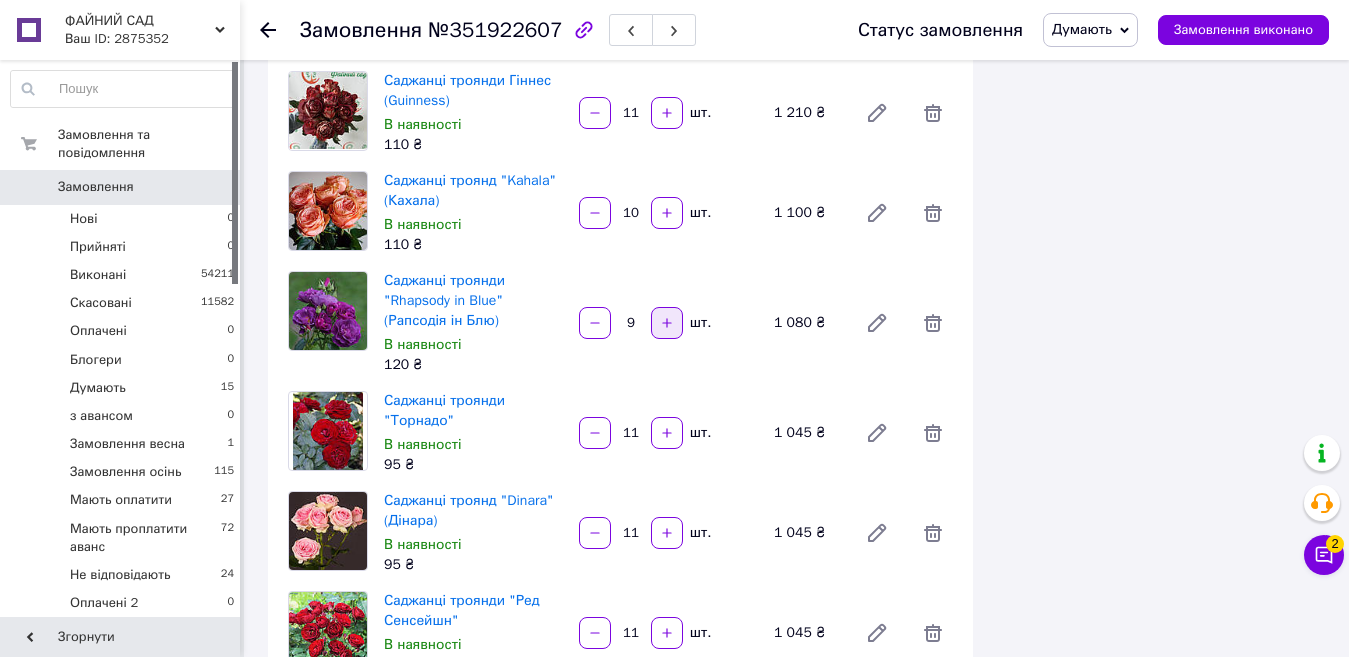 click 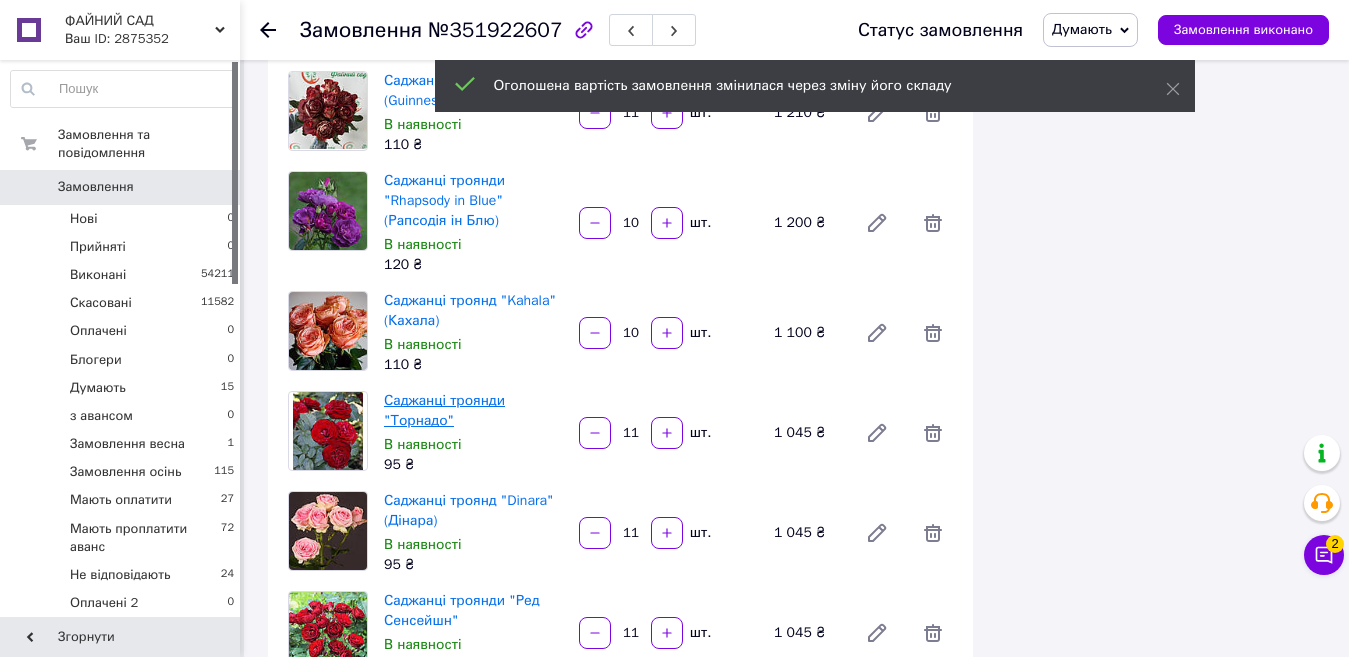 scroll, scrollTop: 3664, scrollLeft: 0, axis: vertical 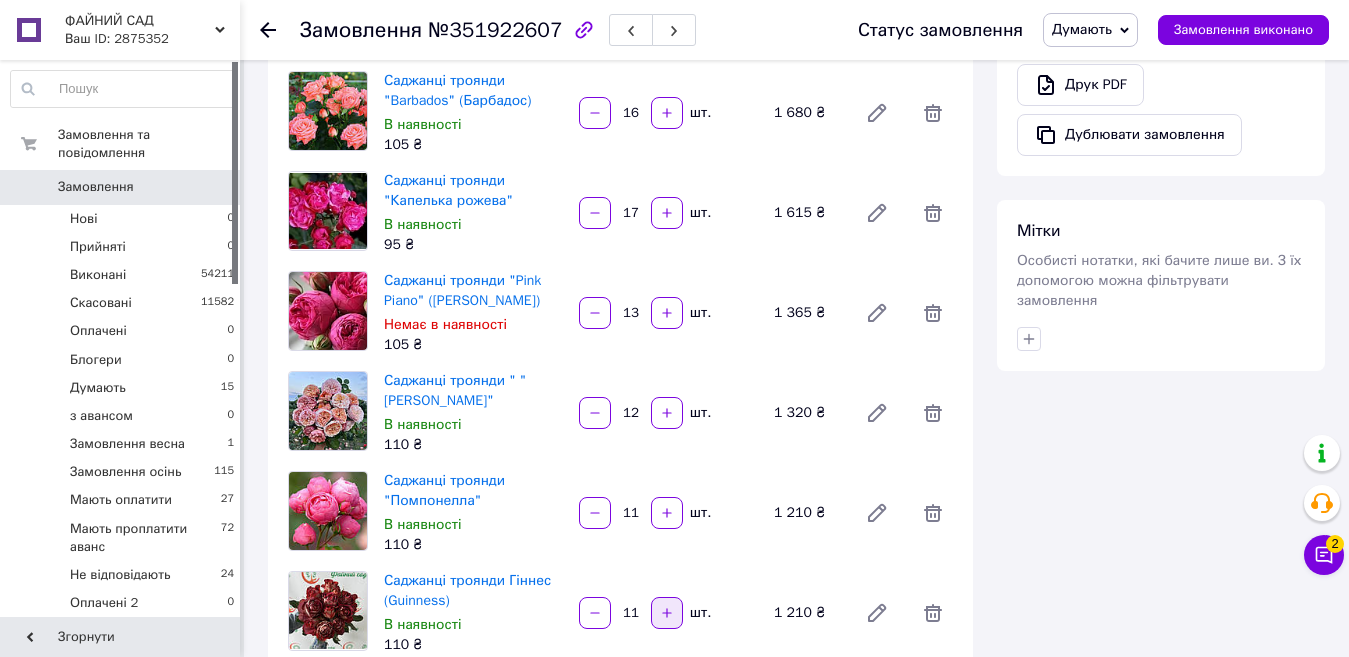 click 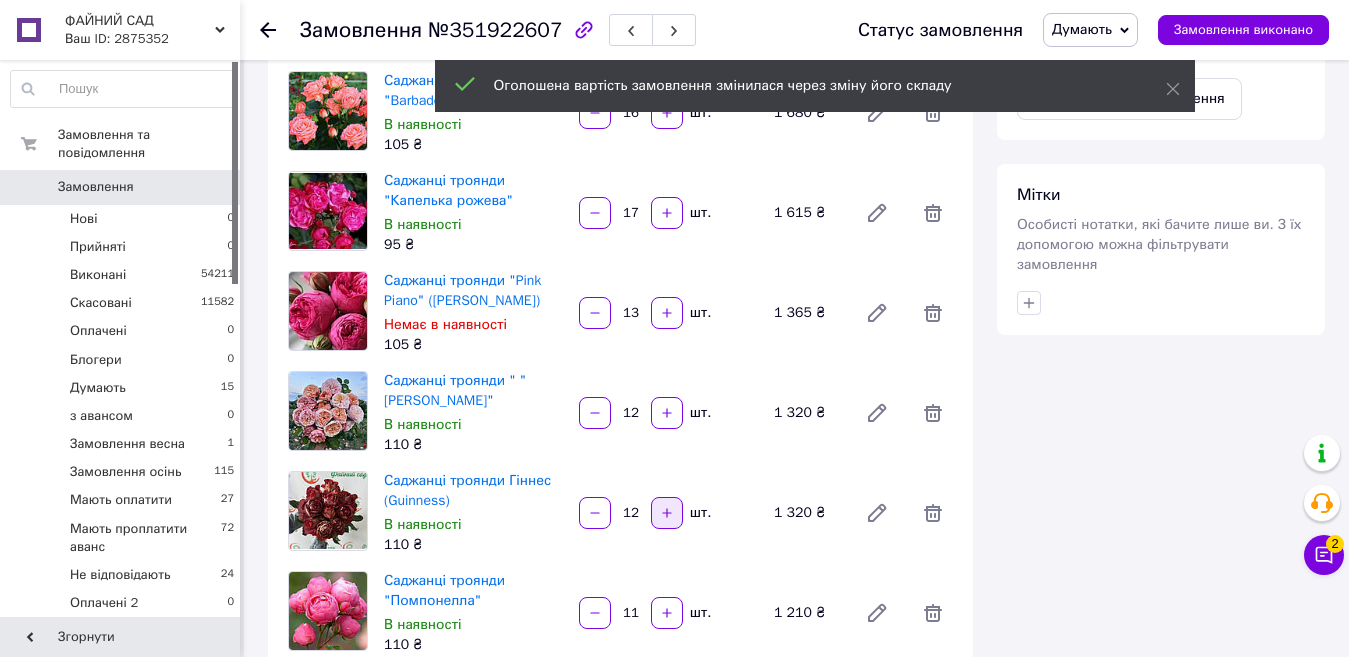 scroll, scrollTop: 3616, scrollLeft: 0, axis: vertical 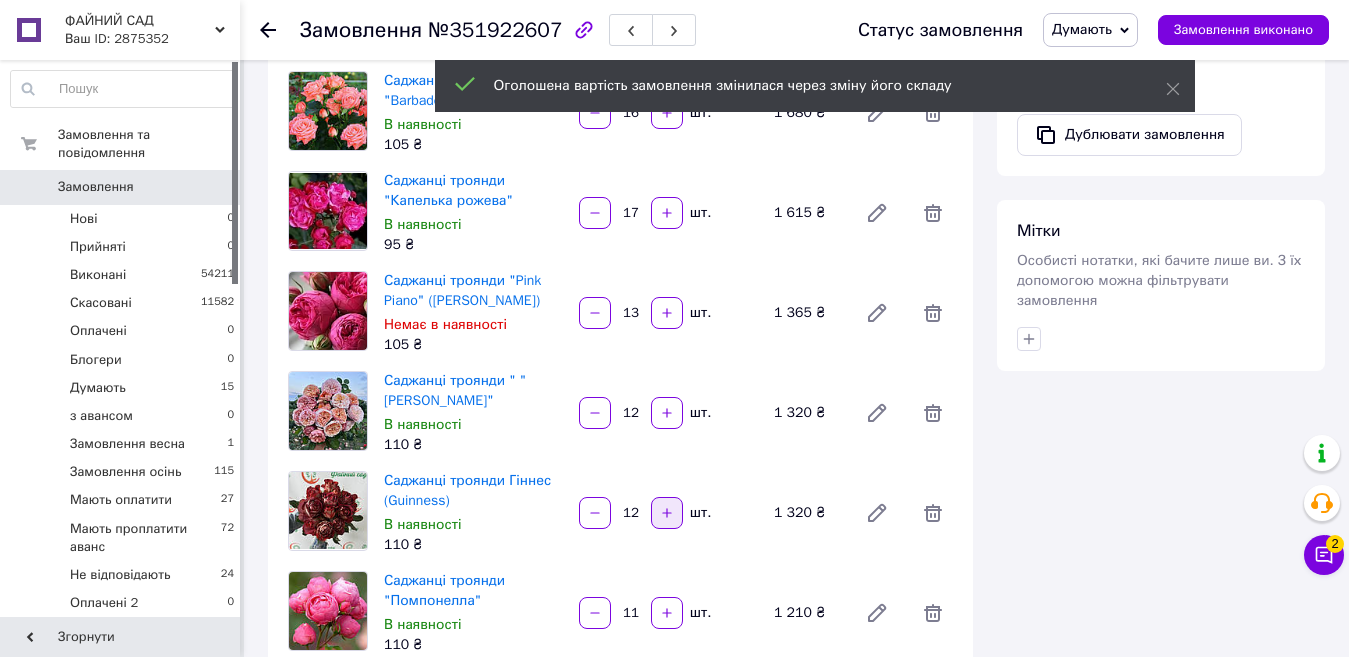 click at bounding box center (667, 513) 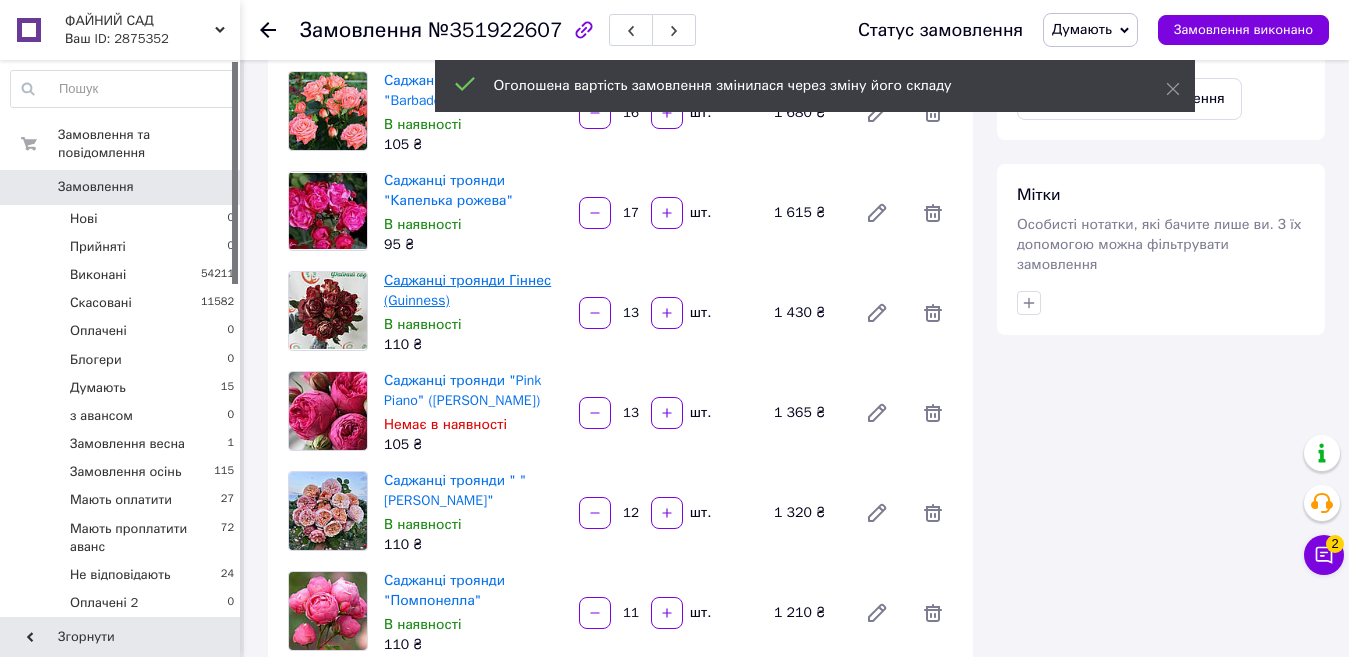 scroll, scrollTop: 3568, scrollLeft: 0, axis: vertical 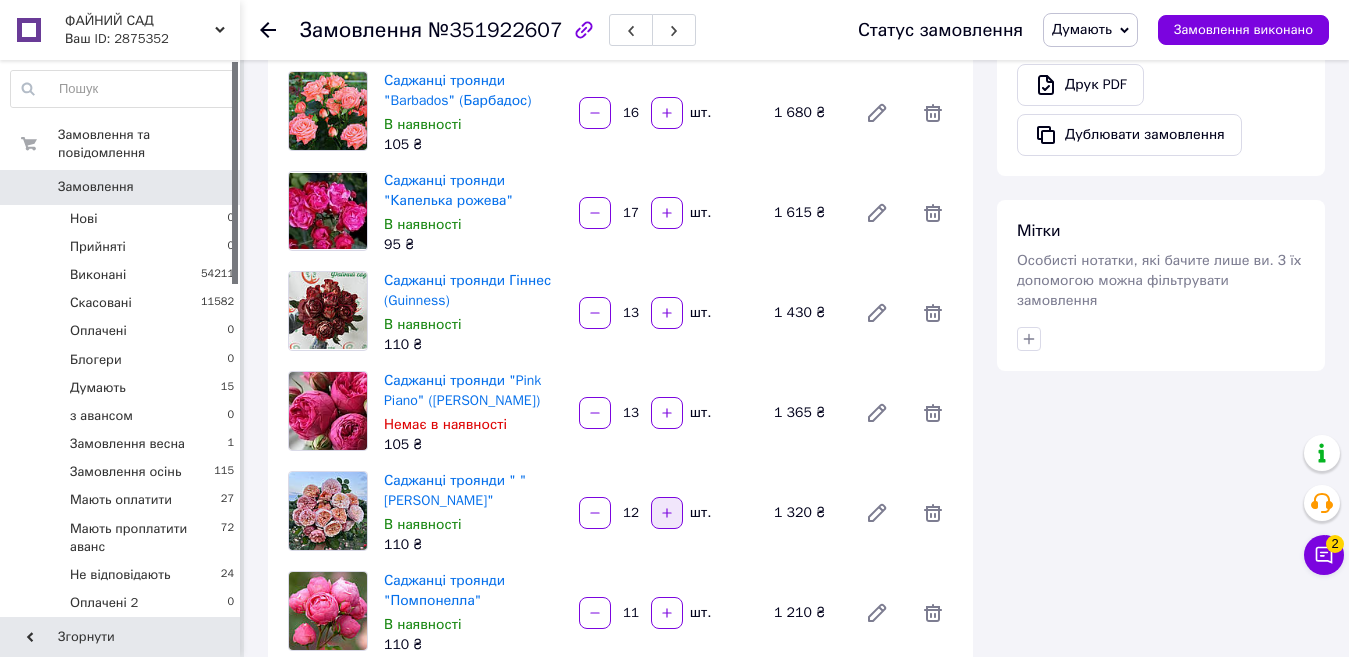 click 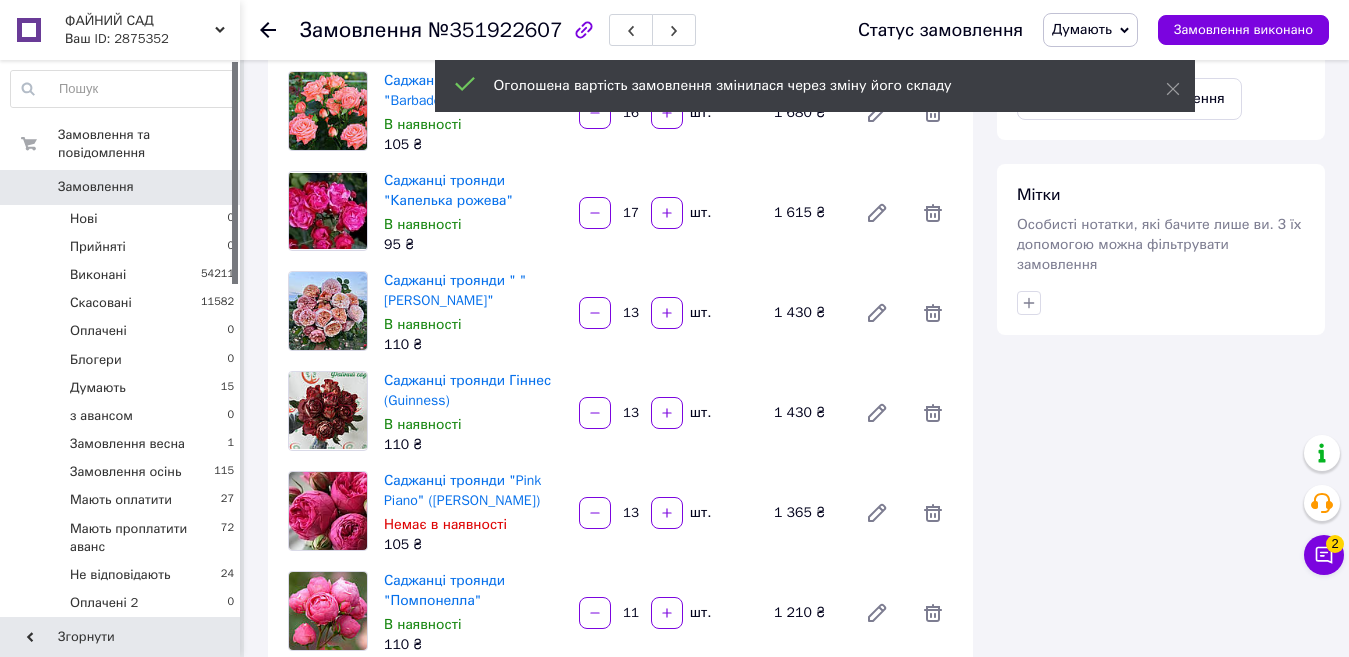 scroll, scrollTop: 3520, scrollLeft: 0, axis: vertical 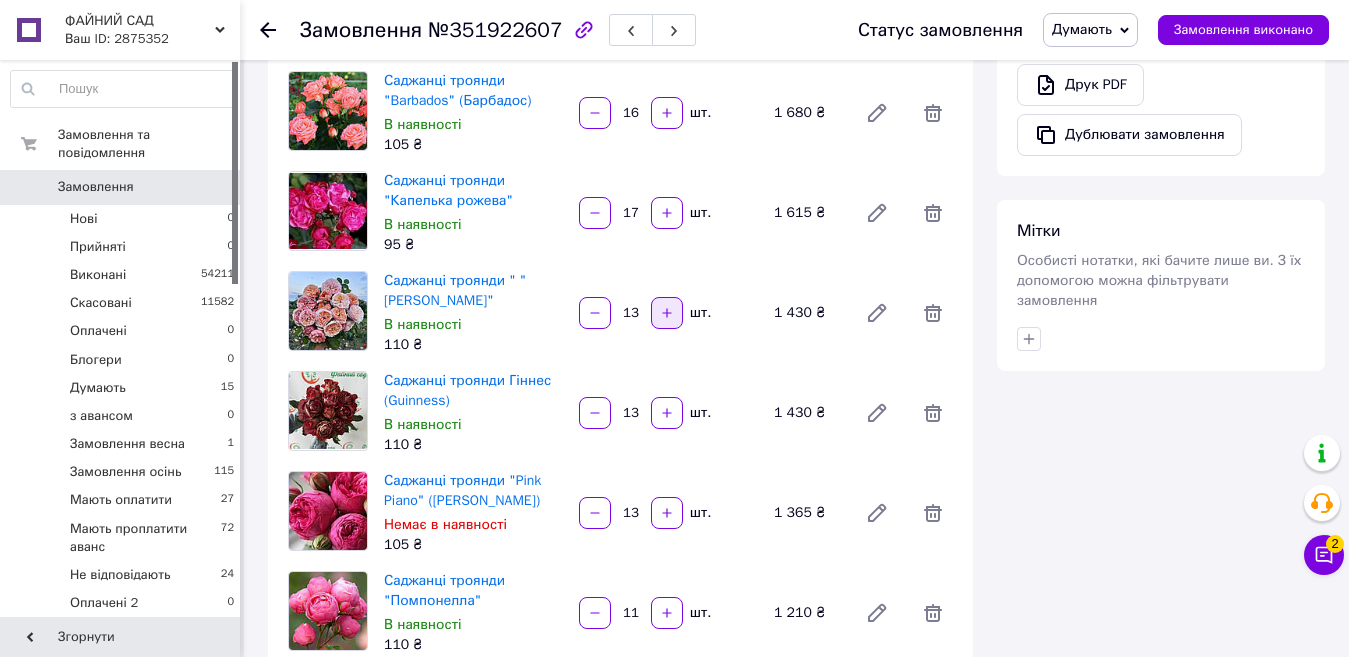 click 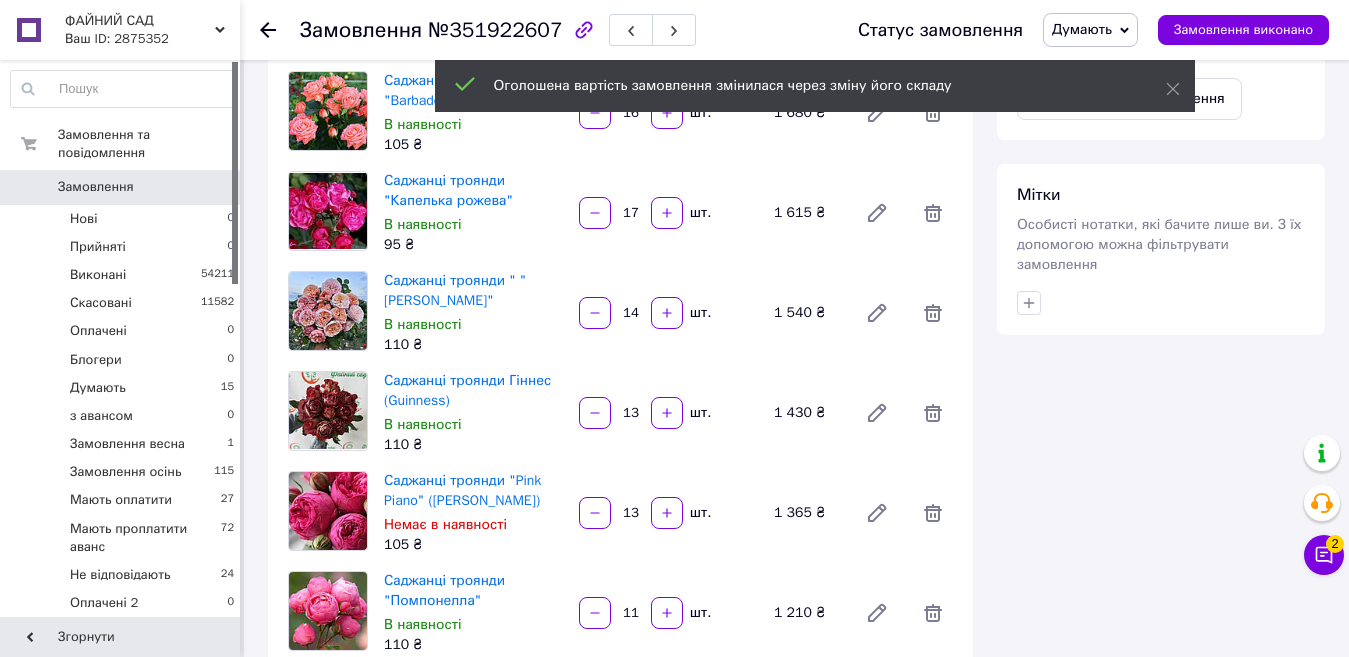 scroll, scrollTop: 3472, scrollLeft: 0, axis: vertical 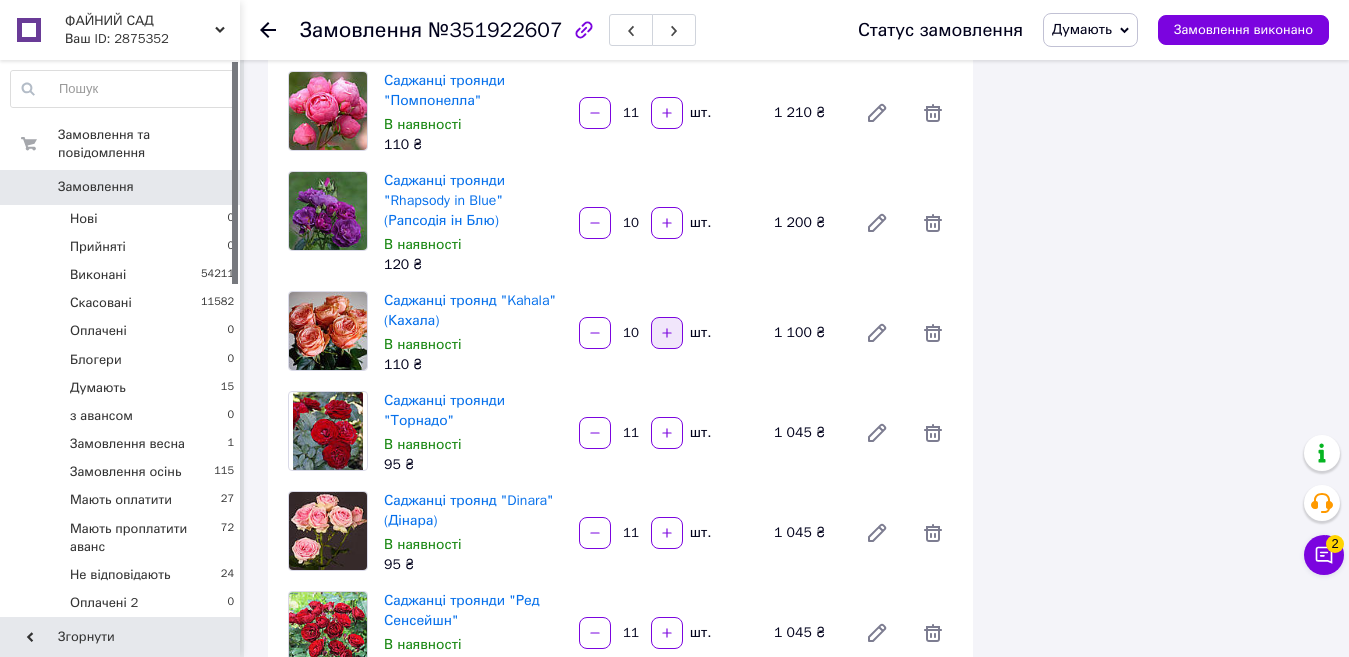click 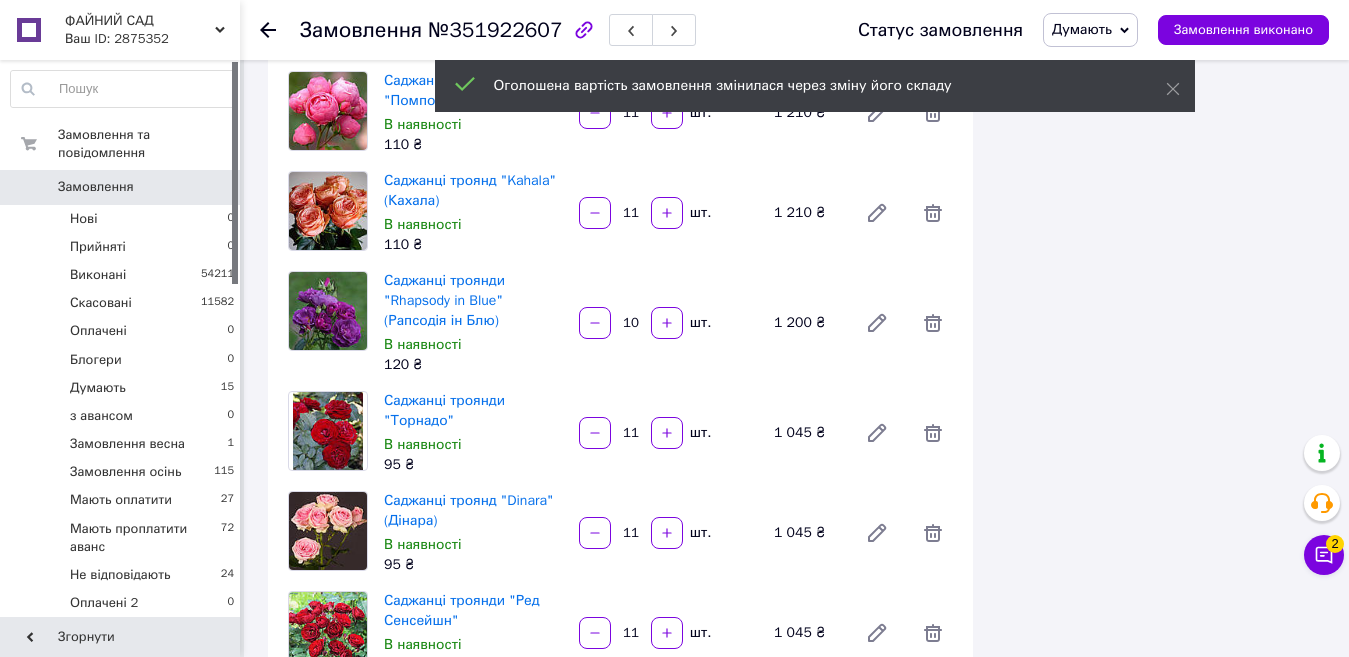 scroll, scrollTop: 3424, scrollLeft: 0, axis: vertical 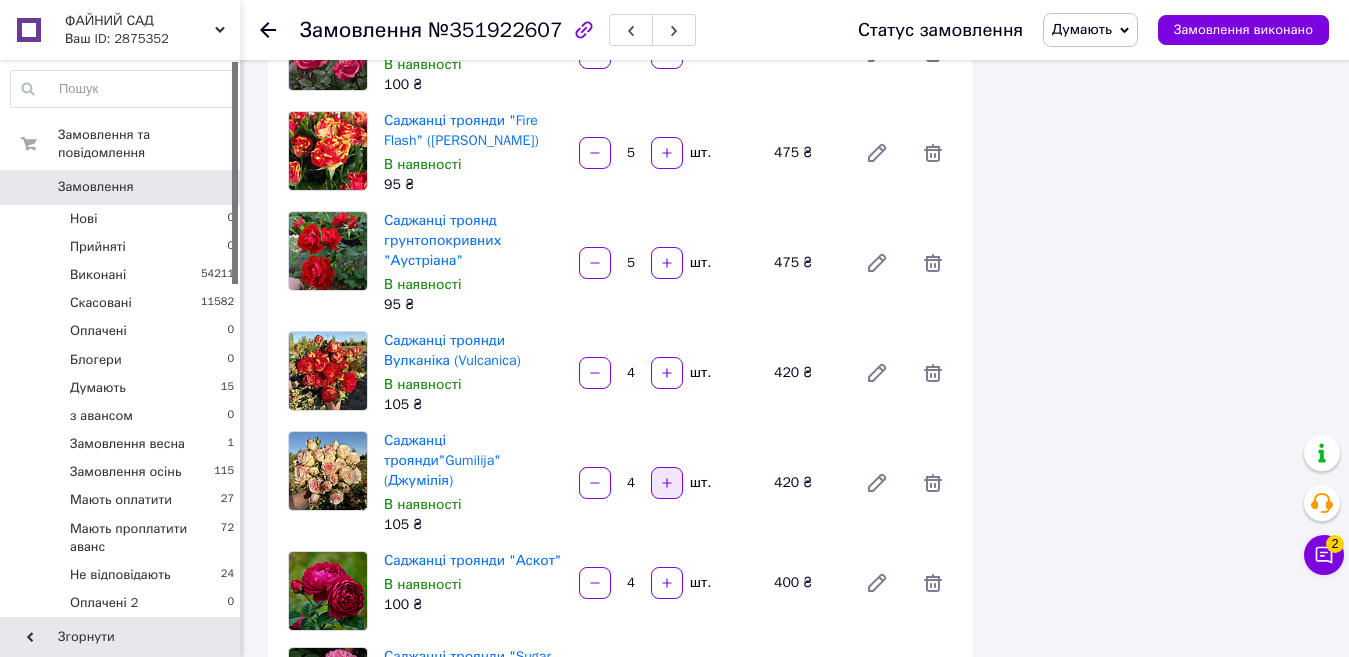click 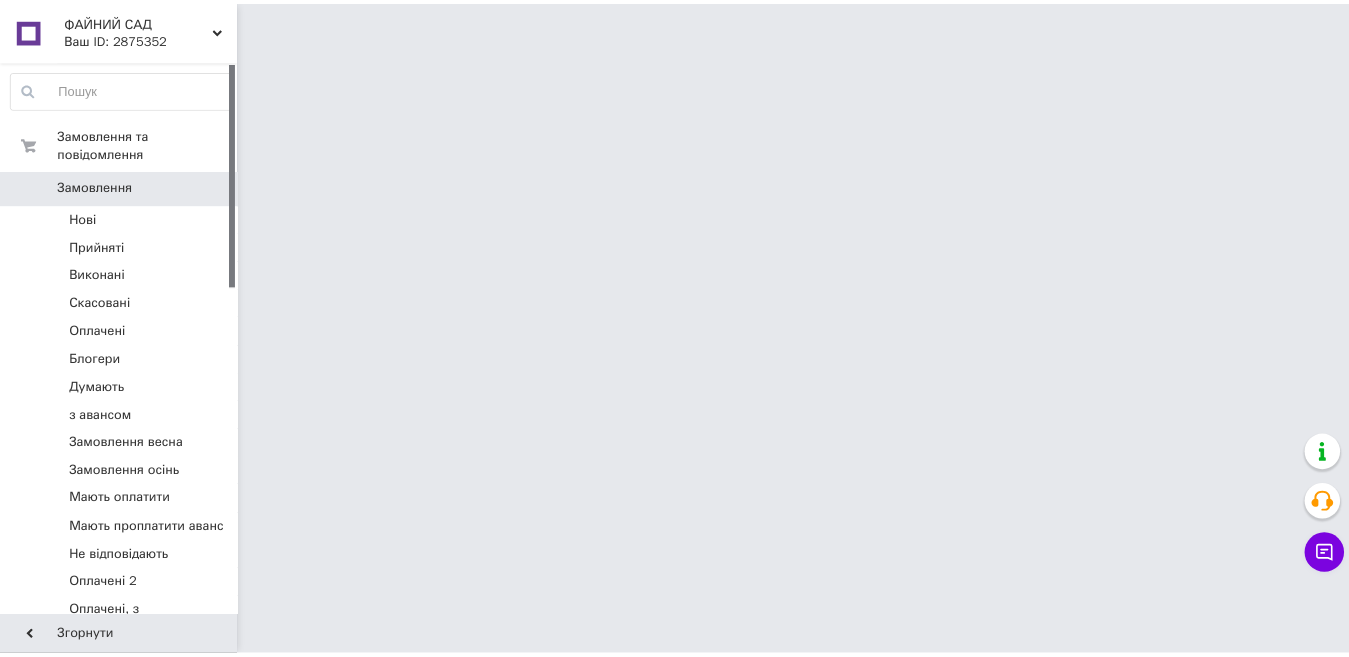 scroll, scrollTop: 0, scrollLeft: 0, axis: both 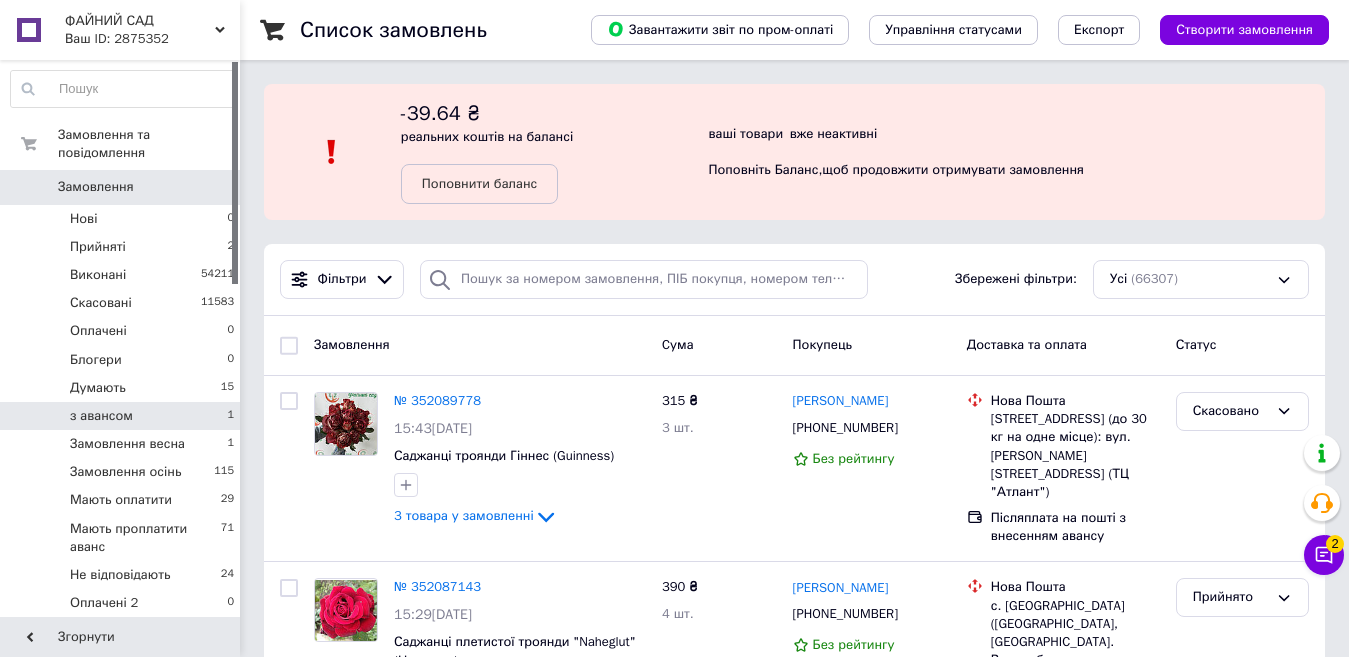 click on "з авансом  1" at bounding box center [123, 416] 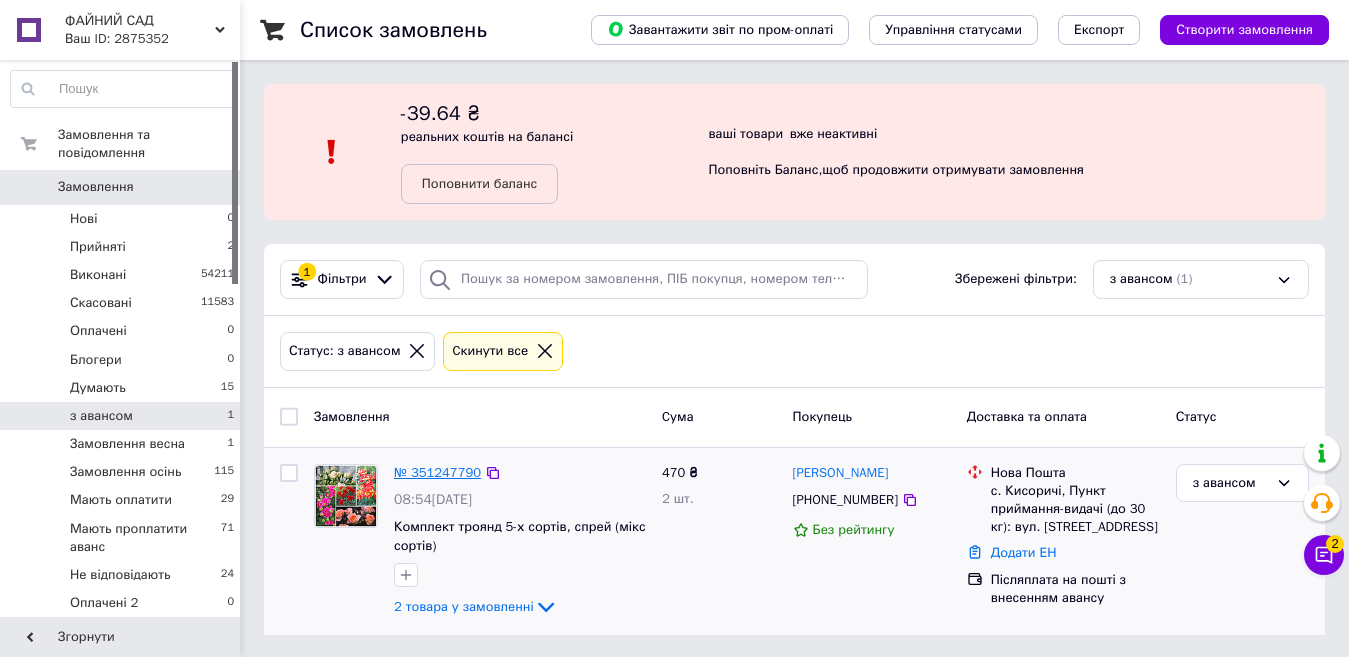 click on "№ 351247790" at bounding box center (437, 472) 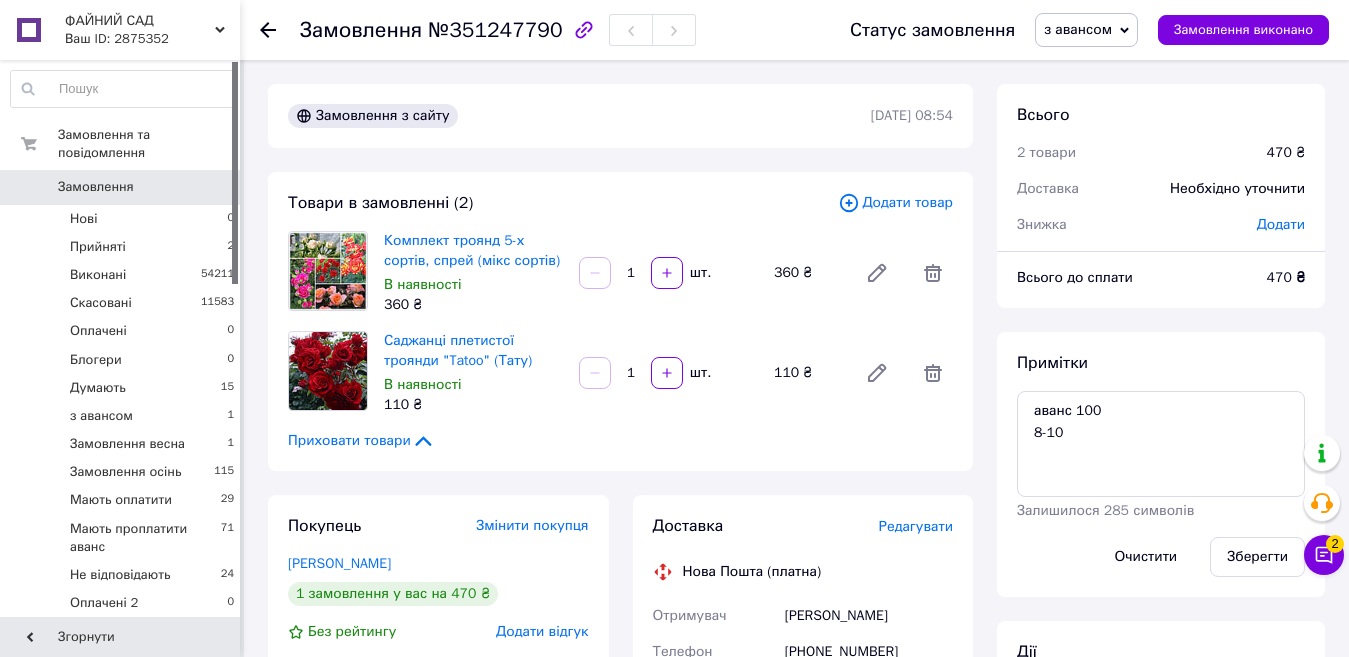 scroll, scrollTop: 132, scrollLeft: 0, axis: vertical 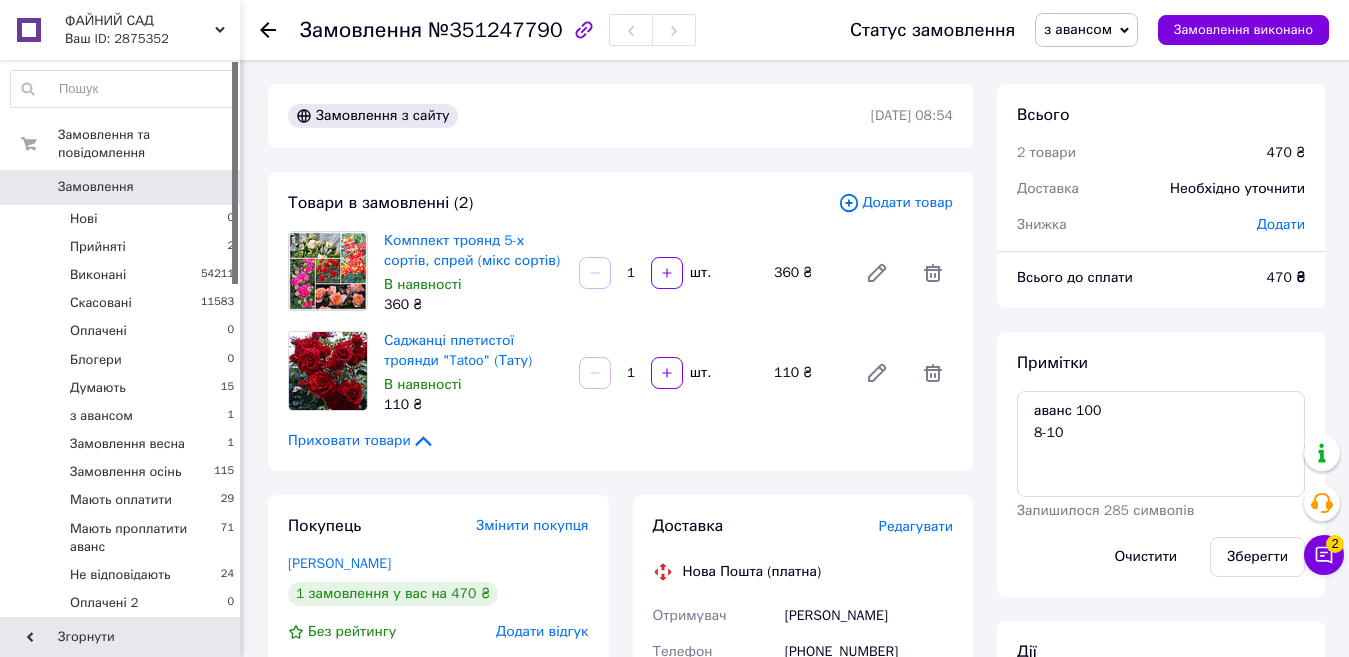 click on "з авансом" at bounding box center [1078, 29] 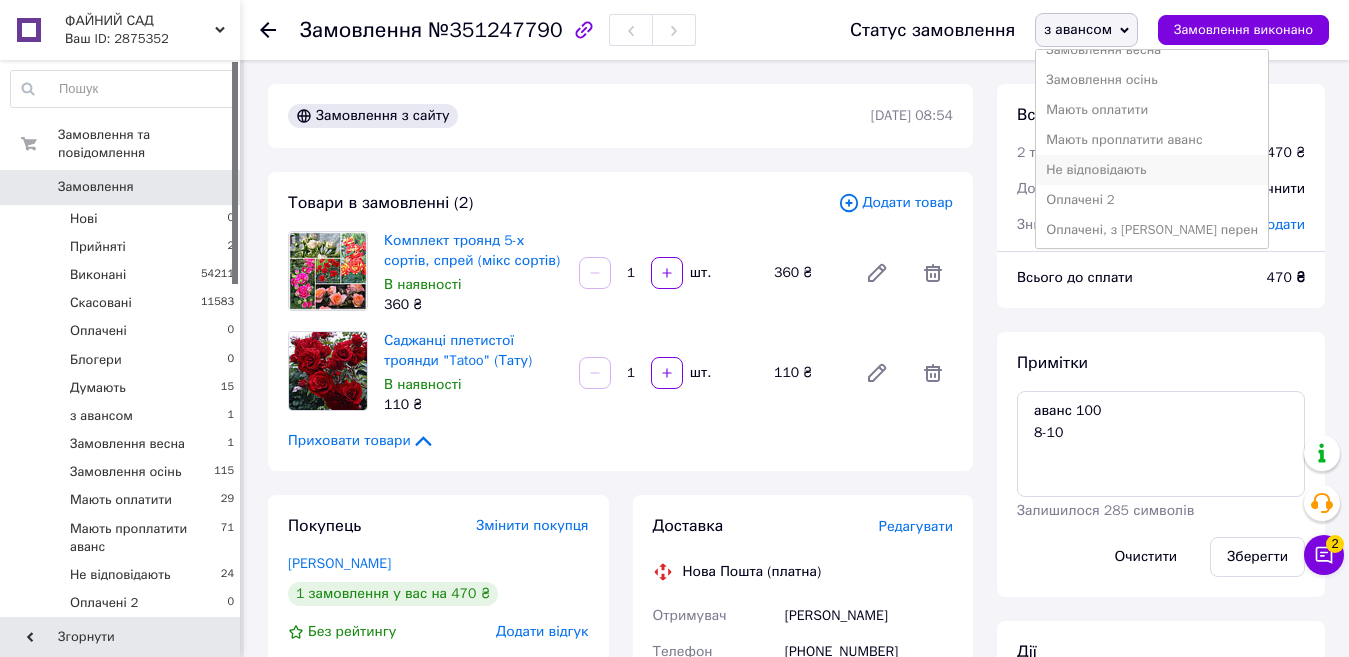 scroll, scrollTop: 300, scrollLeft: 0, axis: vertical 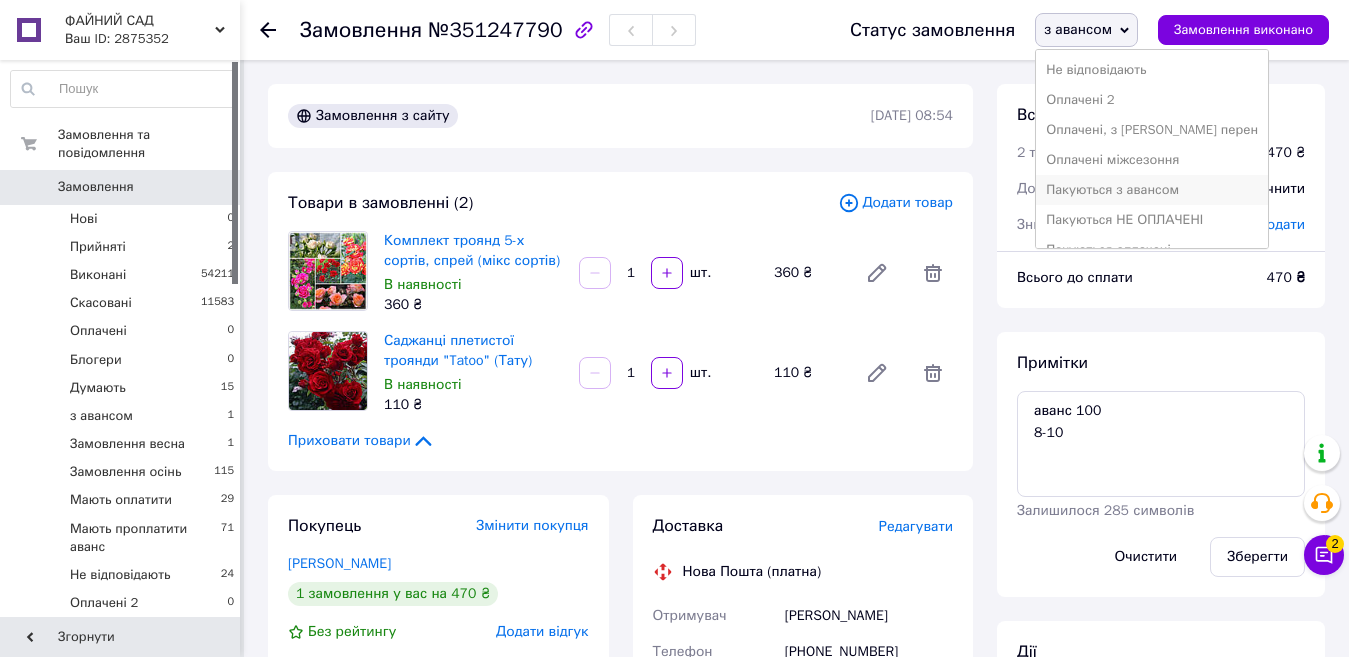 click on "Пакуються з авансом" at bounding box center [1152, 190] 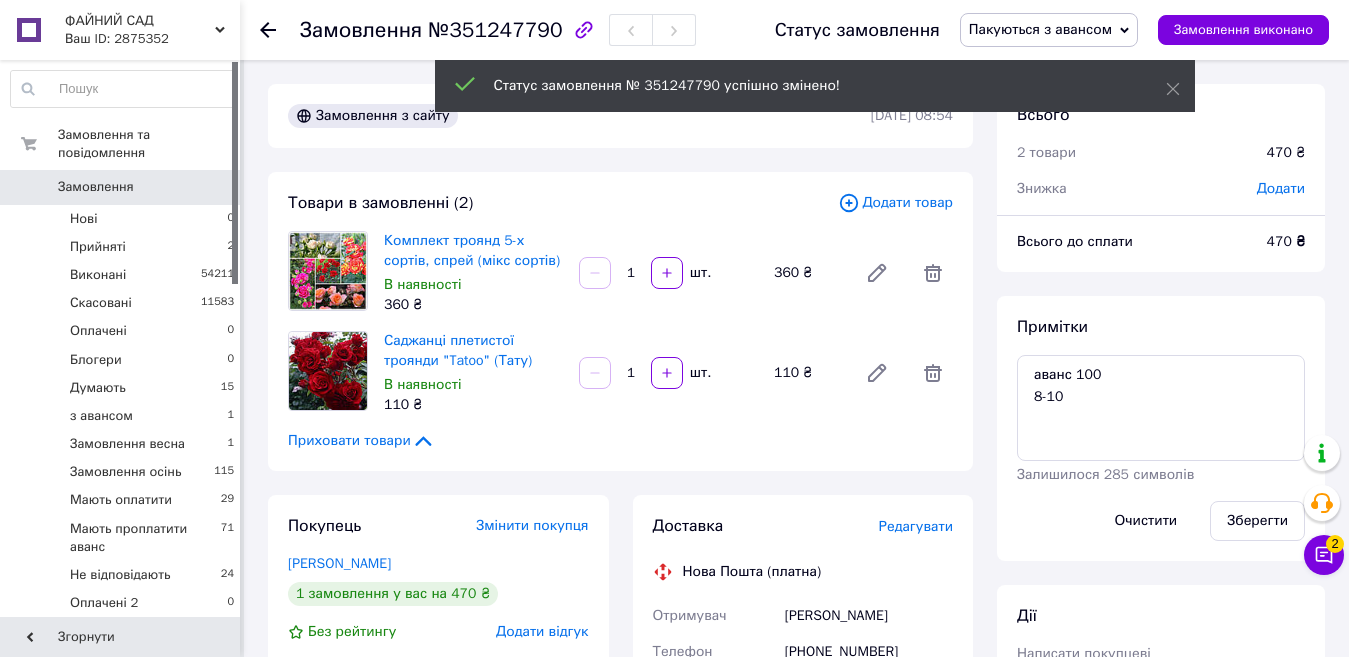 scroll, scrollTop: 180, scrollLeft: 0, axis: vertical 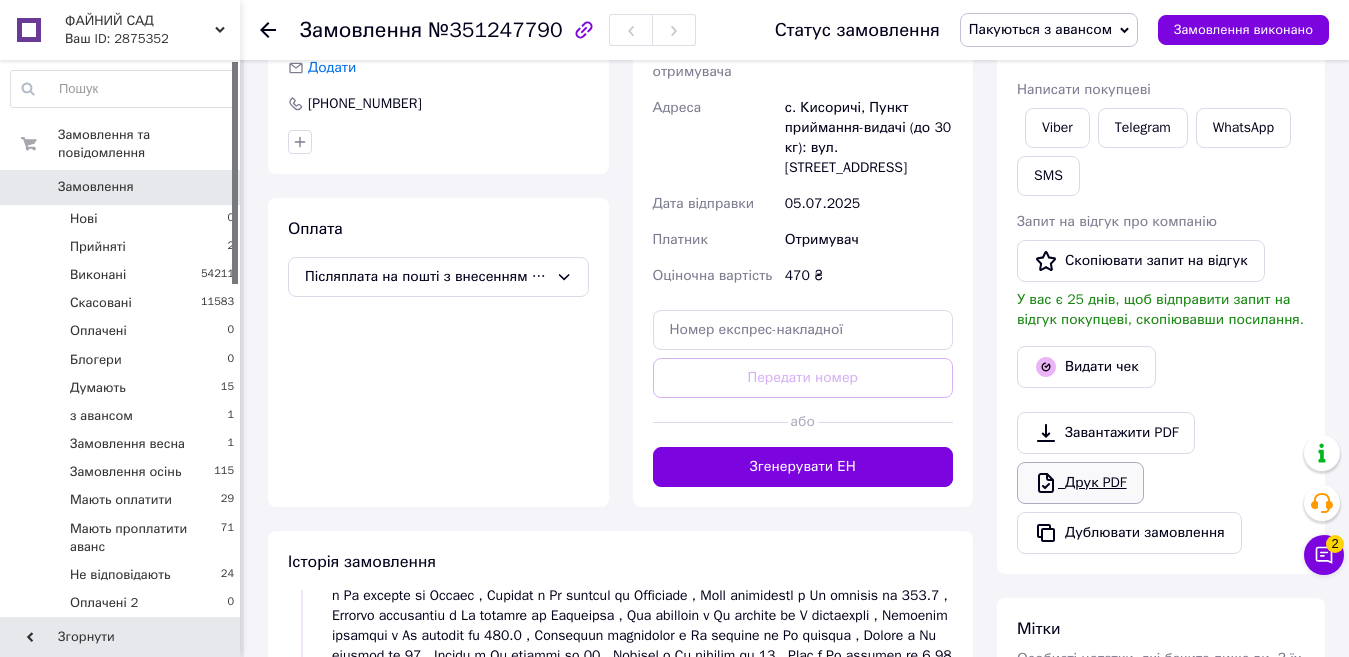 click on "Друк PDF" at bounding box center [1080, 483] 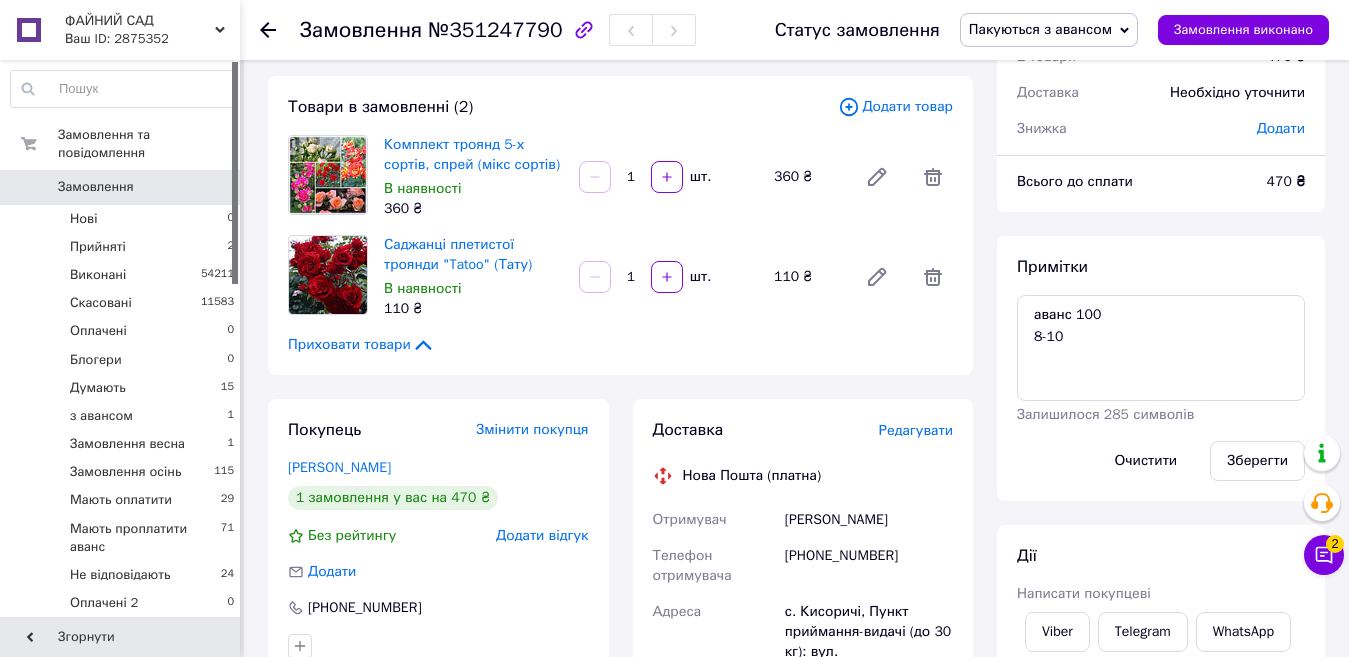 scroll, scrollTop: 0, scrollLeft: 0, axis: both 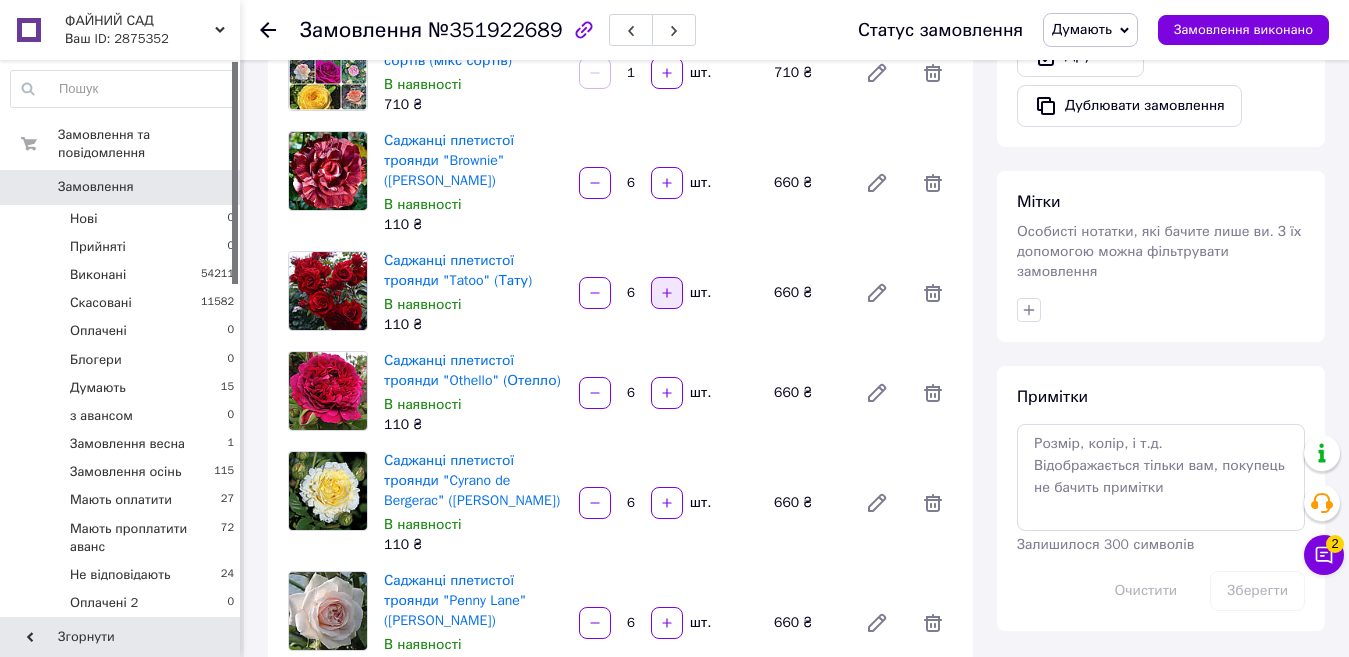 click 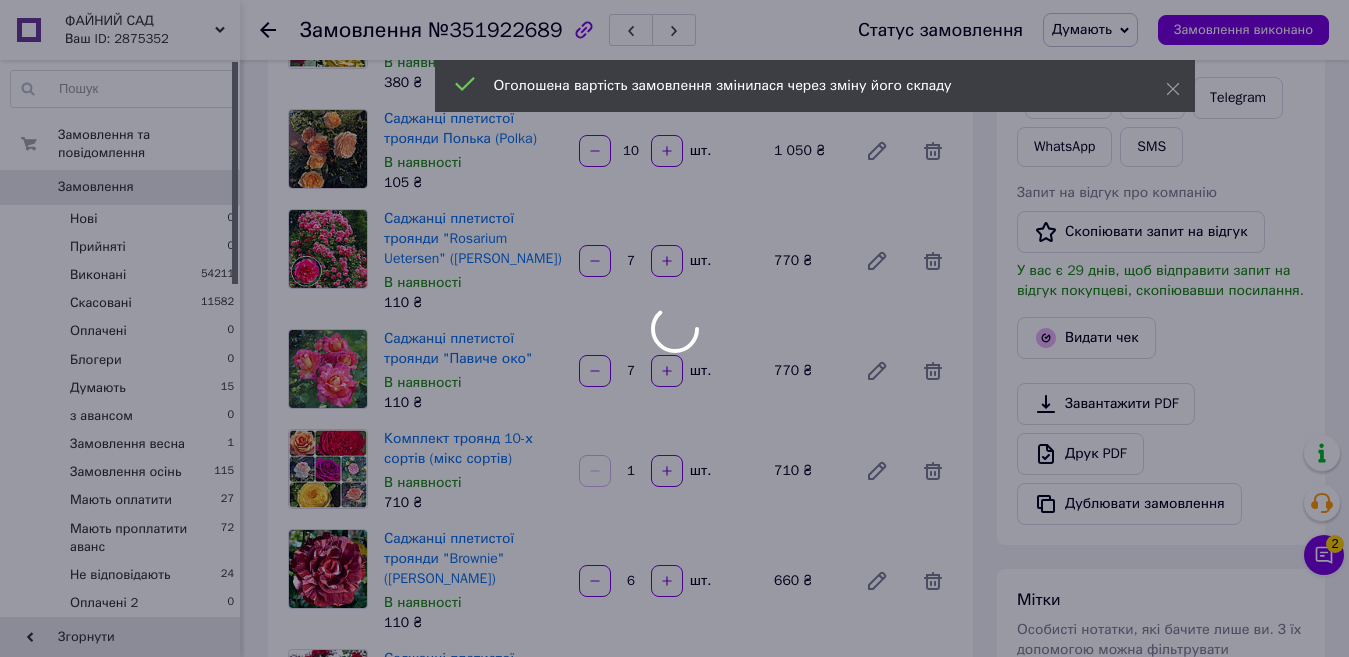 scroll, scrollTop: 340, scrollLeft: 0, axis: vertical 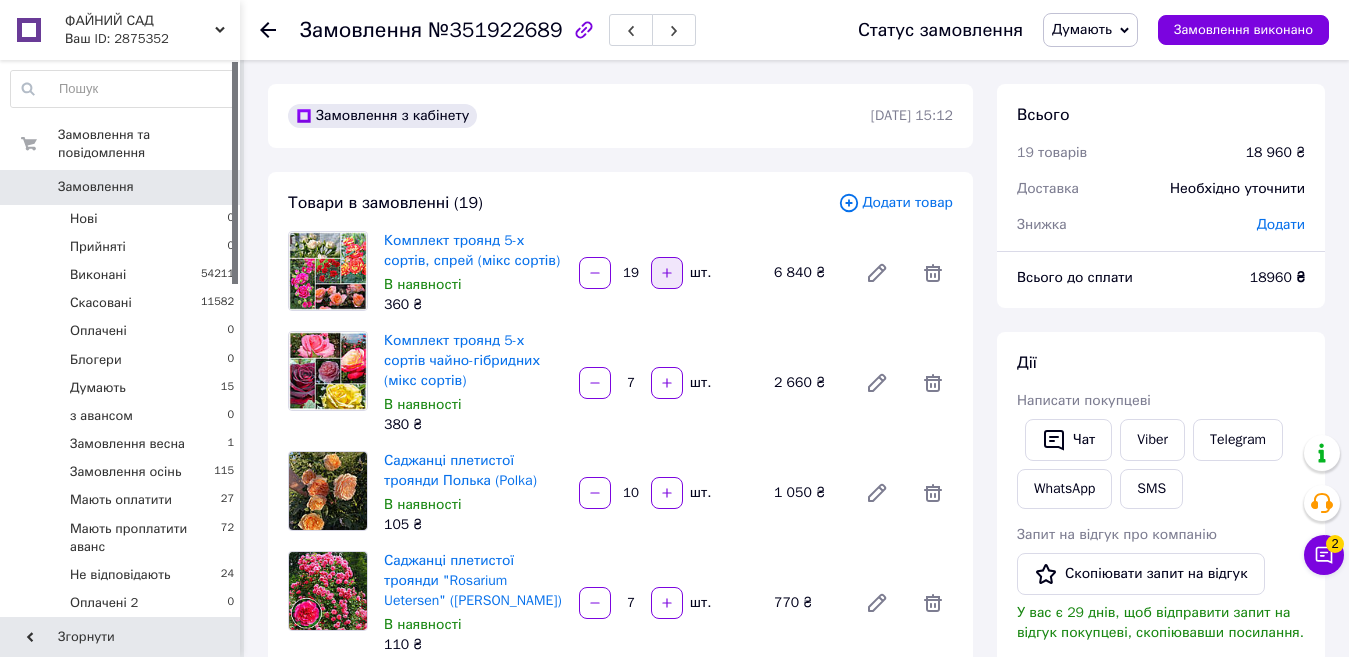click 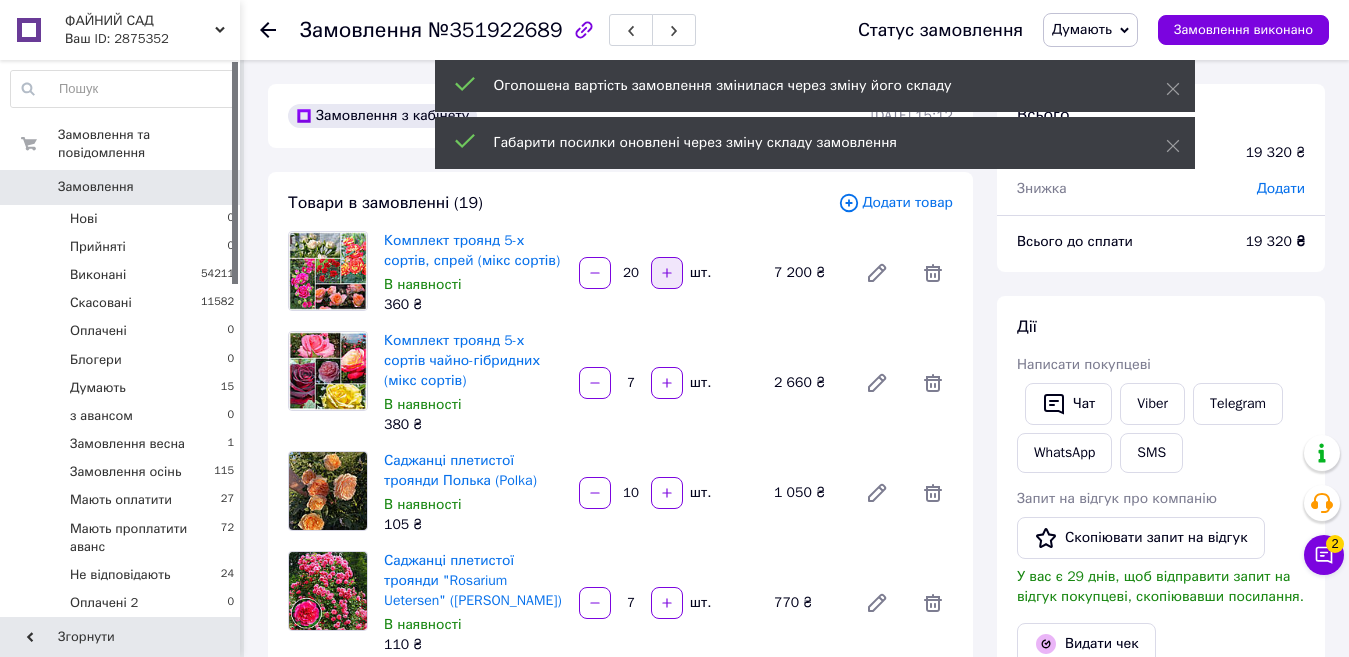 scroll, scrollTop: 4400, scrollLeft: 0, axis: vertical 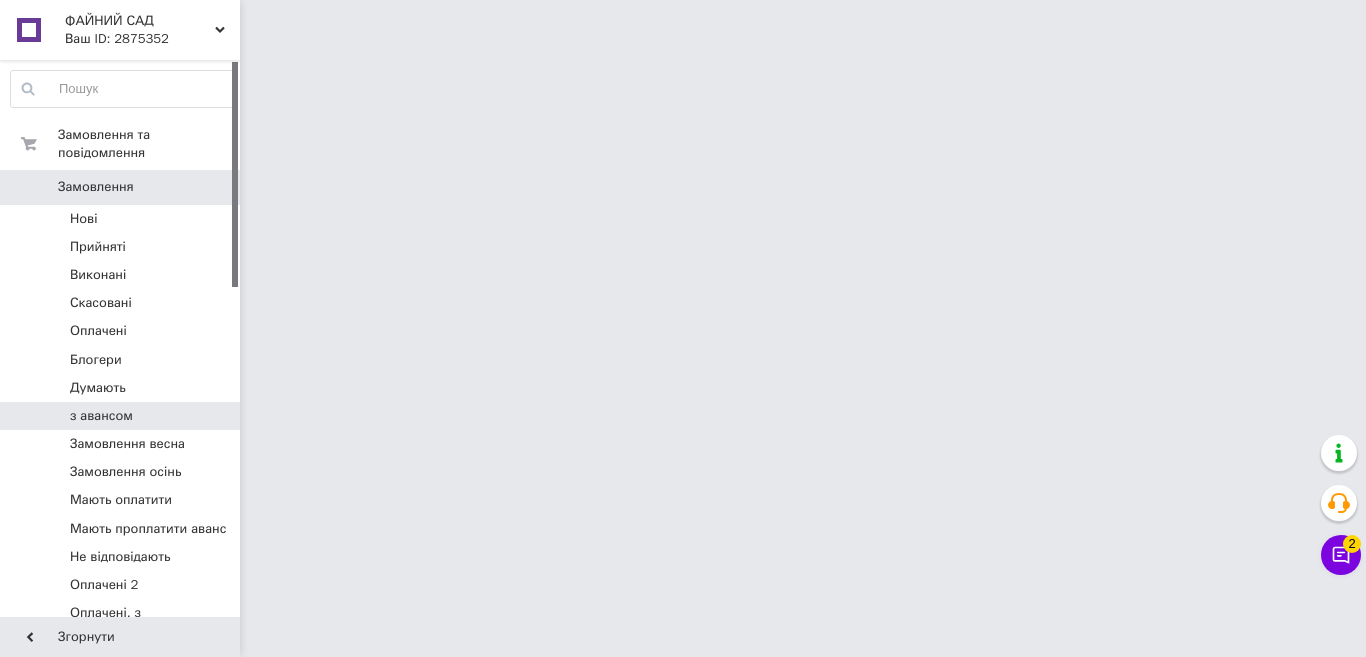 click on "з авансом" at bounding box center [123, 416] 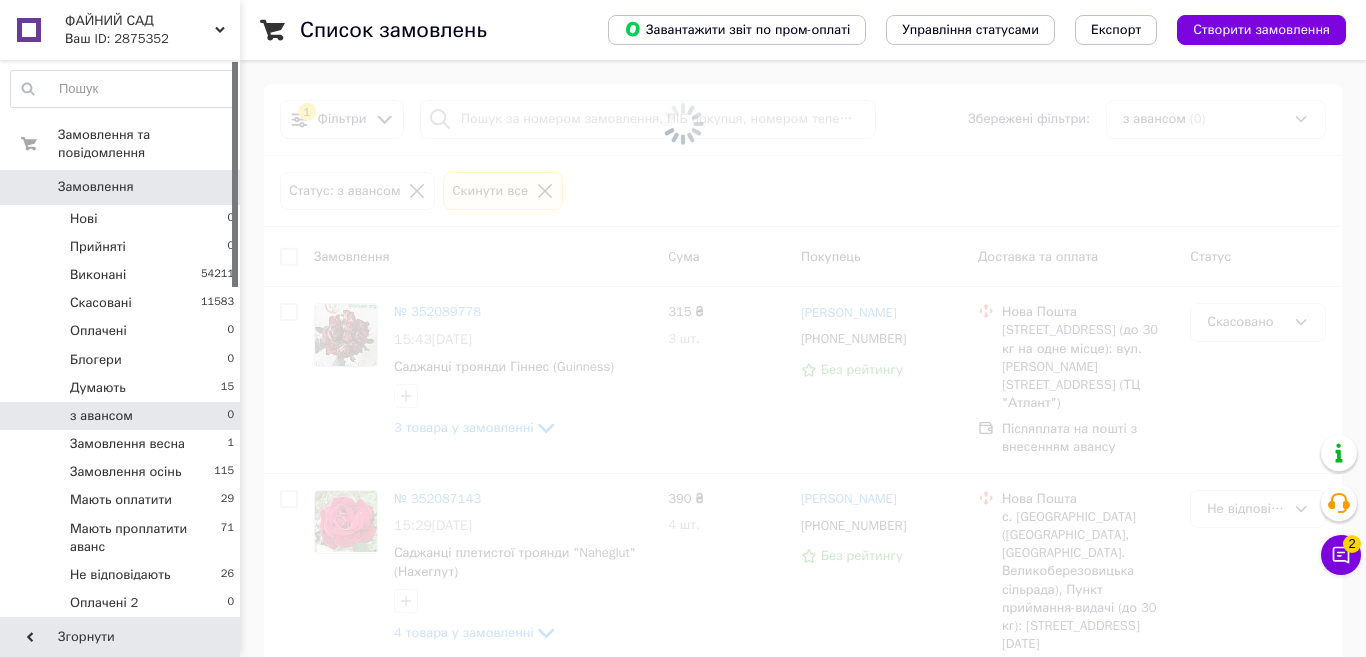 click on "з авансом" at bounding box center (101, 416) 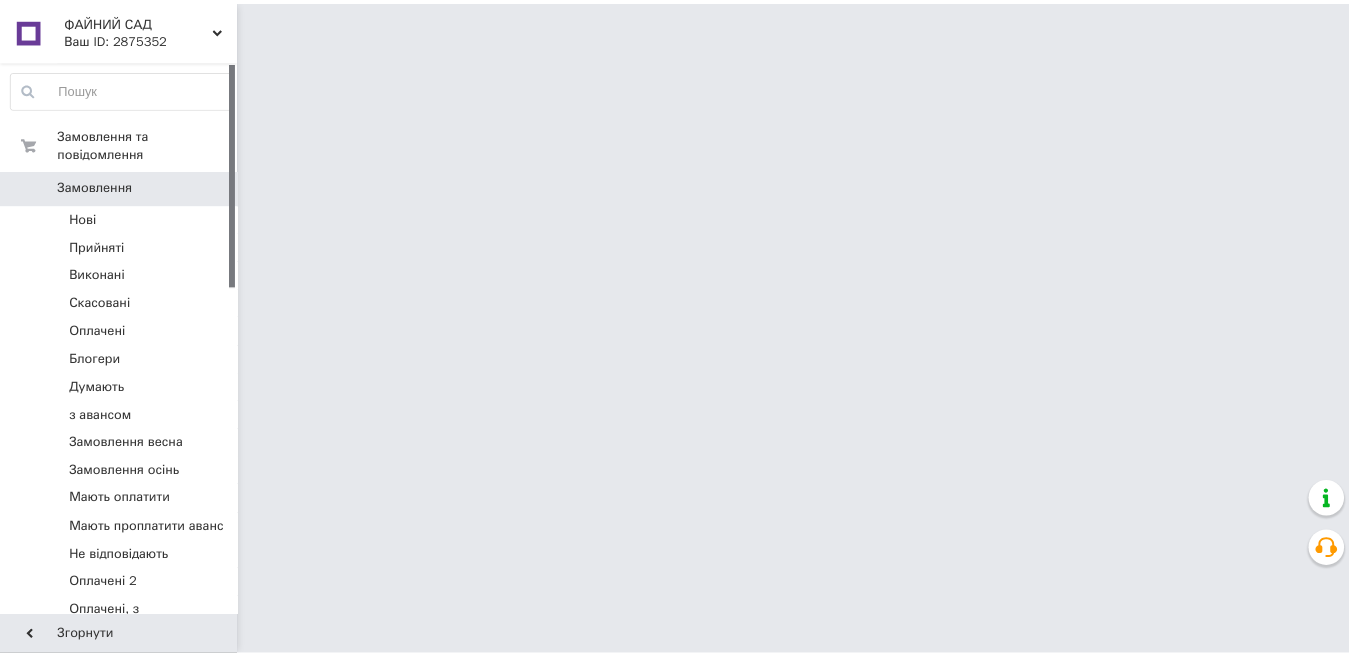 scroll, scrollTop: 0, scrollLeft: 0, axis: both 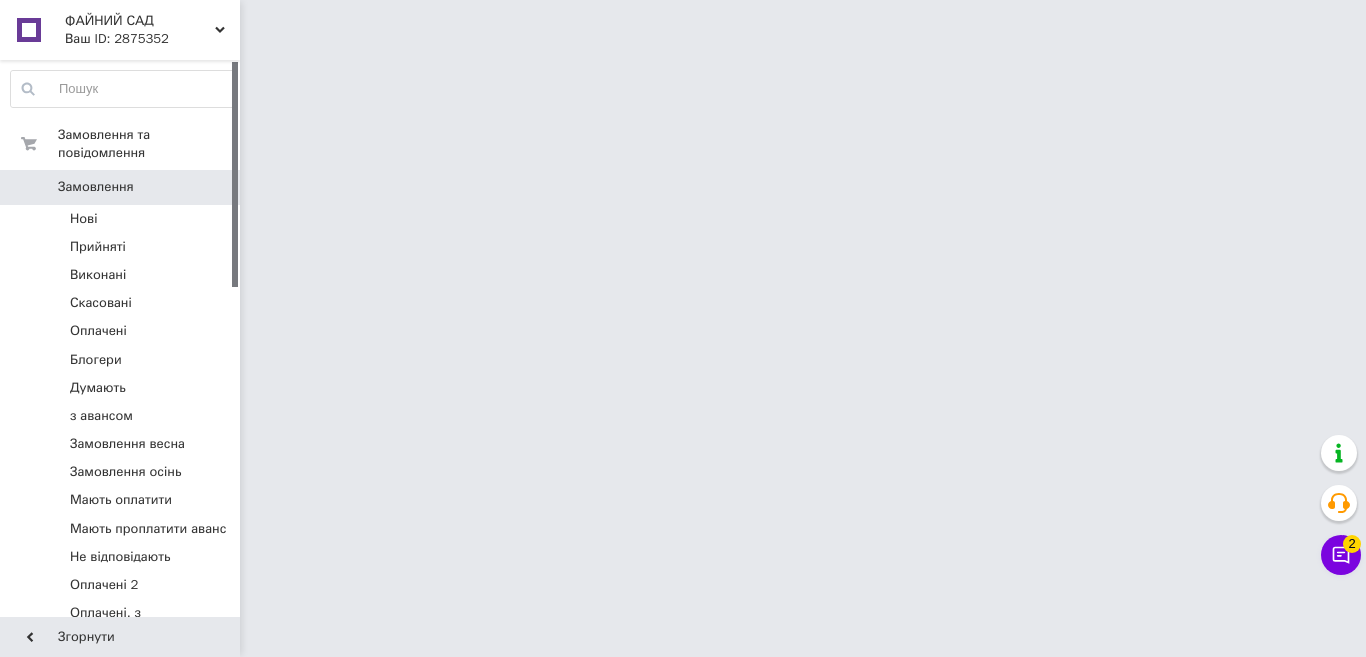 drag, startPoint x: 141, startPoint y: 393, endPoint x: 11, endPoint y: 5, distance: 409.19922 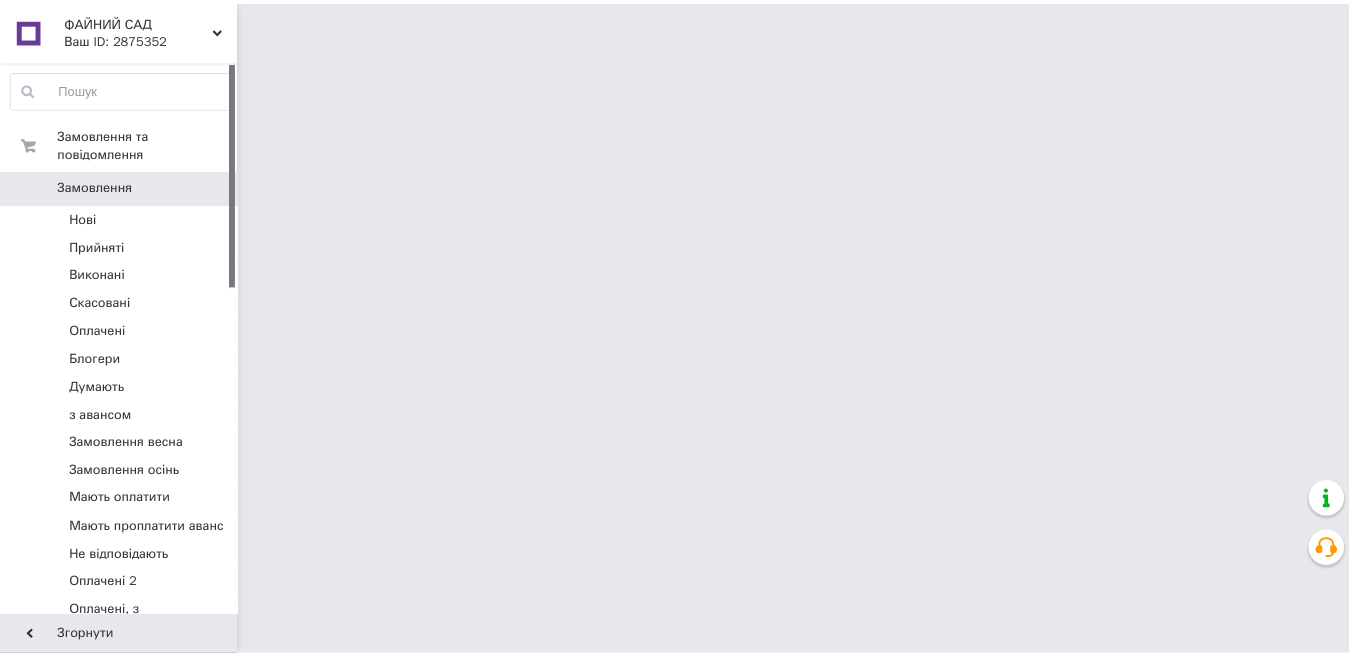 scroll, scrollTop: 0, scrollLeft: 0, axis: both 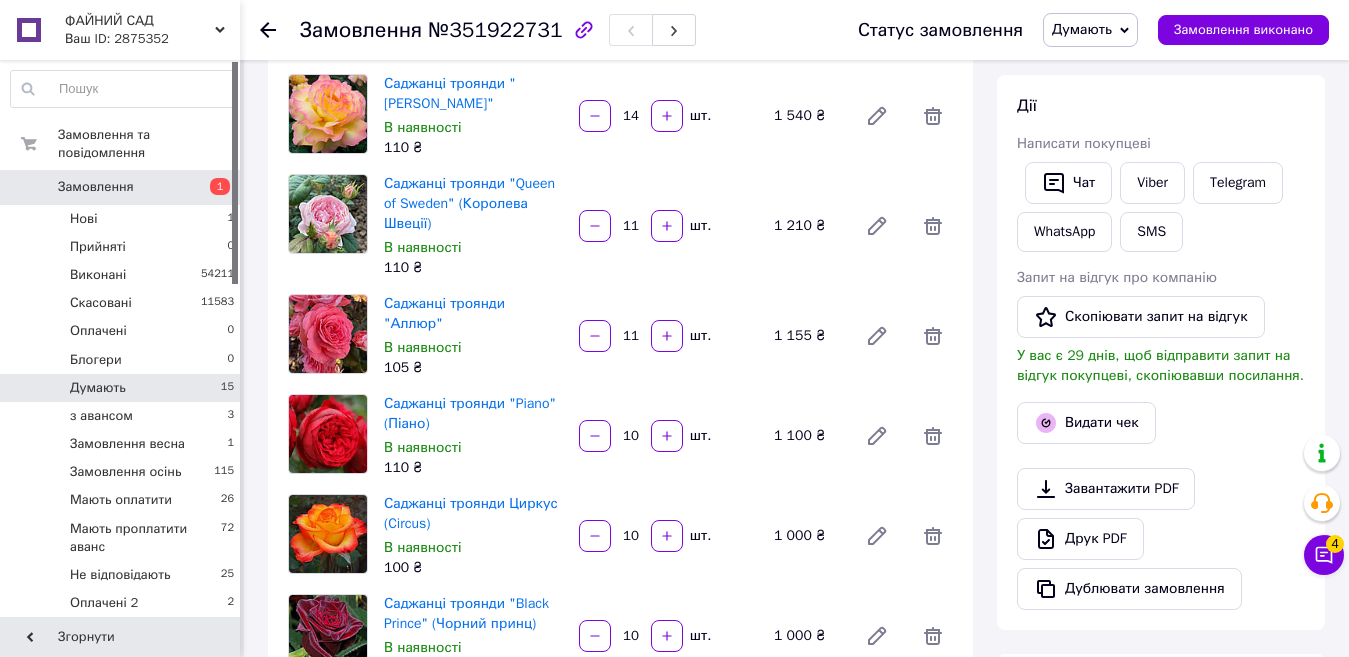 click on "Думають 15" at bounding box center (123, 388) 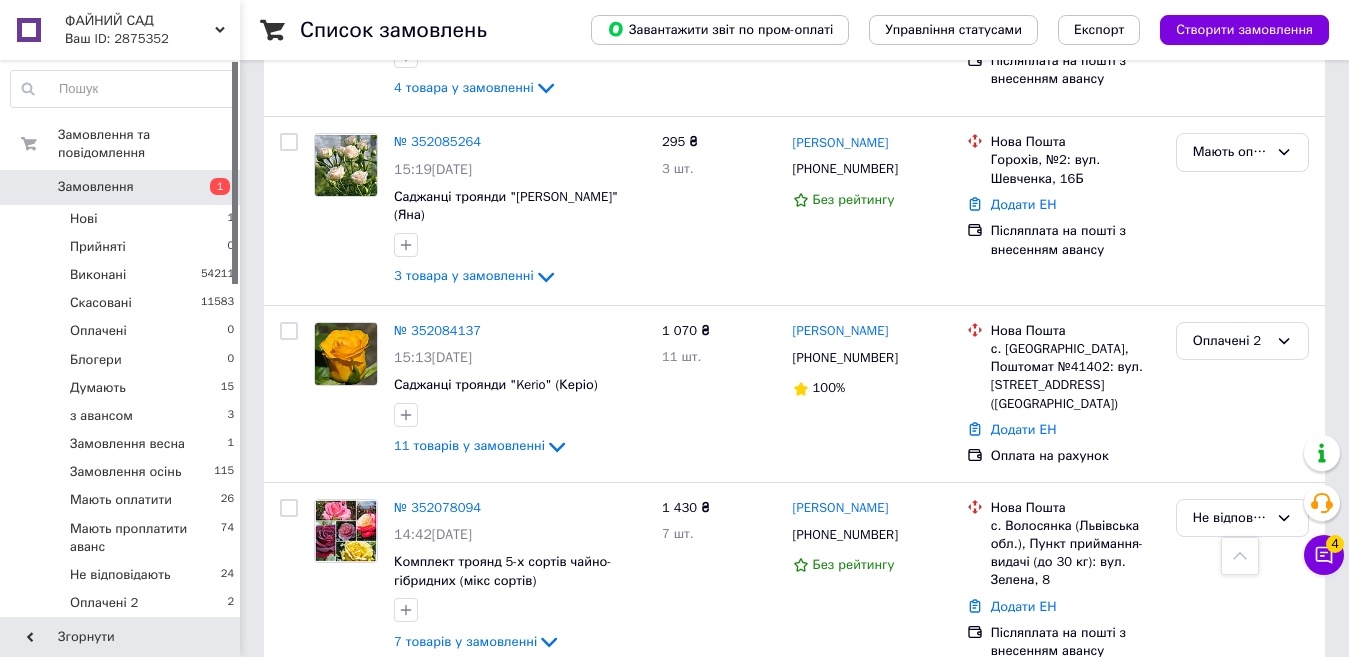 scroll, scrollTop: 1300, scrollLeft: 0, axis: vertical 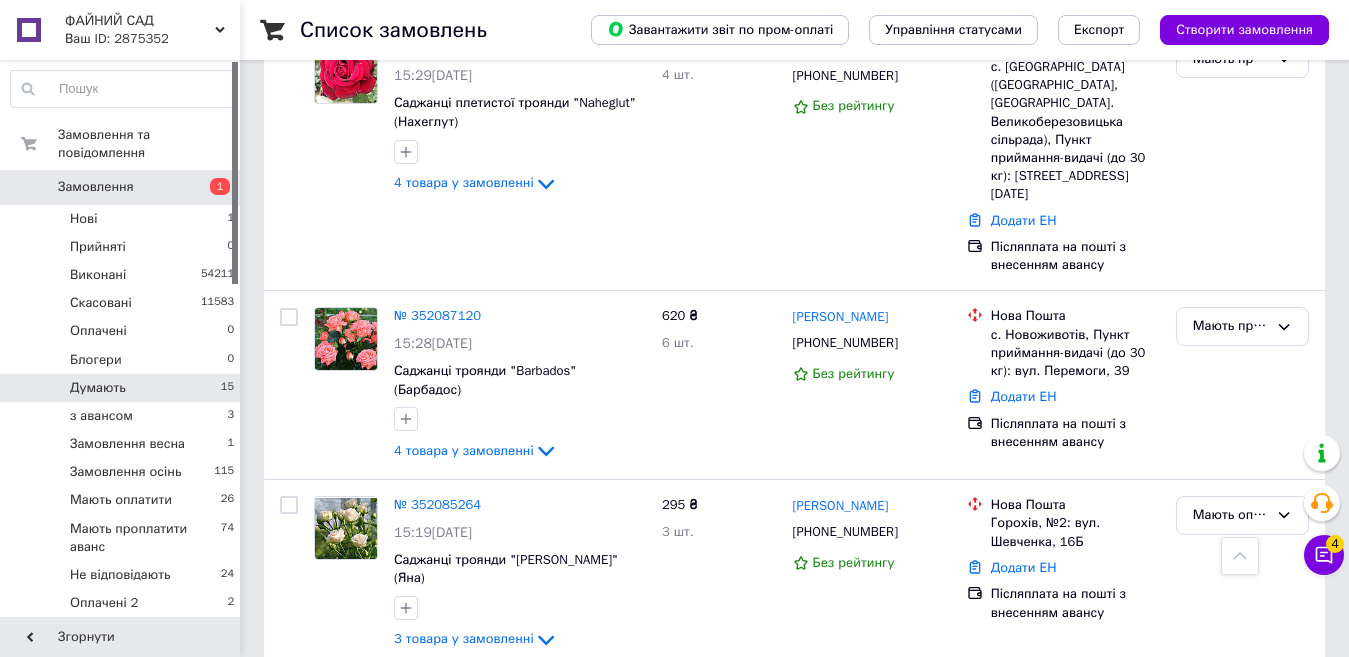 click on "Думають" at bounding box center (98, 388) 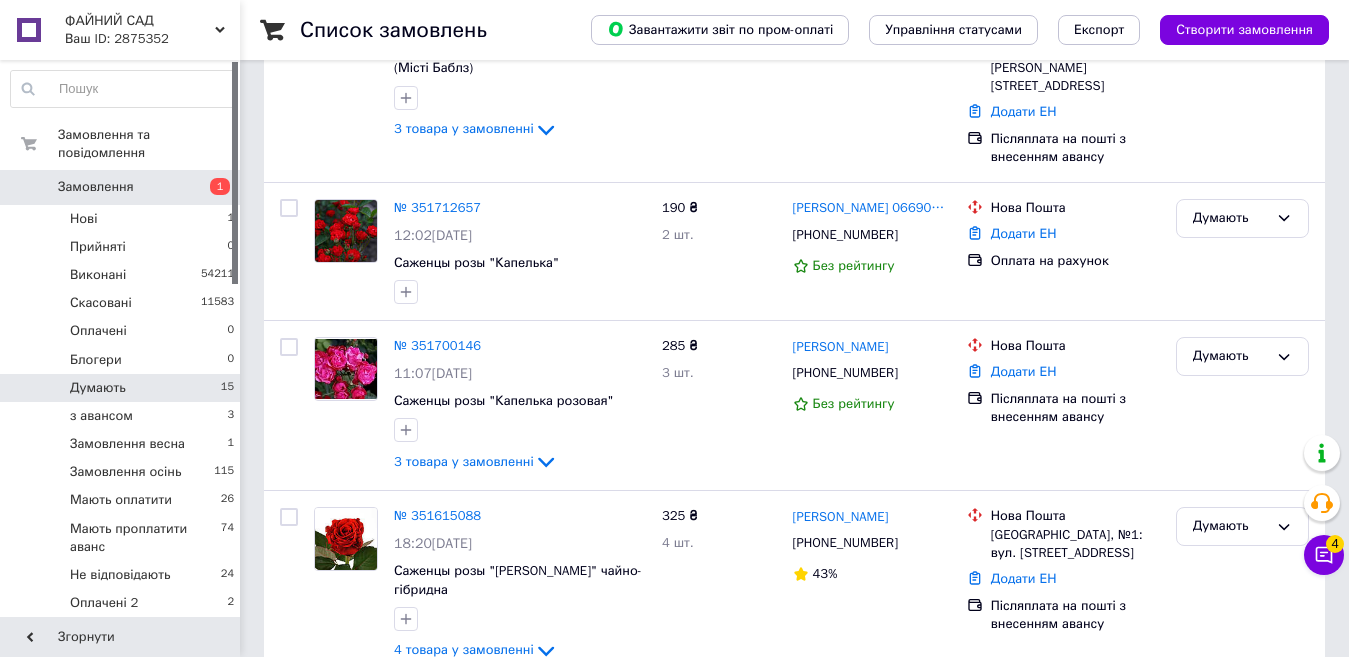 scroll, scrollTop: 0, scrollLeft: 0, axis: both 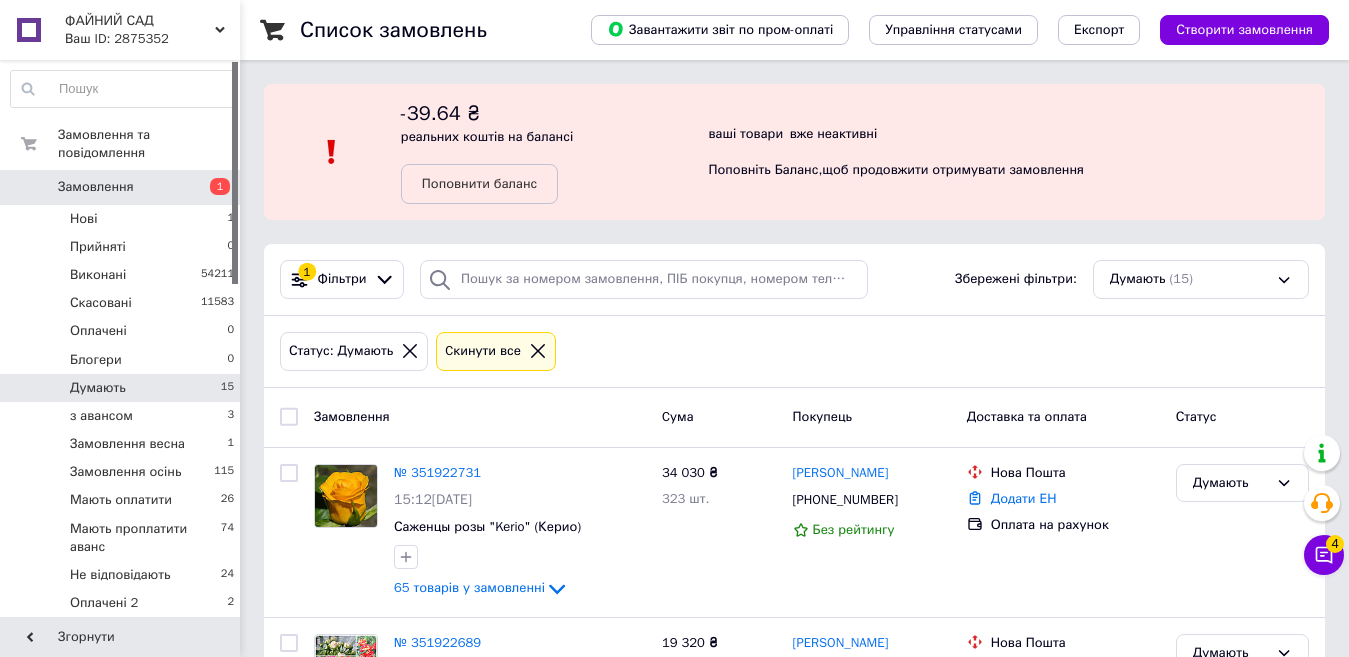 click on "Думають" at bounding box center (98, 388) 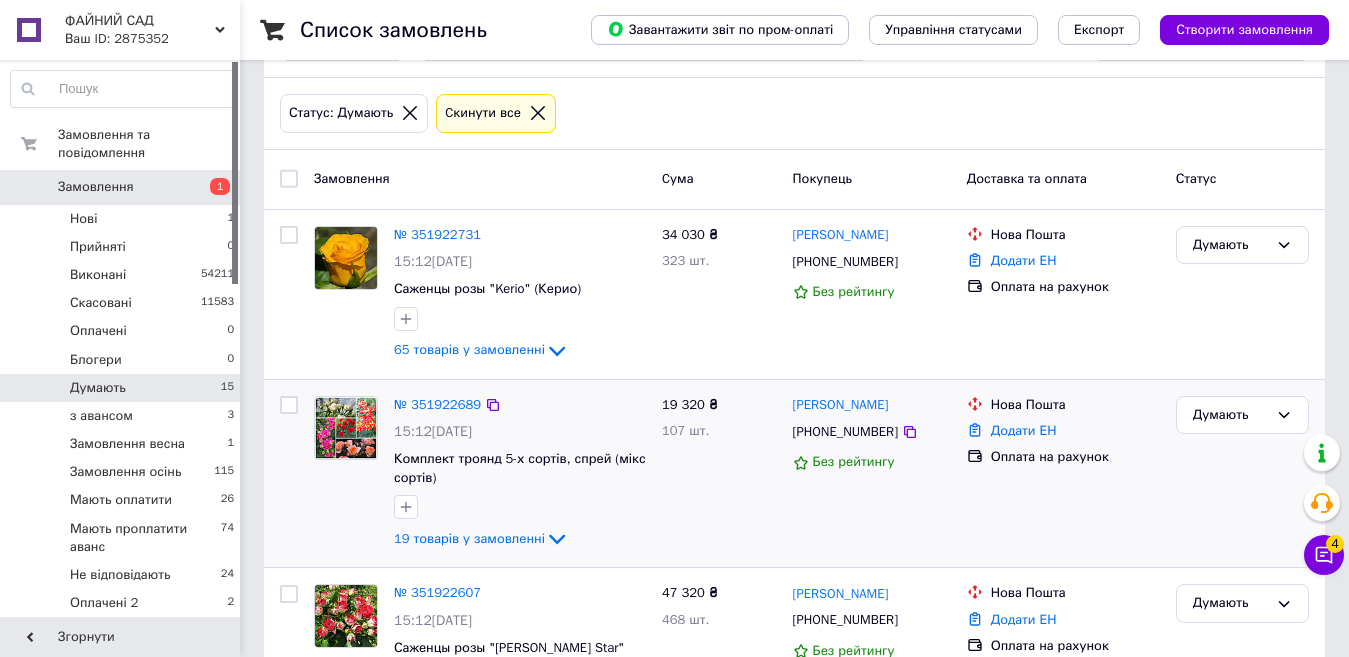 scroll, scrollTop: 300, scrollLeft: 0, axis: vertical 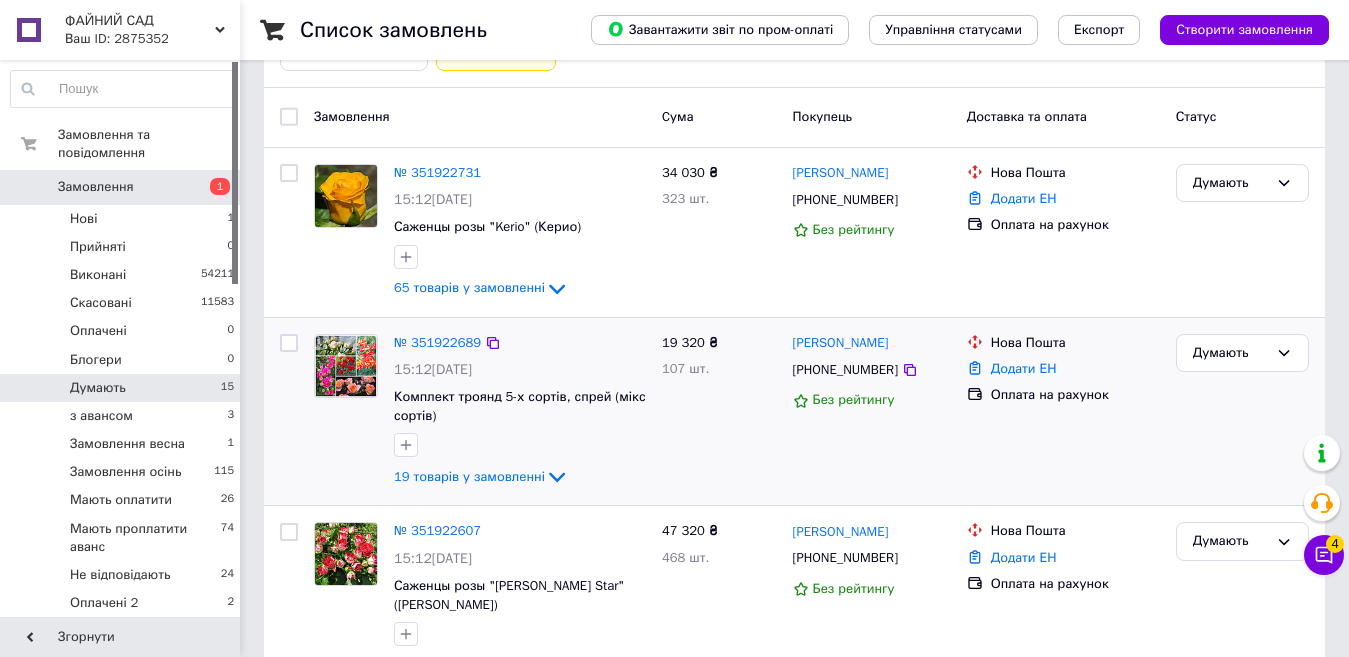 click on "19 320 ₴" at bounding box center (690, 342) 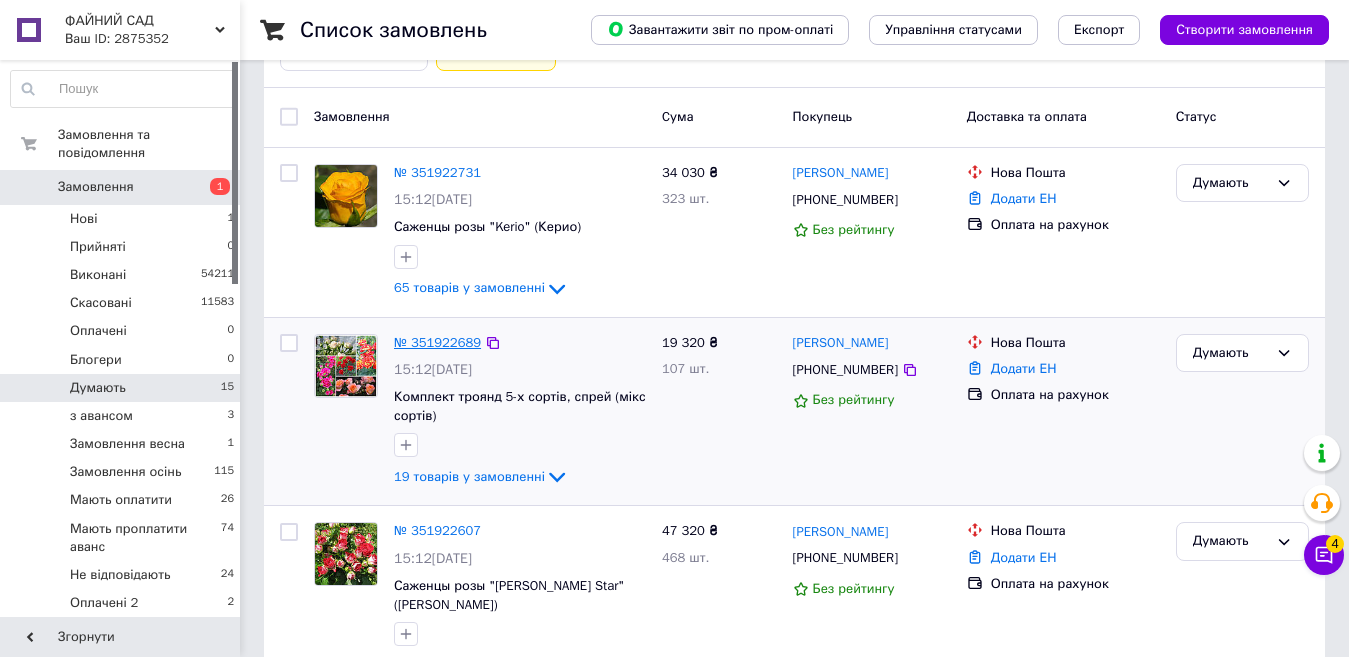 click on "№ 351922689" at bounding box center (437, 342) 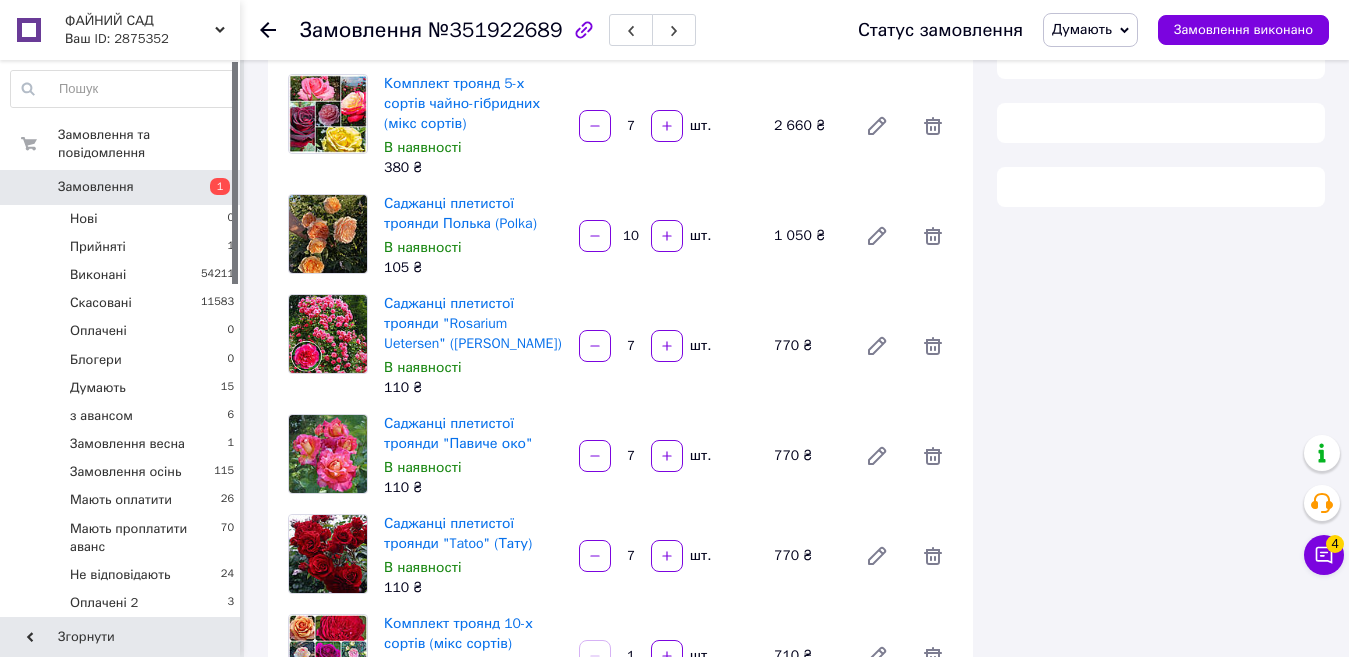 scroll, scrollTop: 300, scrollLeft: 0, axis: vertical 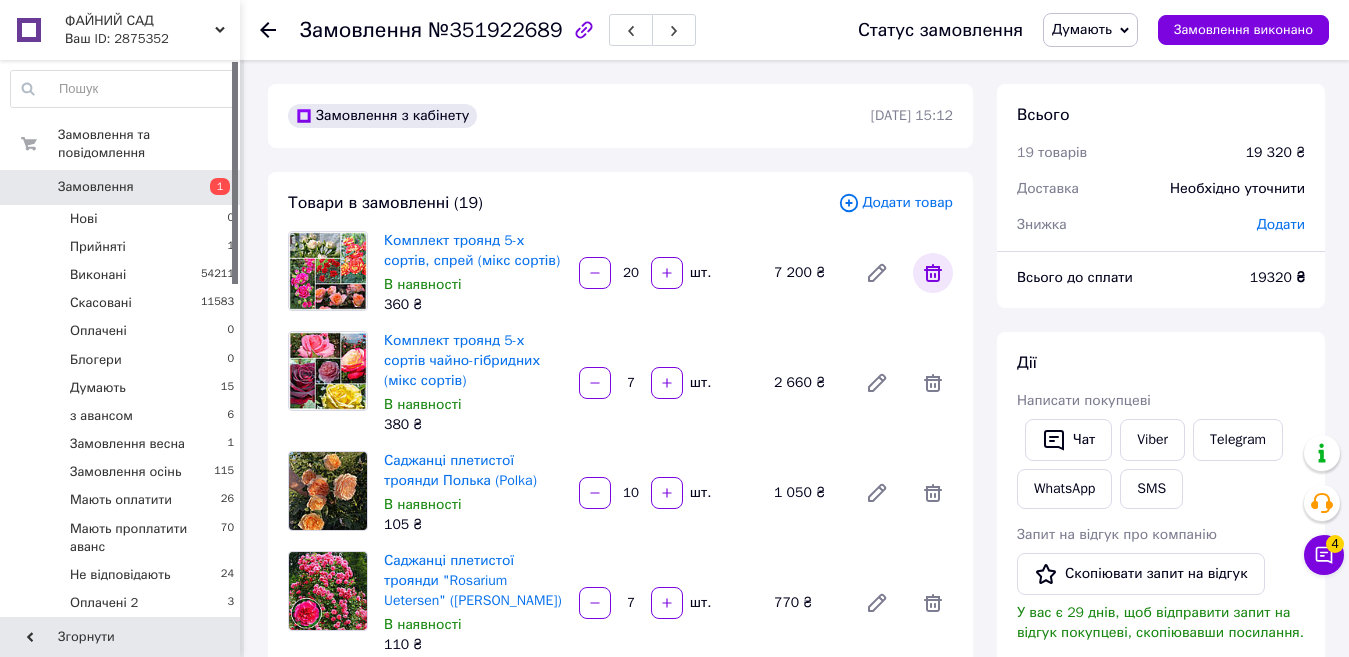 click 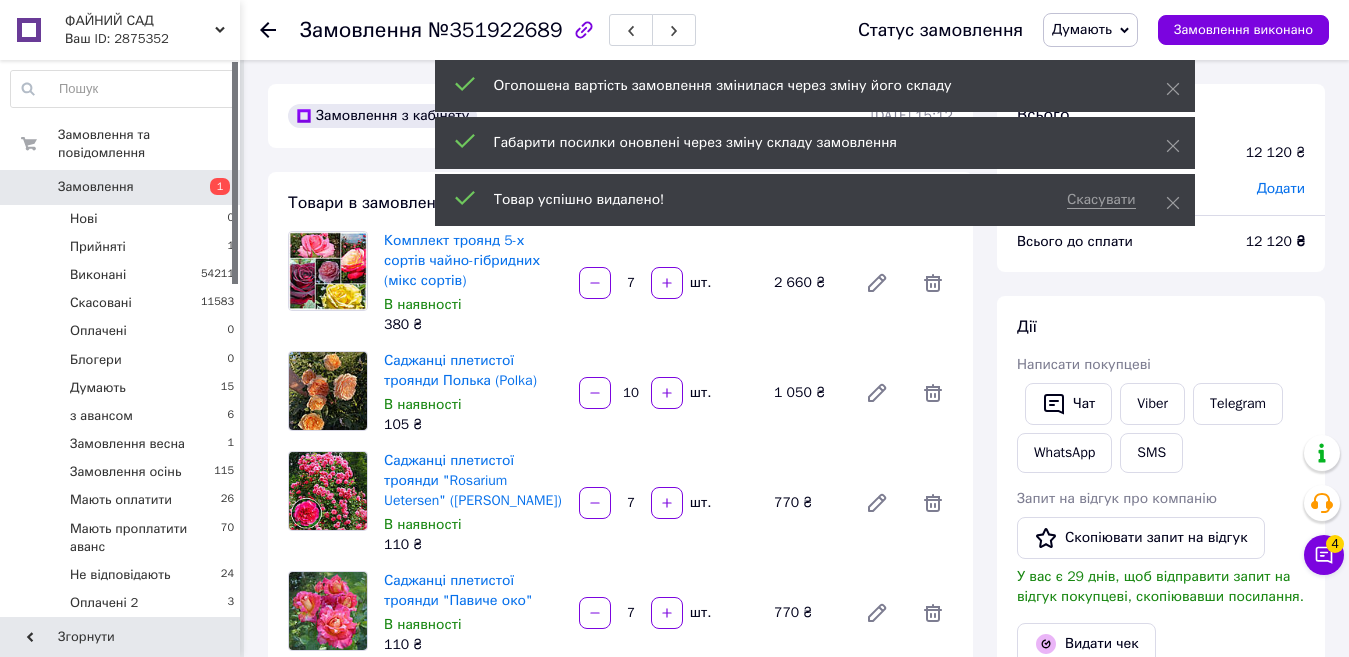 scroll, scrollTop: 4584, scrollLeft: 0, axis: vertical 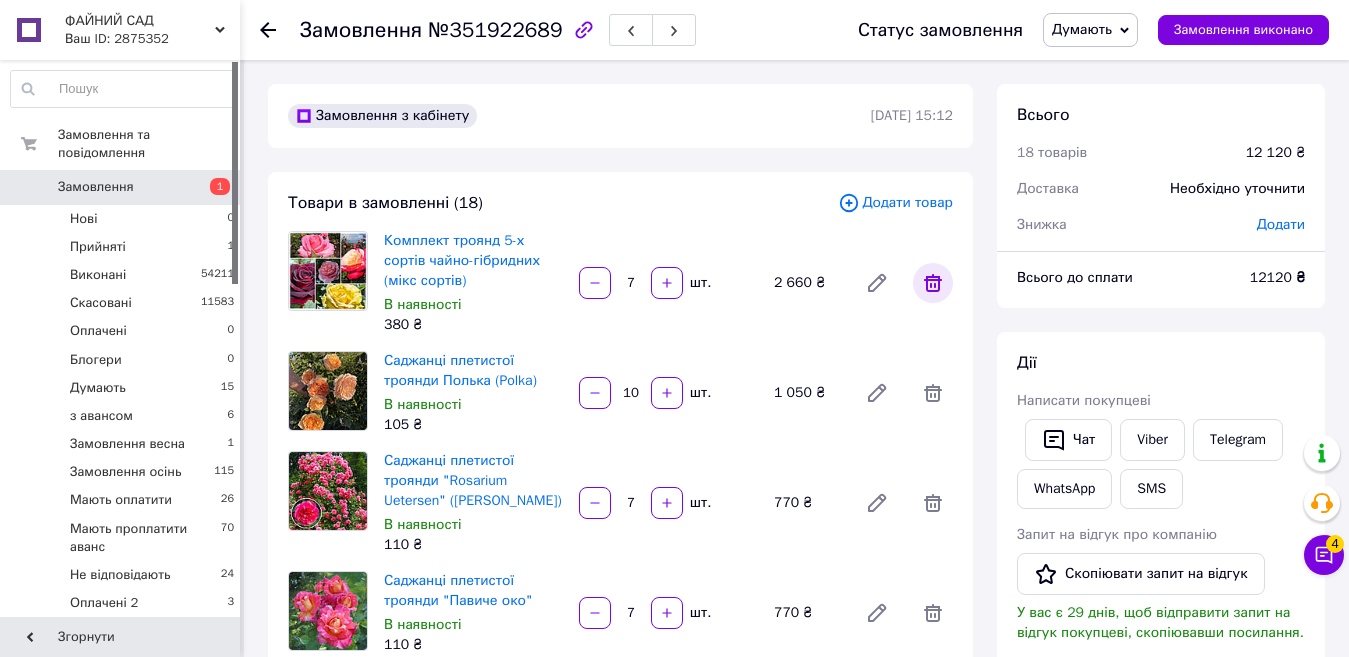click 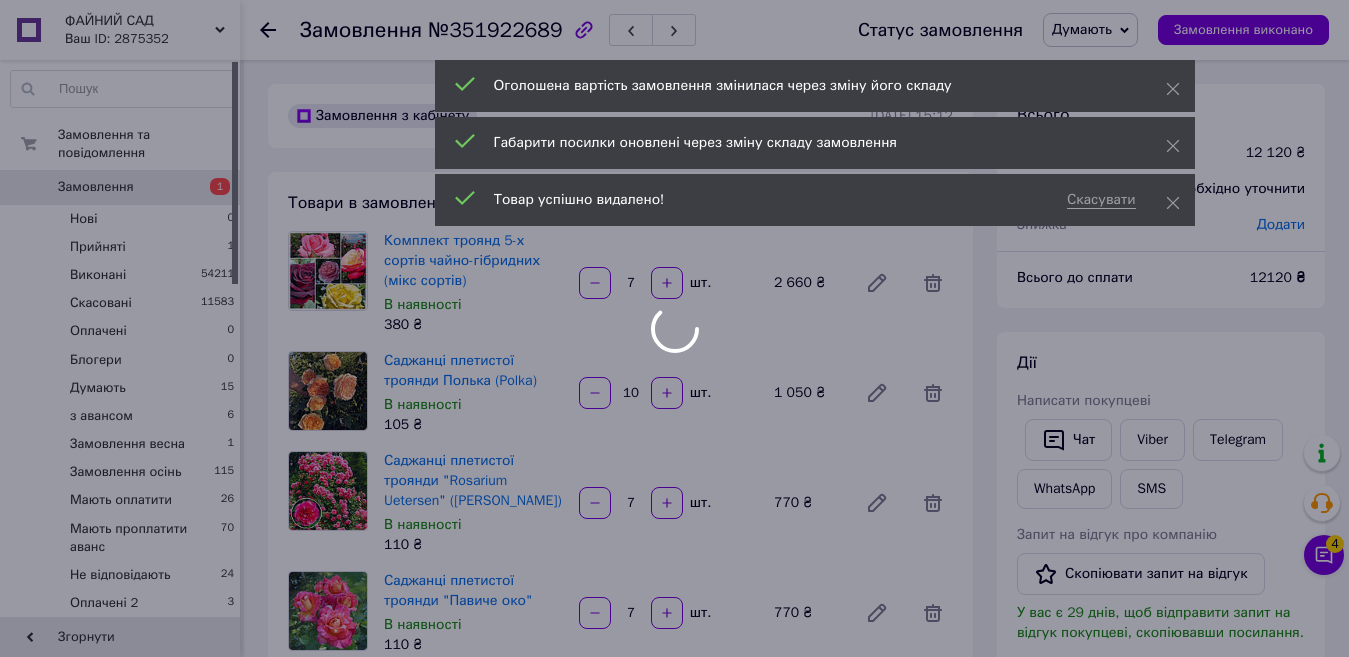 type on "10" 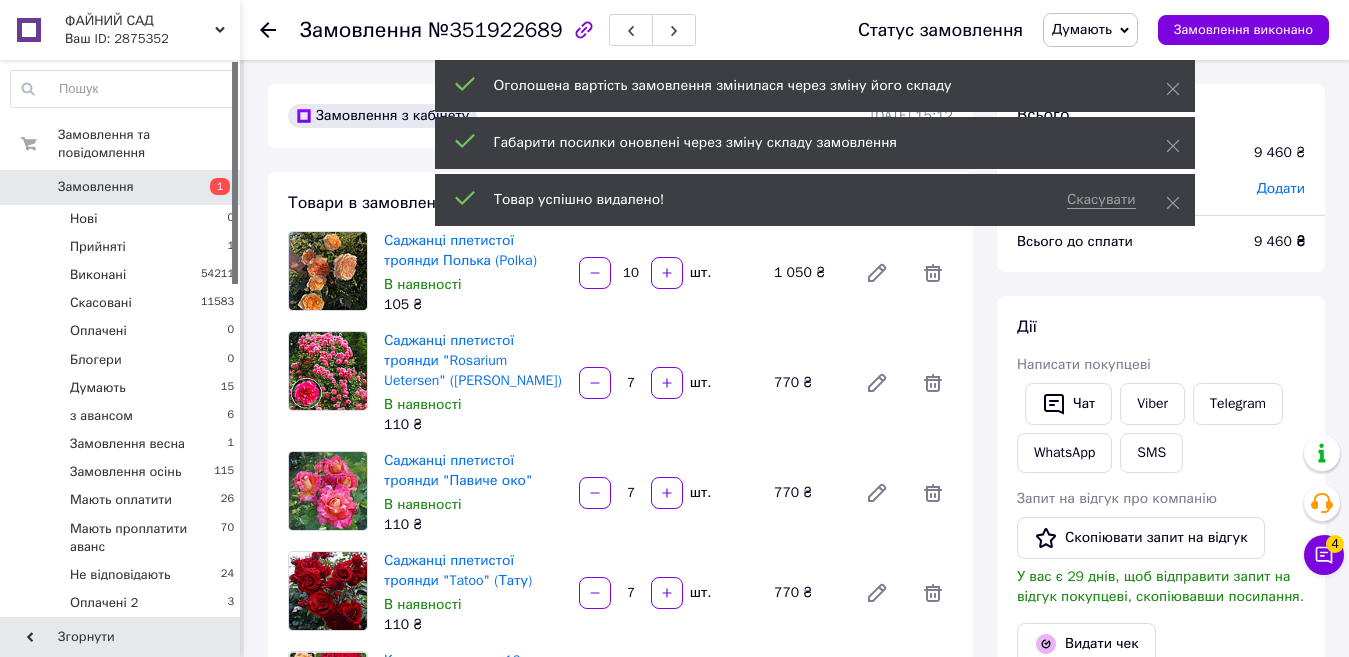 scroll, scrollTop: 200, scrollLeft: 0, axis: vertical 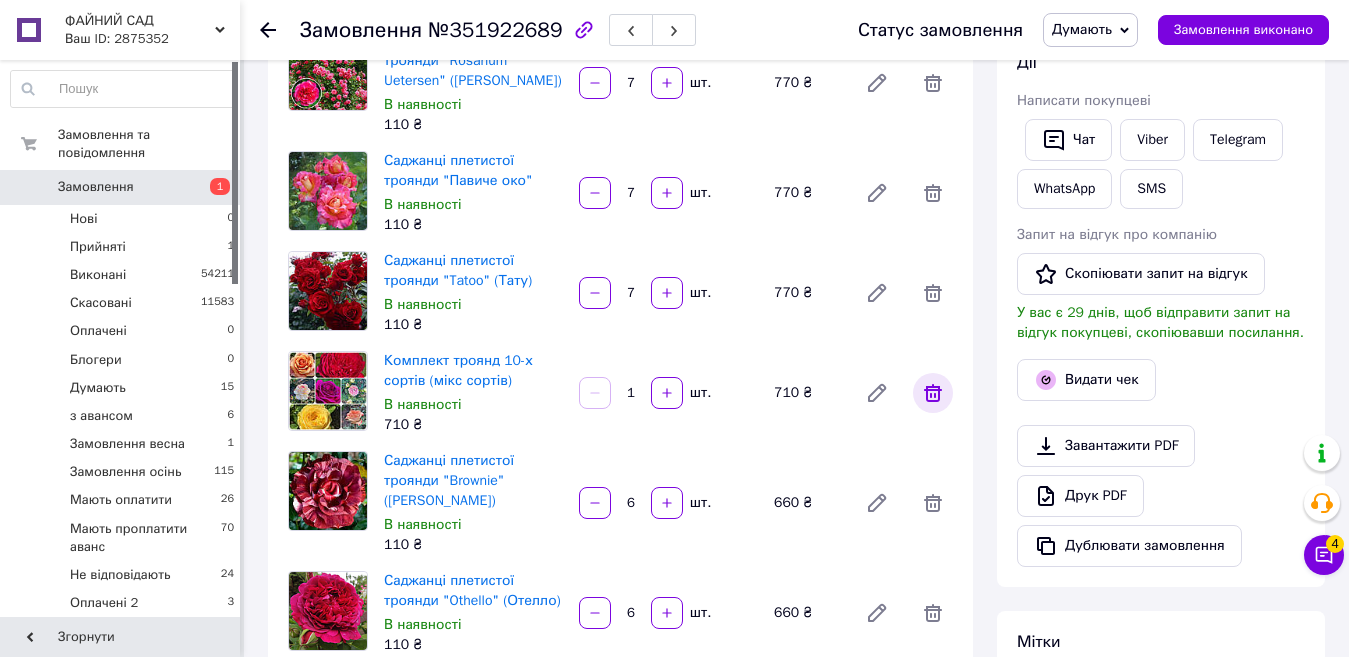 click 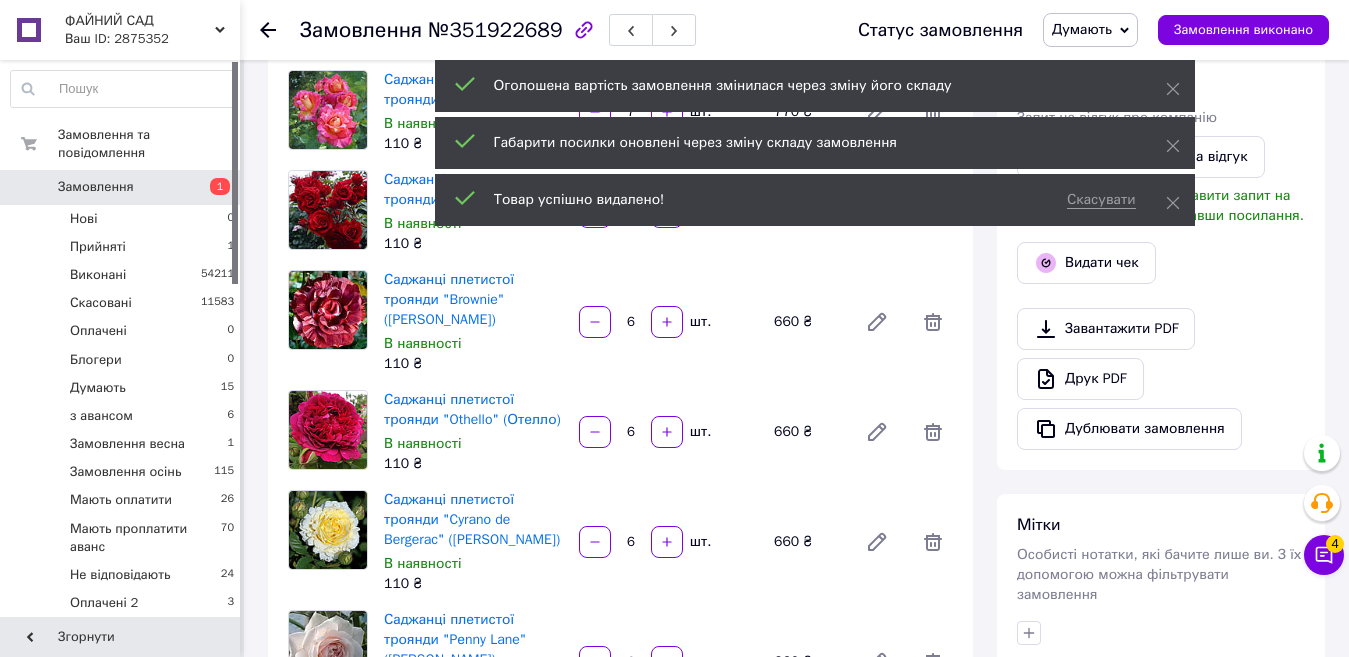 scroll, scrollTop: 500, scrollLeft: 0, axis: vertical 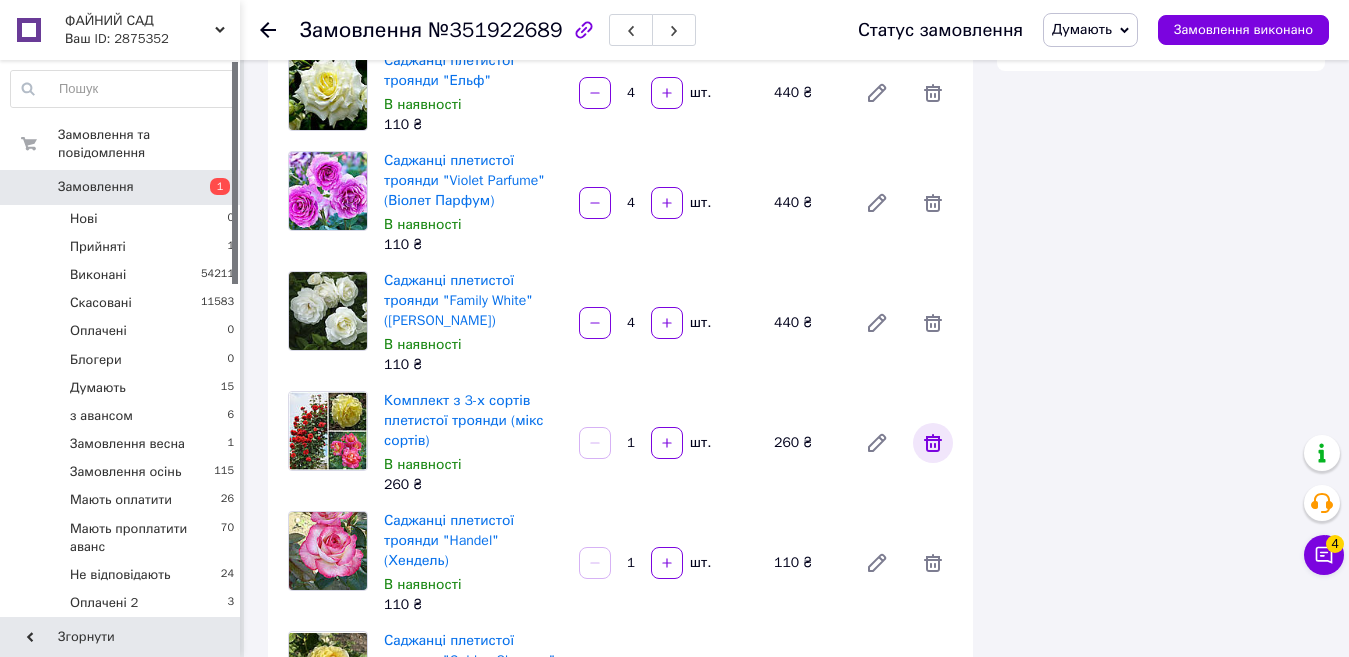 click 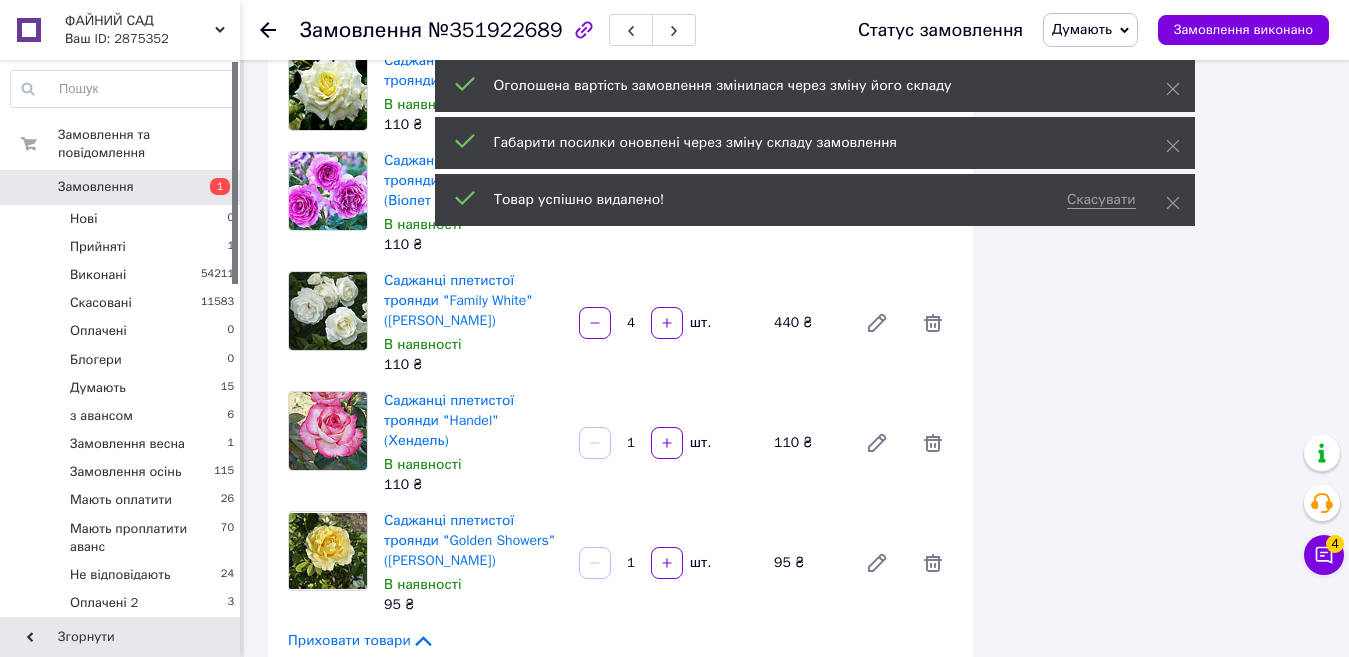 scroll, scrollTop: 4420, scrollLeft: 0, axis: vertical 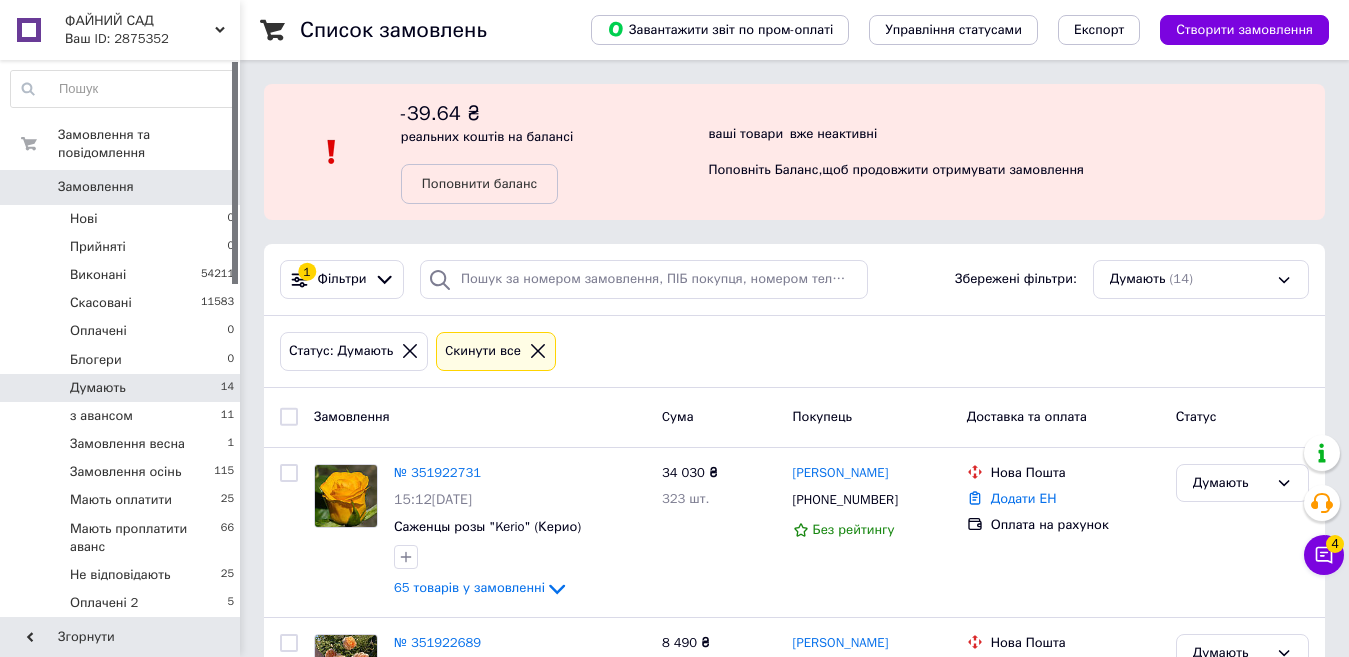 click 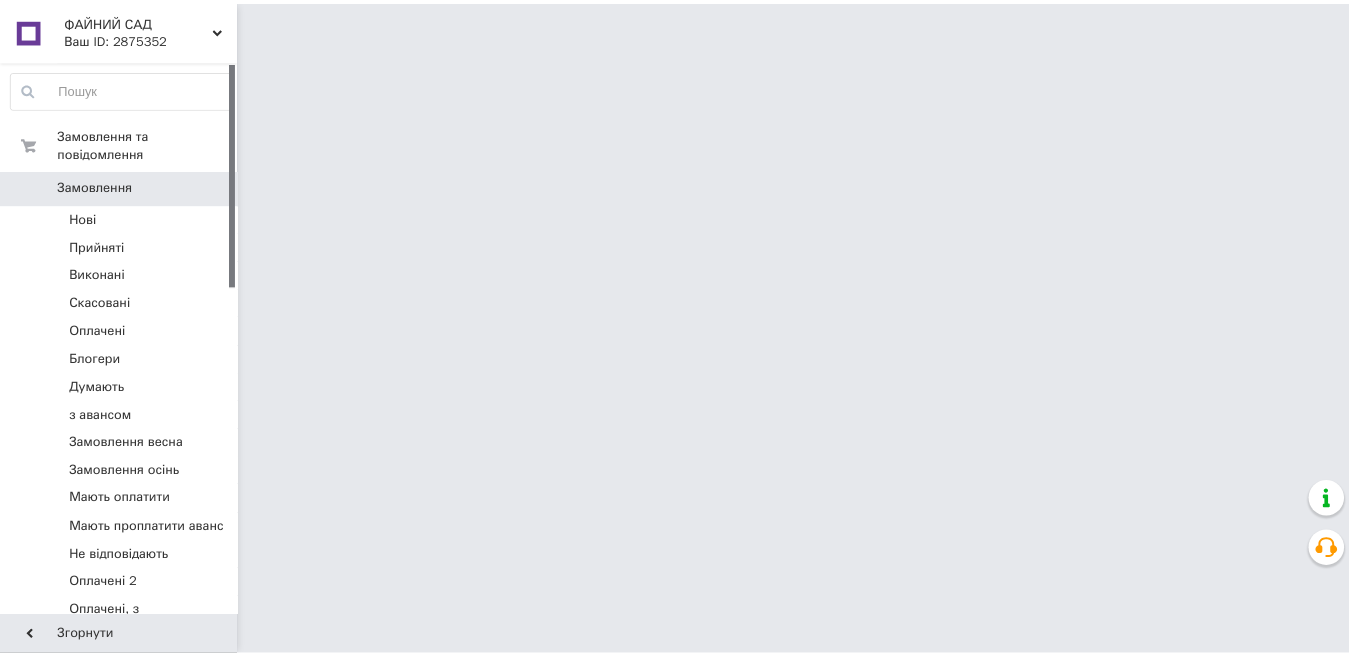 scroll, scrollTop: 0, scrollLeft: 0, axis: both 